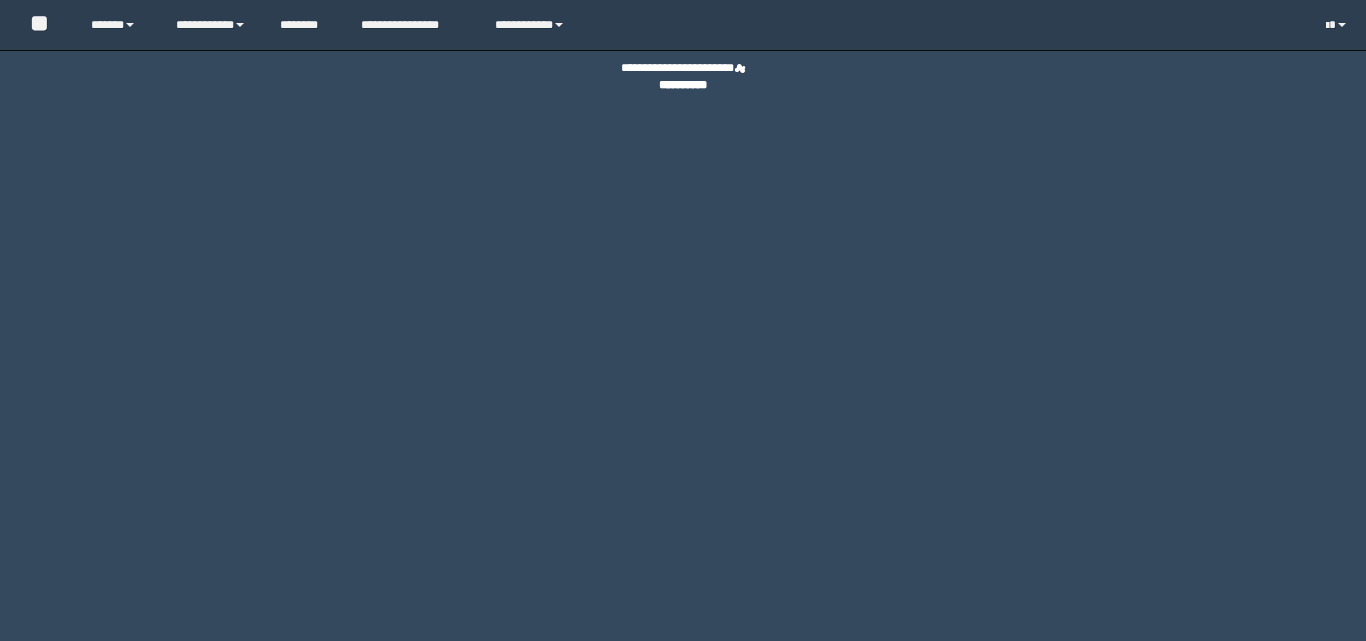 scroll, scrollTop: 0, scrollLeft: 0, axis: both 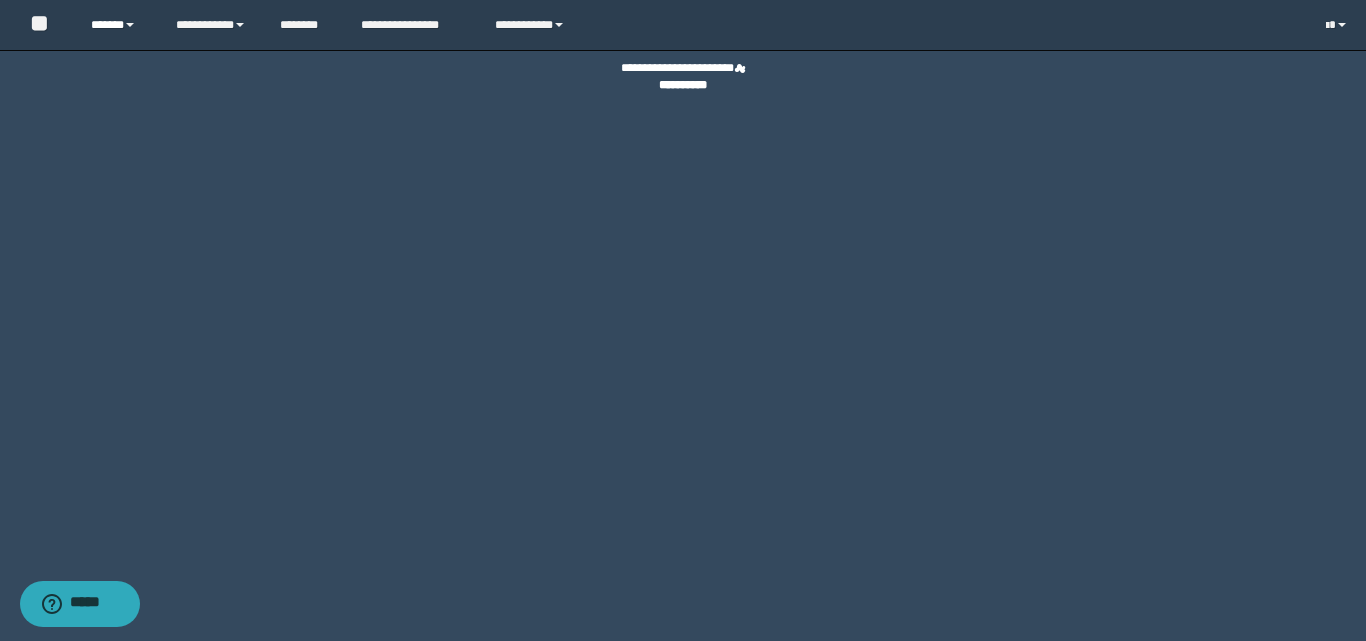 click on "******" at bounding box center (118, 25) 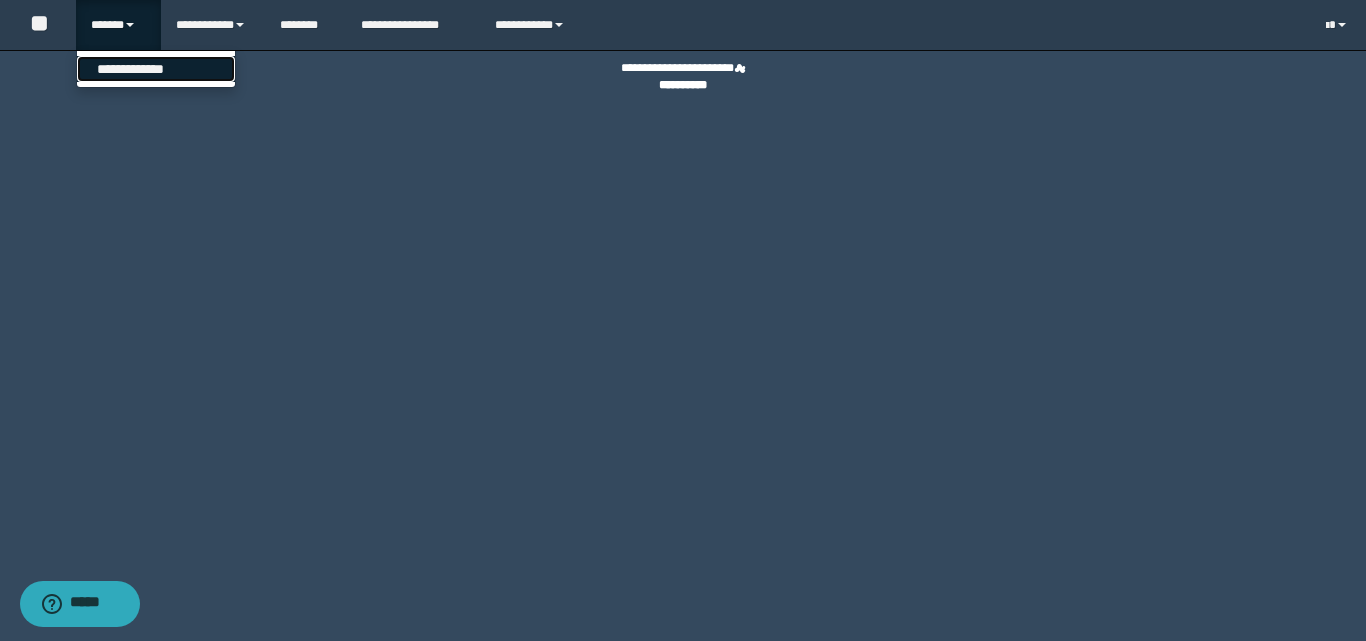 click on "**********" at bounding box center [156, 69] 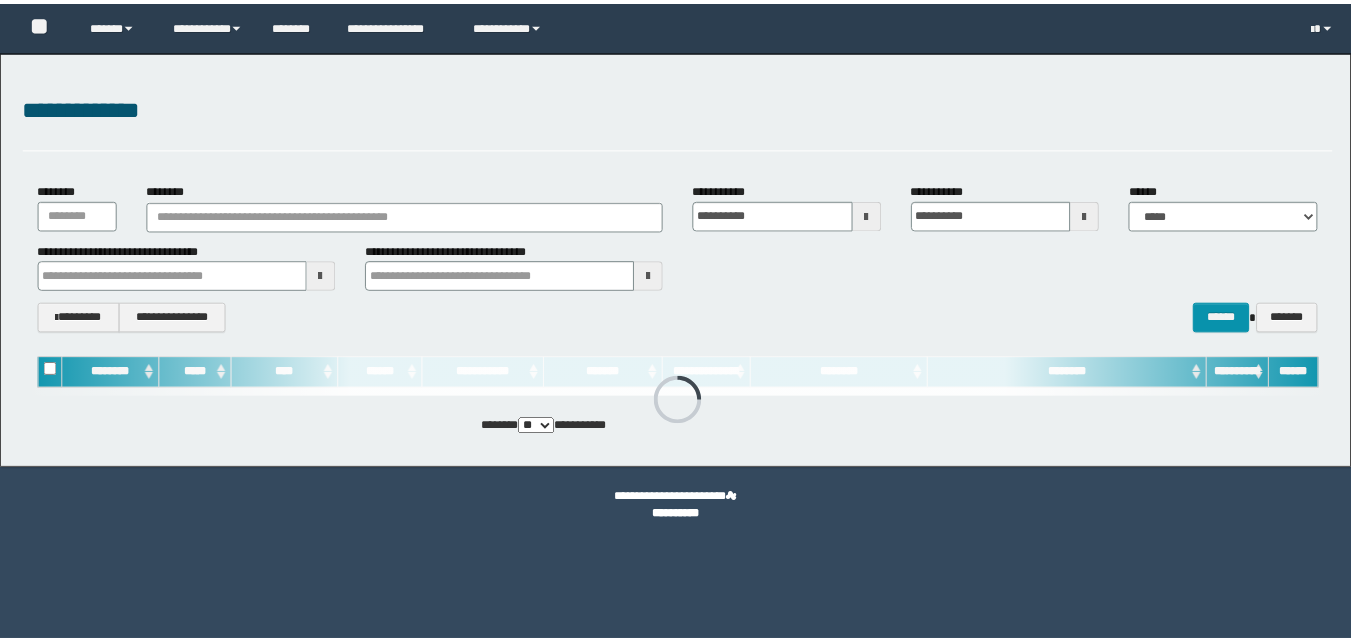scroll, scrollTop: 0, scrollLeft: 0, axis: both 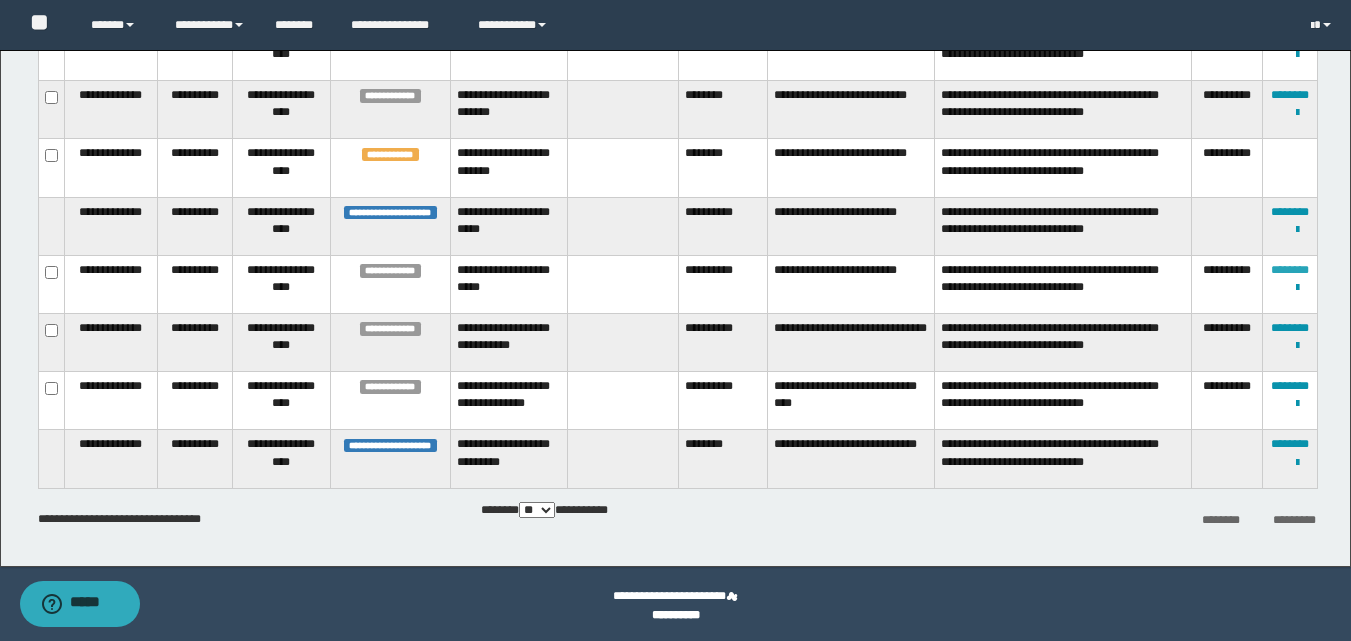 click on "********" at bounding box center [1290, 270] 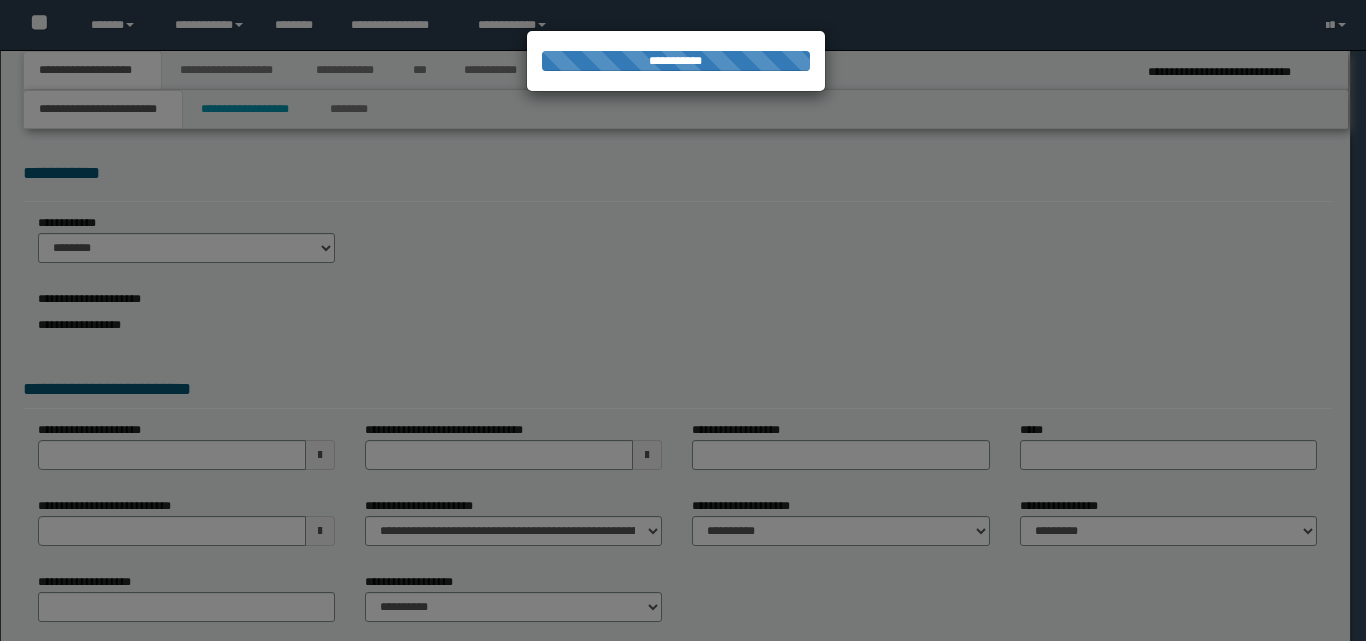 select on "*" 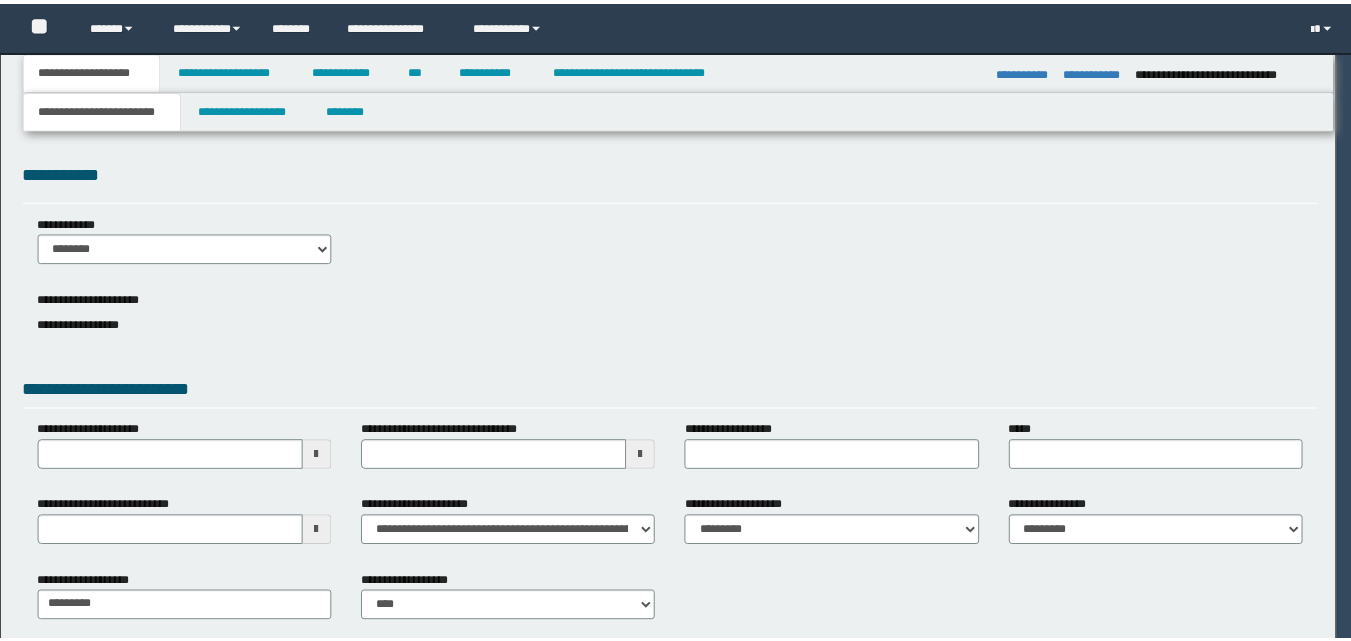 scroll, scrollTop: 0, scrollLeft: 0, axis: both 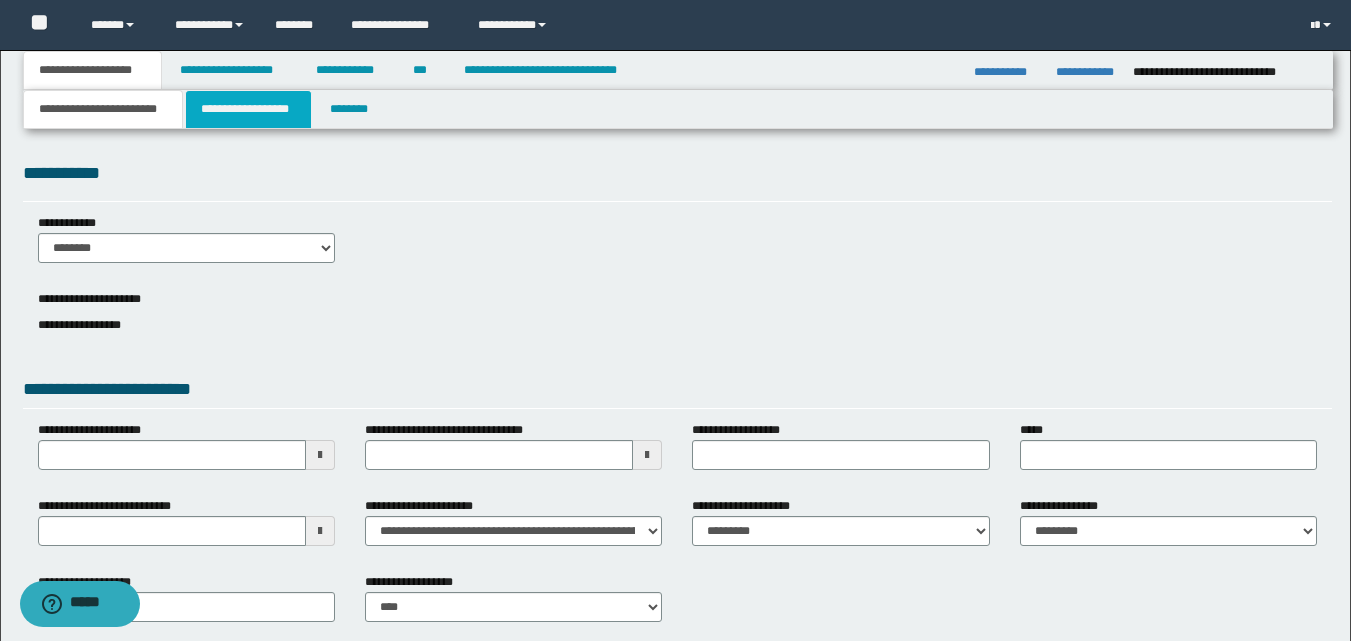 click on "**********" at bounding box center [248, 109] 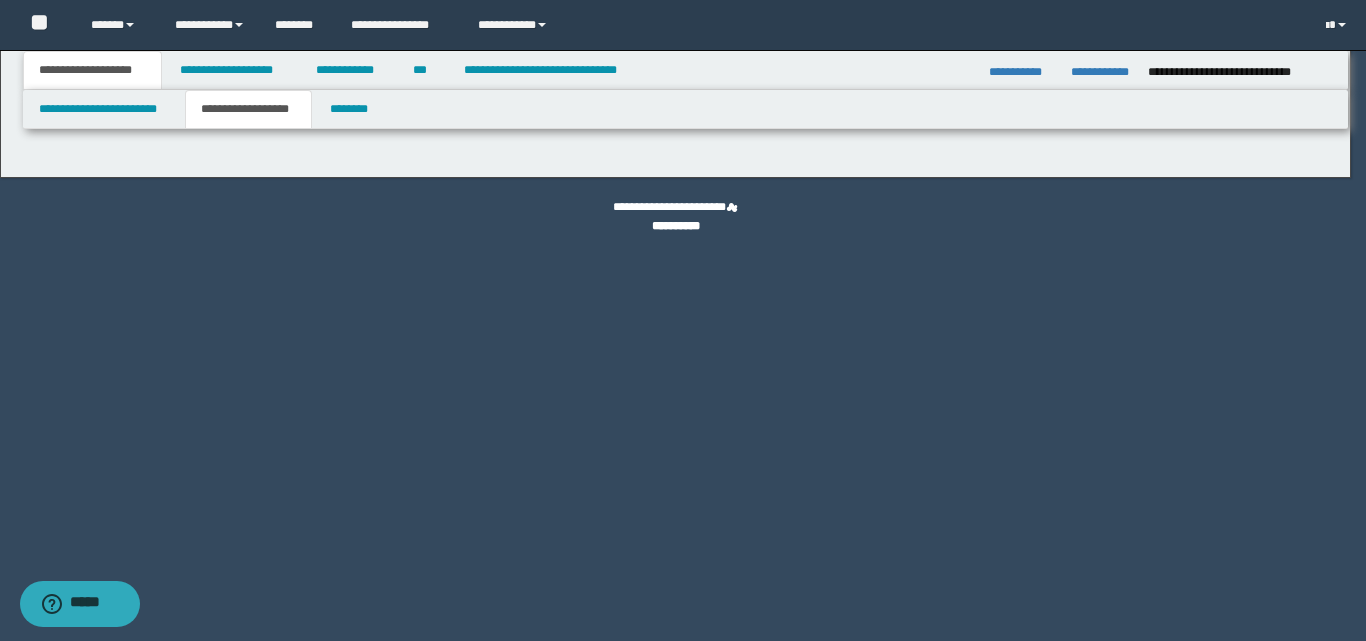 type on "**********" 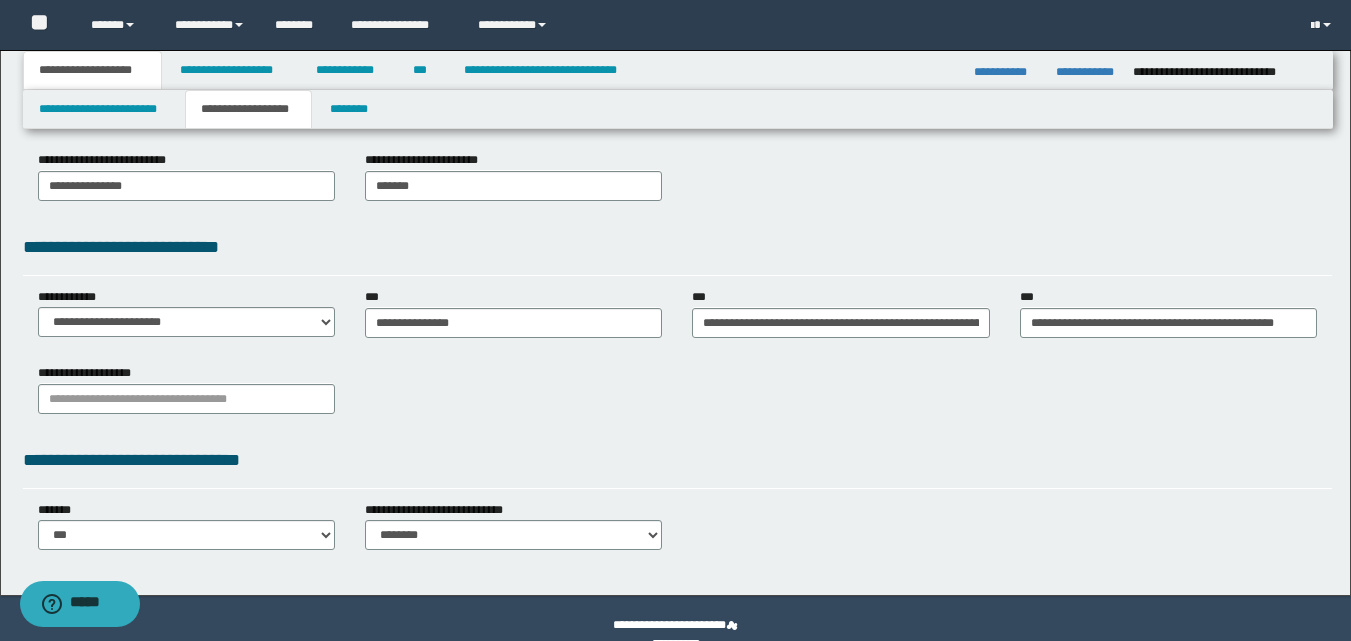 scroll, scrollTop: 429, scrollLeft: 0, axis: vertical 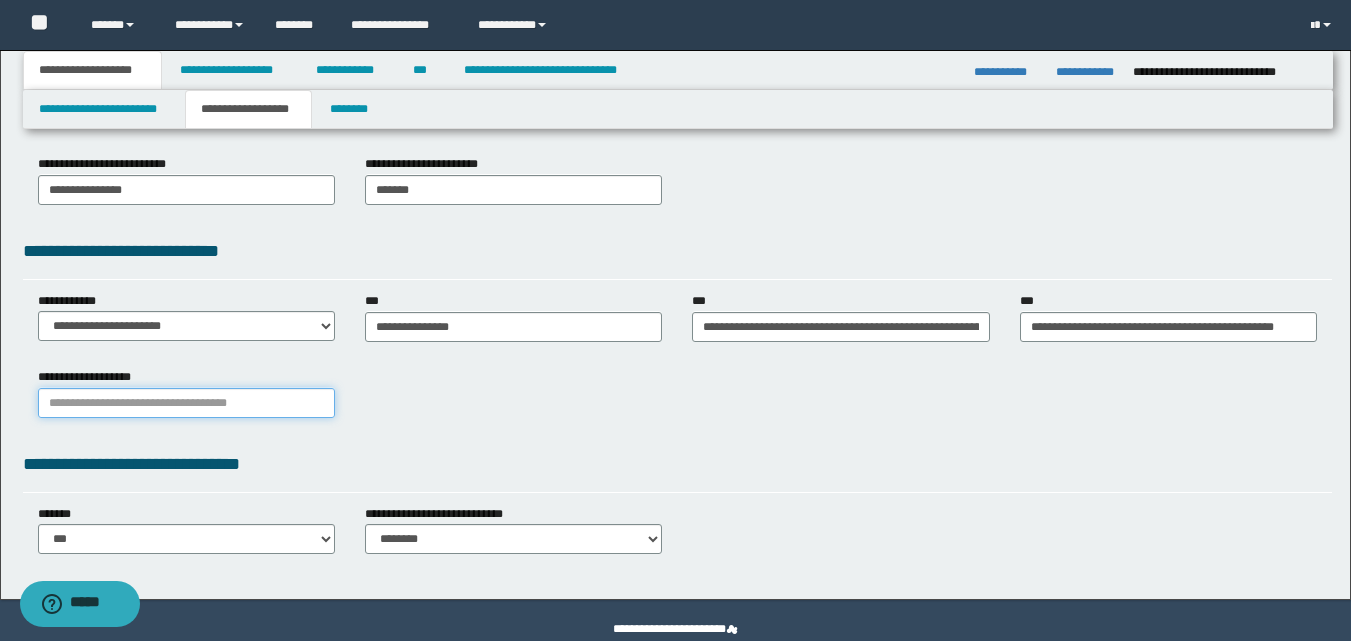 click on "**********" at bounding box center (186, 403) 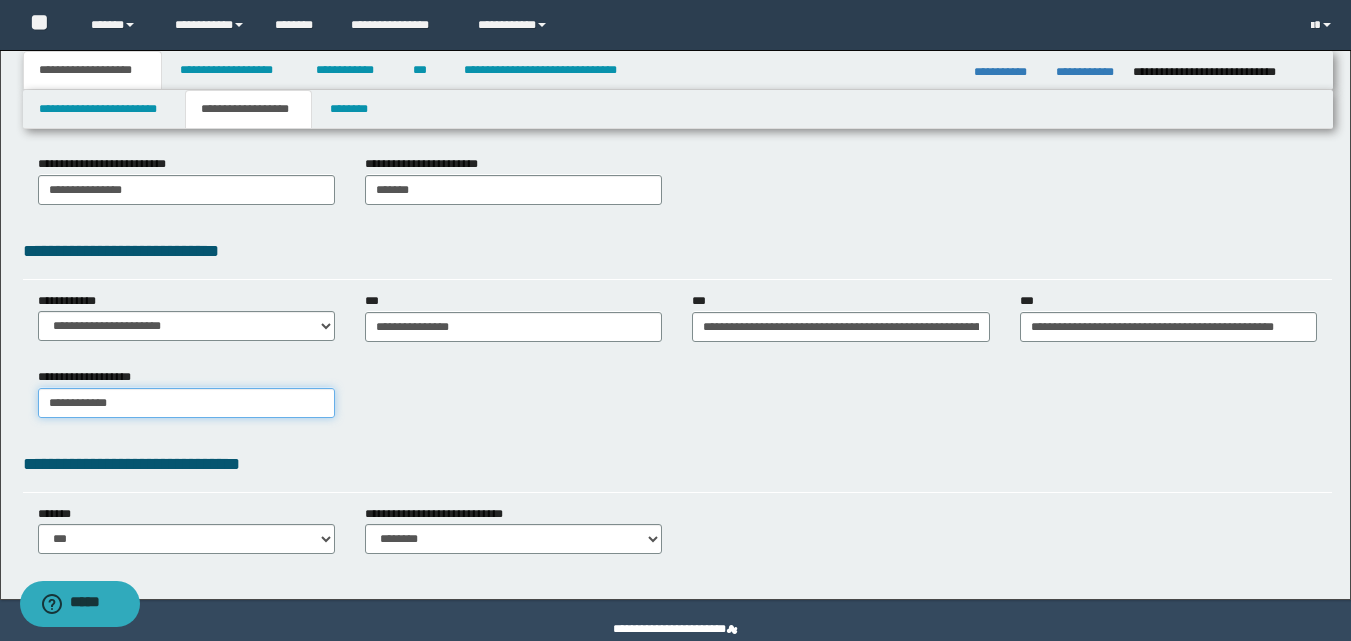 click on "**********" at bounding box center [186, 403] 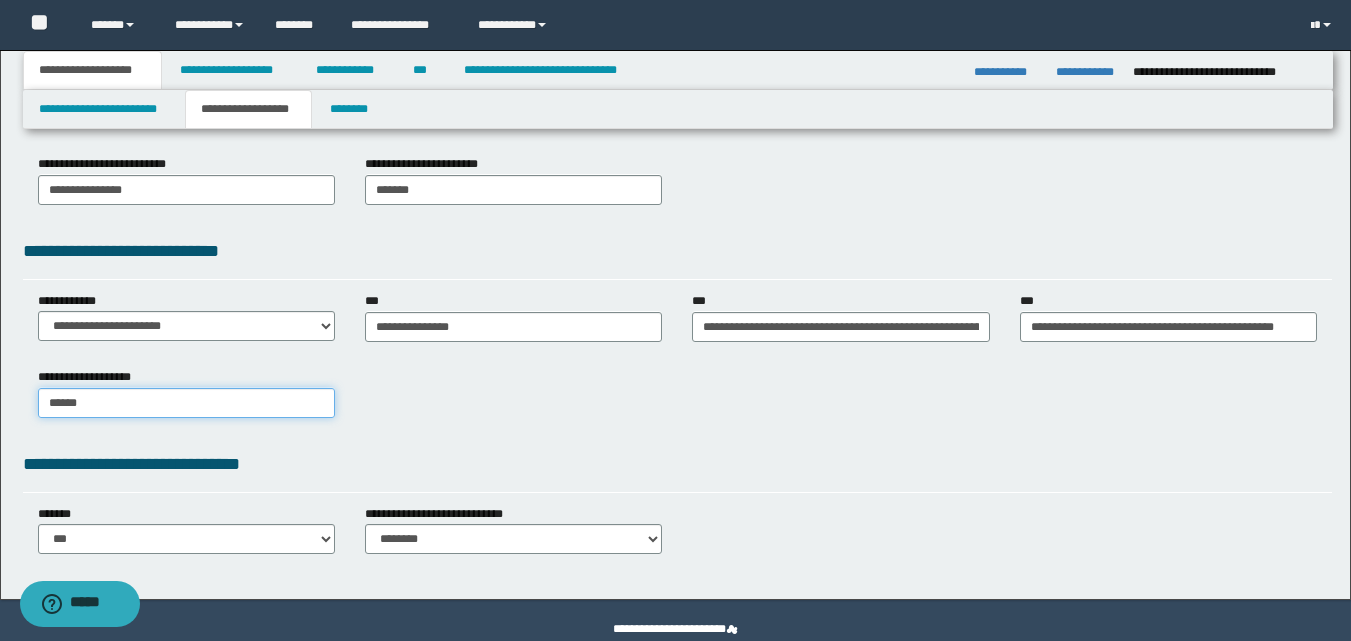 type on "****" 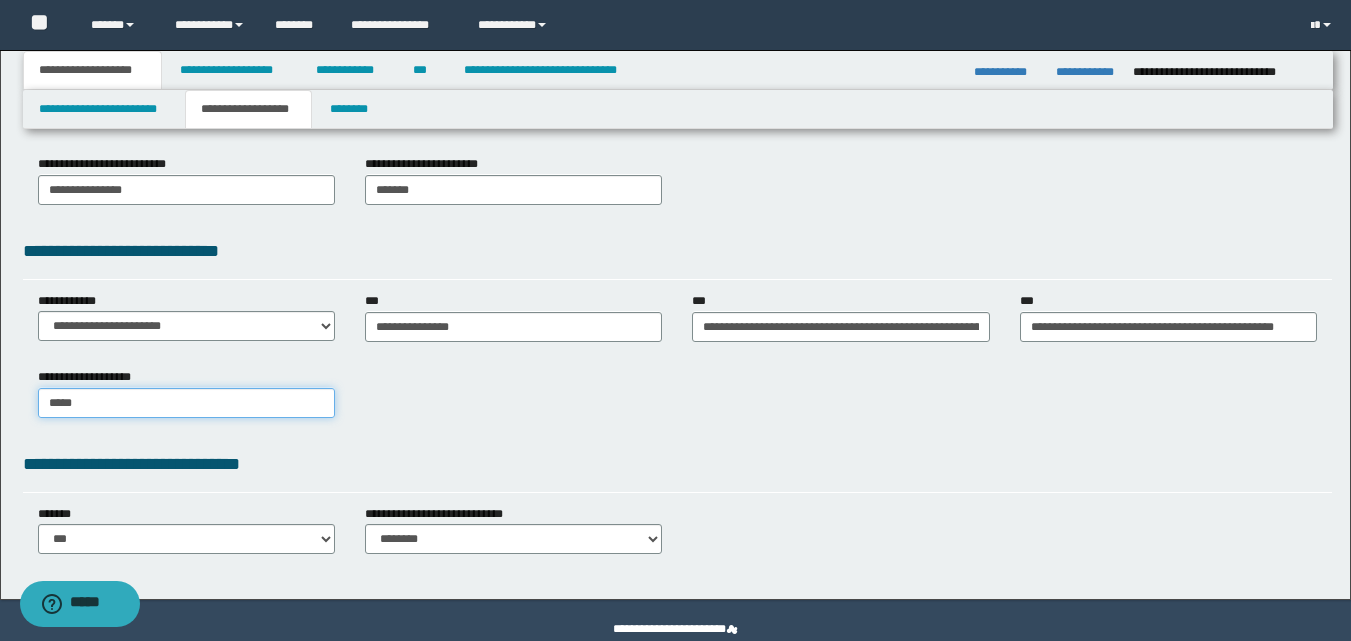 type on "****" 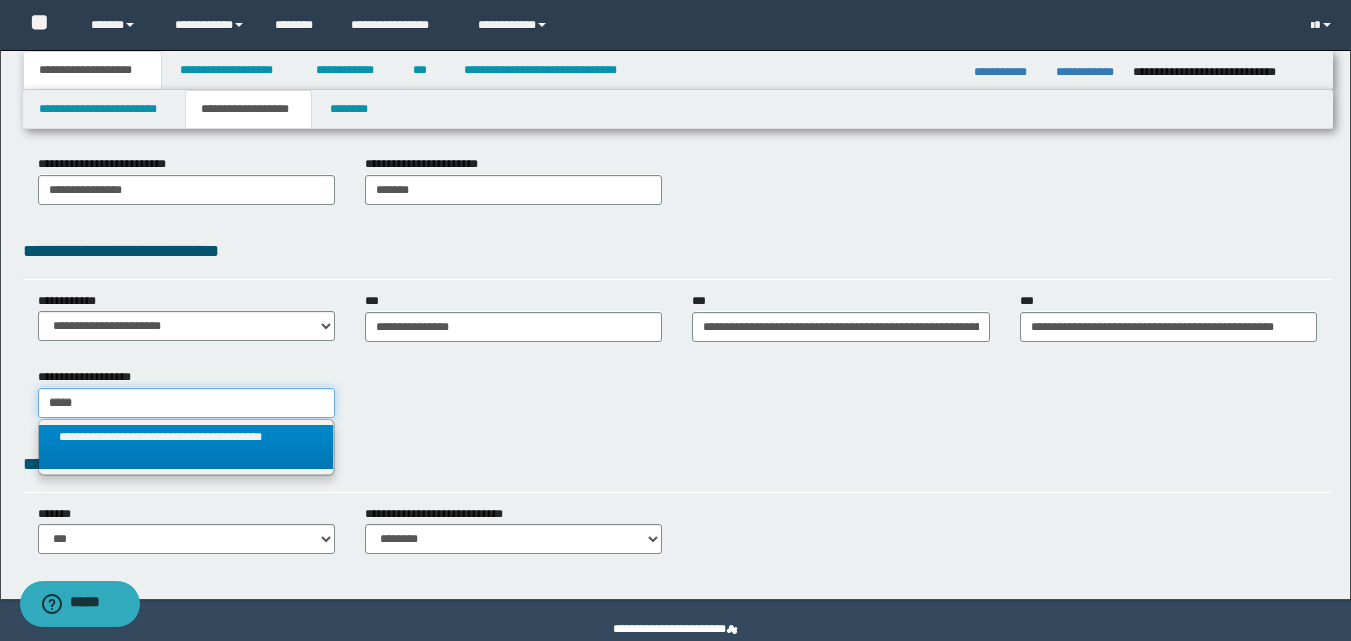 type on "****" 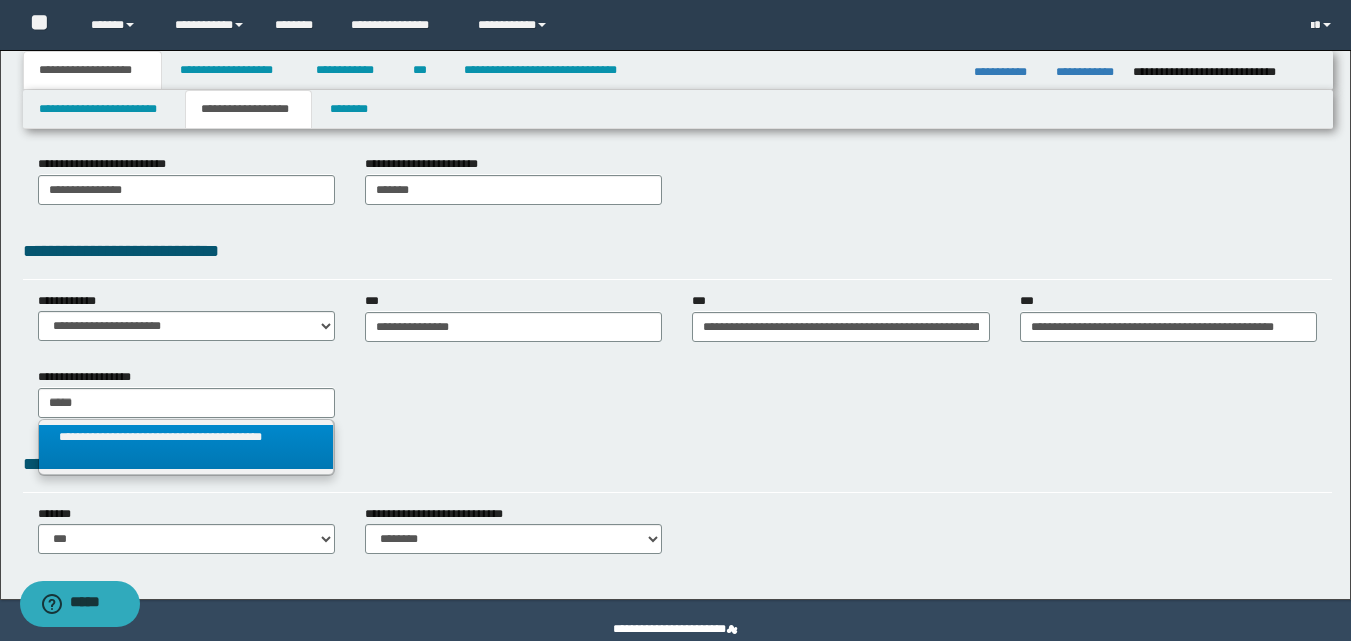 click on "**********" at bounding box center (186, 447) 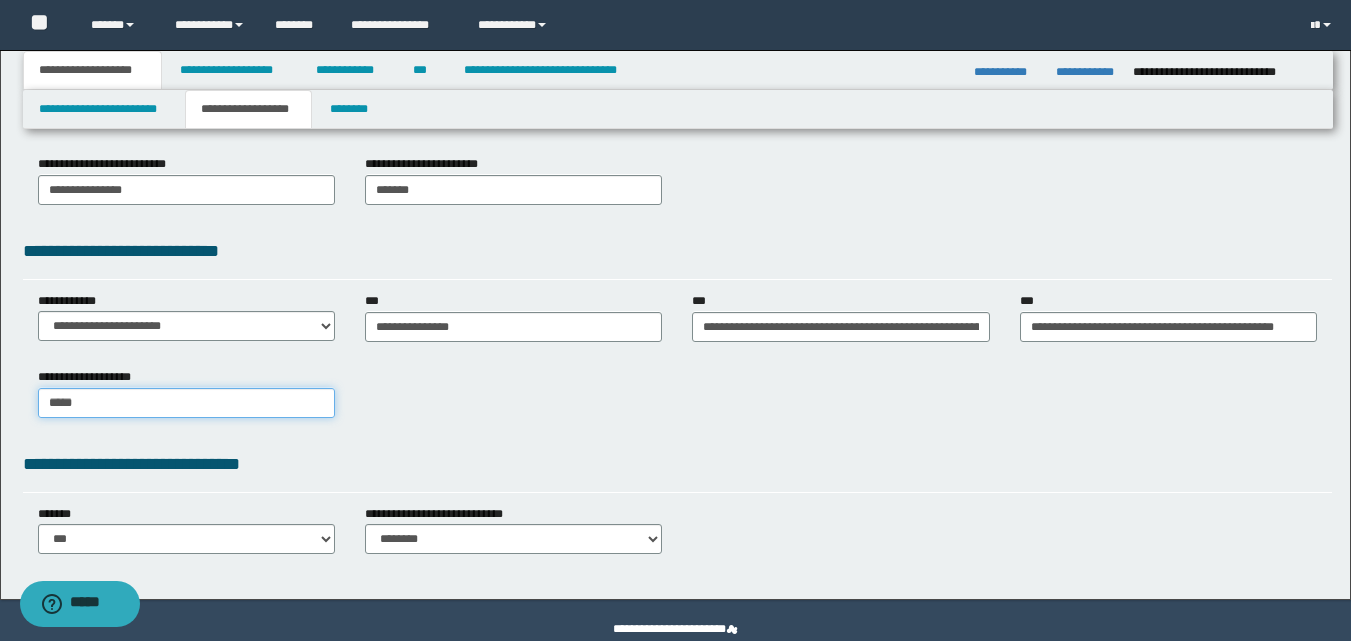 type 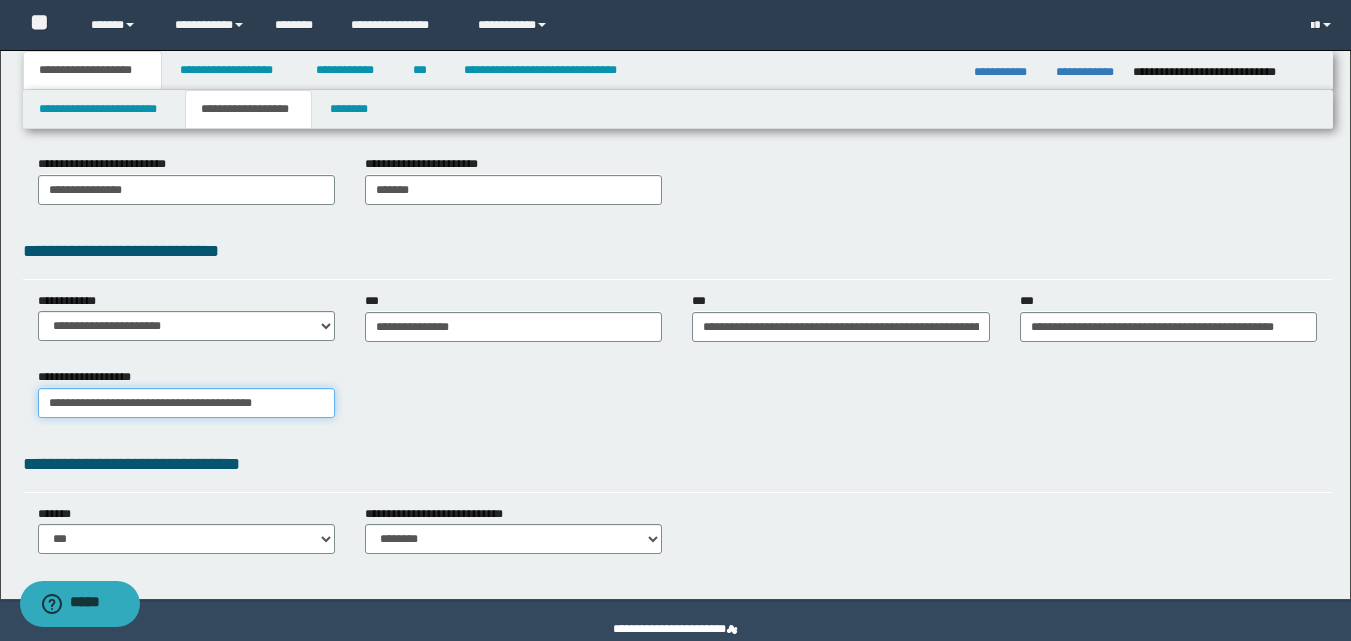 scroll, scrollTop: 0, scrollLeft: 0, axis: both 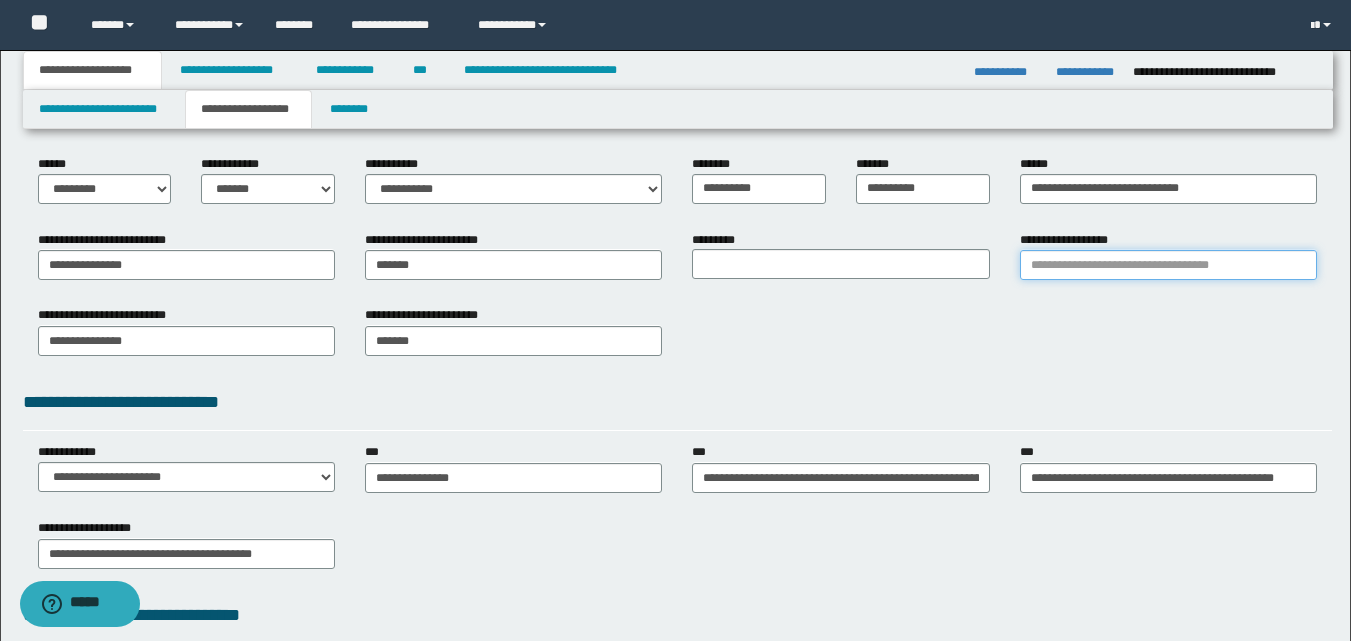 click on "**********" at bounding box center (1168, 265) 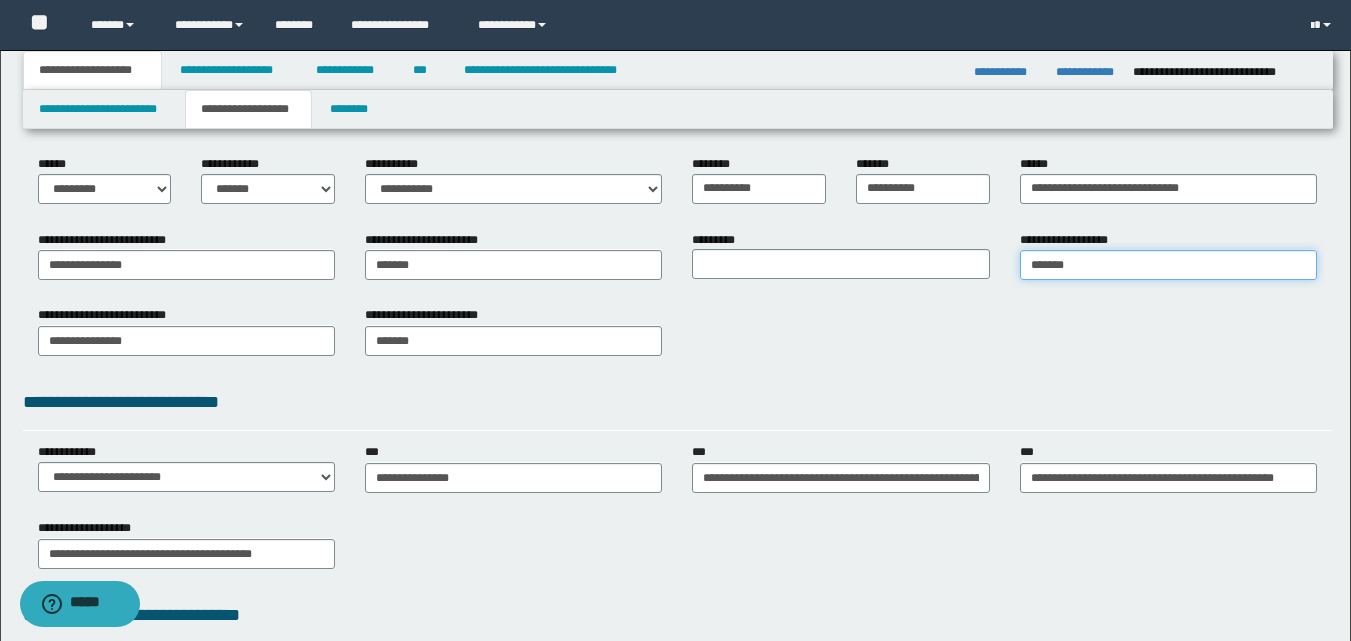 type on "********" 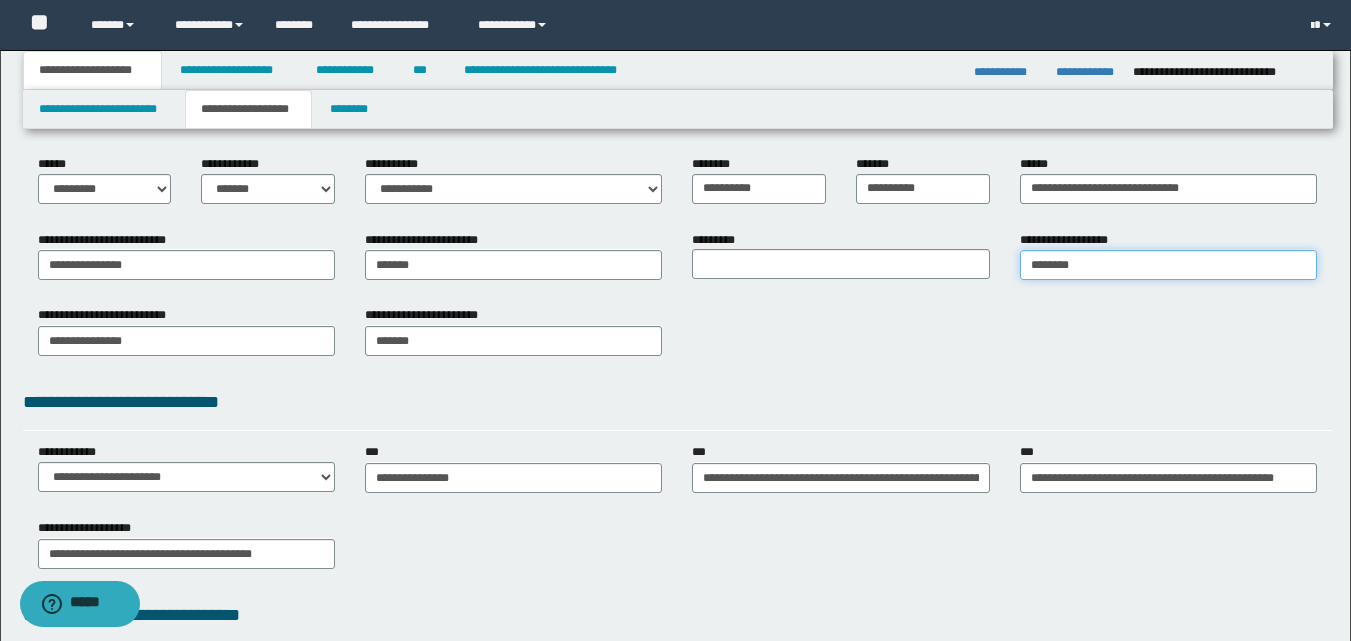 type on "********" 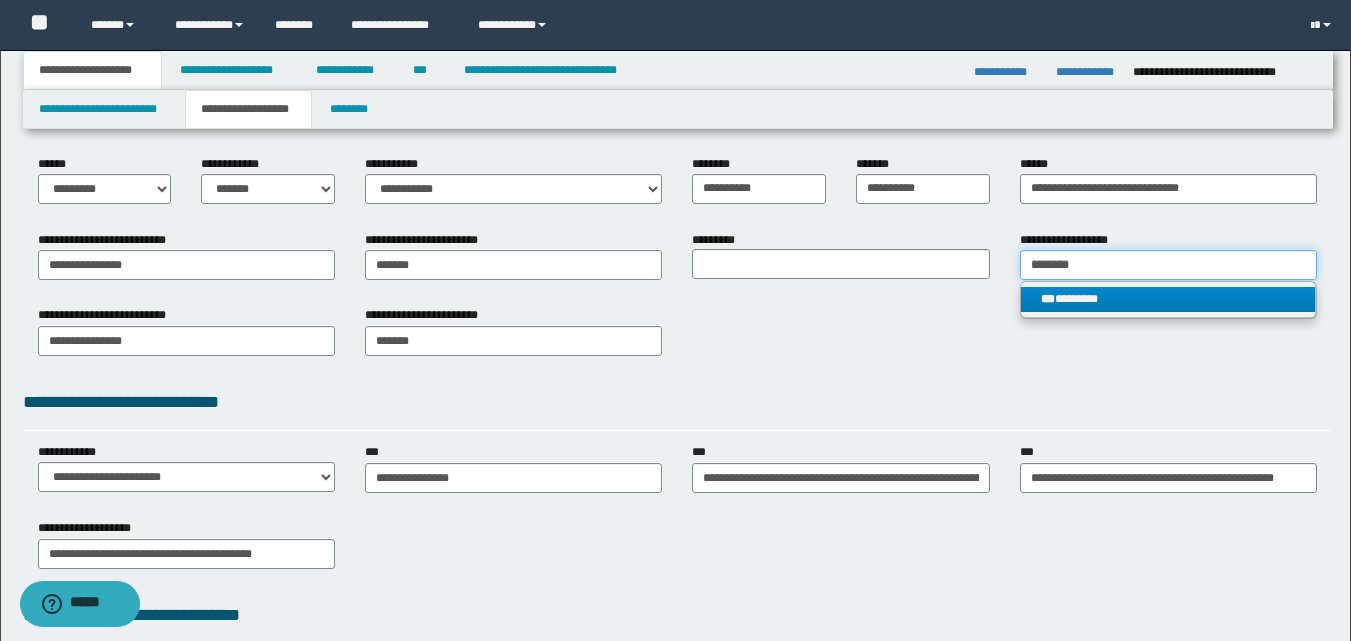 type on "********" 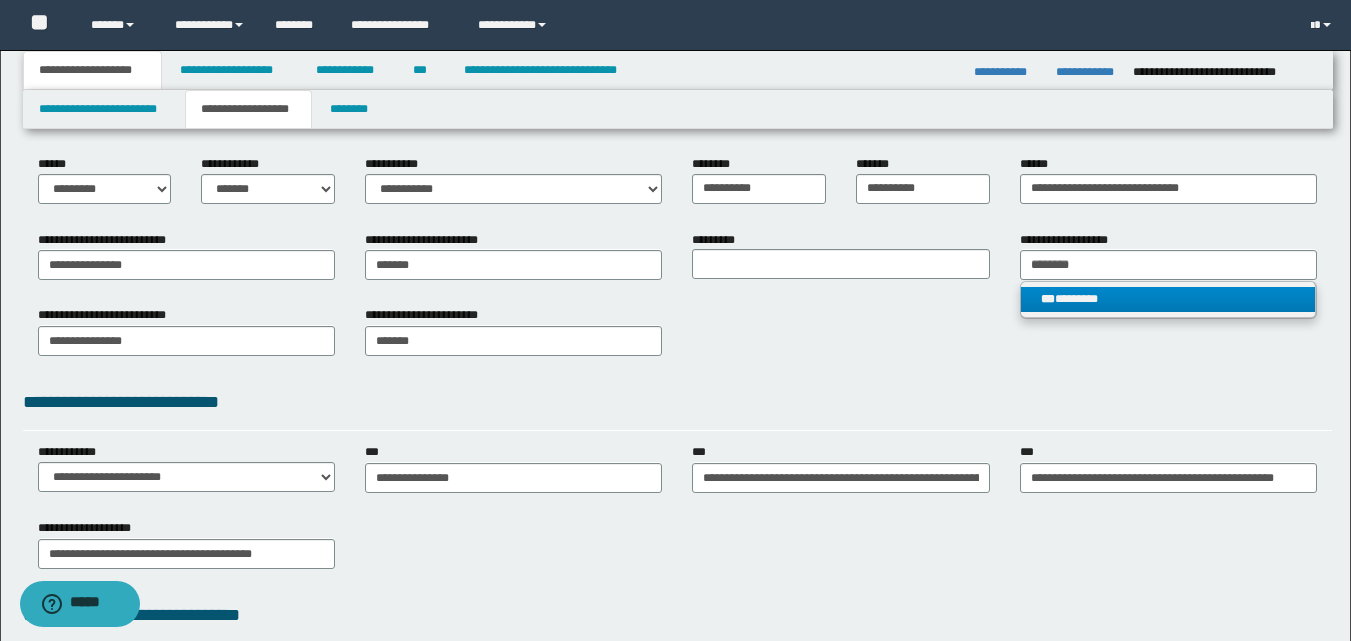 type 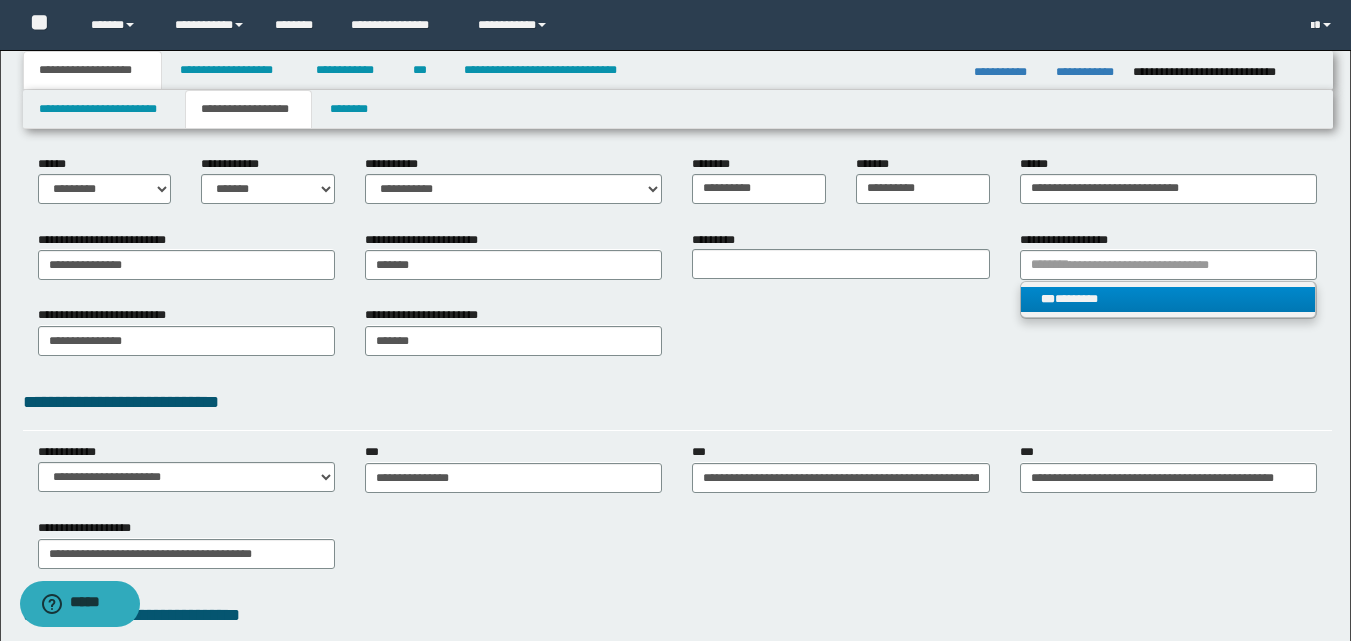 click on "*** ********" at bounding box center [1168, 299] 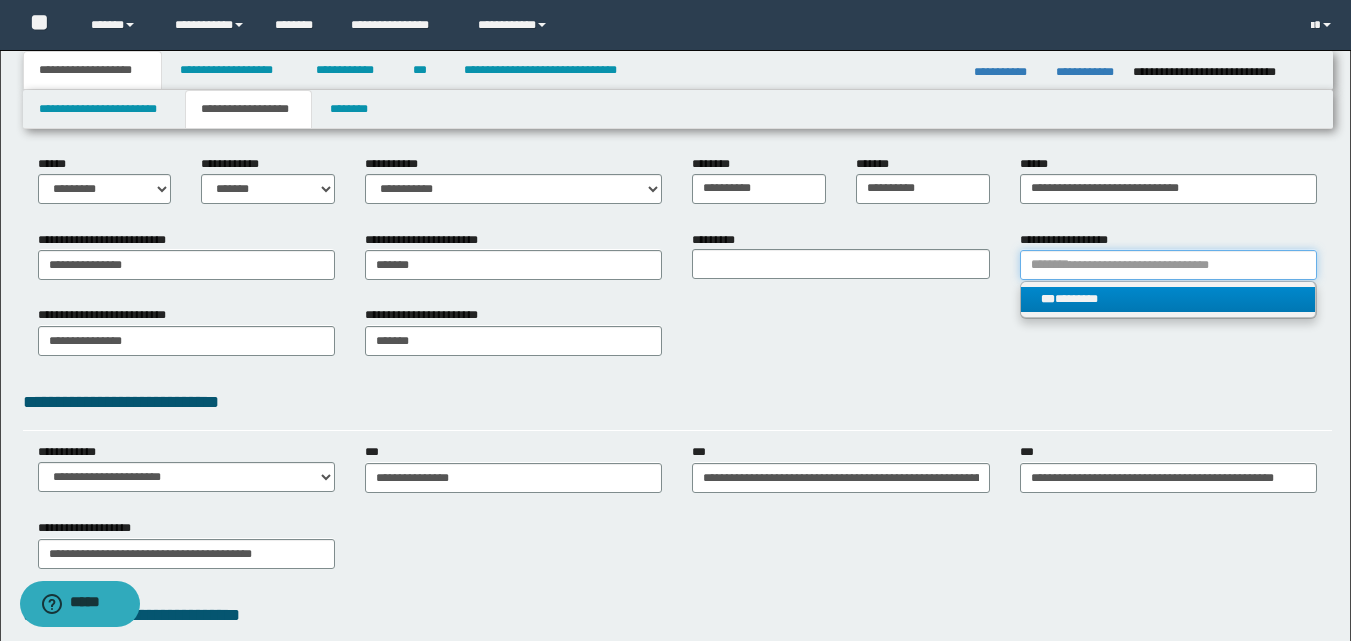 type 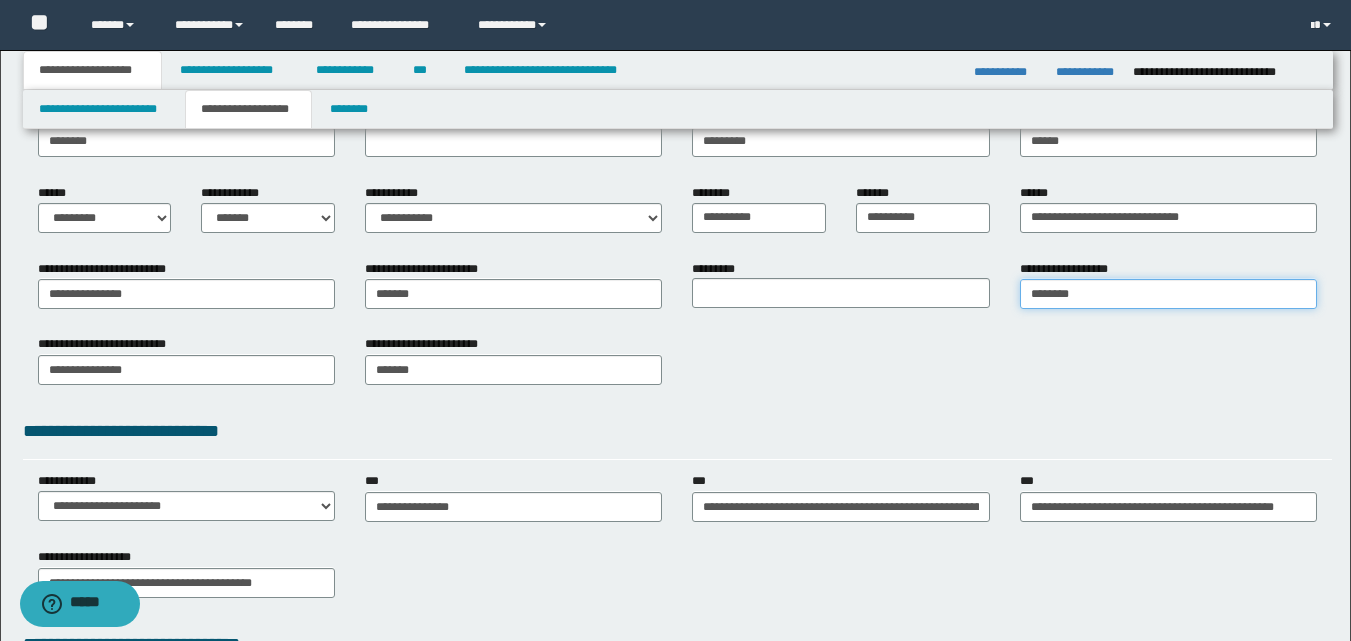 scroll, scrollTop: 0, scrollLeft: 0, axis: both 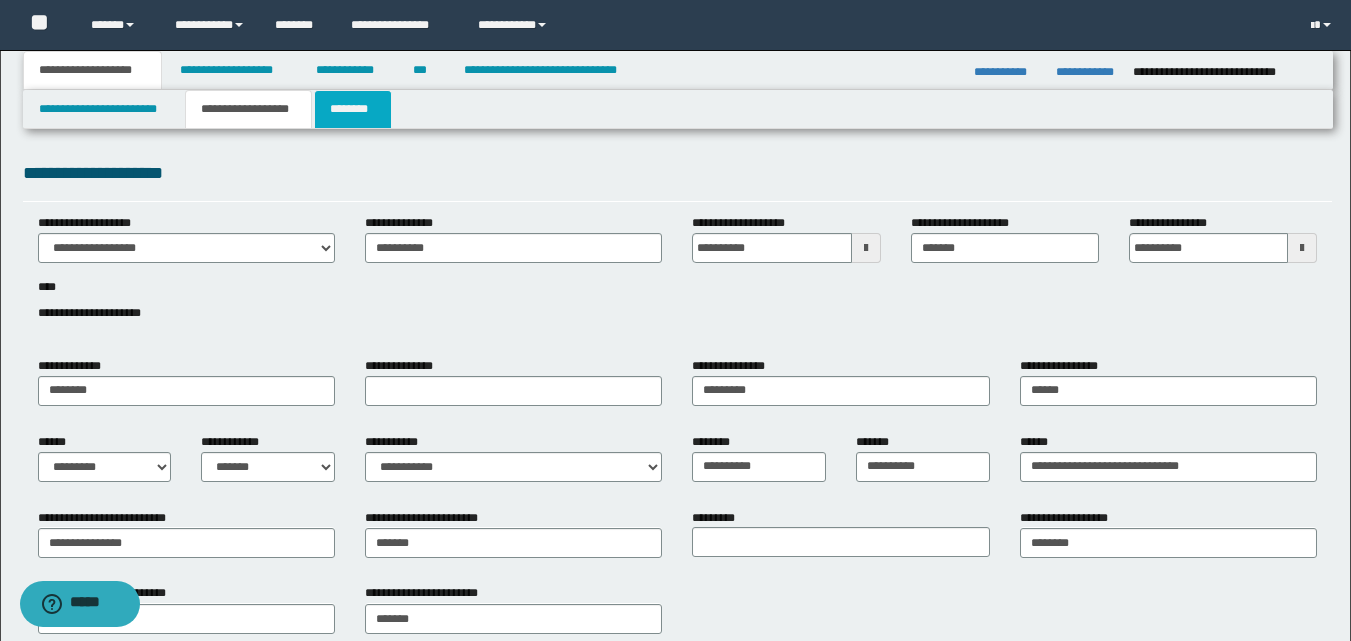 click on "********" at bounding box center (353, 109) 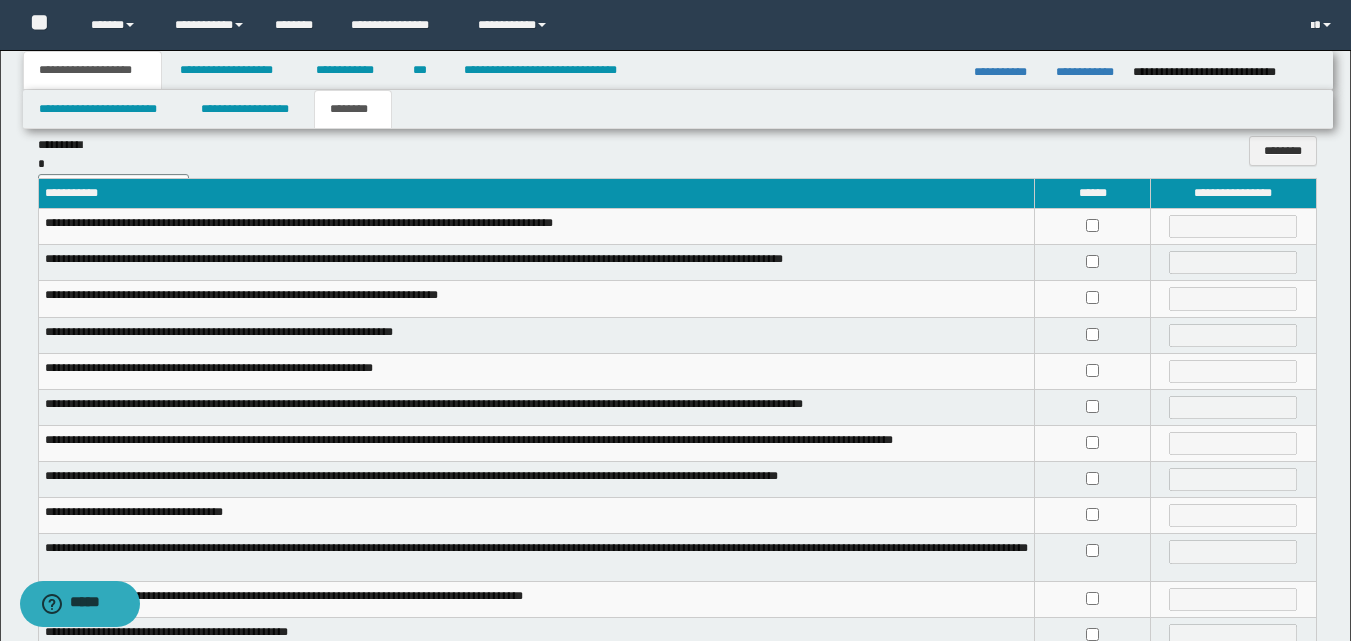 scroll, scrollTop: 17, scrollLeft: 0, axis: vertical 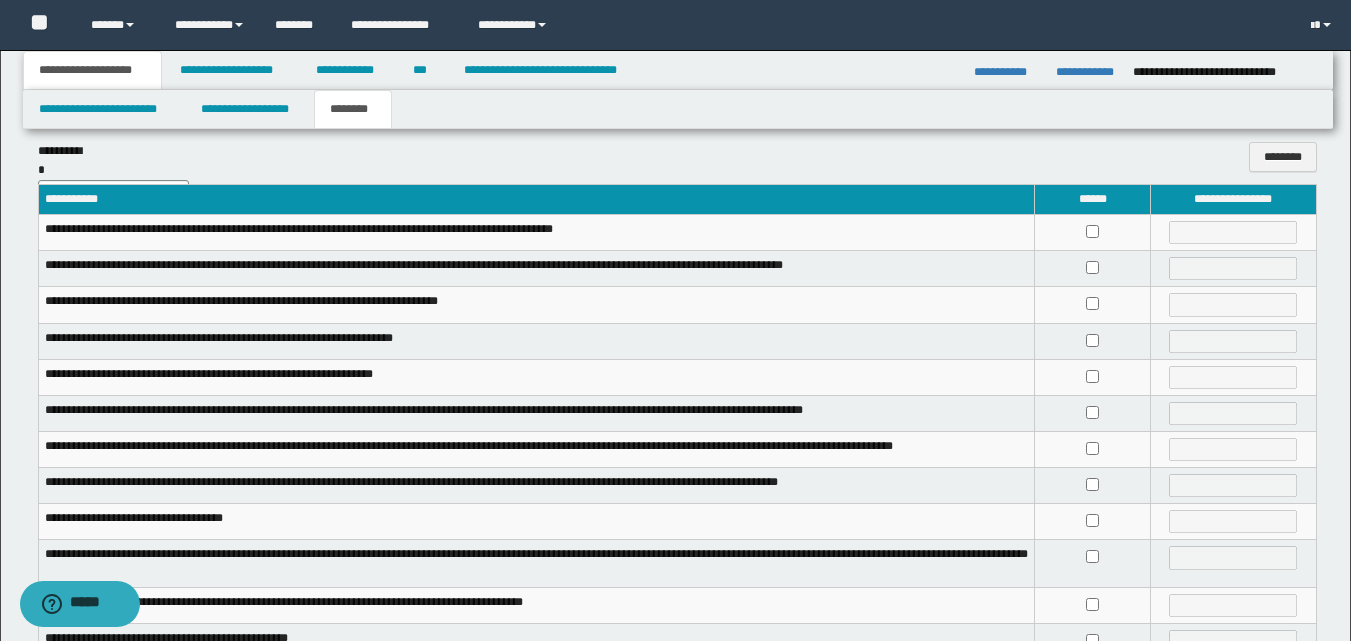 click at bounding box center (1093, 233) 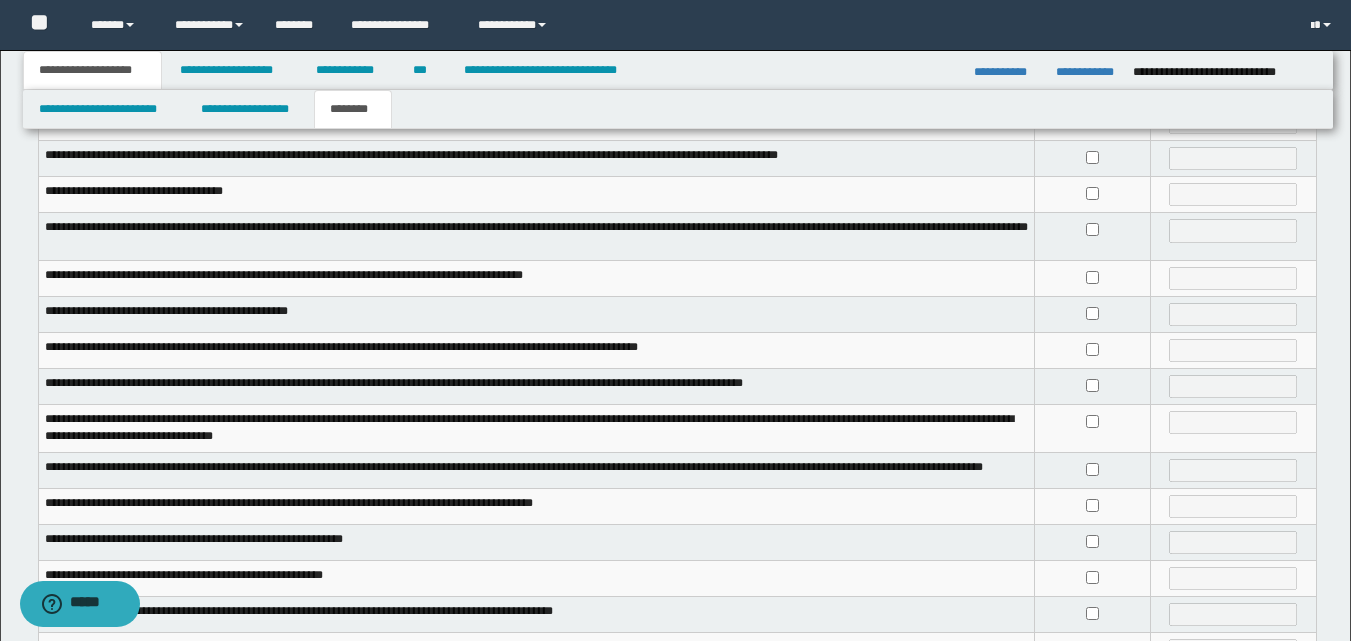 scroll, scrollTop: 346, scrollLeft: 0, axis: vertical 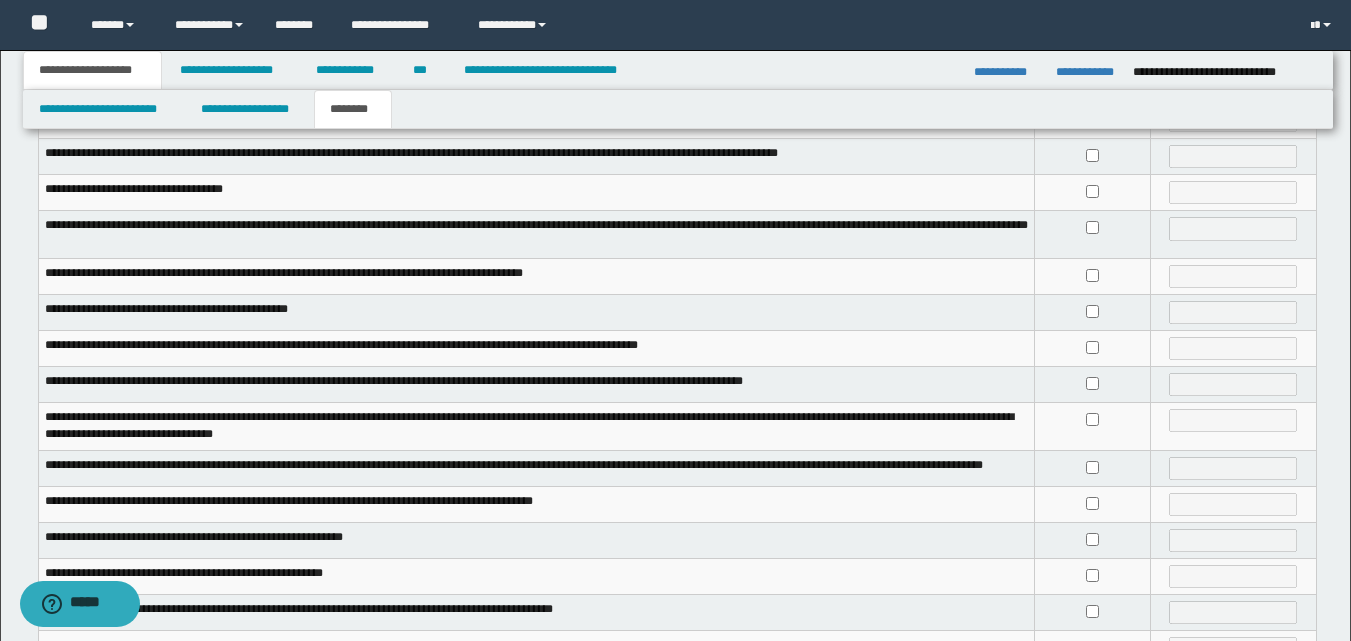 click at bounding box center [1093, 348] 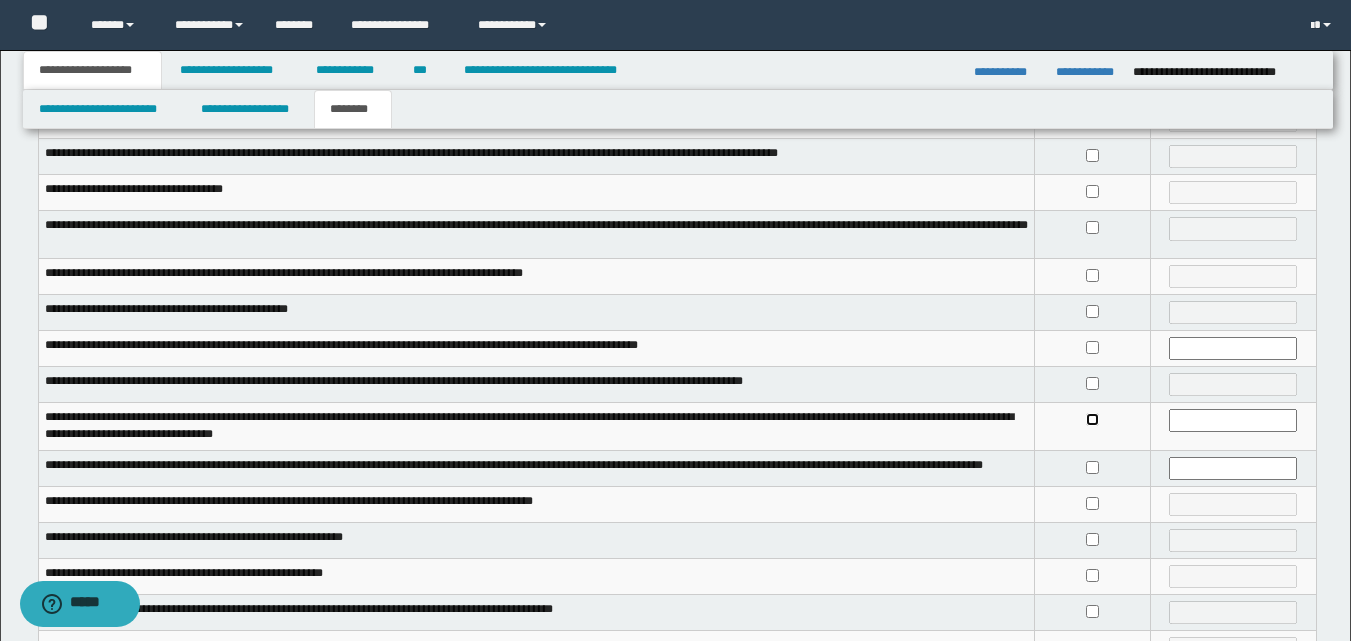 click at bounding box center (1093, 426) 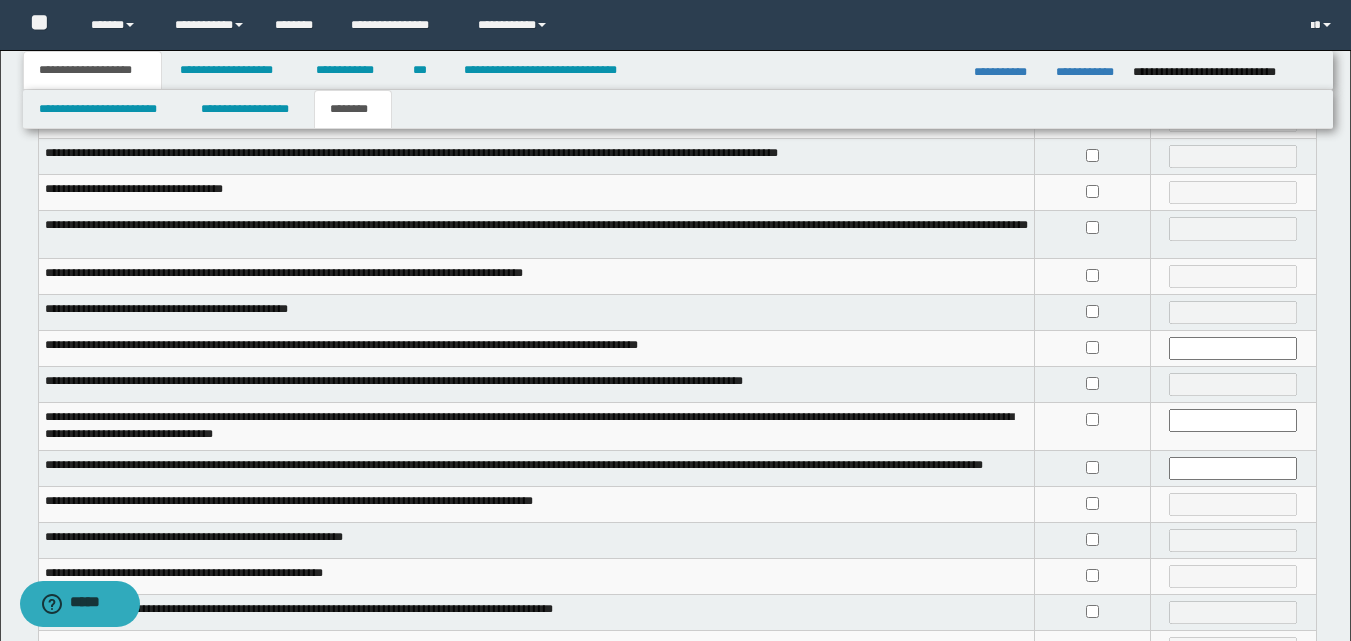 click at bounding box center [1093, 426] 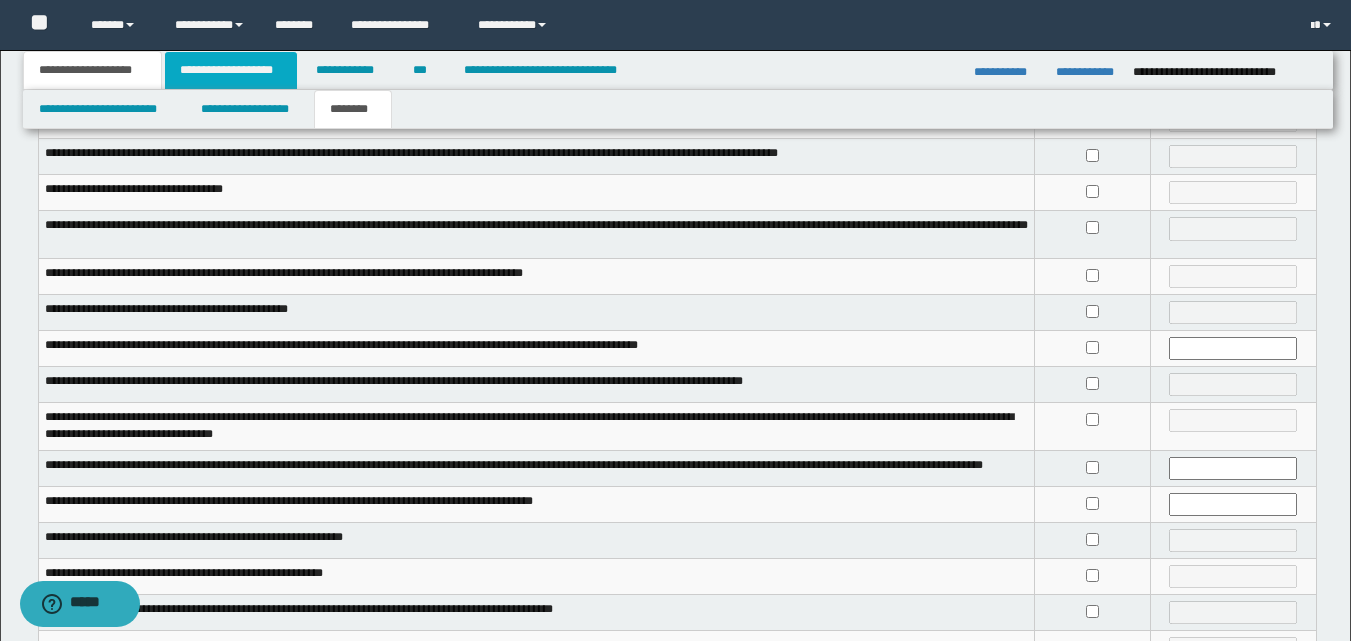 click on "**********" at bounding box center (231, 70) 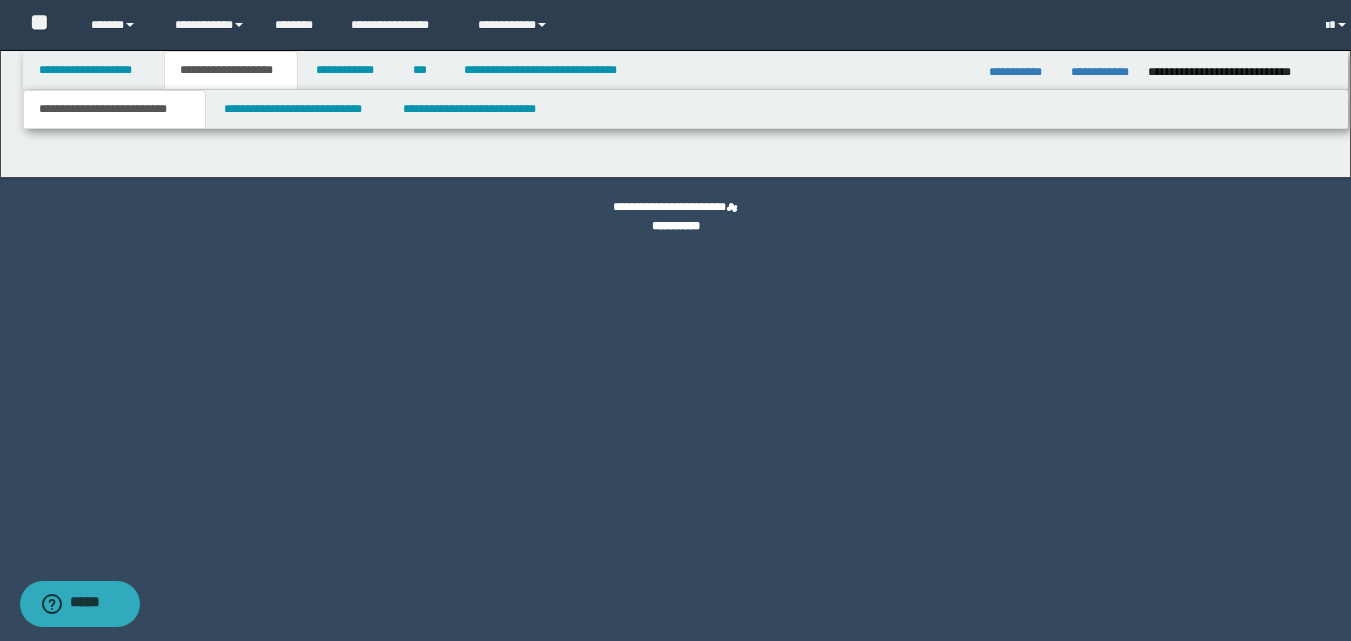 scroll, scrollTop: 0, scrollLeft: 0, axis: both 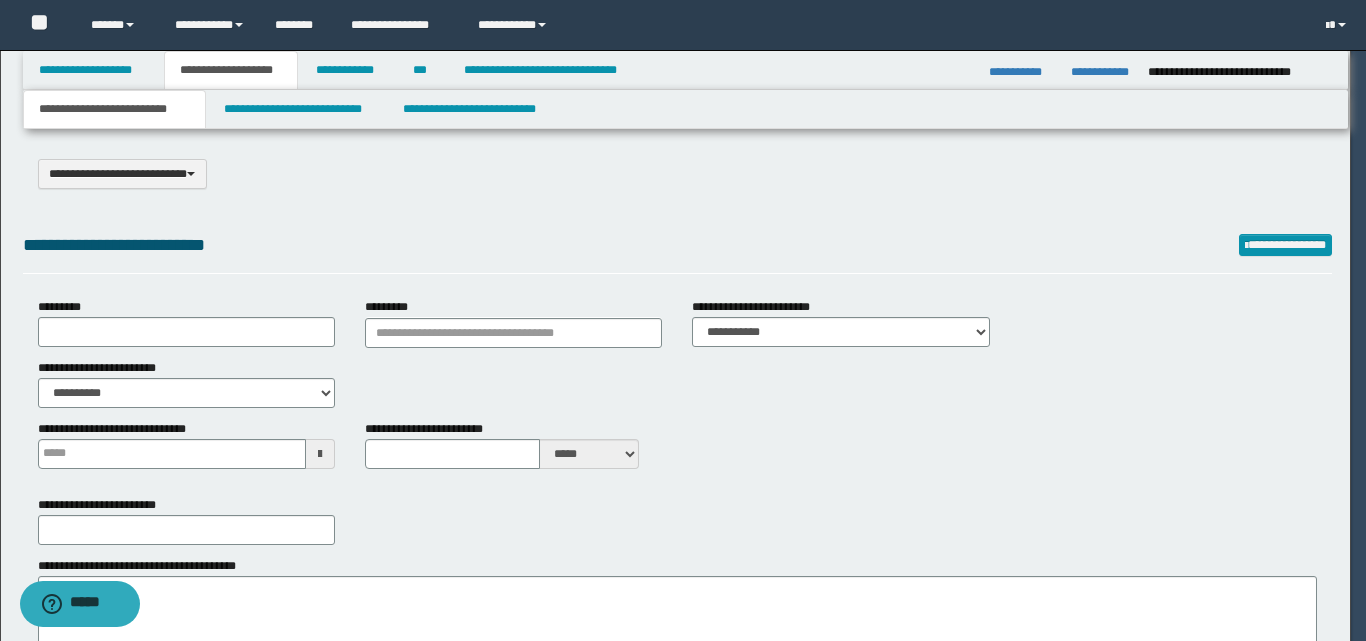 type on "**********" 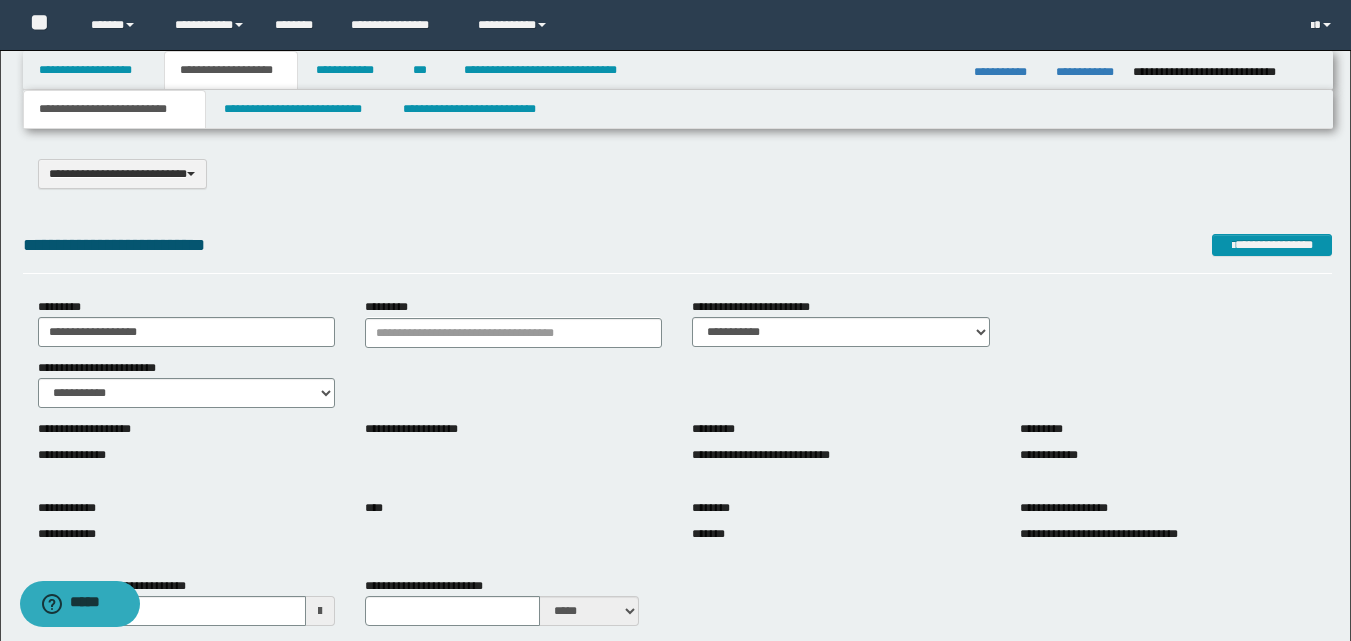 scroll, scrollTop: 0, scrollLeft: 0, axis: both 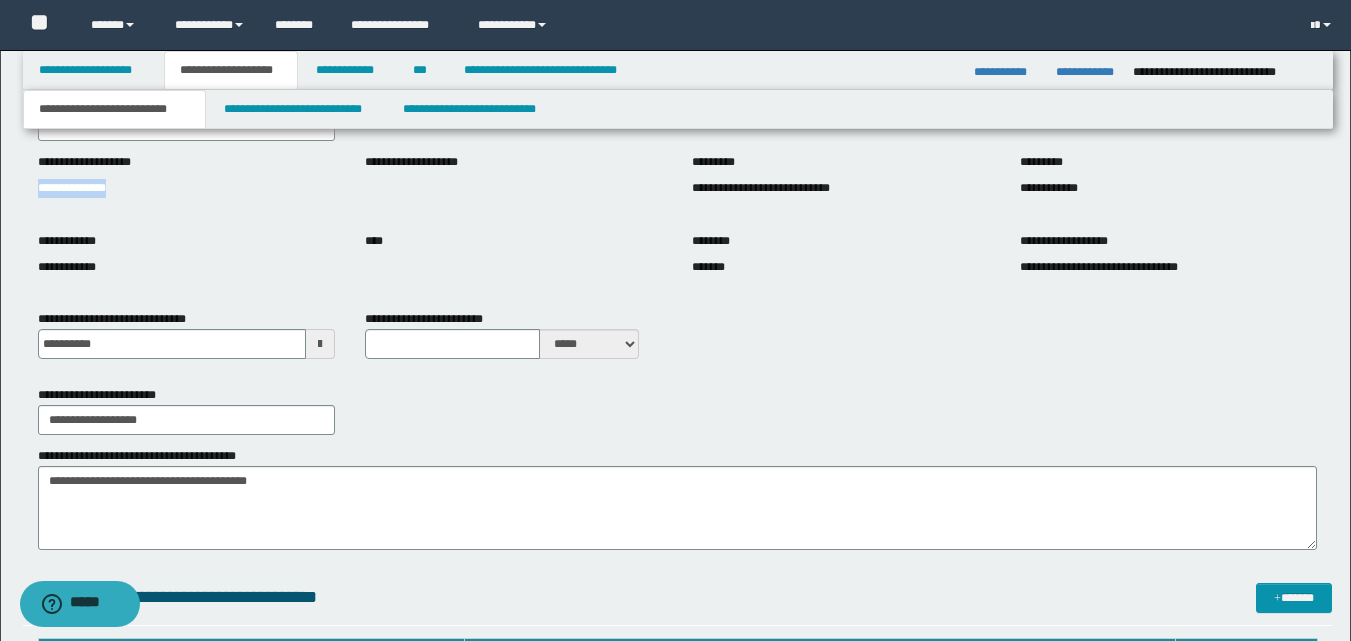 drag, startPoint x: 45, startPoint y: 187, endPoint x: 153, endPoint y: 187, distance: 108 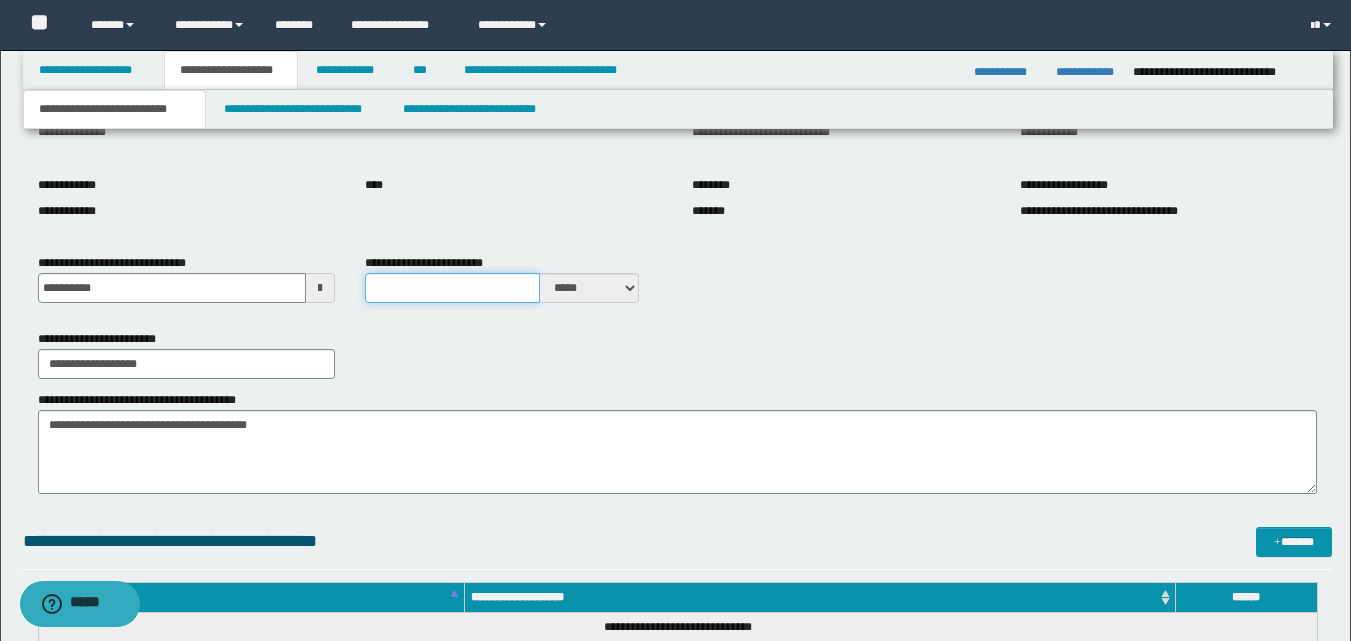 click on "**********" at bounding box center [452, 288] 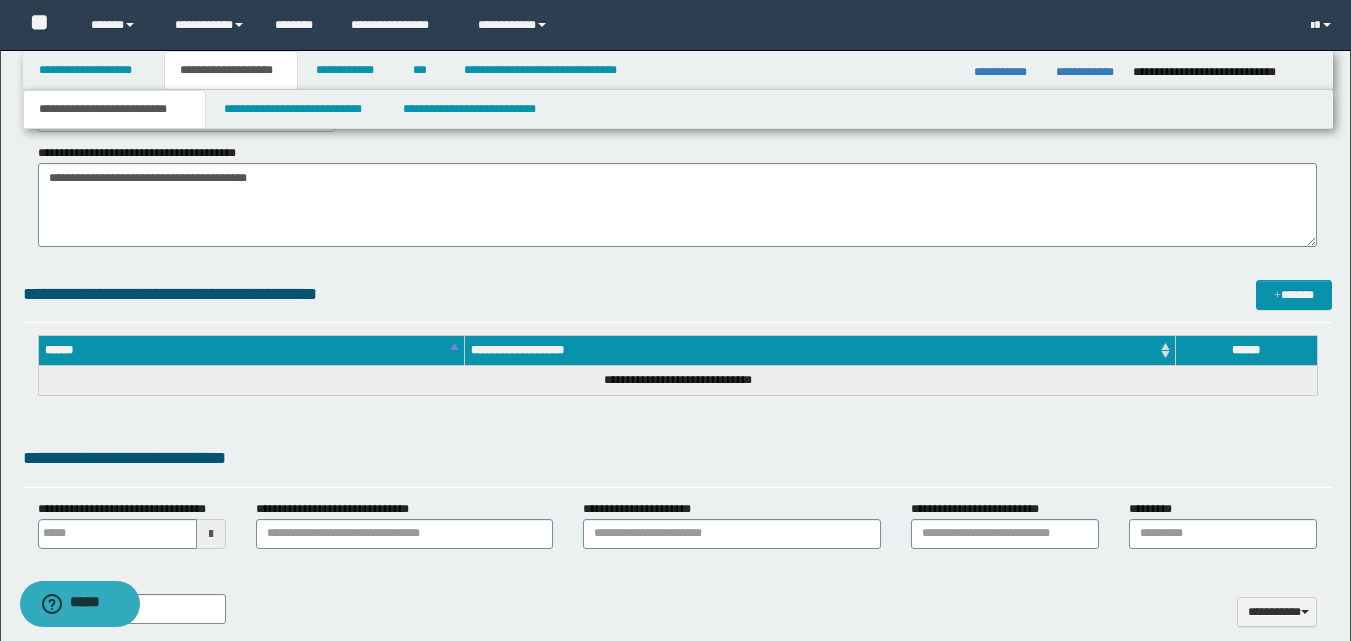 scroll, scrollTop: 583, scrollLeft: 0, axis: vertical 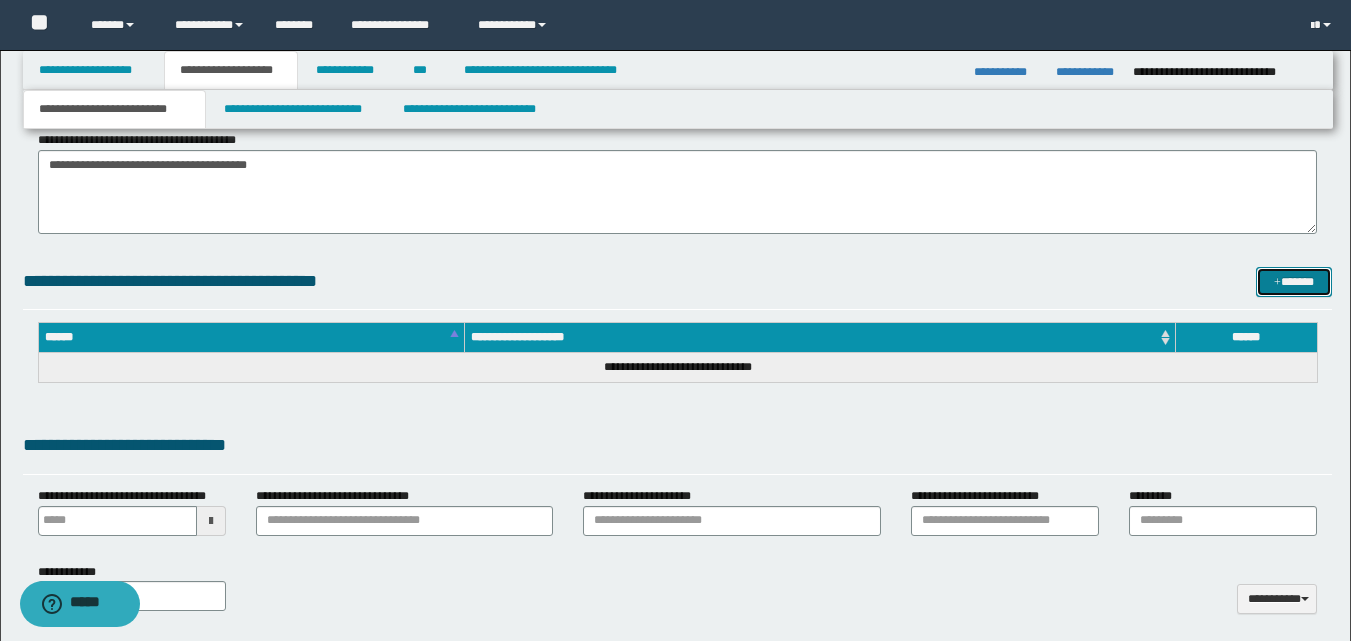 click on "*******" at bounding box center [1294, 282] 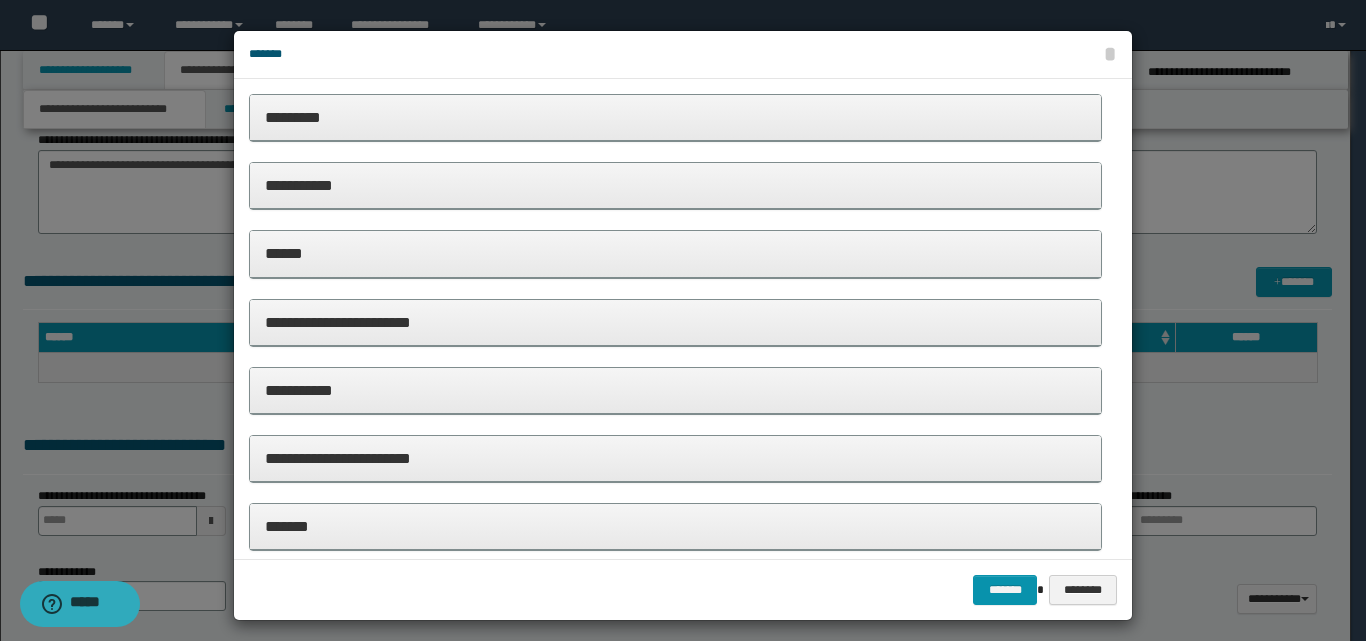 click on "**********" at bounding box center [675, 185] 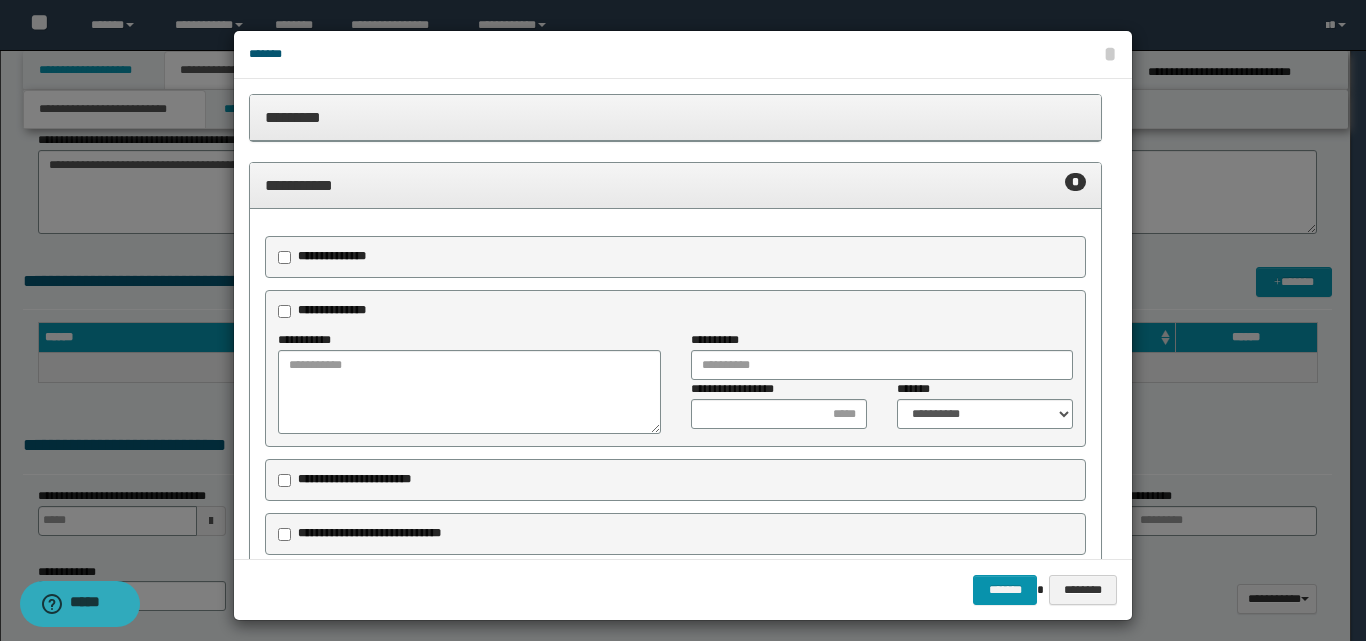 click on "*******
********" at bounding box center [683, 589] 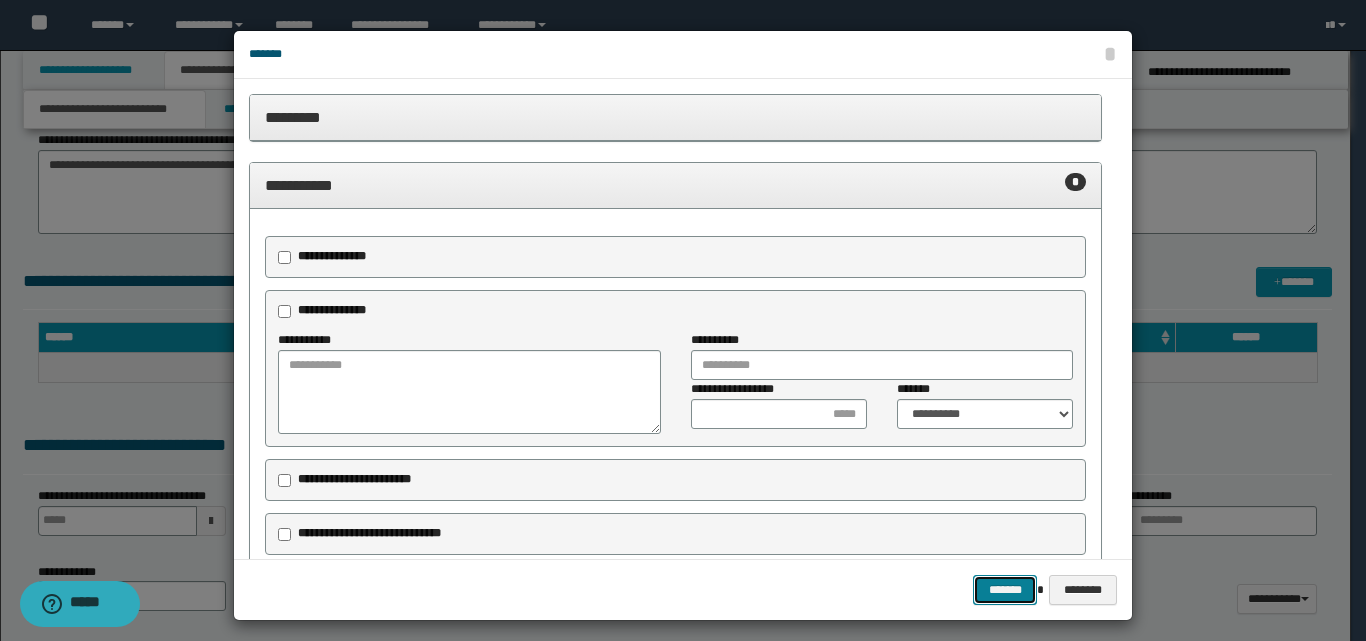 click on "*******" at bounding box center [1005, 590] 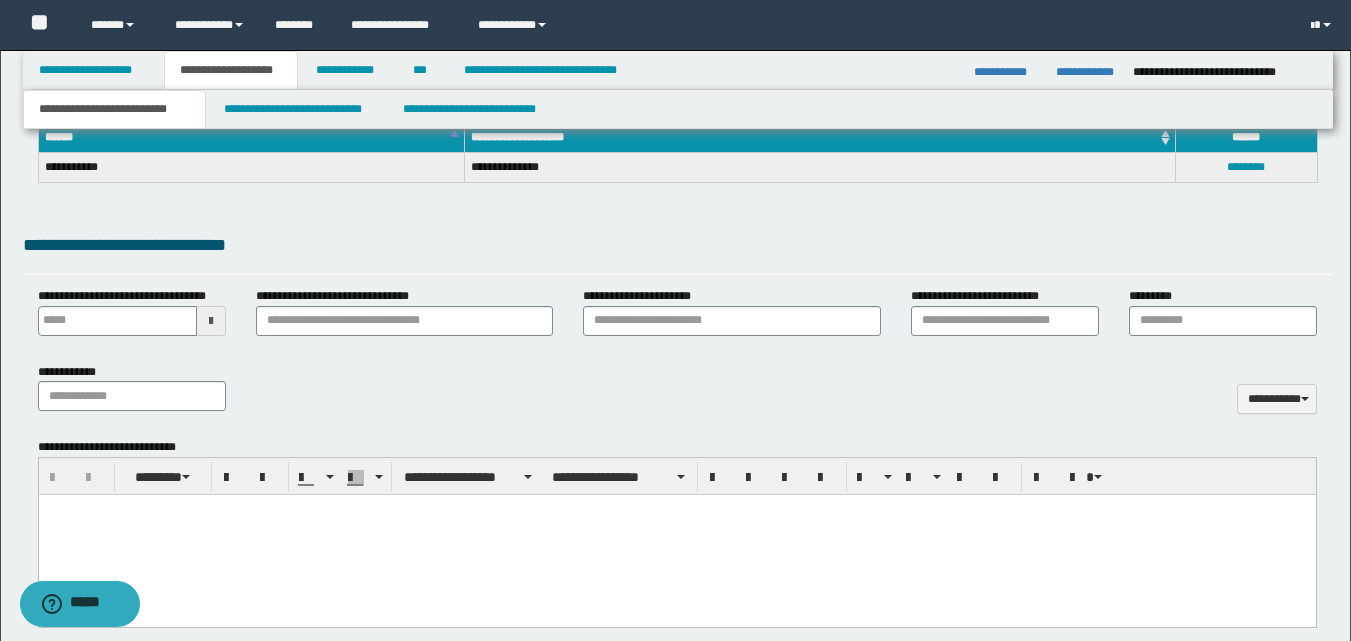 scroll, scrollTop: 0, scrollLeft: 0, axis: both 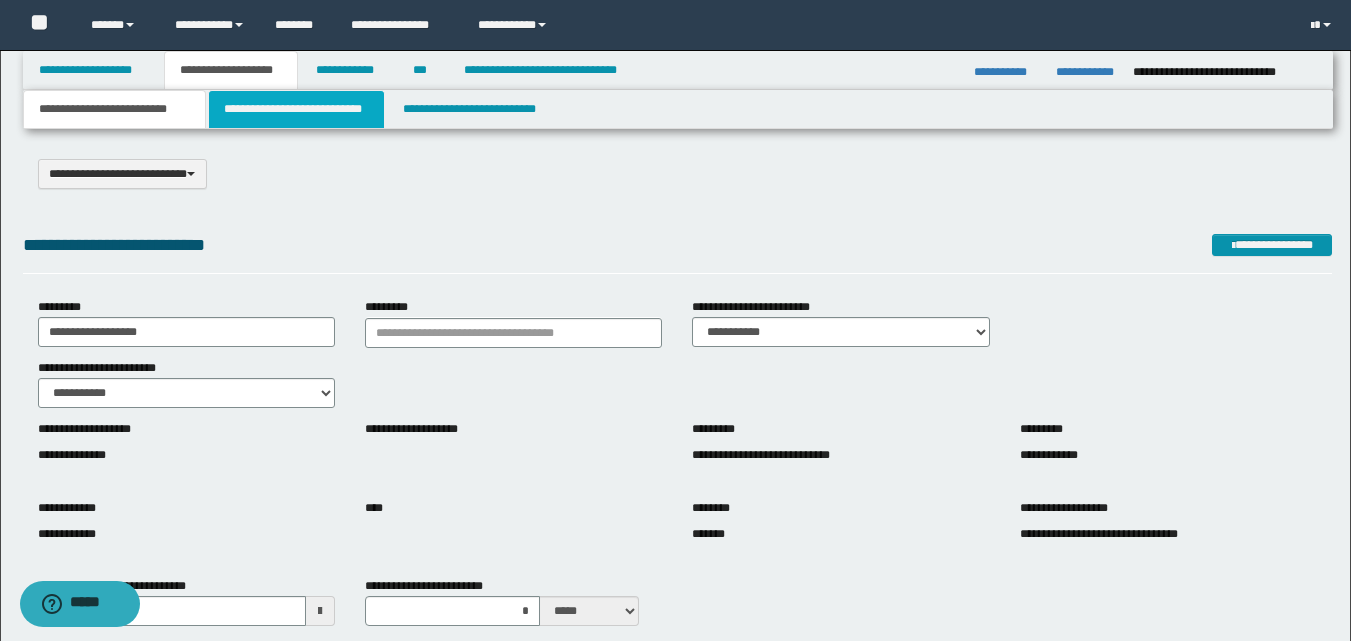 click on "**********" at bounding box center [296, 109] 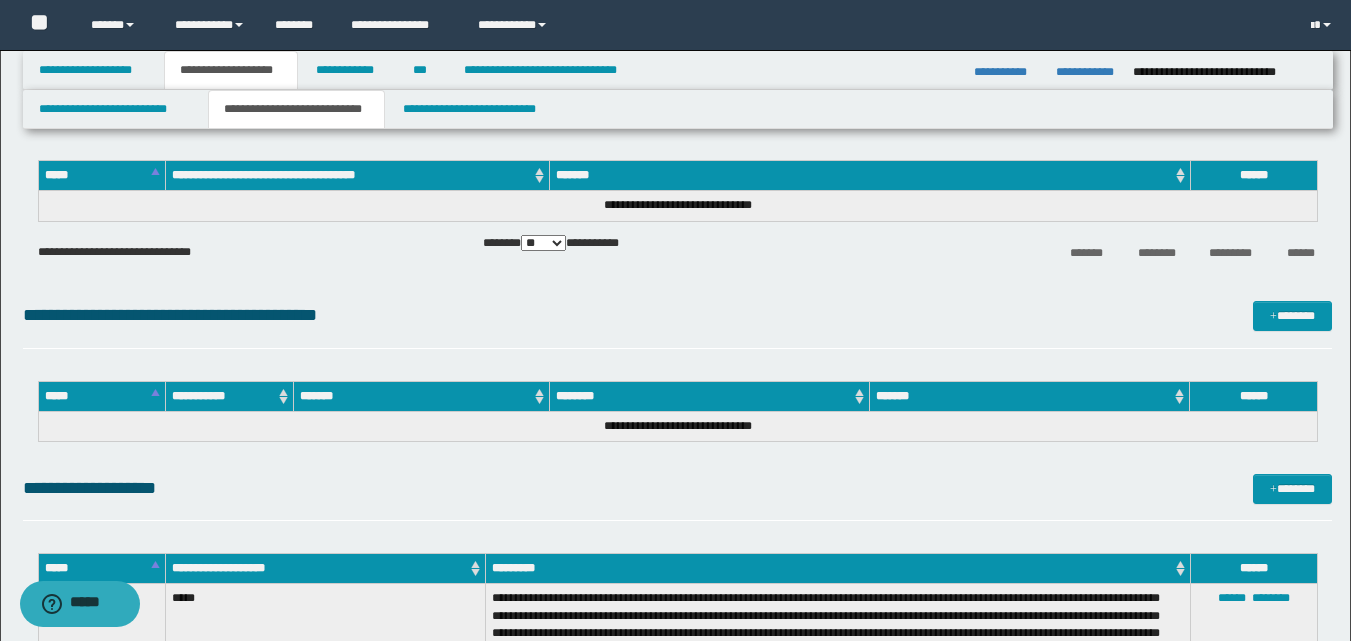 scroll, scrollTop: 320, scrollLeft: 0, axis: vertical 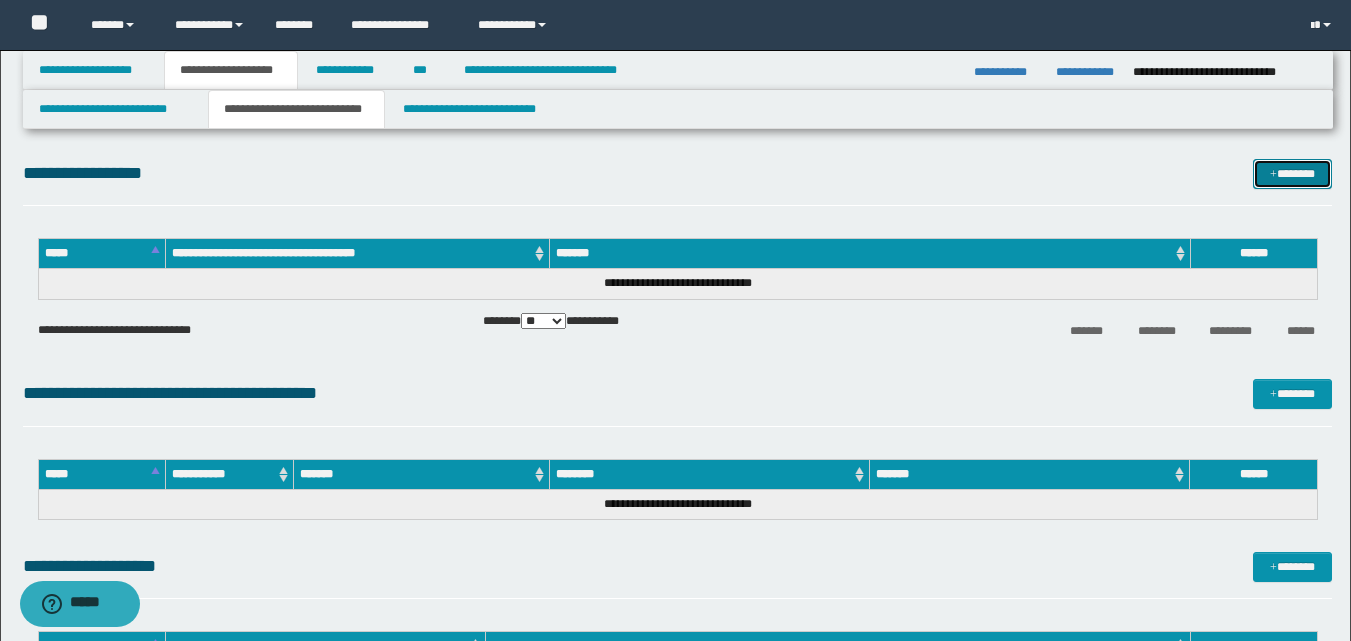 click on "*******" at bounding box center [1292, 174] 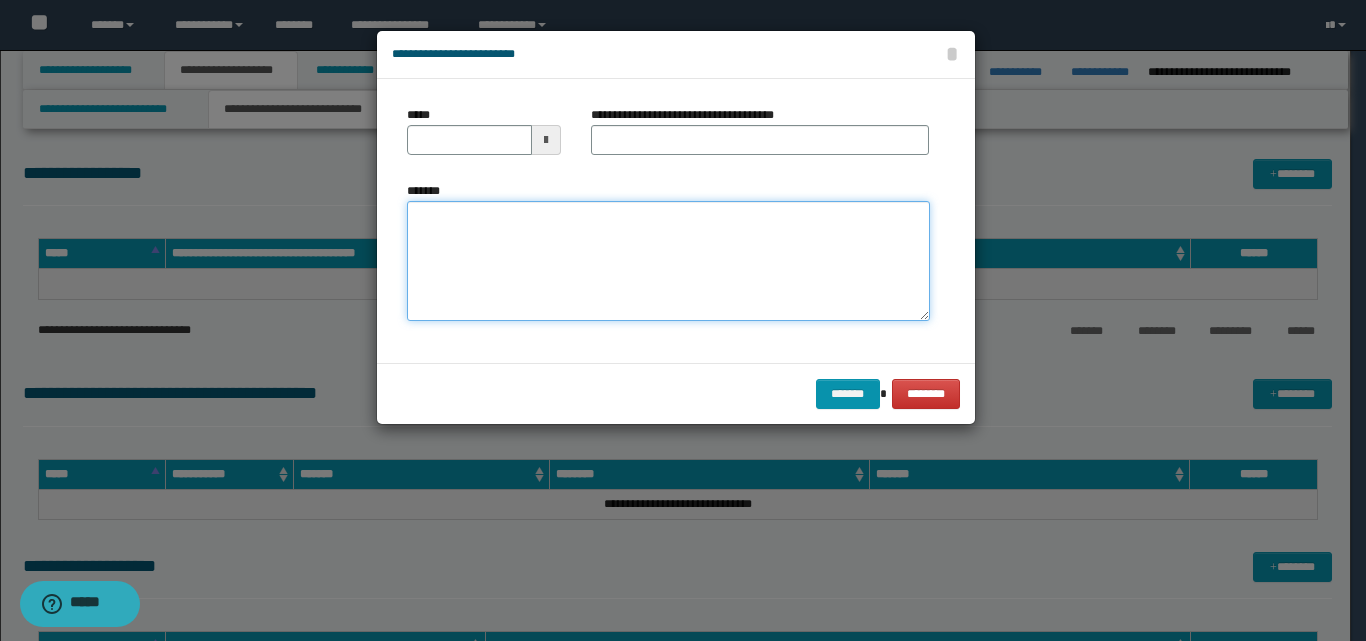 paste on "**********" 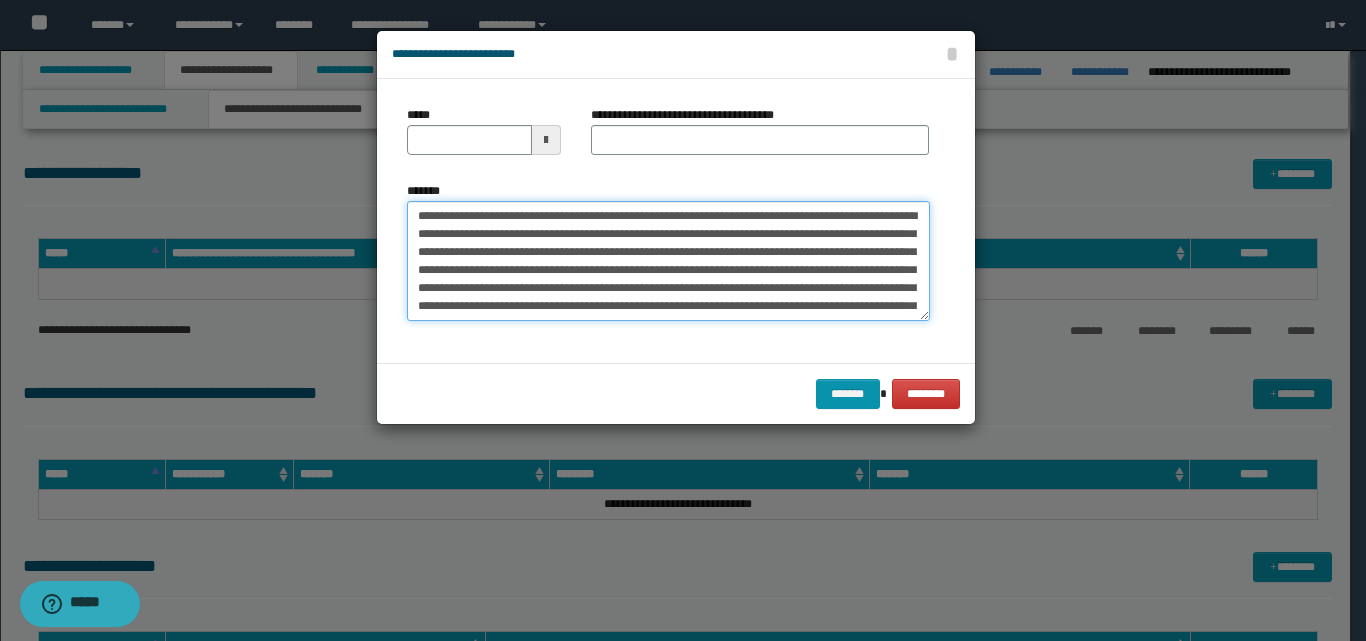 scroll, scrollTop: 119, scrollLeft: 0, axis: vertical 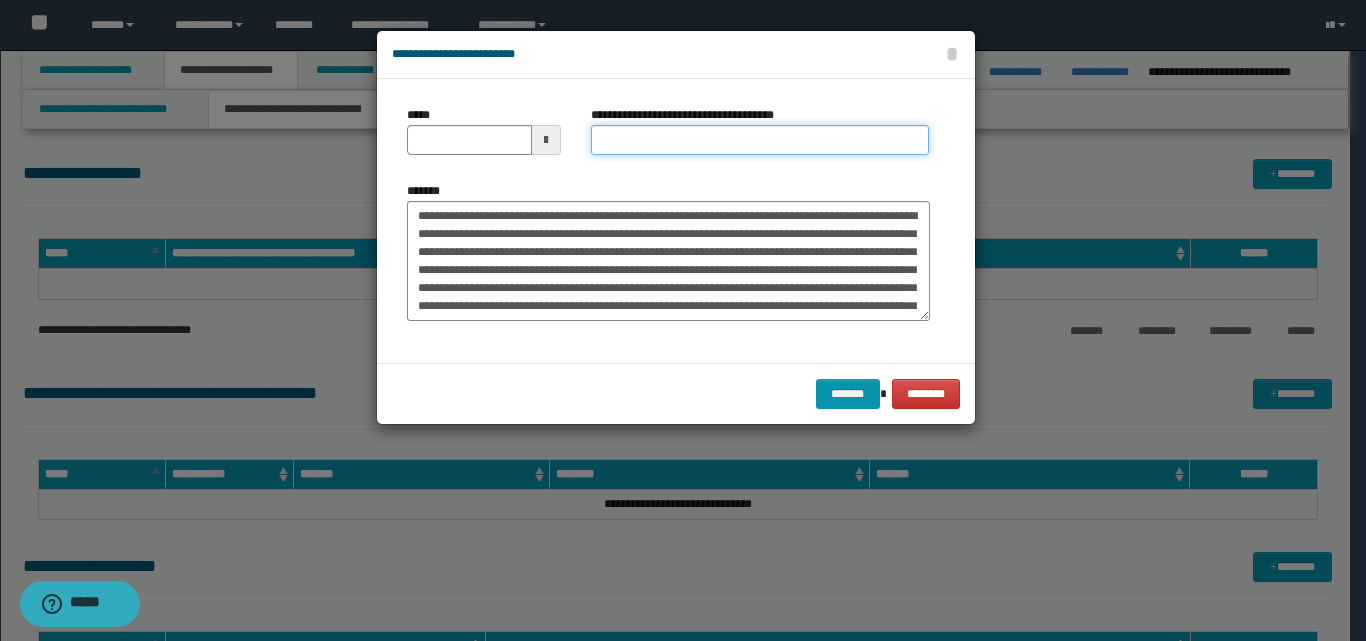 click on "**********" at bounding box center (760, 140) 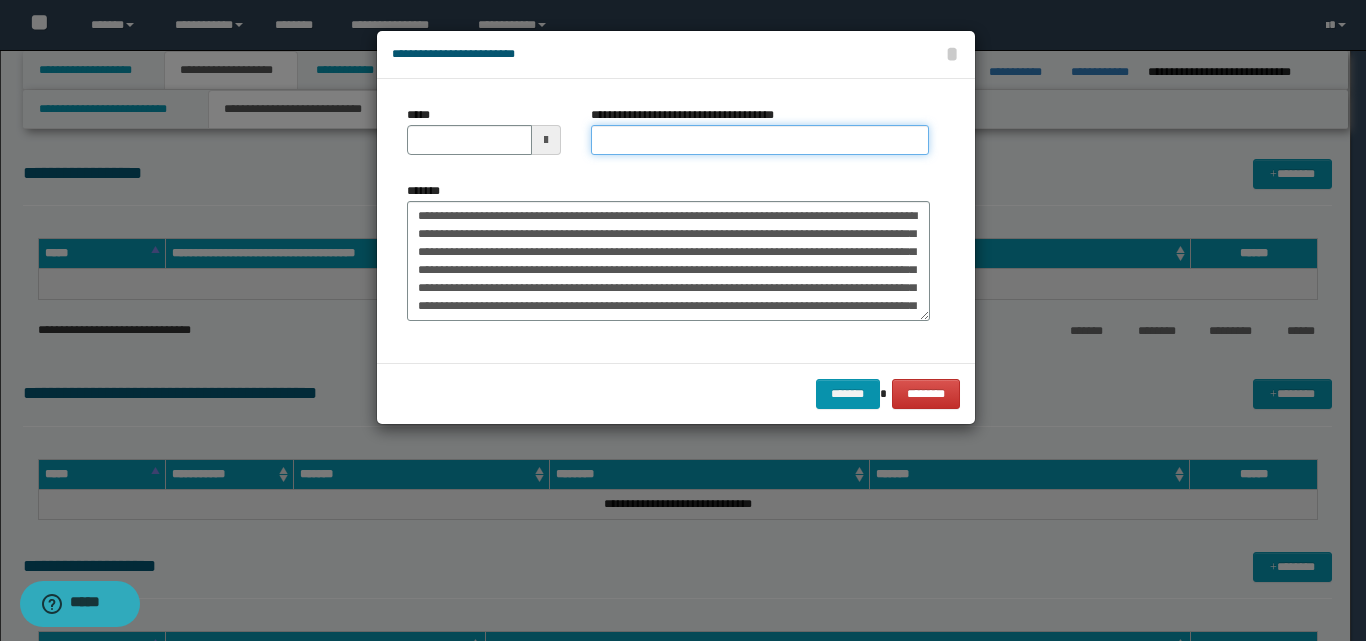 type on "*********" 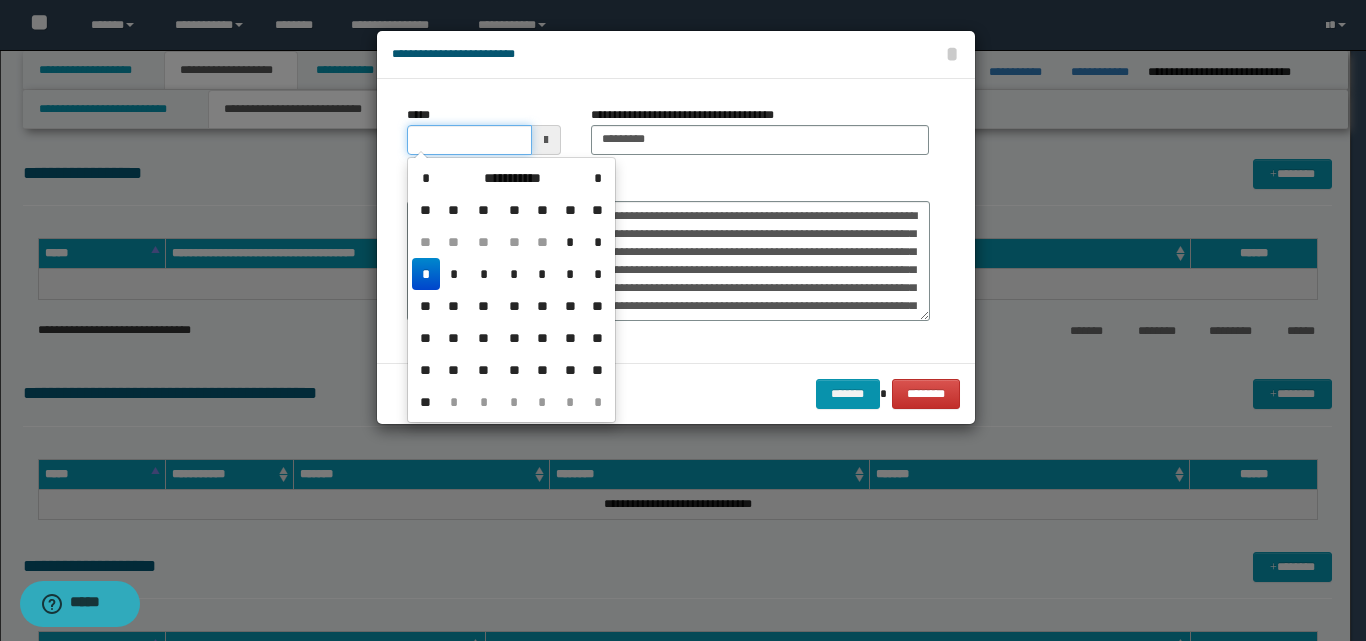 click on "*****" at bounding box center (469, 140) 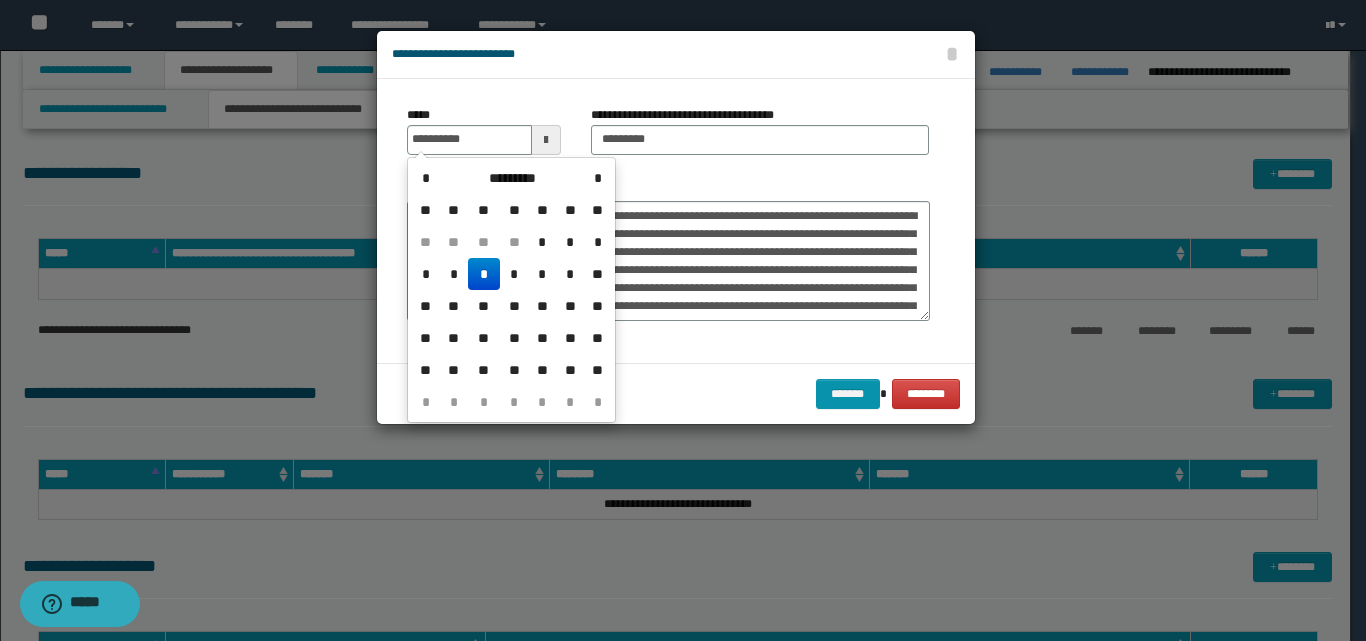 click on "*" at bounding box center (484, 274) 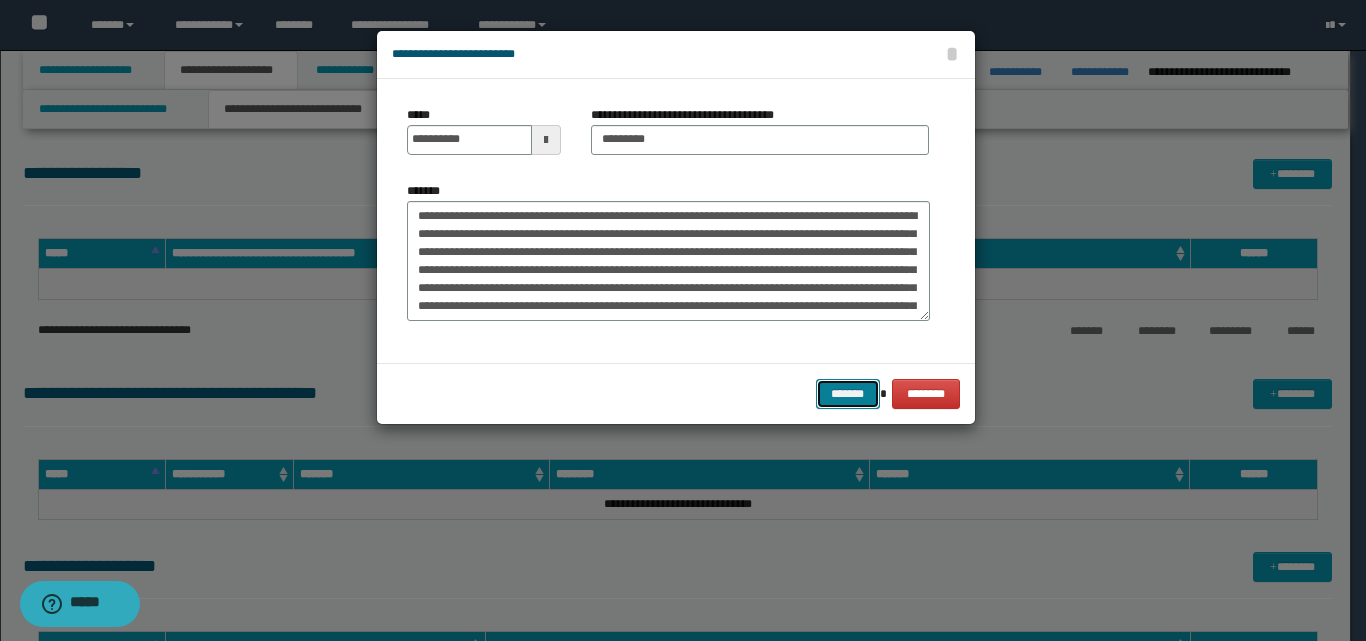 click on "*******" at bounding box center (848, 394) 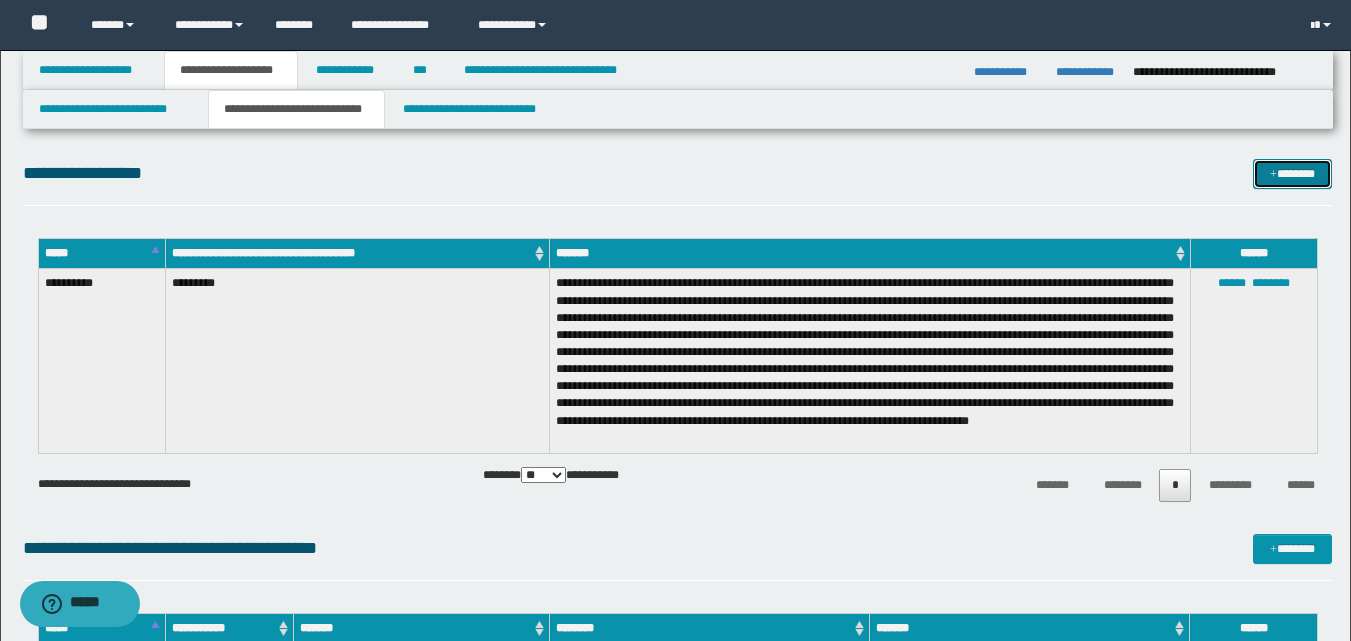 click on "*******" at bounding box center (1292, 174) 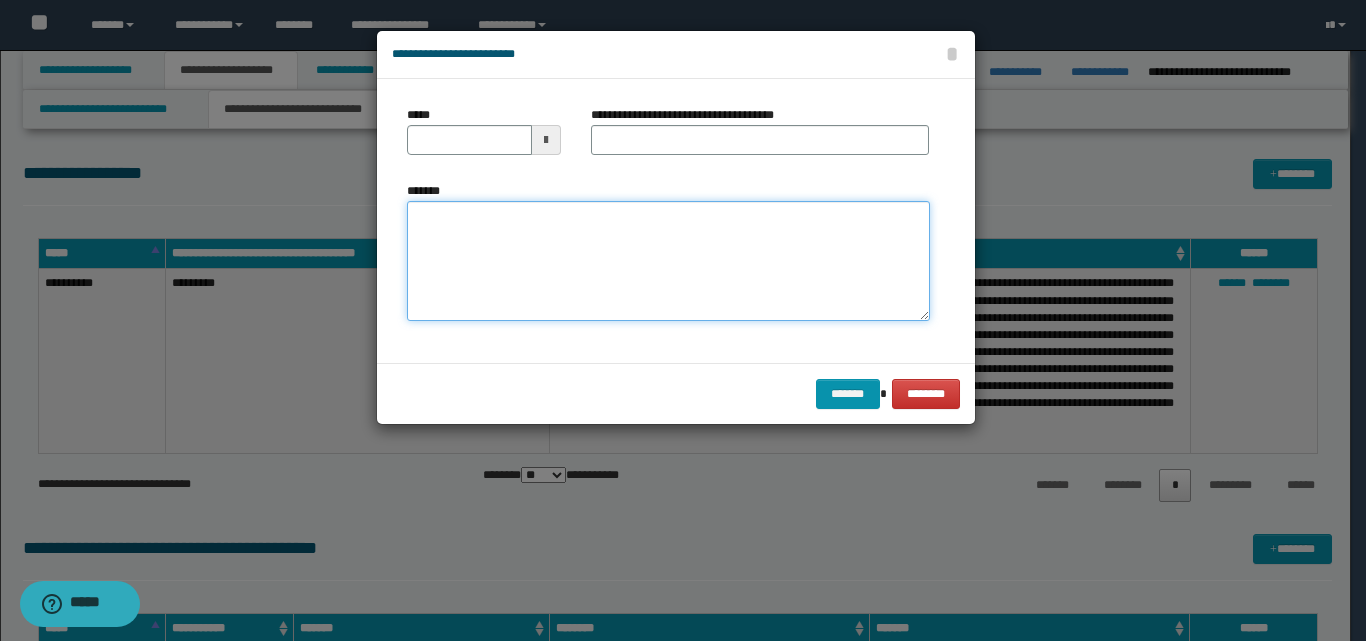 paste on "**********" 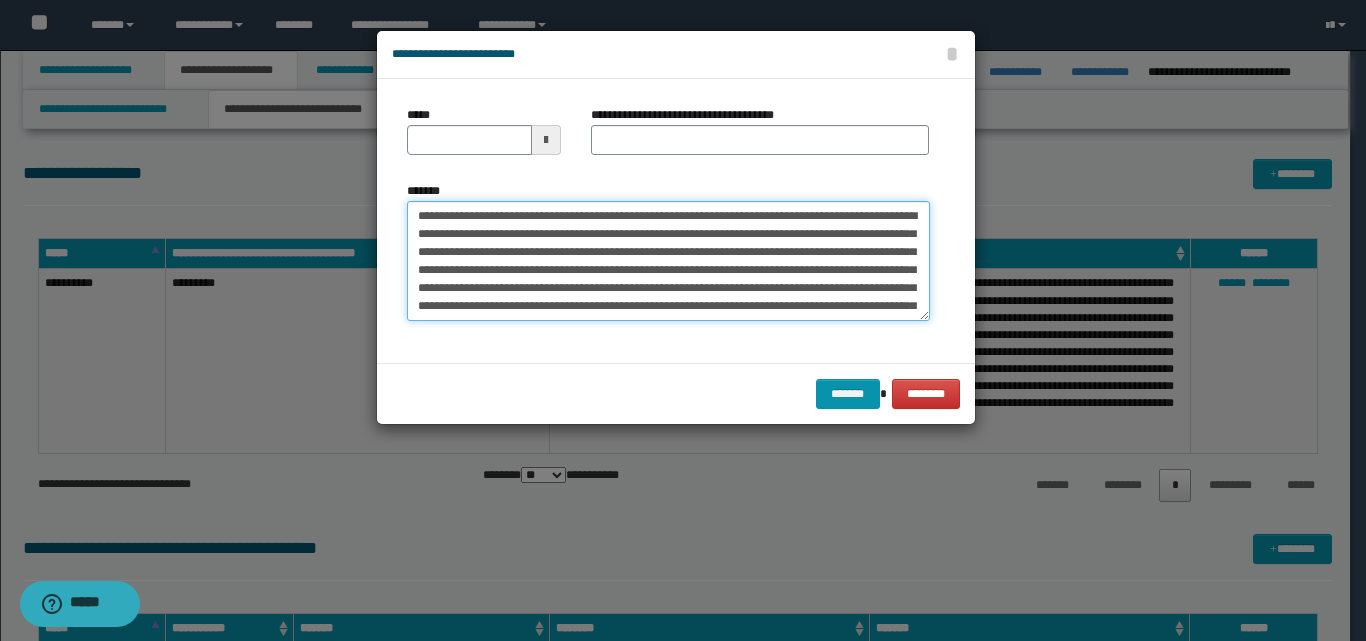 scroll, scrollTop: 191, scrollLeft: 0, axis: vertical 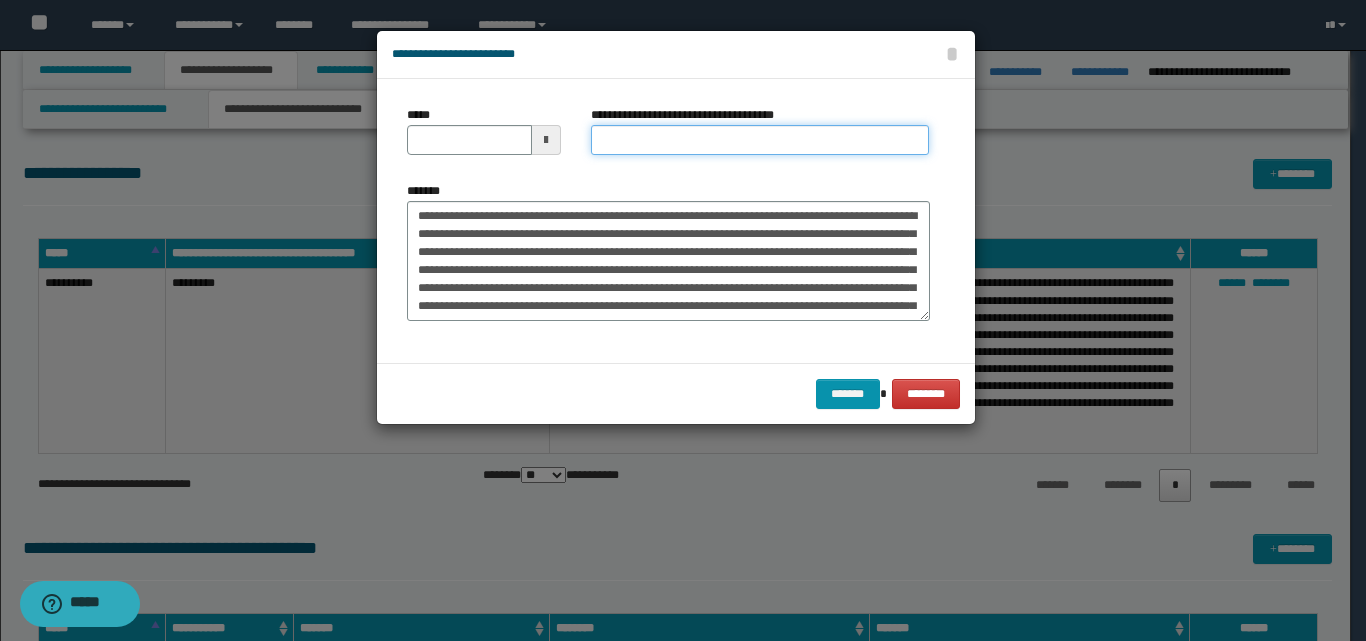 click on "**********" at bounding box center (760, 140) 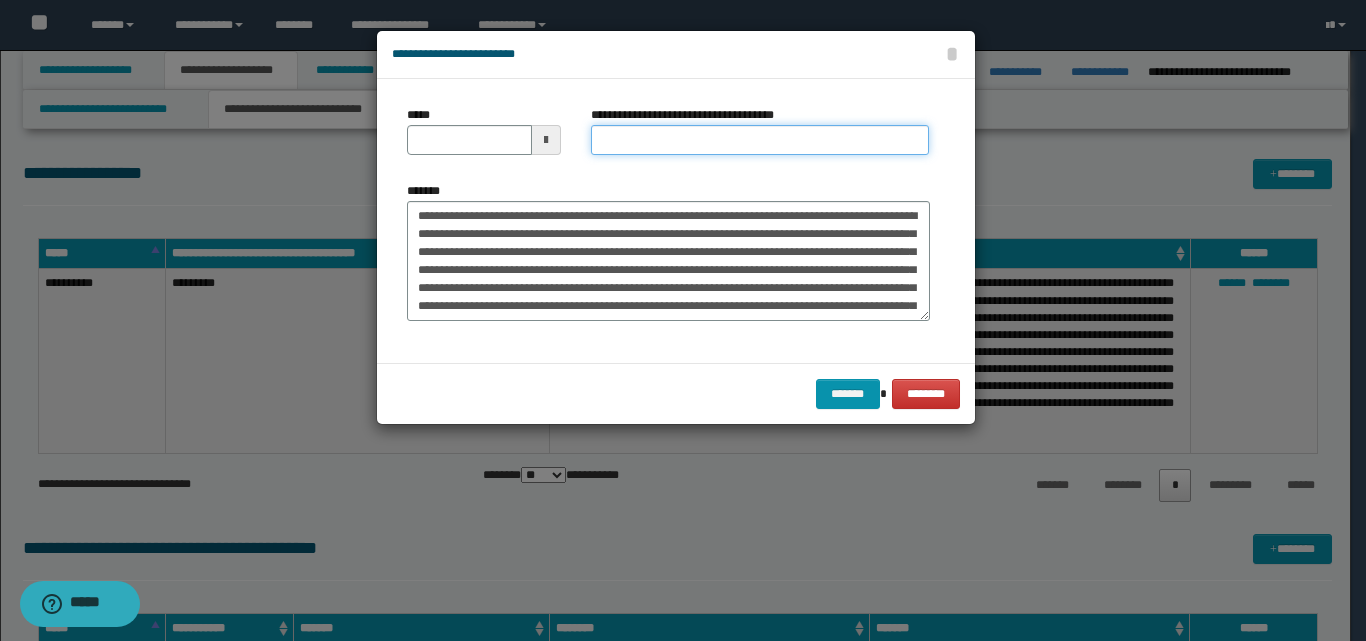 type on "*********" 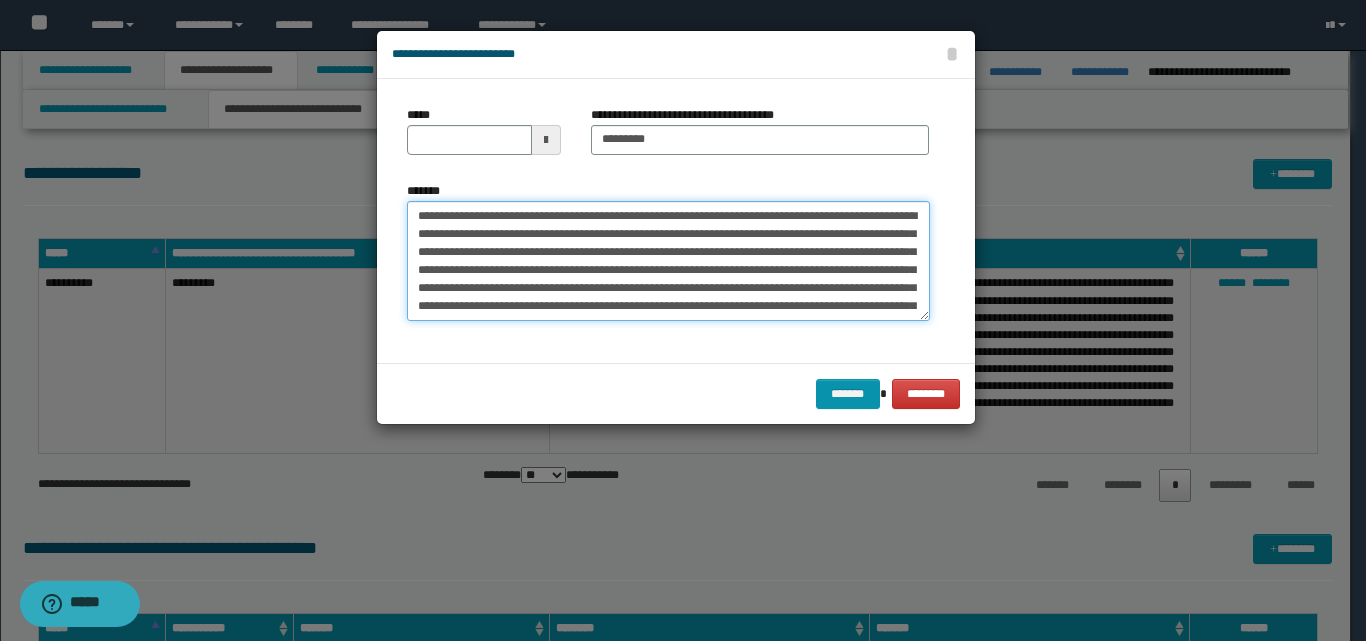 drag, startPoint x: 530, startPoint y: 220, endPoint x: 665, endPoint y: 217, distance: 135.03333 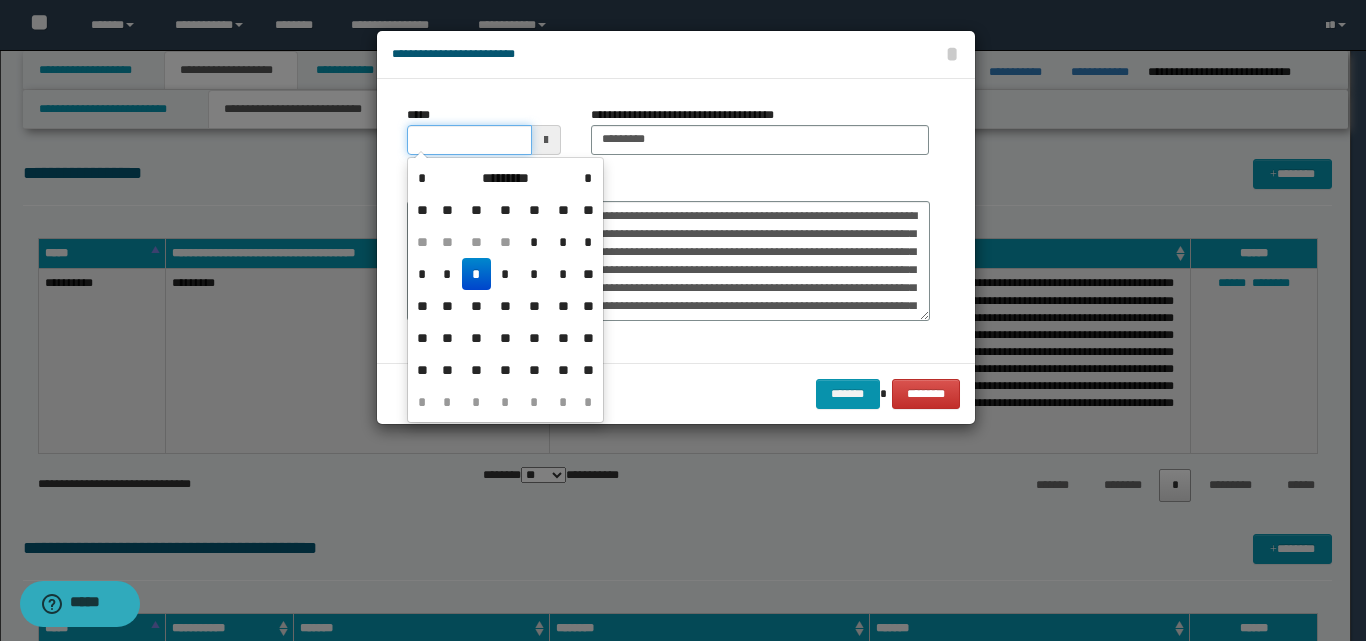 click on "*****" at bounding box center [469, 140] 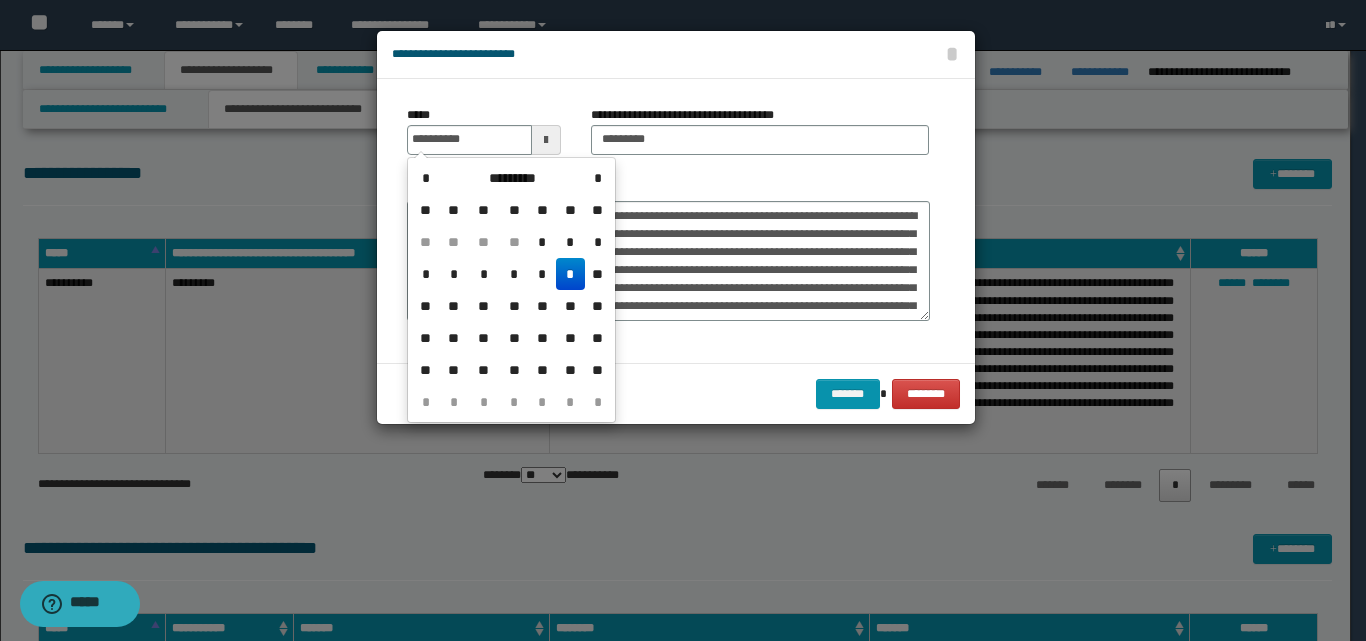 click on "*" at bounding box center (570, 274) 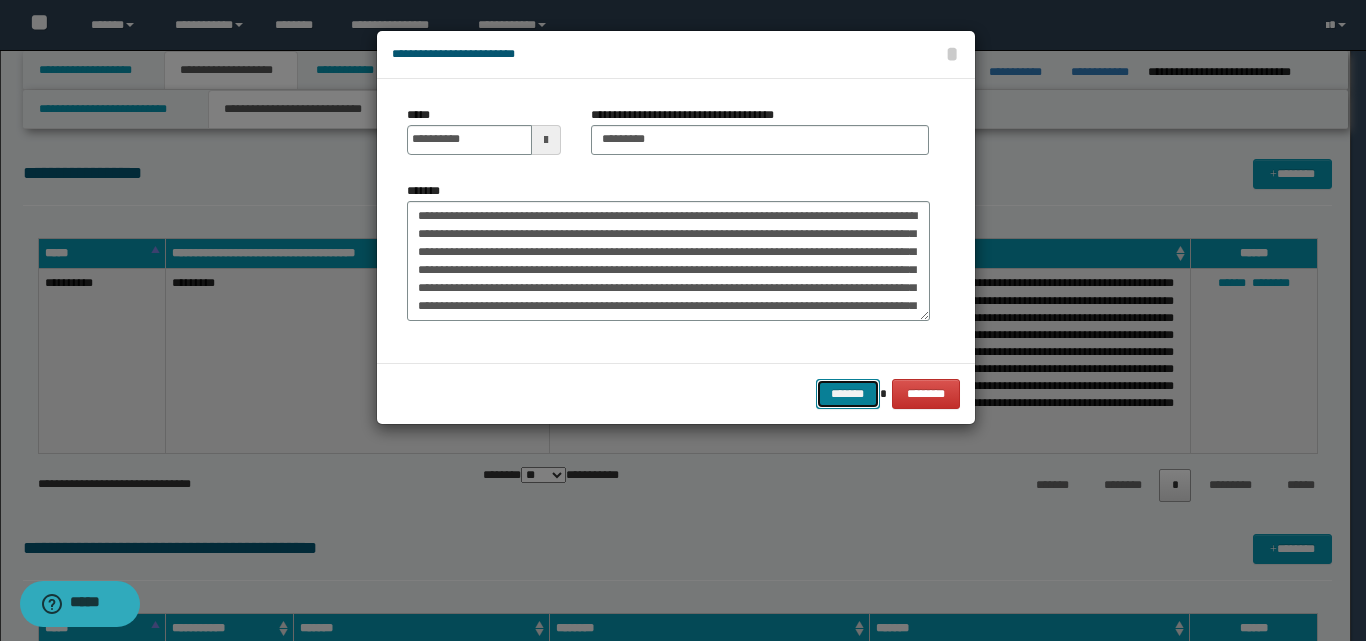 click on "*******" at bounding box center [848, 394] 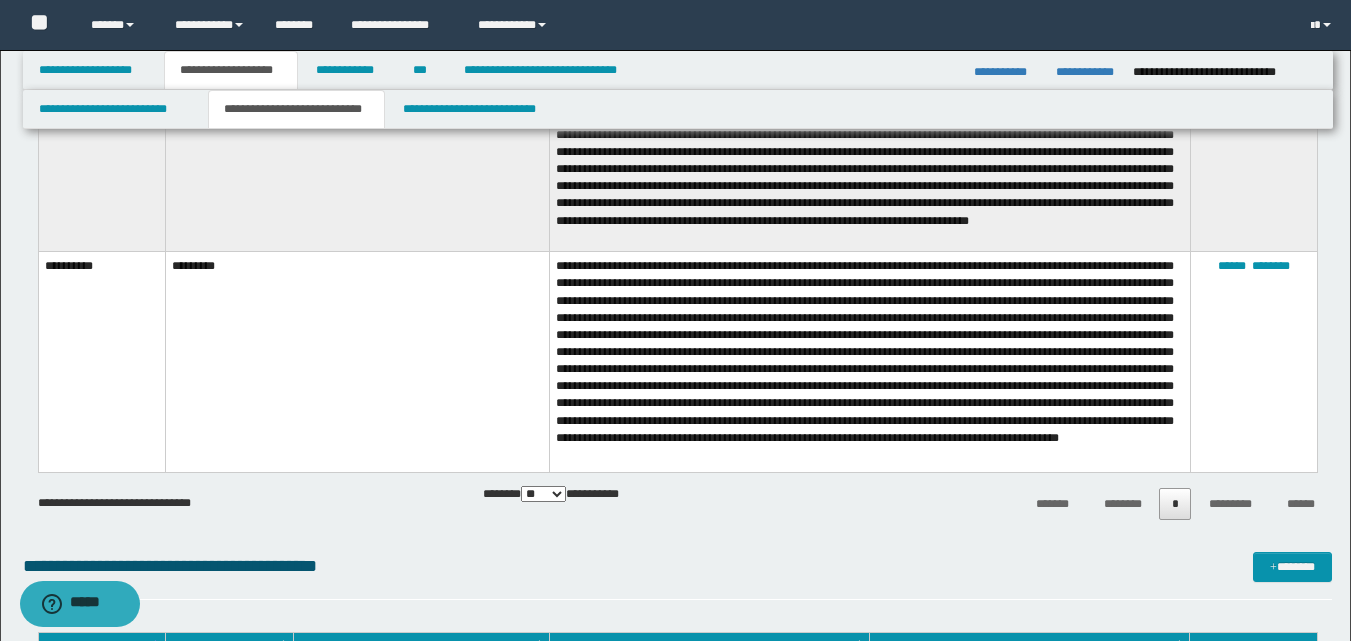 scroll, scrollTop: 203, scrollLeft: 0, axis: vertical 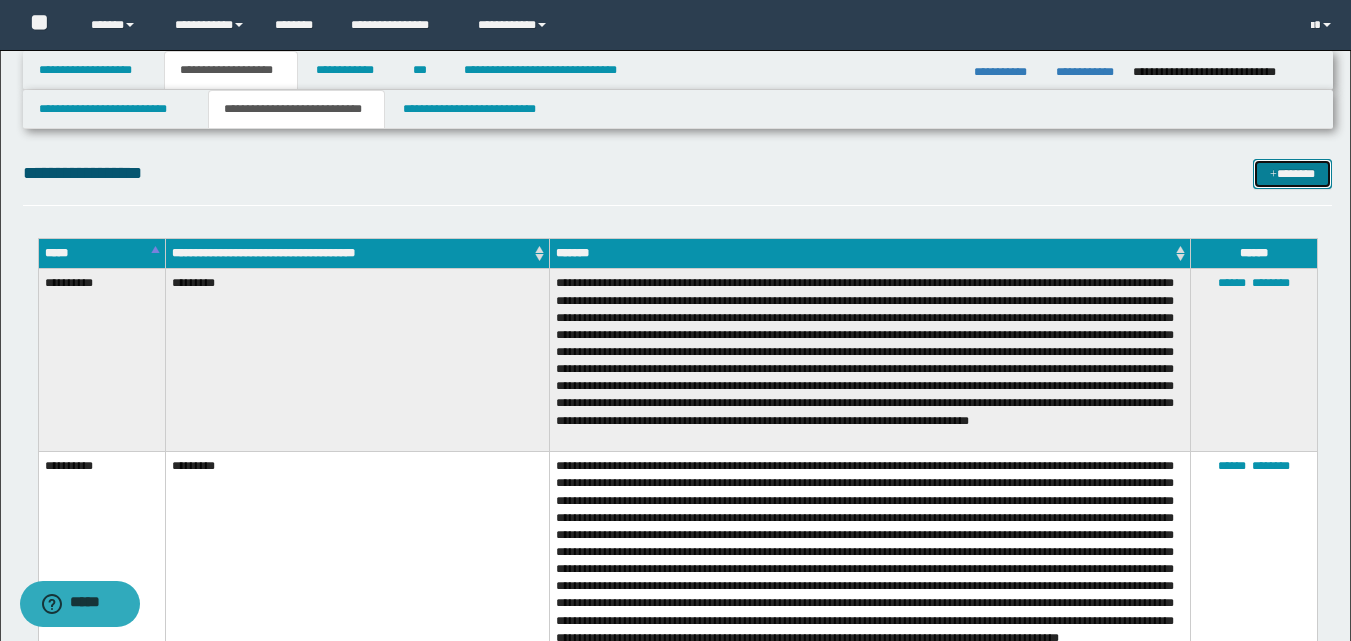 click on "*******" at bounding box center (1292, 174) 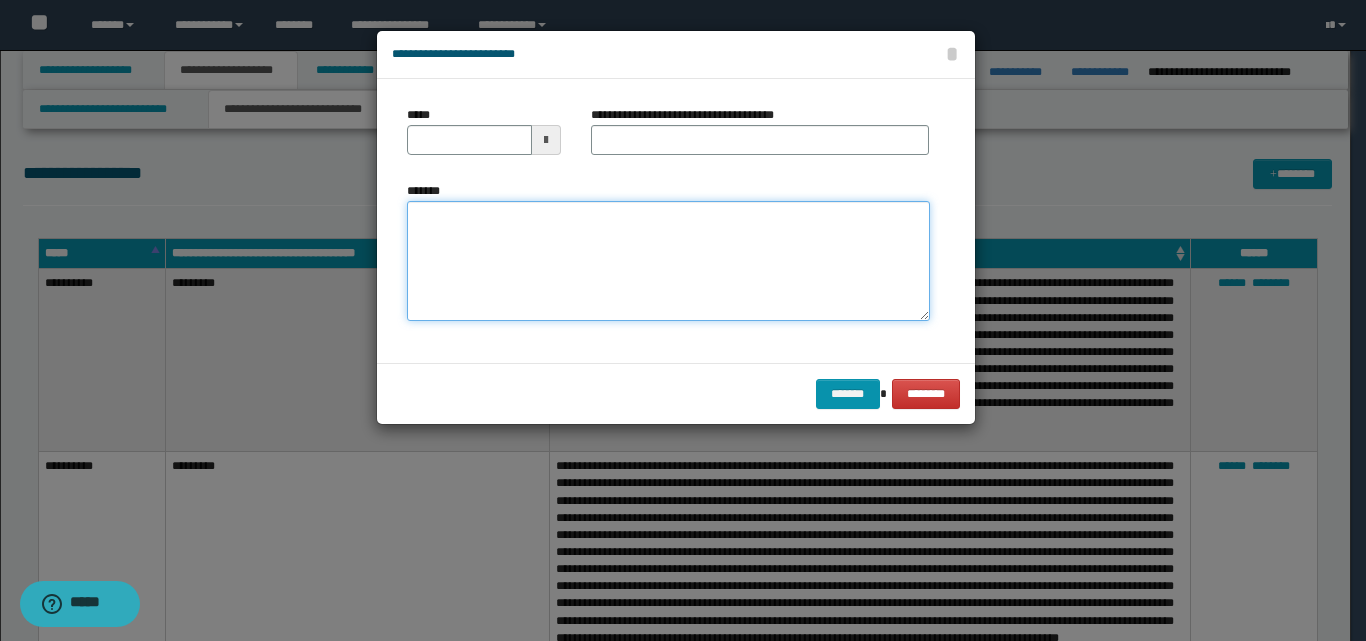 paste on "**********" 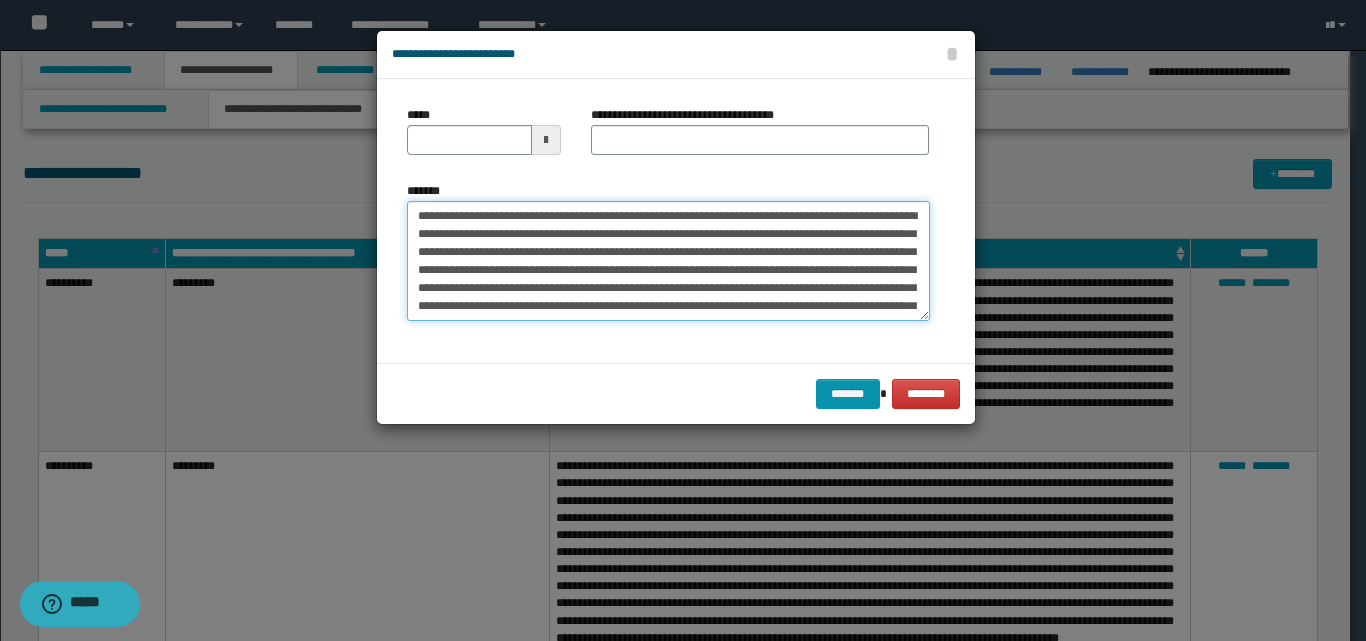 scroll, scrollTop: 335, scrollLeft: 0, axis: vertical 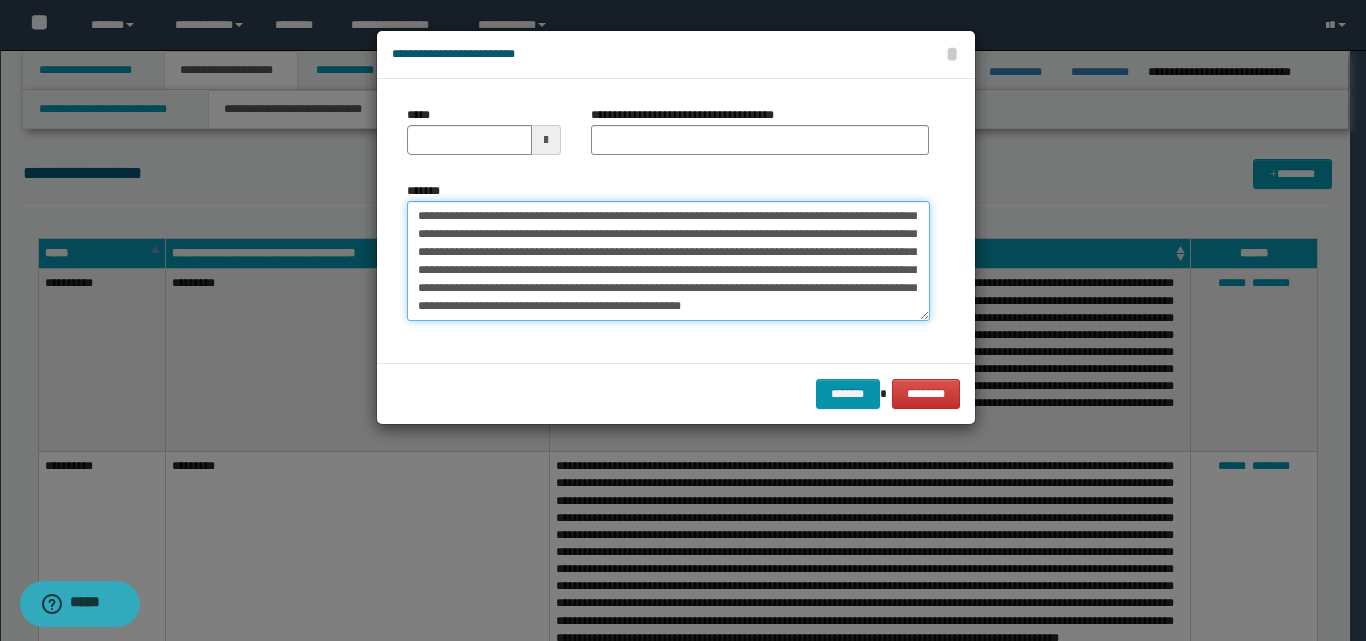 type 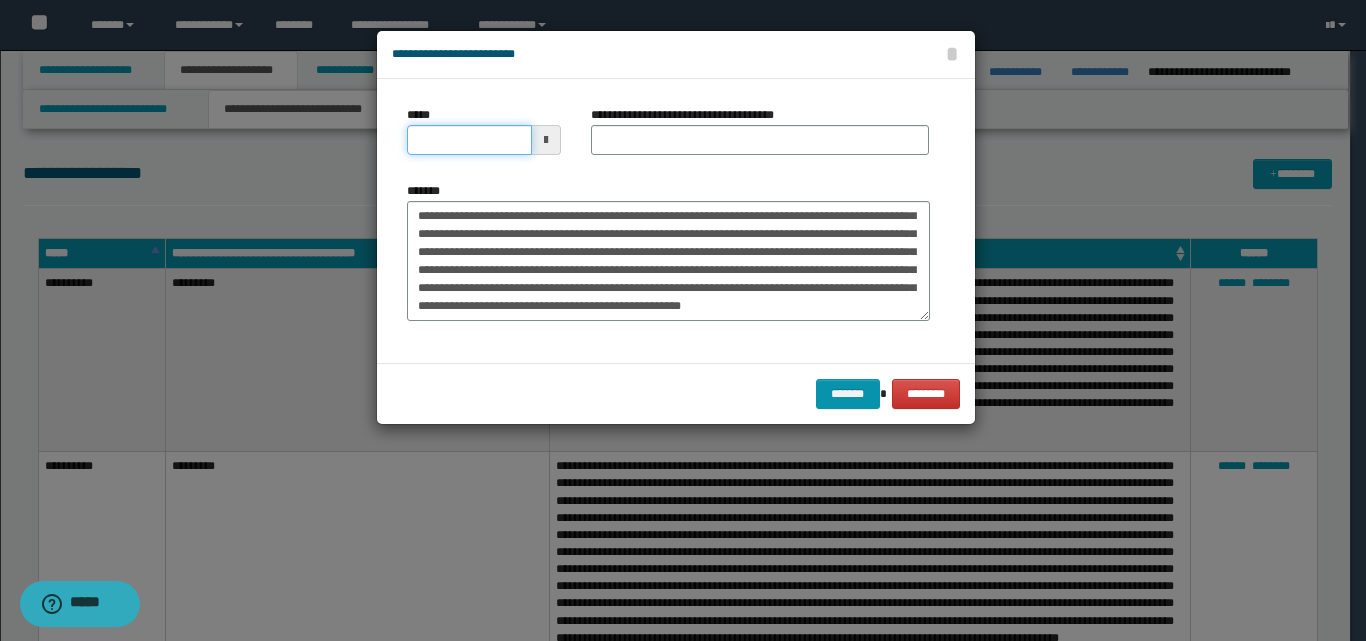 click on "*****" at bounding box center [469, 140] 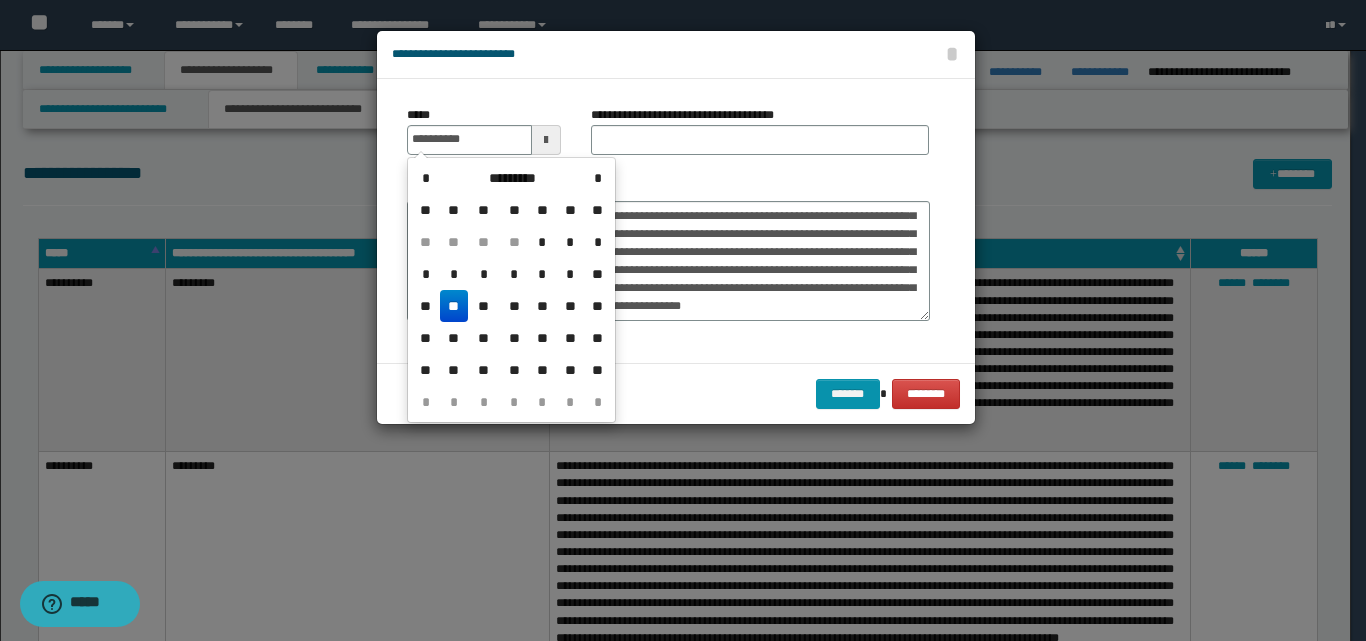 click on "**" at bounding box center (454, 306) 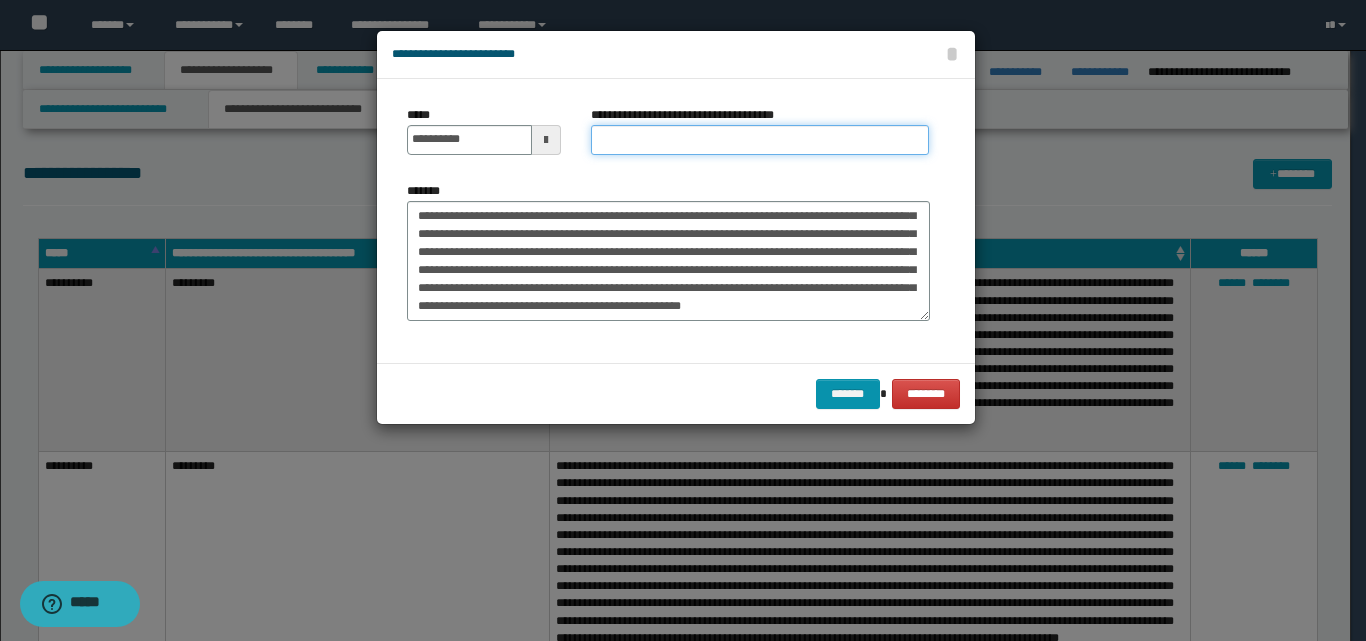 click on "**********" at bounding box center [760, 140] 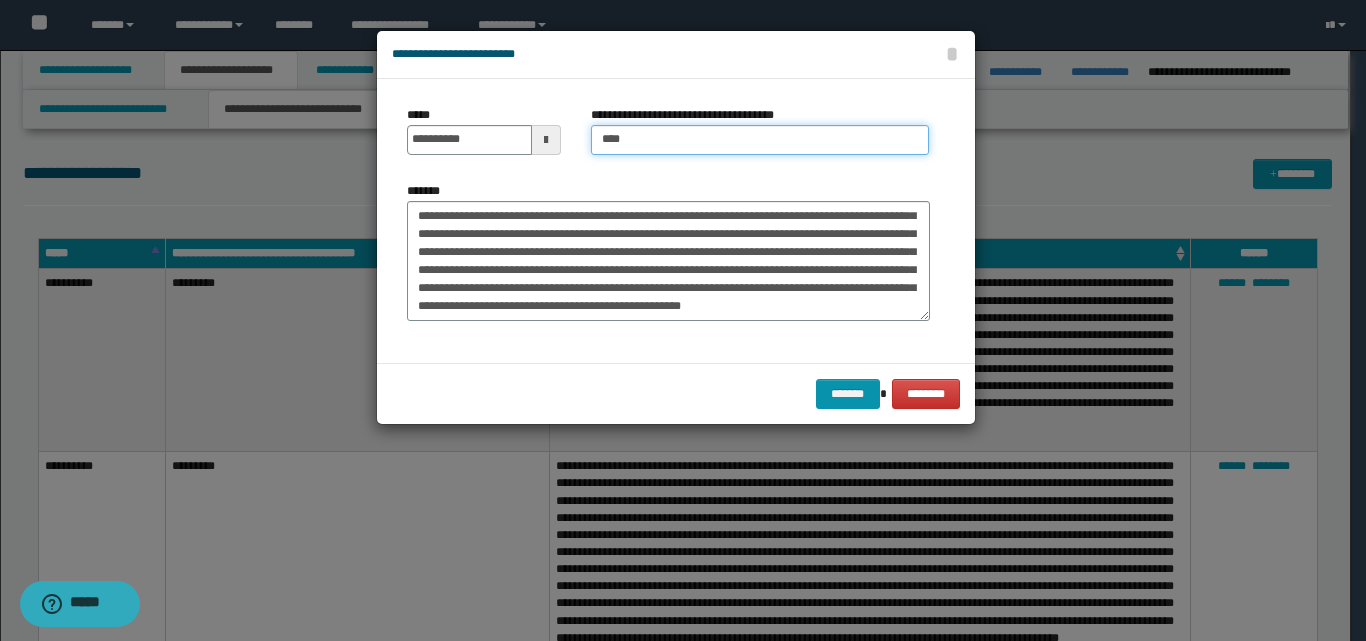 click on "****" at bounding box center [760, 140] 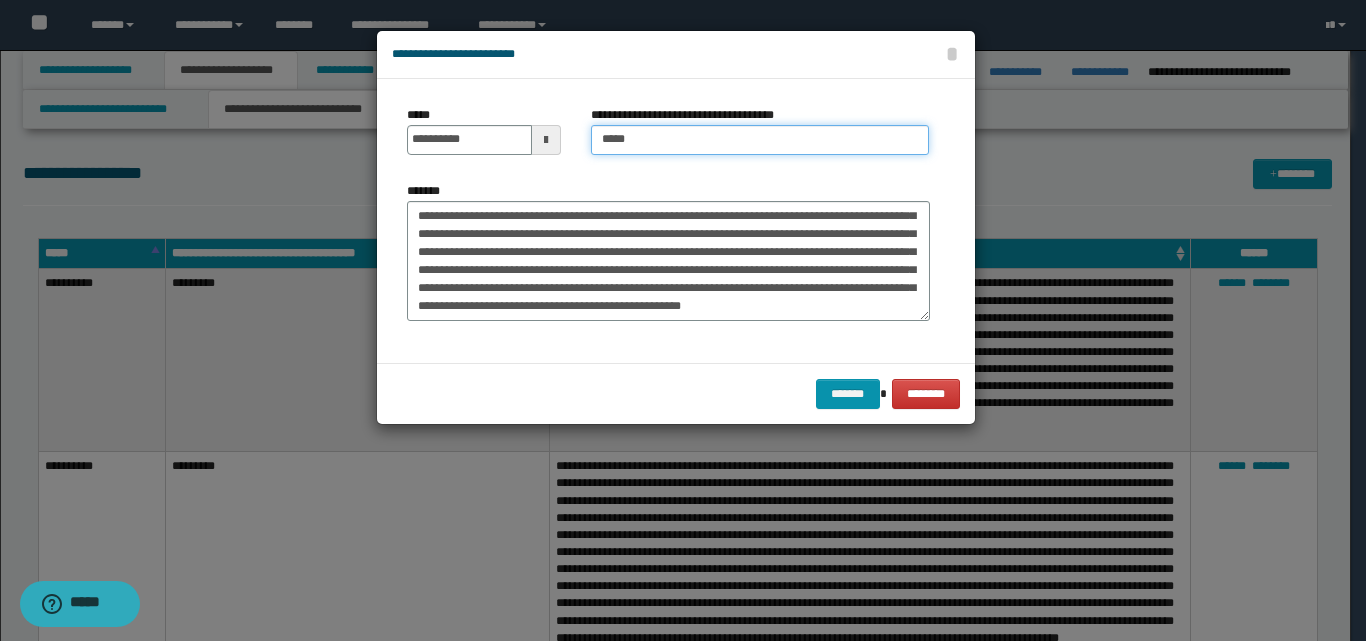 click on "*****" at bounding box center (760, 140) 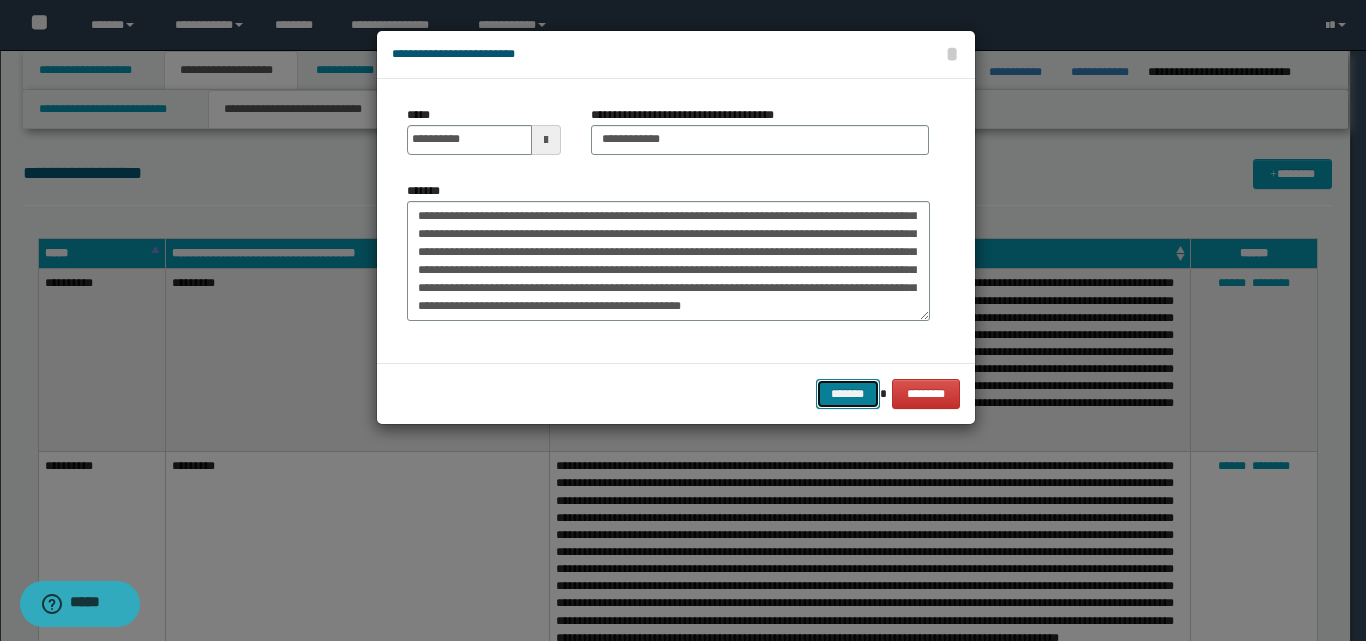 click on "*******" at bounding box center (848, 394) 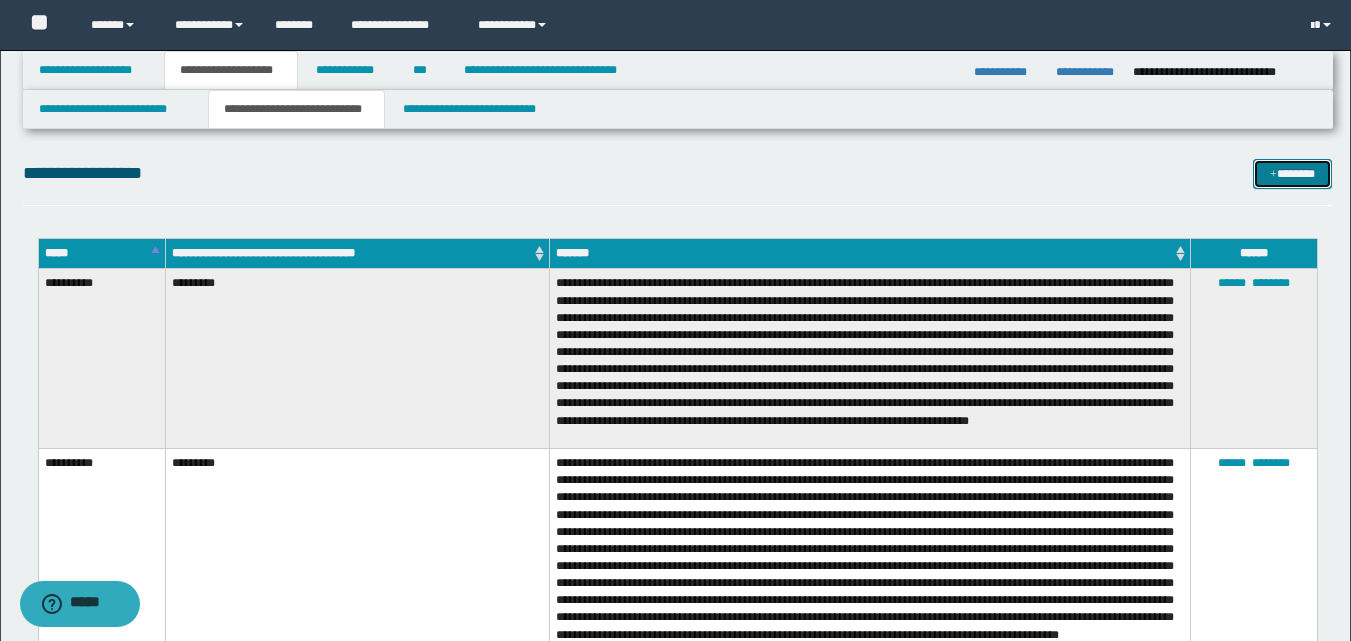 click on "*******" at bounding box center [1292, 174] 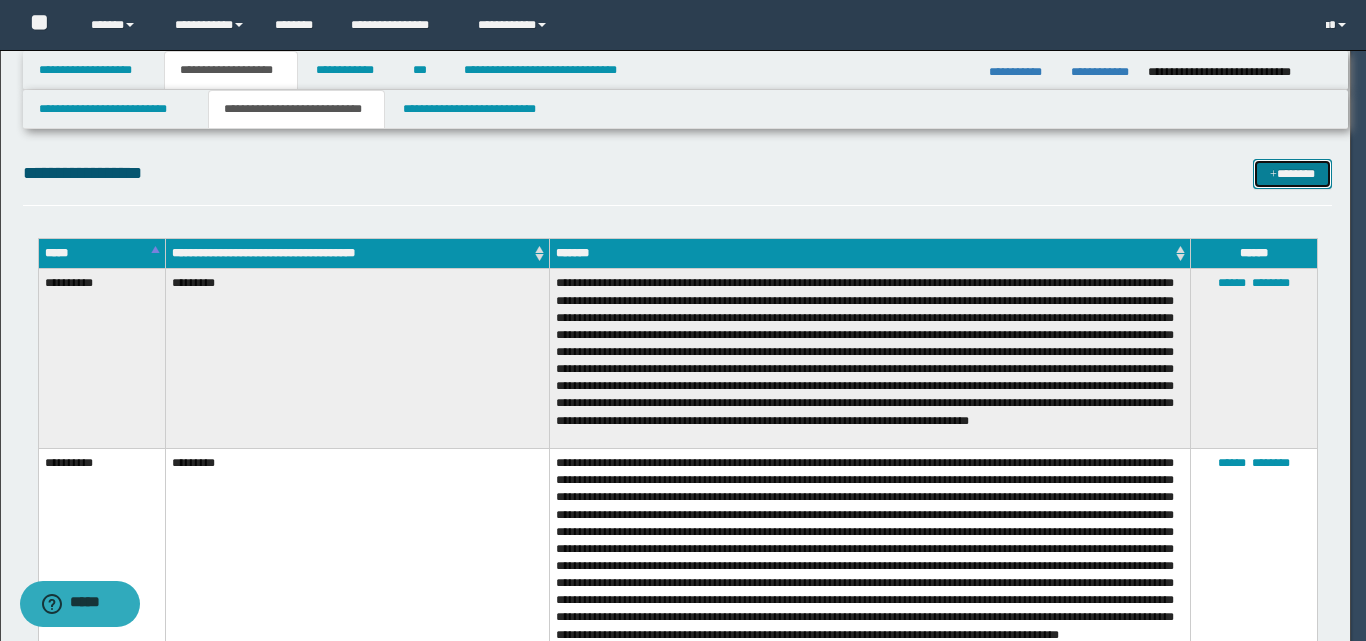 scroll, scrollTop: 0, scrollLeft: 0, axis: both 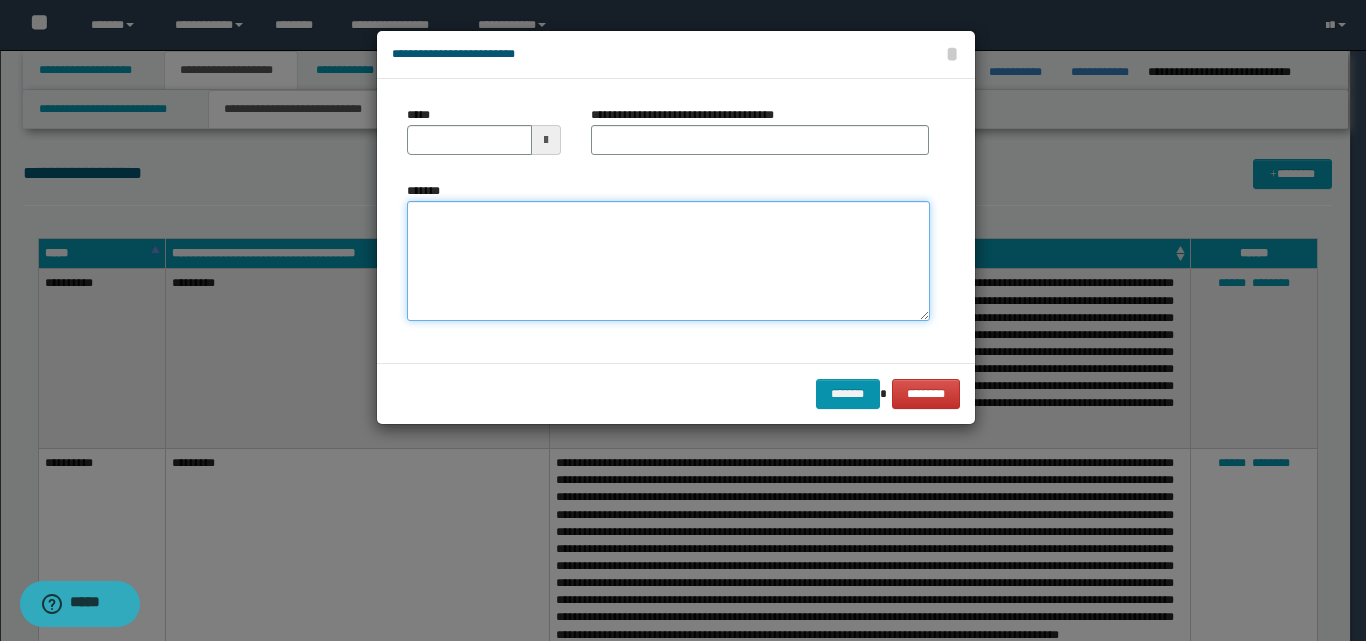 paste on "**********" 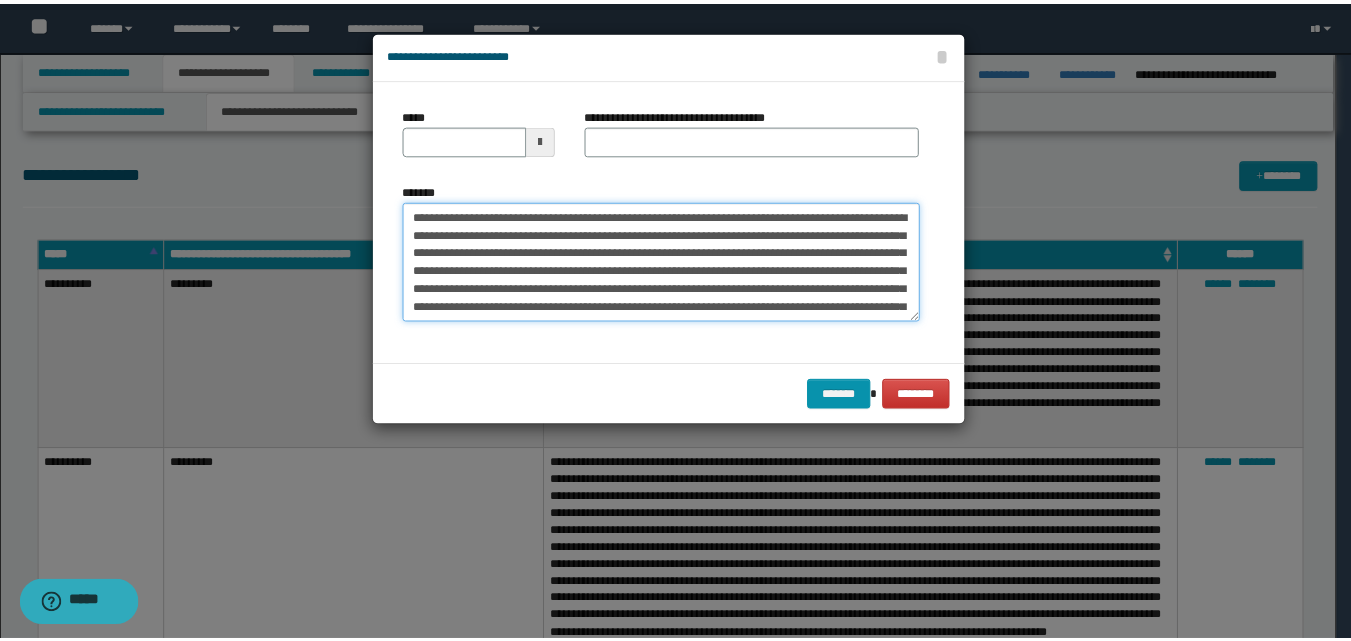 scroll, scrollTop: 191, scrollLeft: 0, axis: vertical 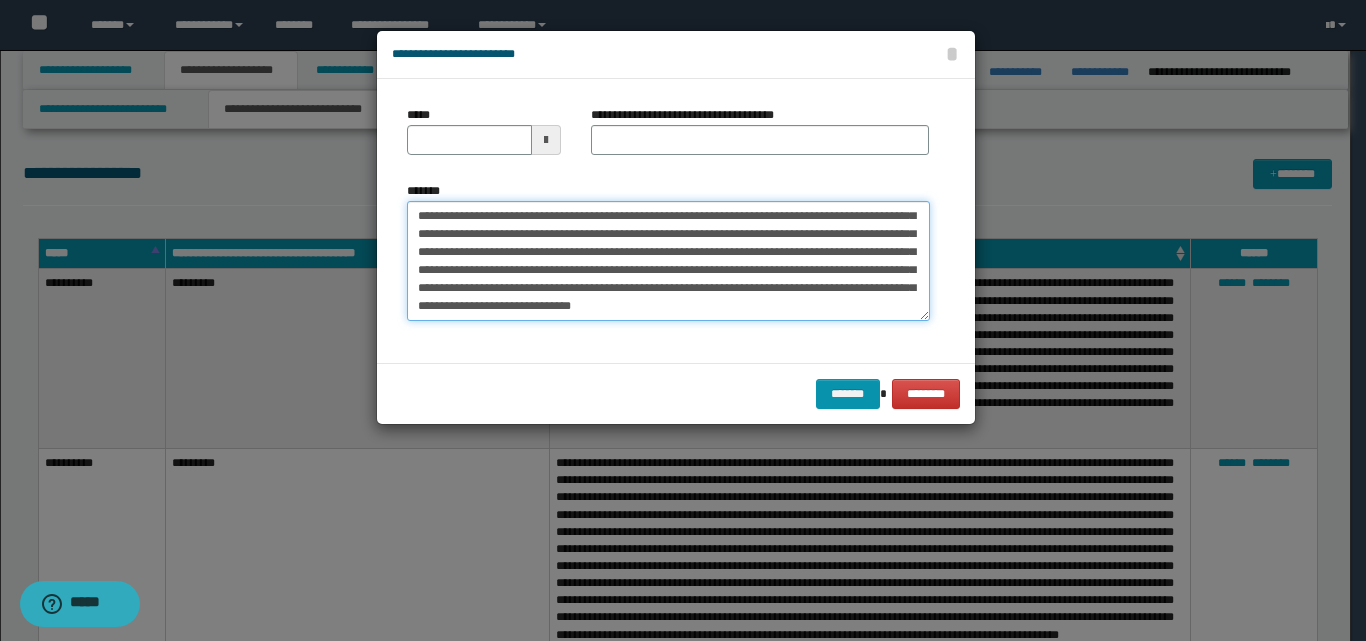 type on "**********" 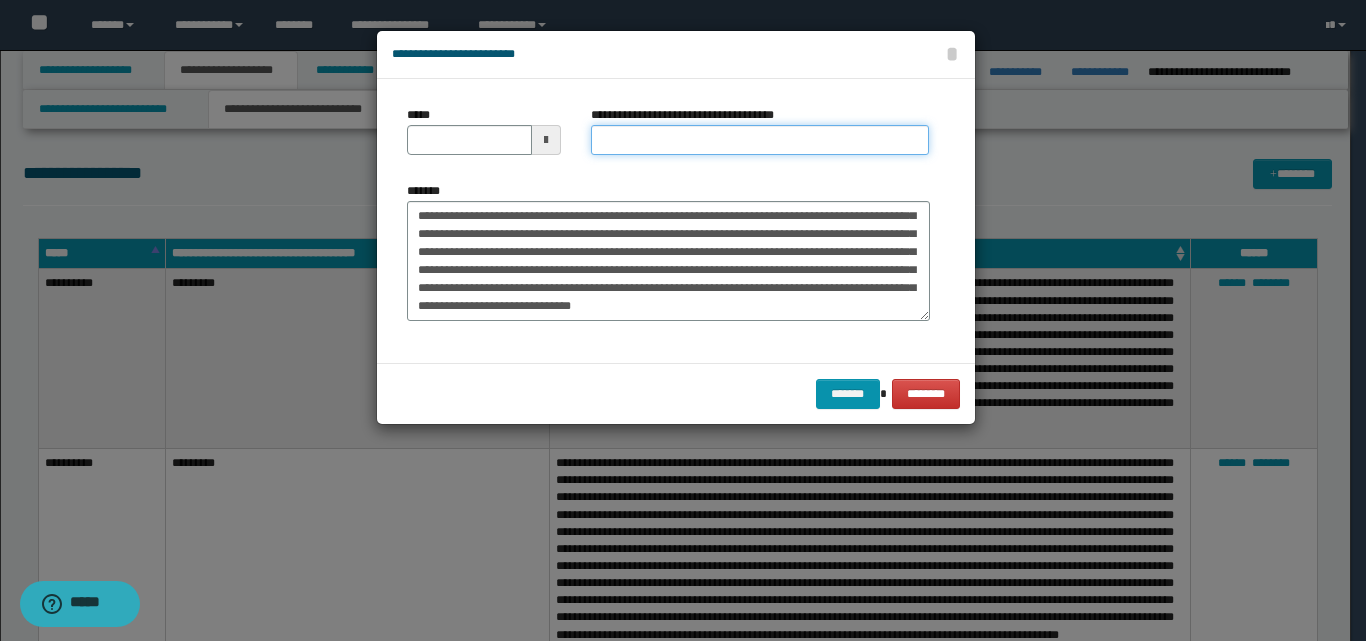 click on "**********" at bounding box center [760, 140] 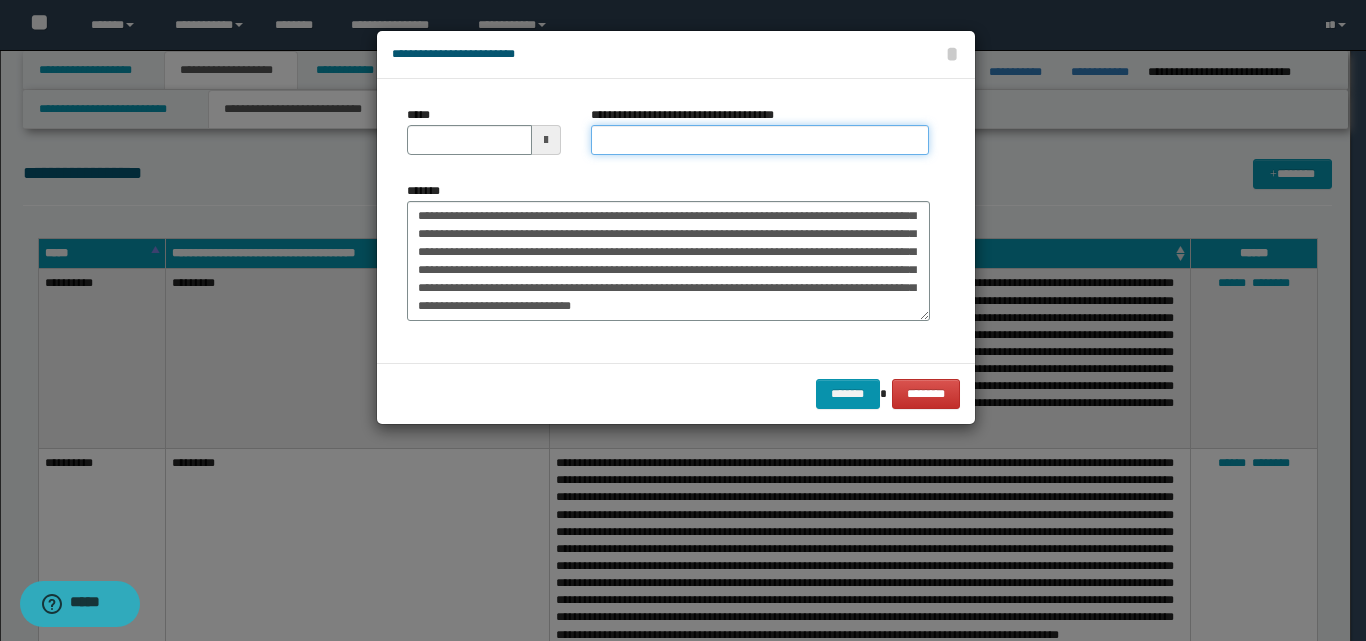 type on "**********" 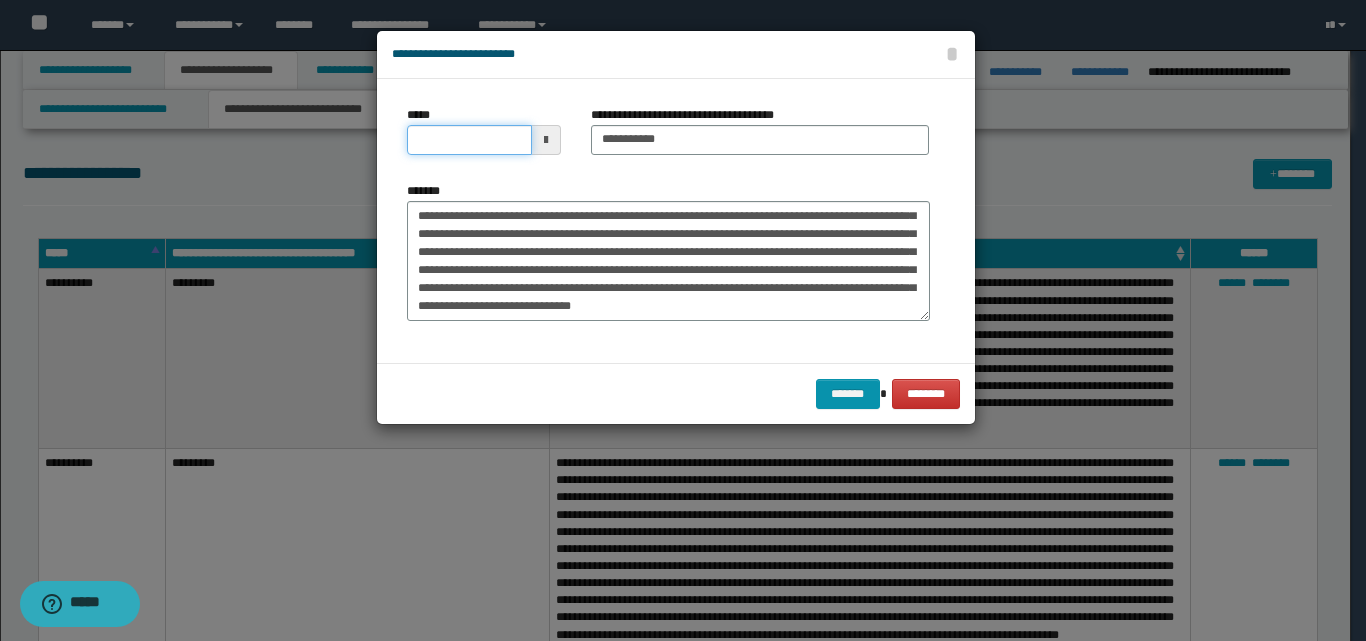 click on "*****" at bounding box center (469, 140) 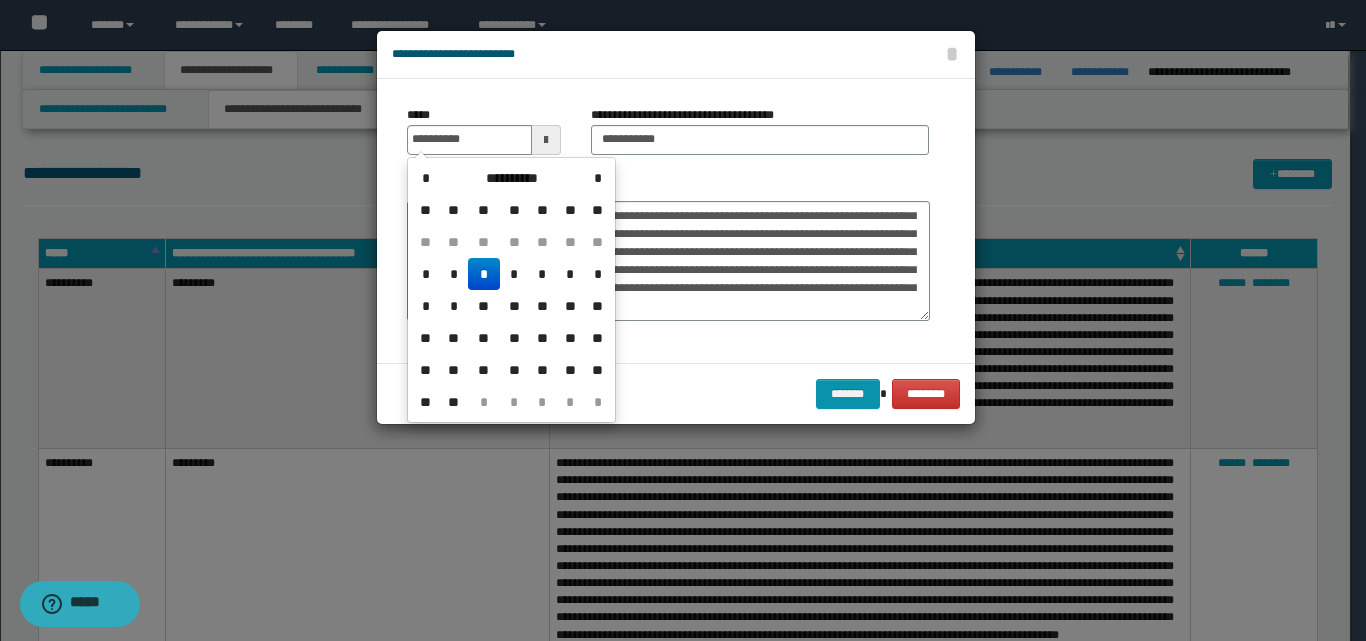 click on "*" at bounding box center (484, 274) 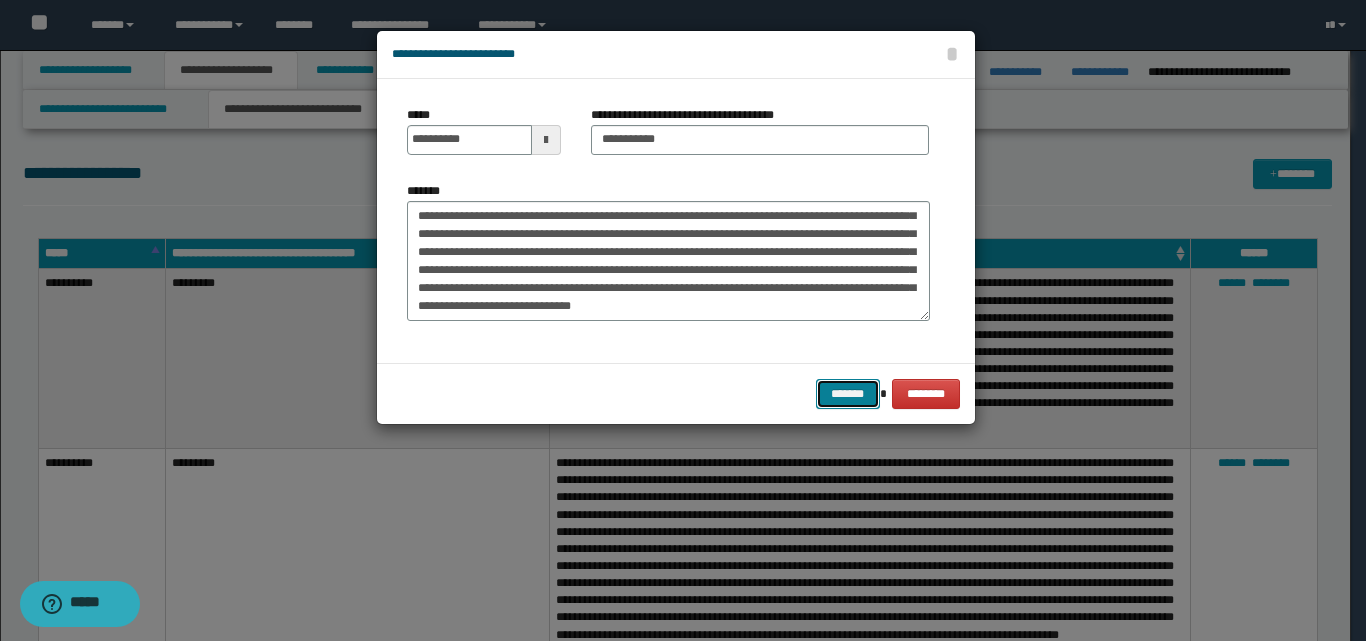 click on "*******" at bounding box center (848, 394) 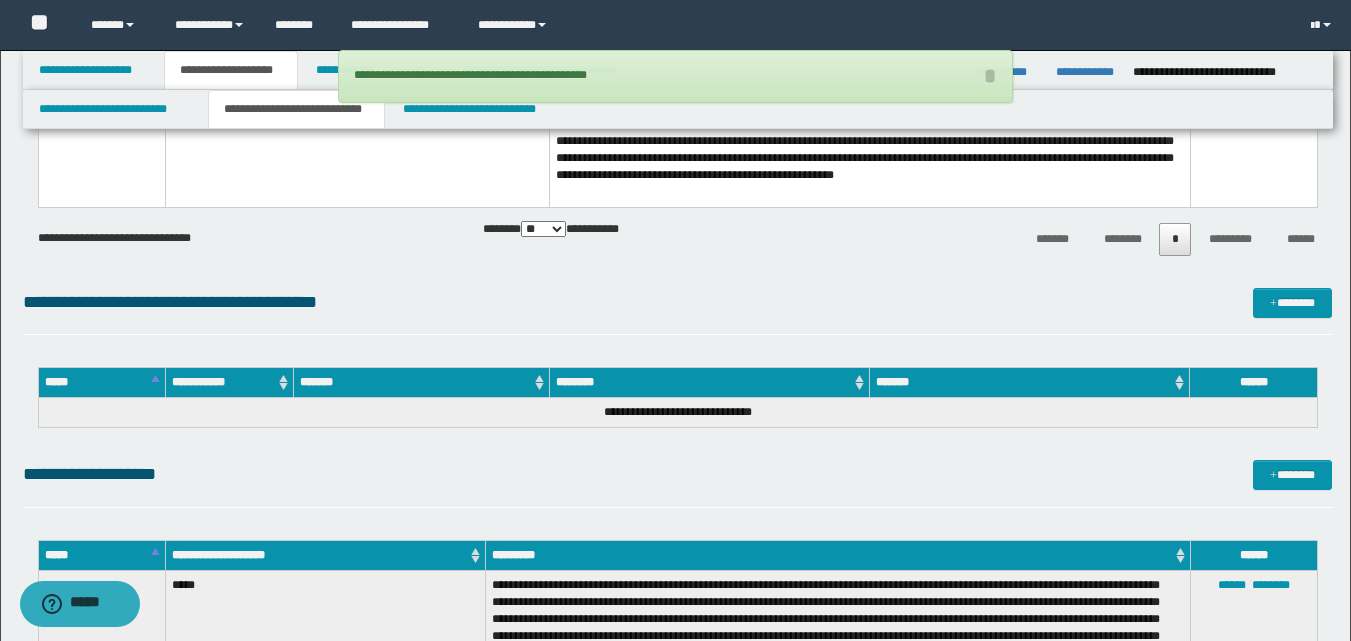 scroll, scrollTop: 1433, scrollLeft: 0, axis: vertical 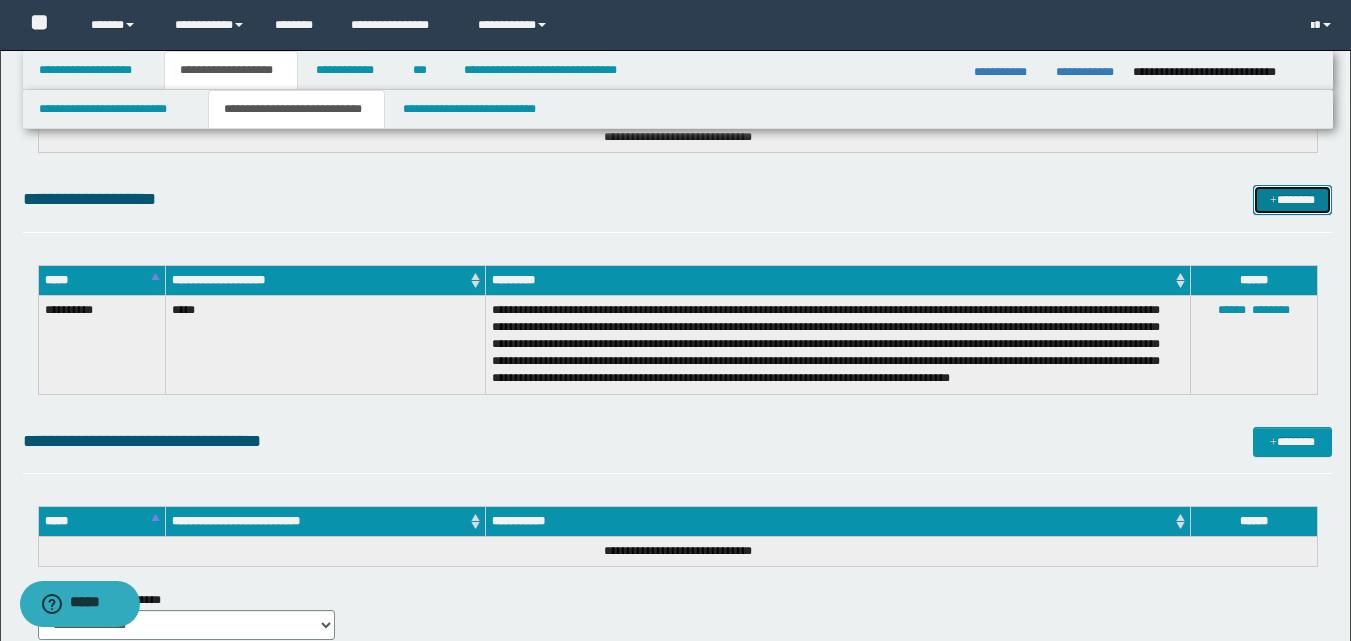 click on "*******" at bounding box center [1292, 200] 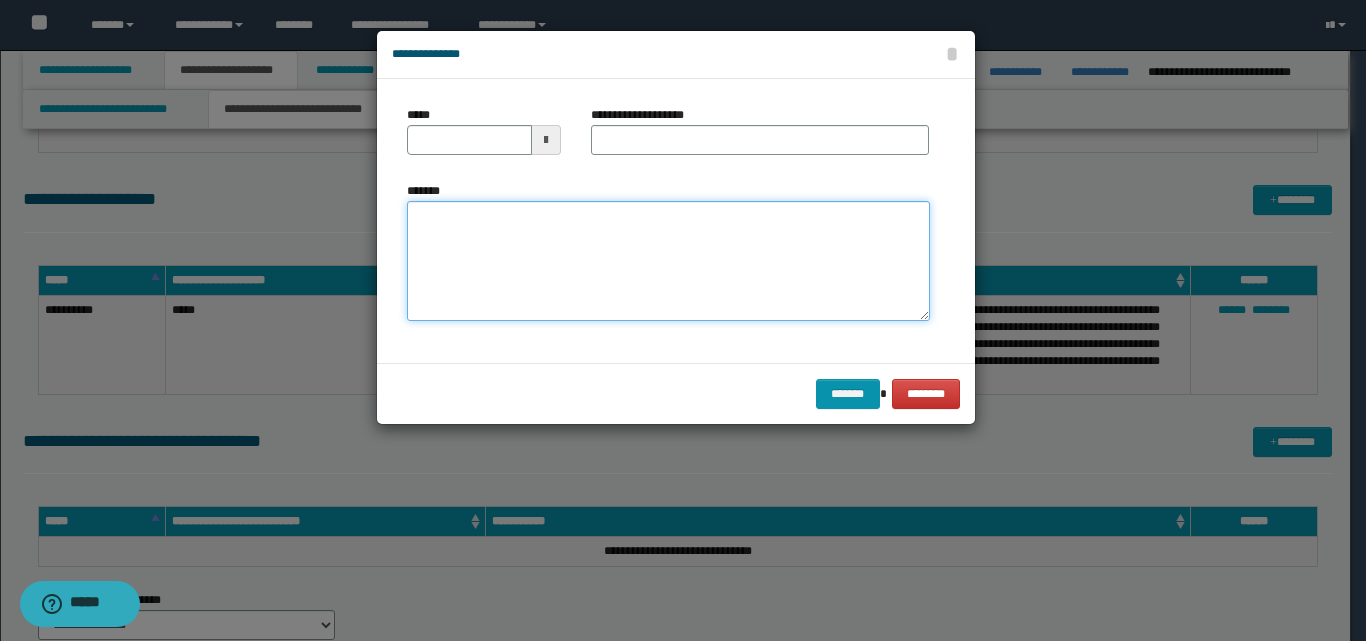 paste on "**********" 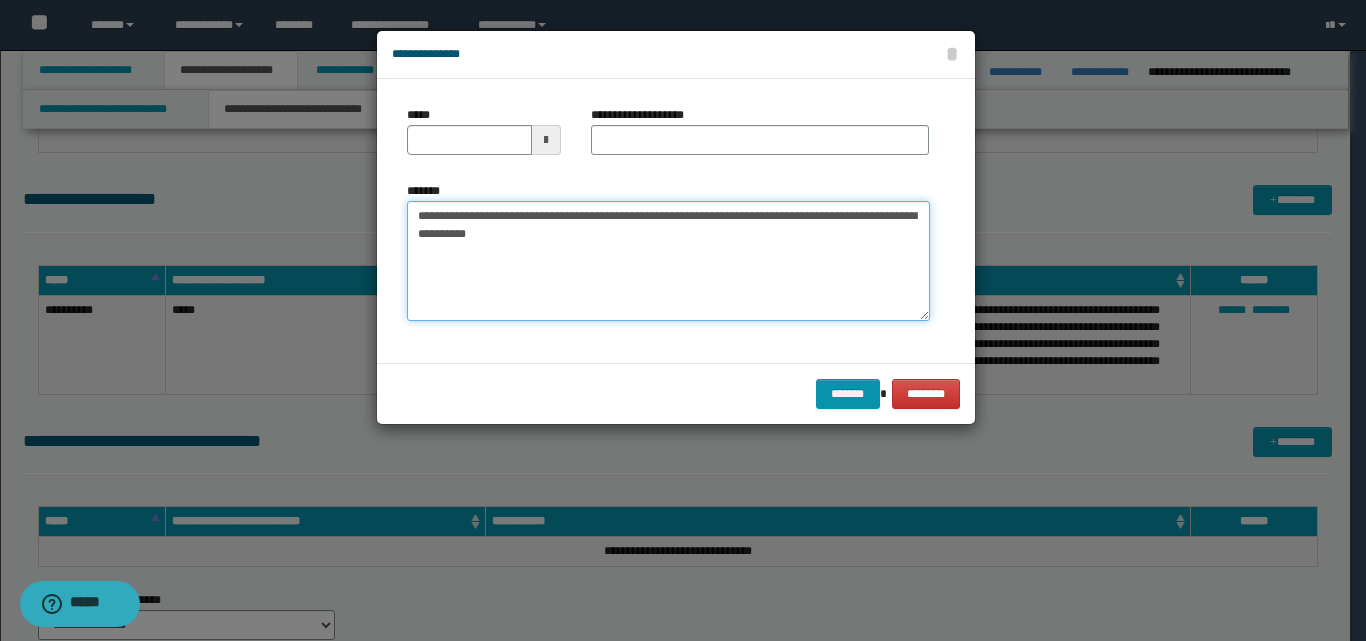 type on "**********" 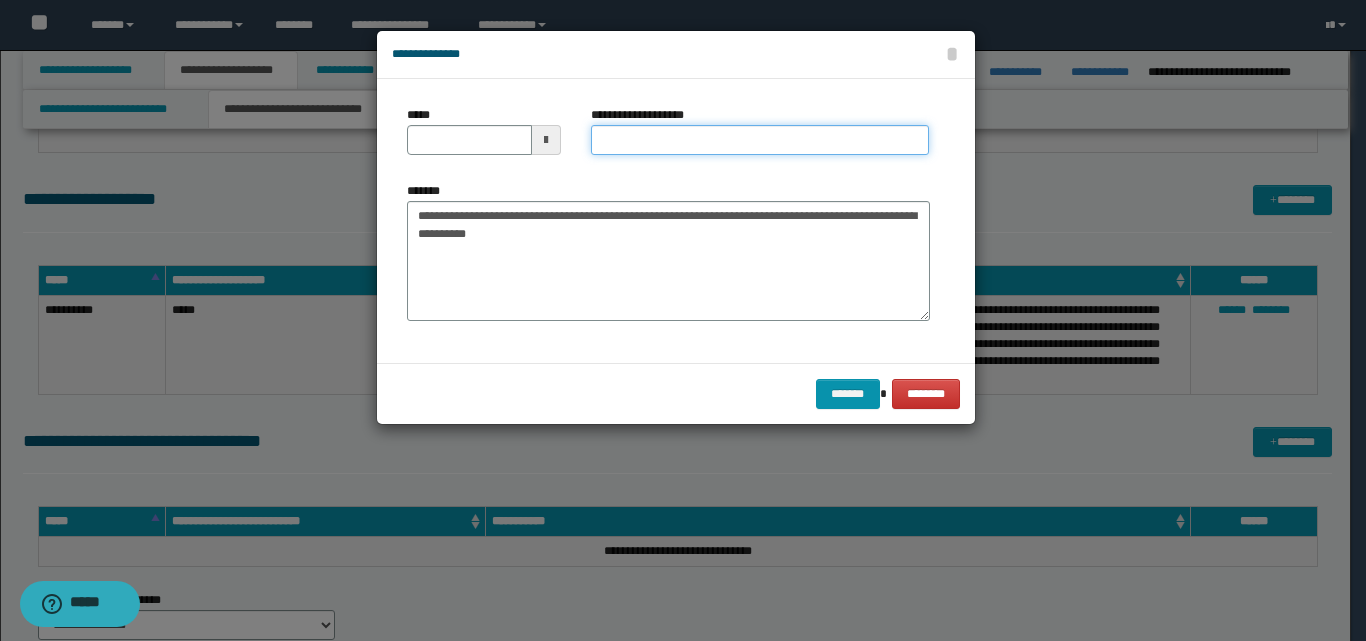drag, startPoint x: 611, startPoint y: 138, endPoint x: 623, endPoint y: 159, distance: 24.186773 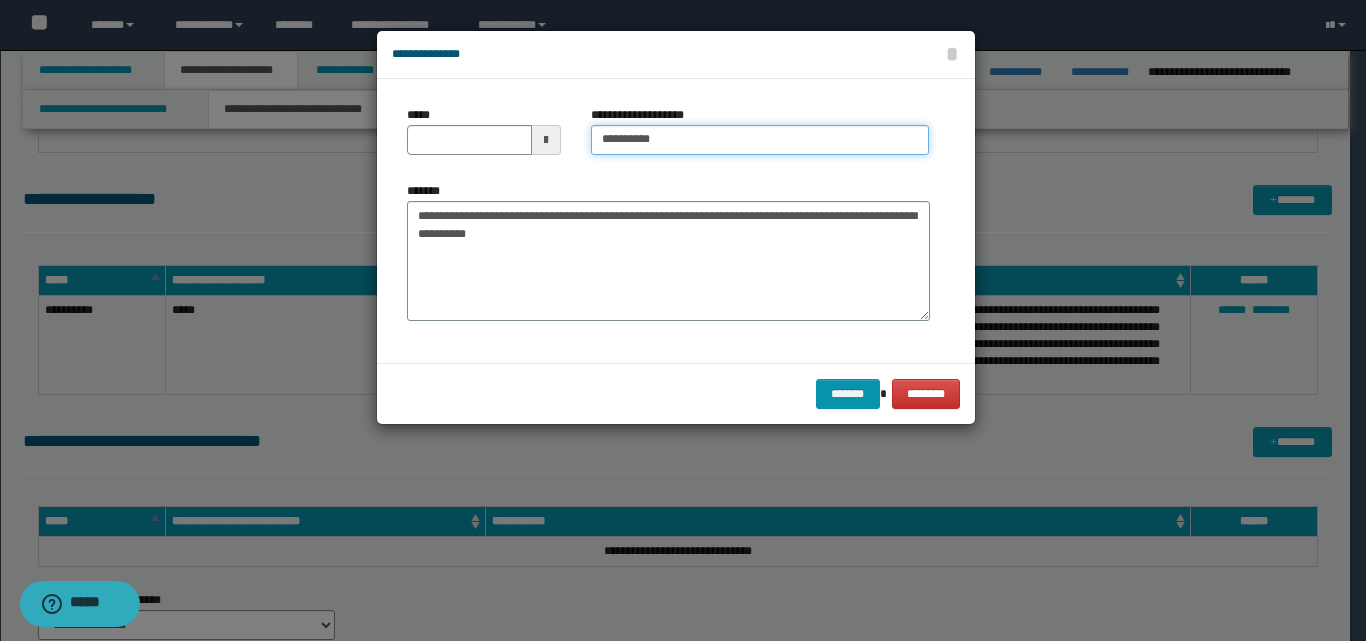 click on "**********" at bounding box center (760, 140) 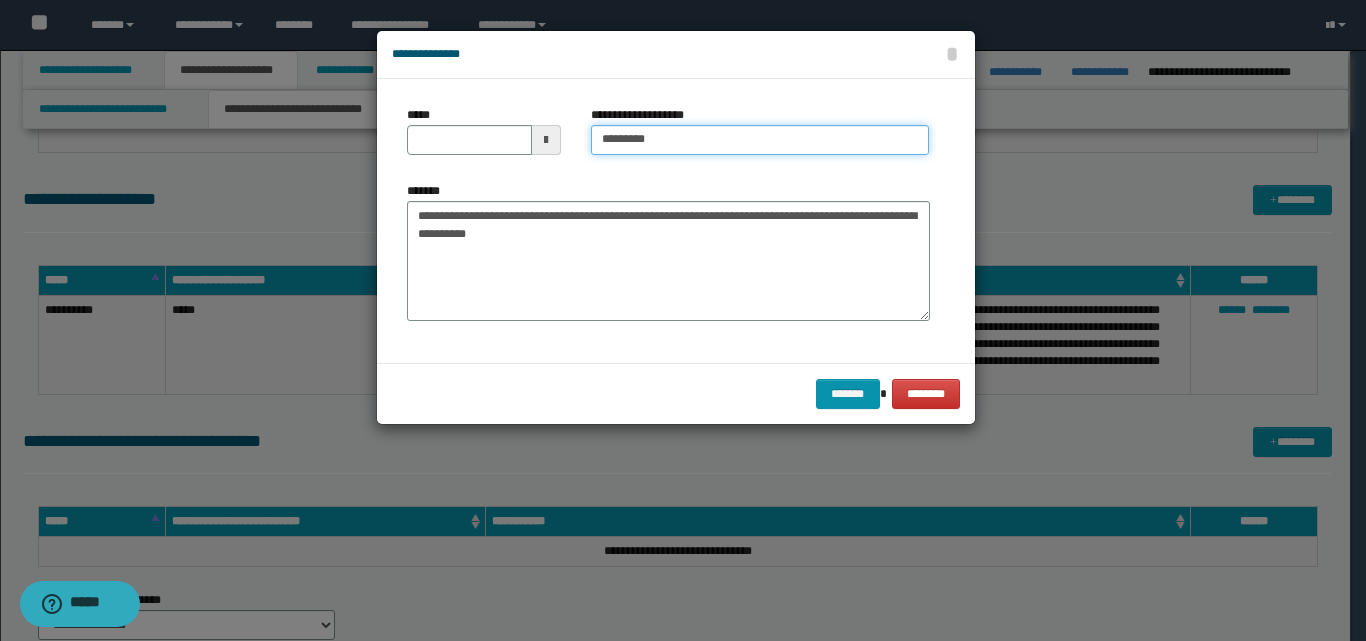 type on "**********" 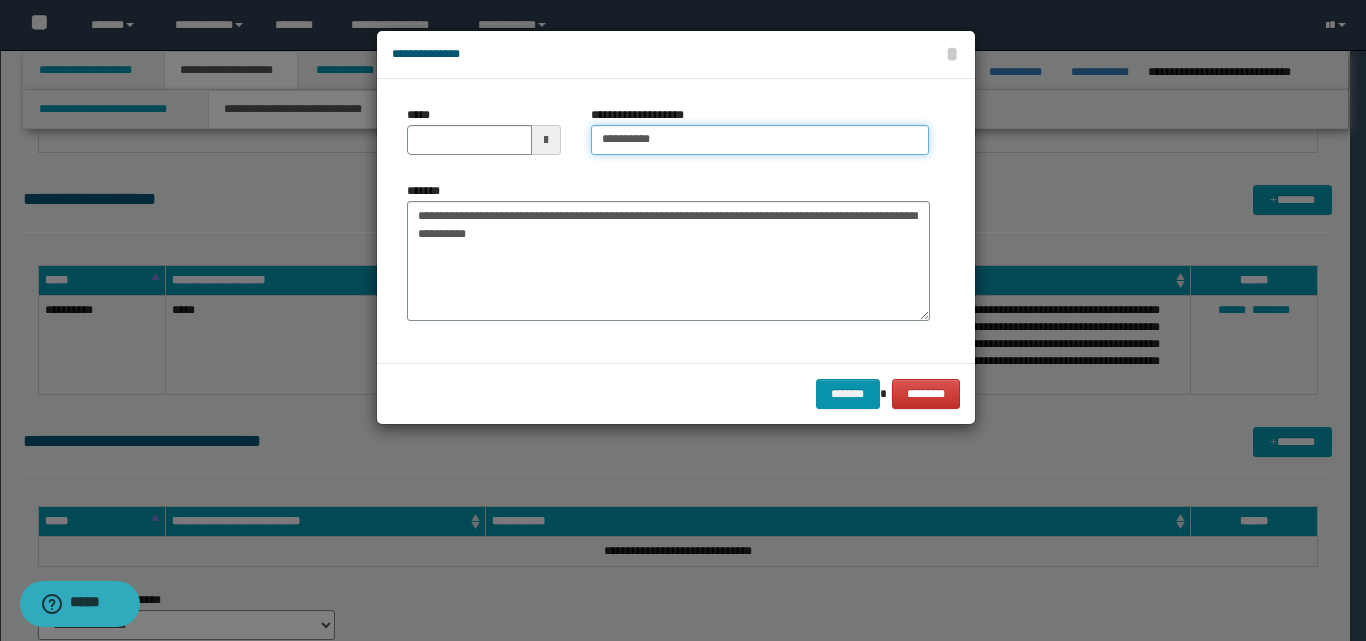 type 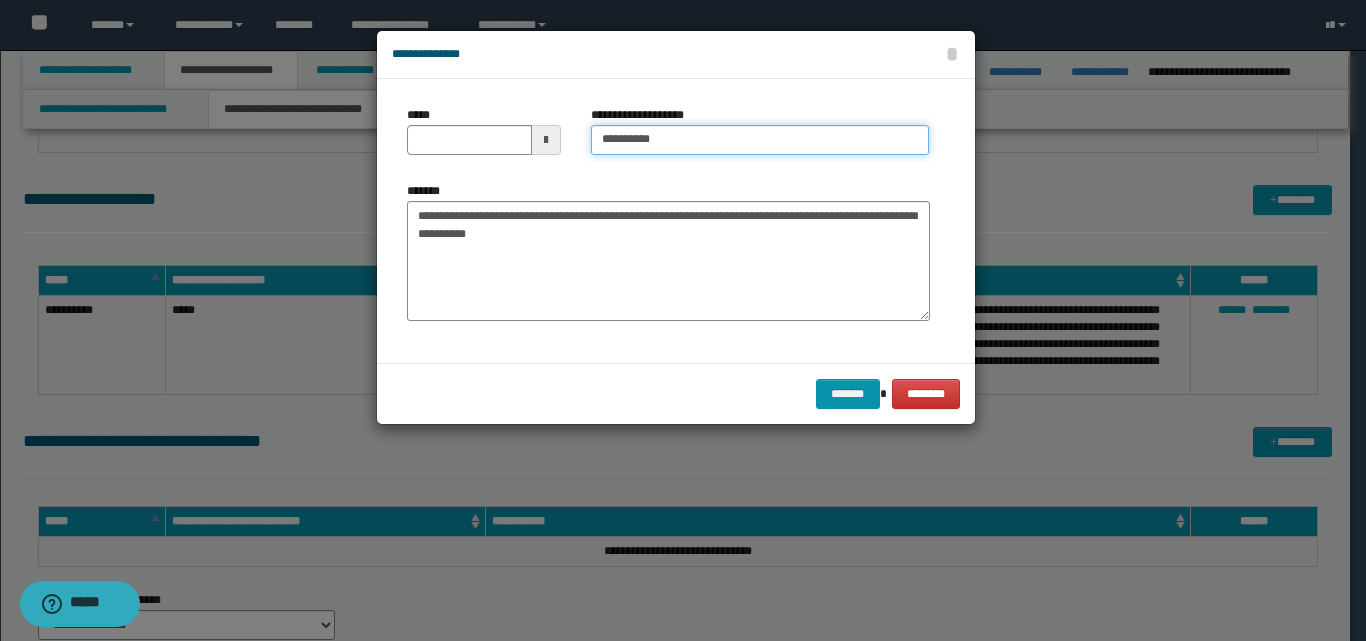 click on "**********" at bounding box center (760, 140) 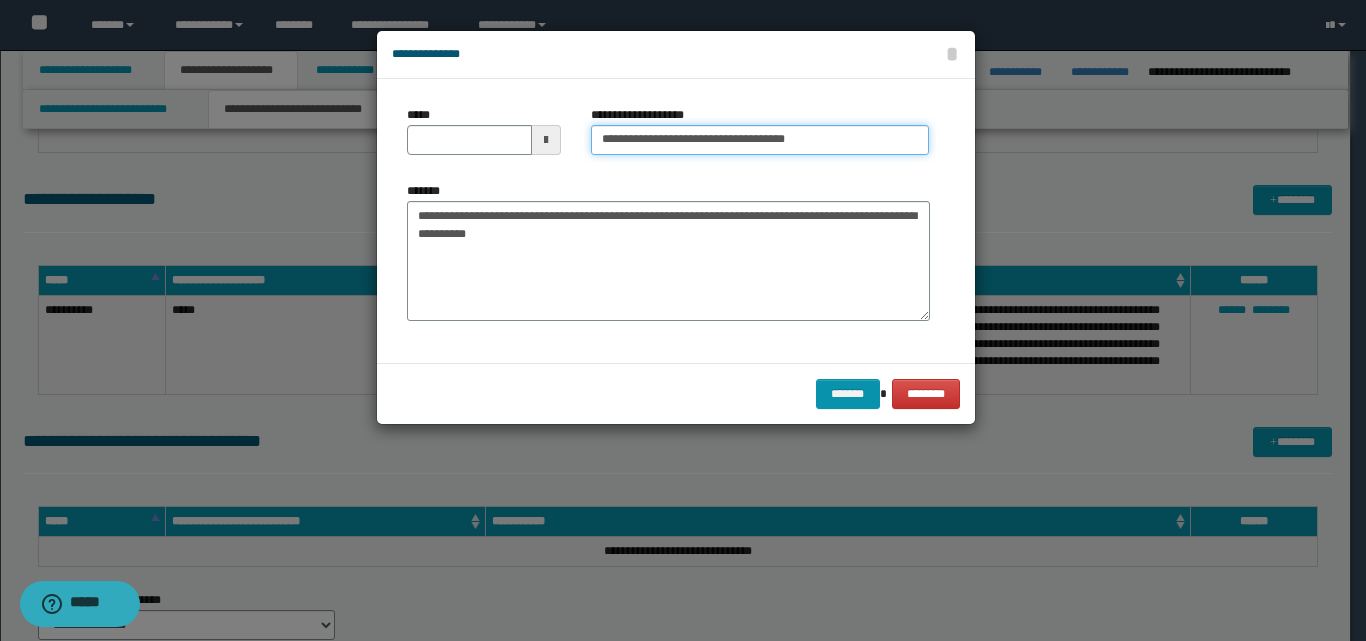 type on "**********" 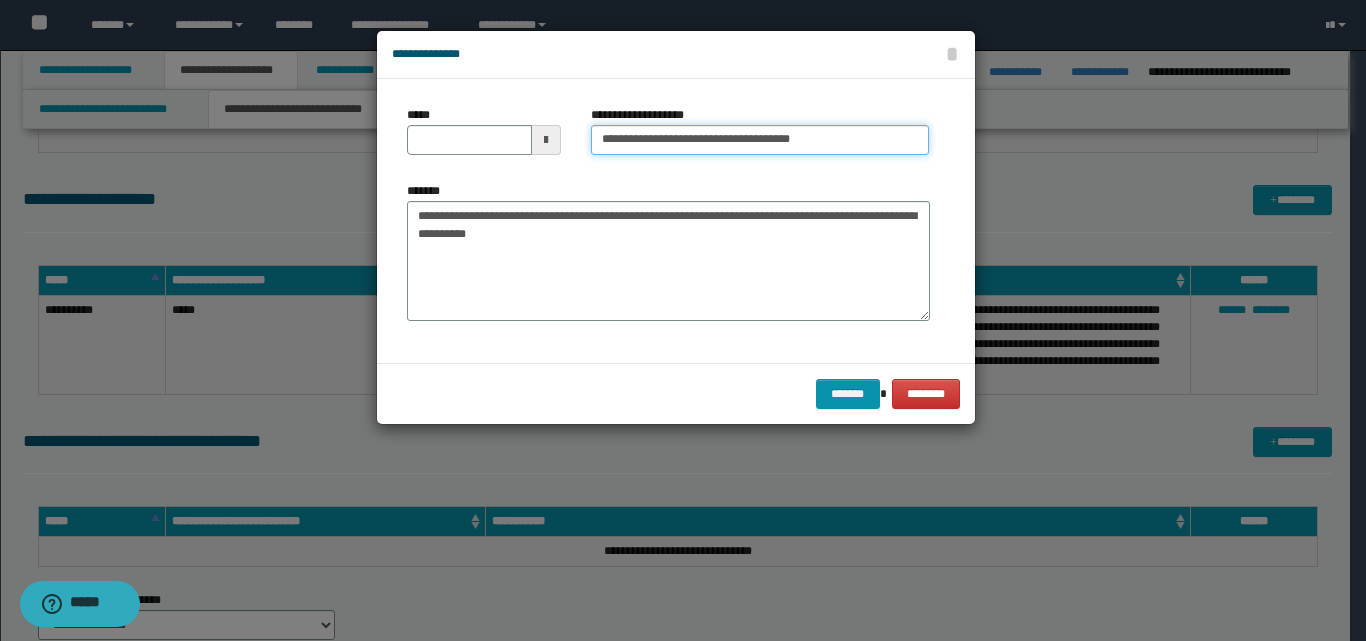 type 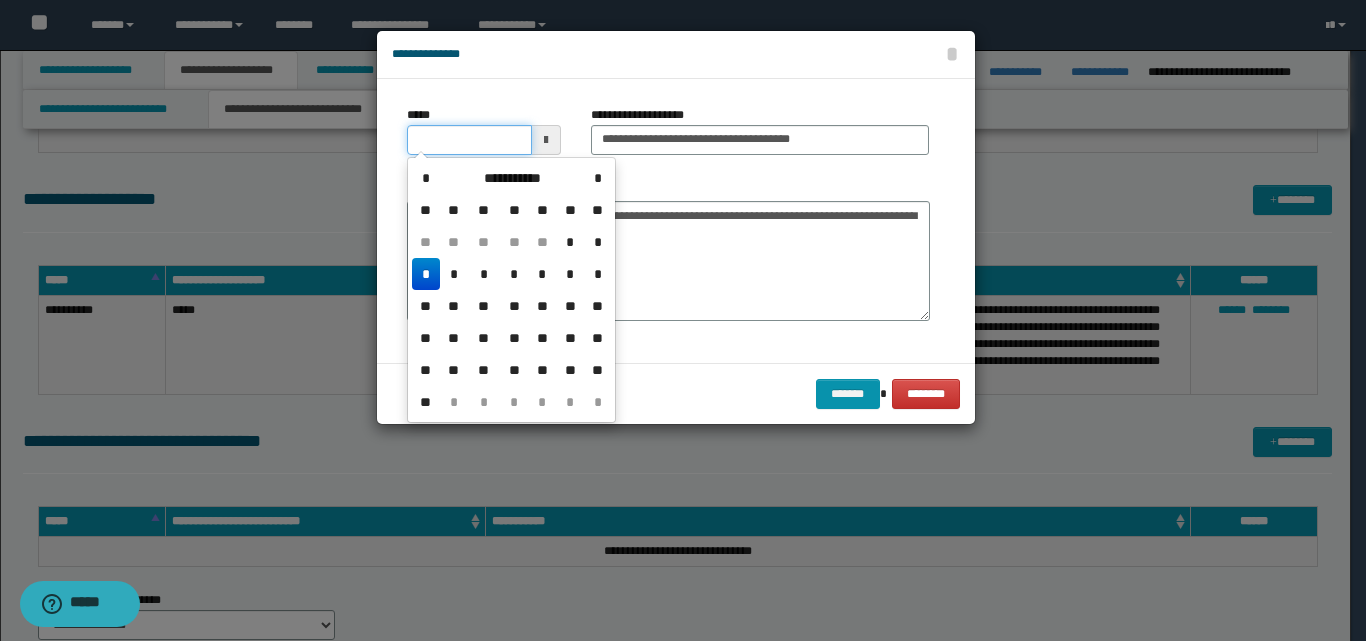 click on "*****" at bounding box center (469, 140) 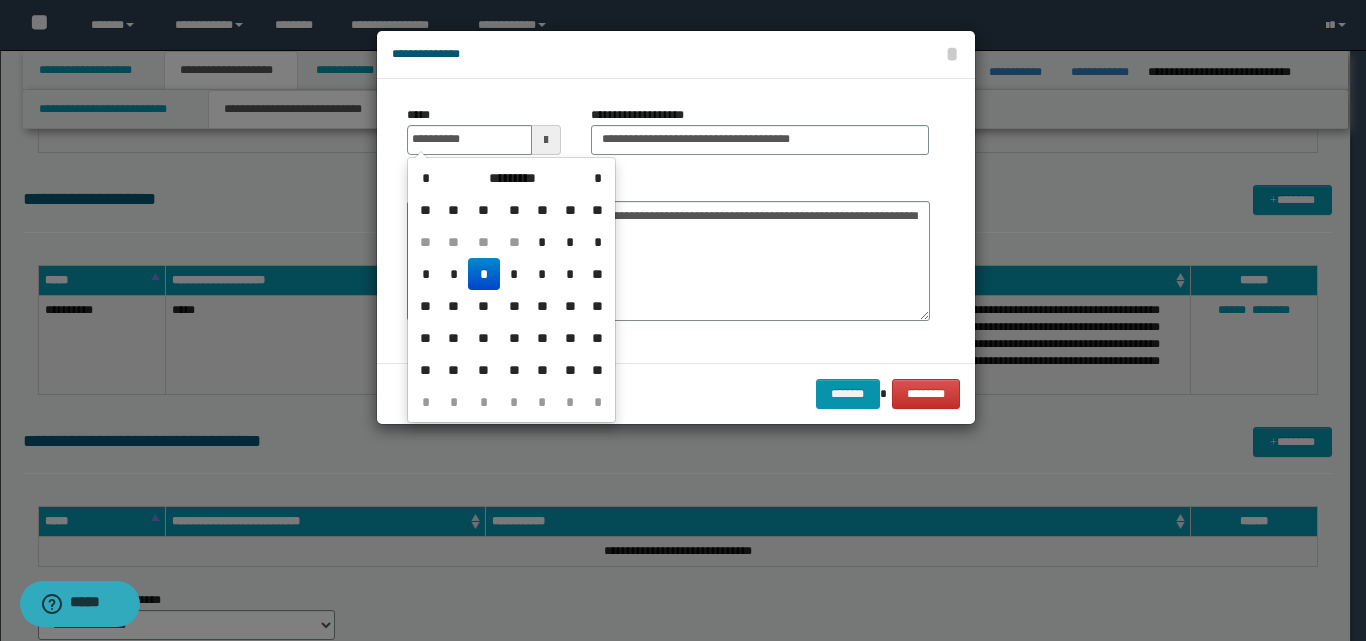 click on "*" at bounding box center (484, 274) 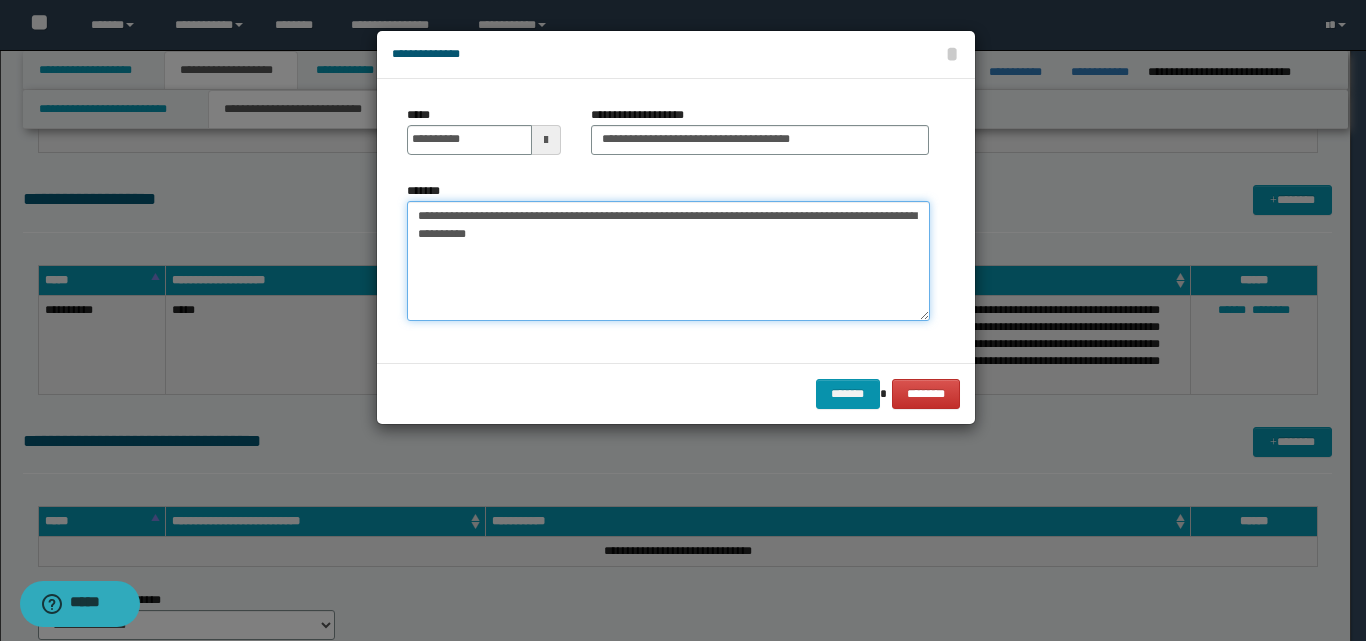 click on "**********" at bounding box center [668, 261] 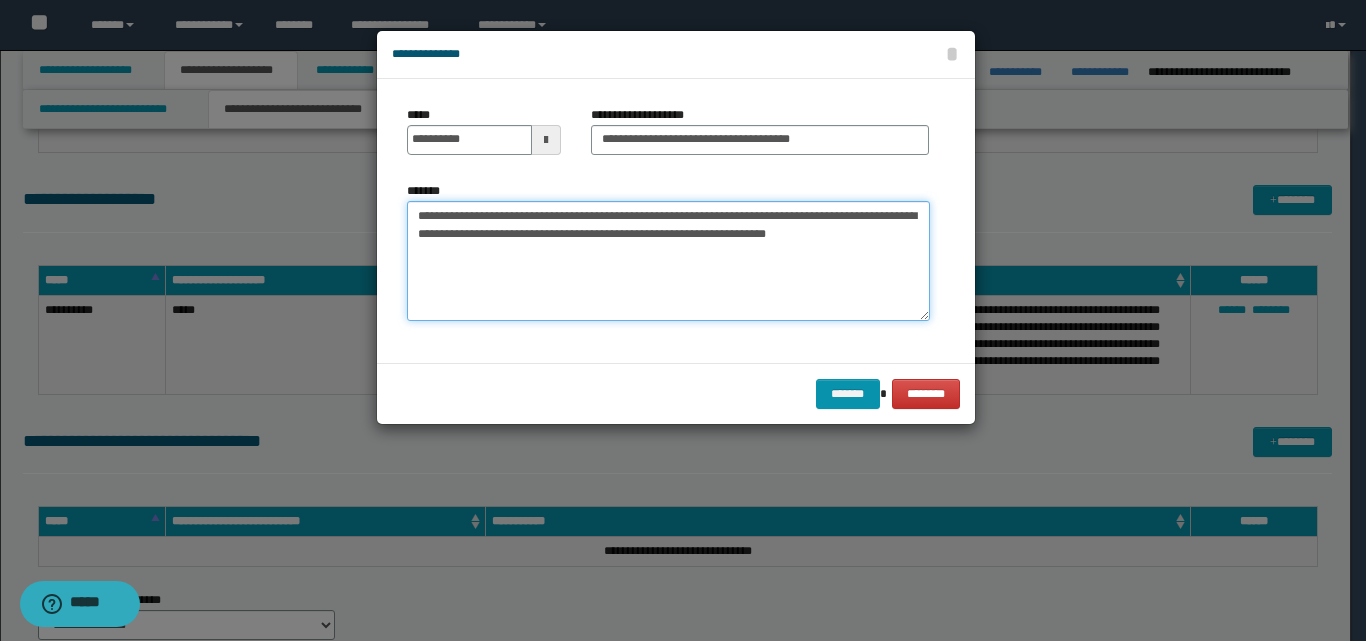 drag, startPoint x: 540, startPoint y: 233, endPoint x: 839, endPoint y: 257, distance: 299.96167 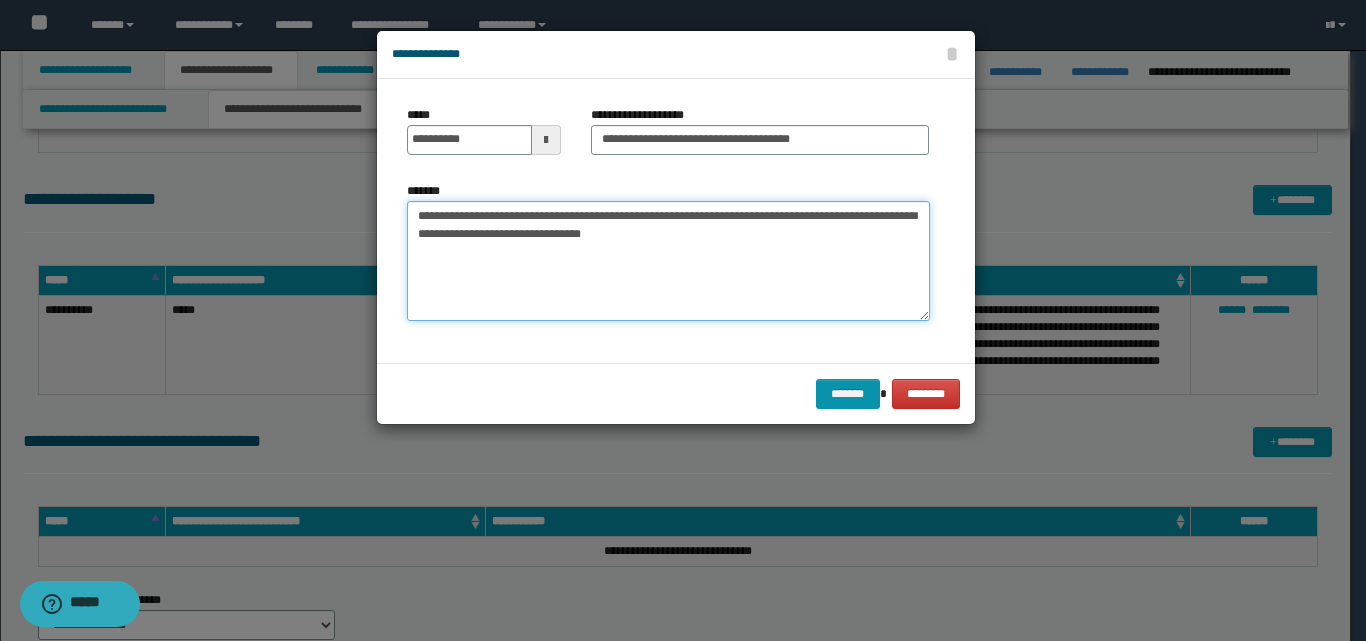 drag, startPoint x: 765, startPoint y: 215, endPoint x: 653, endPoint y: 256, distance: 119.26861 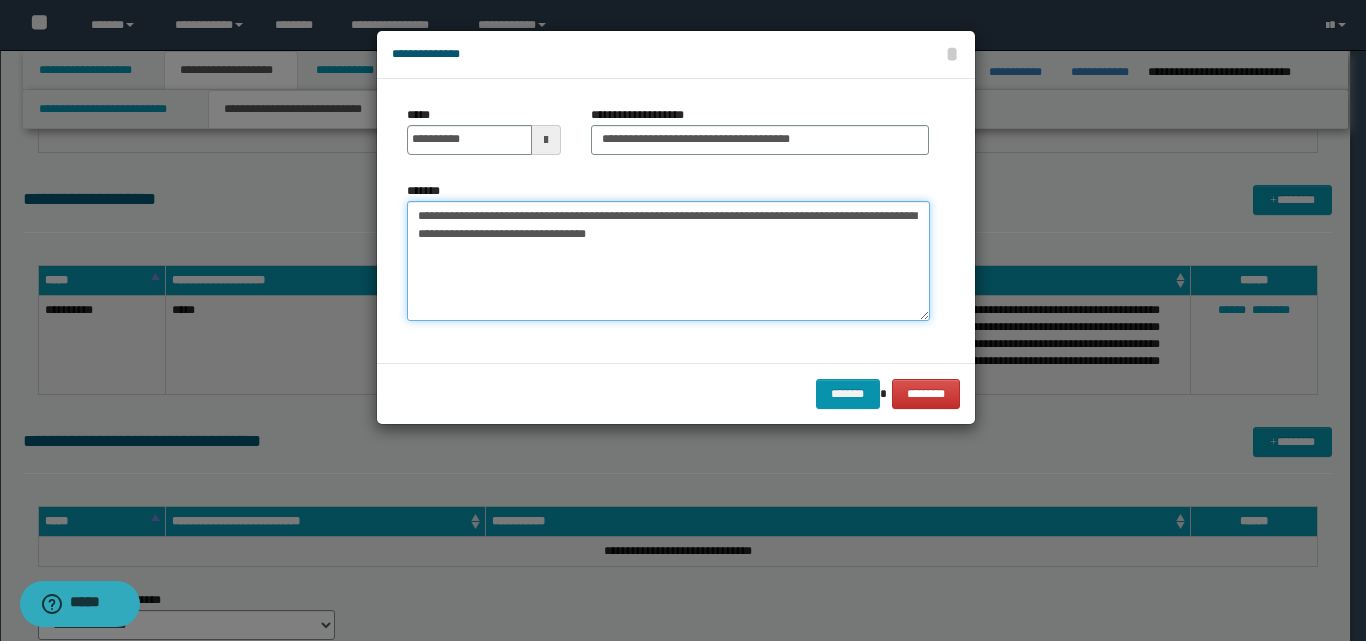 click on "**********" at bounding box center [668, 261] 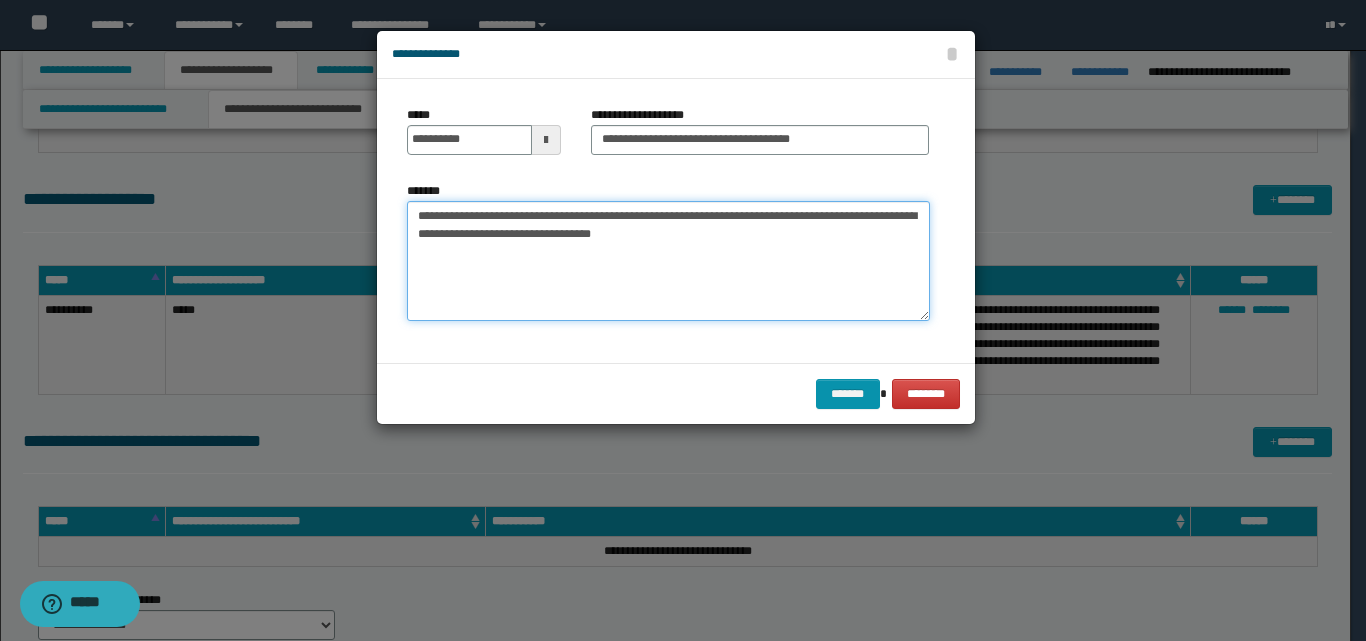 drag, startPoint x: 592, startPoint y: 234, endPoint x: 608, endPoint y: 257, distance: 28.01785 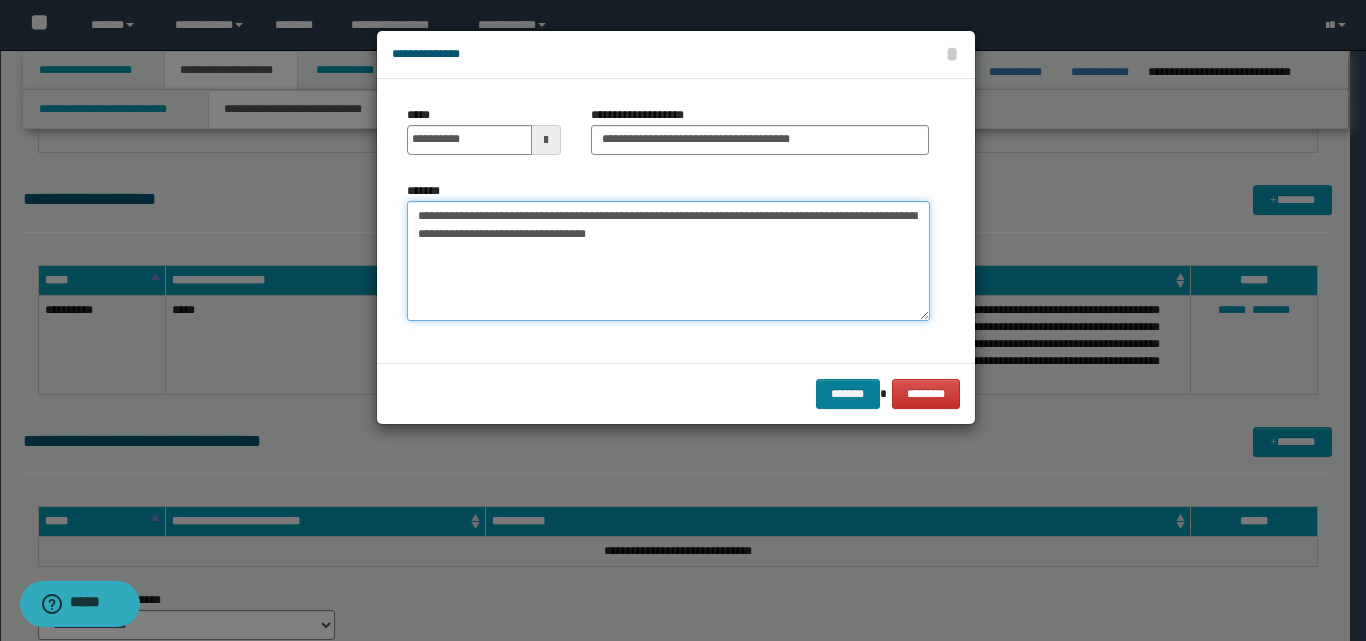 type on "**********" 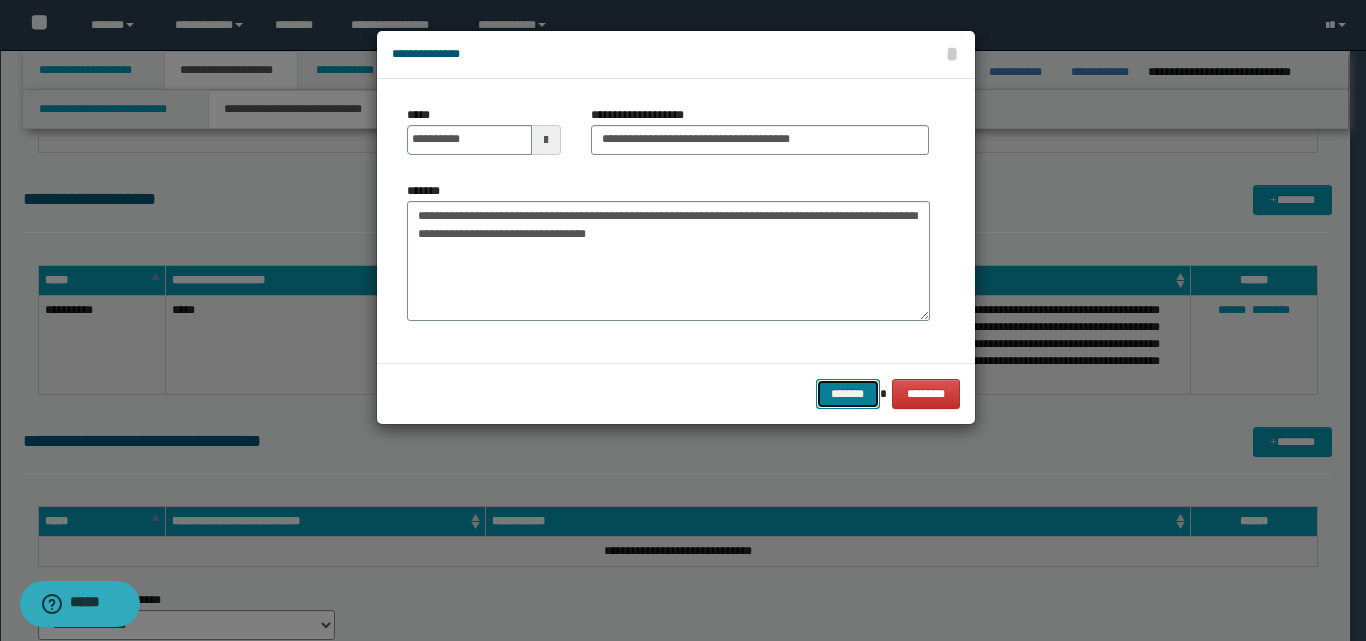 click on "*******" at bounding box center [848, 394] 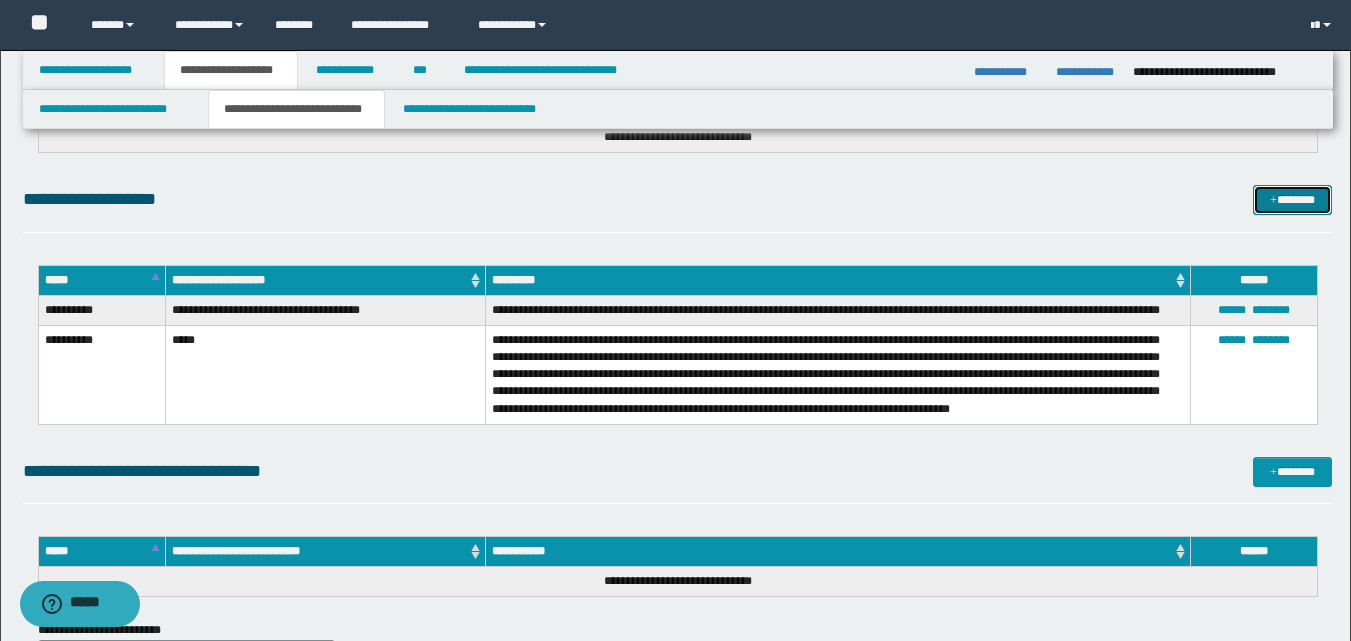 scroll, scrollTop: 1642, scrollLeft: 0, axis: vertical 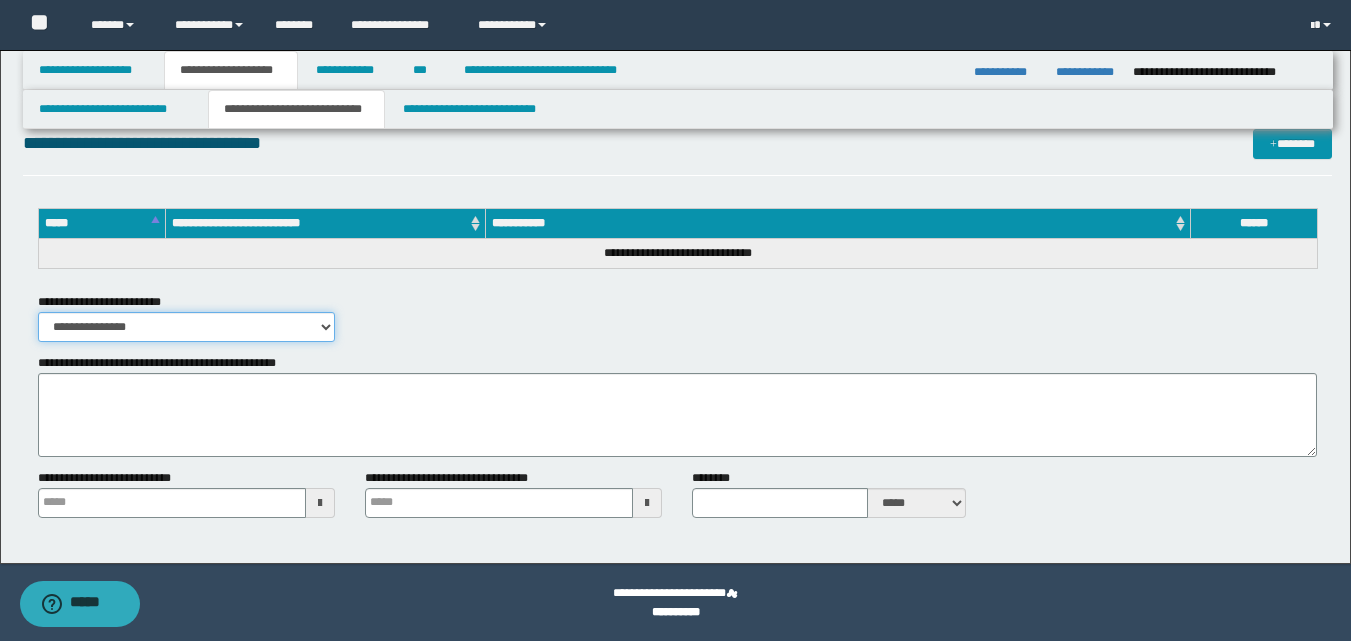 click on "**********" at bounding box center (186, 327) 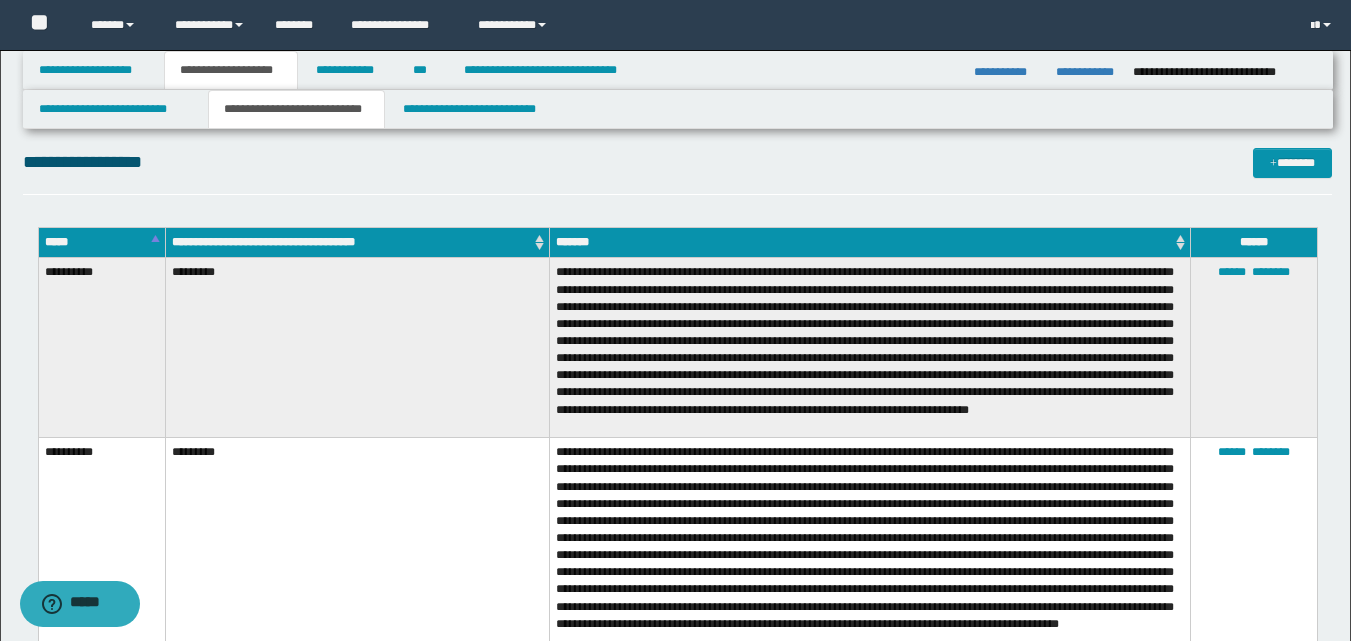 scroll, scrollTop: 0, scrollLeft: 0, axis: both 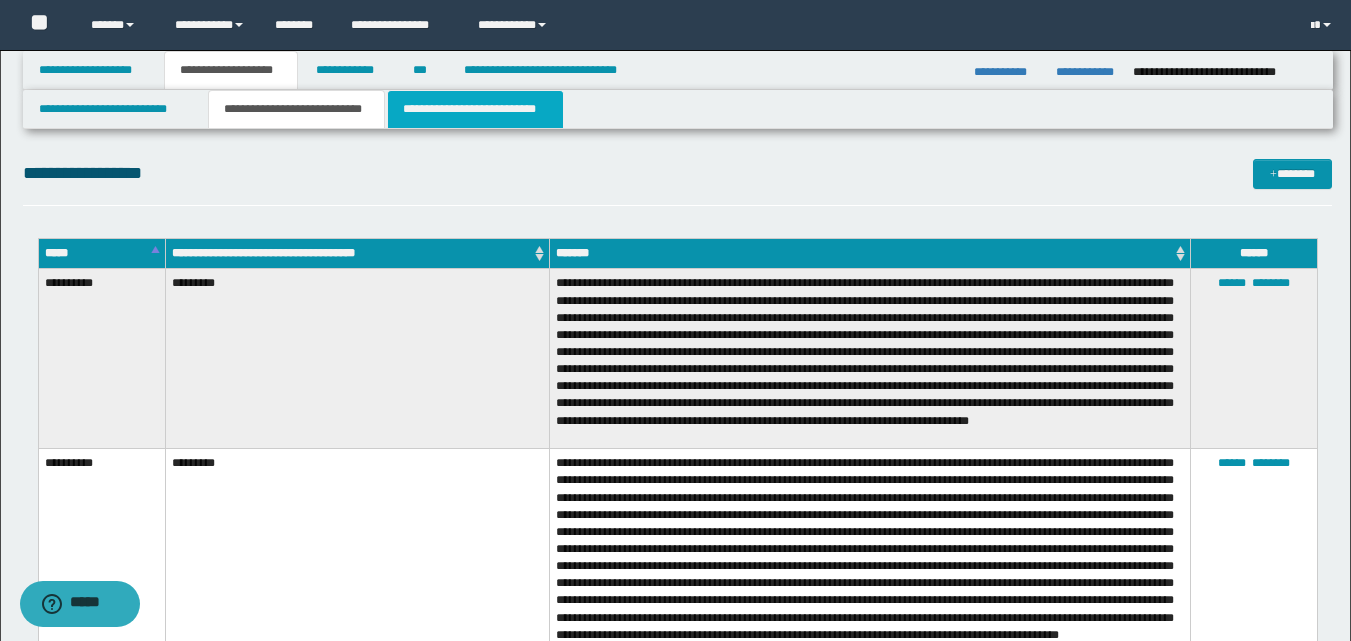 click on "**********" at bounding box center (475, 109) 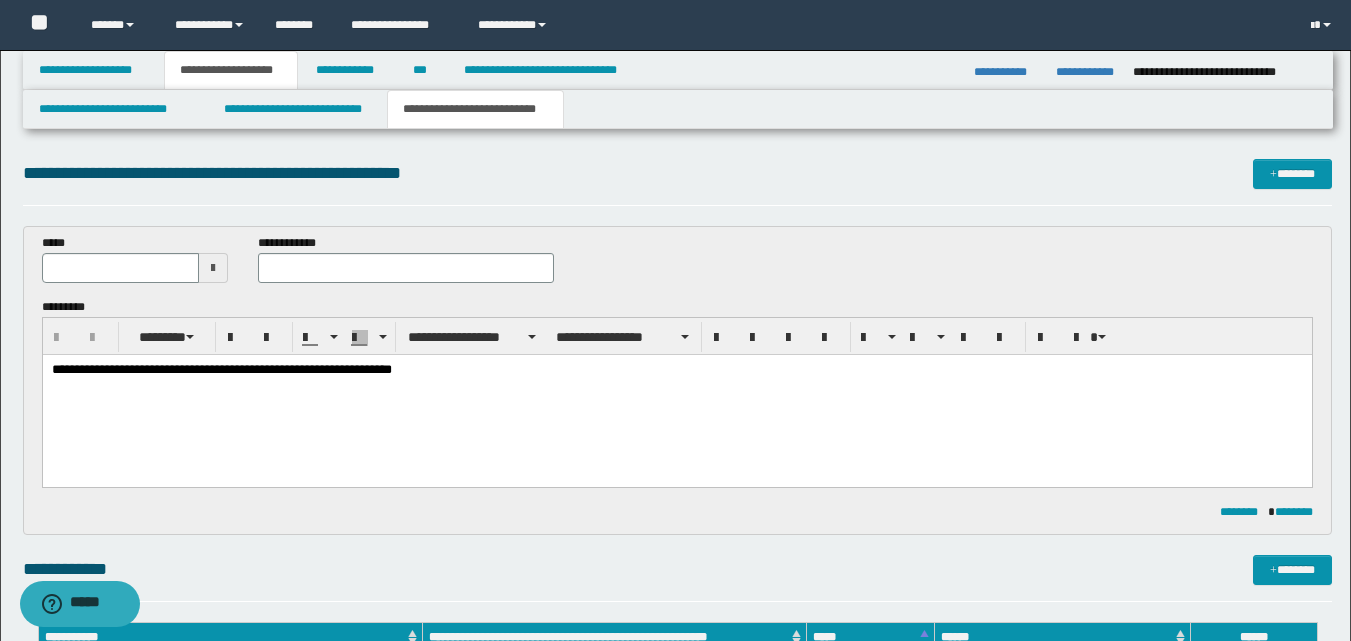 scroll, scrollTop: 0, scrollLeft: 0, axis: both 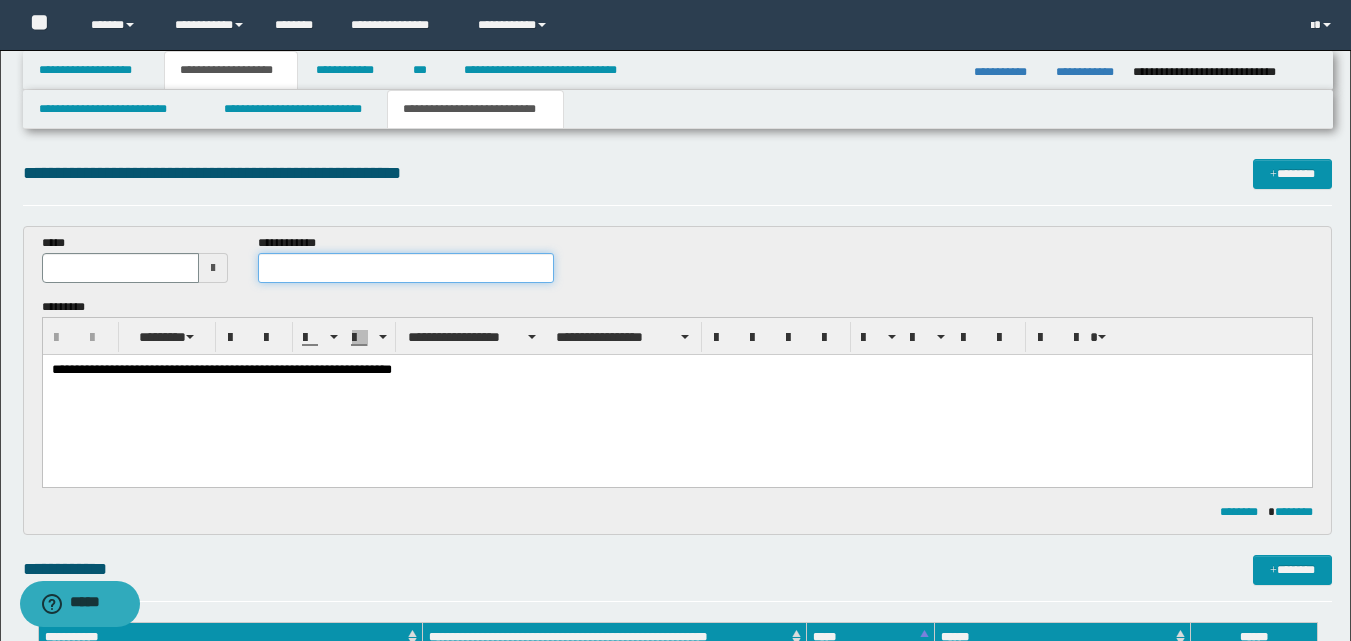 paste on "**********" 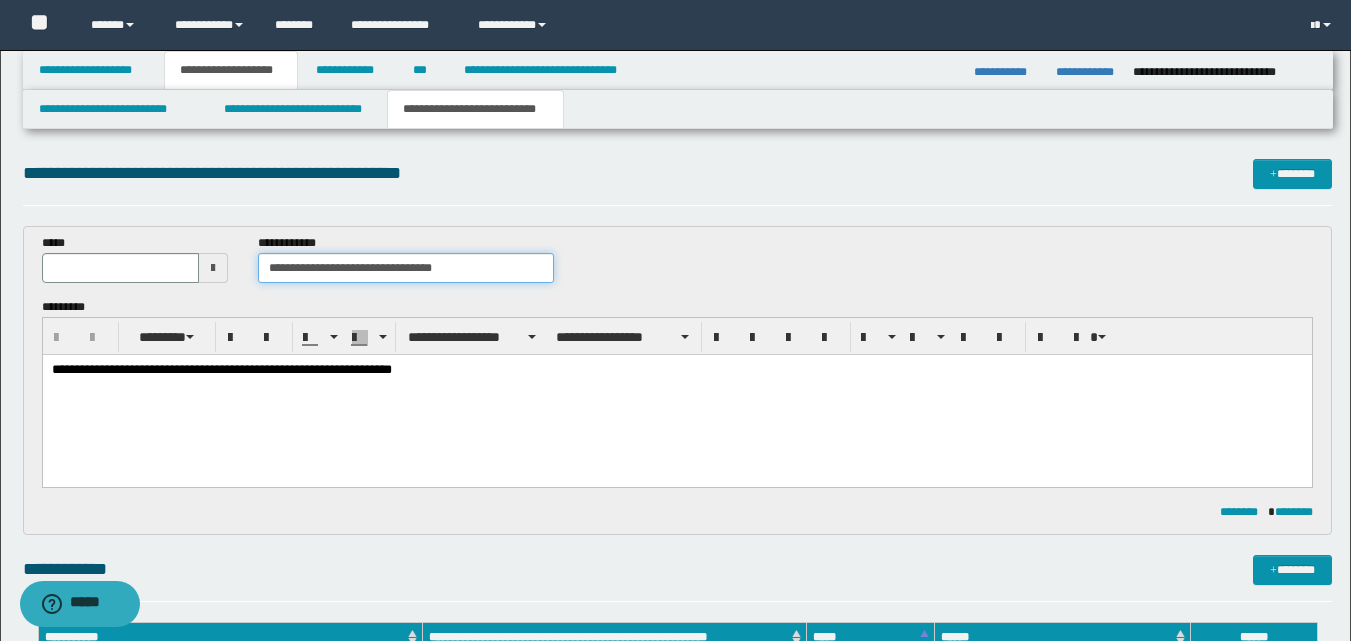 type 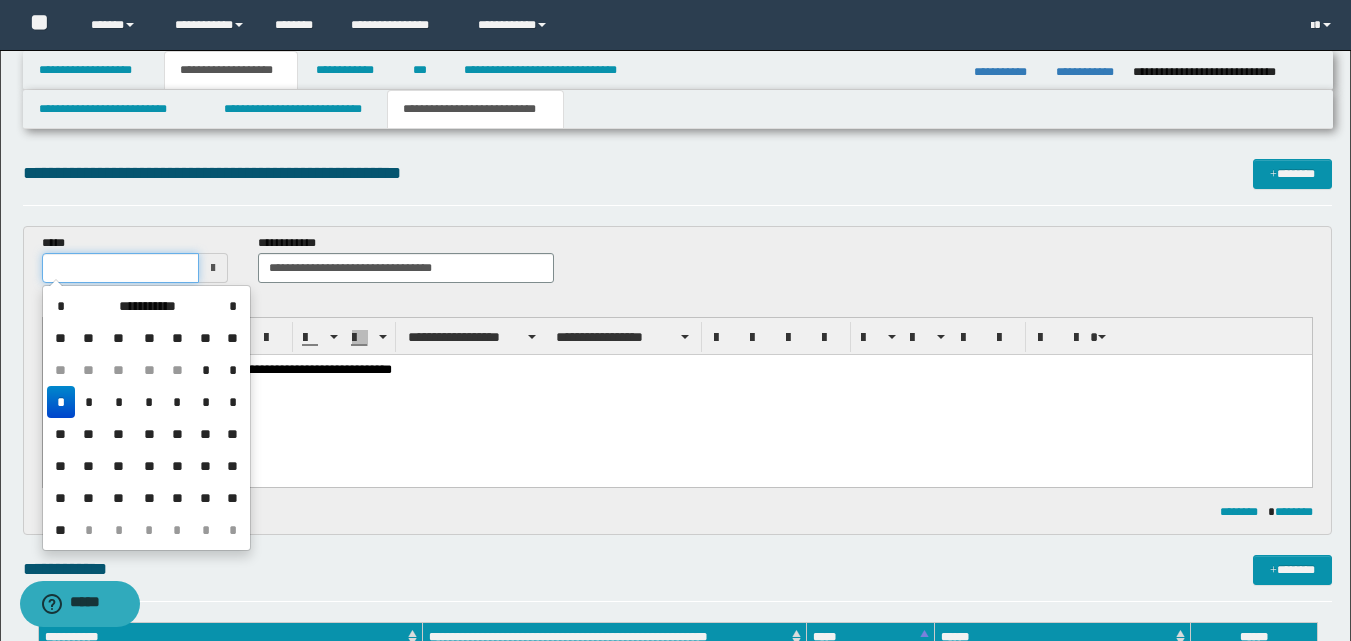 click at bounding box center [121, 268] 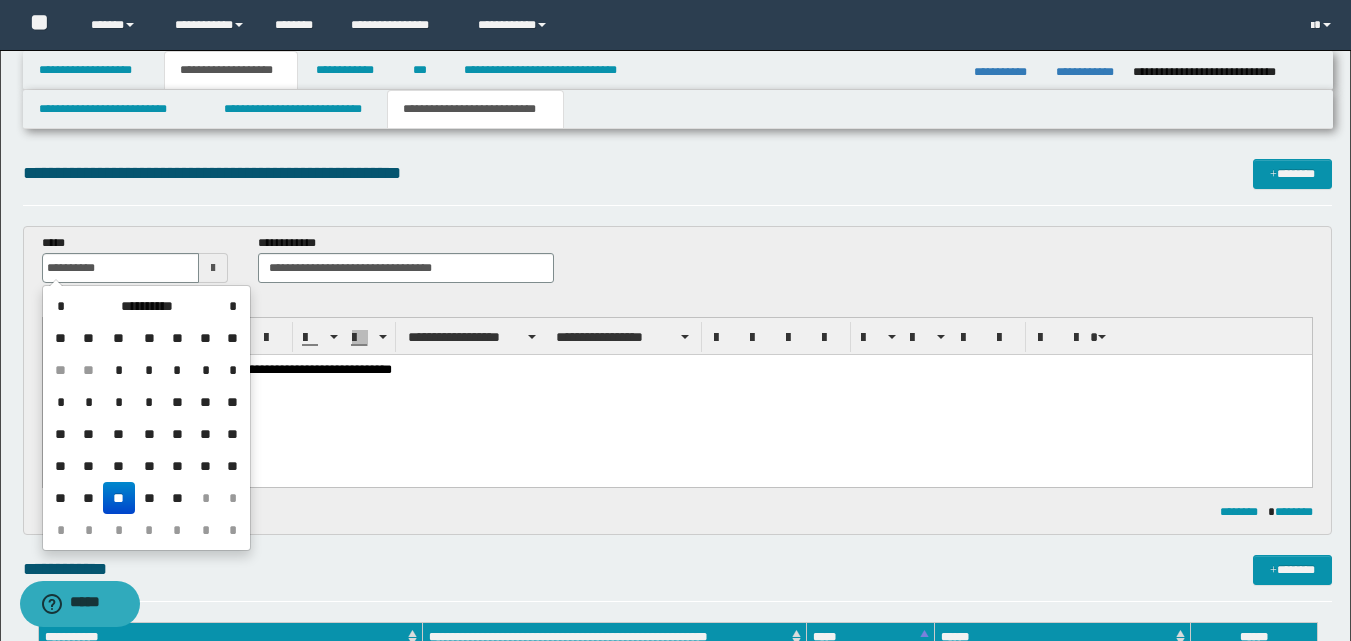 drag, startPoint x: 126, startPoint y: 498, endPoint x: 178, endPoint y: 17, distance: 483.80264 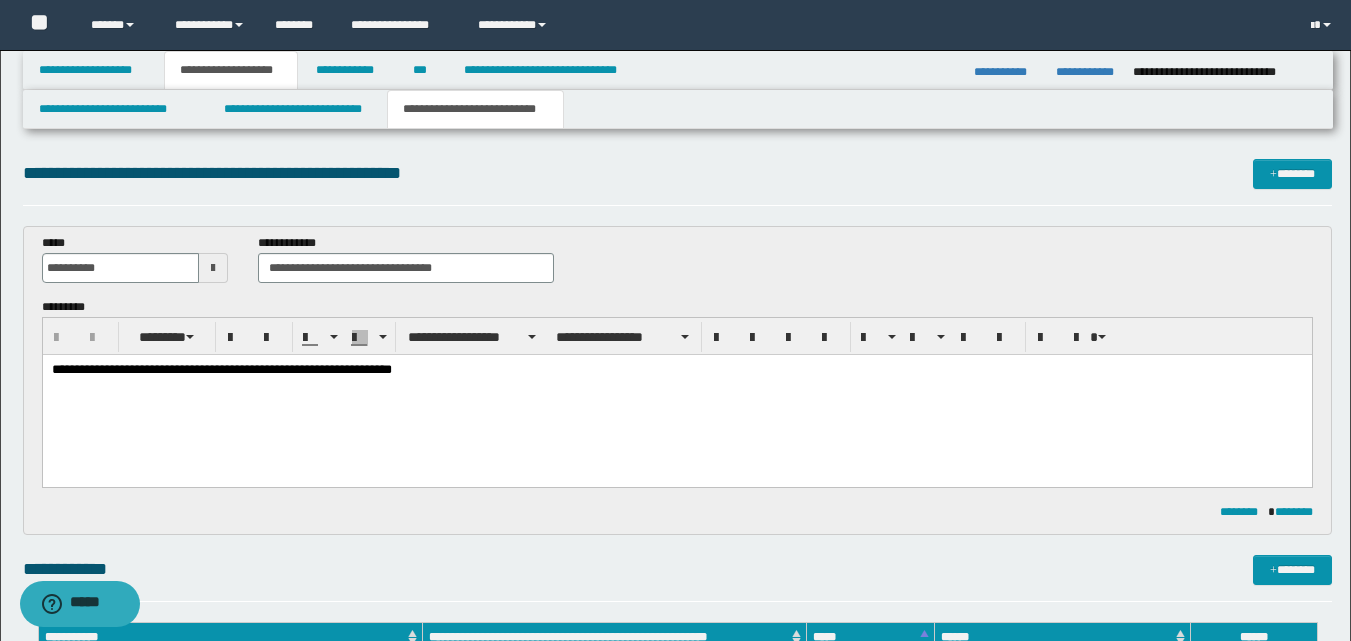scroll, scrollTop: 877, scrollLeft: 0, axis: vertical 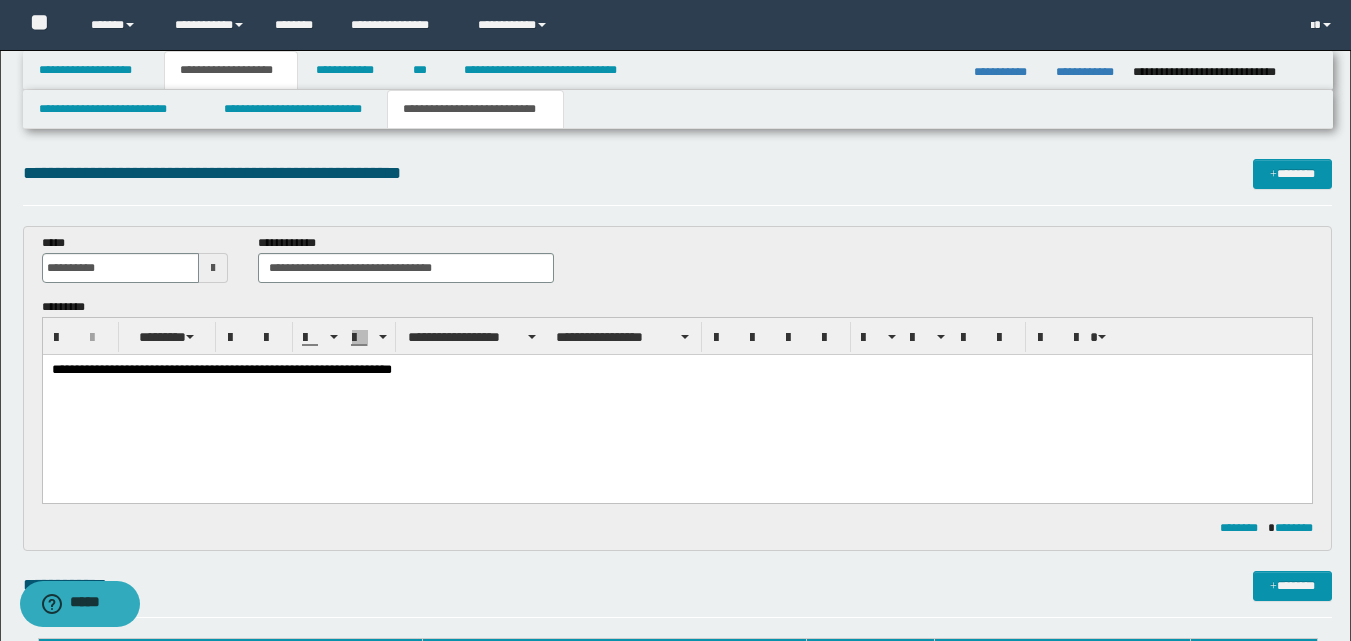 paste 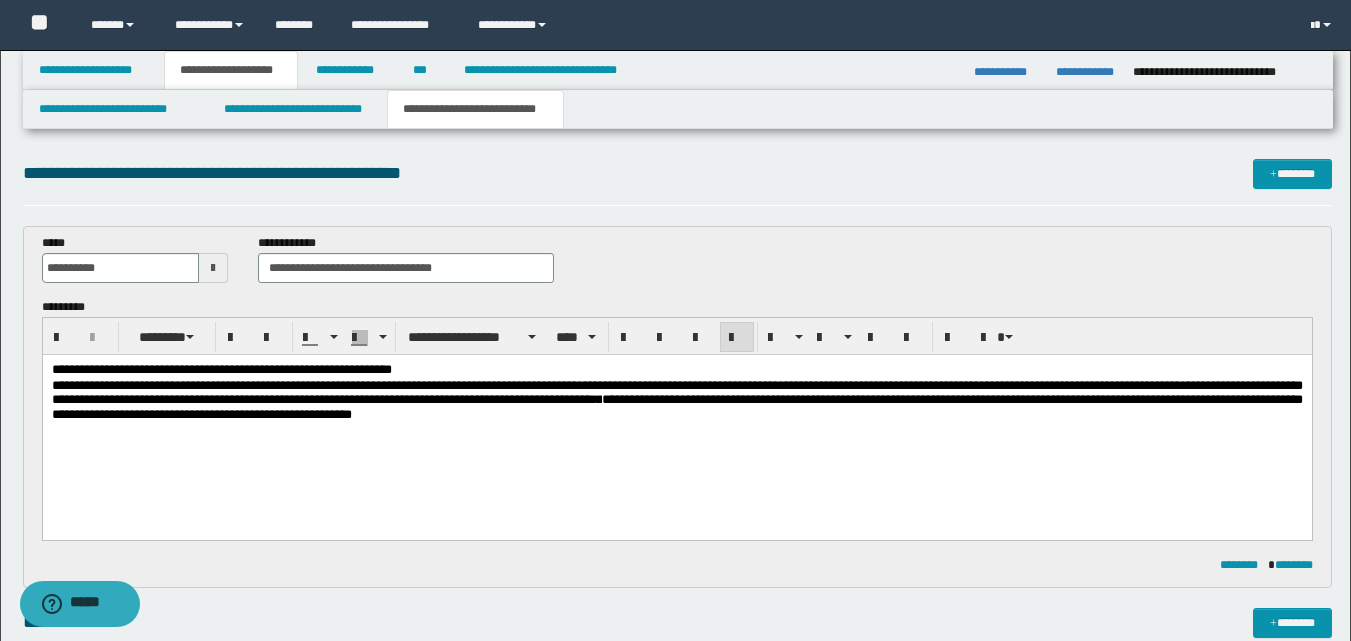 click on "**********" at bounding box center (676, 422) 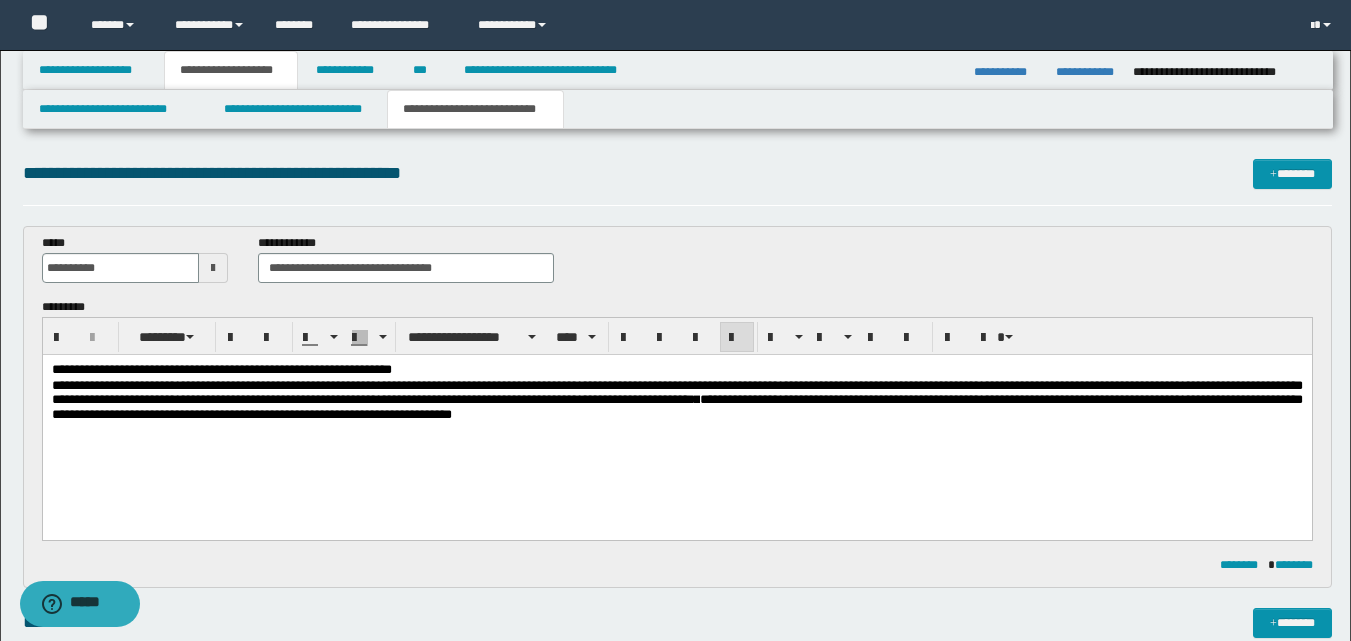 click on "**********" at bounding box center (676, 392) 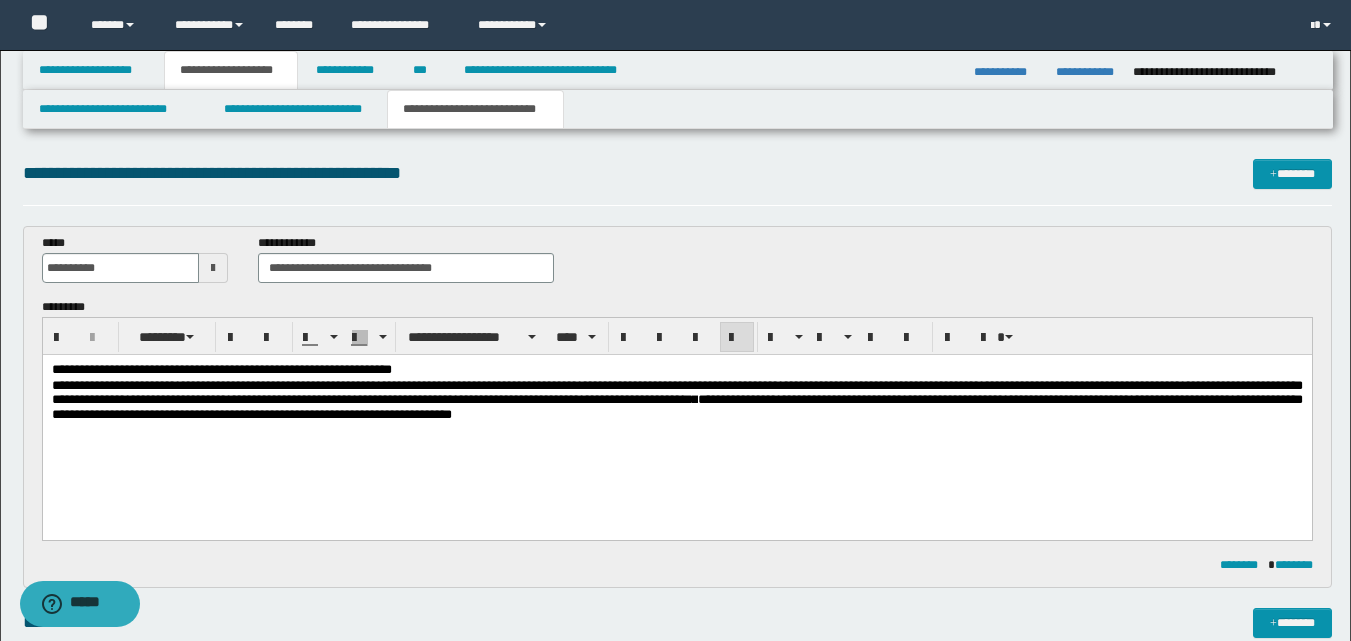 click on "**********" at bounding box center (676, 392) 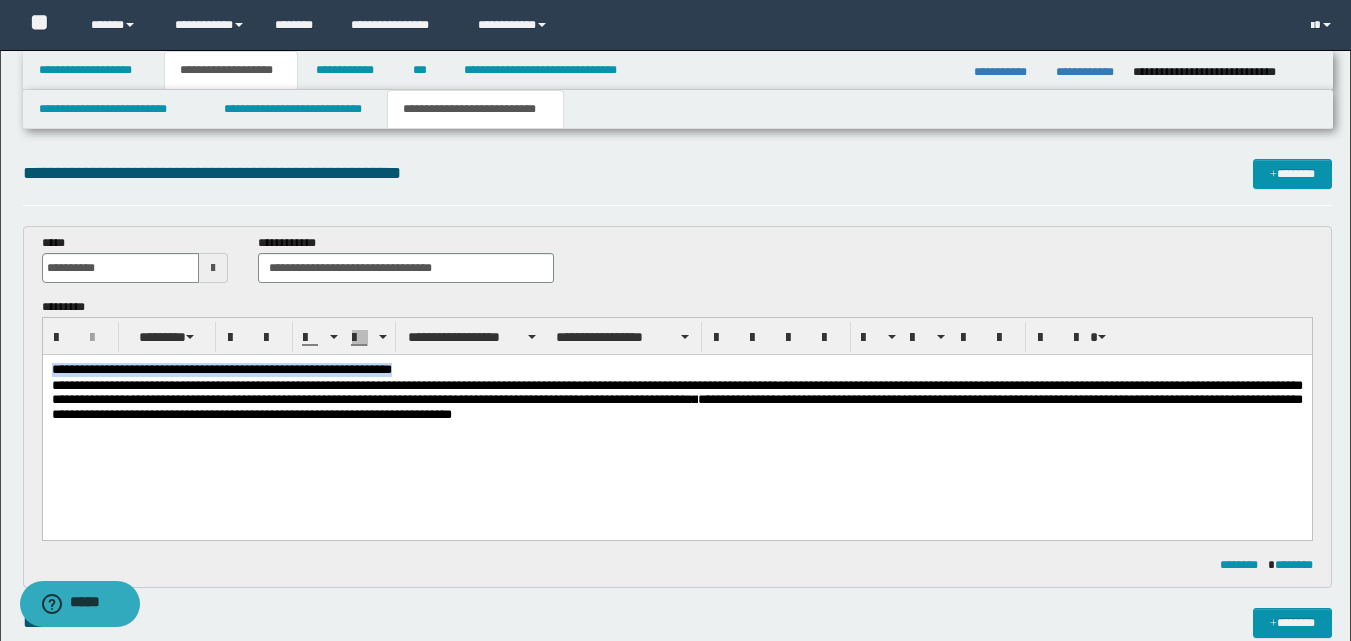 drag, startPoint x: 477, startPoint y: 367, endPoint x: 46, endPoint y: 363, distance: 431.01855 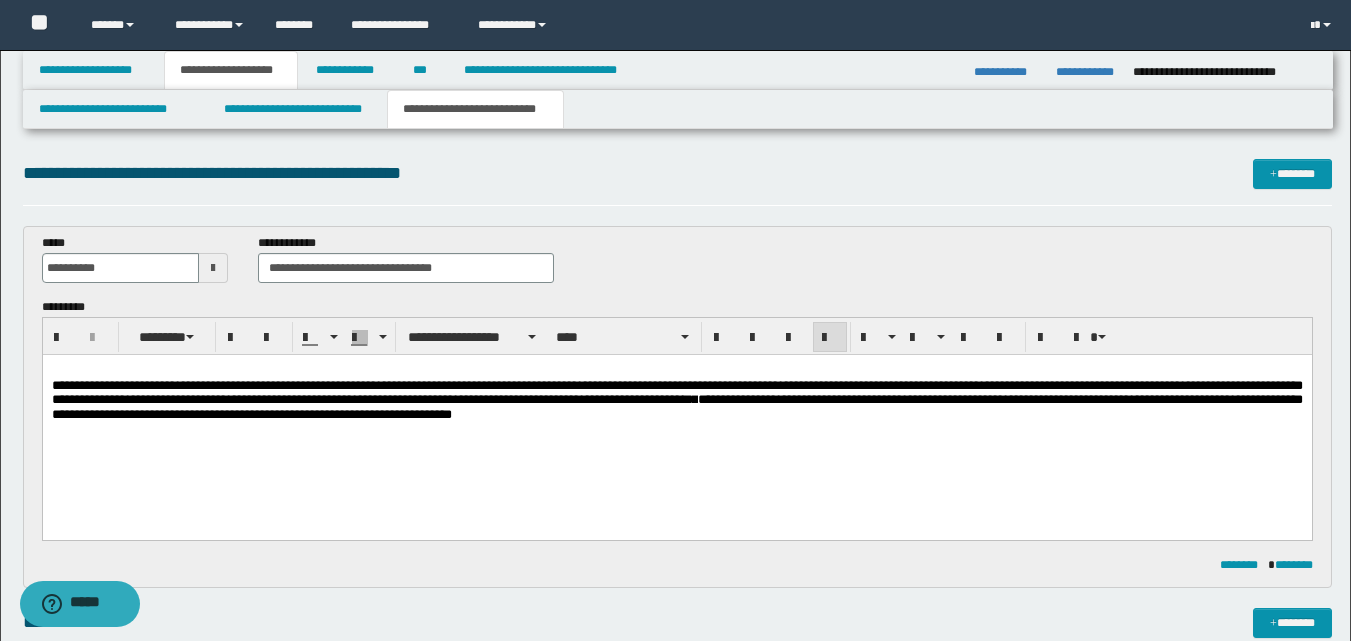 click on "**********" at bounding box center (676, 392) 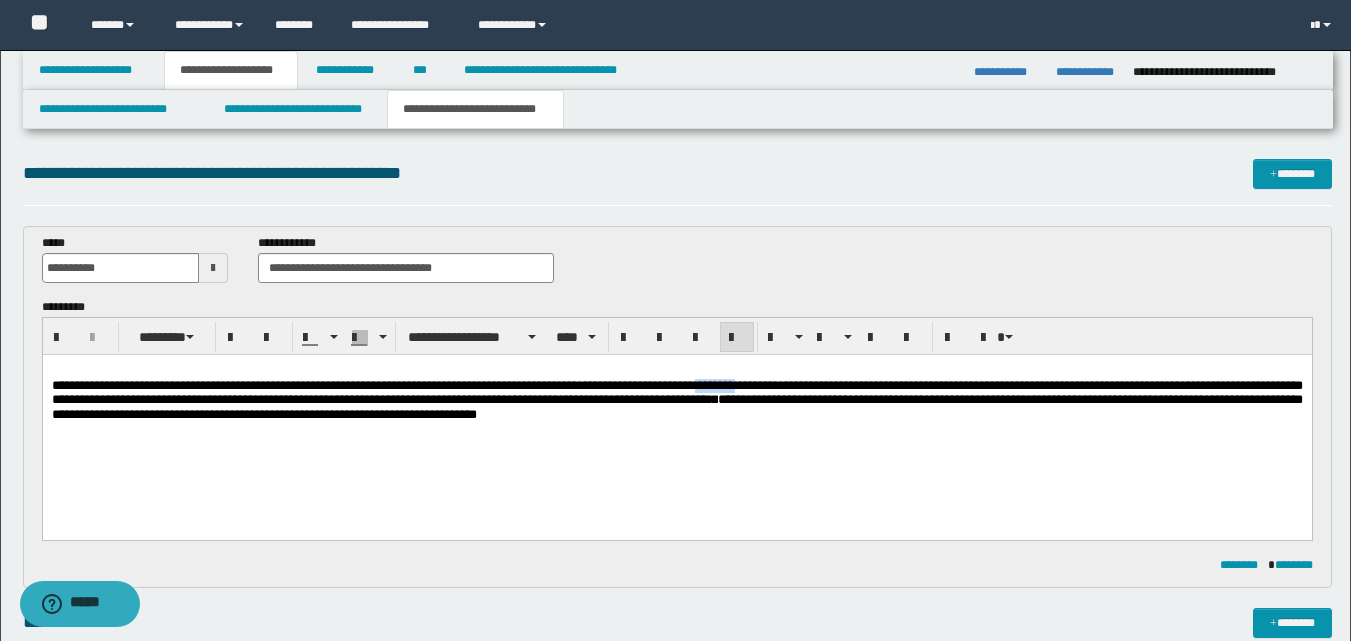 drag, startPoint x: 821, startPoint y: 380, endPoint x: 863, endPoint y: 383, distance: 42.107006 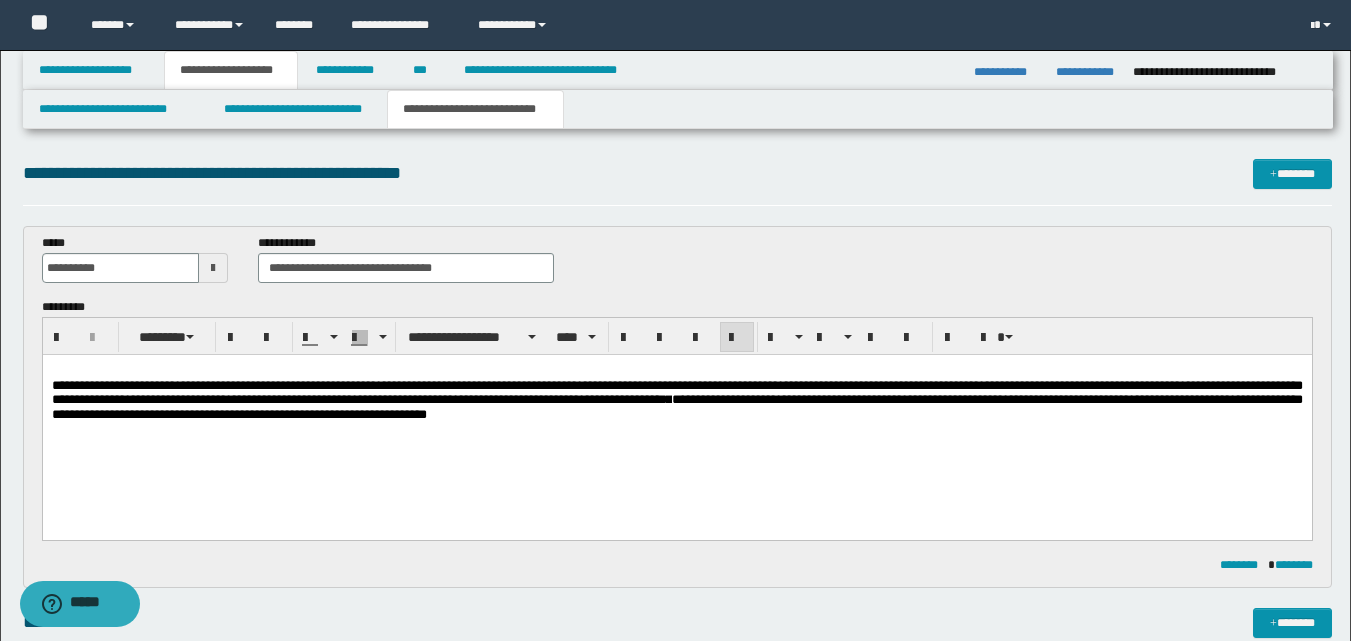 click on "**********" at bounding box center [676, 392] 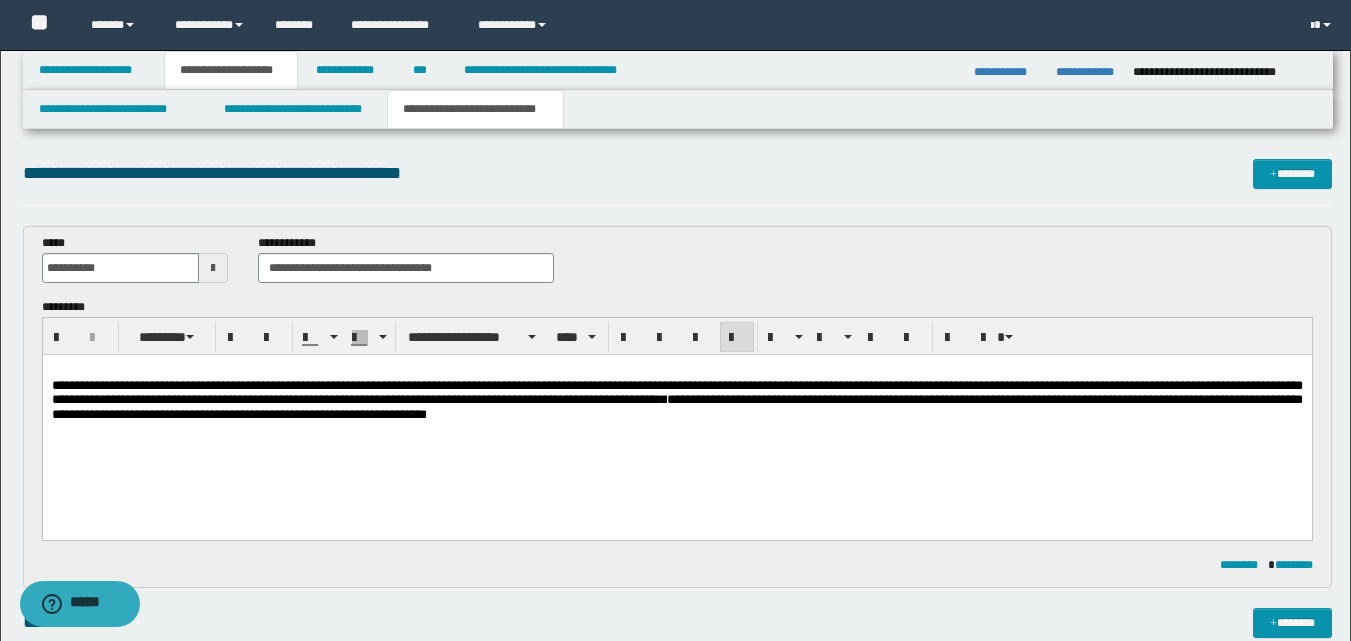 click on "**********" at bounding box center [676, 392] 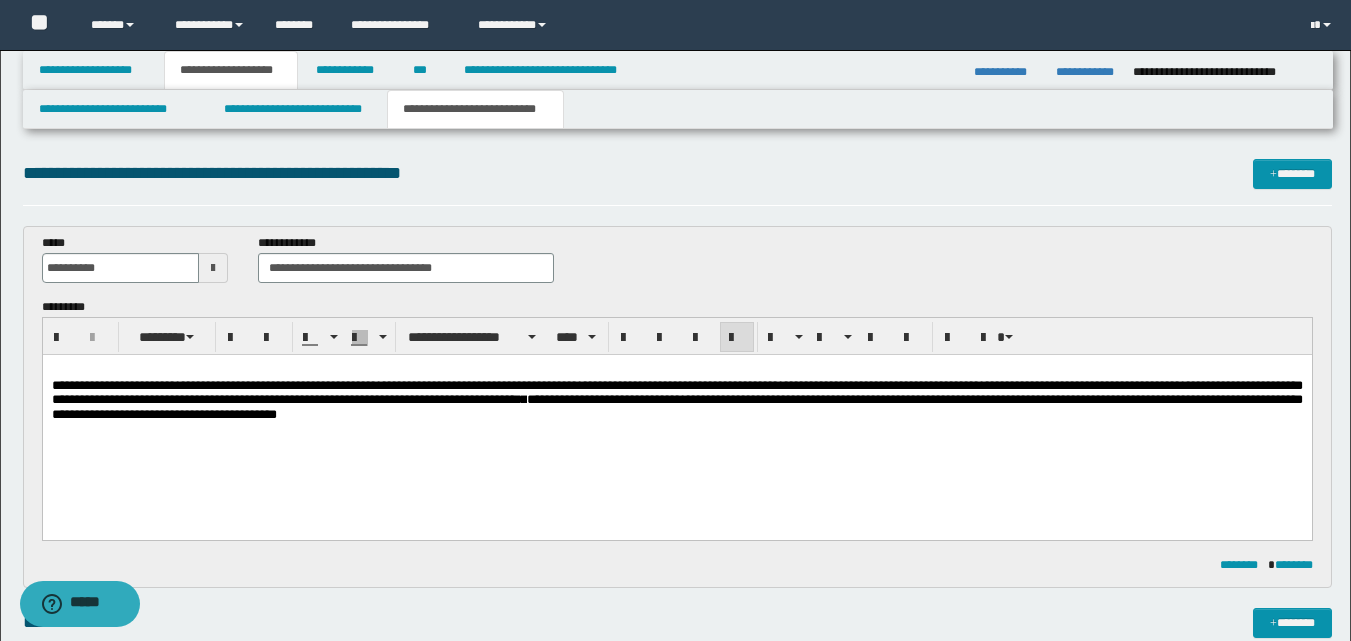 click on "**********" at bounding box center (676, 392) 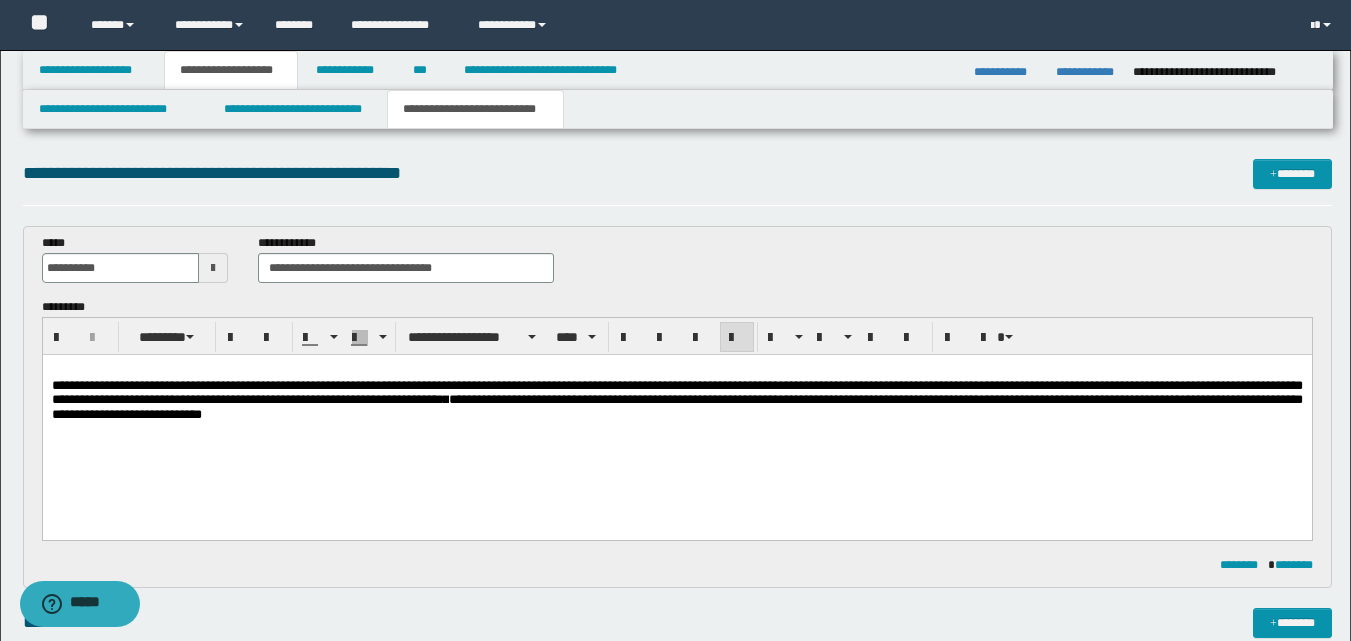 click on "**********" at bounding box center [676, 392] 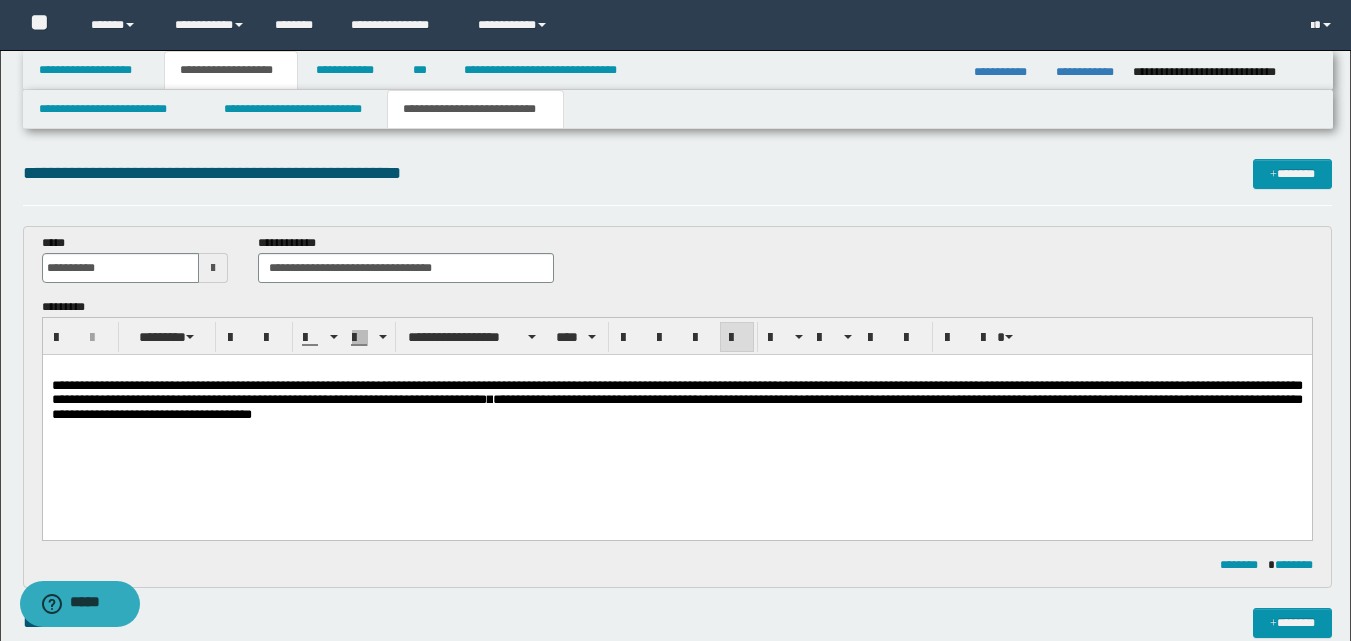click on "**********" at bounding box center [676, 406] 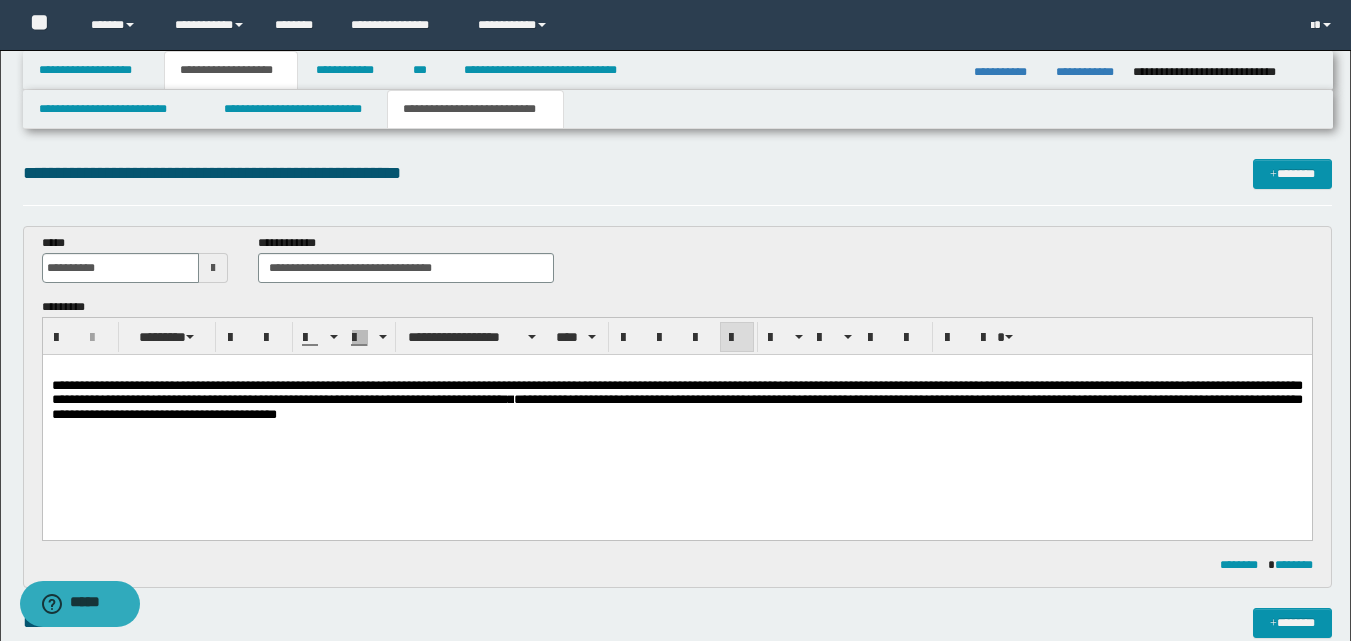 click on "**********" at bounding box center [676, 392] 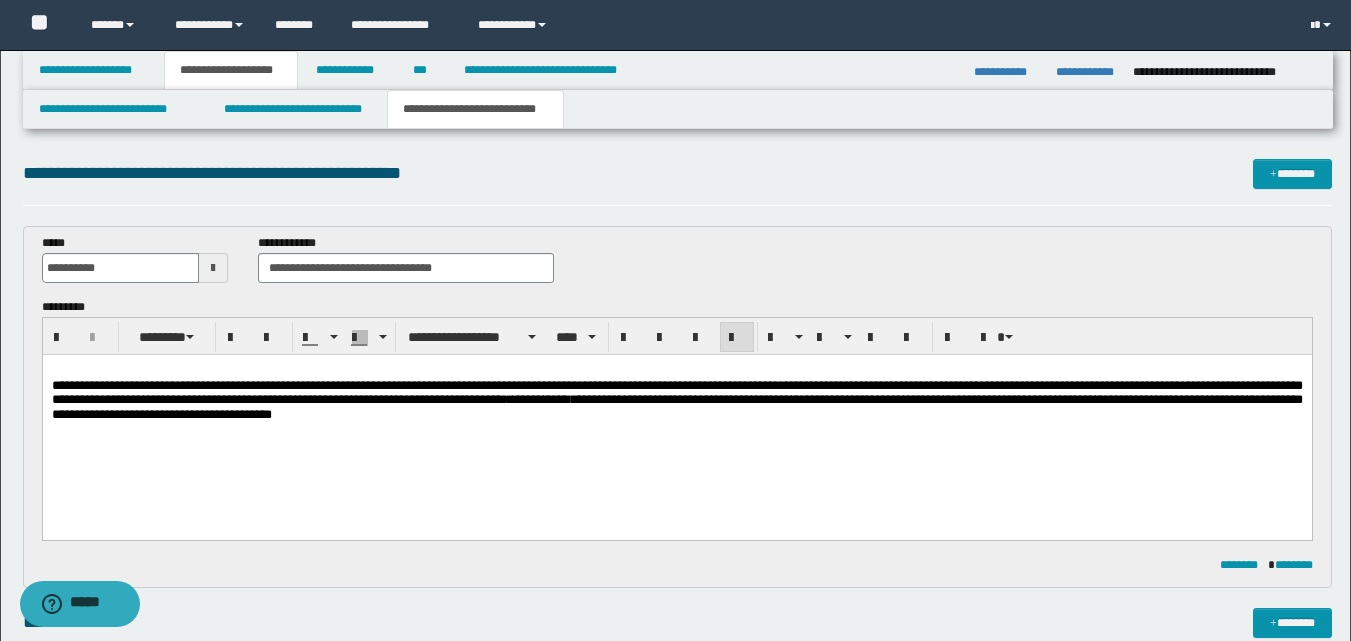 click on "**********" at bounding box center (676, 406) 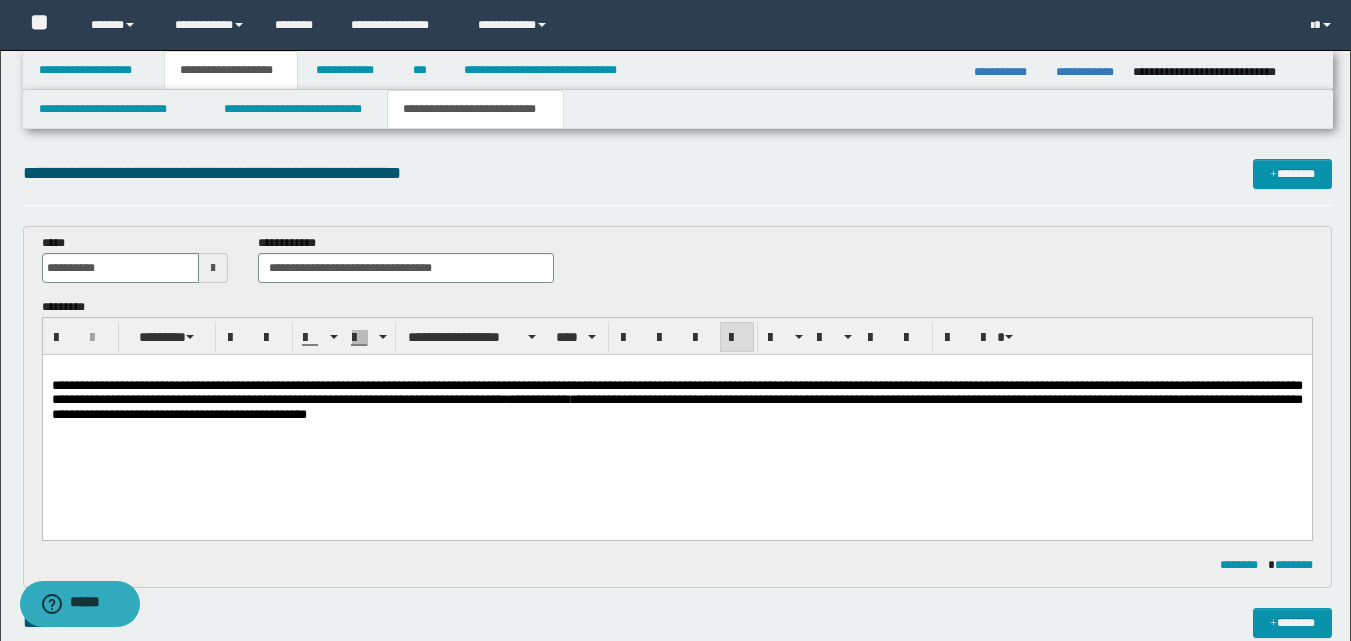 click on "**********" at bounding box center (676, 406) 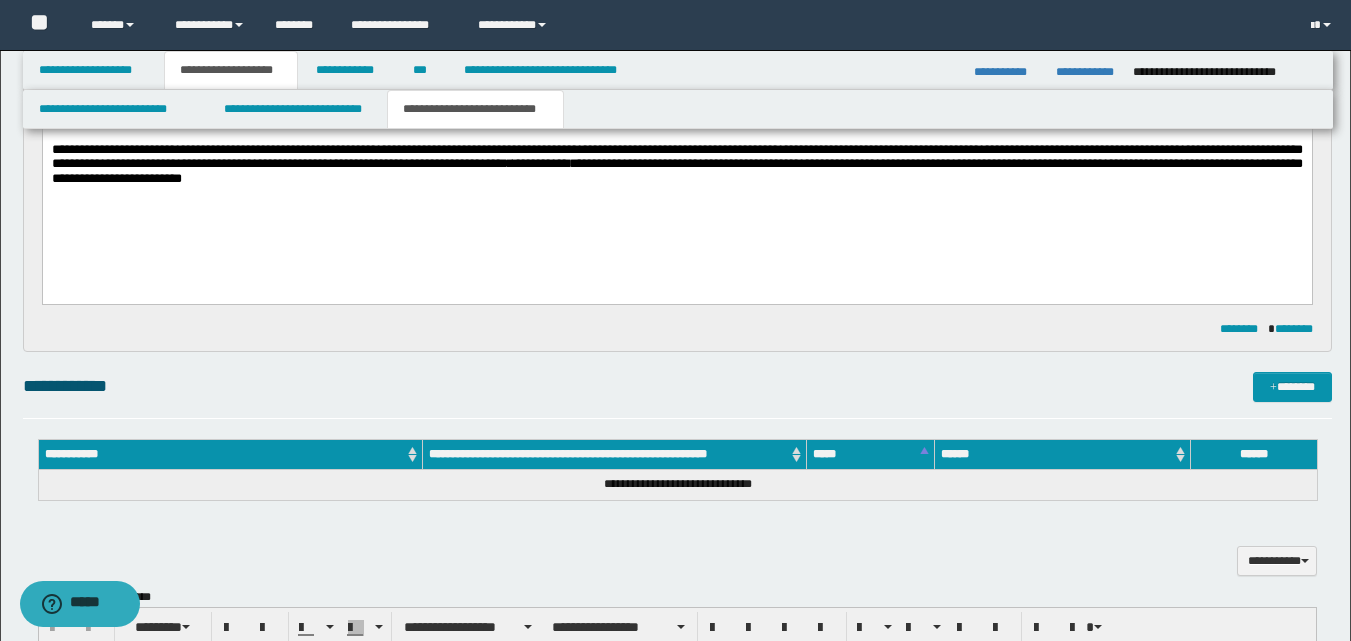 scroll, scrollTop: 258, scrollLeft: 0, axis: vertical 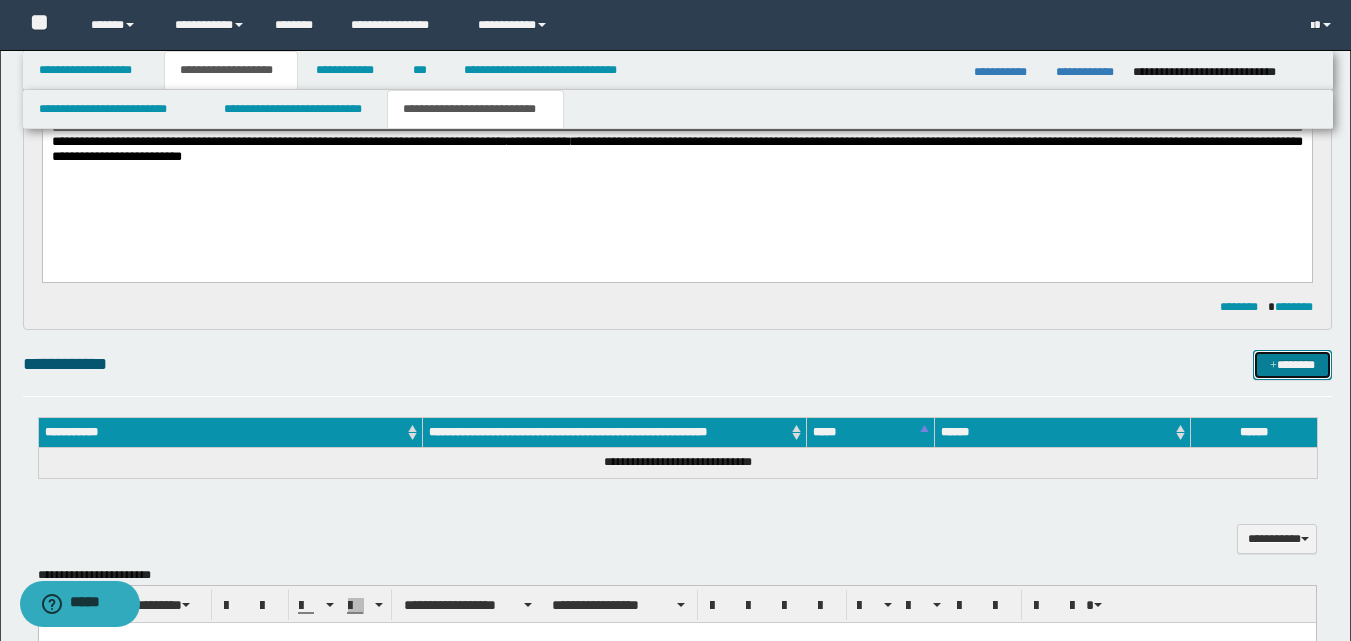 click on "*******" at bounding box center [1292, 365] 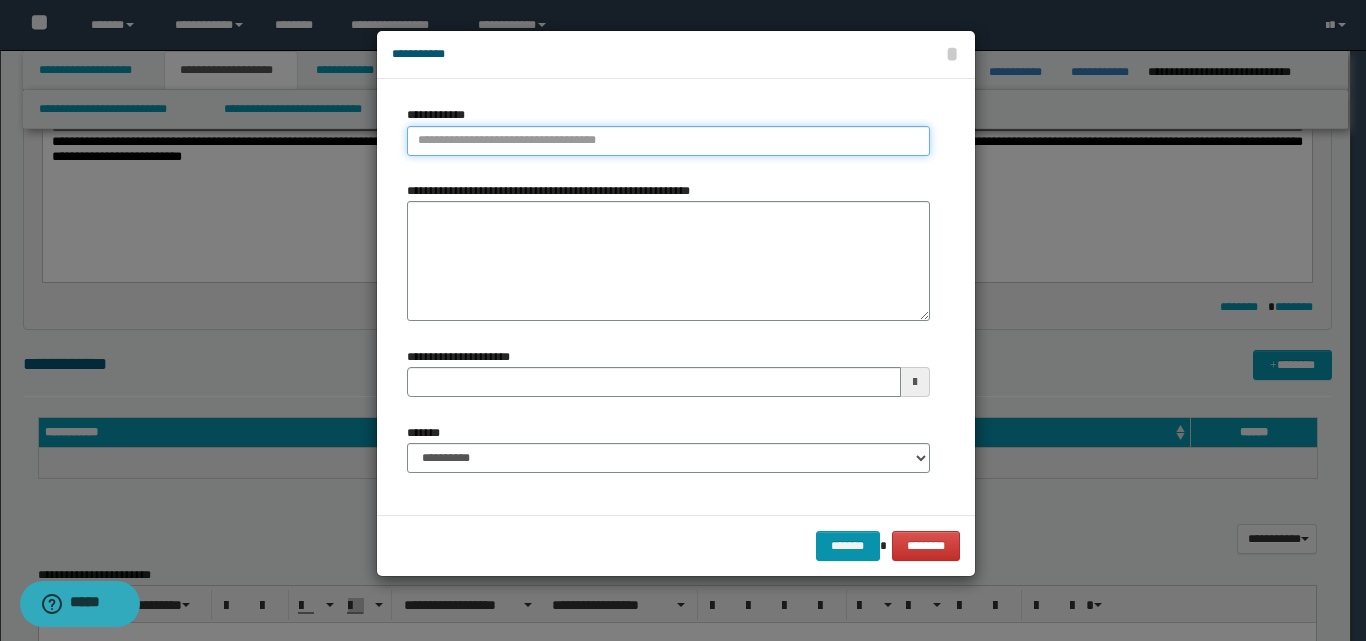 click on "**********" at bounding box center (668, 141) 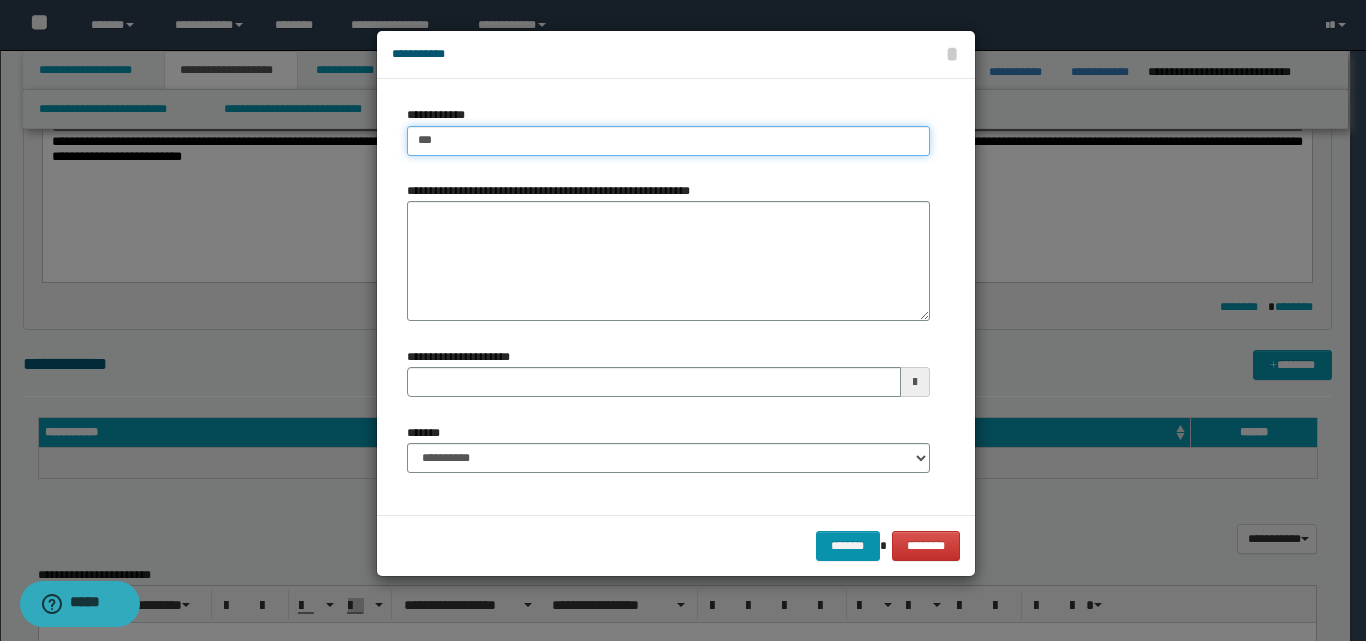 type on "****" 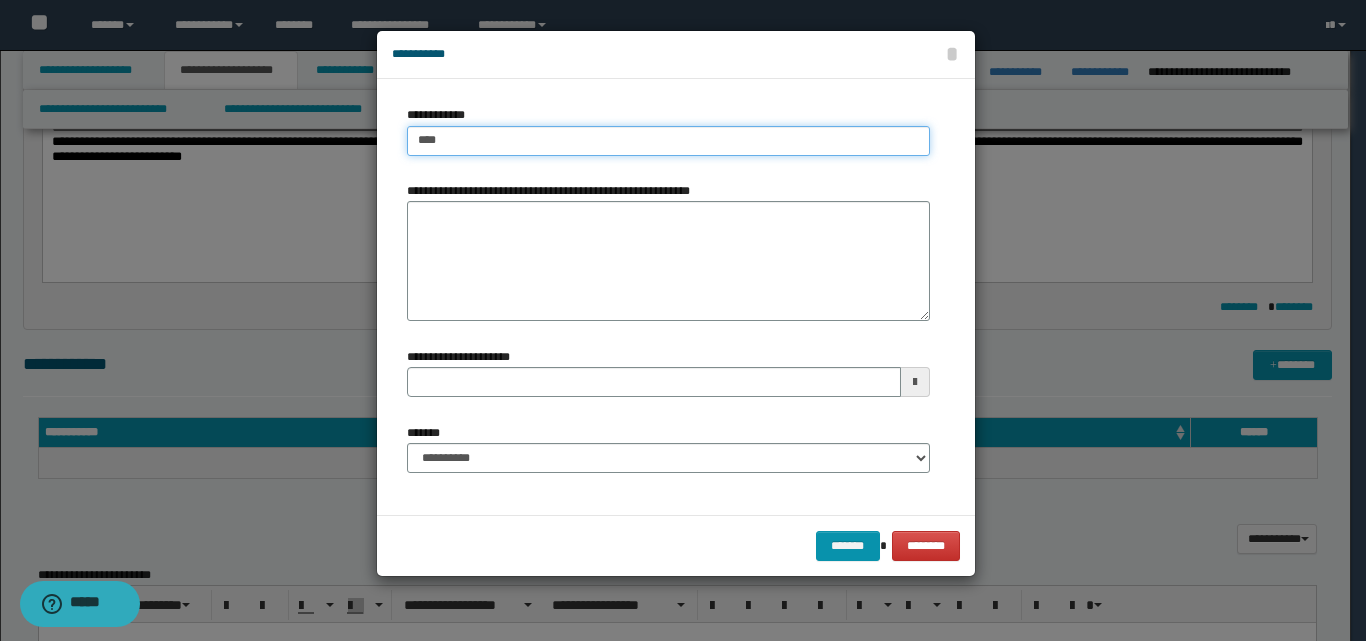 type on "****" 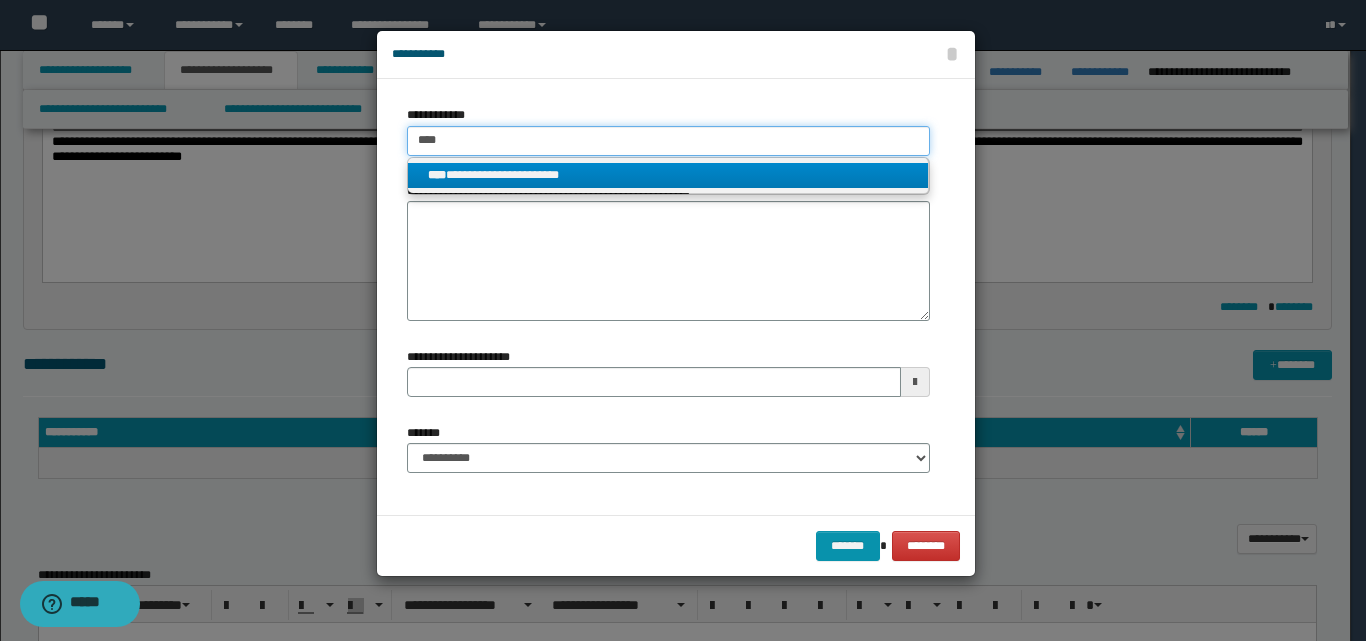 type on "****" 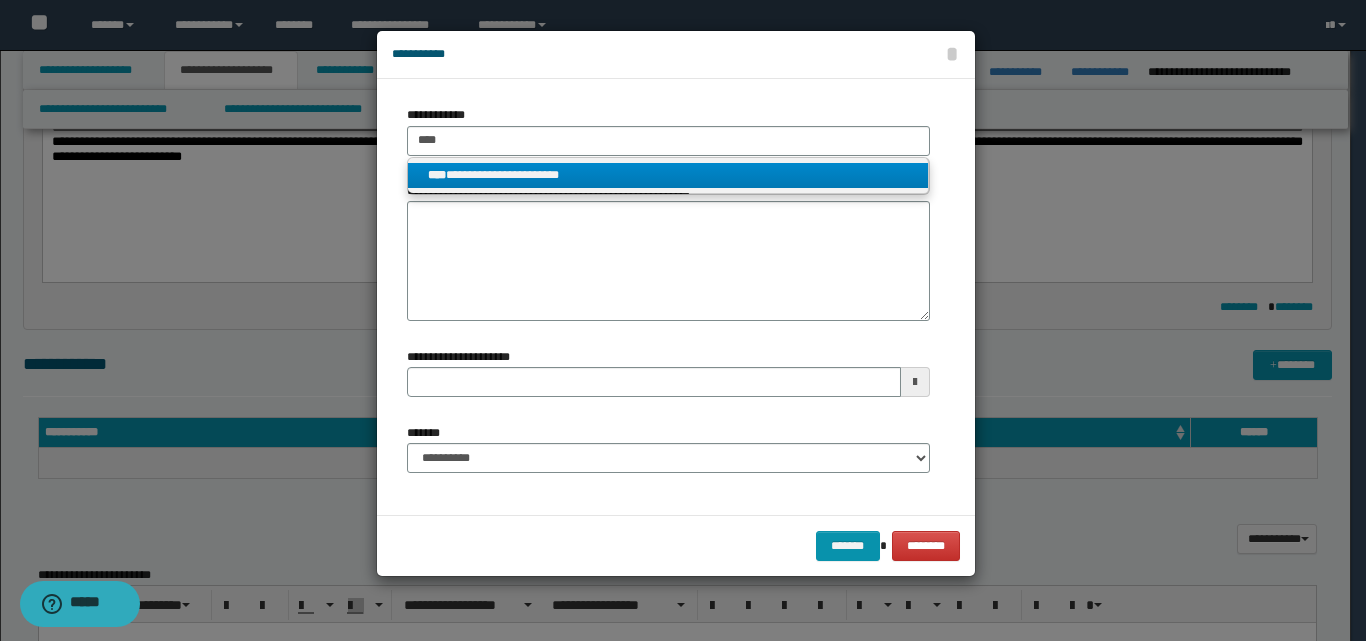 click on "**********" at bounding box center (668, 175) 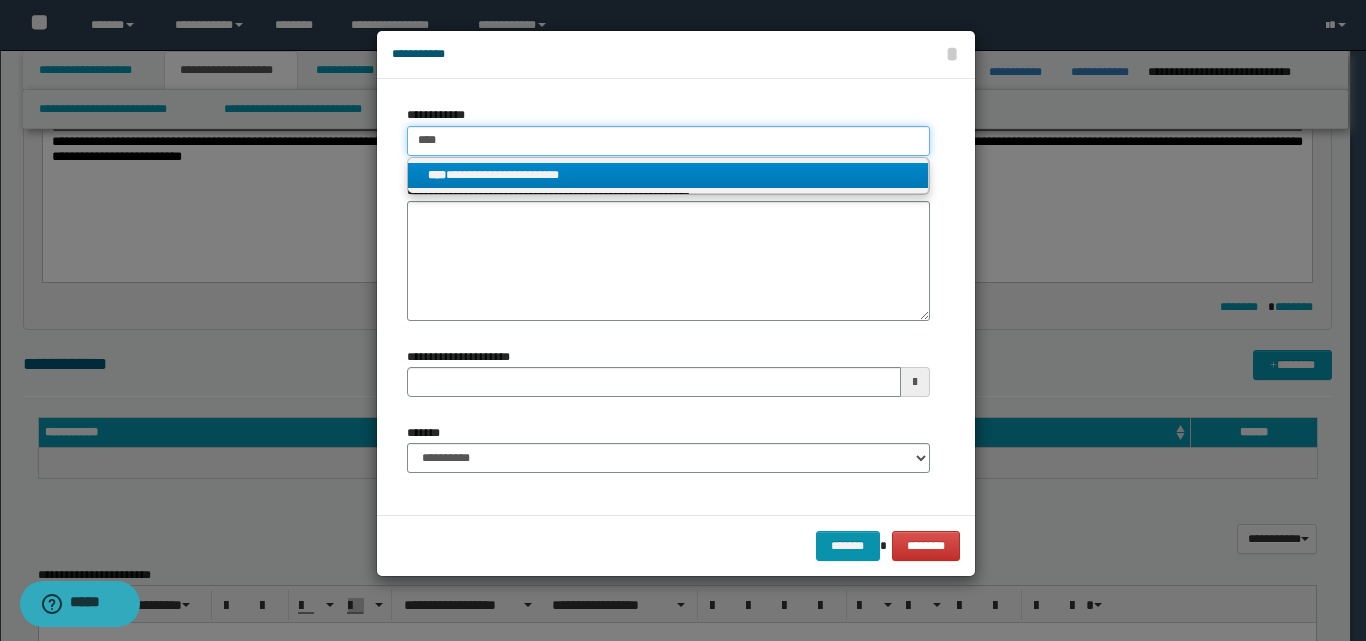 type 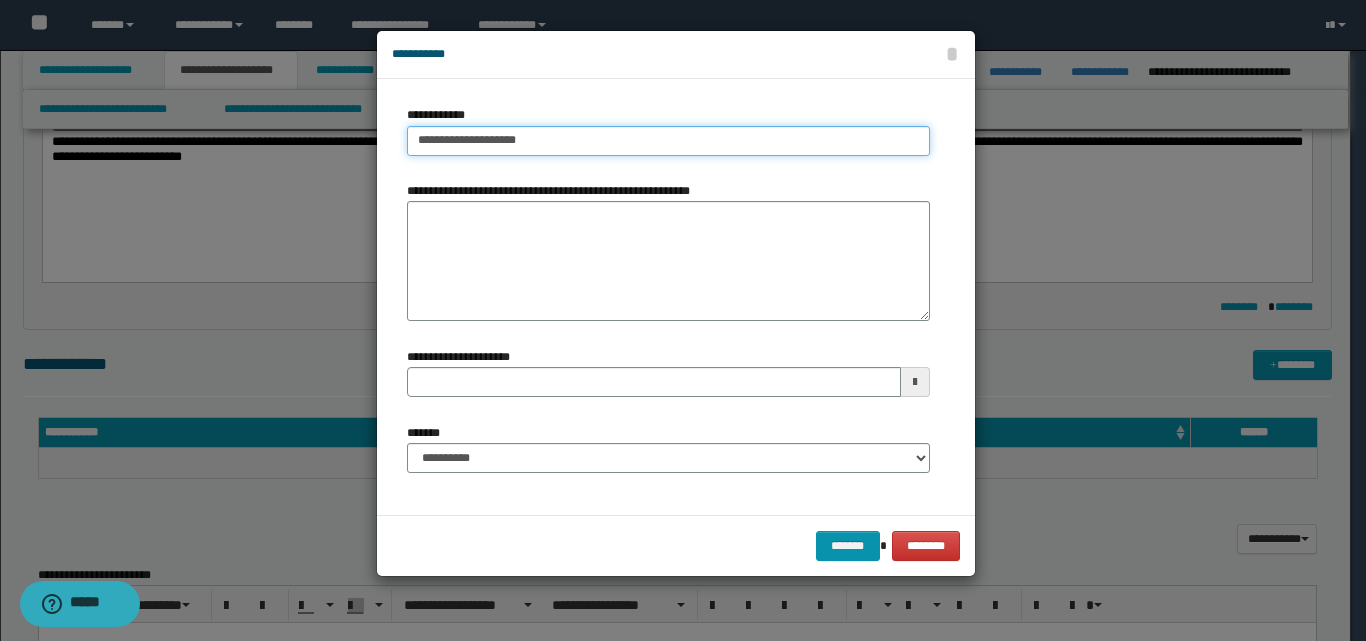 drag, startPoint x: 417, startPoint y: 144, endPoint x: 628, endPoint y: 150, distance: 211.0853 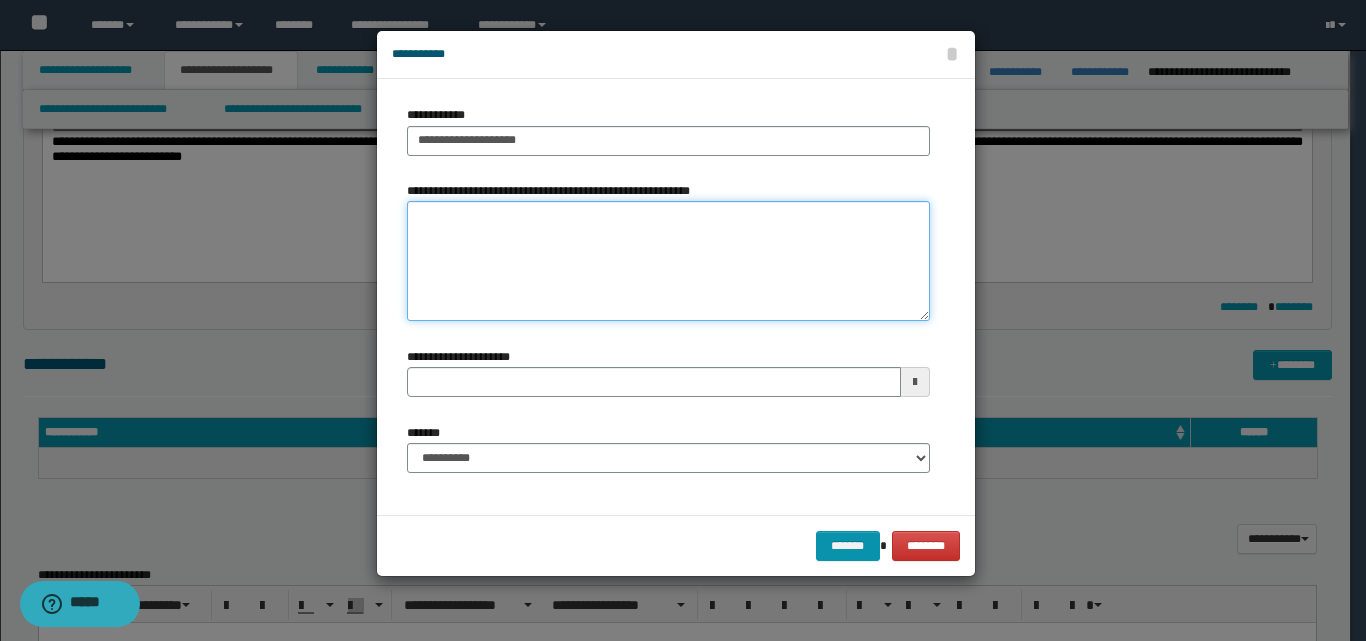 paste on "**********" 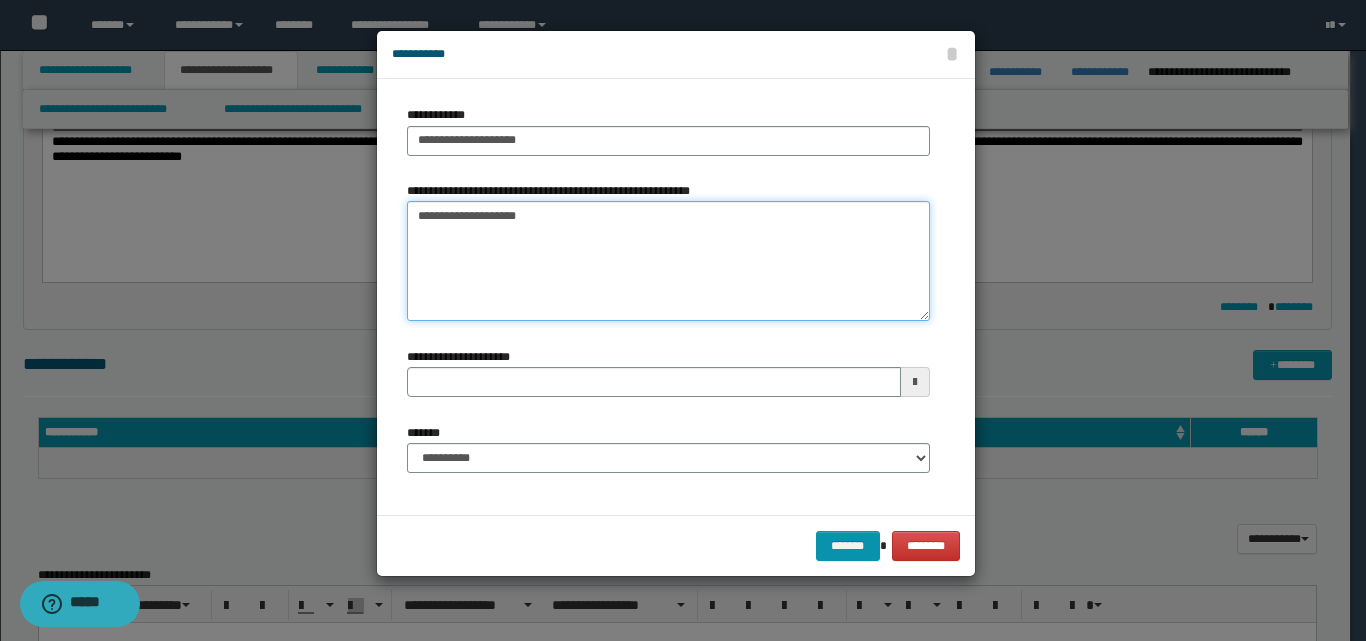 type 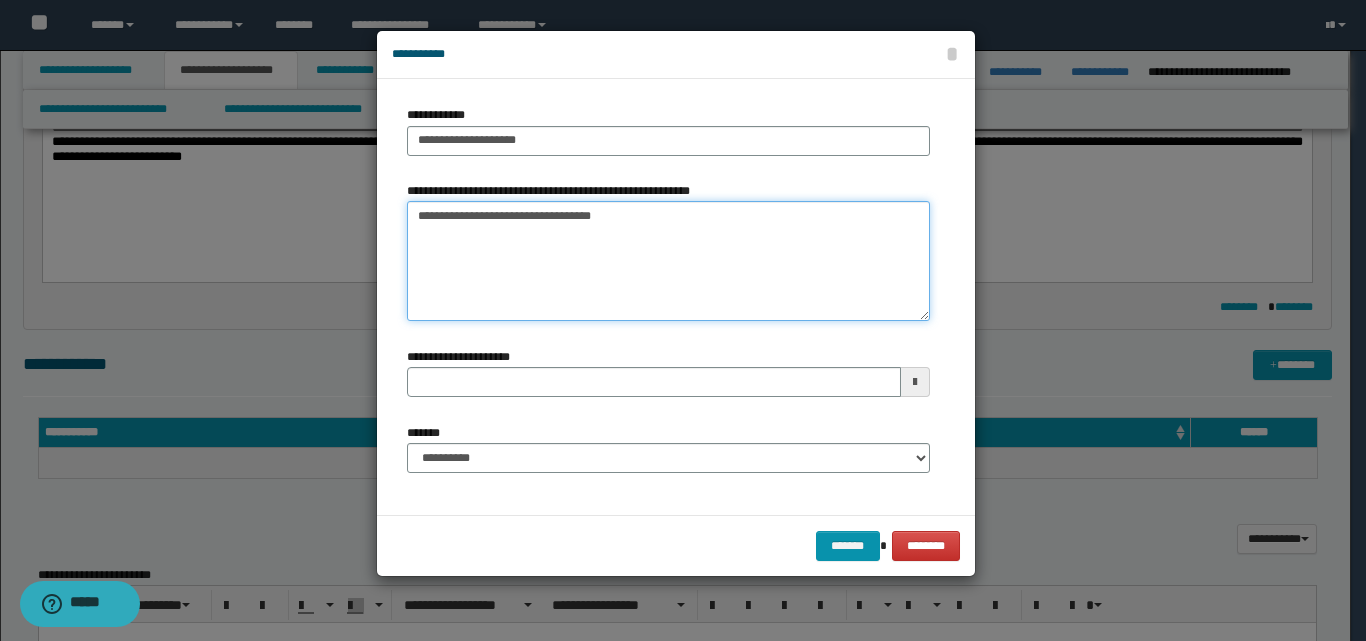 type on "**********" 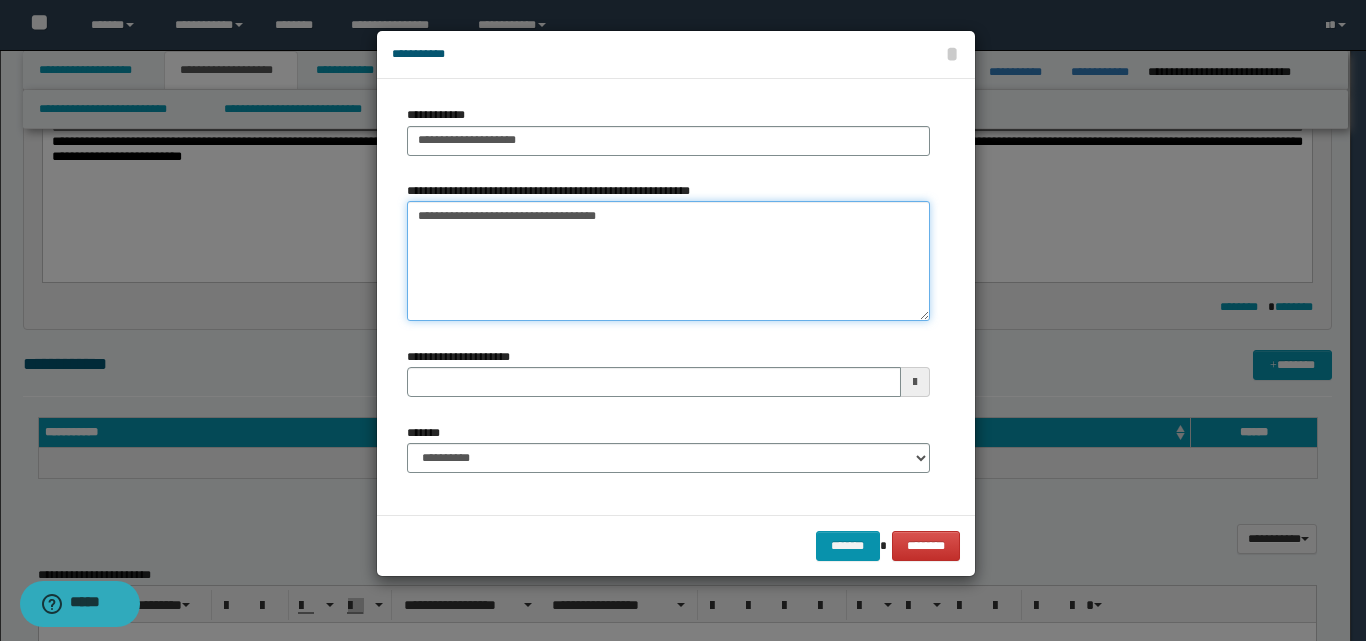 type 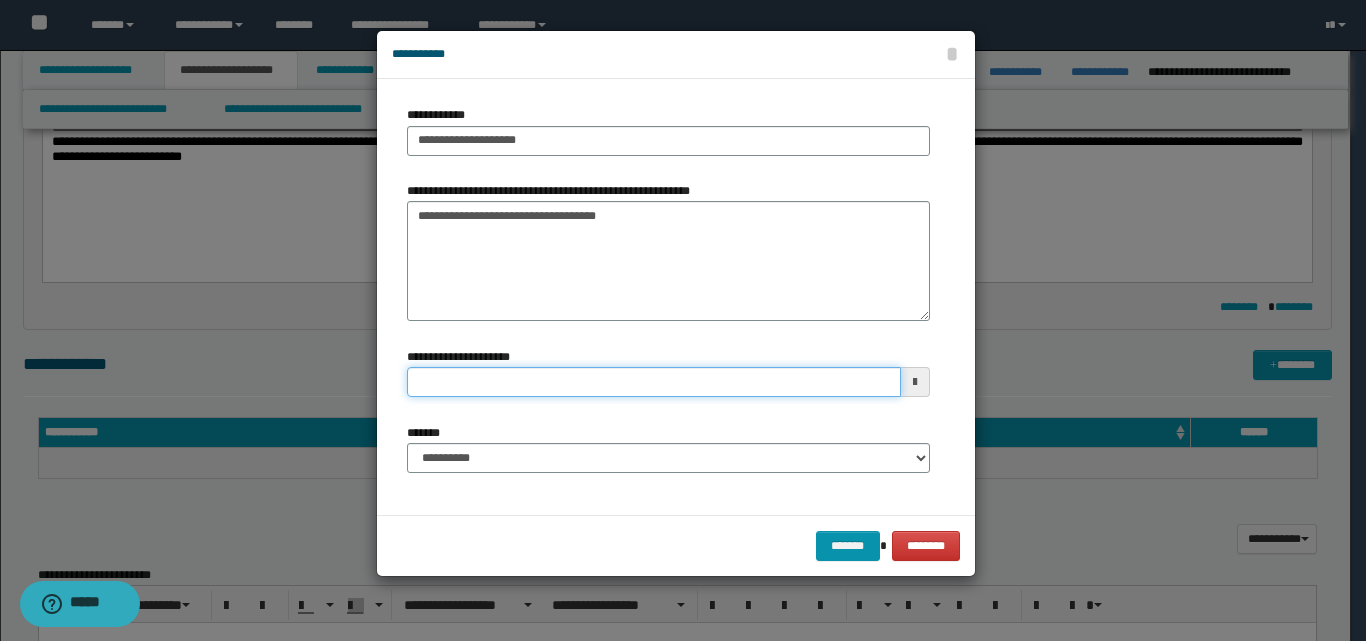 click on "**********" at bounding box center (654, 382) 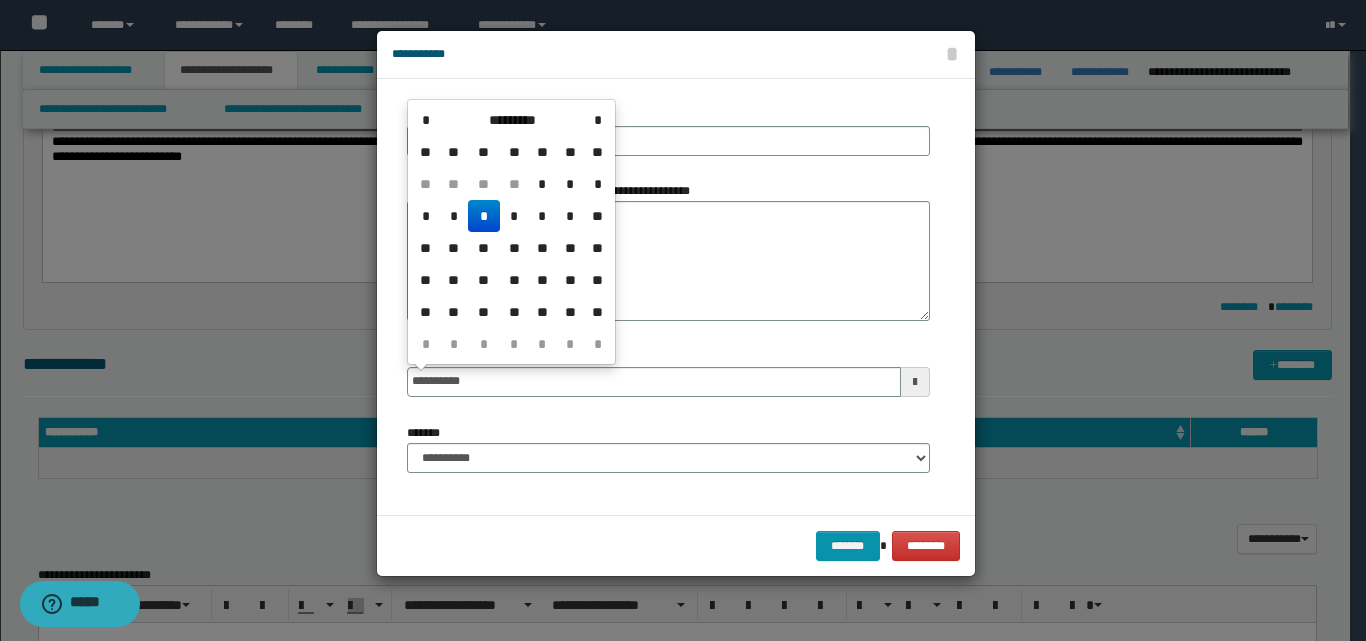 click on "*" at bounding box center (484, 216) 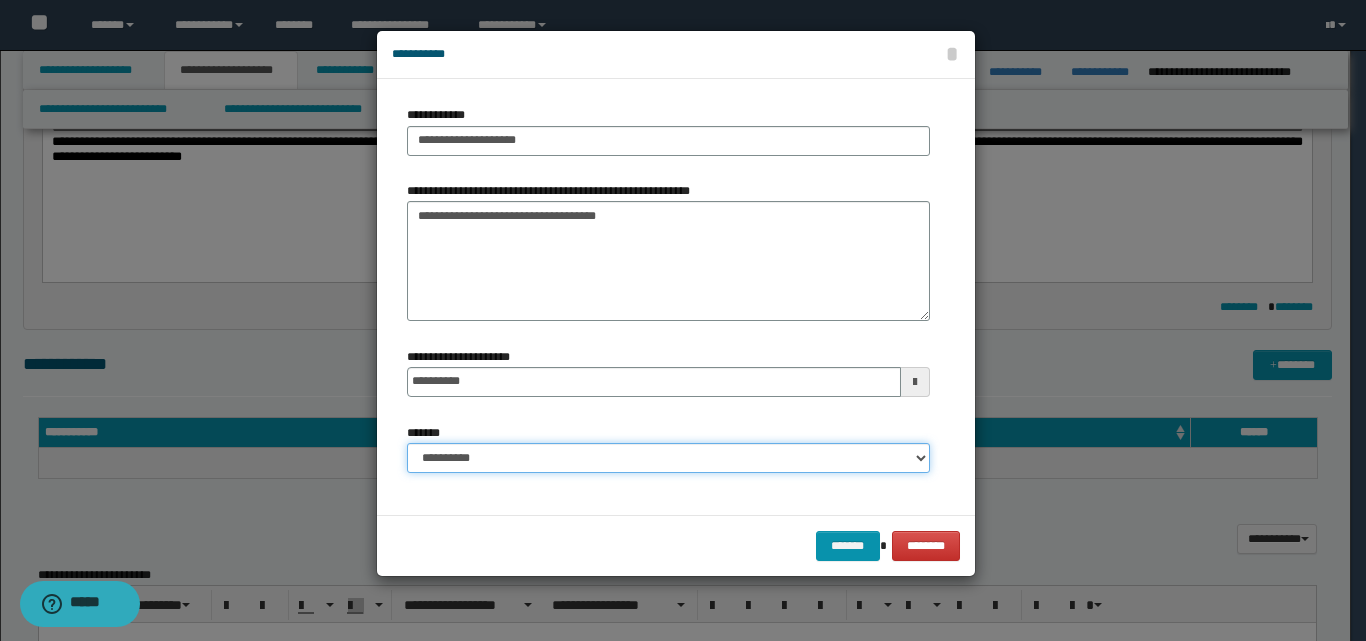 click on "**********" at bounding box center (668, 458) 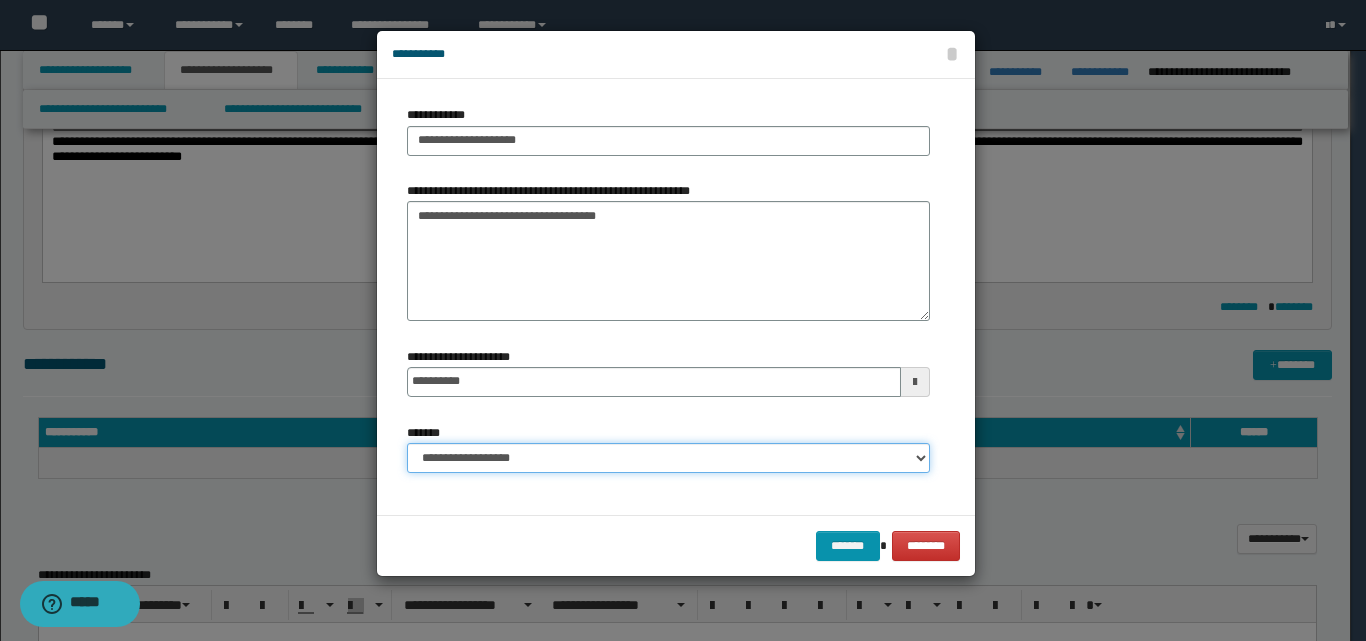click on "**********" at bounding box center [668, 458] 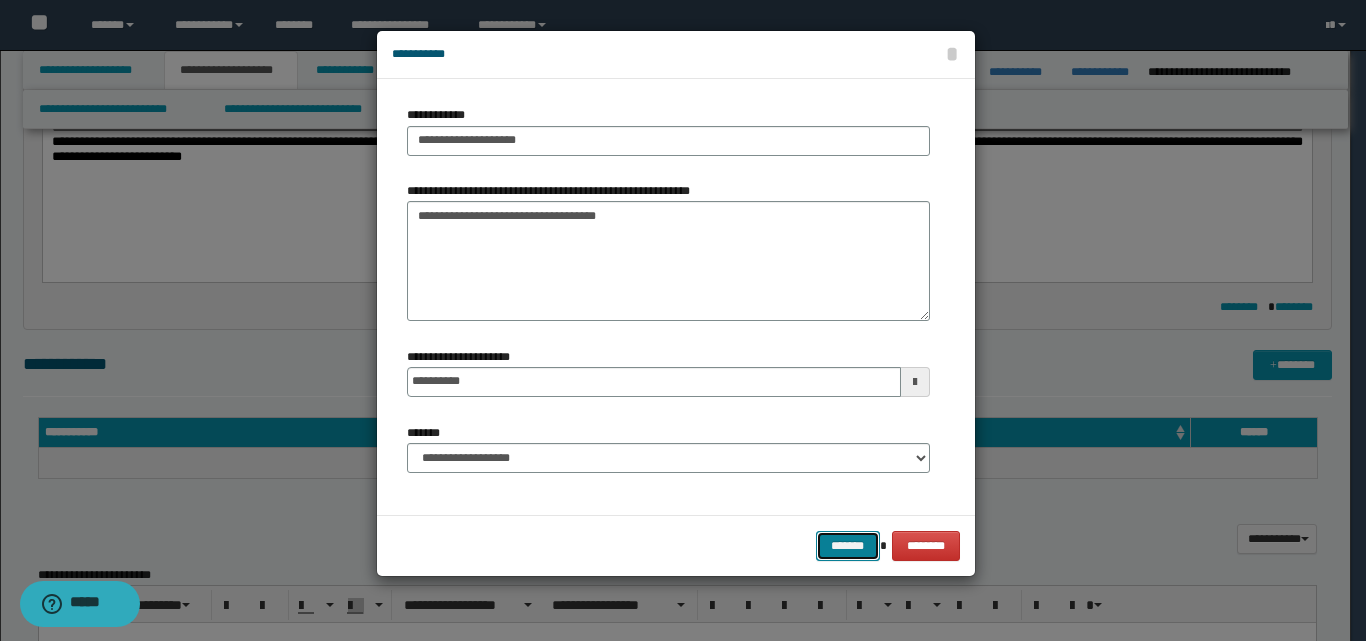 click on "*******" at bounding box center [848, 546] 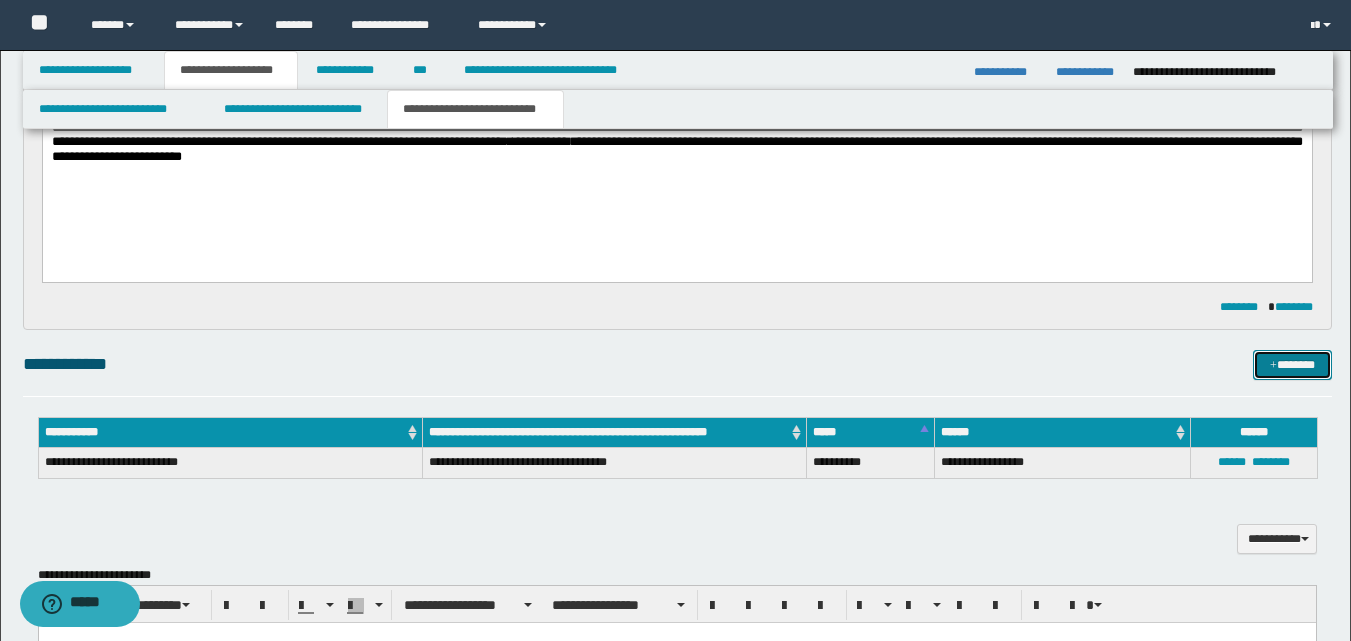 scroll, scrollTop: 0, scrollLeft: 0, axis: both 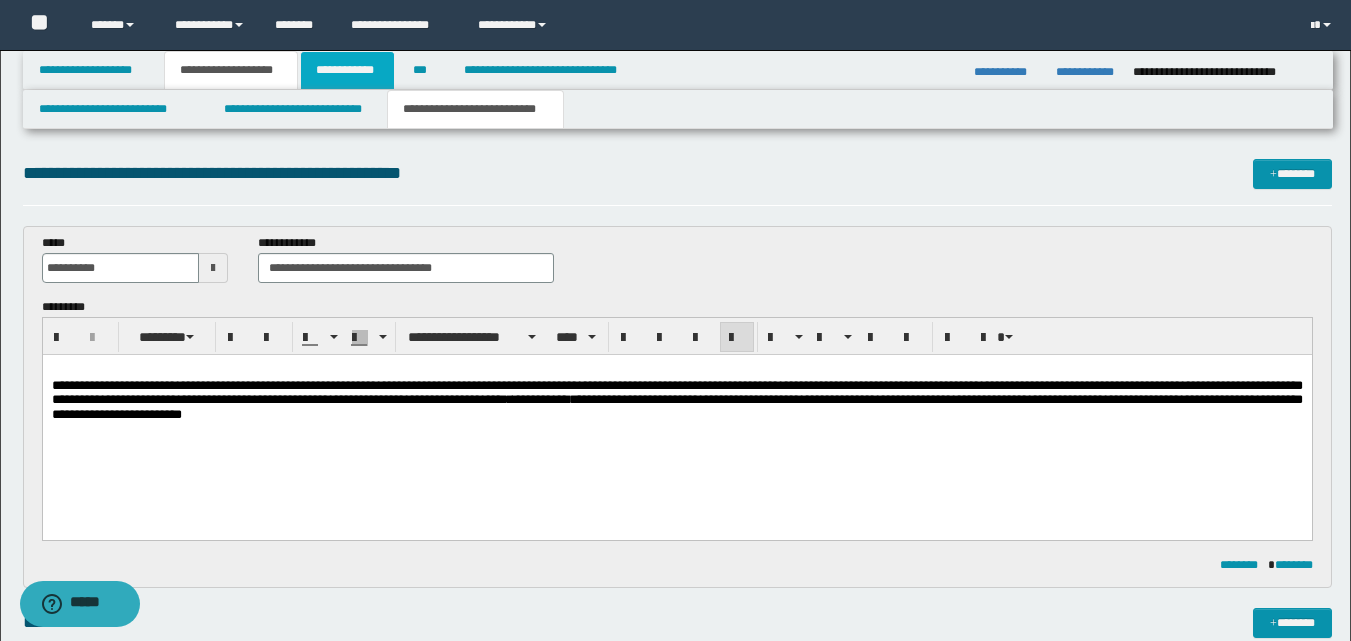 click on "**********" at bounding box center [347, 70] 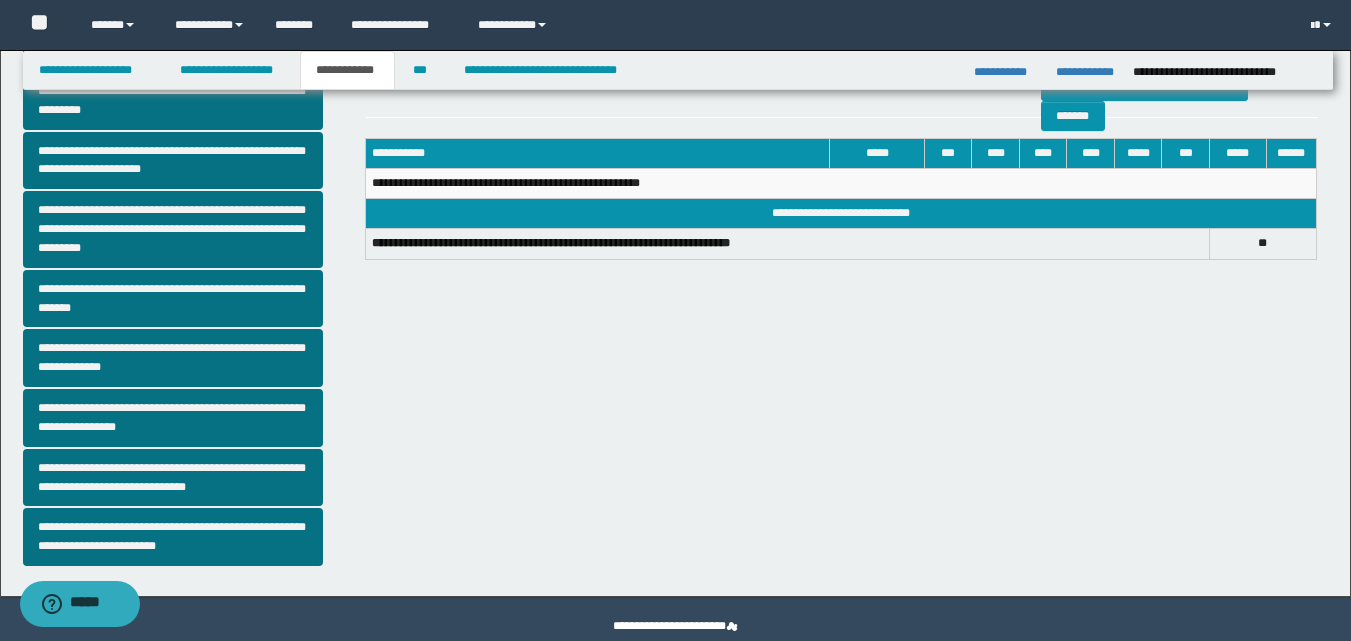 scroll, scrollTop: 508, scrollLeft: 0, axis: vertical 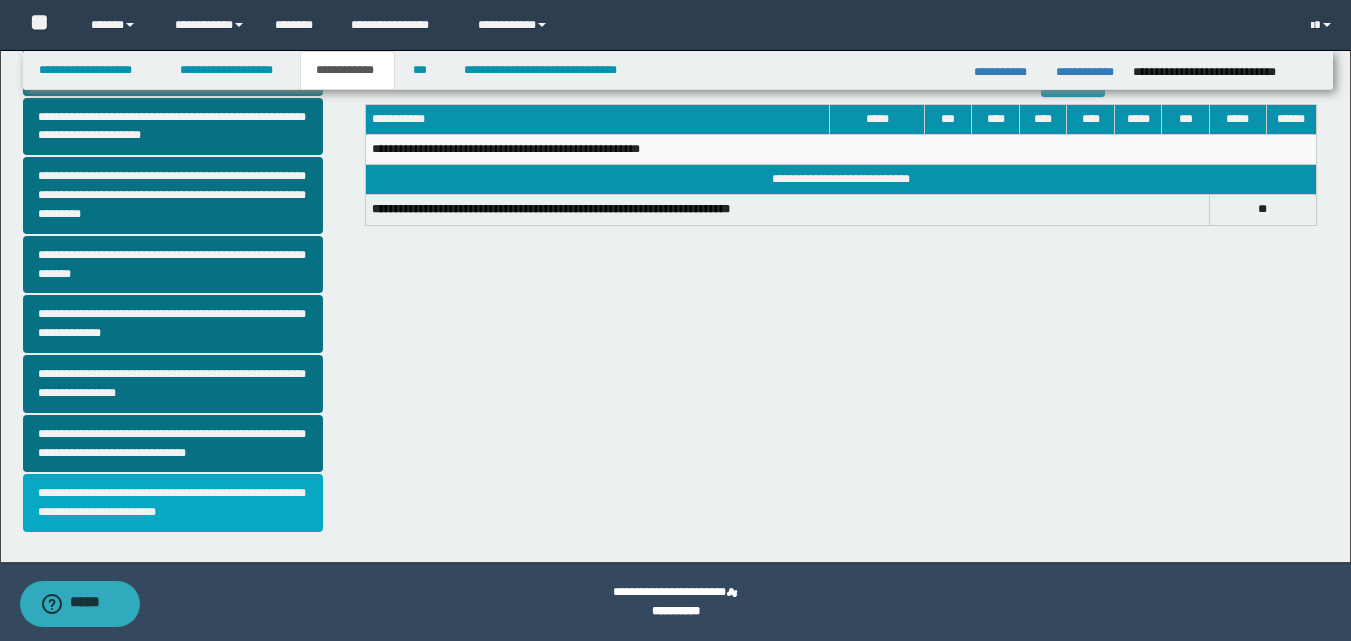 click on "**********" at bounding box center [173, 503] 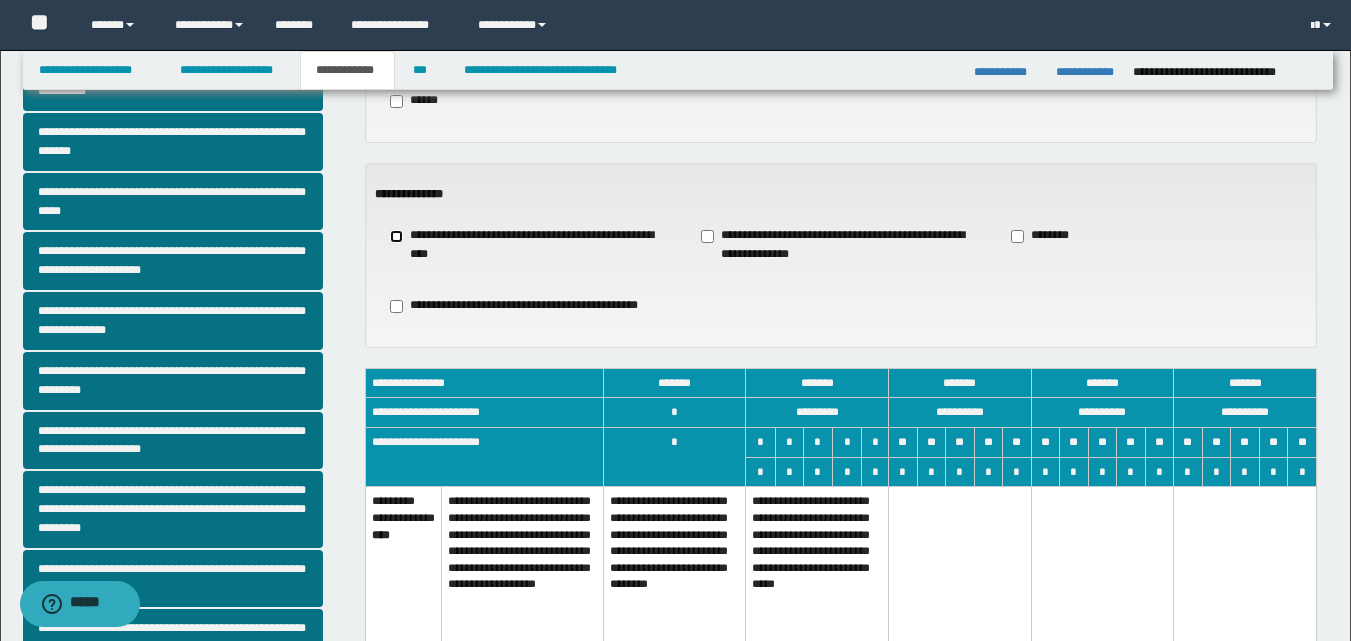 scroll, scrollTop: 279, scrollLeft: 0, axis: vertical 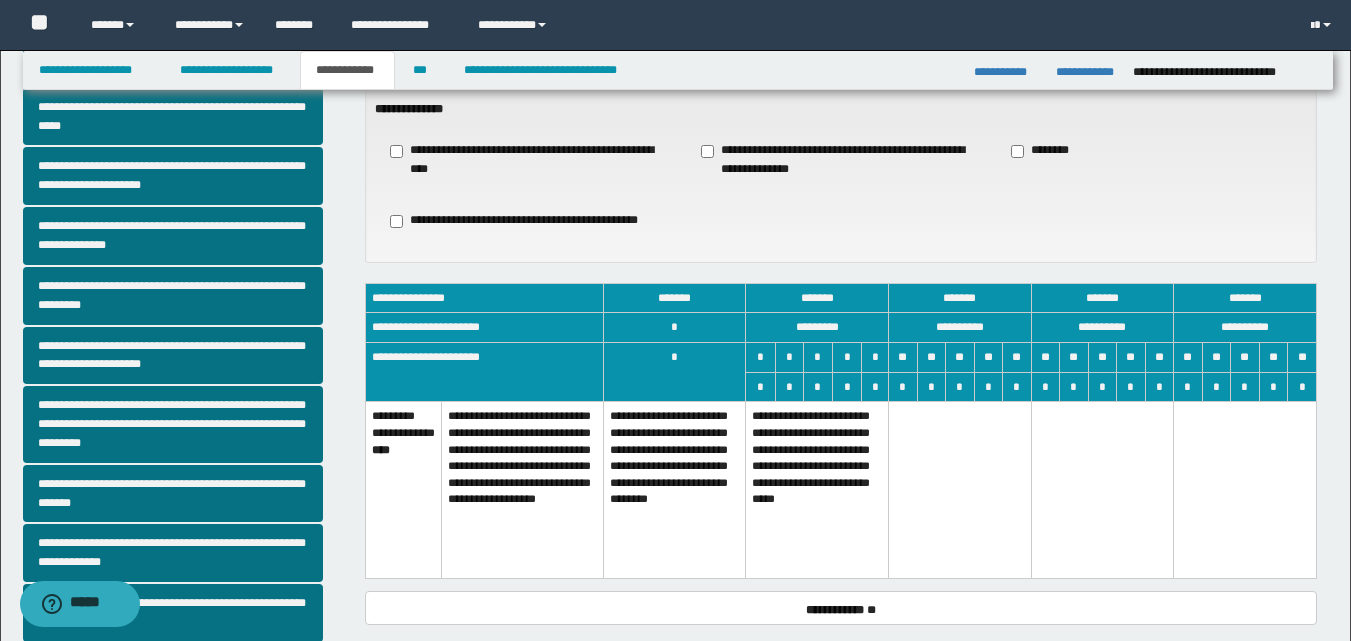 click on "**********" at bounding box center [674, 490] 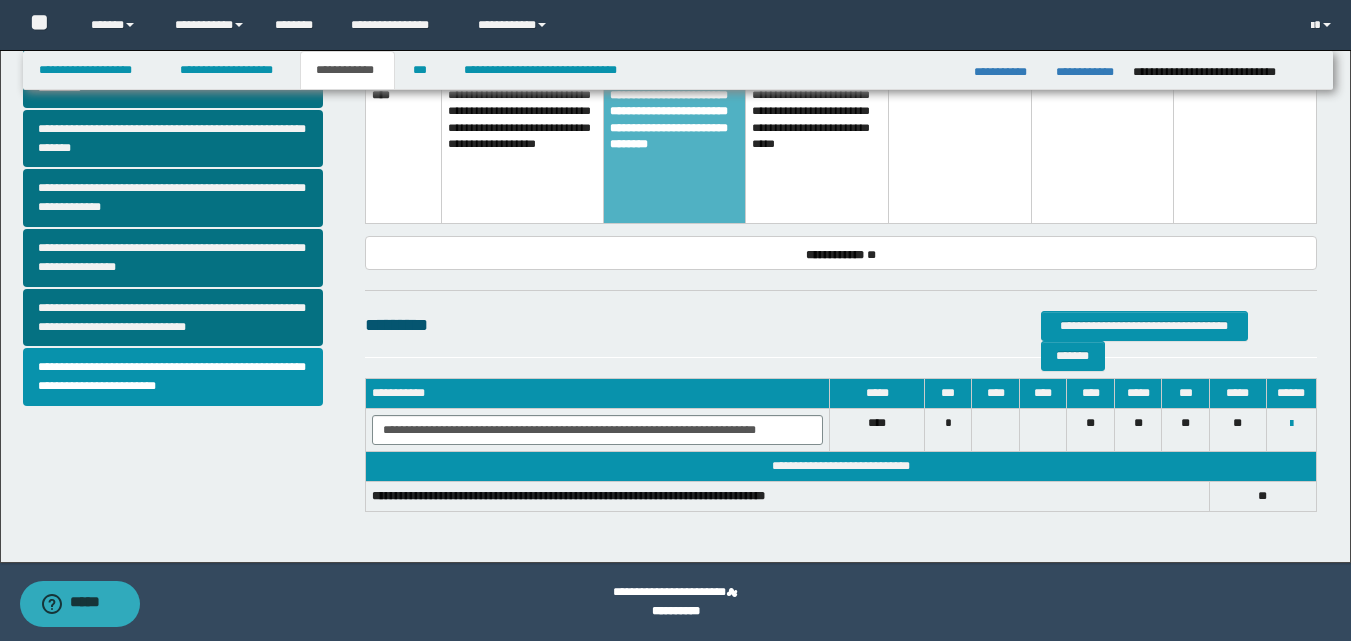 scroll, scrollTop: 0, scrollLeft: 0, axis: both 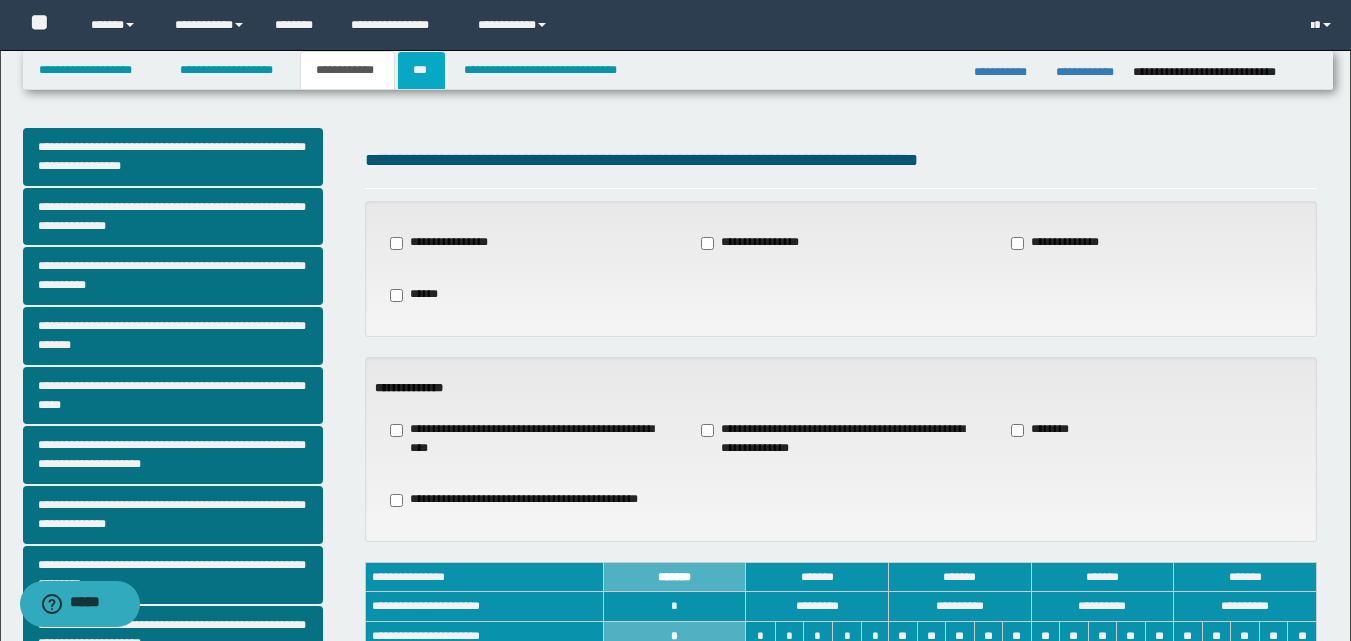 click on "***" at bounding box center (421, 70) 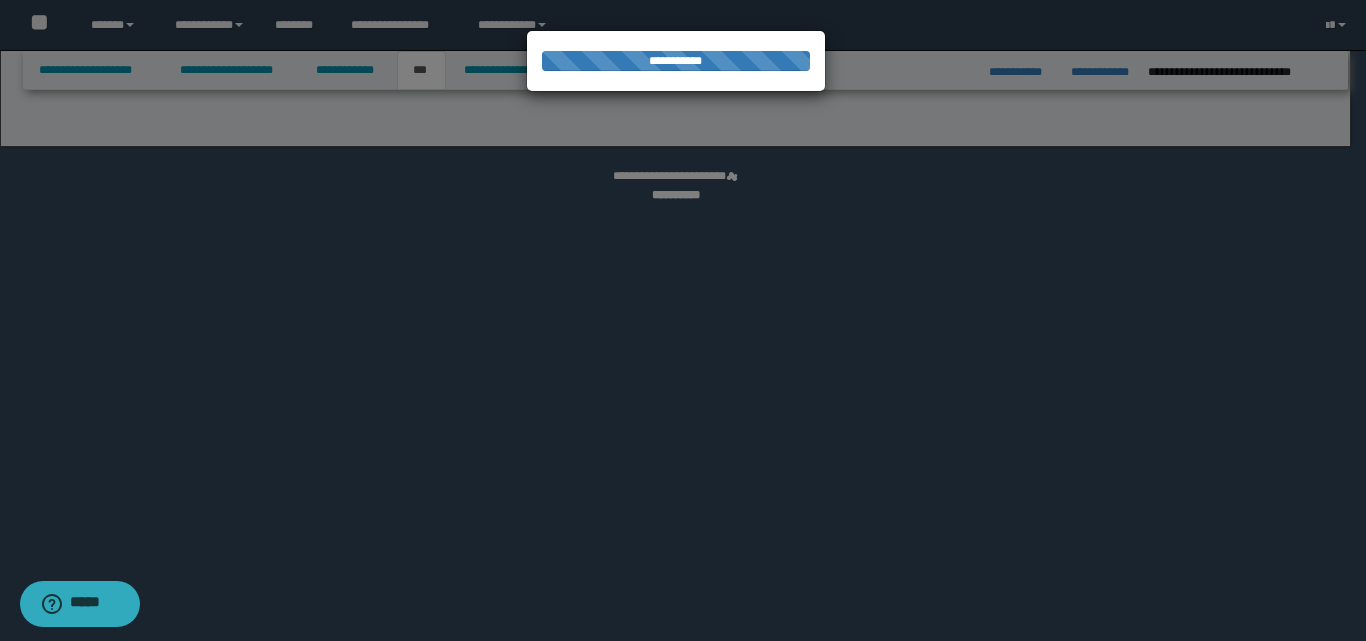 select on "***" 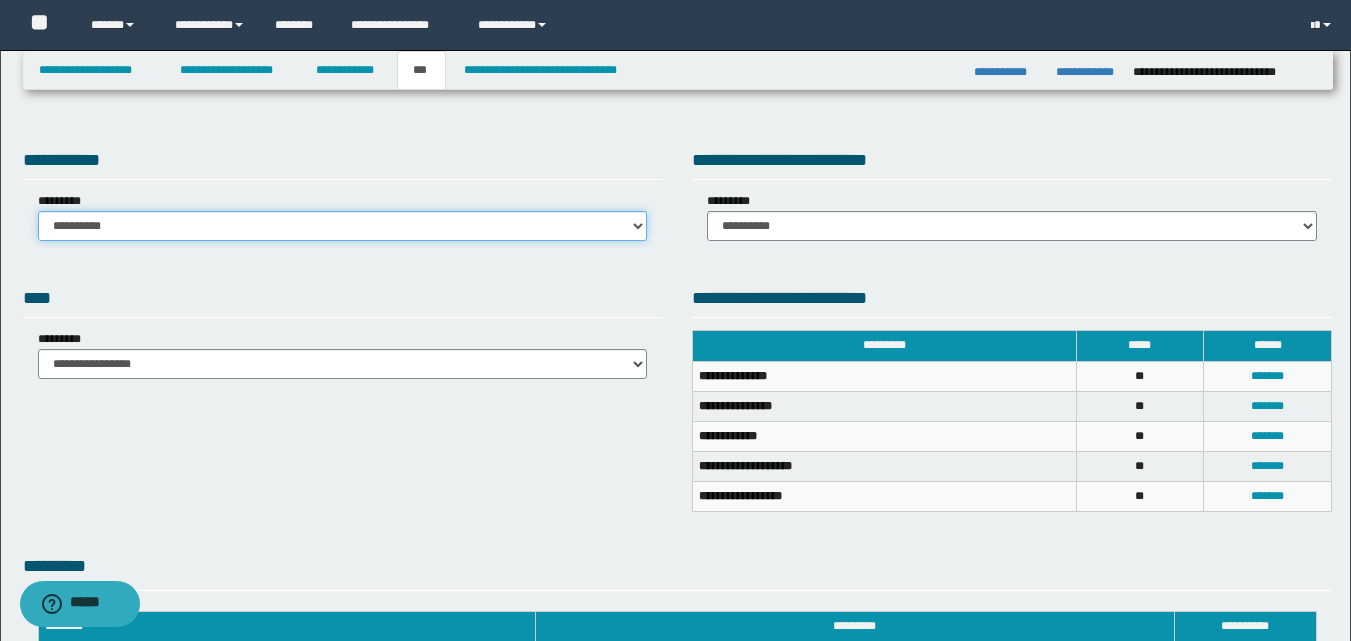 drag, startPoint x: 640, startPoint y: 227, endPoint x: 414, endPoint y: 230, distance: 226.01991 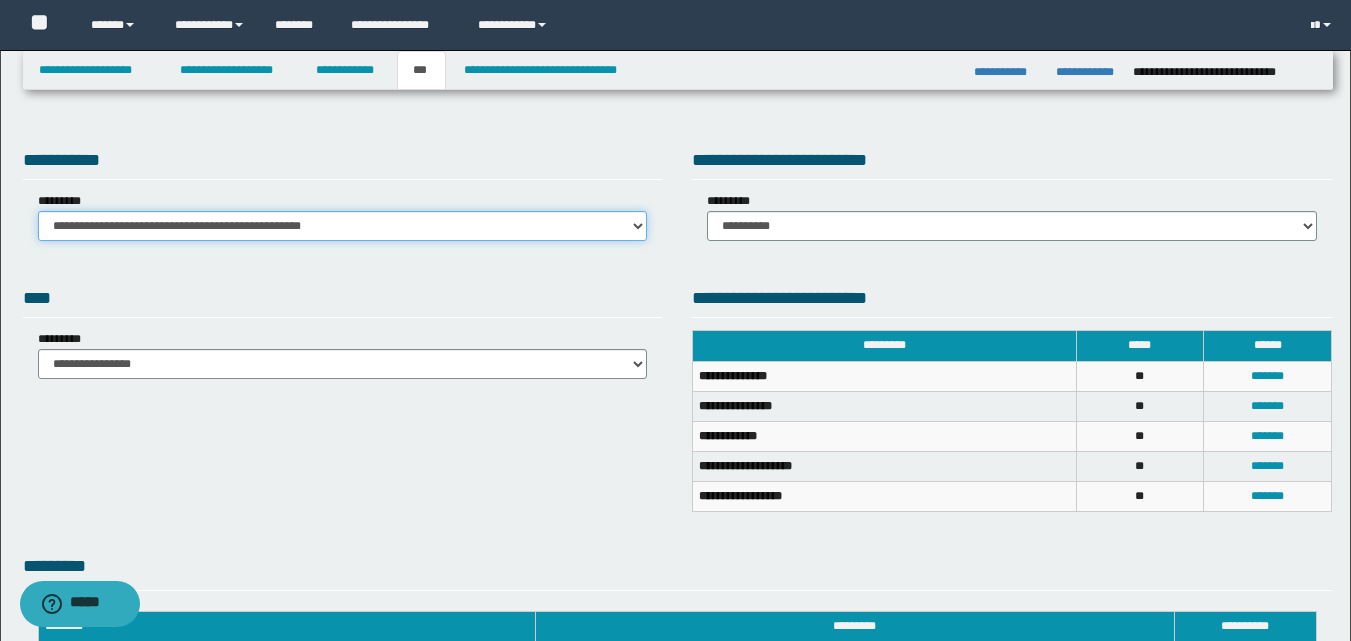 click on "**********" at bounding box center [343, 226] 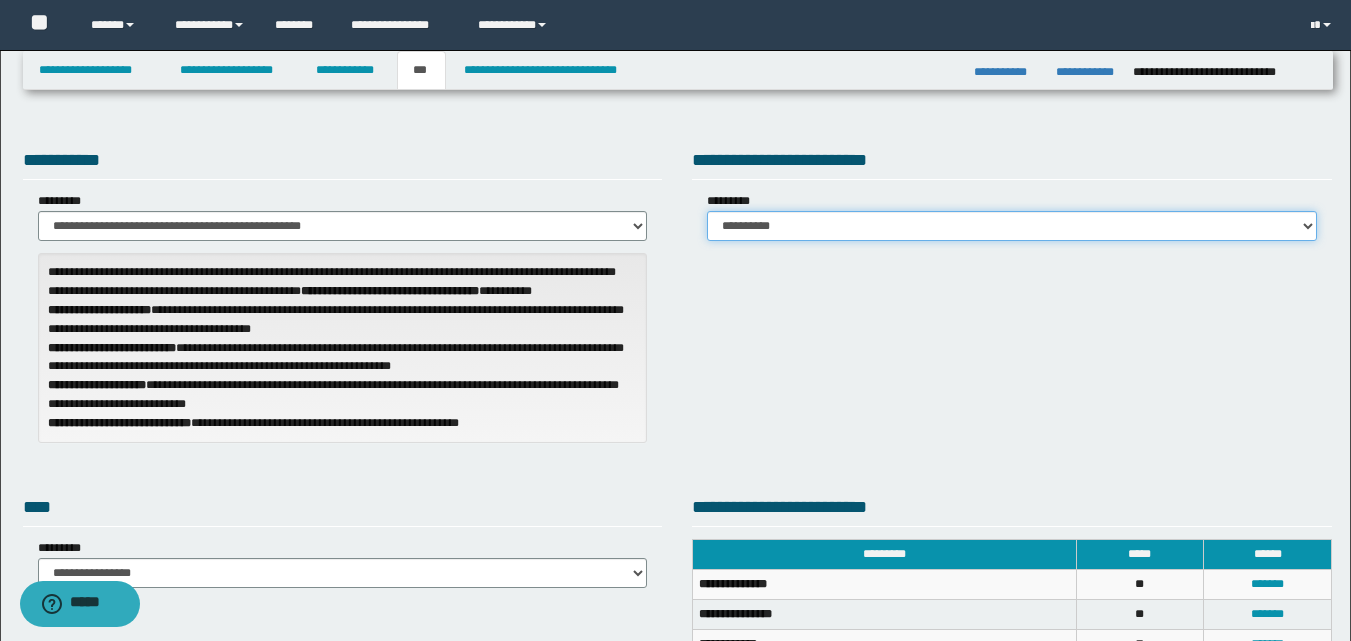 click on "**********" at bounding box center [1012, 226] 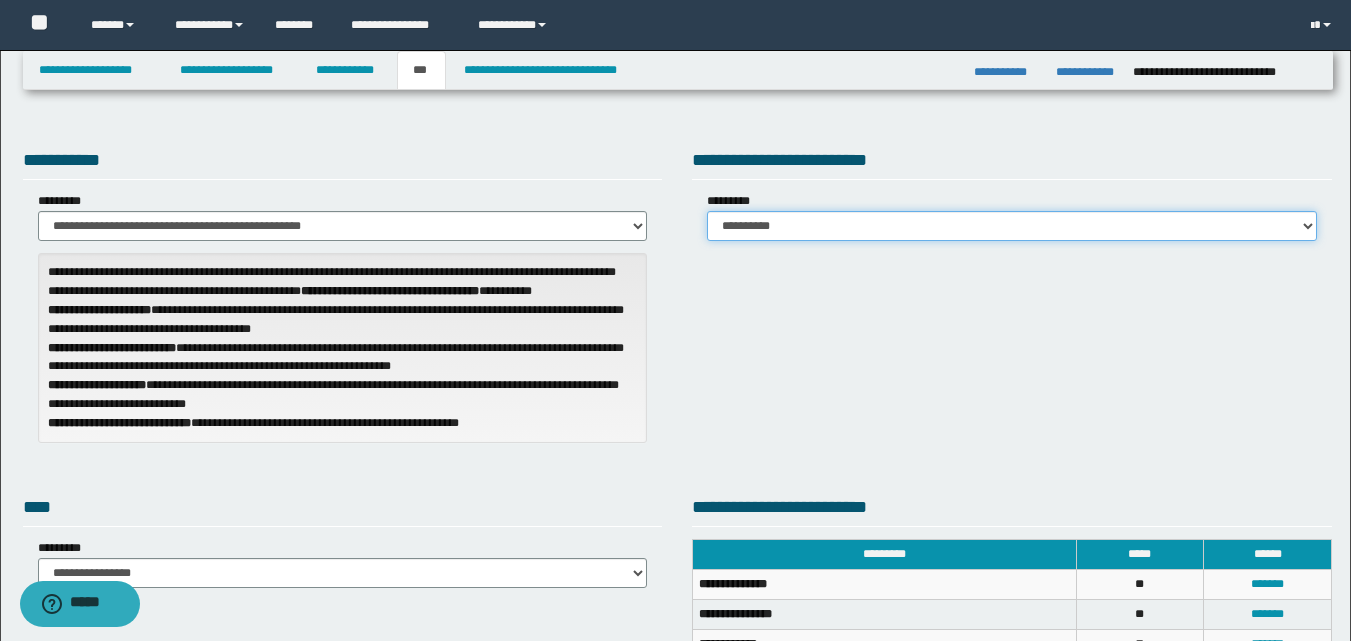select on "*" 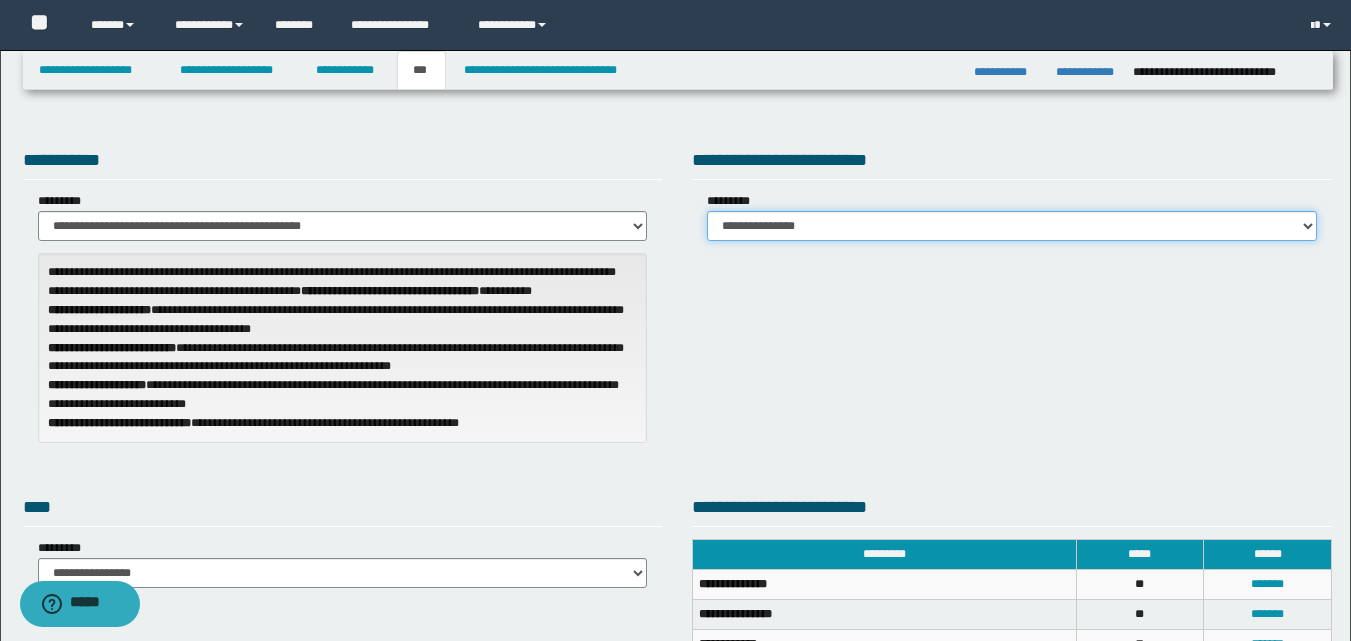 click on "**********" at bounding box center [1012, 226] 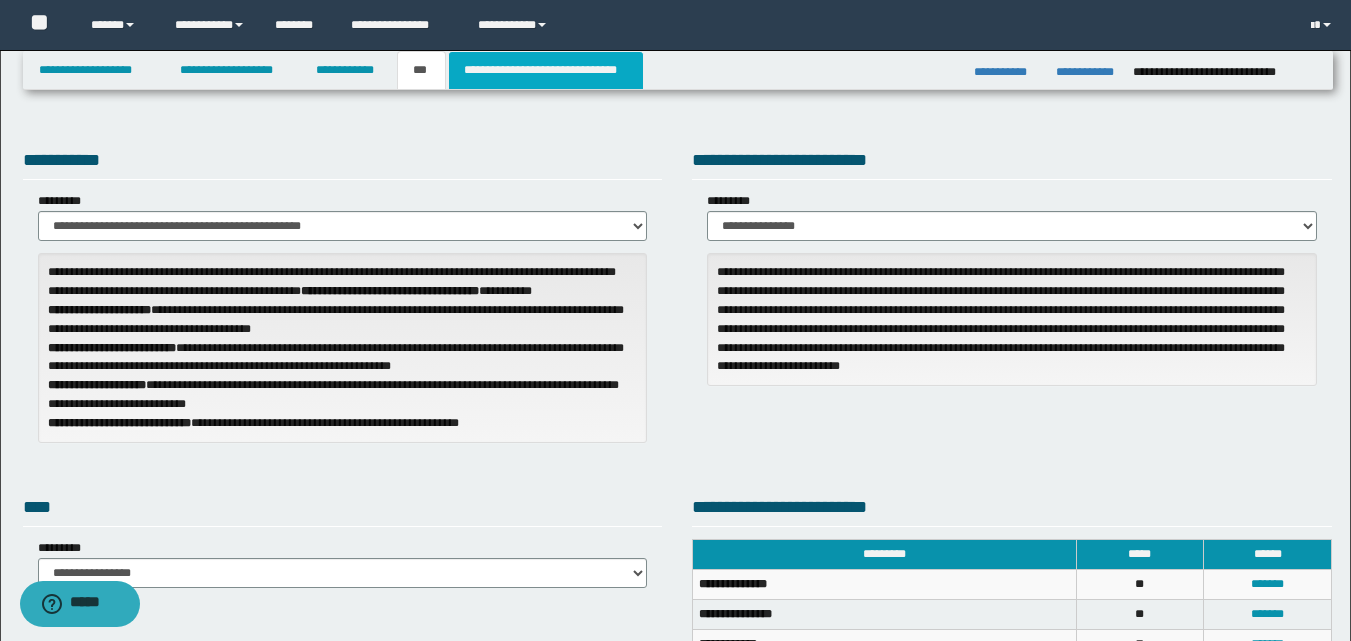click on "**********" at bounding box center [546, 70] 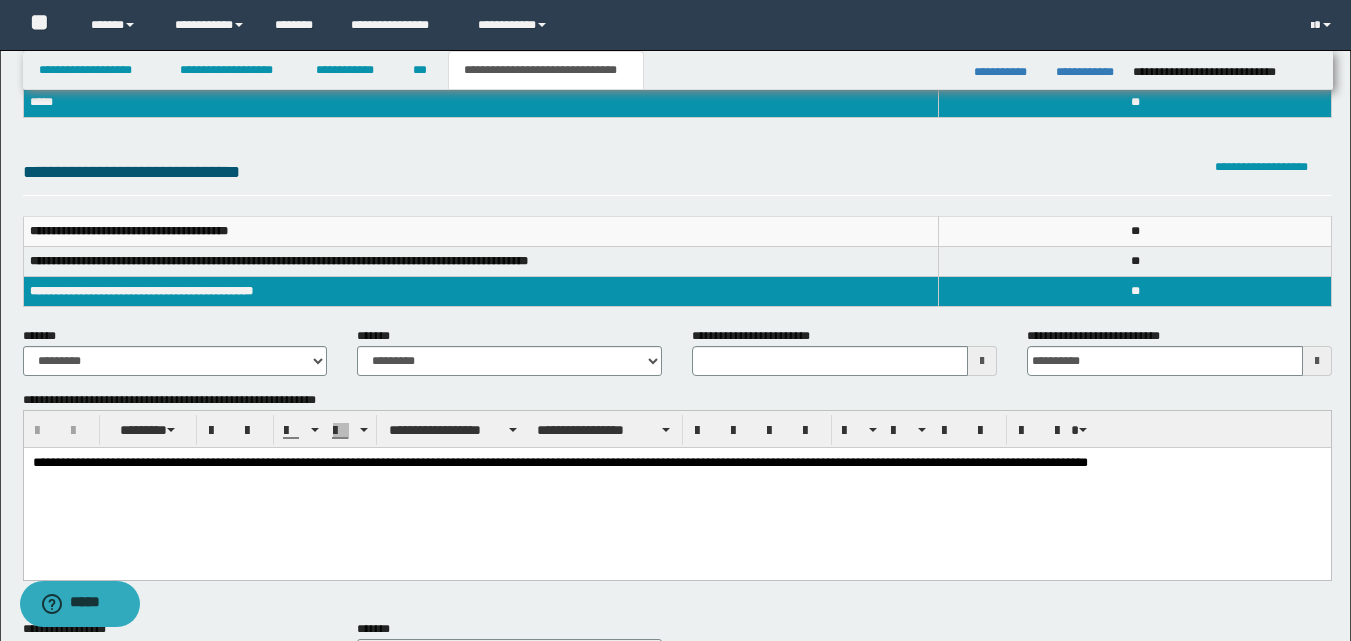 scroll, scrollTop: 290, scrollLeft: 0, axis: vertical 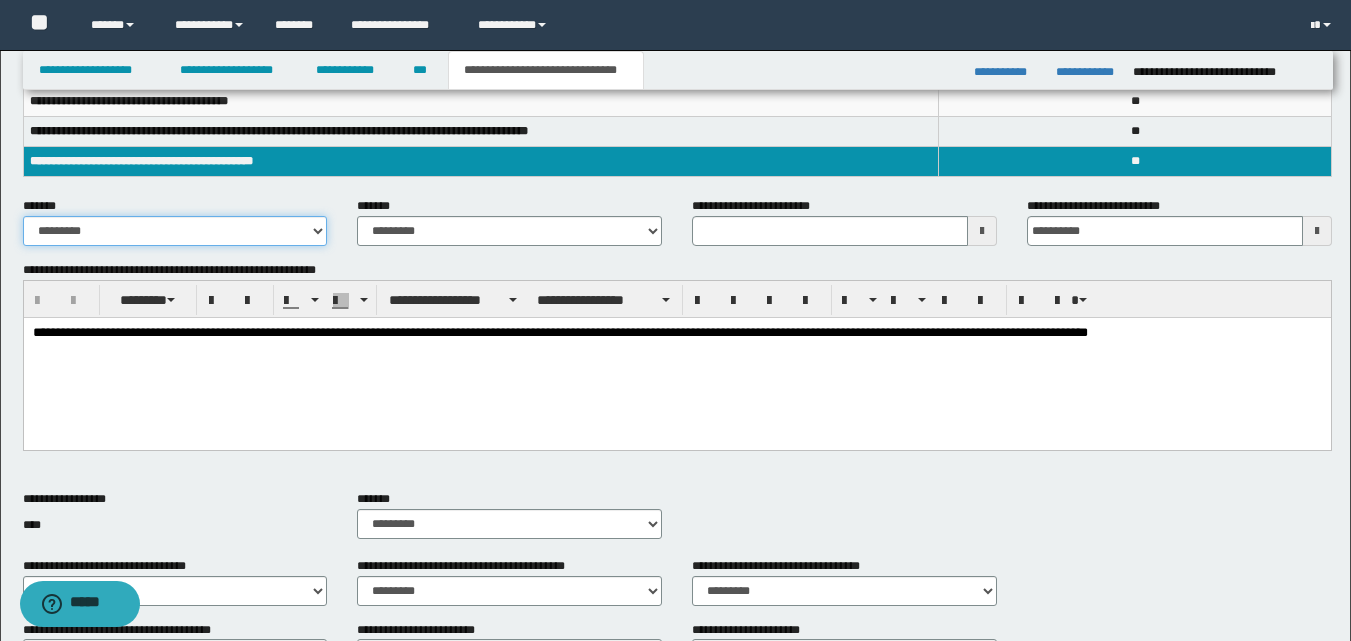 click on "**********" at bounding box center [175, 231] 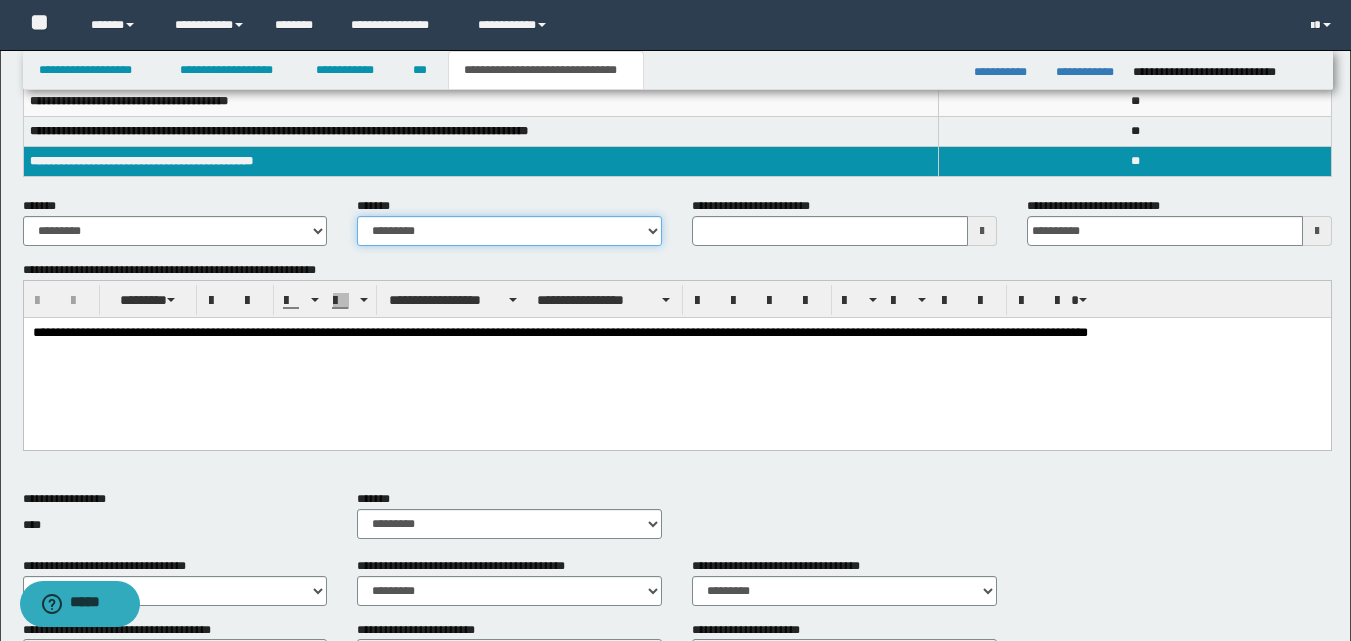 click on "**********" at bounding box center [509, 231] 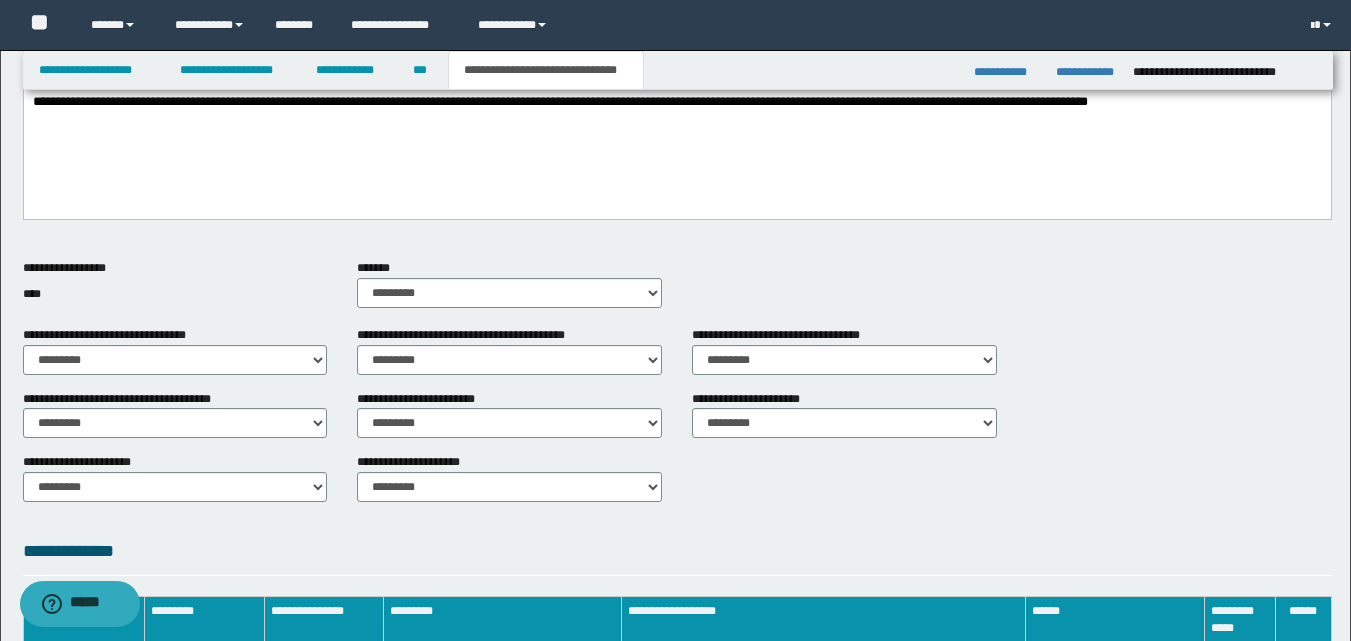 scroll, scrollTop: 524, scrollLeft: 0, axis: vertical 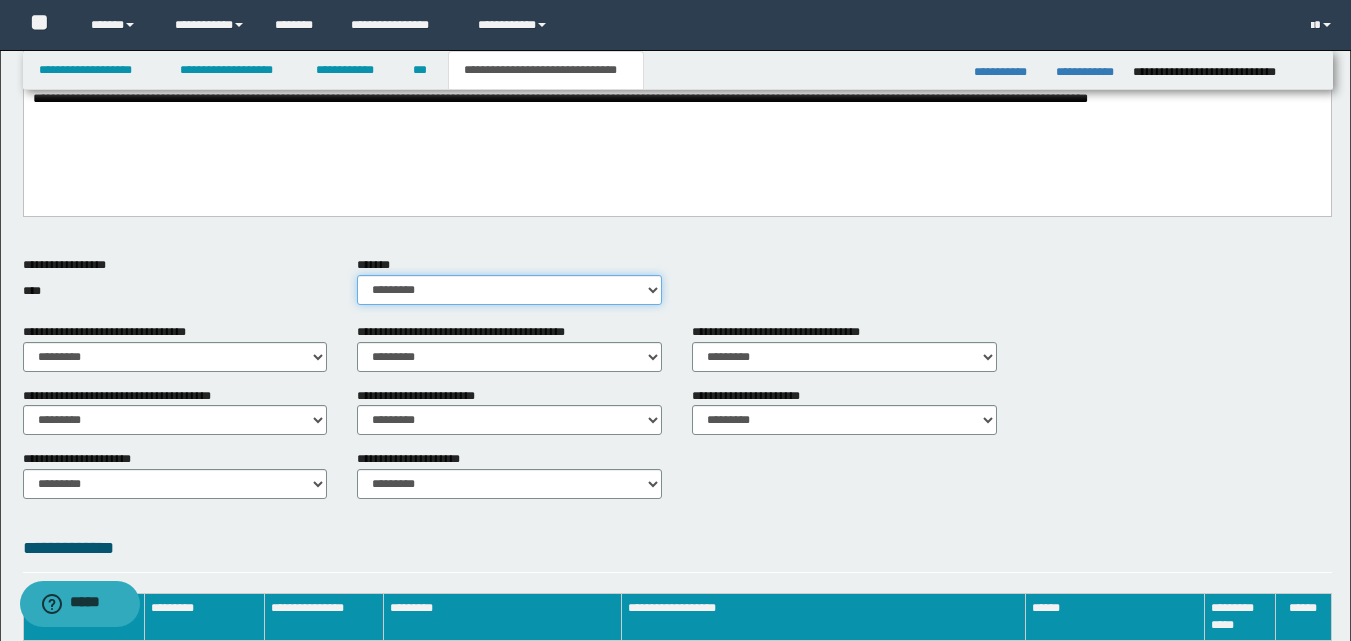 drag, startPoint x: 653, startPoint y: 289, endPoint x: 609, endPoint y: 293, distance: 44.181442 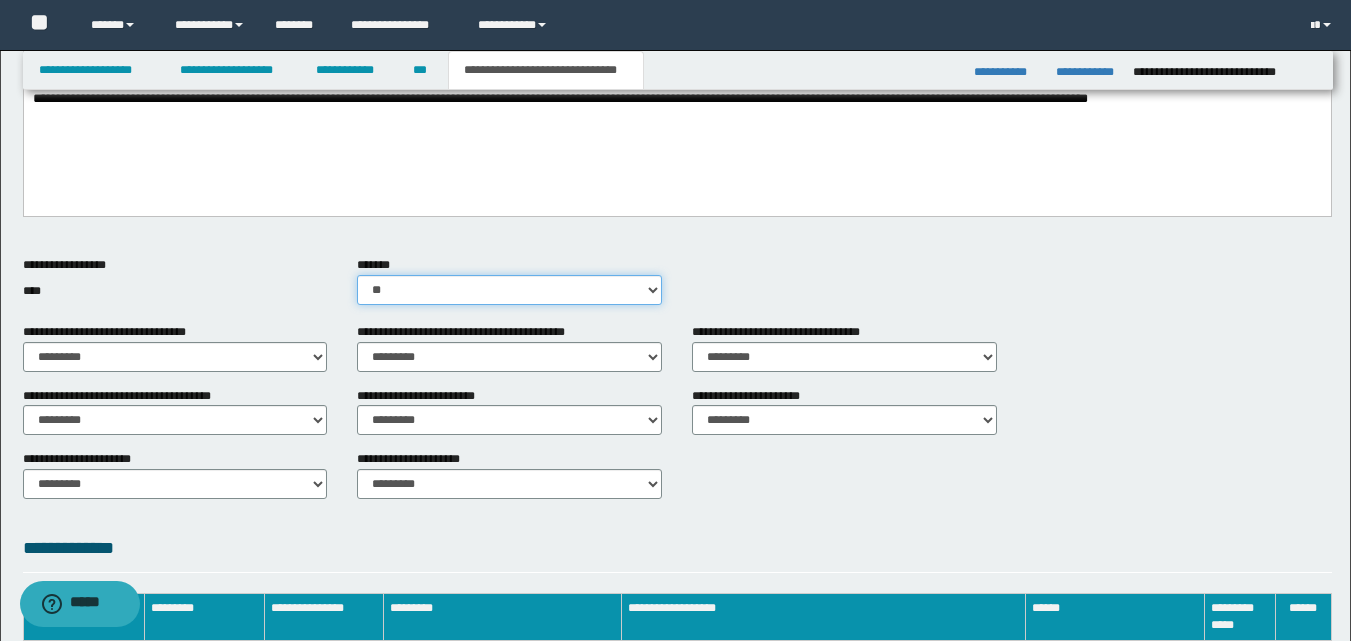 click on "*********
**
**" at bounding box center (509, 290) 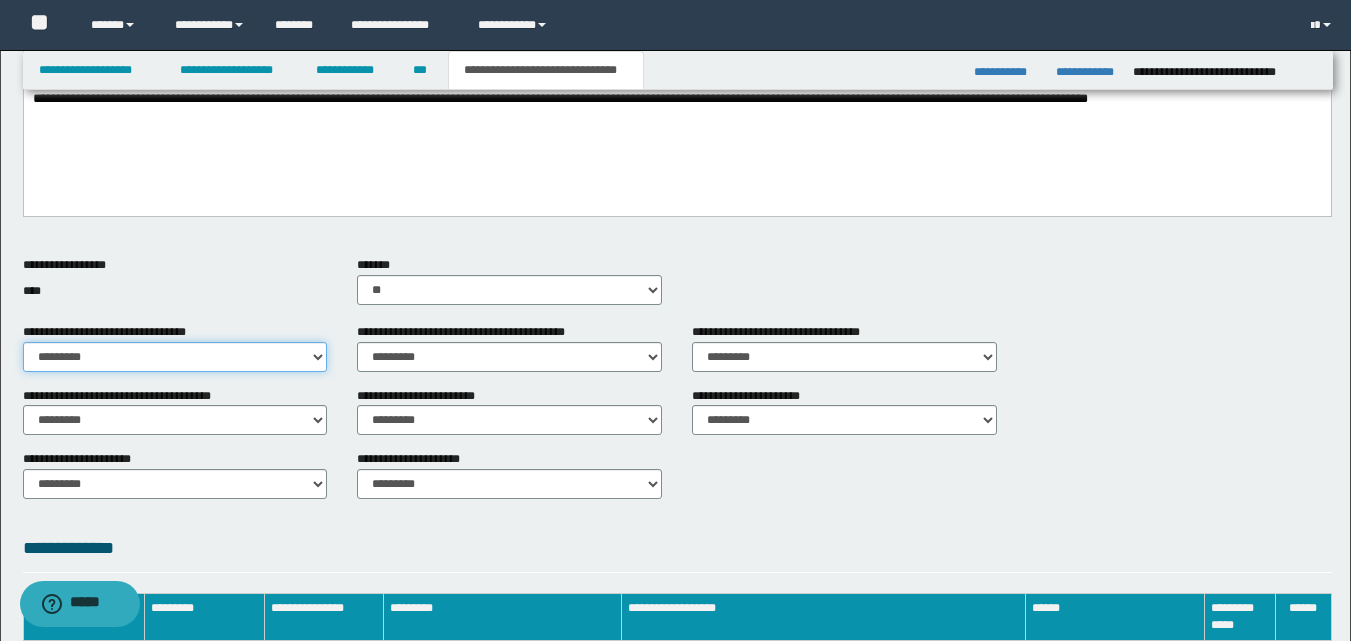 click on "*********
**
**" at bounding box center (175, 357) 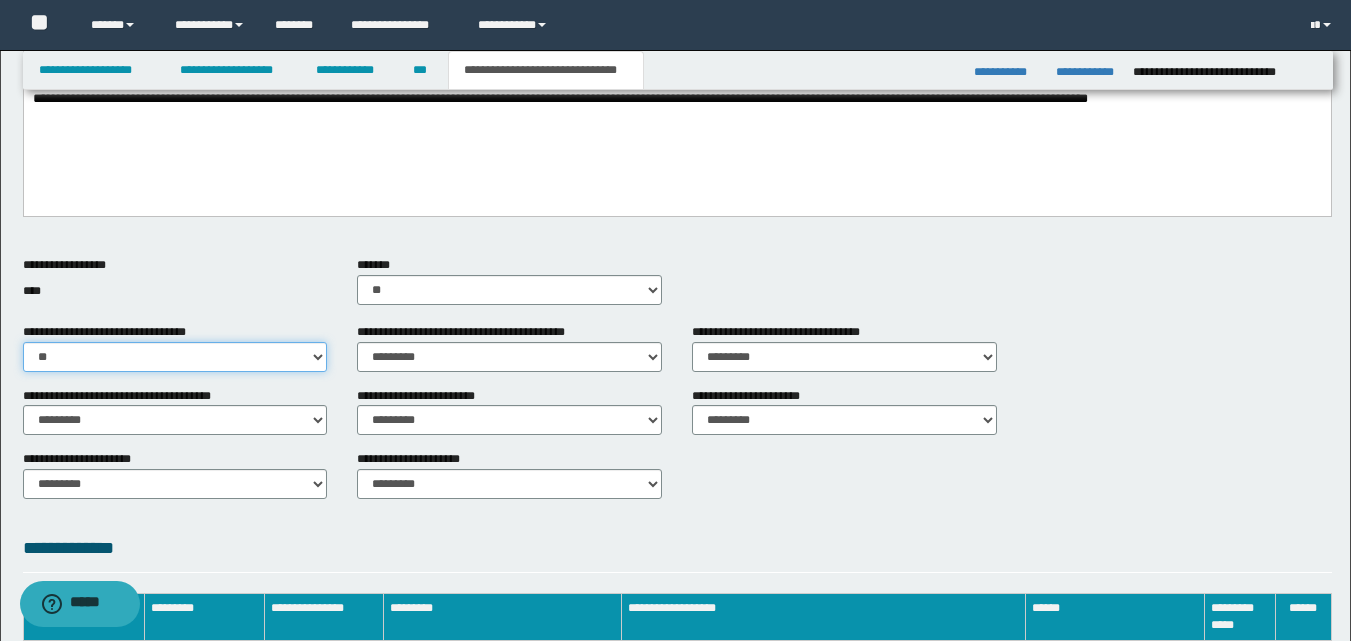 click on "*********
**
**" at bounding box center [175, 357] 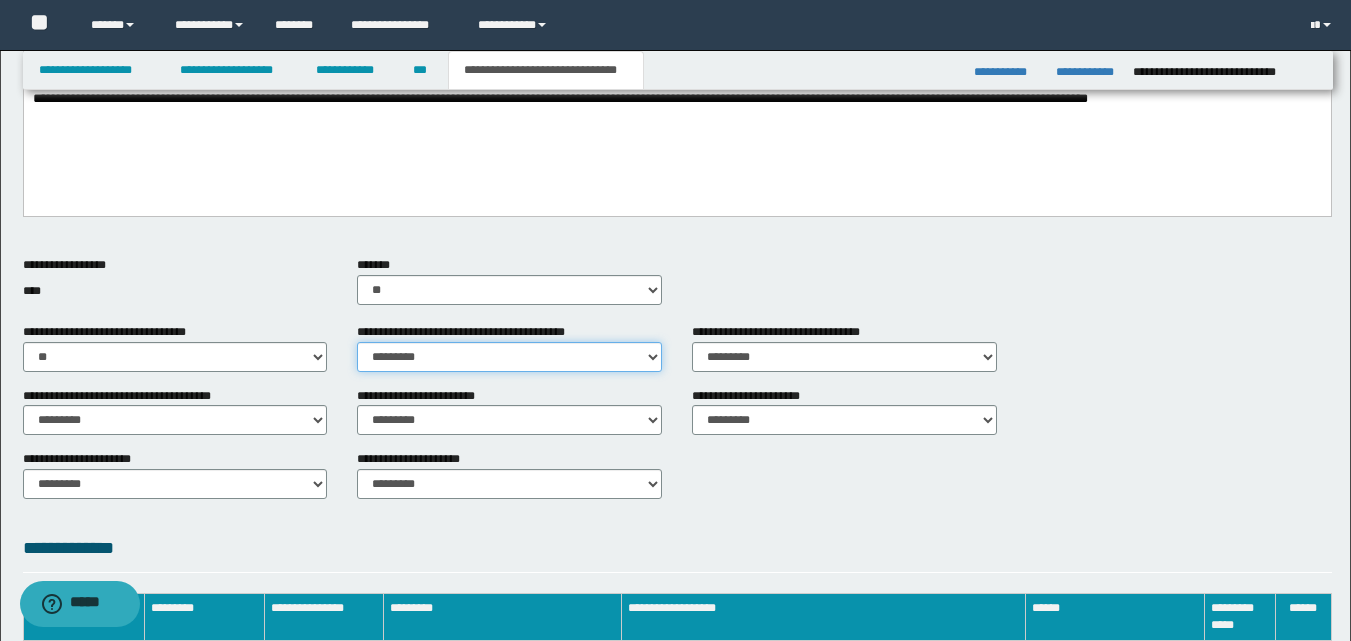 drag, startPoint x: 646, startPoint y: 357, endPoint x: 631, endPoint y: 359, distance: 15.132746 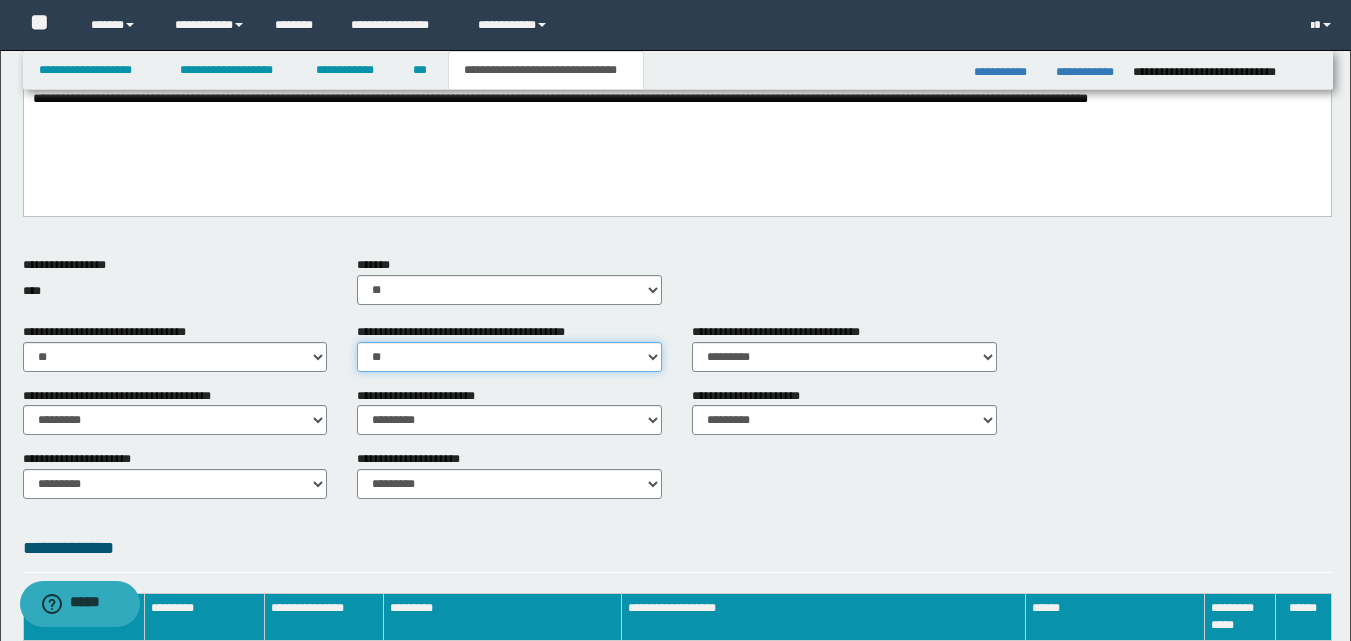 click on "*********
**
**" at bounding box center [509, 357] 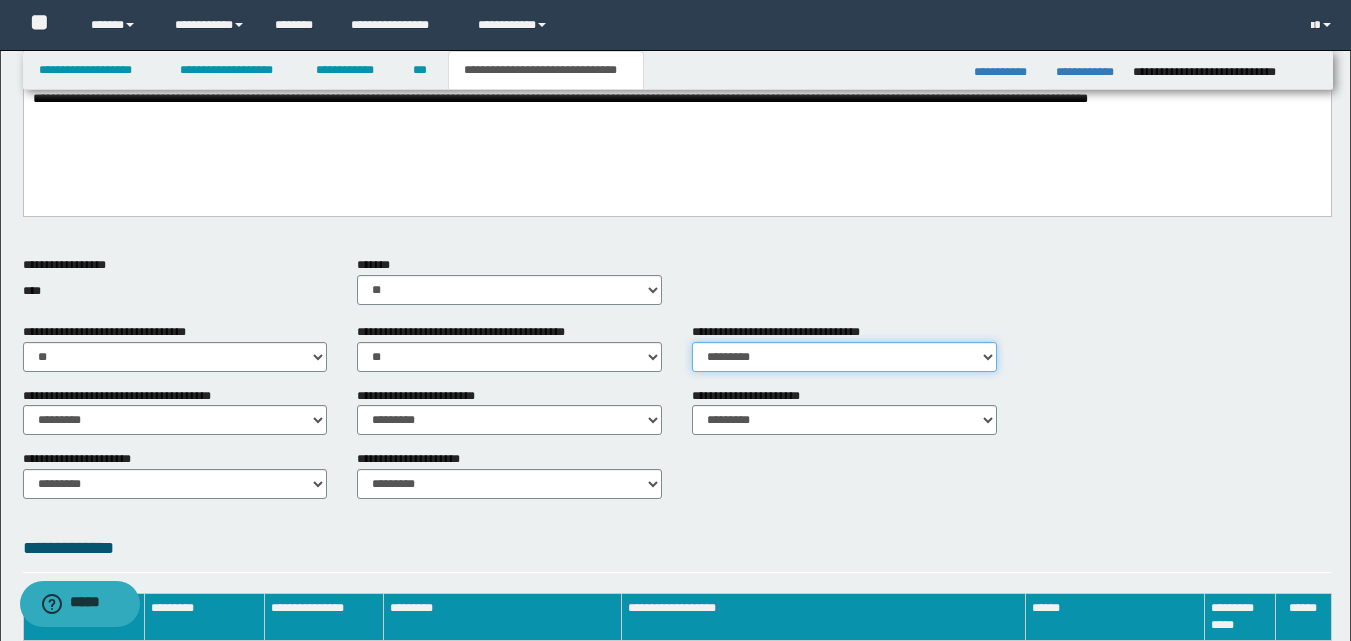 click on "*********
**
**" at bounding box center (844, 357) 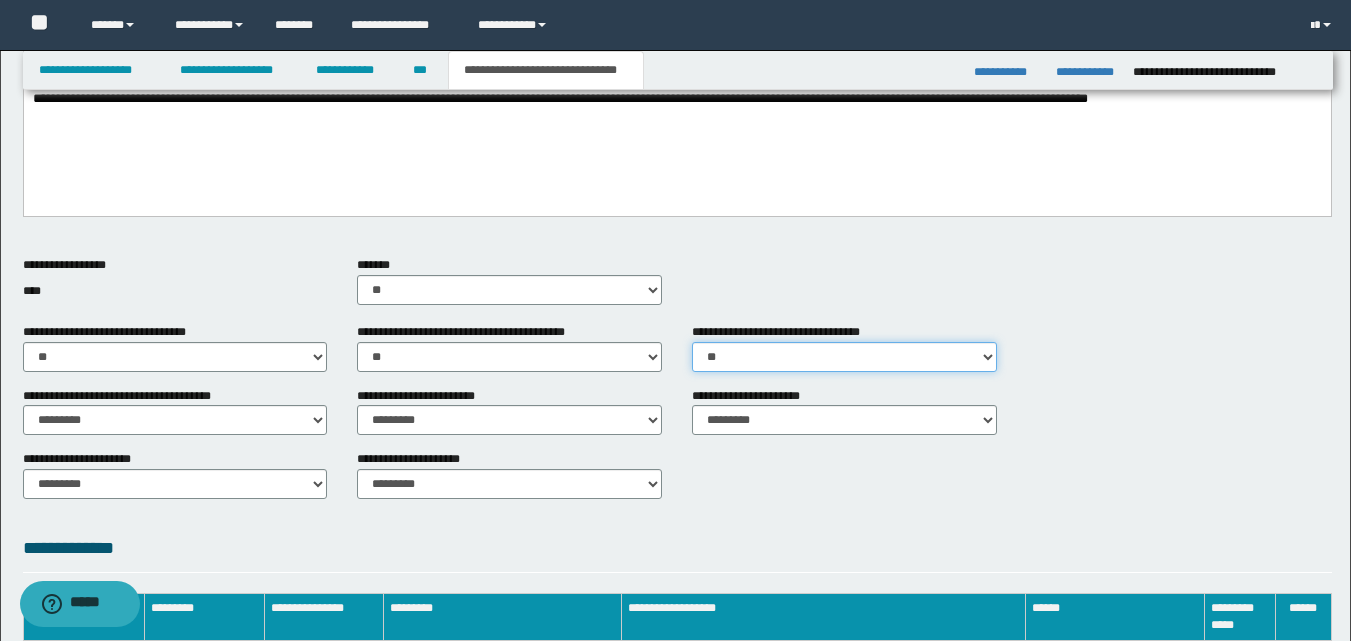 click on "*********
**
**" at bounding box center (844, 357) 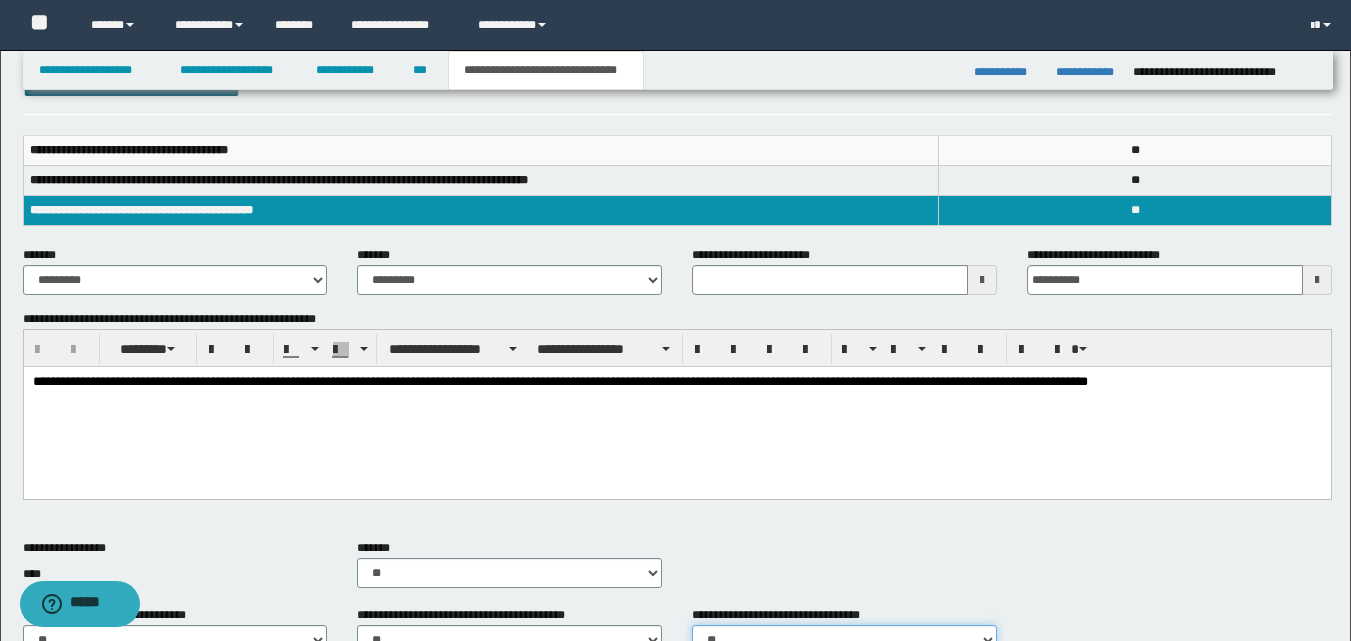 scroll, scrollTop: 238, scrollLeft: 0, axis: vertical 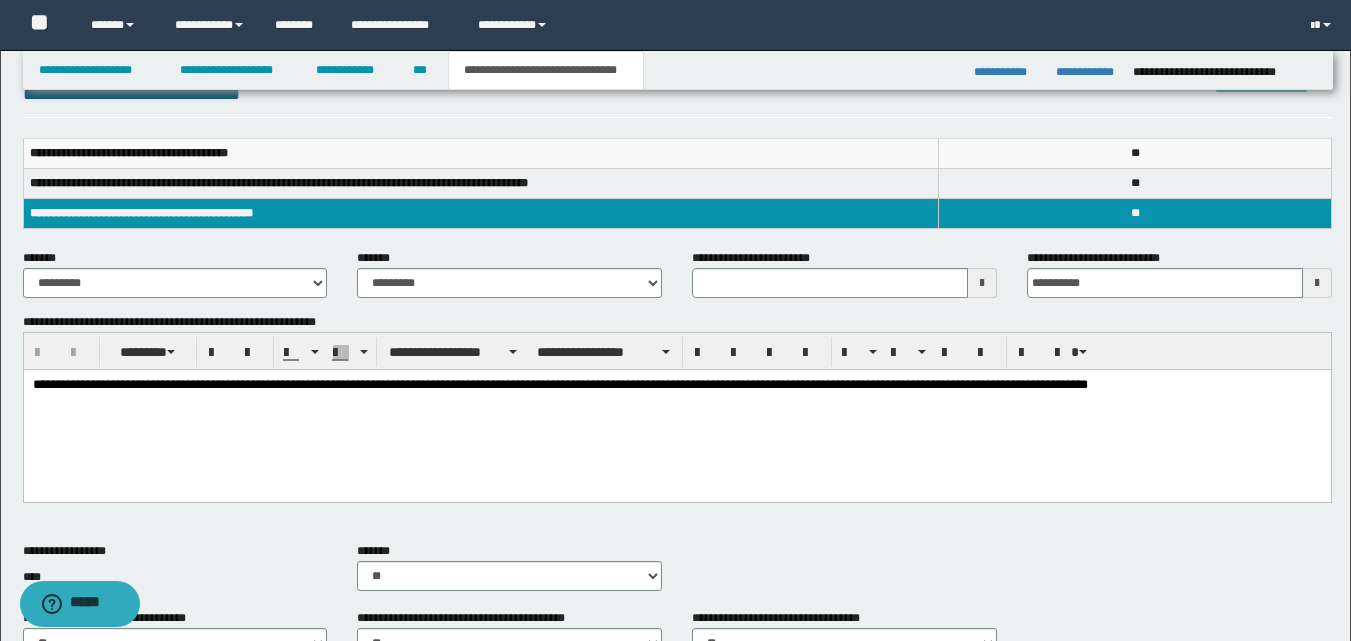 click on "**********" at bounding box center (676, 386) 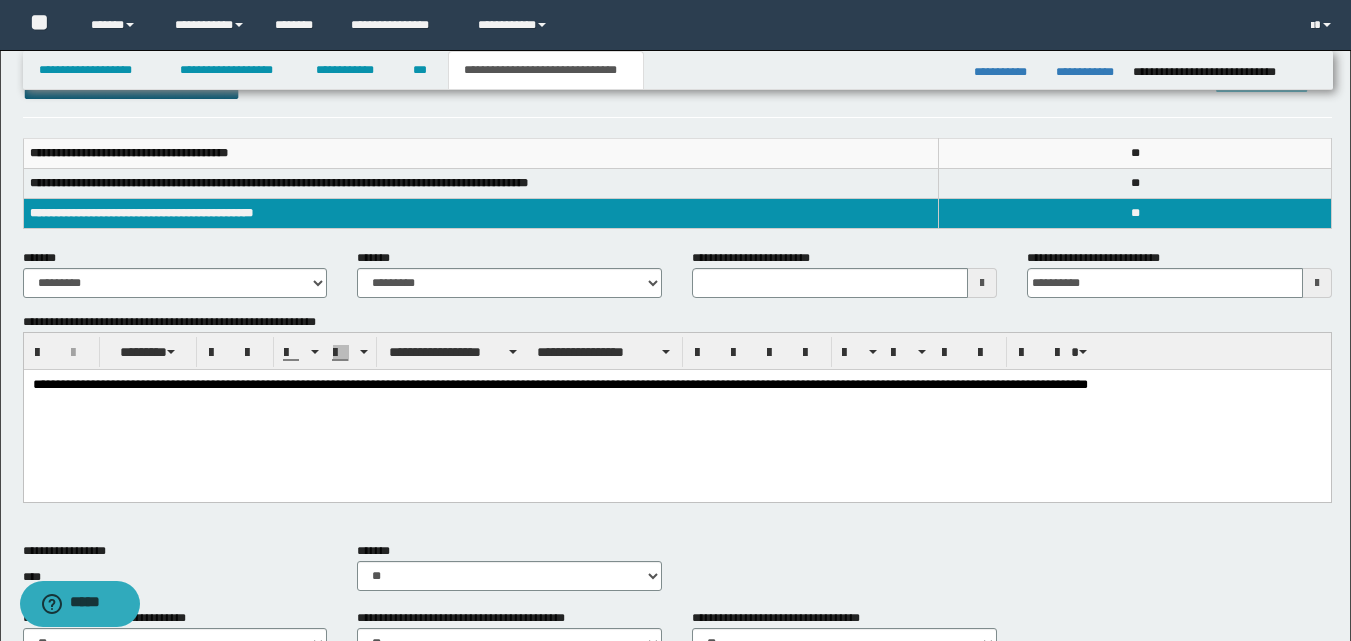 type 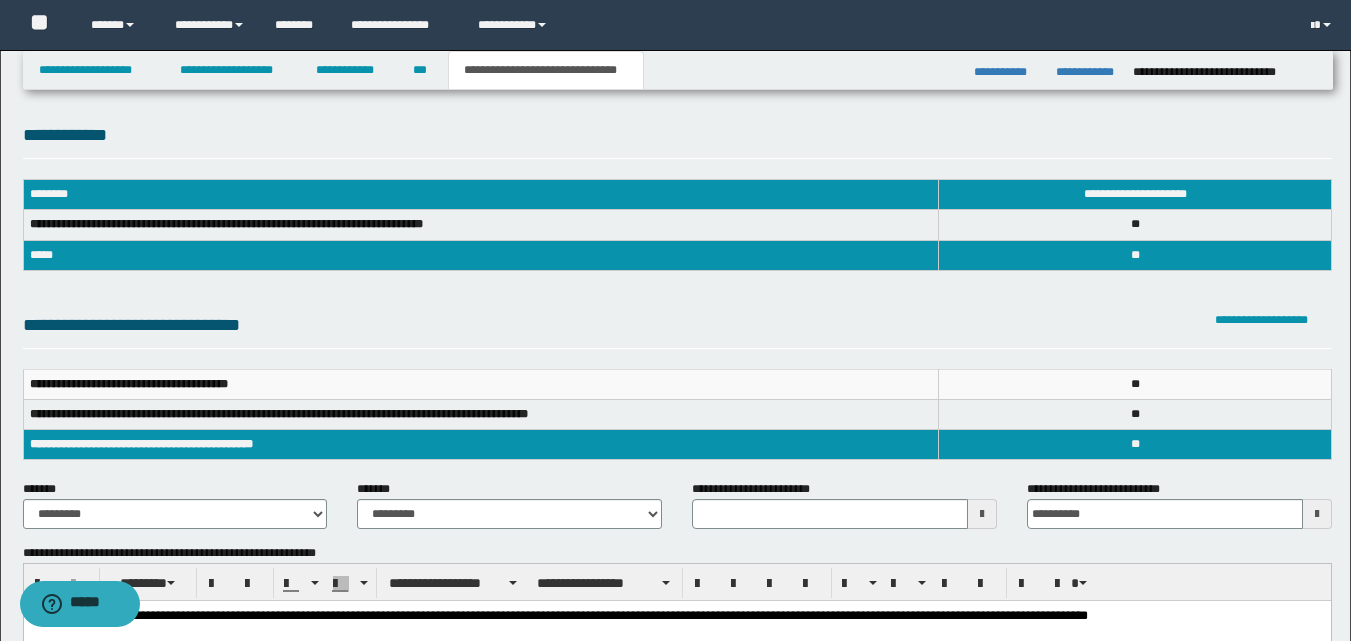 scroll, scrollTop: 0, scrollLeft: 0, axis: both 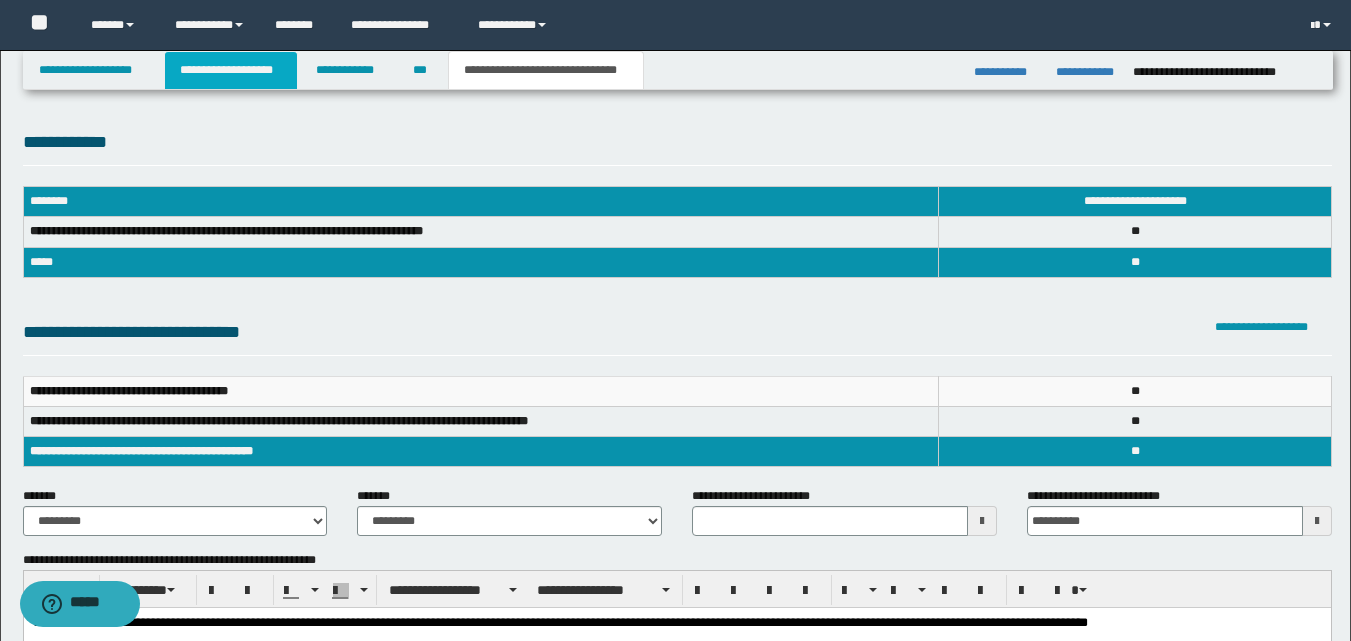 click on "**********" at bounding box center (231, 70) 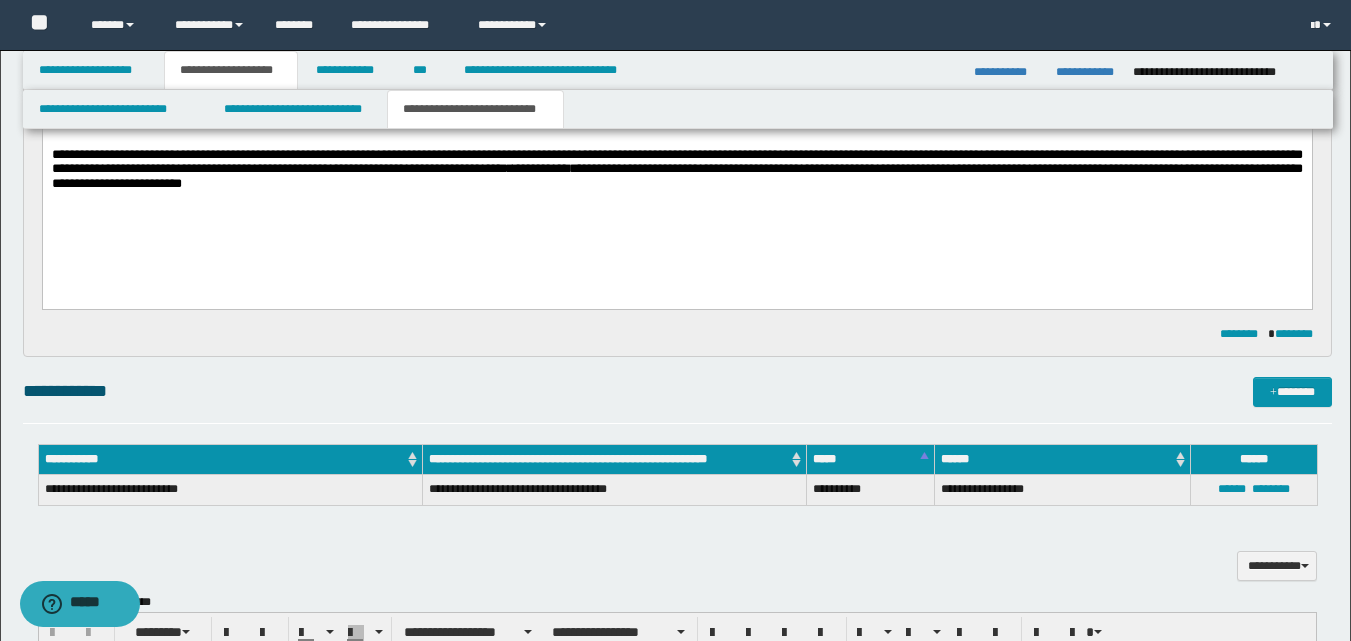 scroll, scrollTop: 0, scrollLeft: 0, axis: both 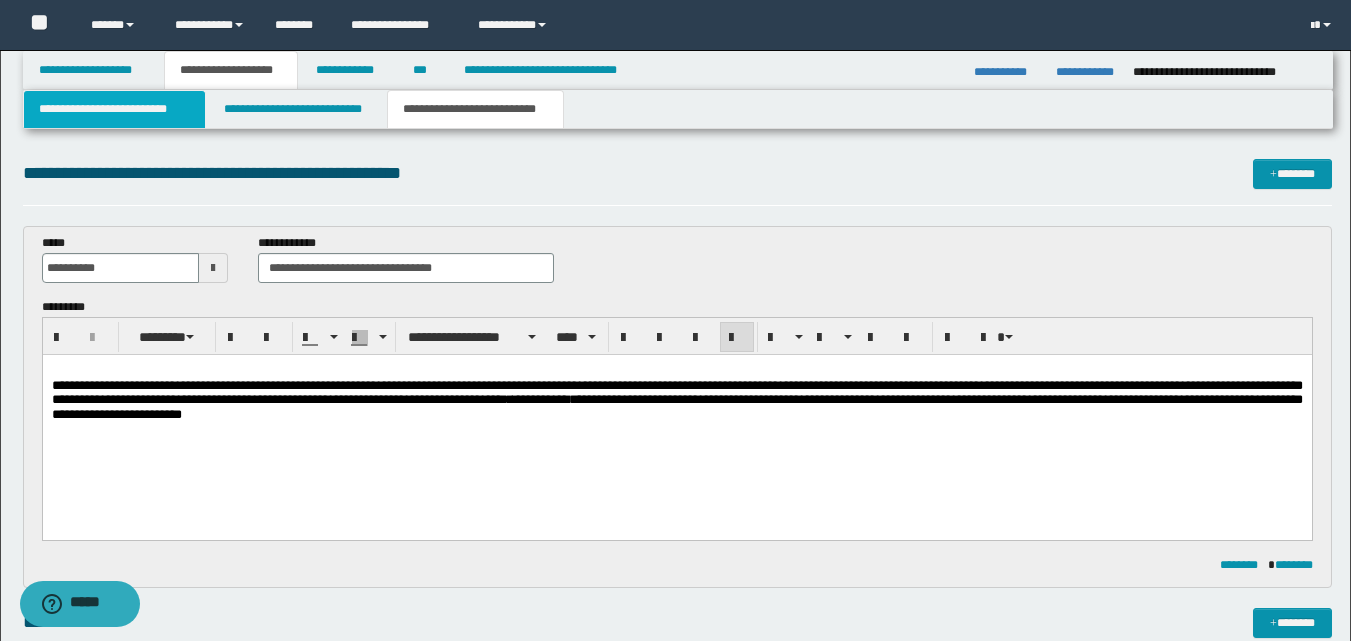 click on "**********" at bounding box center [114, 109] 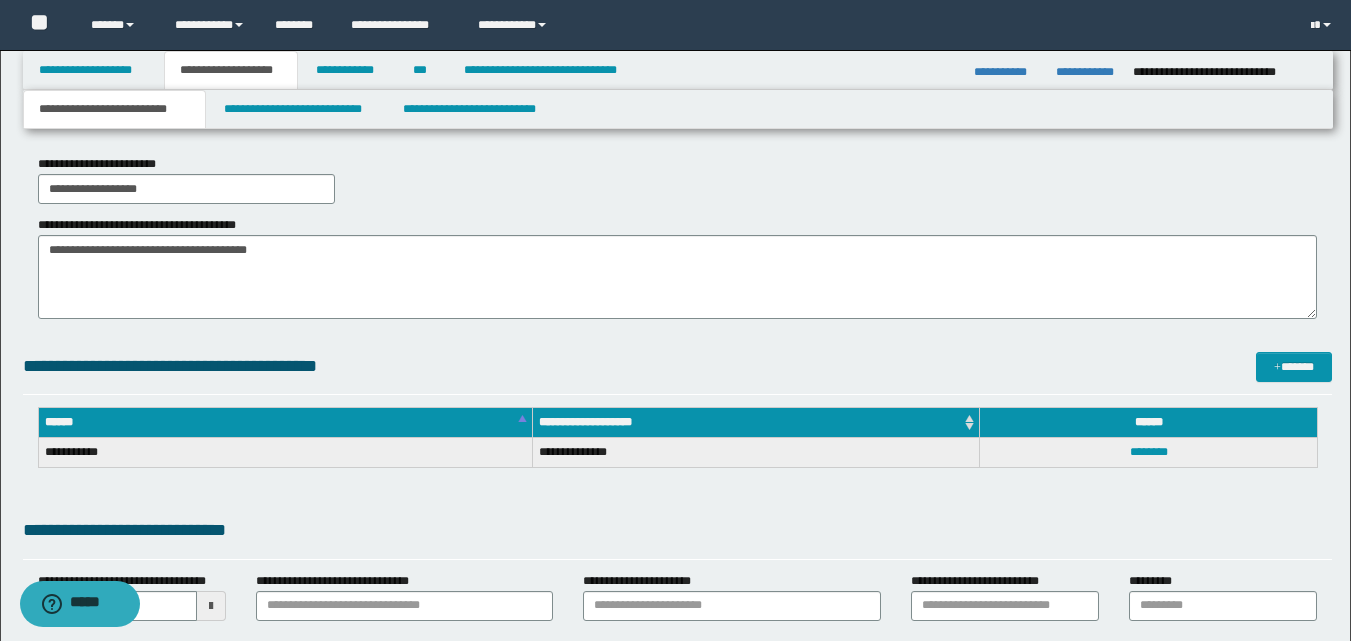 scroll, scrollTop: 0, scrollLeft: 0, axis: both 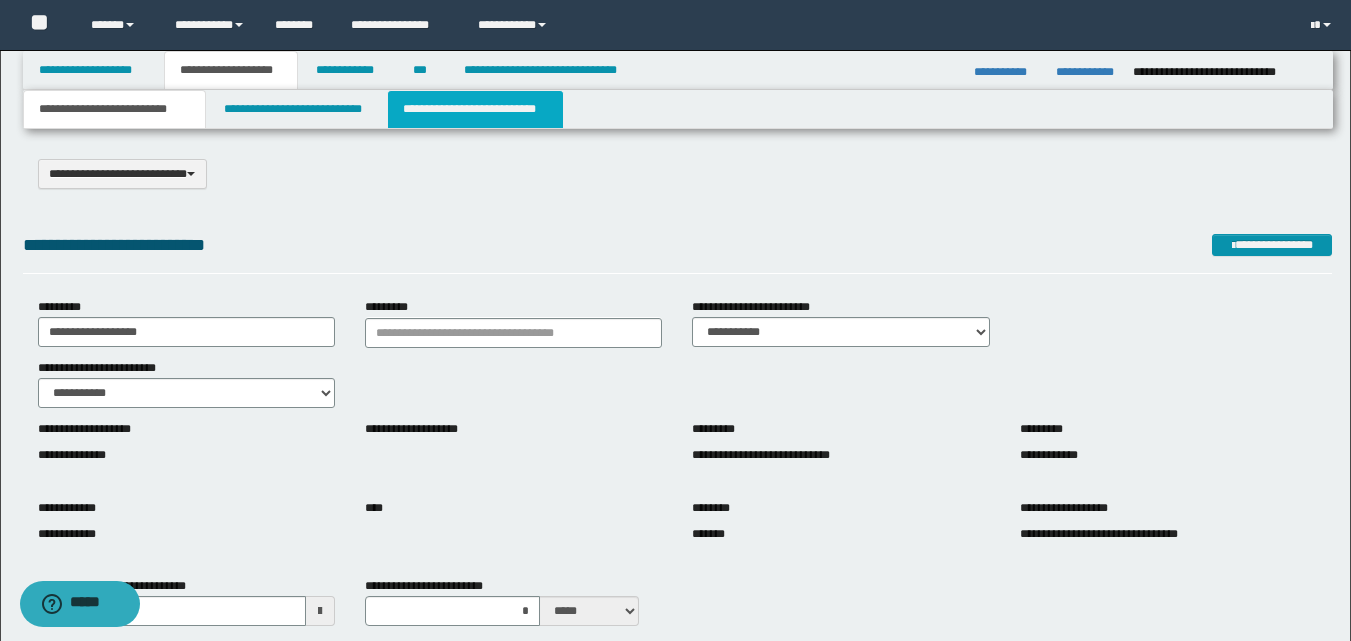 click on "**********" at bounding box center [475, 109] 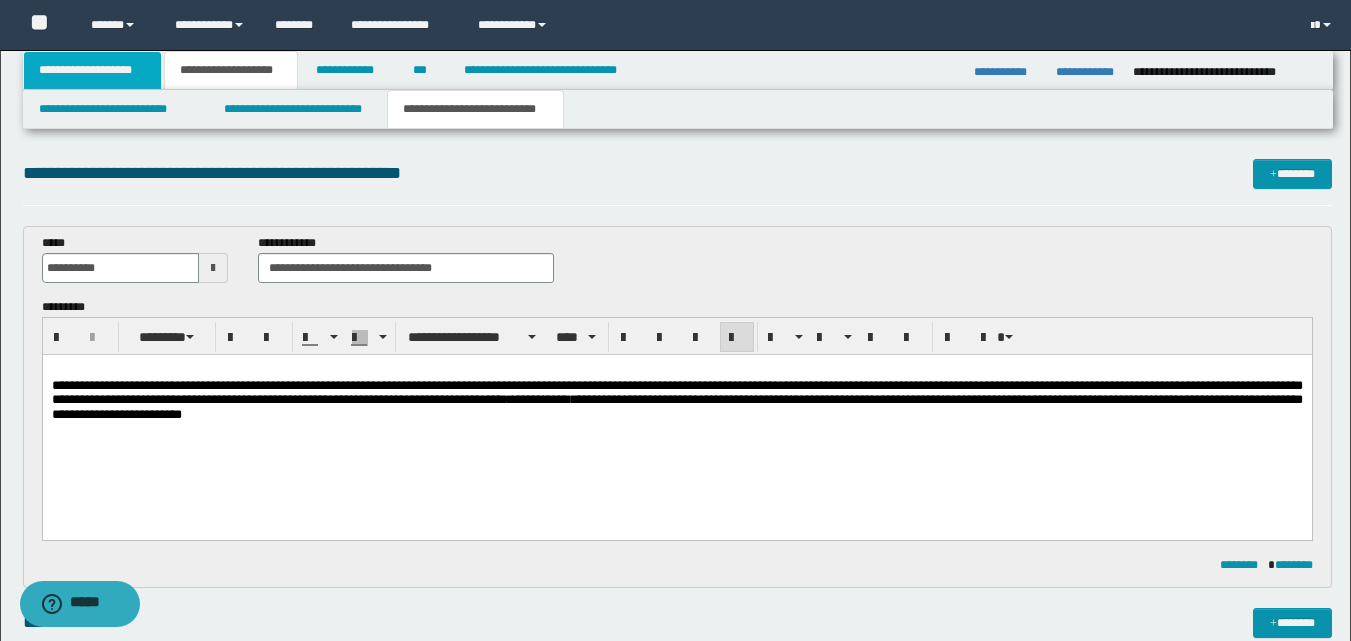 click on "**********" at bounding box center (92, 70) 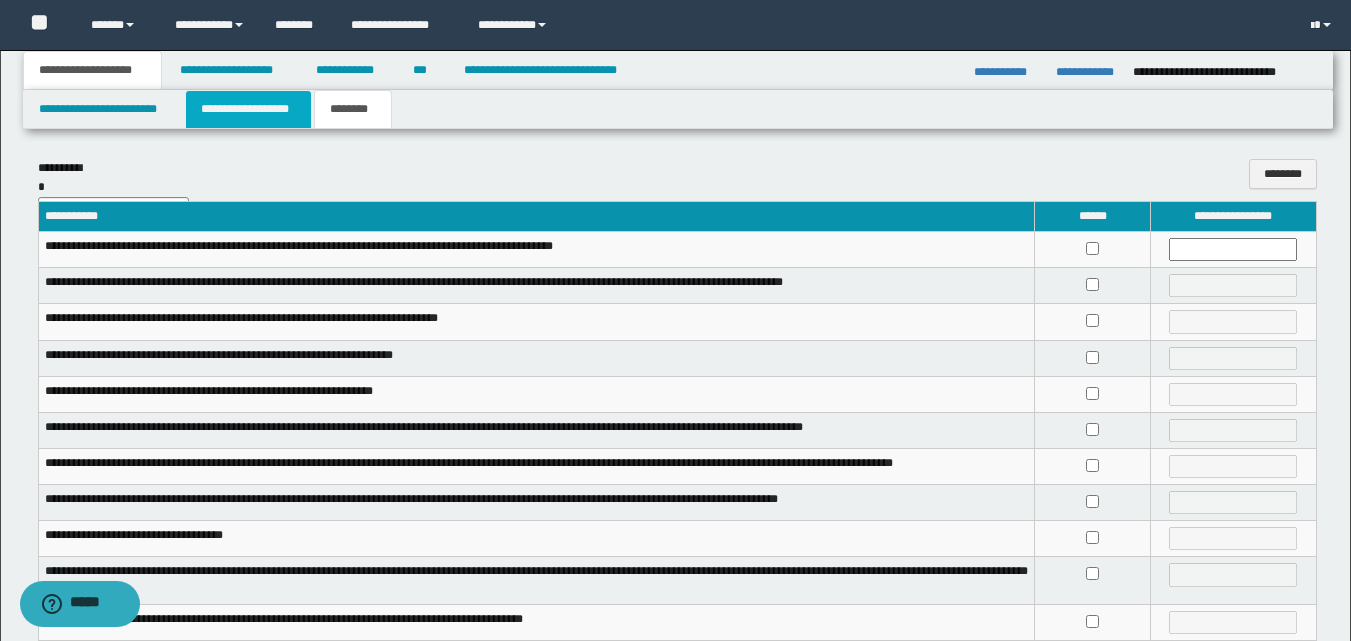 click on "**********" at bounding box center (248, 109) 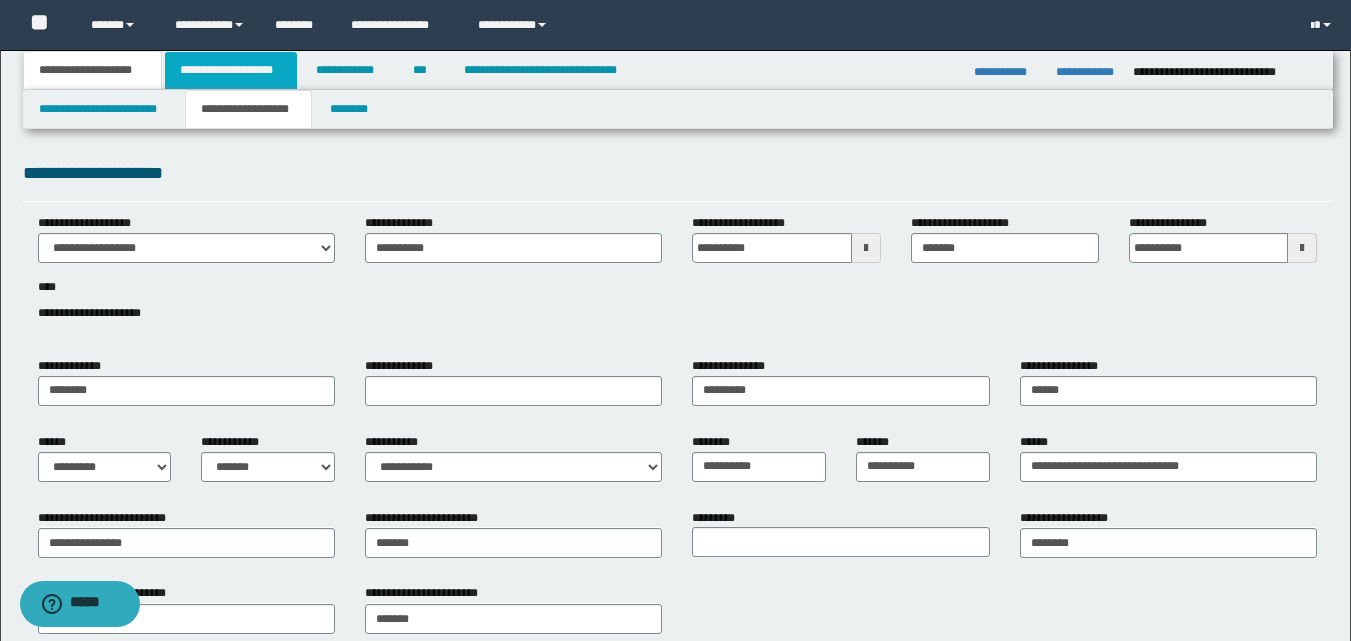 click on "**********" at bounding box center [231, 70] 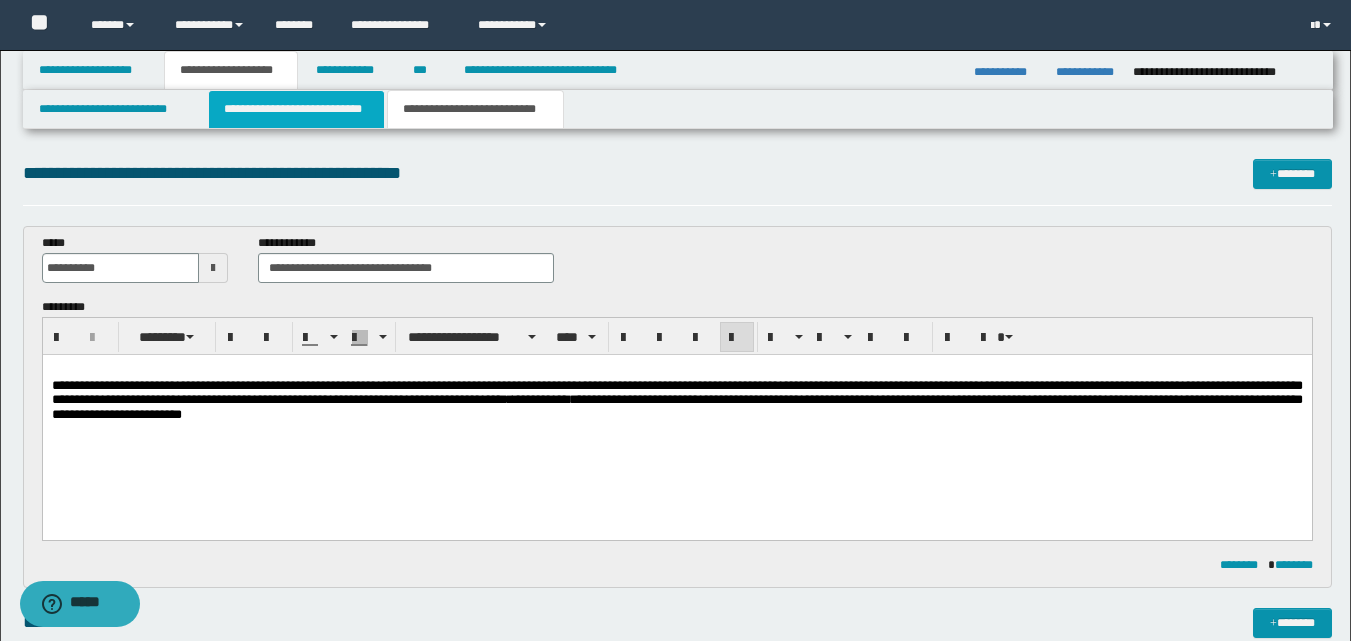 click on "**********" at bounding box center [296, 109] 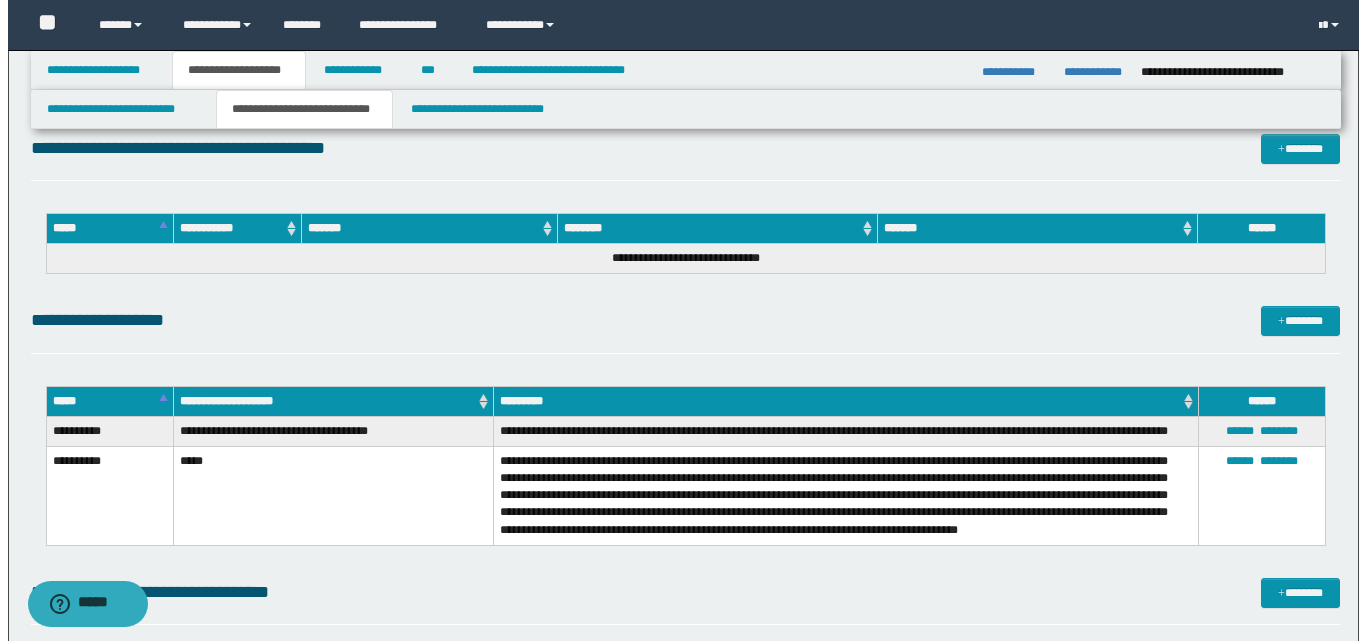 scroll, scrollTop: 1272, scrollLeft: 0, axis: vertical 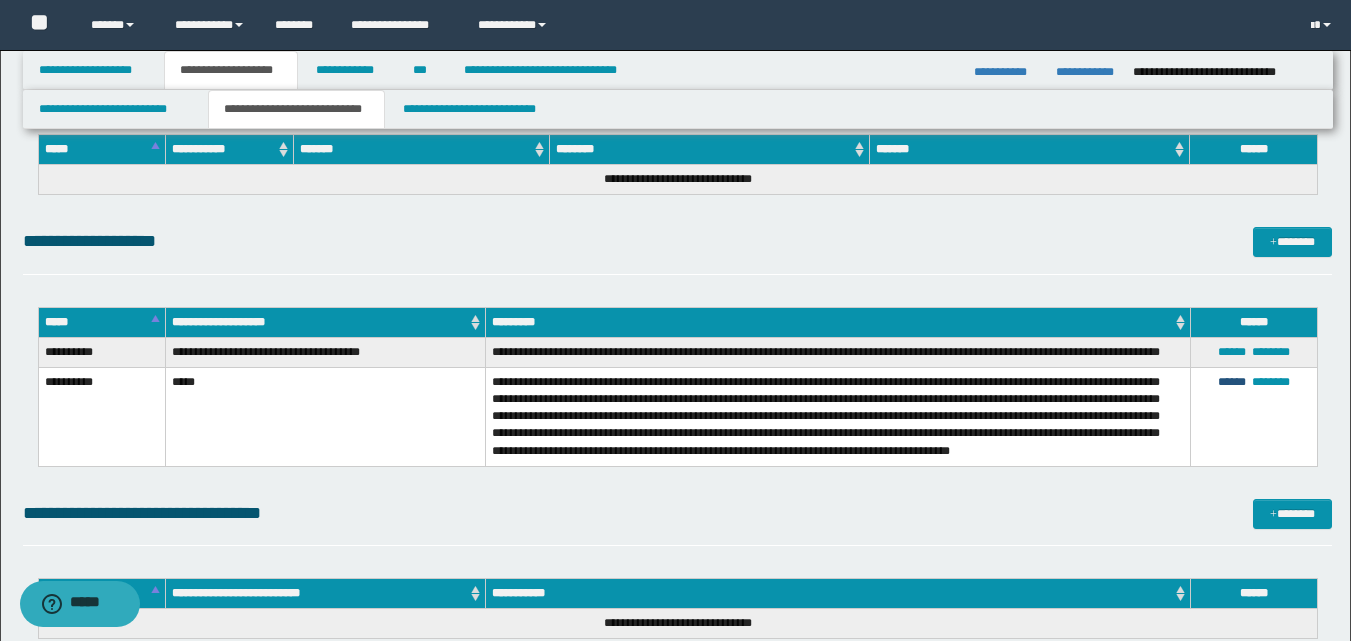 drag, startPoint x: 1232, startPoint y: 382, endPoint x: 1173, endPoint y: 392, distance: 59.841457 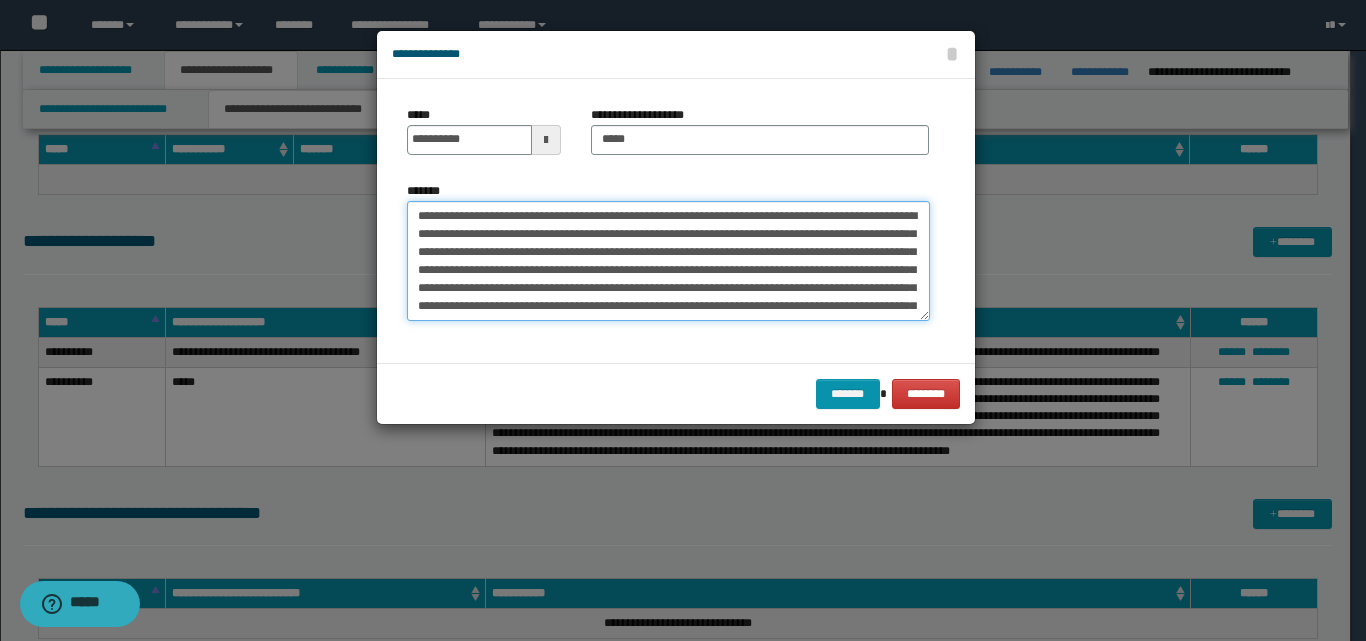 scroll, scrollTop: 18, scrollLeft: 0, axis: vertical 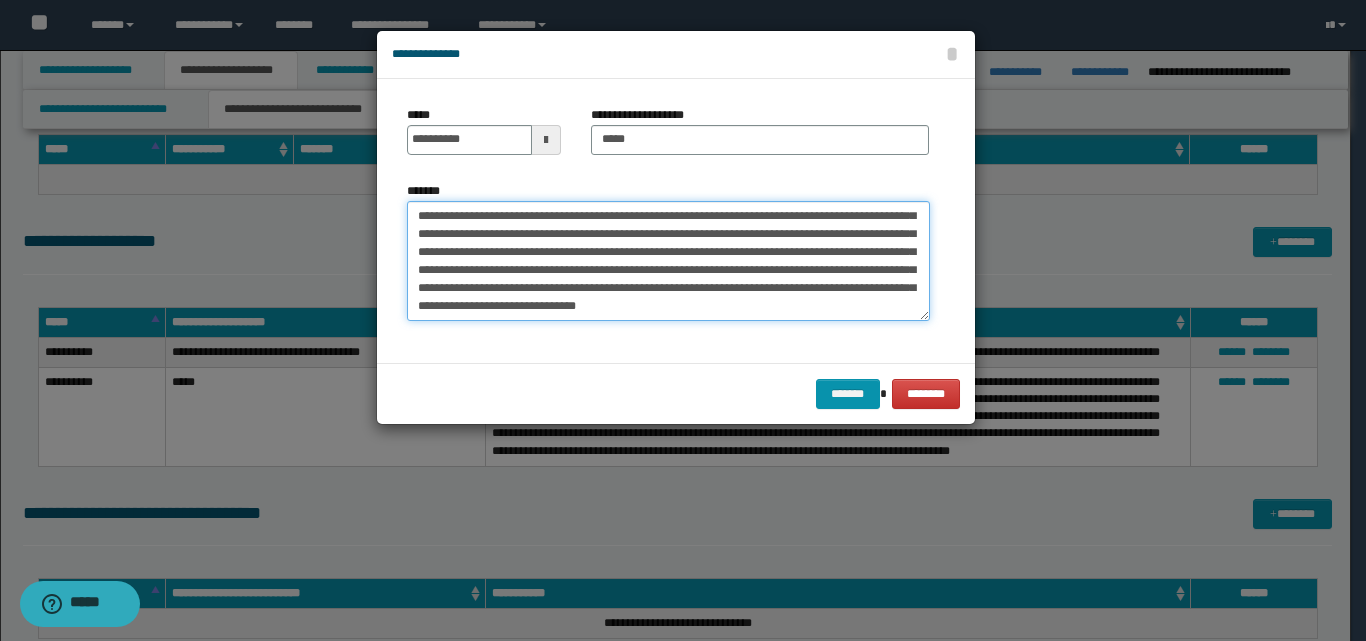 drag, startPoint x: 418, startPoint y: 212, endPoint x: 873, endPoint y: 316, distance: 466.7344 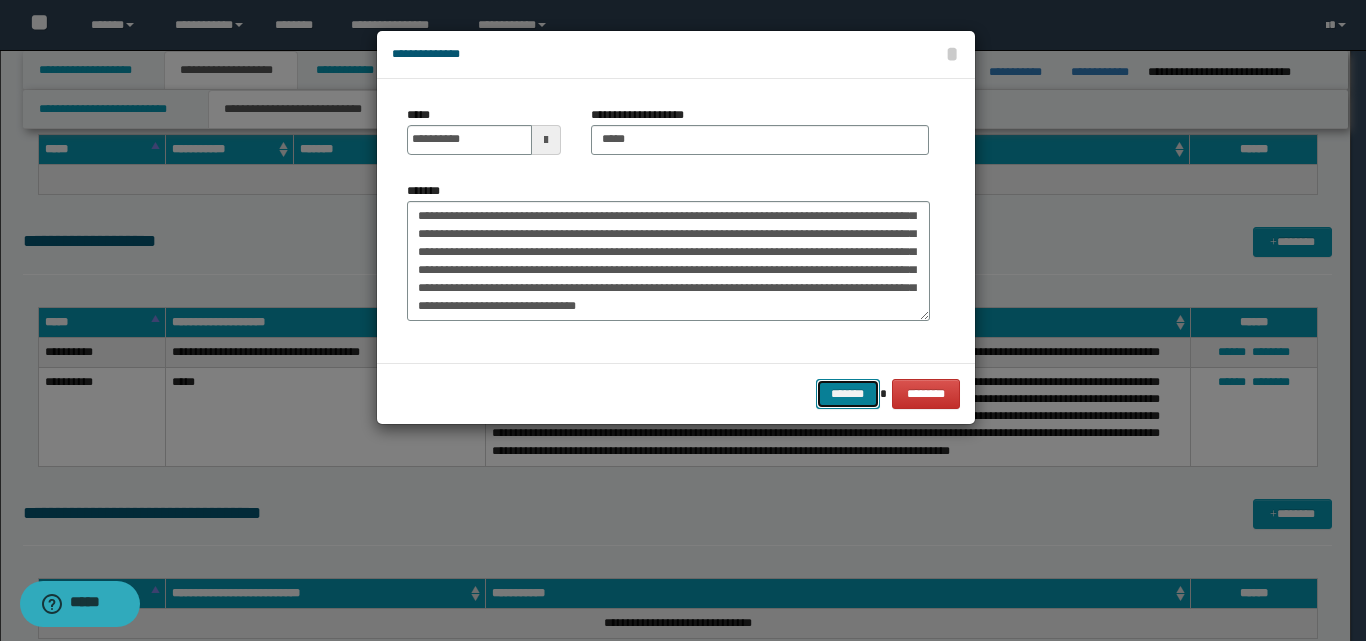 click on "*******" at bounding box center [848, 394] 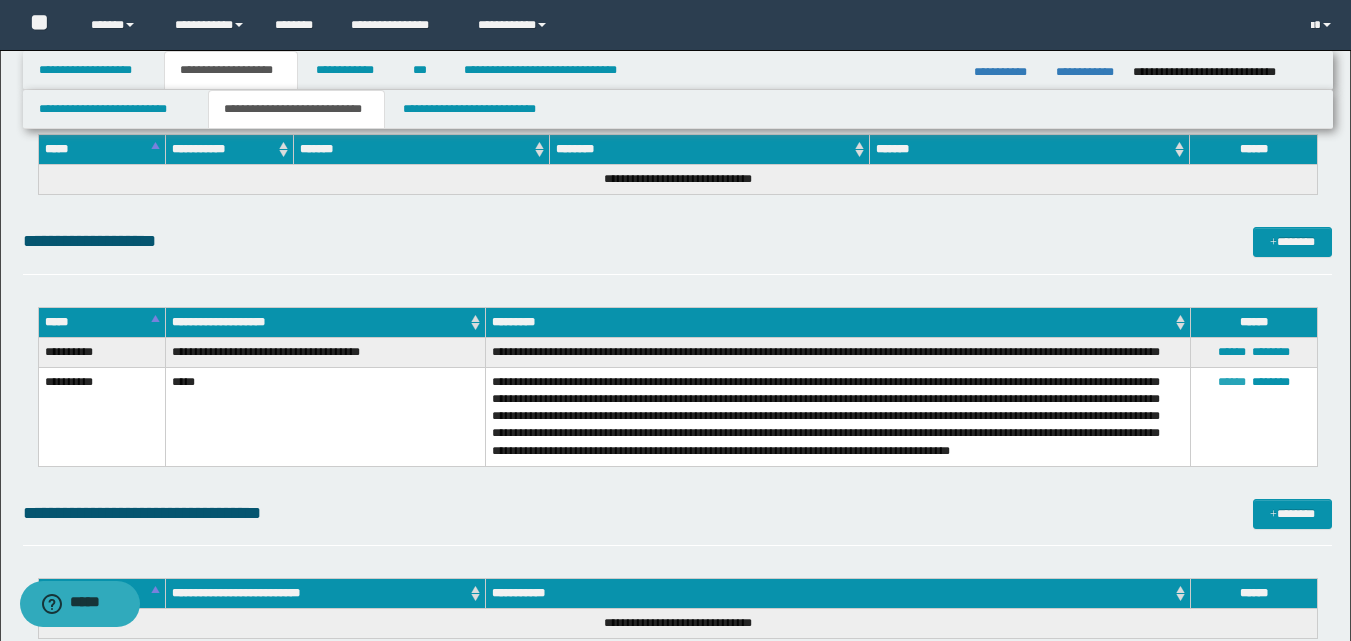 click on "******" at bounding box center [1232, 382] 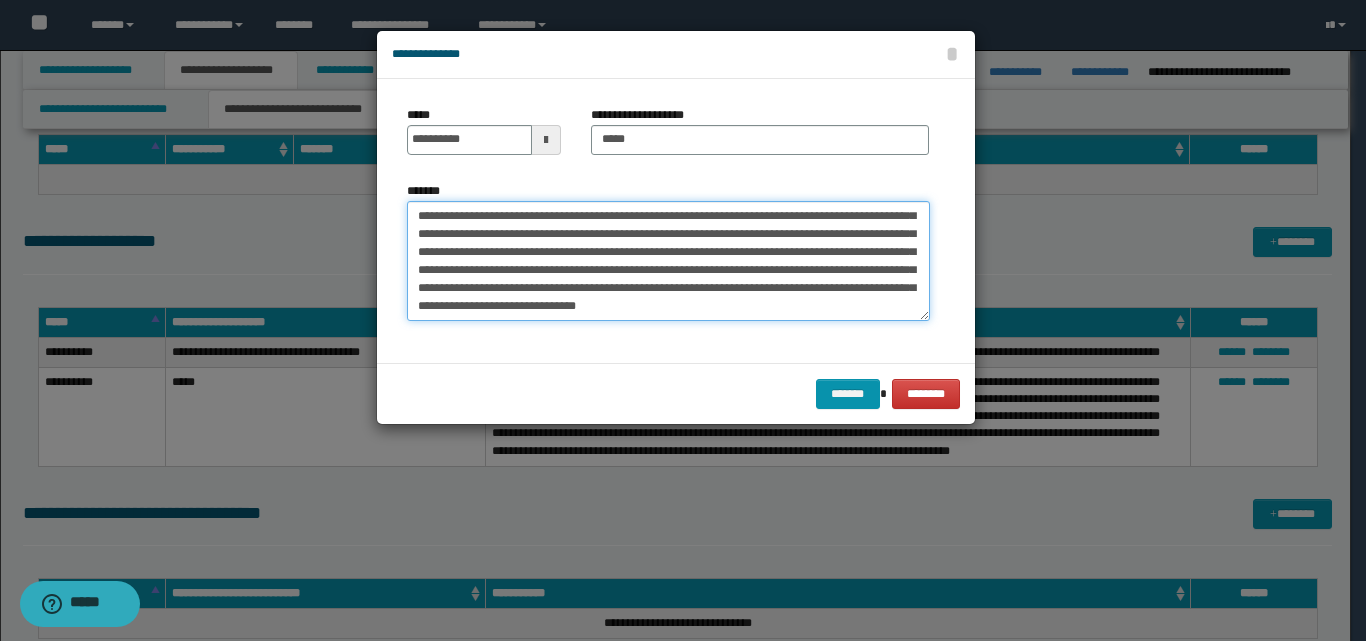 scroll, scrollTop: 0, scrollLeft: 0, axis: both 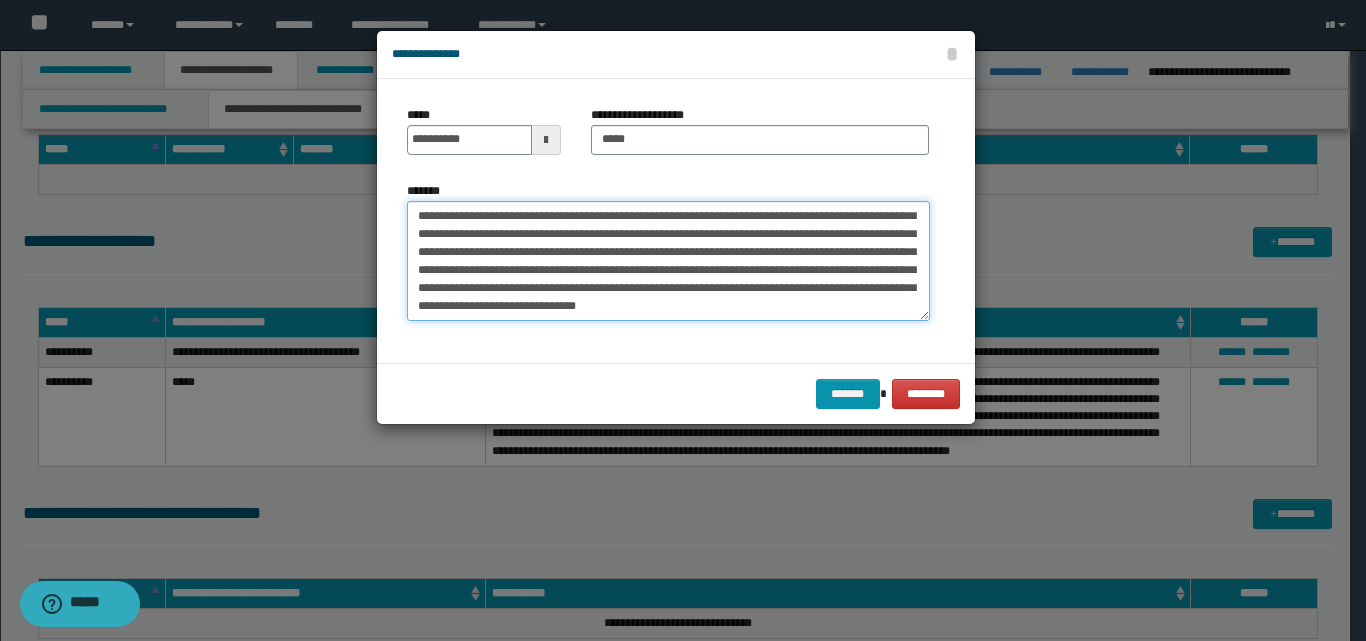 drag, startPoint x: 412, startPoint y: 217, endPoint x: 838, endPoint y: 307, distance: 435.40326 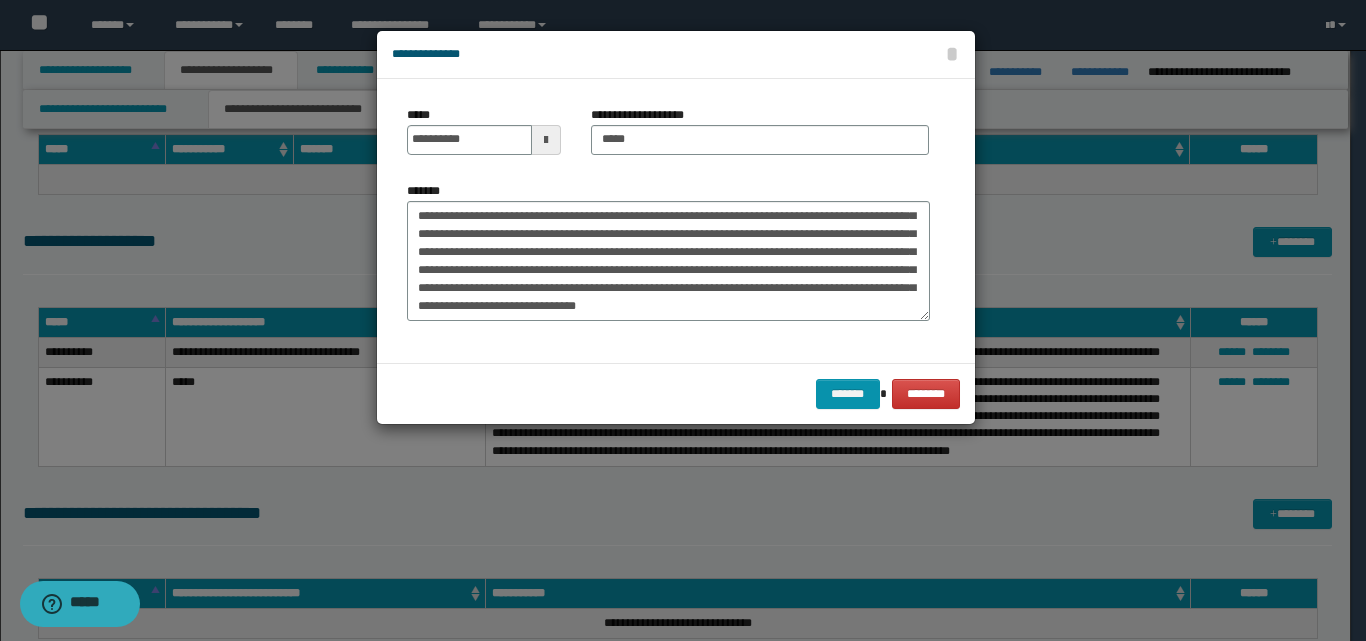 click on "*******
********" at bounding box center [676, 393] 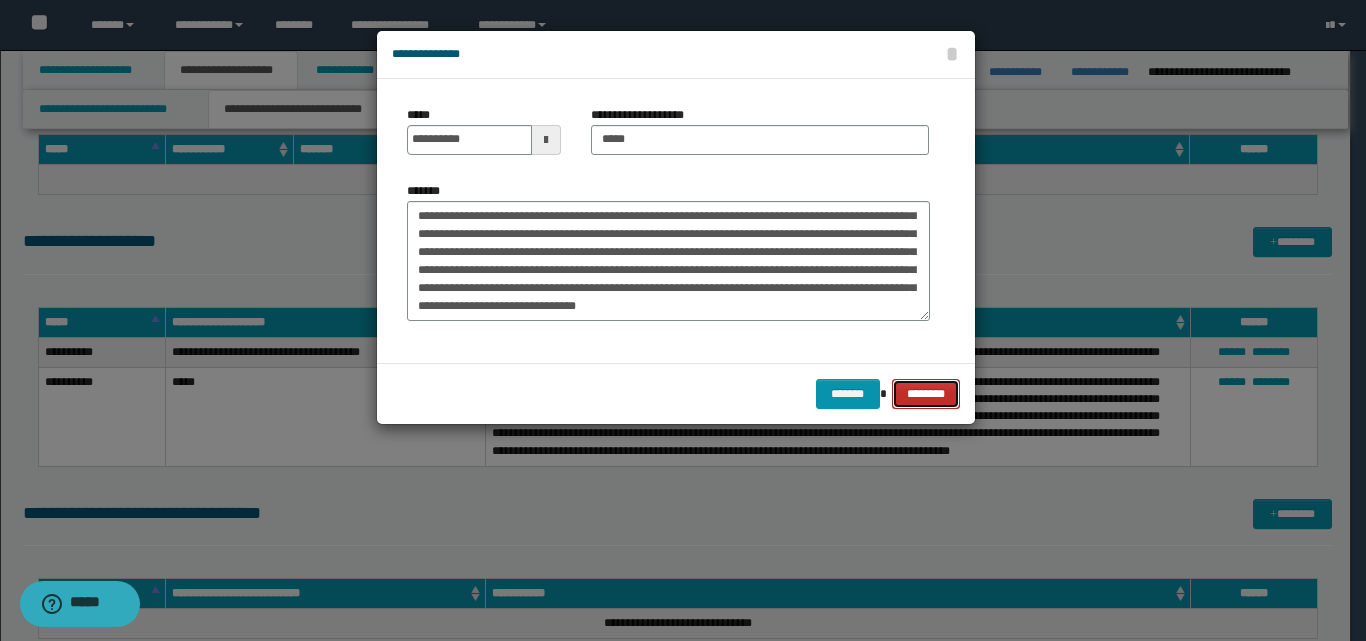 click on "********" at bounding box center (926, 394) 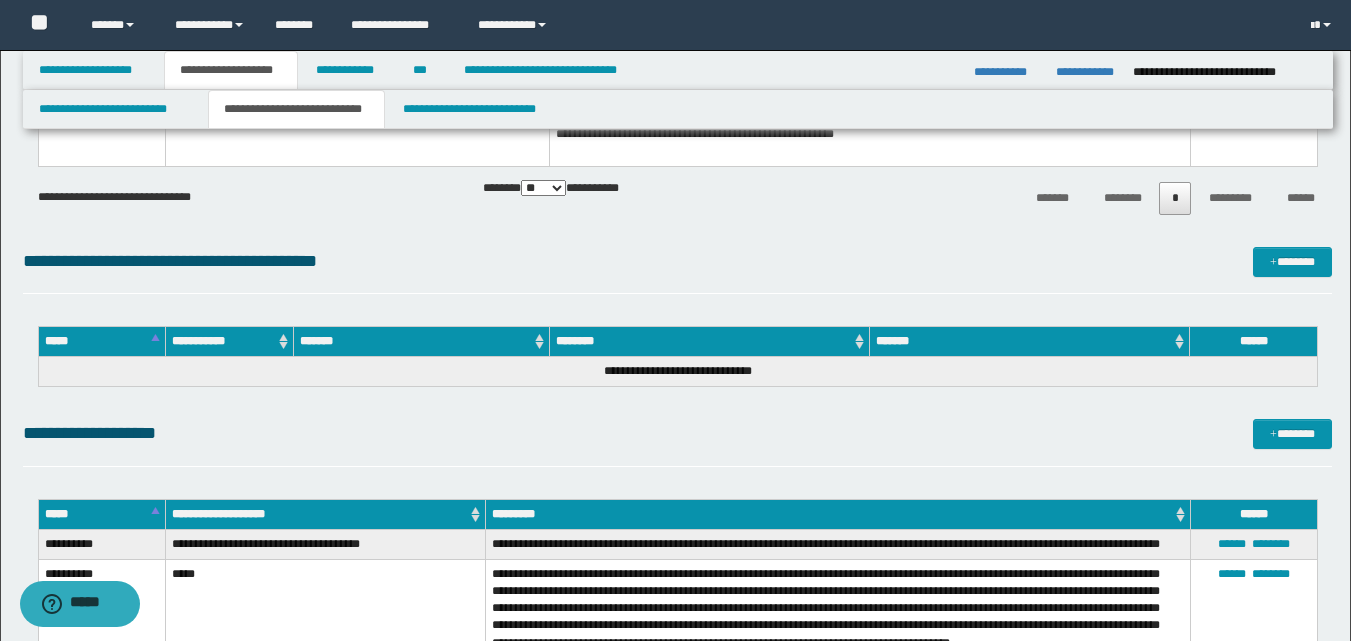 scroll, scrollTop: 1189, scrollLeft: 0, axis: vertical 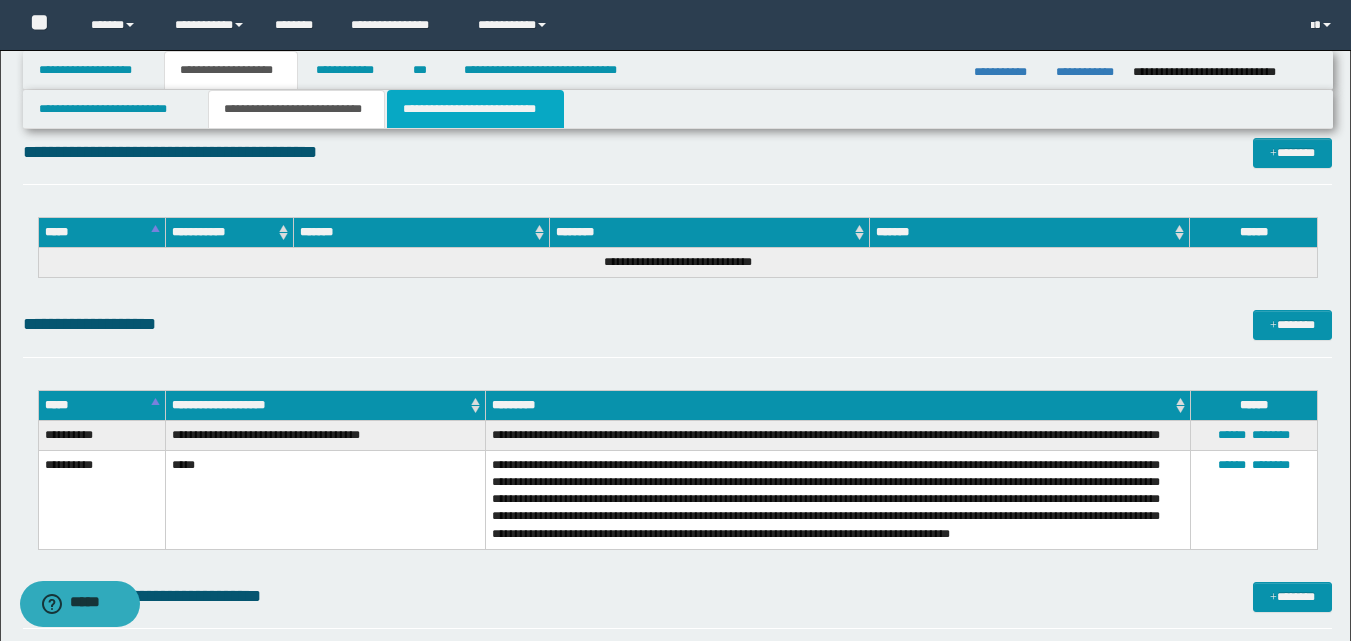 drag, startPoint x: 505, startPoint y: 114, endPoint x: 460, endPoint y: 136, distance: 50.08992 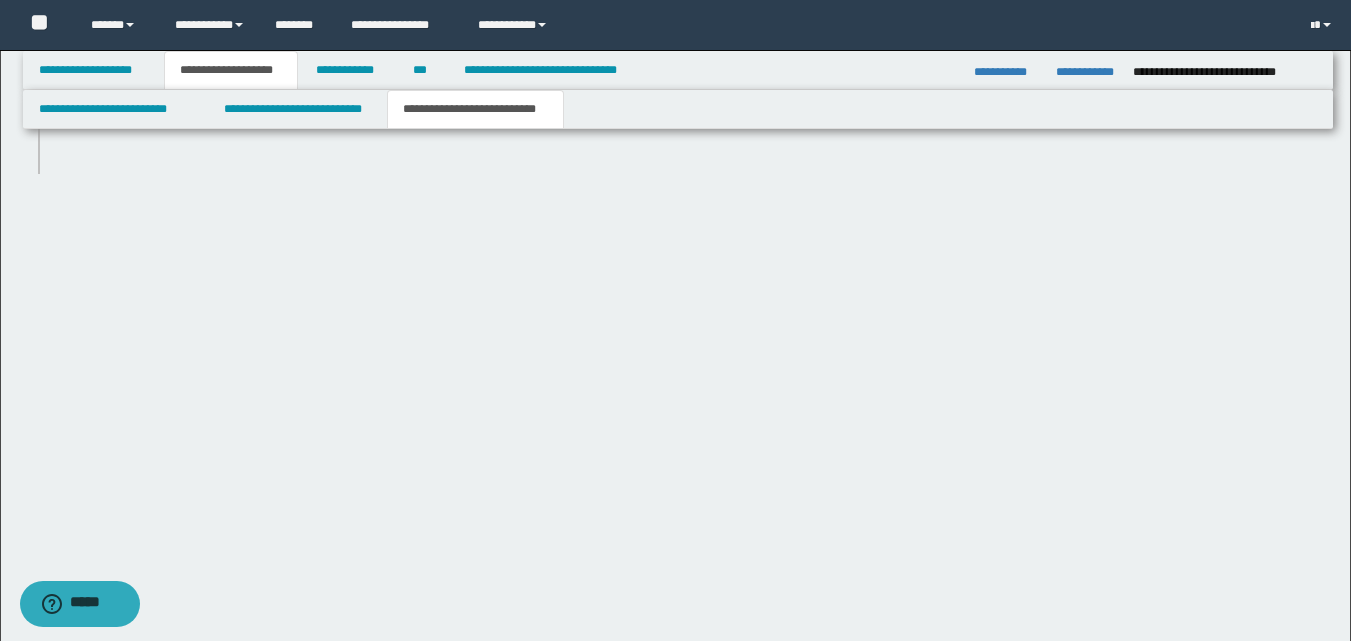 scroll, scrollTop: 882, scrollLeft: 0, axis: vertical 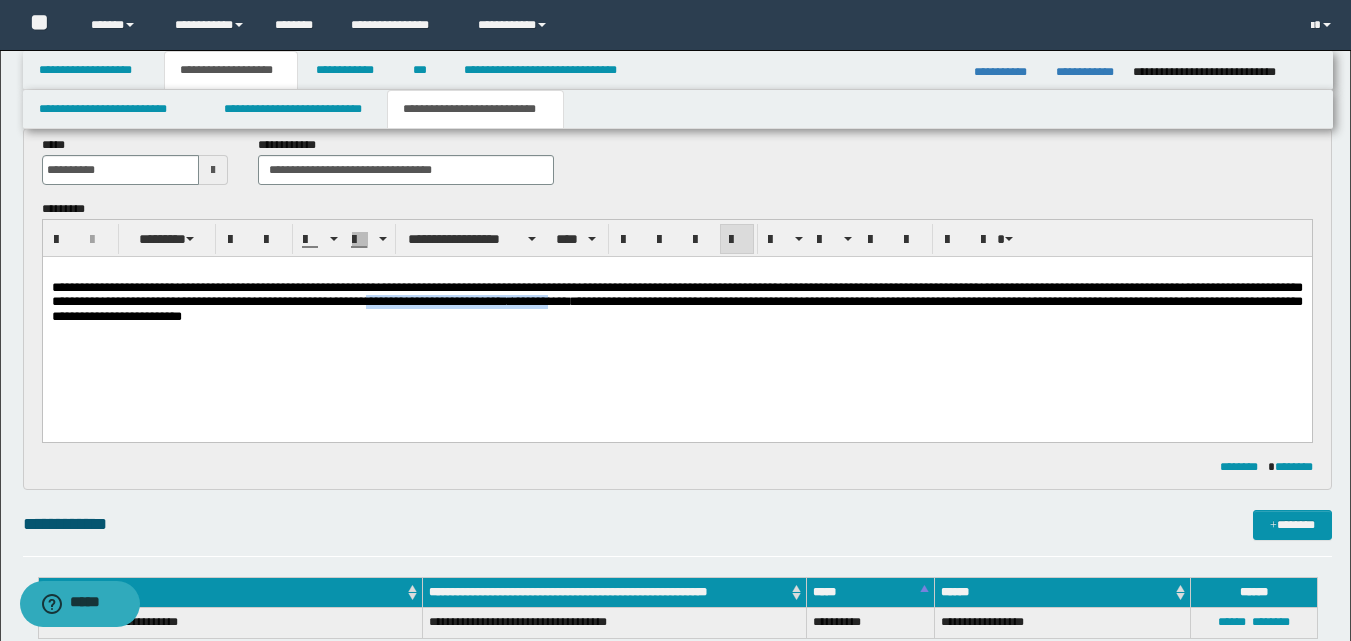 drag, startPoint x: 692, startPoint y: 306, endPoint x: 908, endPoint y: 303, distance: 216.02083 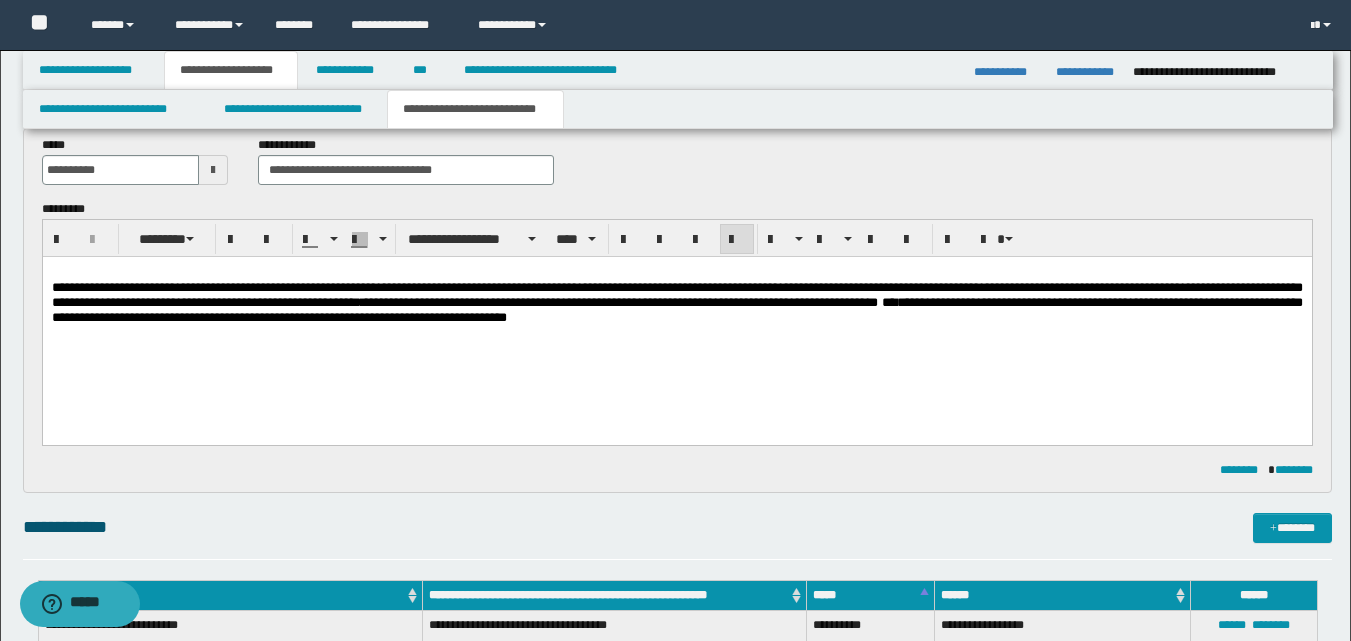 click on "**********" at bounding box center [676, 295] 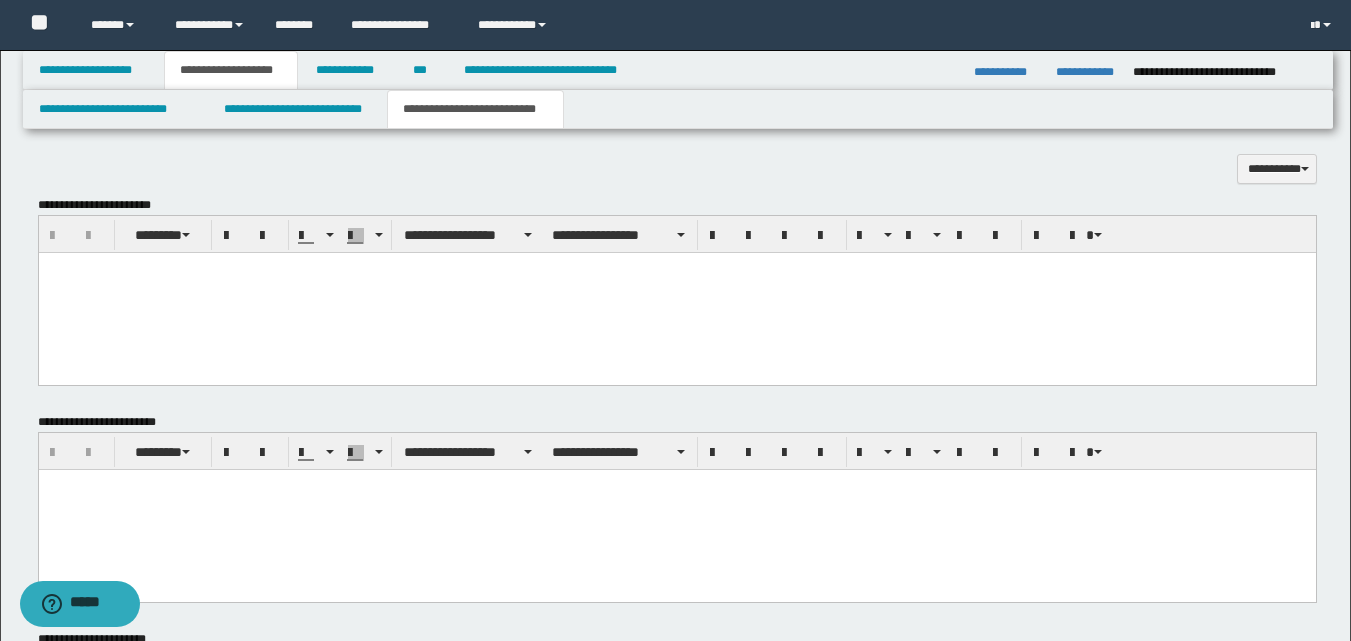 scroll, scrollTop: 642, scrollLeft: 0, axis: vertical 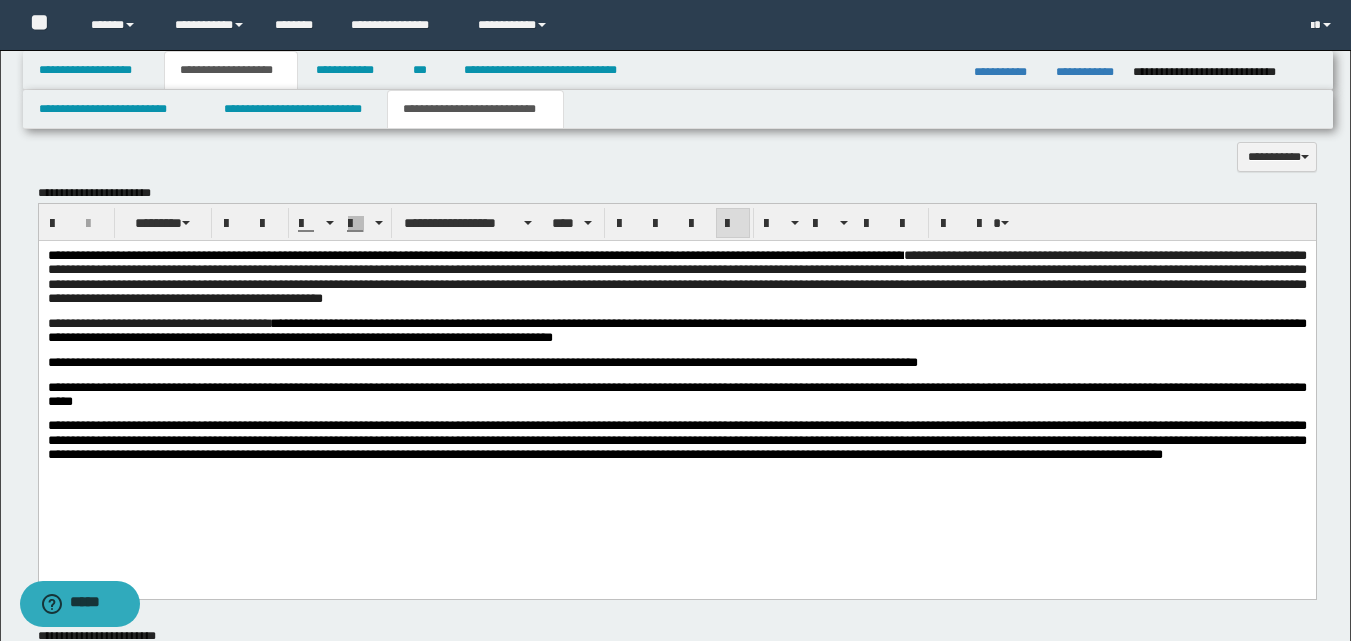 click on "**********" at bounding box center [676, 394] 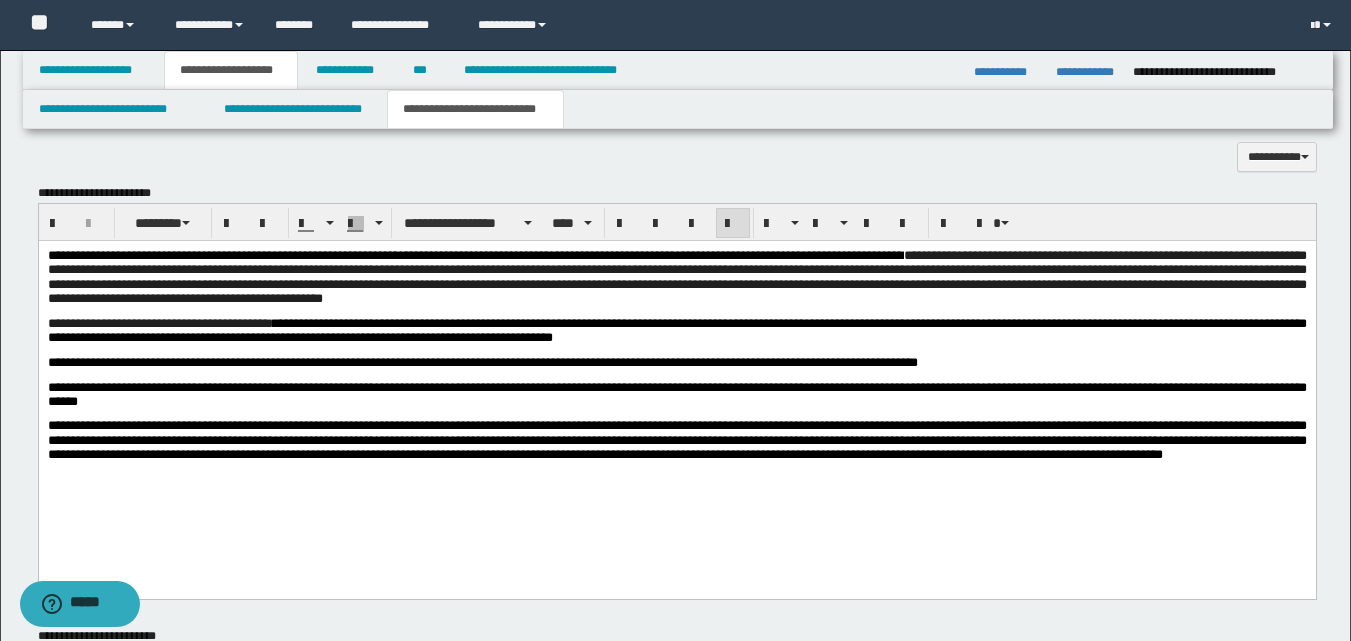 click on "**********" at bounding box center (676, 394) 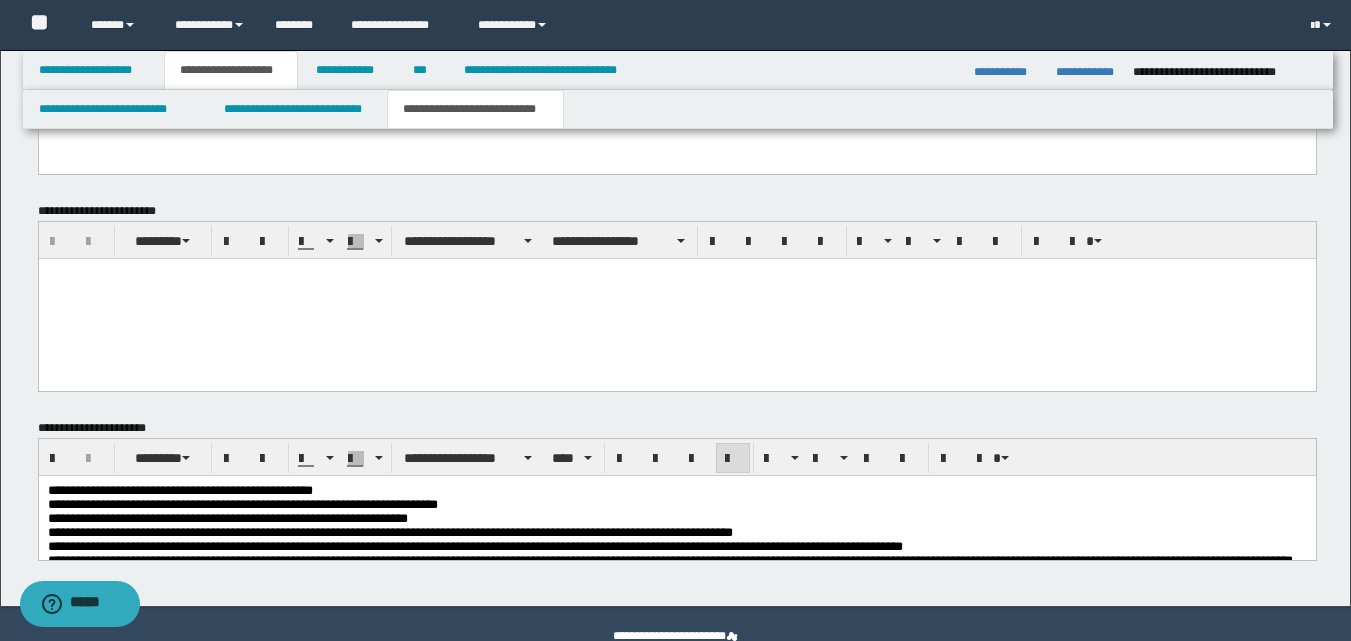 scroll, scrollTop: 1110, scrollLeft: 0, axis: vertical 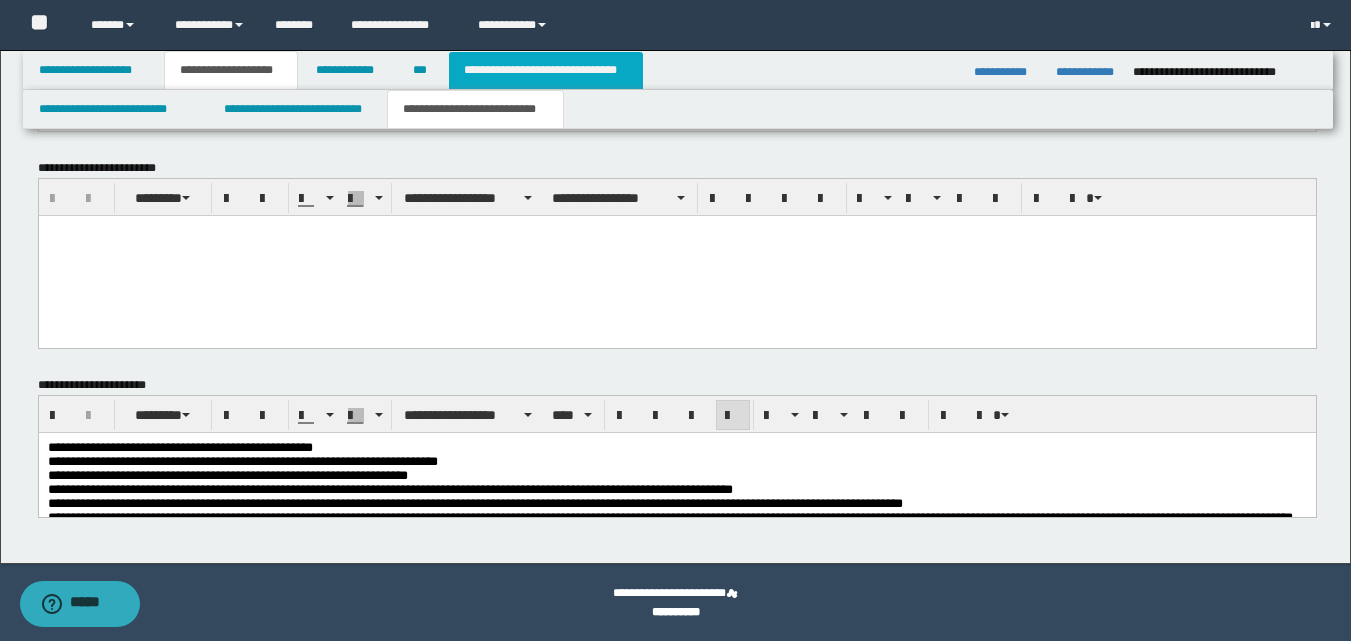 click on "**********" at bounding box center (546, 70) 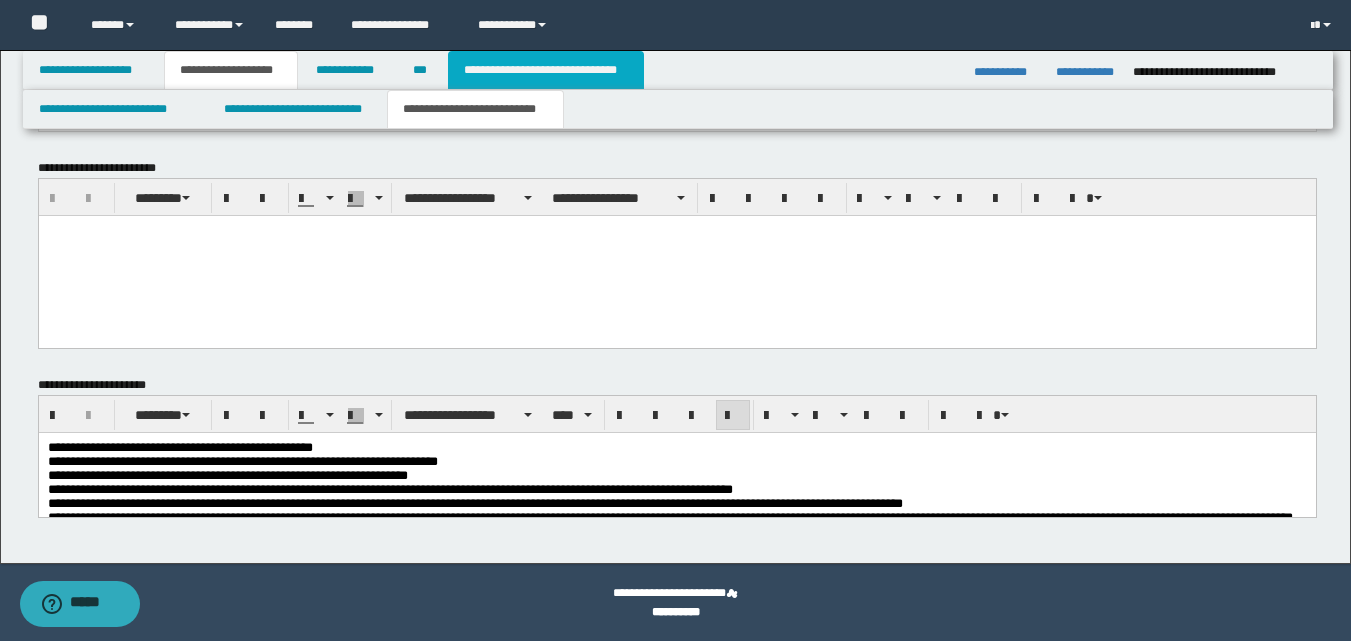 type 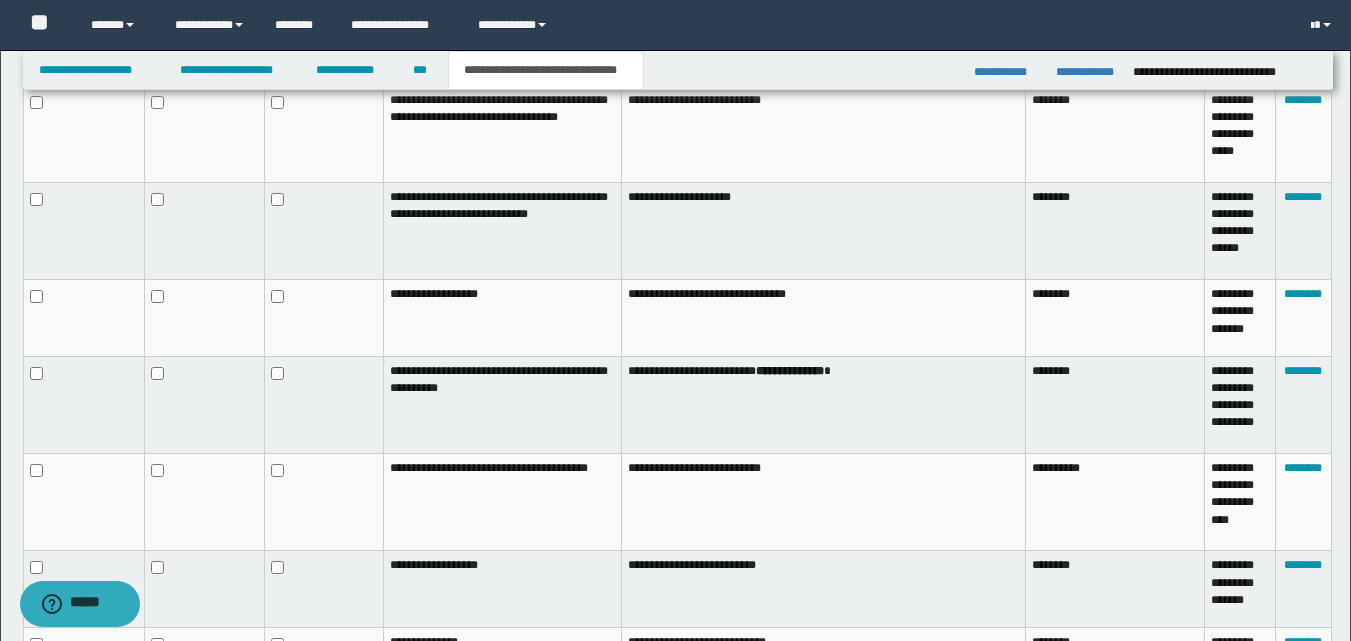 scroll, scrollTop: 1329, scrollLeft: 0, axis: vertical 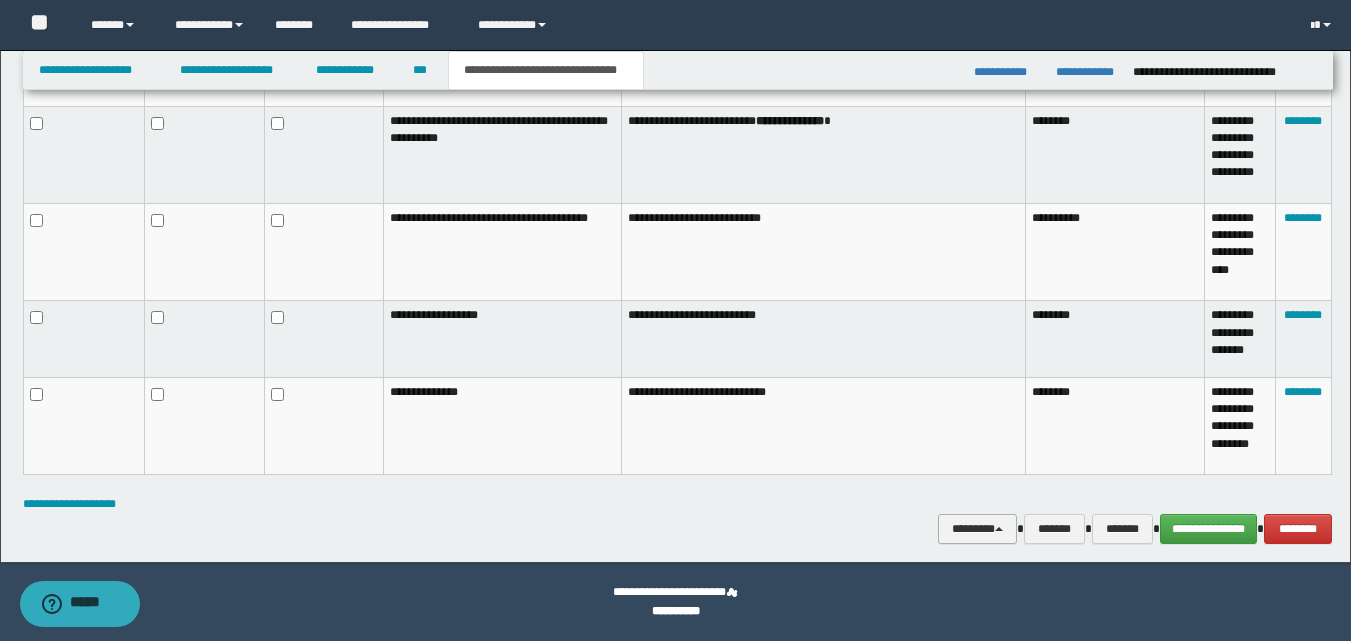 click on "********" at bounding box center (977, 529) 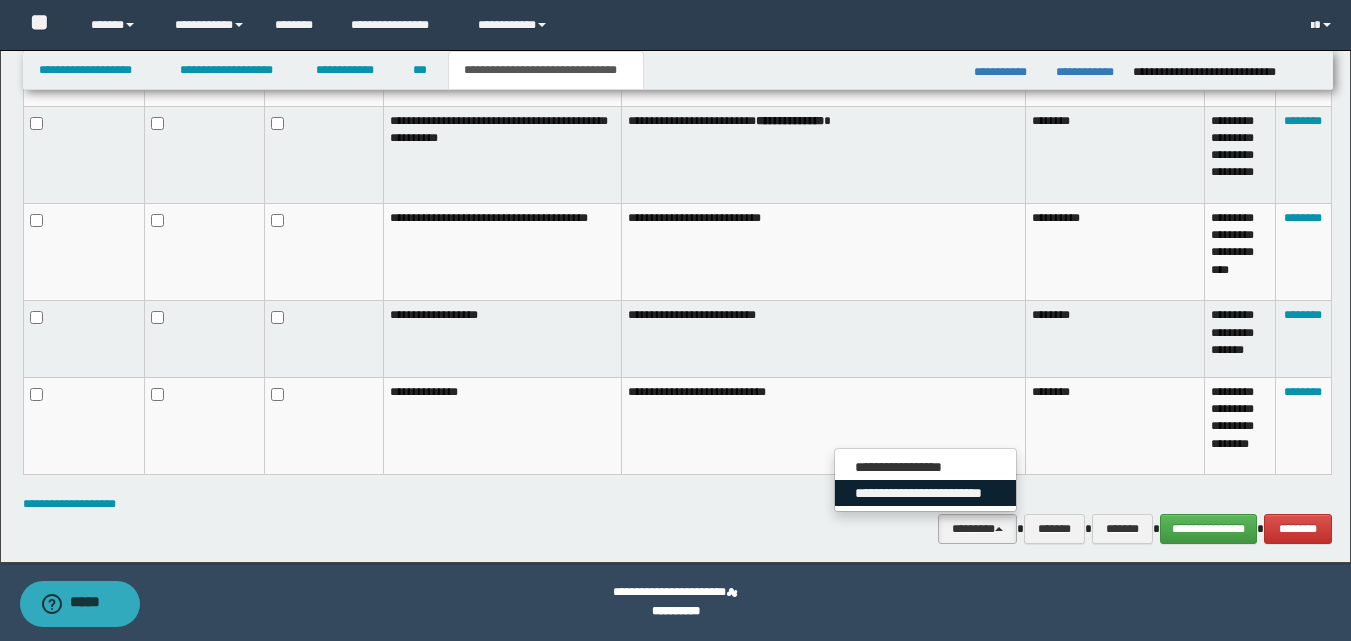 click on "**********" at bounding box center [925, 493] 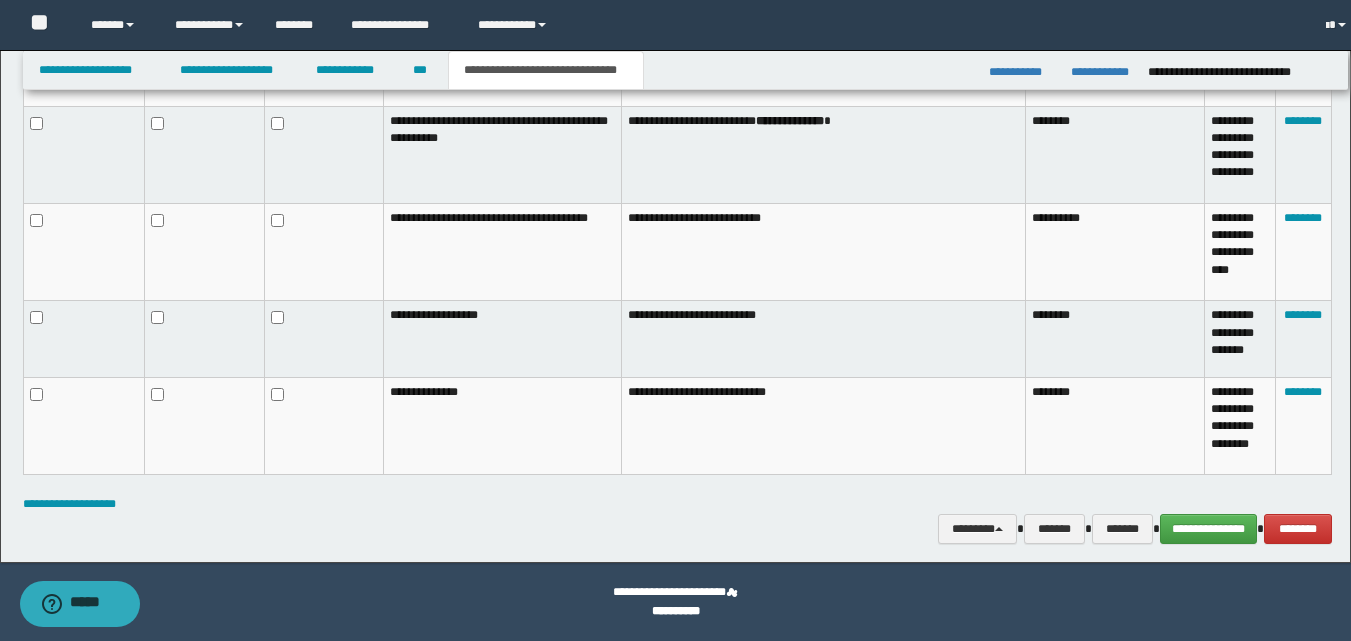 scroll, scrollTop: 0, scrollLeft: 0, axis: both 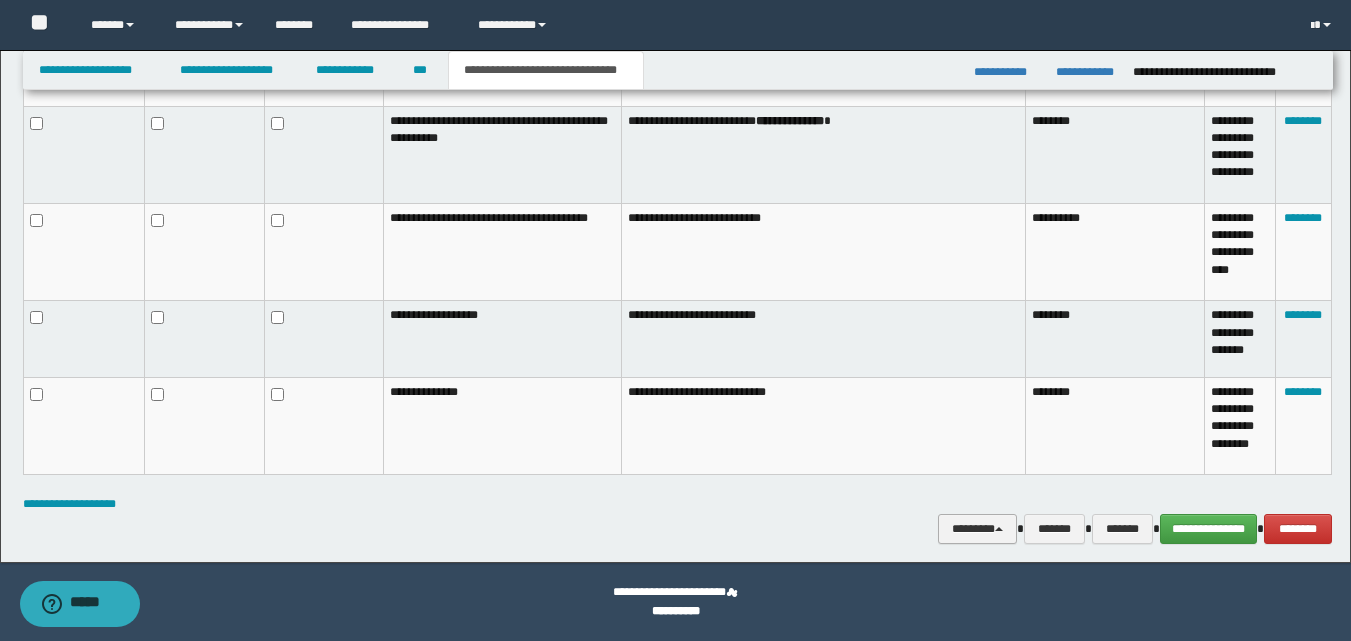 click on "********" at bounding box center [977, 529] 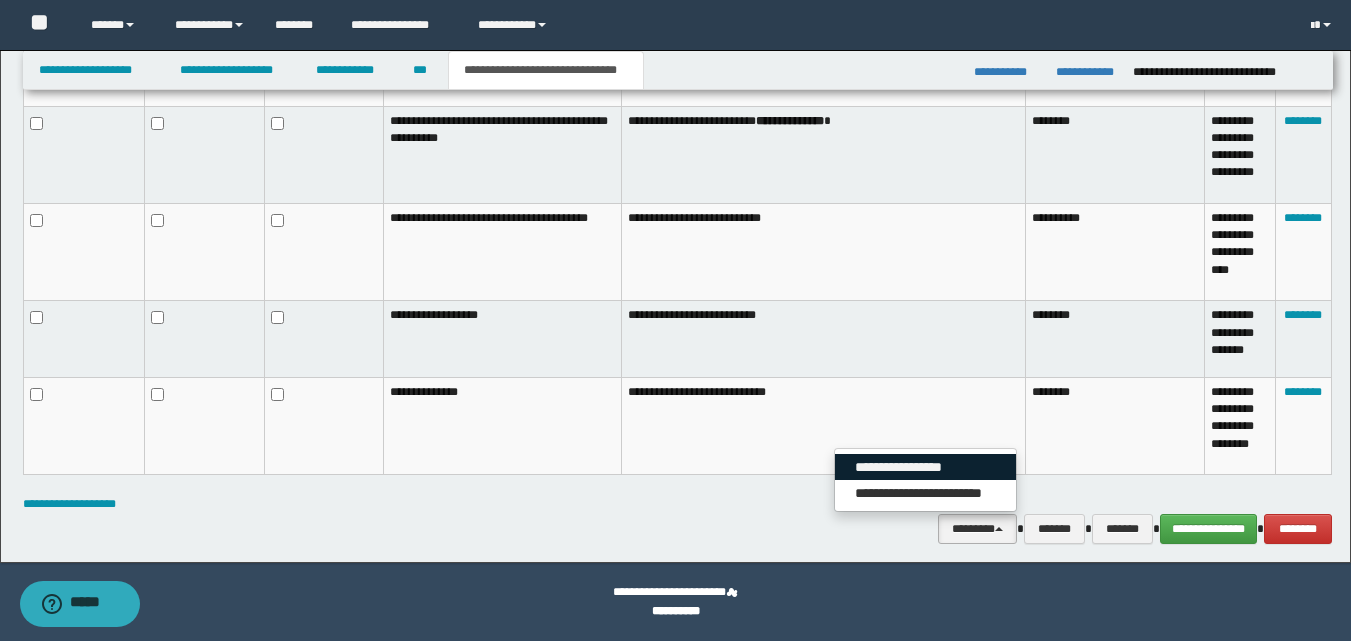 click on "**********" at bounding box center [925, 467] 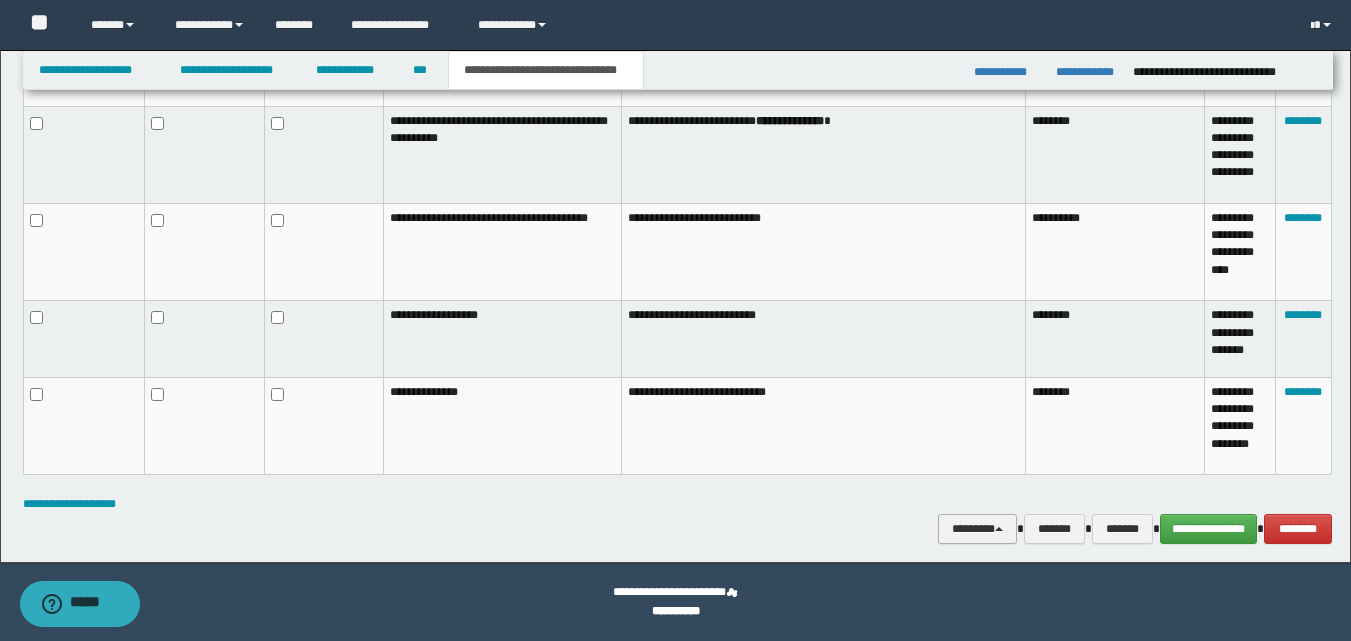 click on "********" at bounding box center (977, 529) 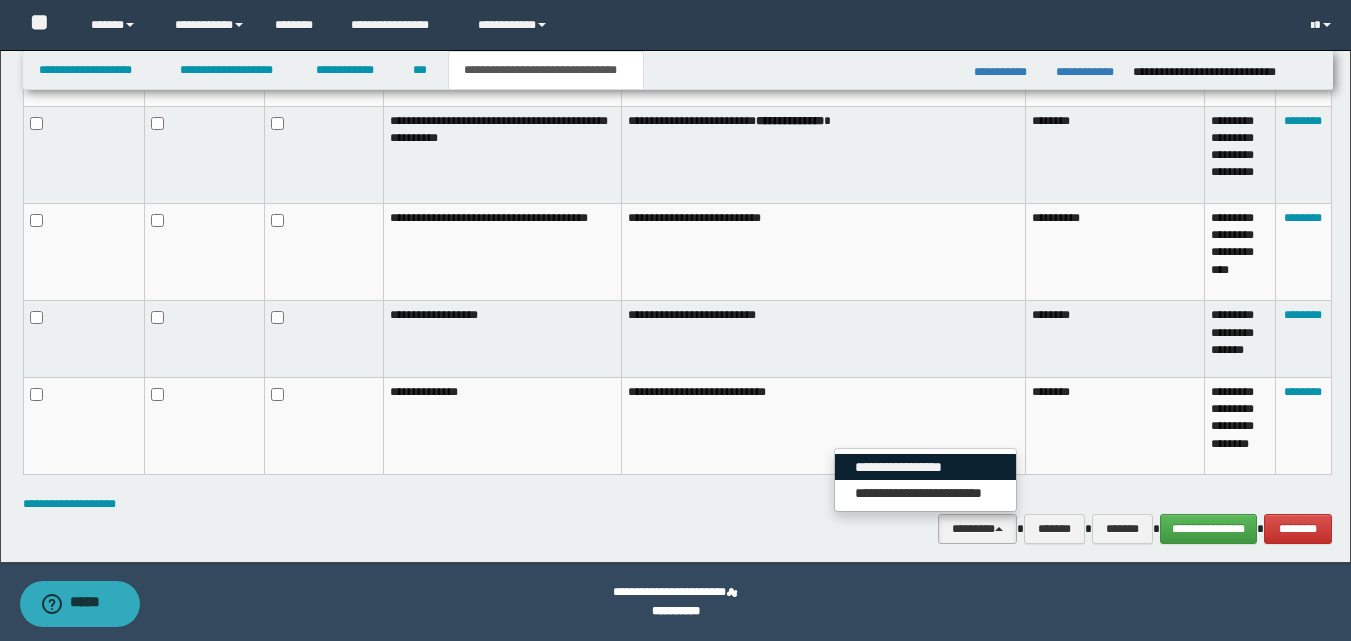 click on "**********" at bounding box center (925, 467) 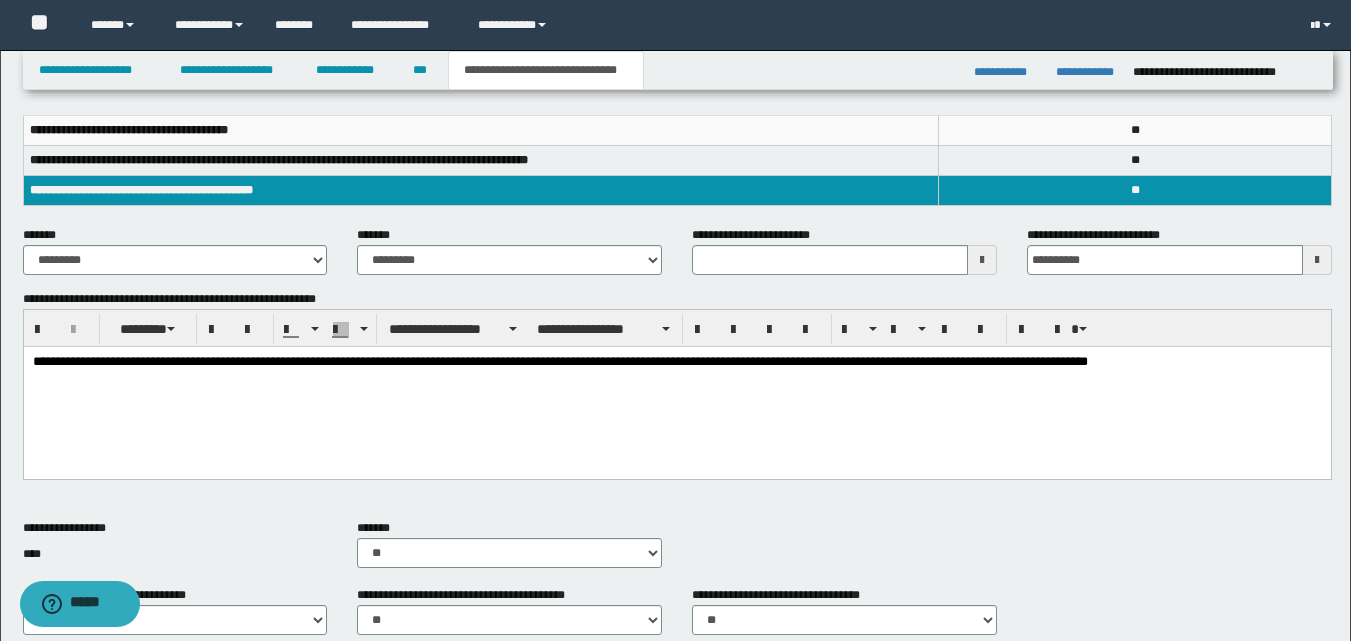 scroll, scrollTop: 0, scrollLeft: 0, axis: both 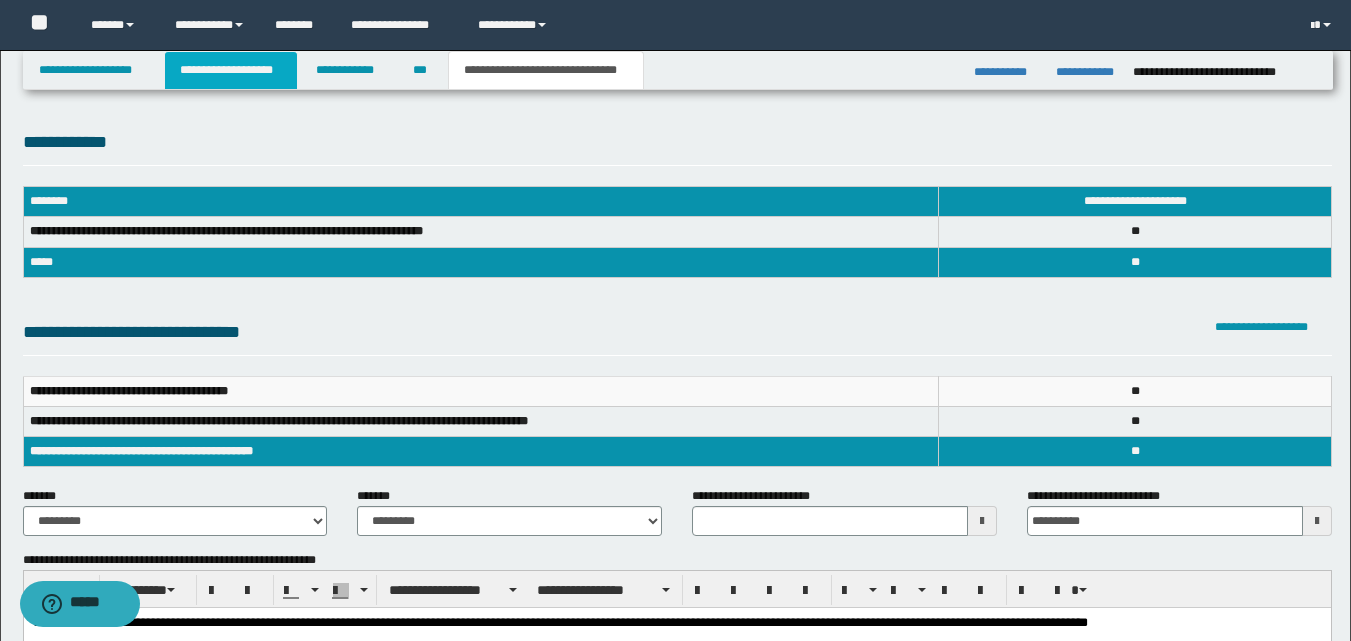 click on "**********" at bounding box center (231, 70) 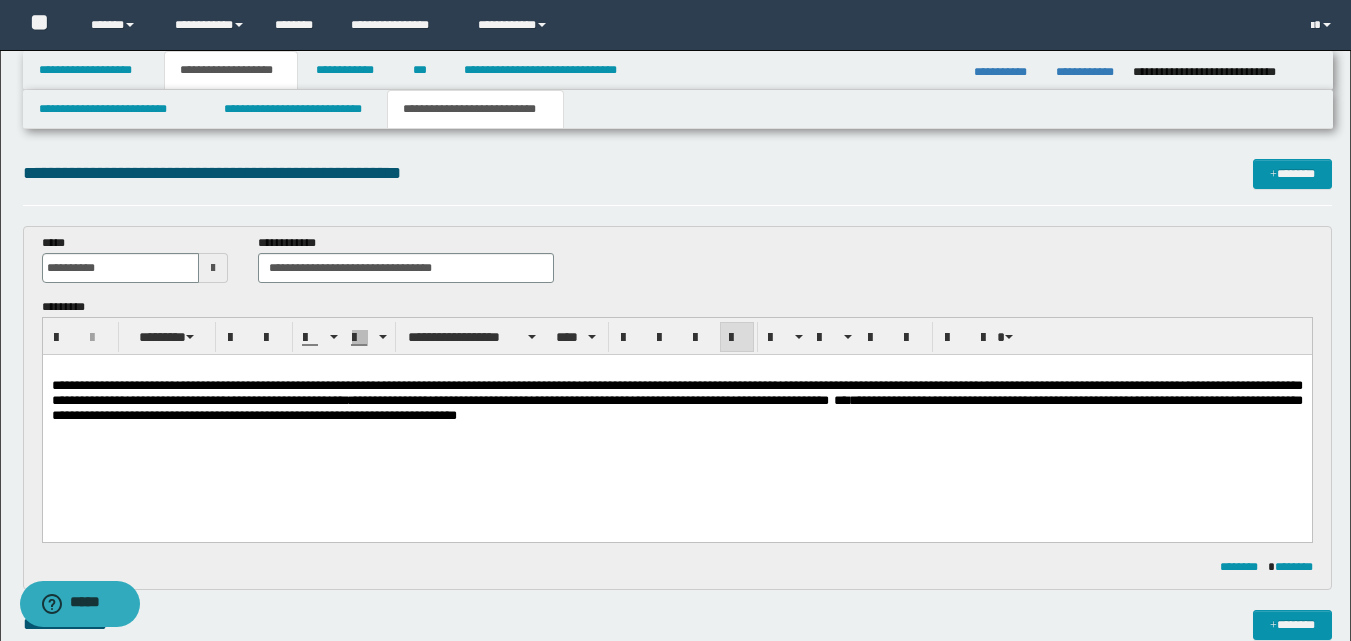 scroll, scrollTop: 52, scrollLeft: 0, axis: vertical 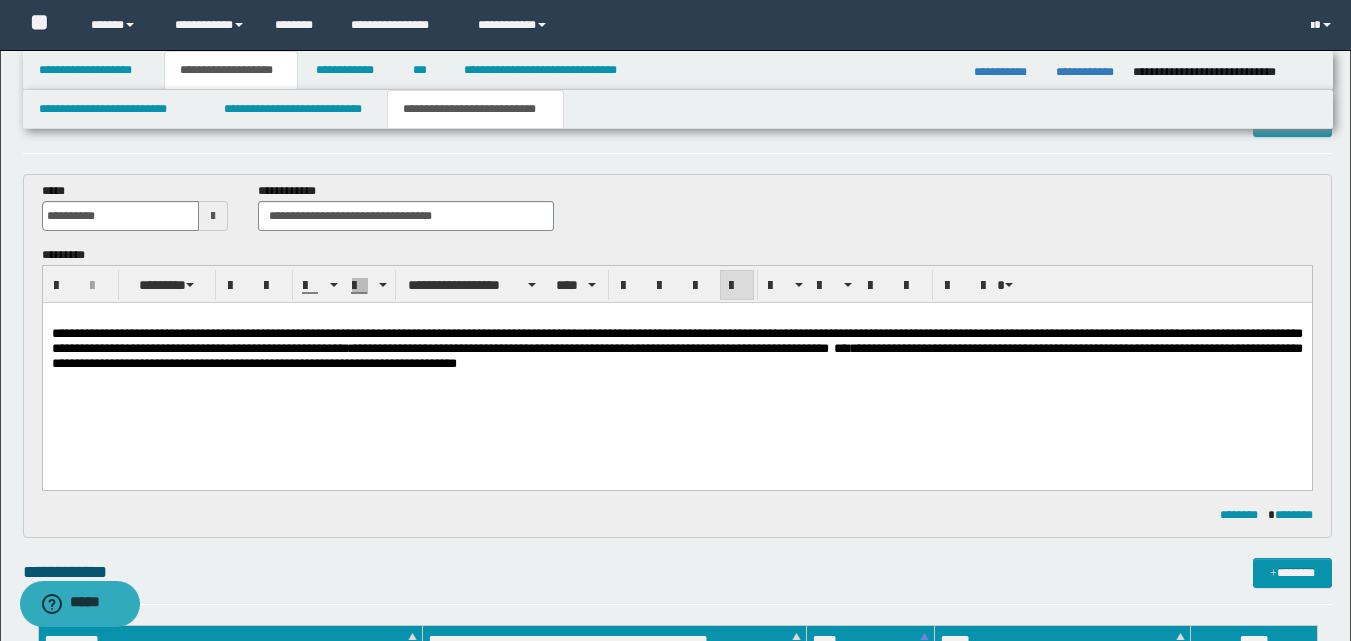click on "**********" at bounding box center [676, 341] 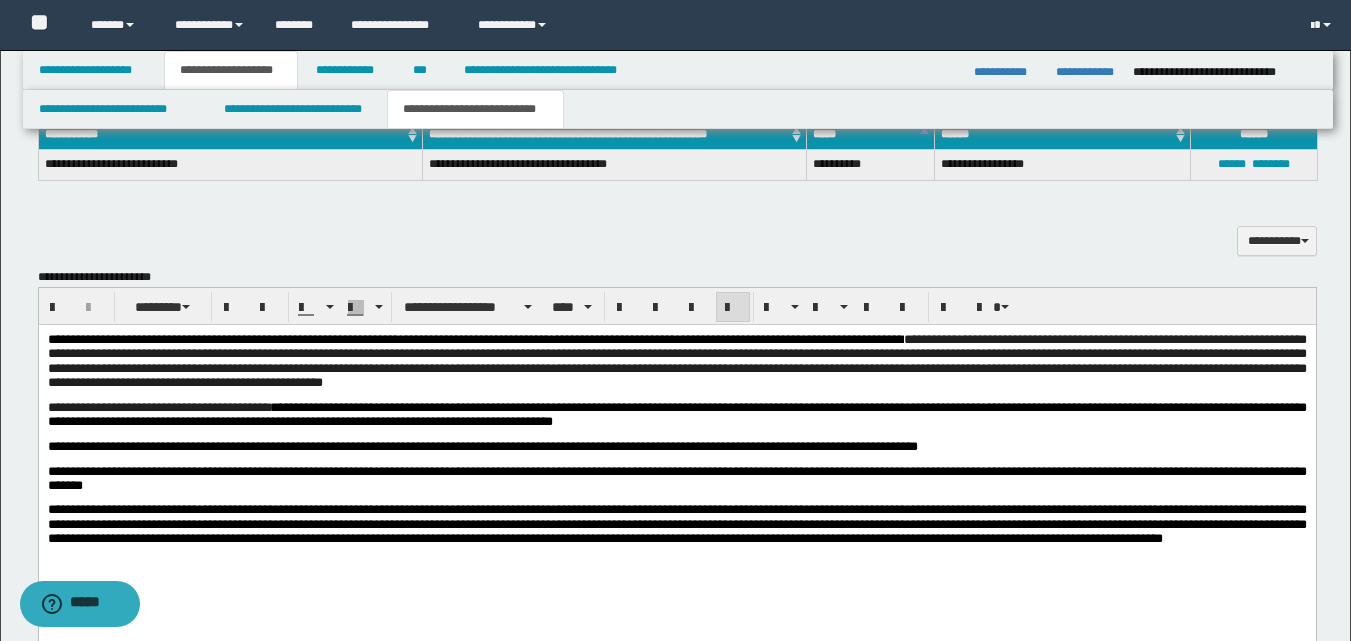 scroll, scrollTop: 604, scrollLeft: 0, axis: vertical 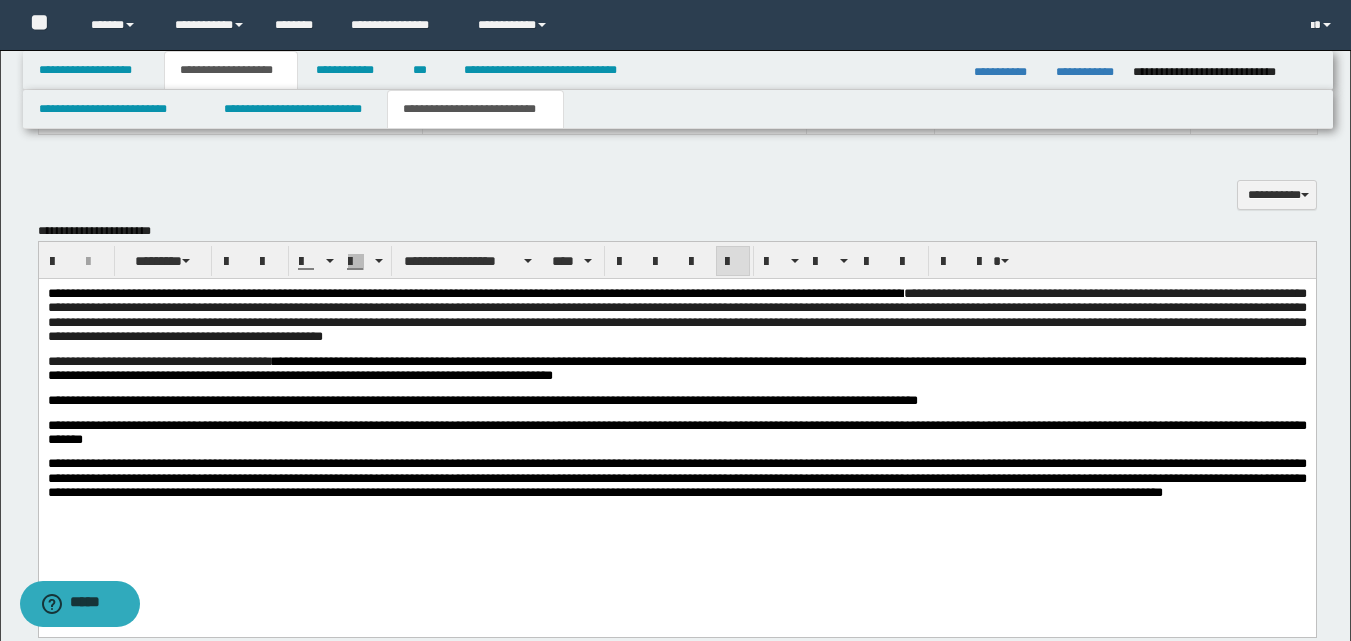 click on "**********" at bounding box center [676, 432] 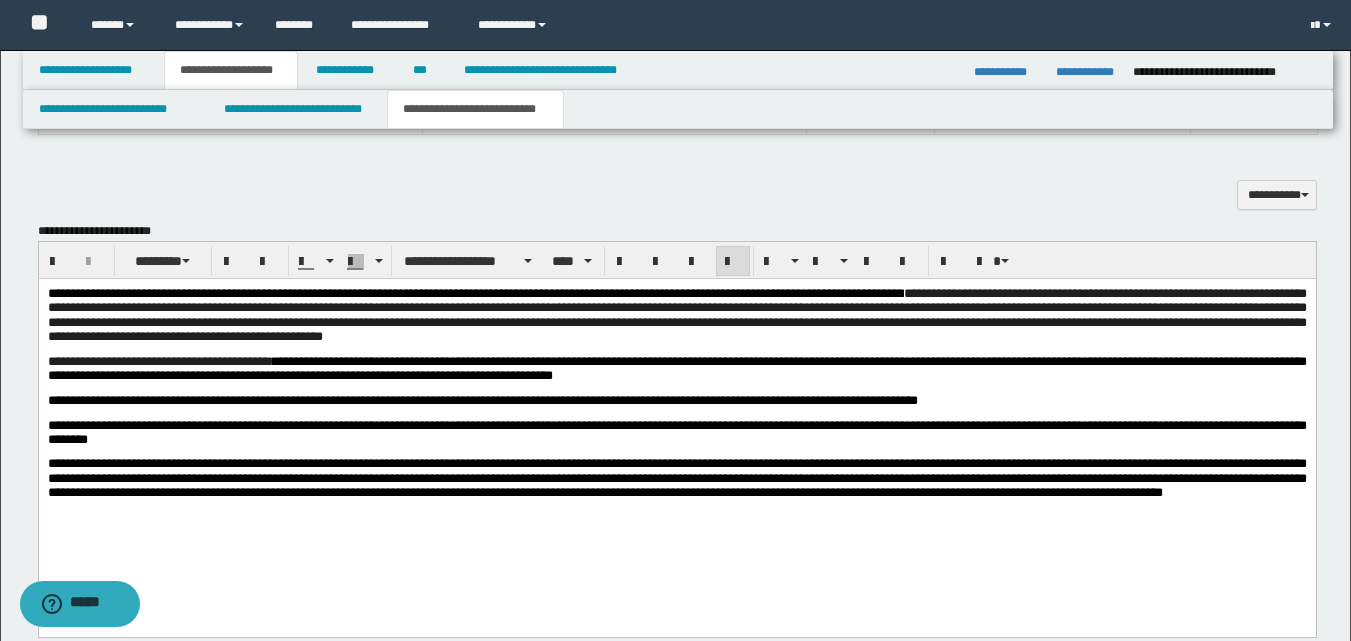 click on "**********" at bounding box center [482, 400] 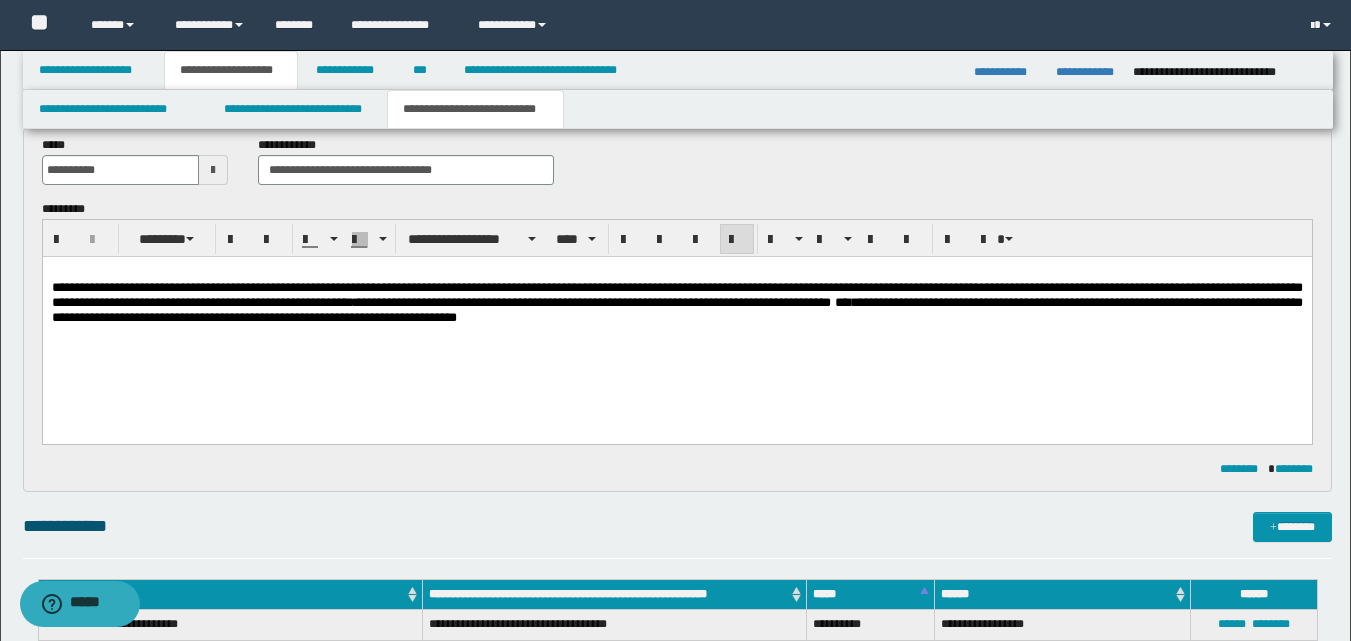 scroll, scrollTop: 87, scrollLeft: 0, axis: vertical 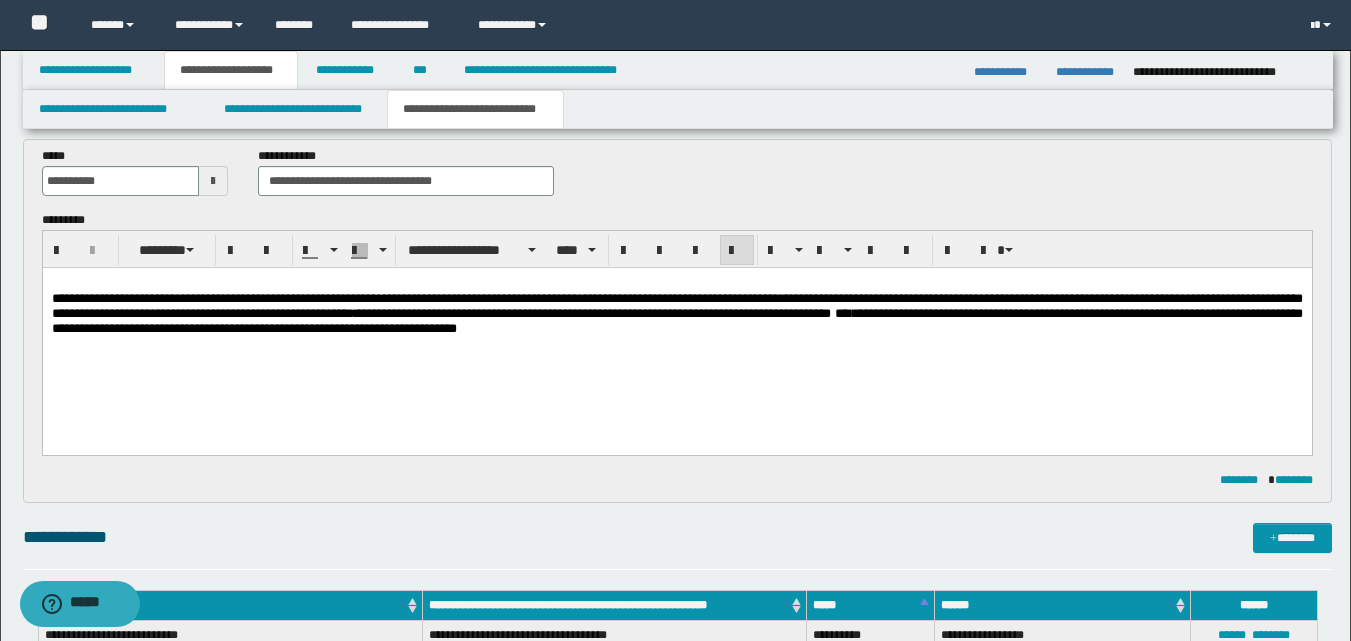 click on "**********" at bounding box center (676, 306) 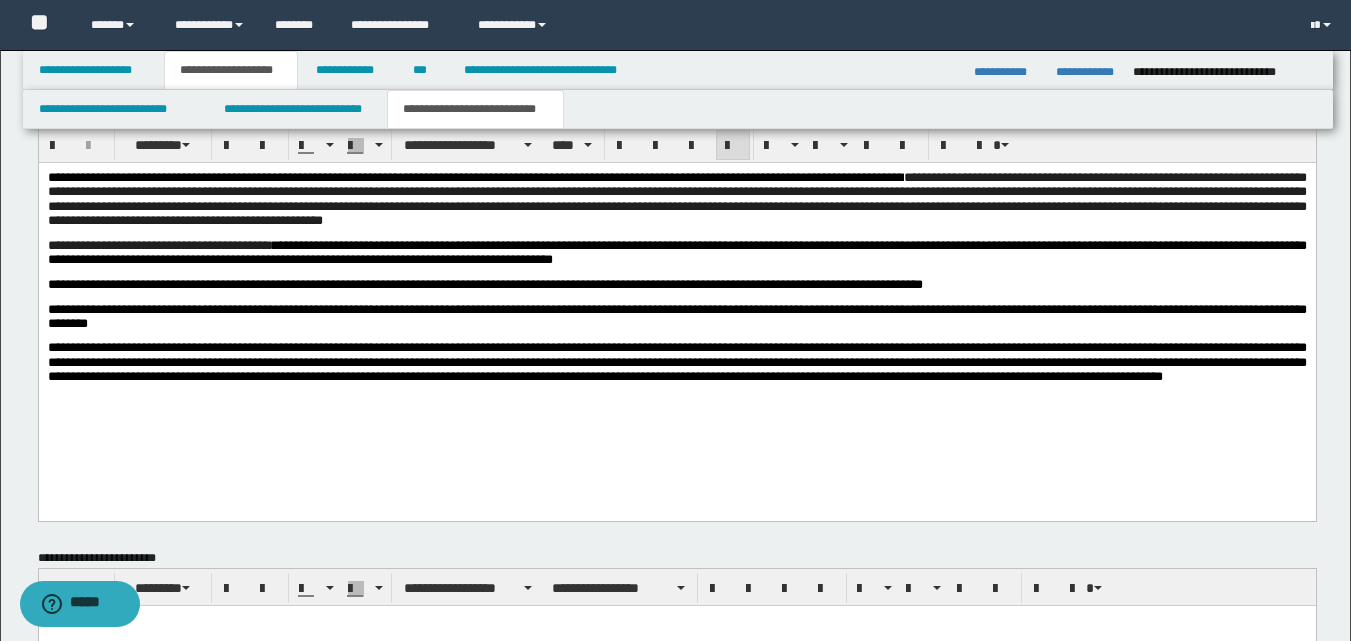 scroll, scrollTop: 679, scrollLeft: 0, axis: vertical 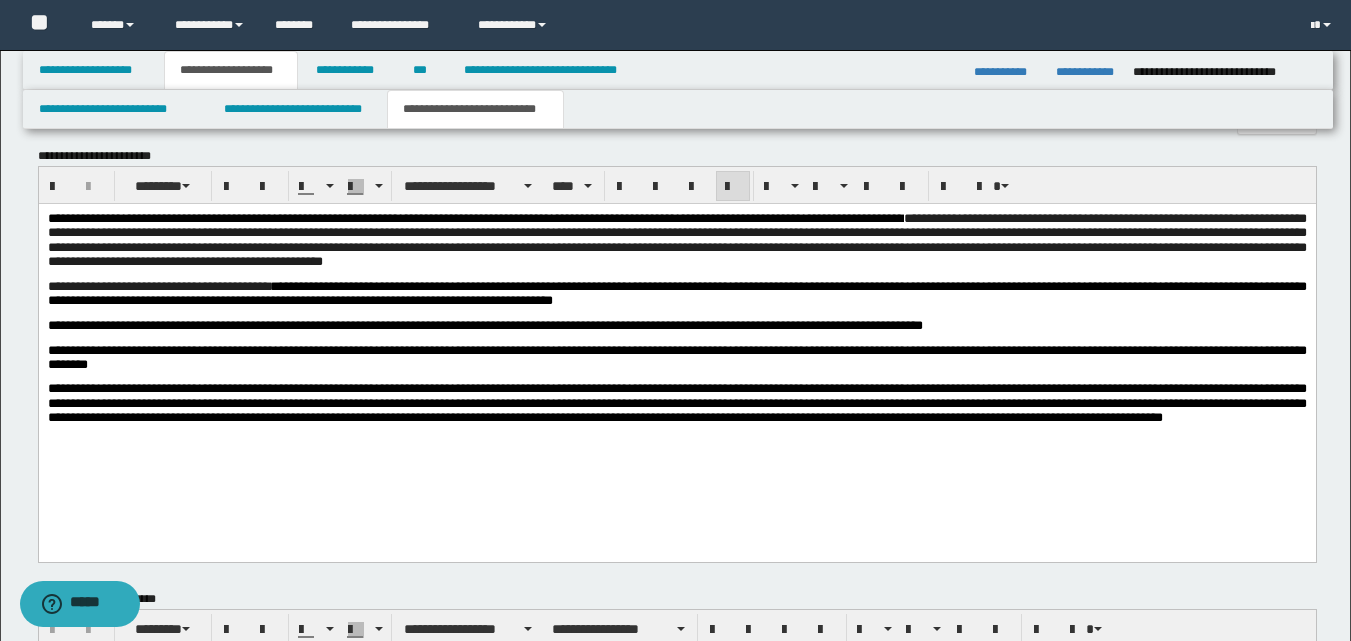 click on "**********" at bounding box center (676, 240) 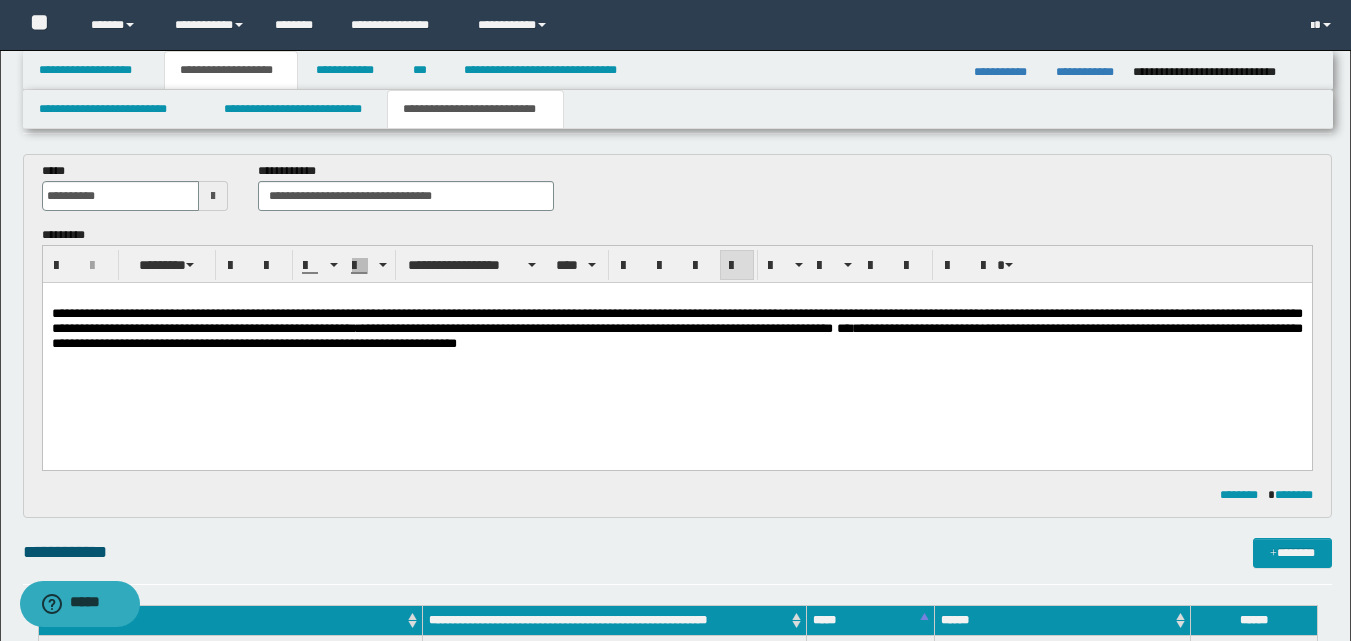 scroll, scrollTop: 0, scrollLeft: 0, axis: both 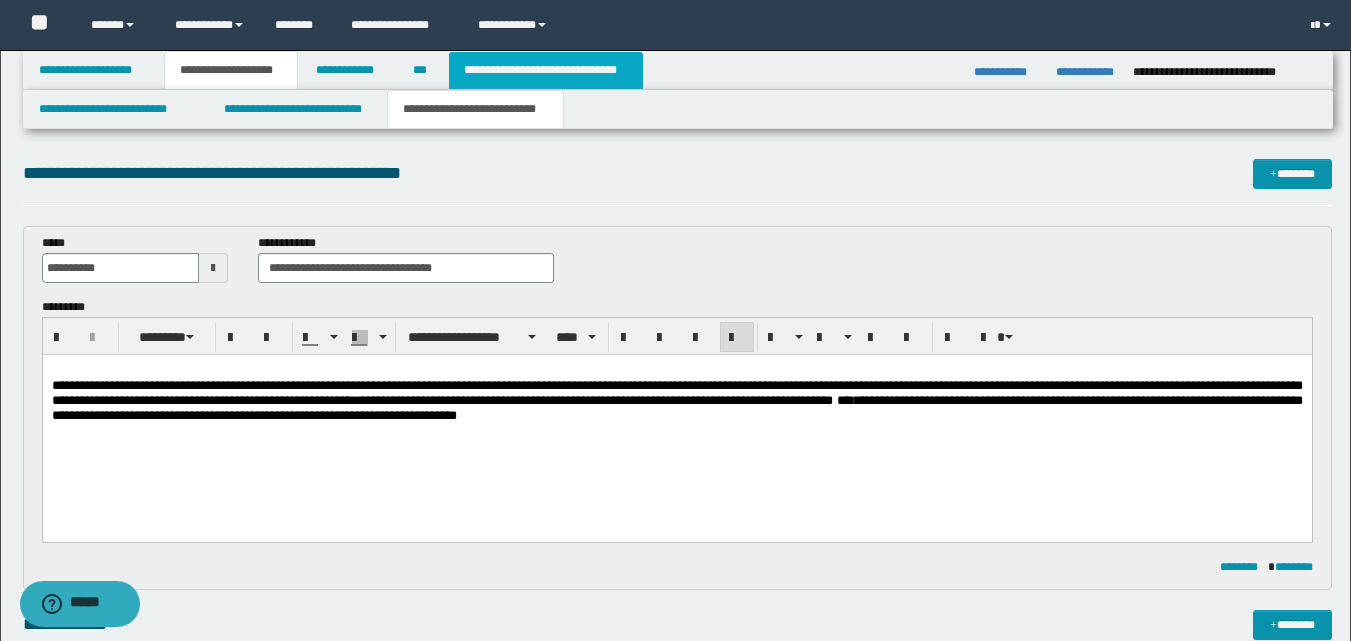 click on "**********" at bounding box center [546, 70] 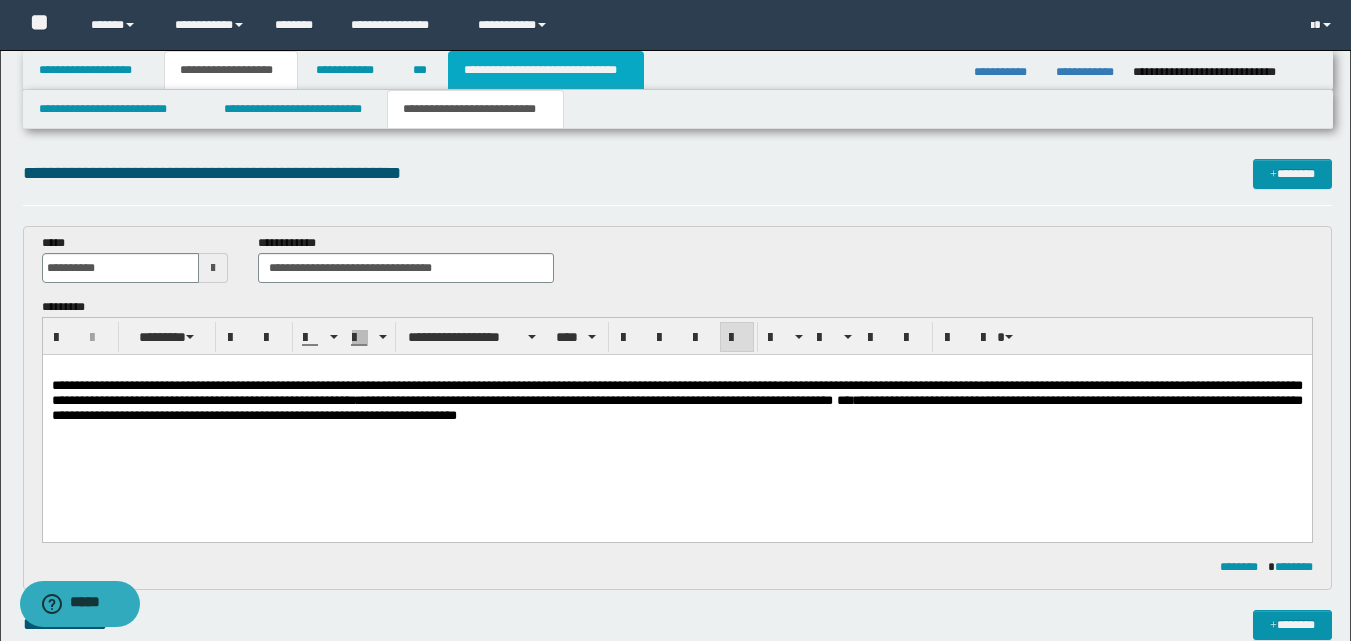 type 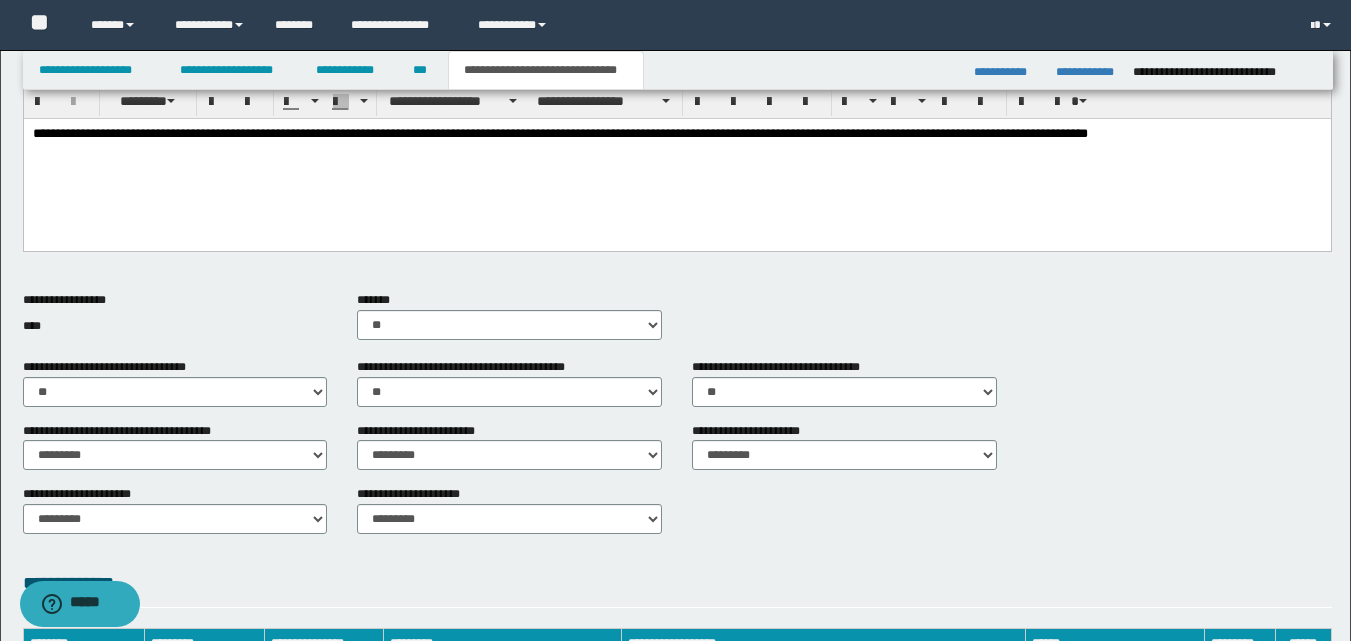 scroll, scrollTop: 0, scrollLeft: 0, axis: both 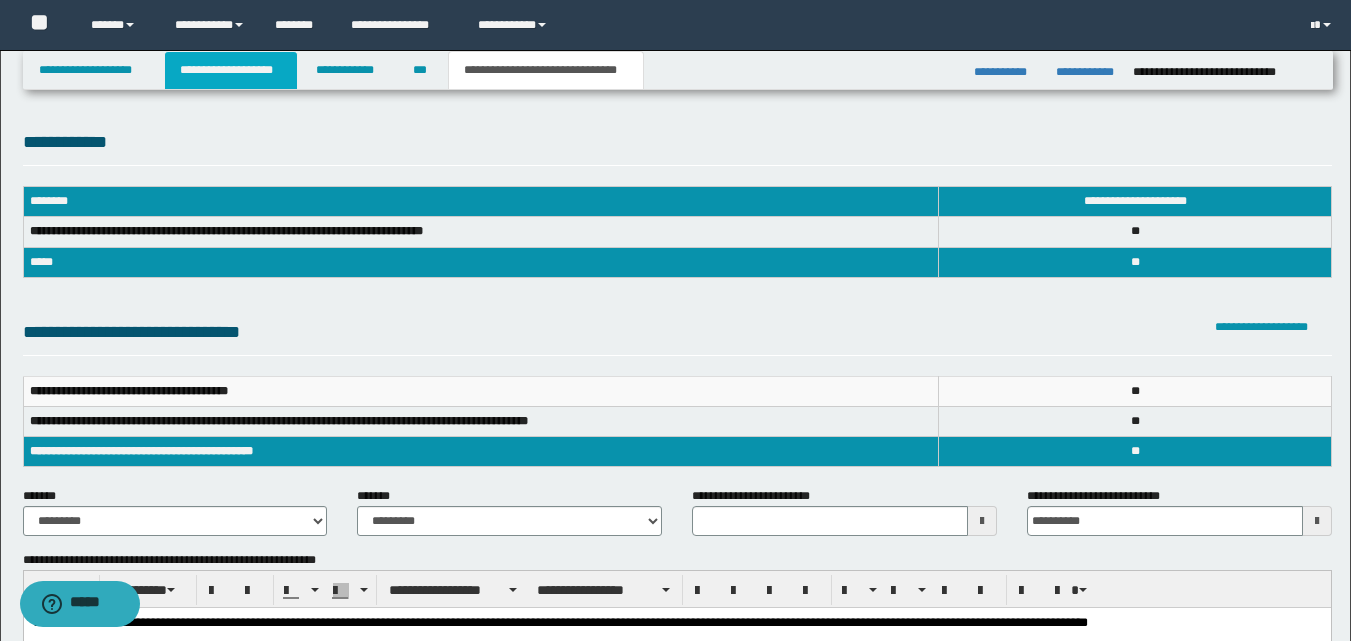 click on "**********" at bounding box center [231, 70] 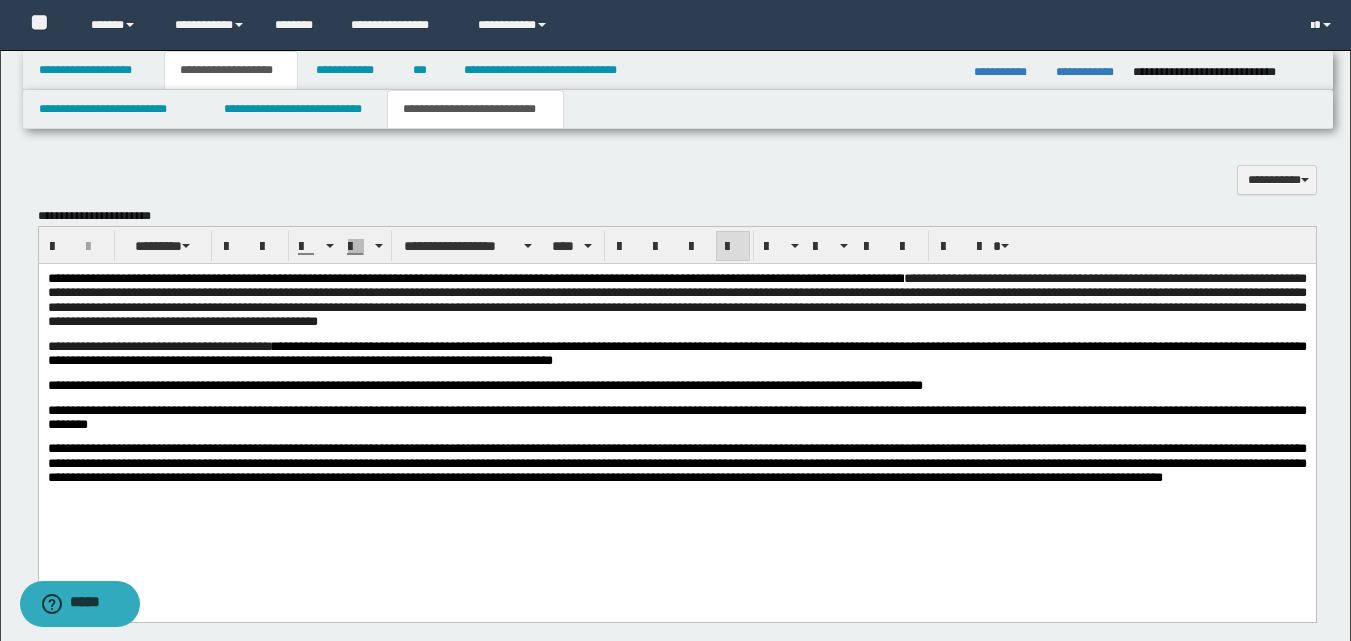 scroll, scrollTop: 621, scrollLeft: 0, axis: vertical 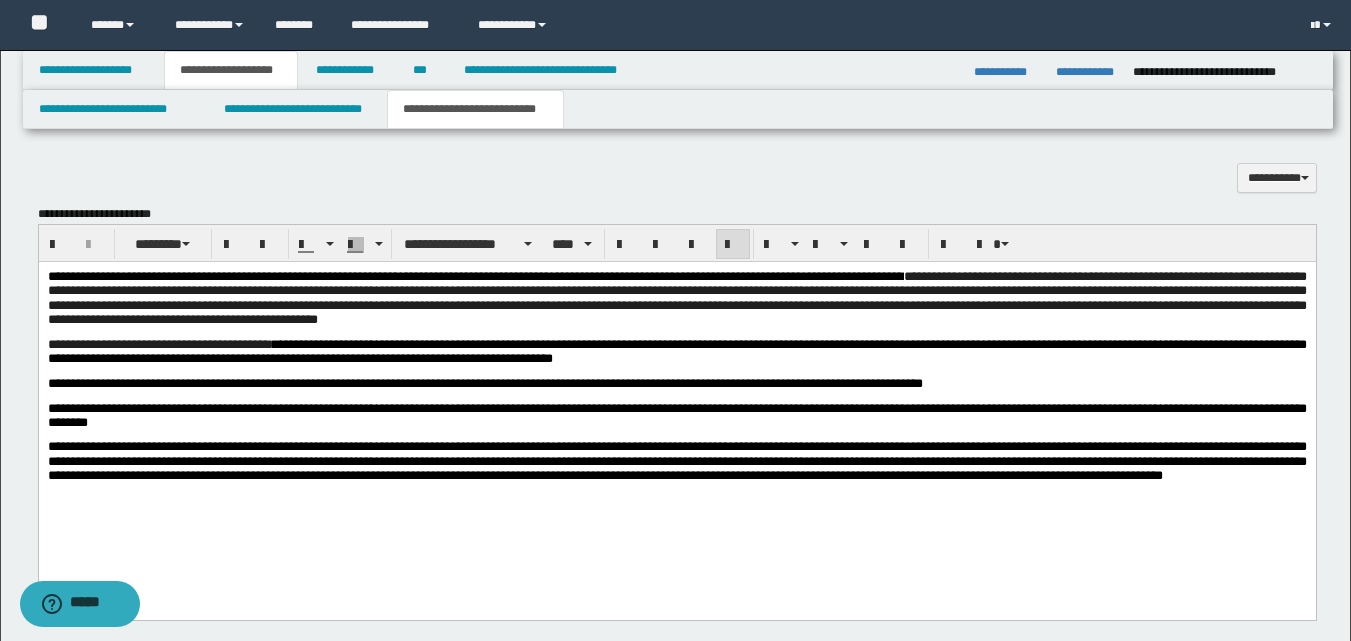 click on "**********" at bounding box center (676, 407) 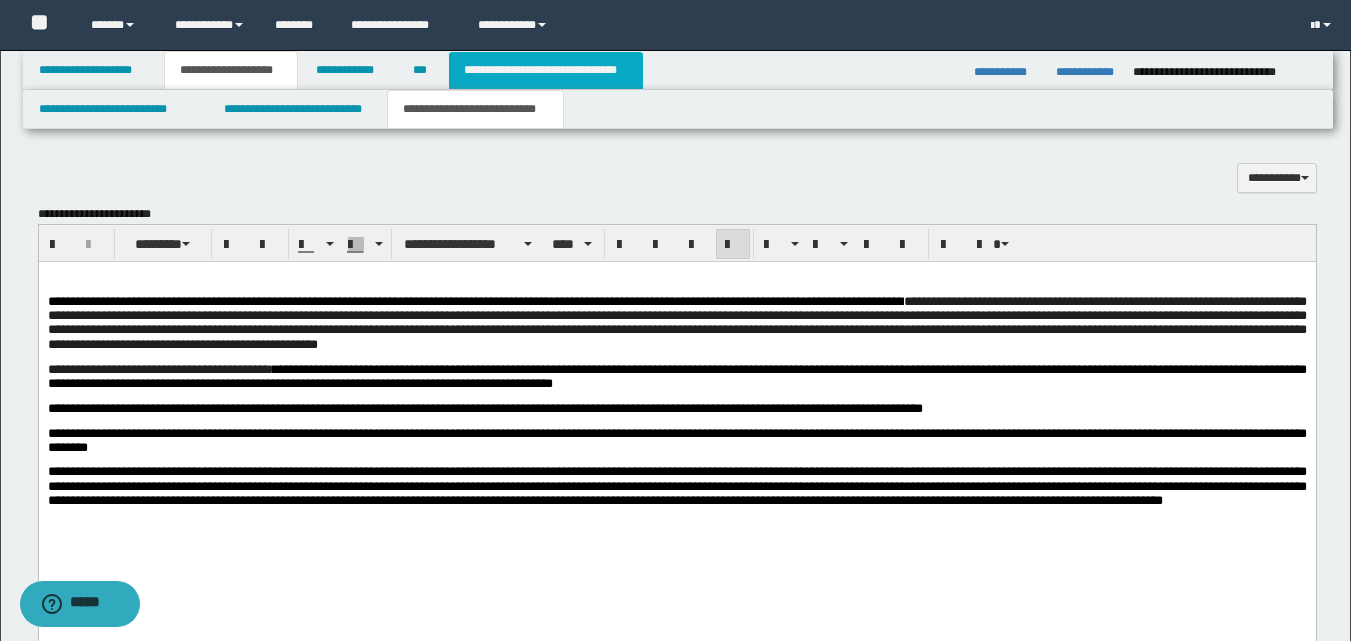 drag, startPoint x: 596, startPoint y: 63, endPoint x: 683, endPoint y: 82, distance: 89.050545 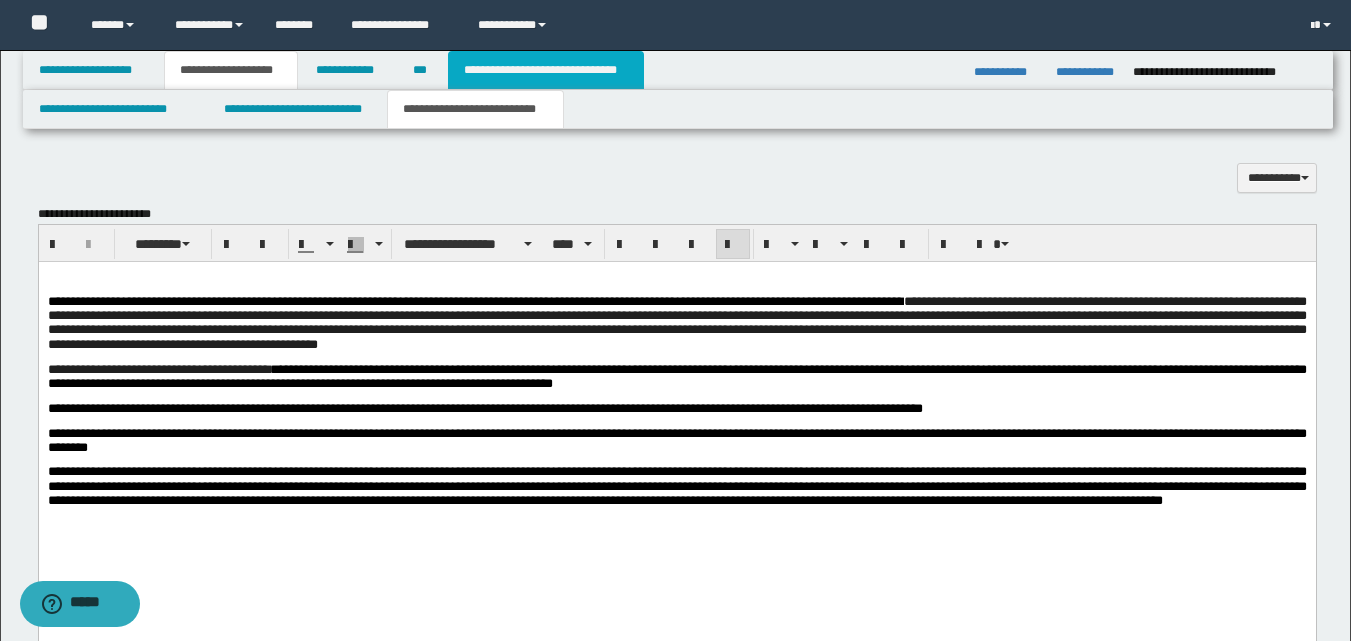 scroll, scrollTop: 590, scrollLeft: 0, axis: vertical 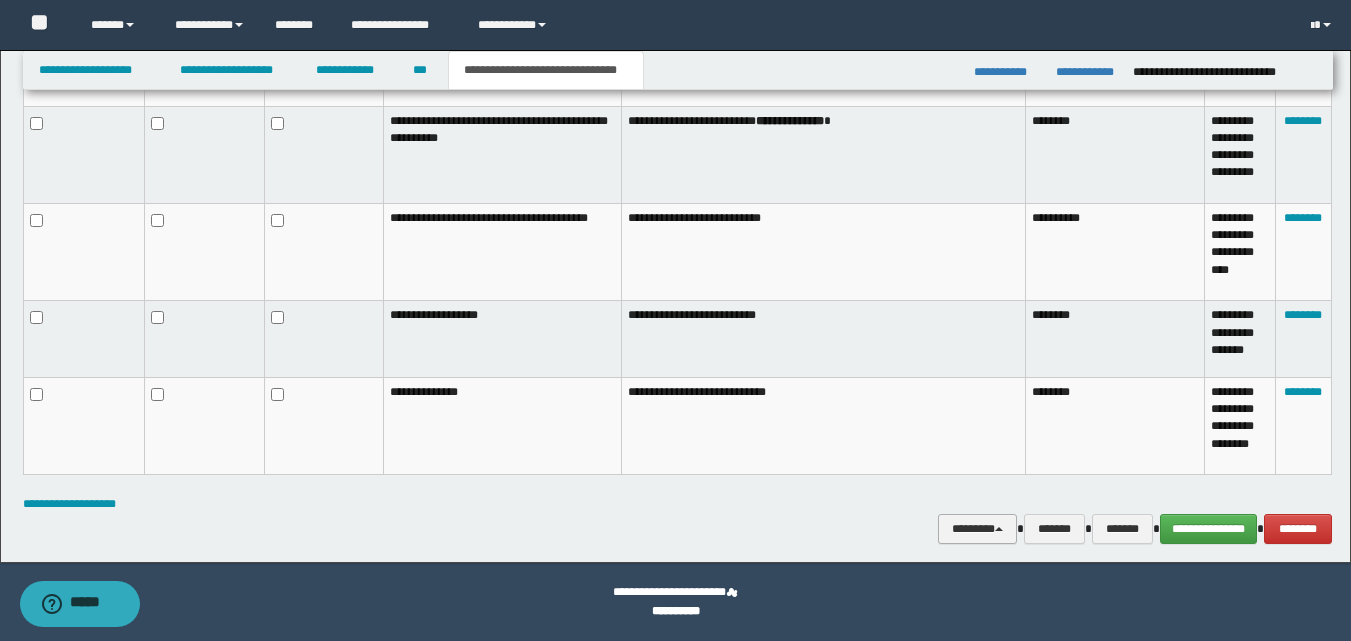click on "********" at bounding box center (977, 529) 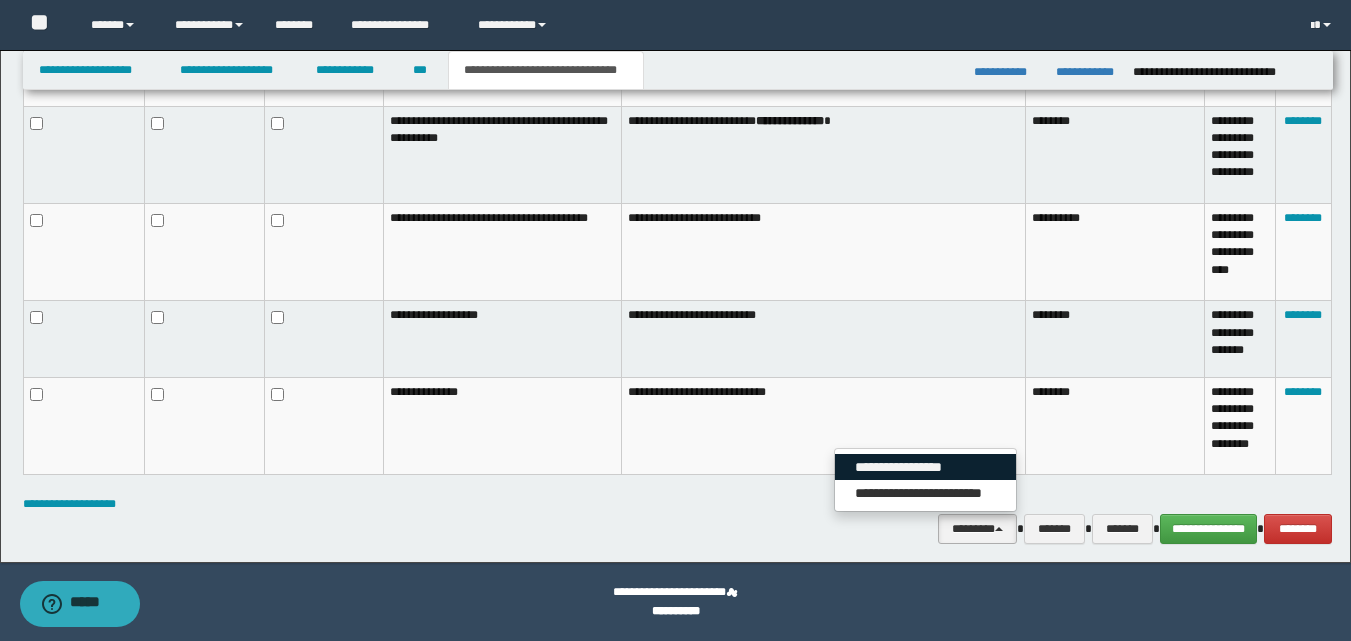 click on "**********" at bounding box center [925, 467] 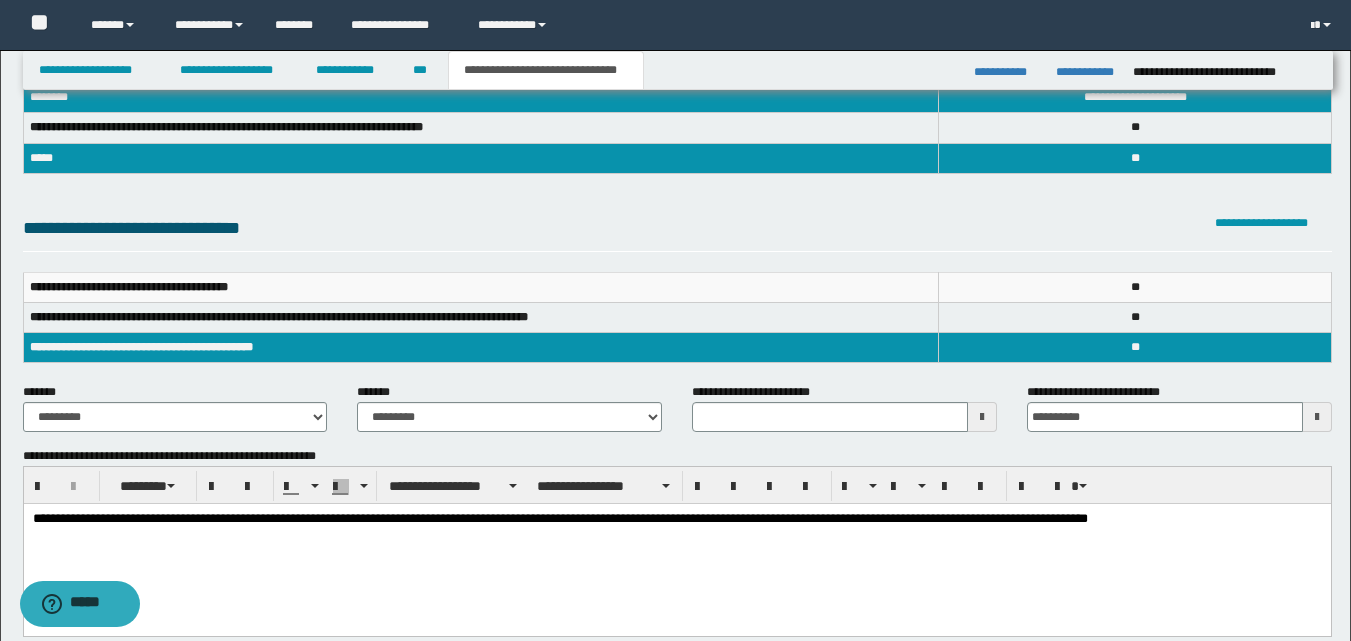 scroll, scrollTop: 0, scrollLeft: 0, axis: both 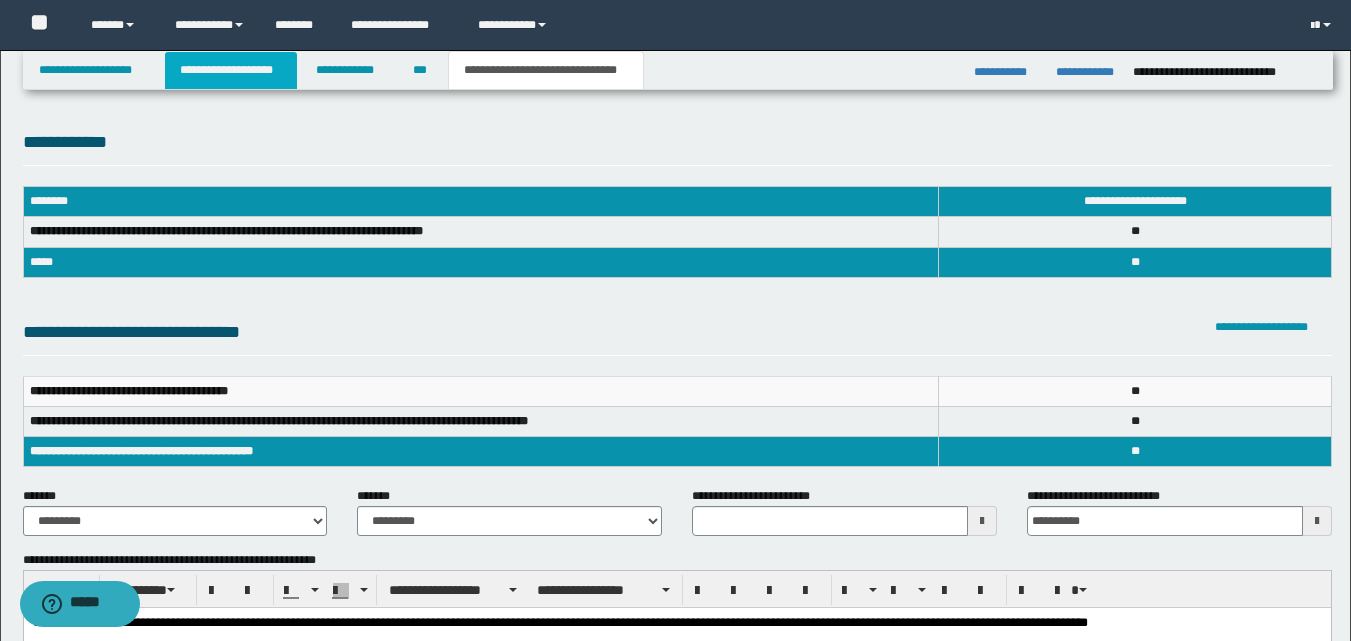click on "**********" at bounding box center [231, 70] 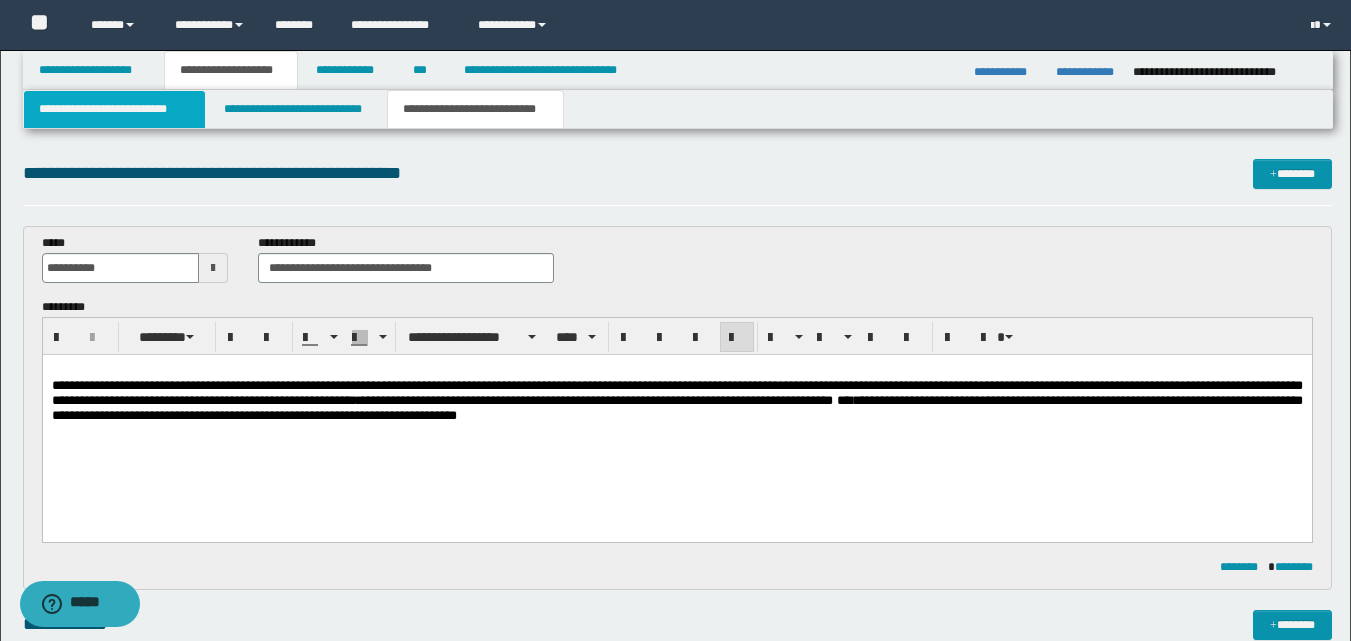 click on "**********" at bounding box center [114, 109] 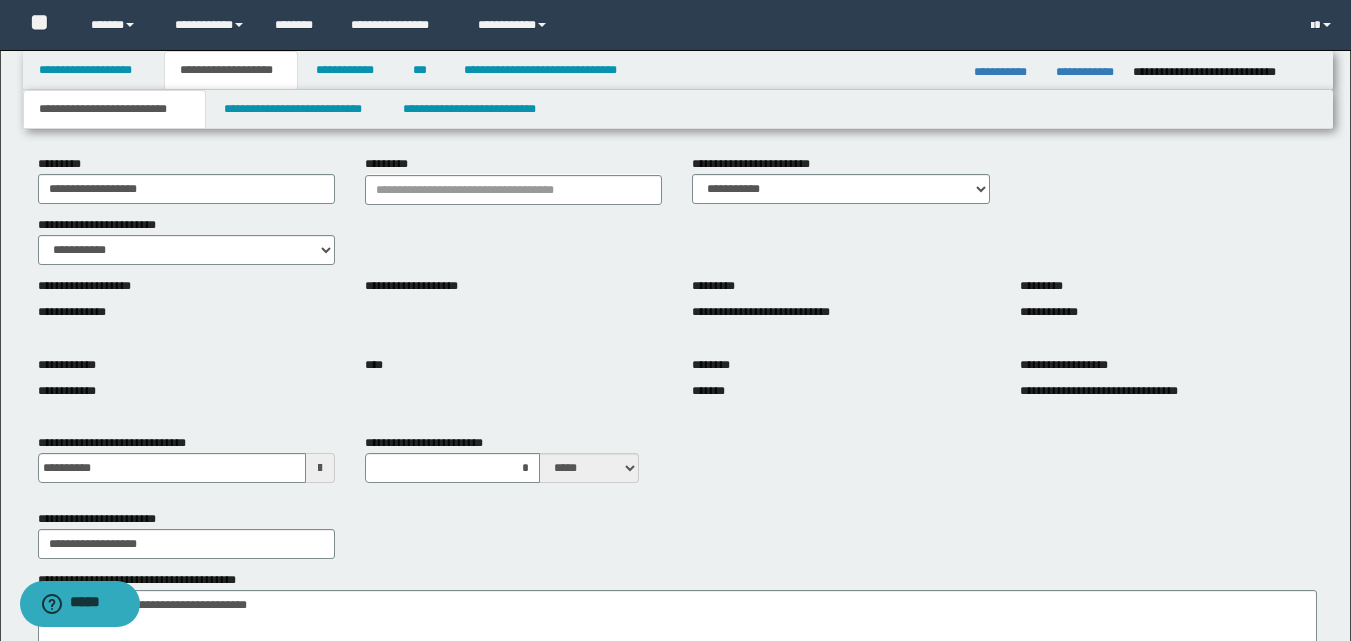 scroll, scrollTop: 0, scrollLeft: 0, axis: both 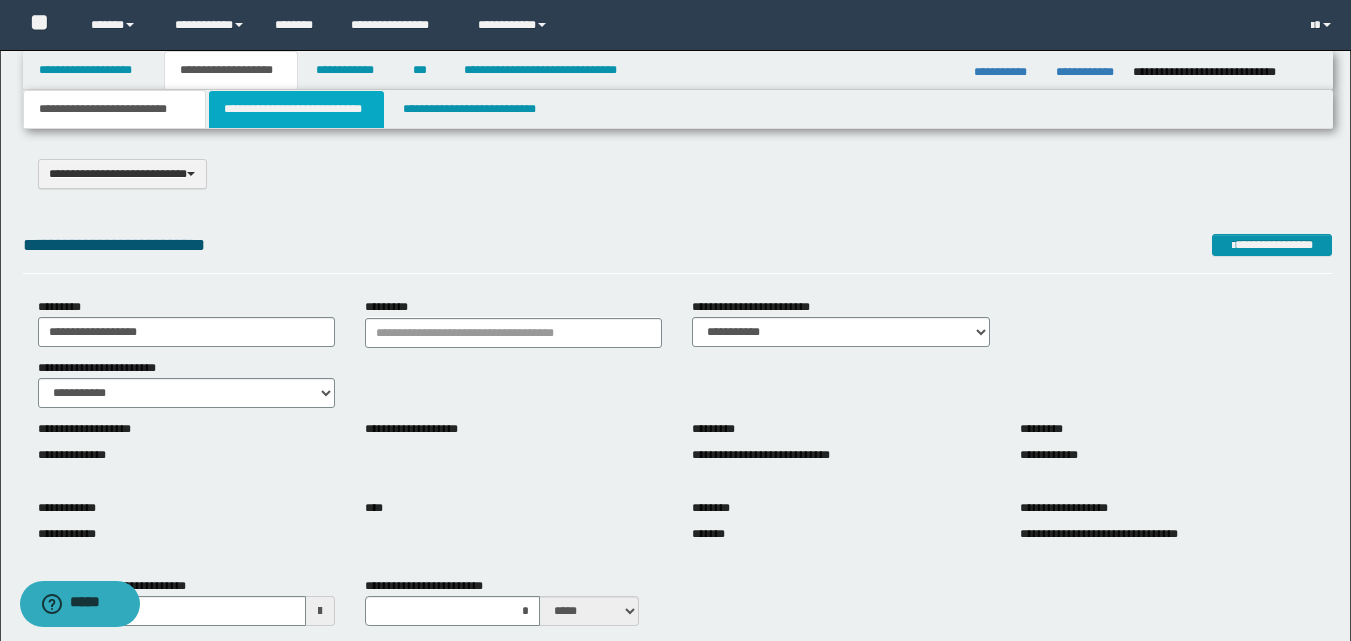 click on "**********" at bounding box center (296, 109) 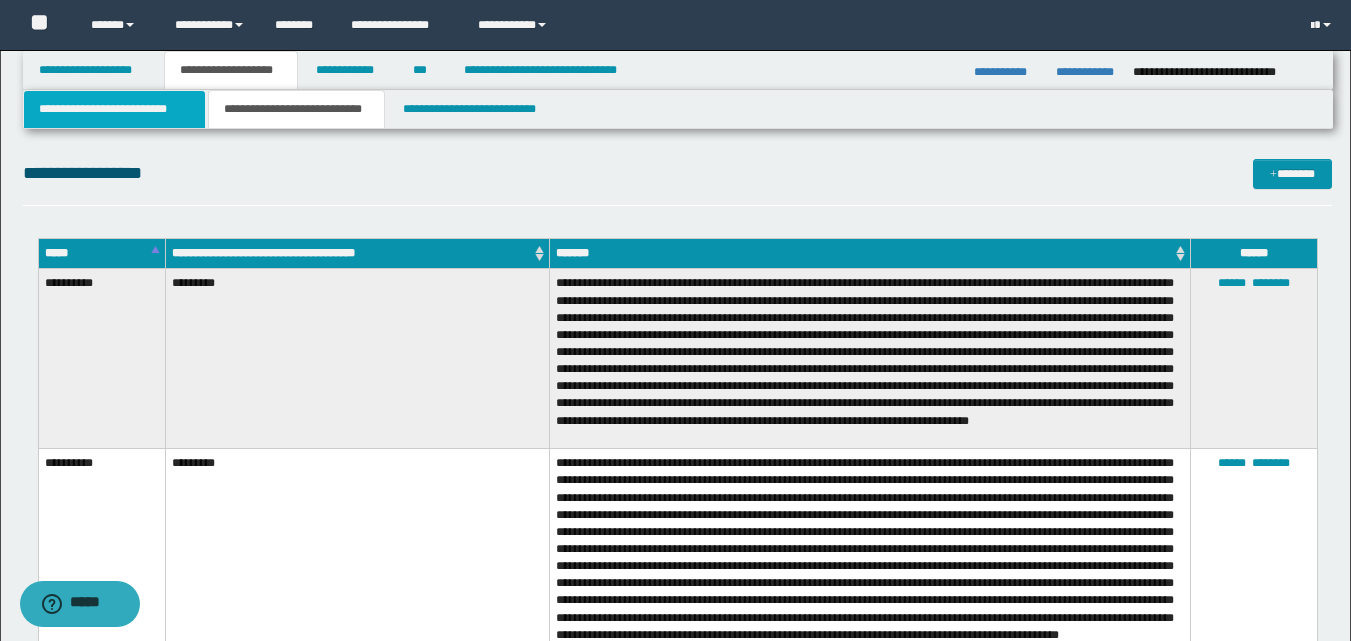 click on "**********" at bounding box center (114, 109) 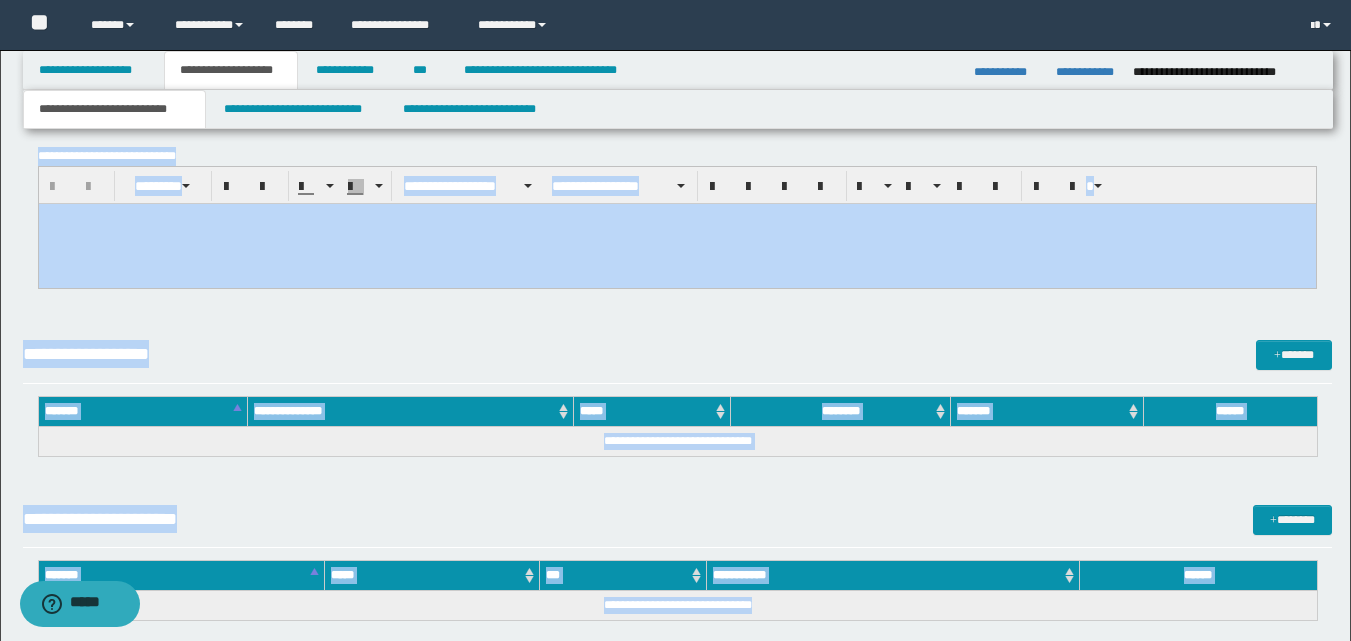 scroll, scrollTop: 1328, scrollLeft: 0, axis: vertical 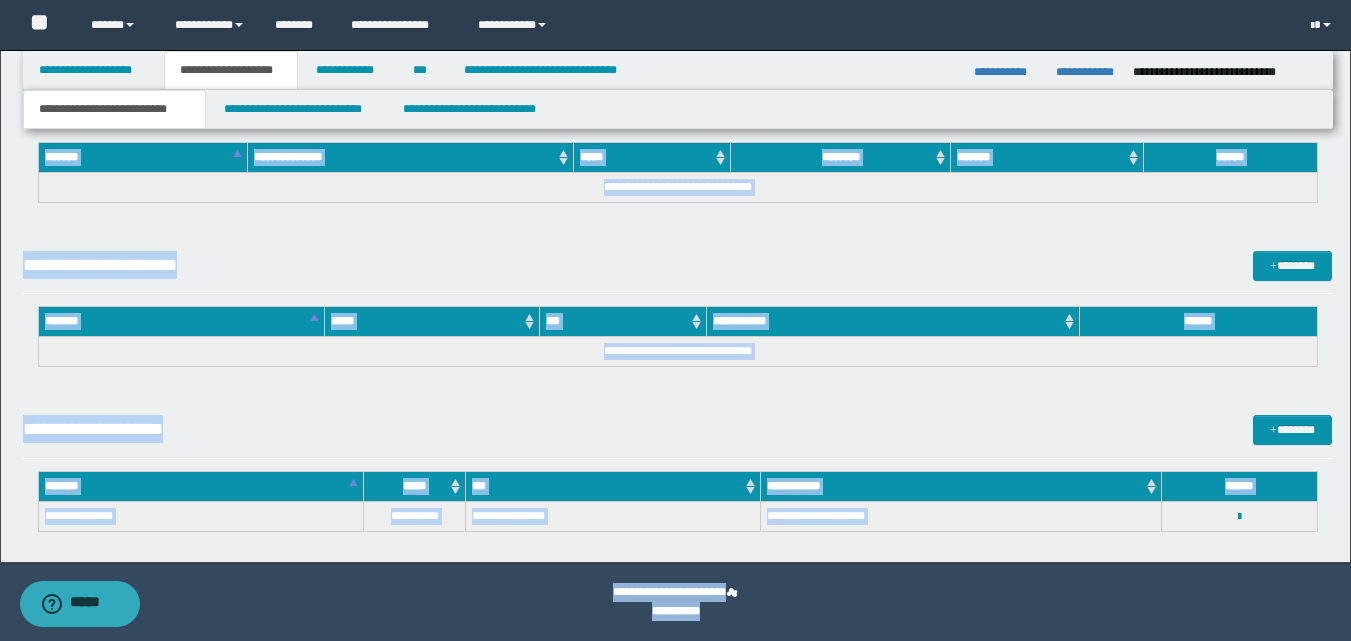 drag, startPoint x: 1350, startPoint y: 174, endPoint x: 1265, endPoint y: 680, distance: 513.08966 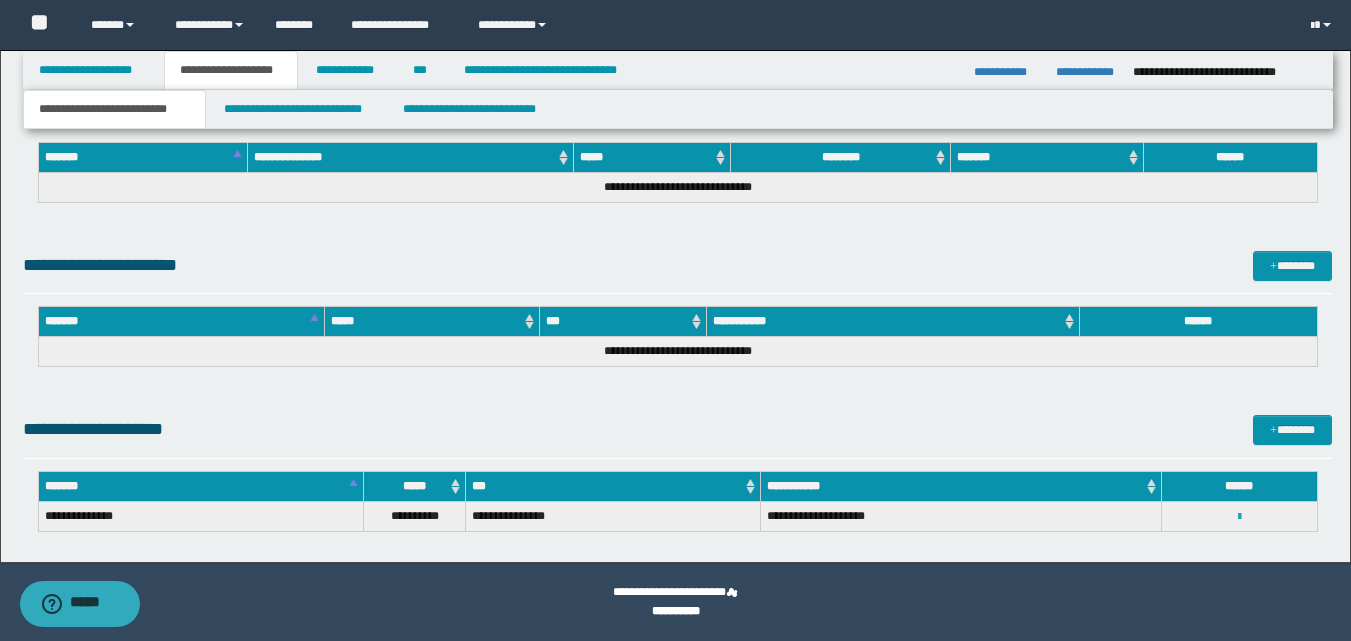 click at bounding box center [1239, 517] 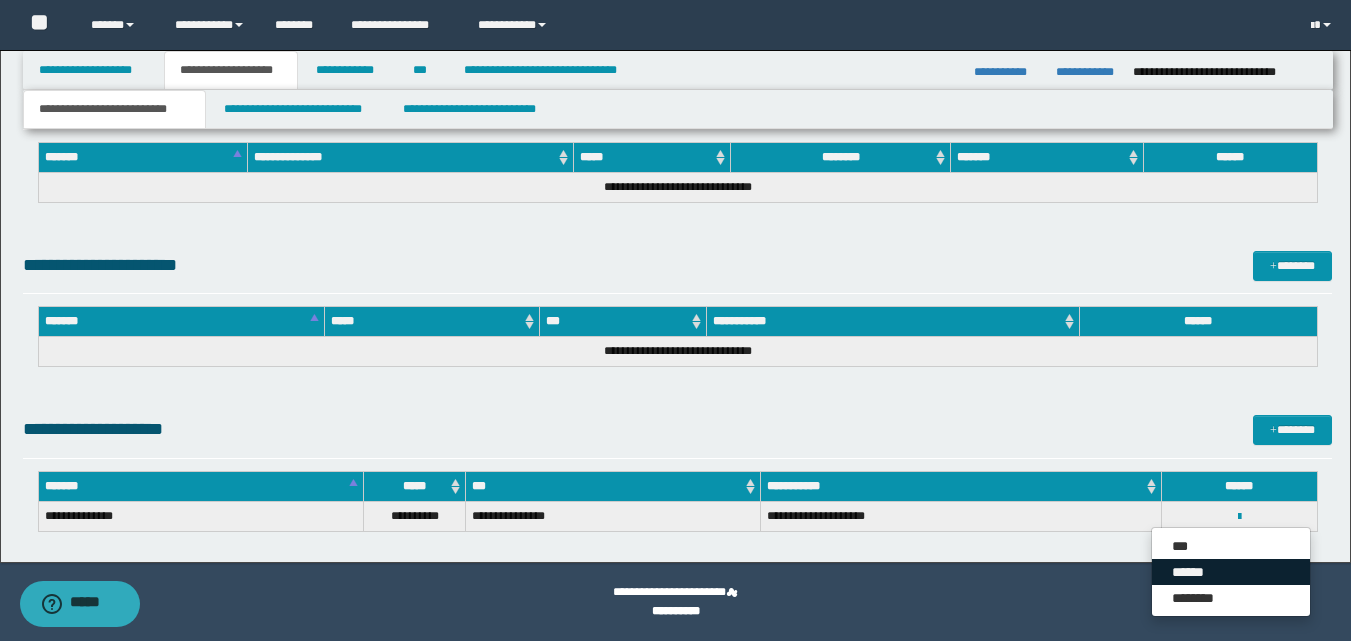 click on "******" at bounding box center [1231, 572] 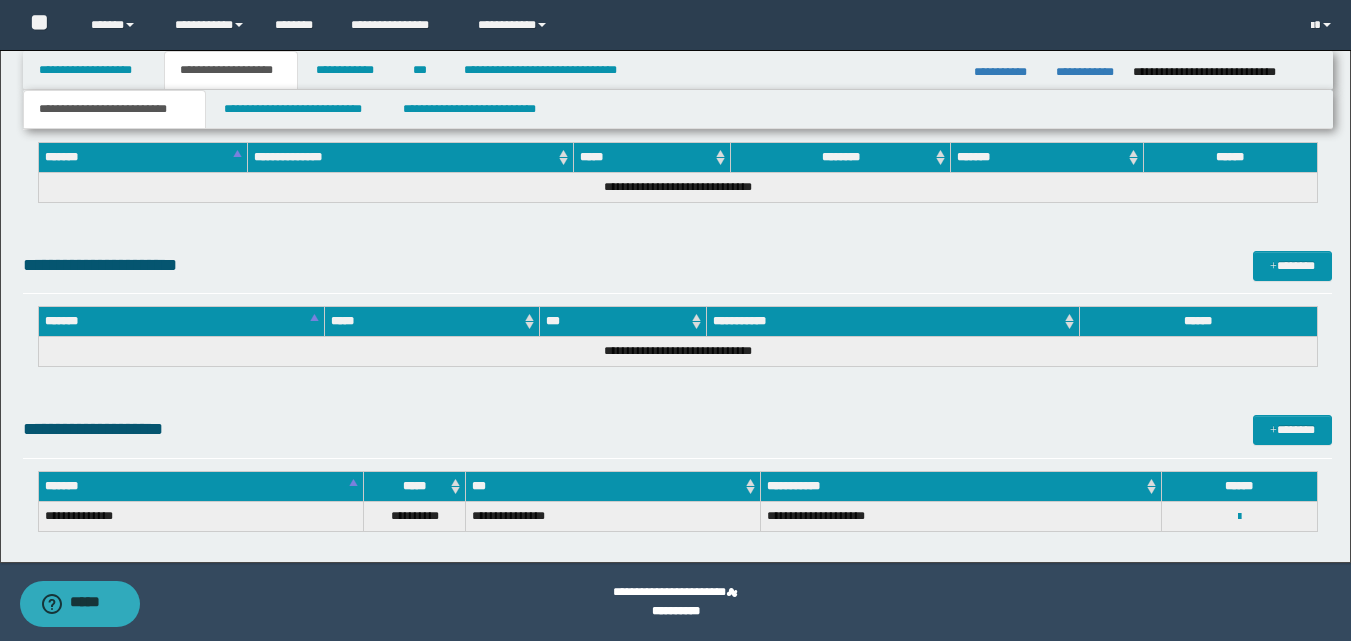 type on "**********" 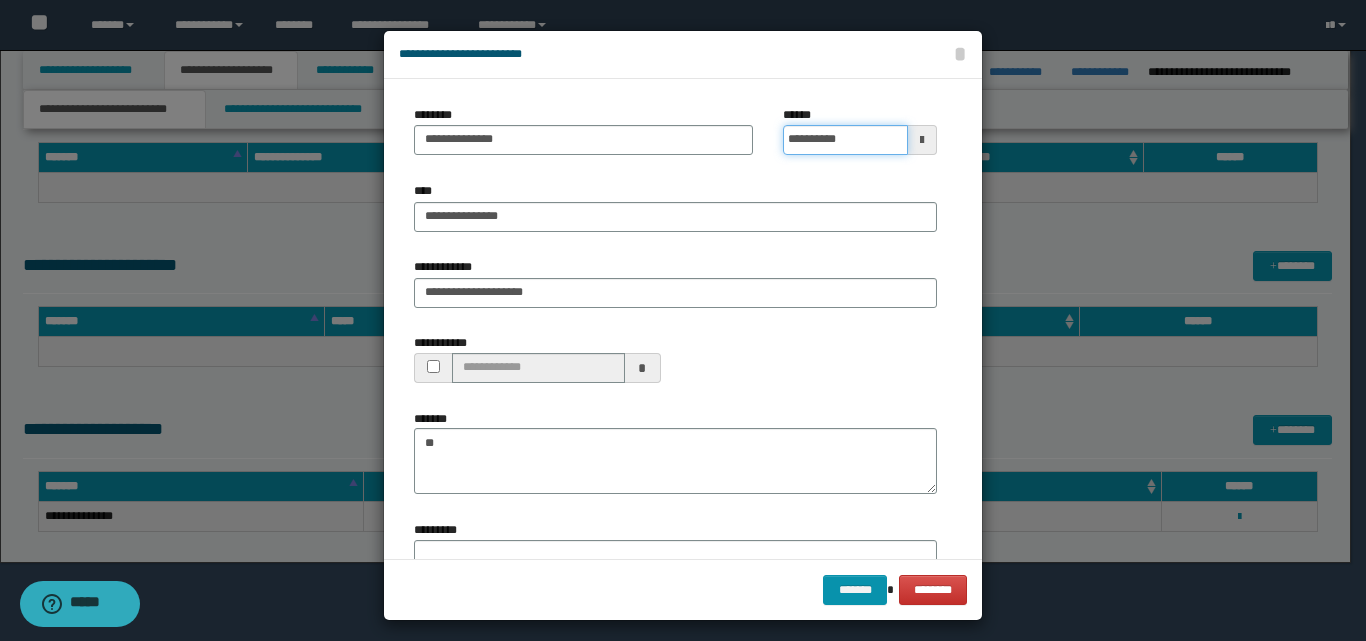 click on "**********" at bounding box center [845, 140] 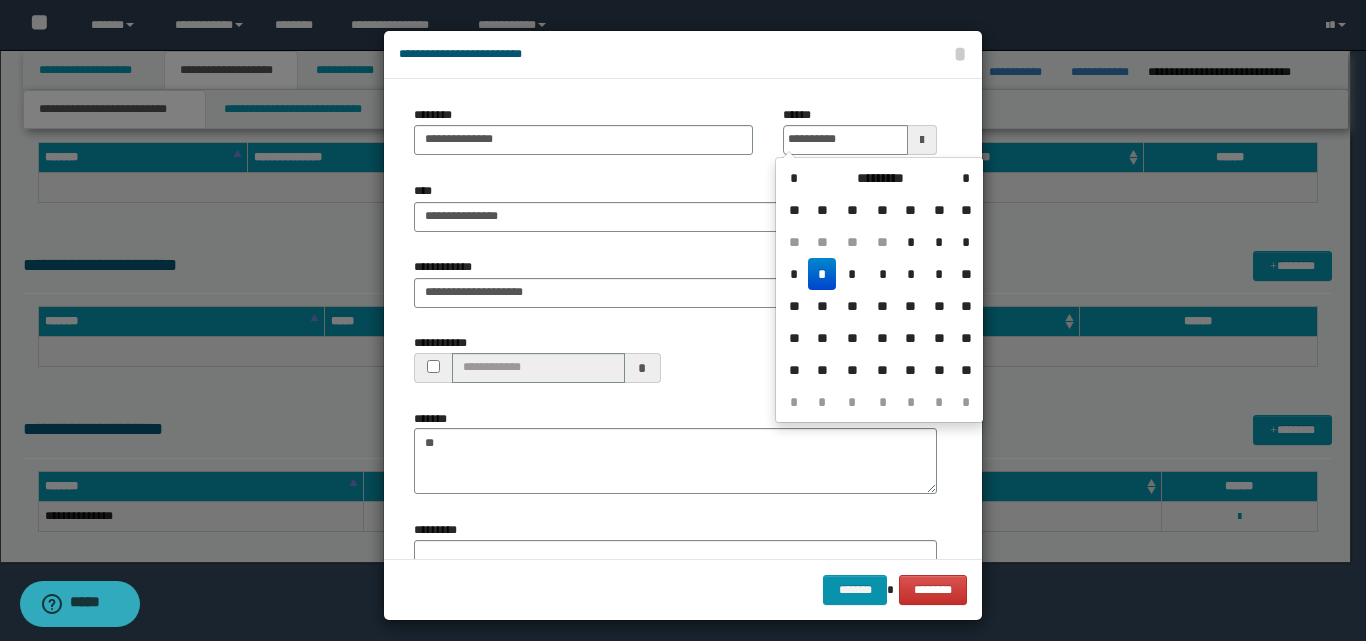 click on "*" at bounding box center [822, 274] 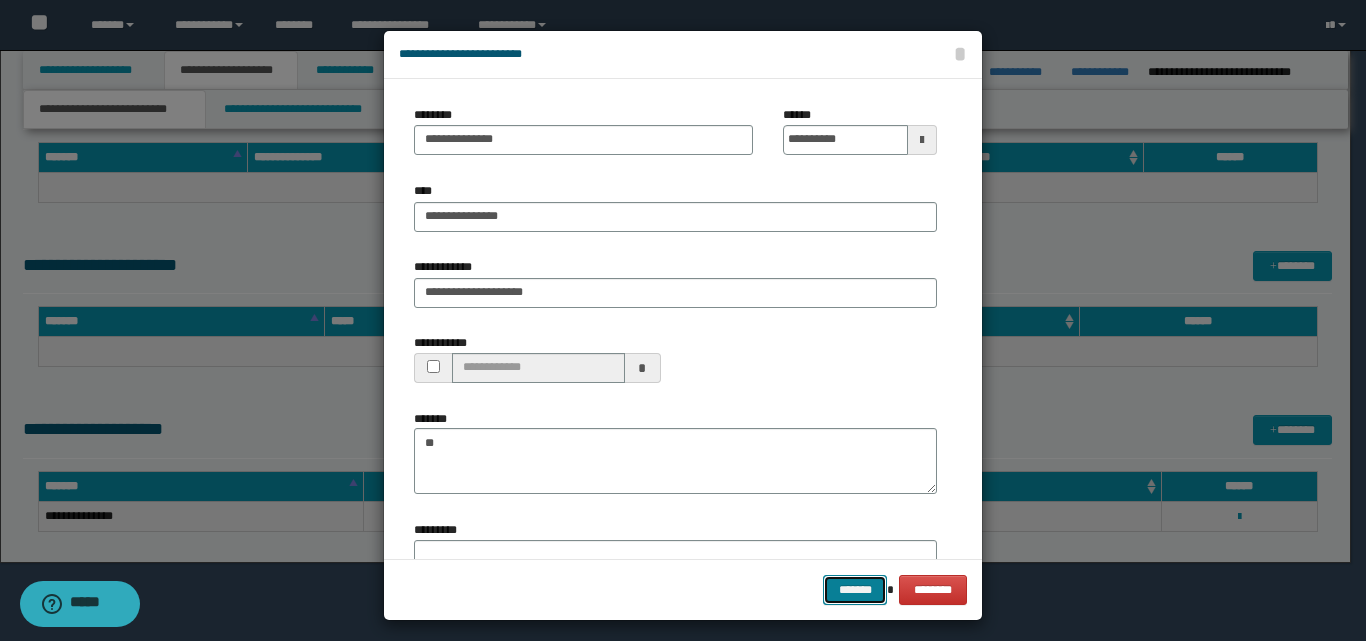 click on "*******" at bounding box center [855, 590] 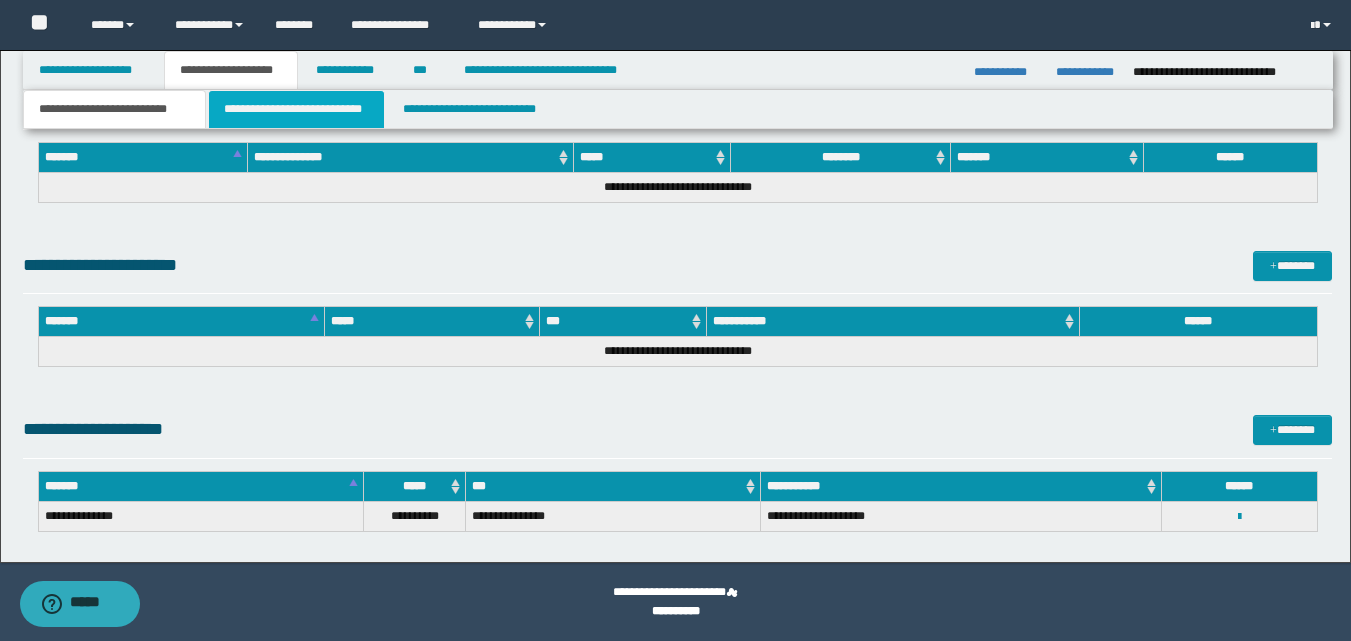 click on "**********" at bounding box center [296, 109] 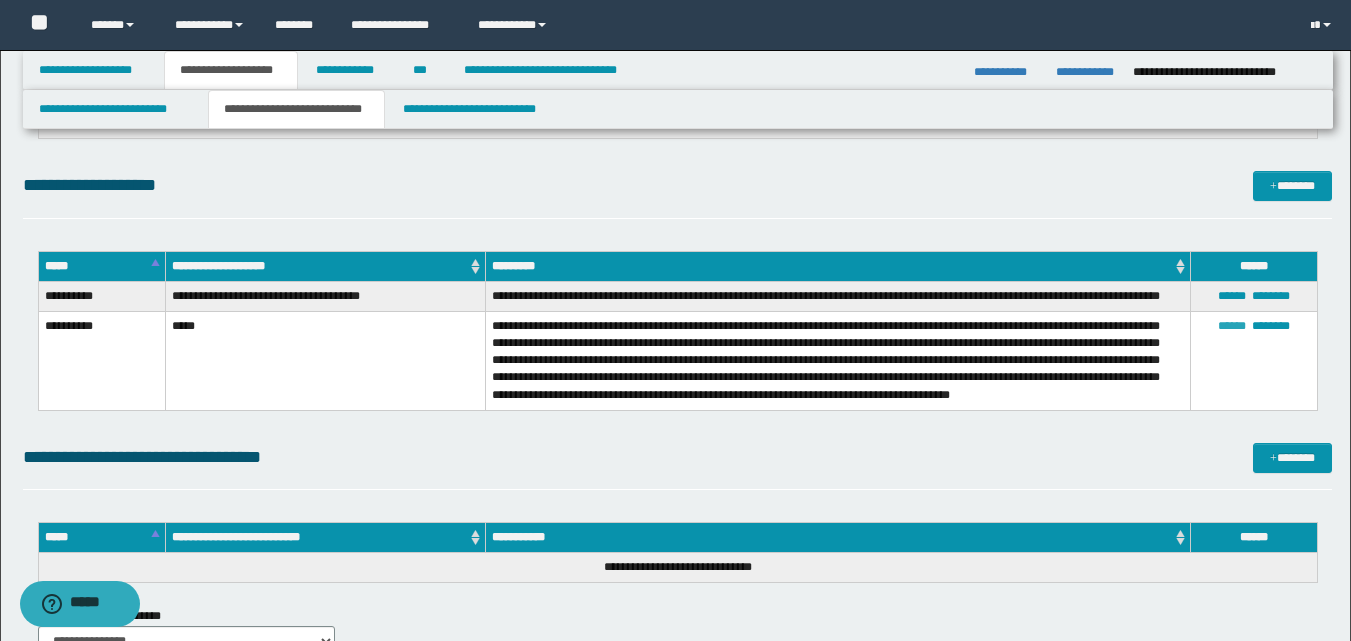 click on "******" at bounding box center [1232, 326] 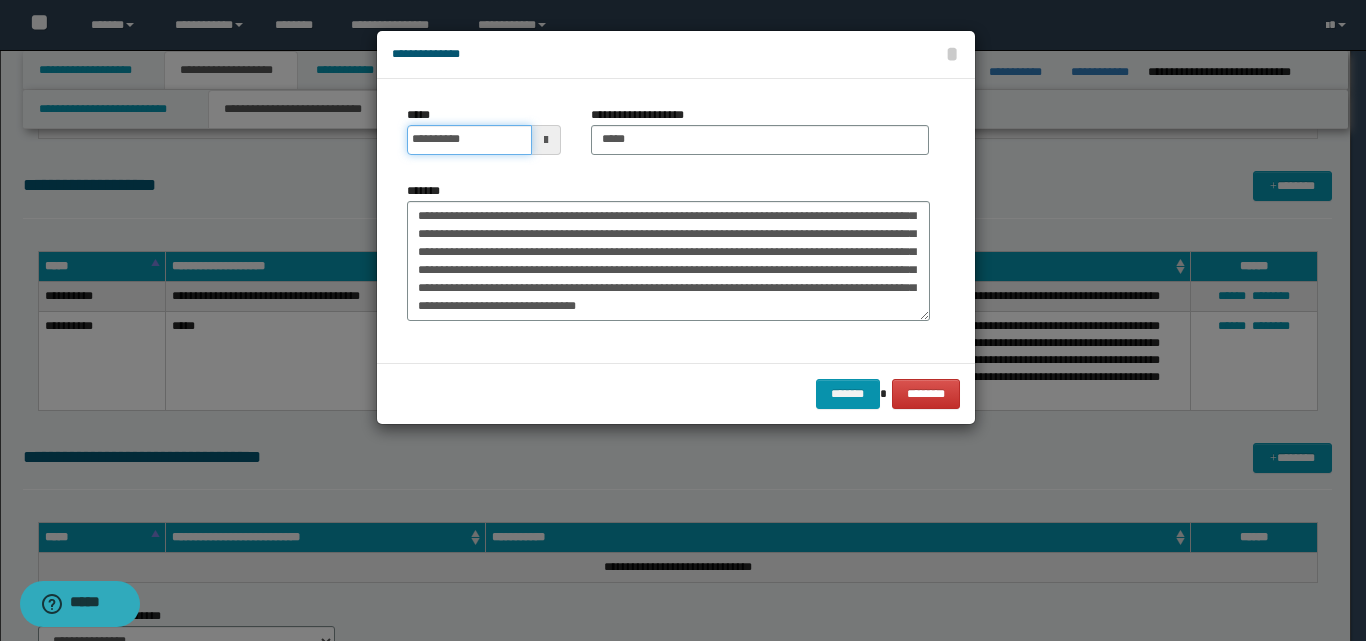 click on "**********" at bounding box center (469, 140) 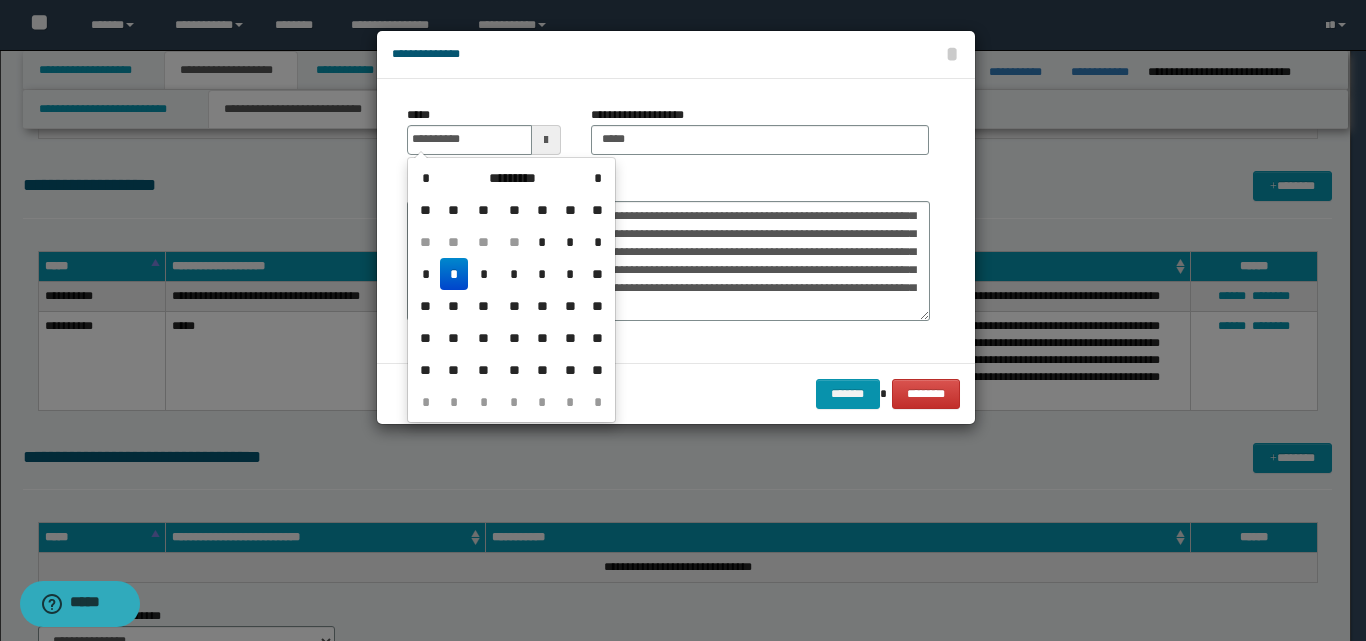 click on "*" at bounding box center (454, 274) 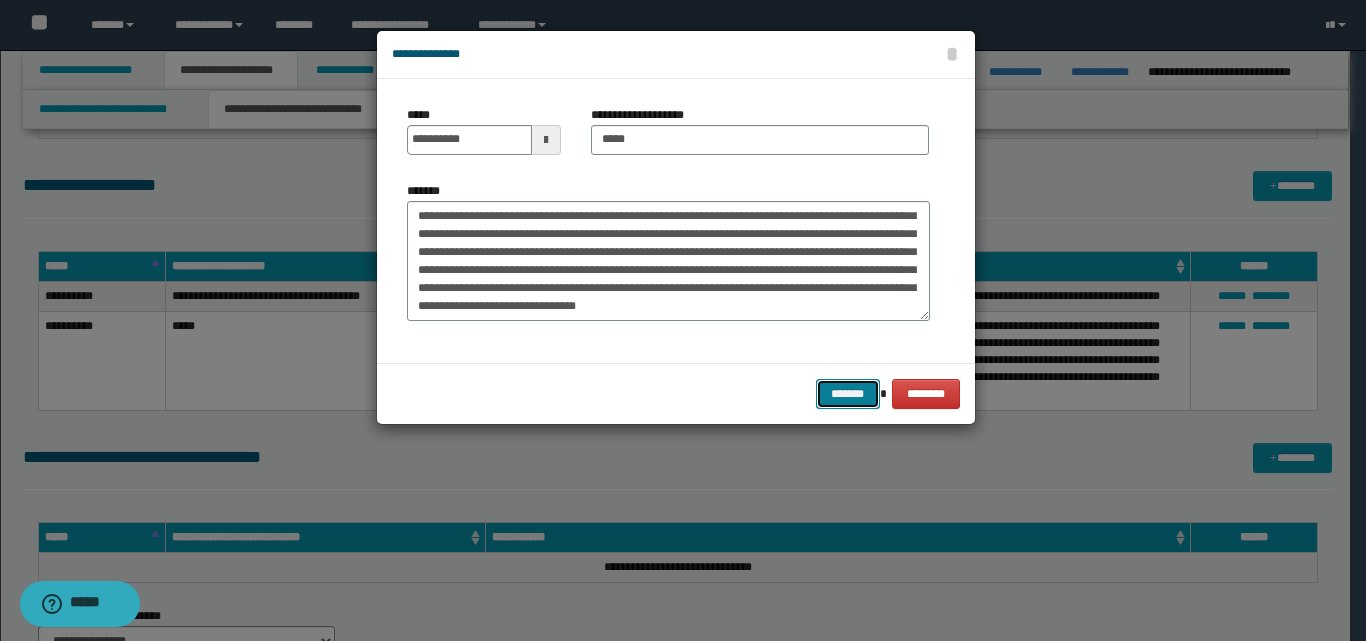 click on "*******" at bounding box center [848, 394] 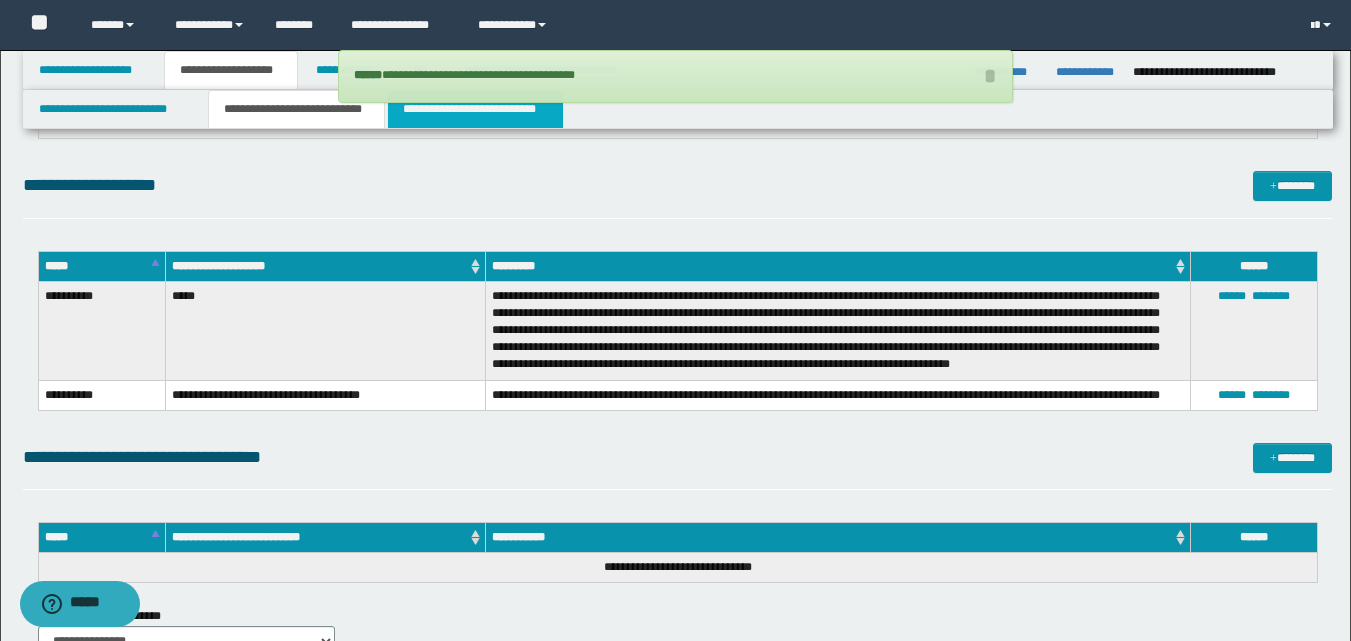 click on "**********" at bounding box center [475, 109] 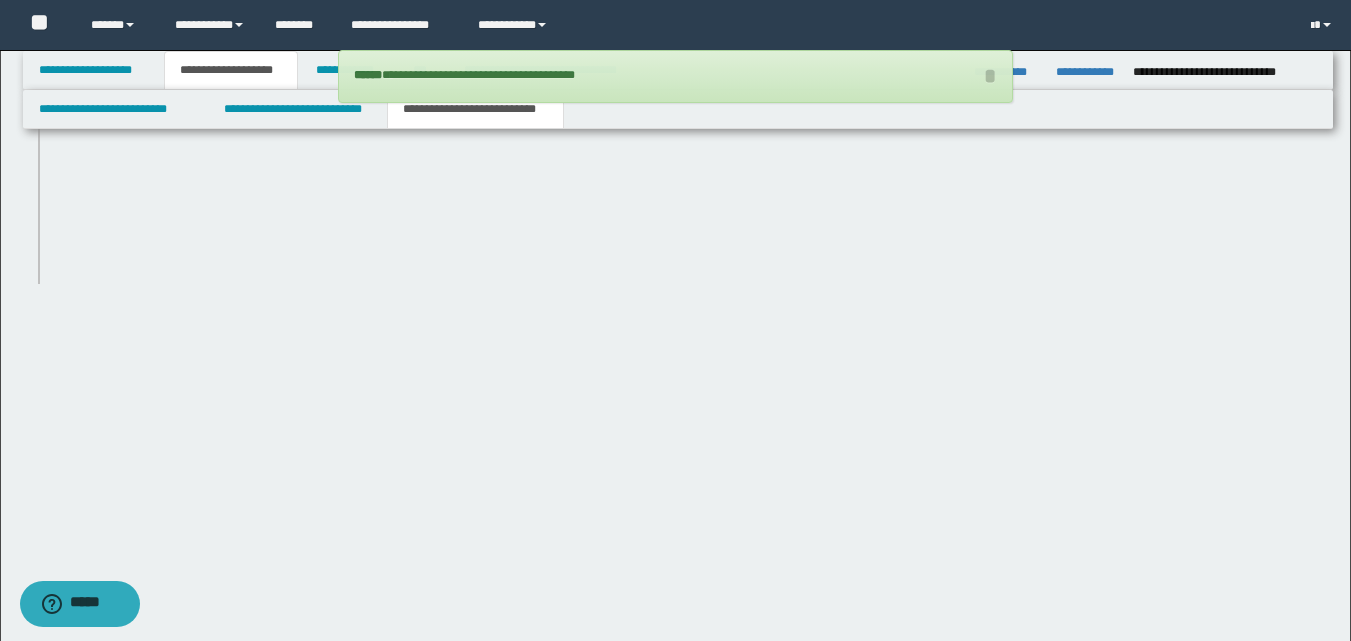 scroll, scrollTop: 1135, scrollLeft: 0, axis: vertical 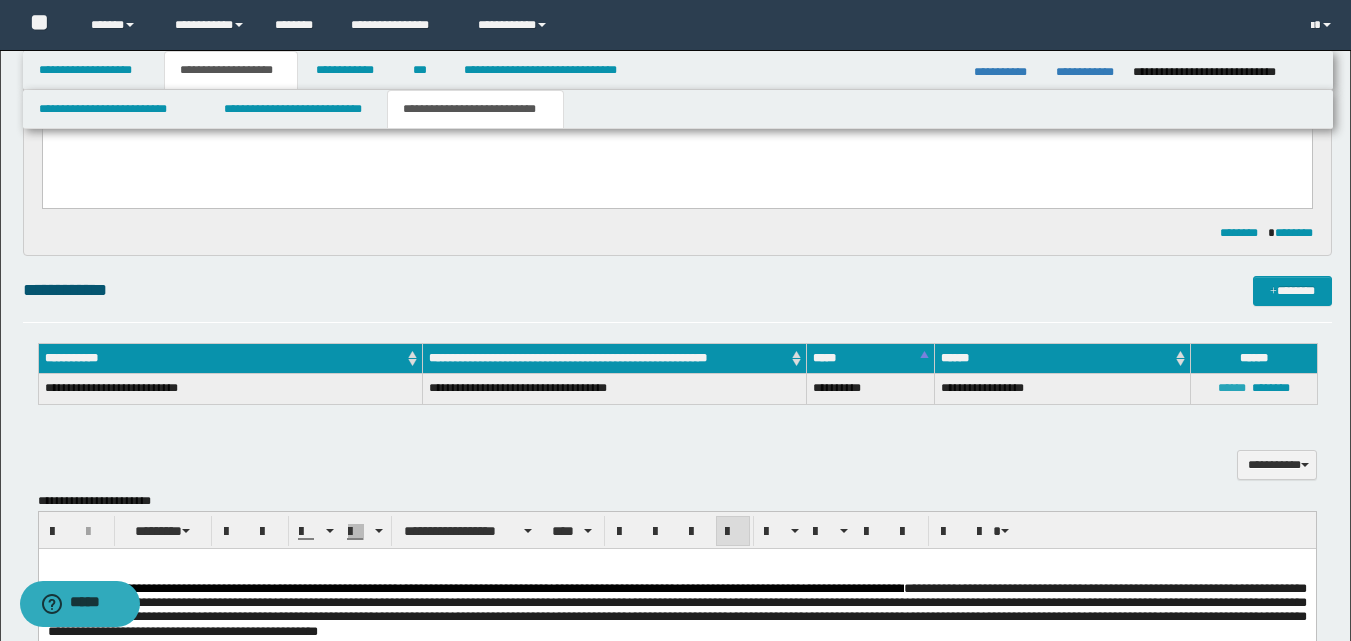 click on "******" at bounding box center [1232, 388] 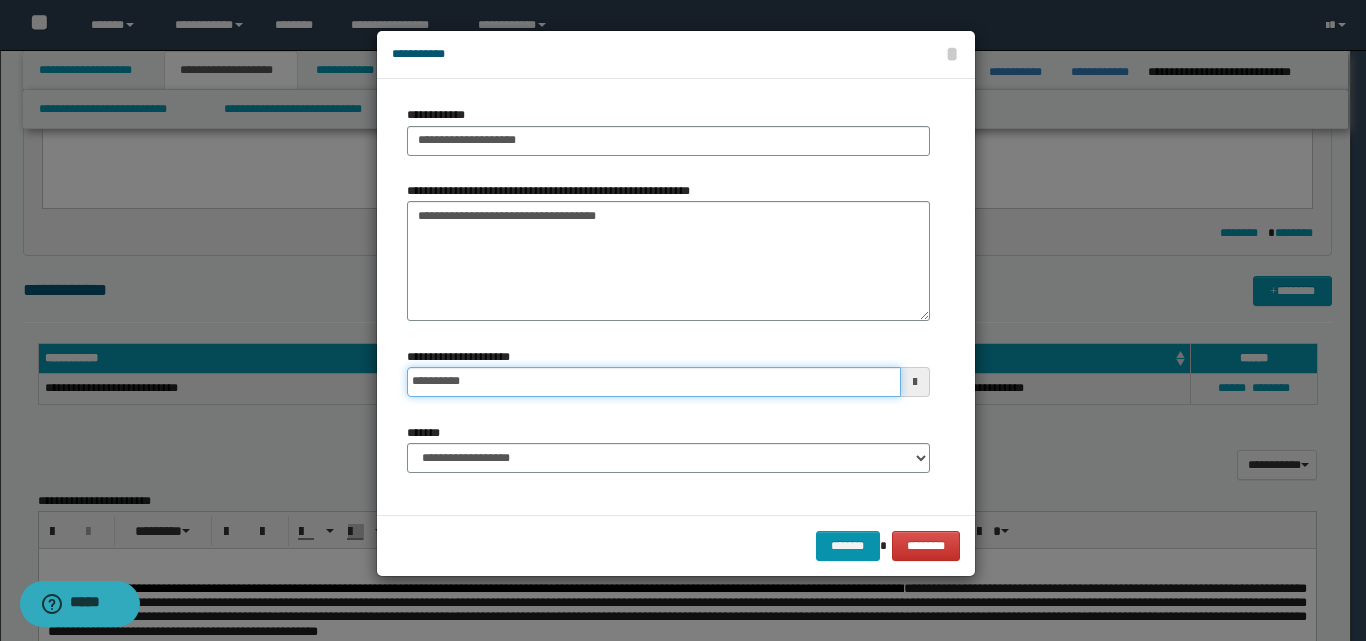 click on "**********" at bounding box center (654, 382) 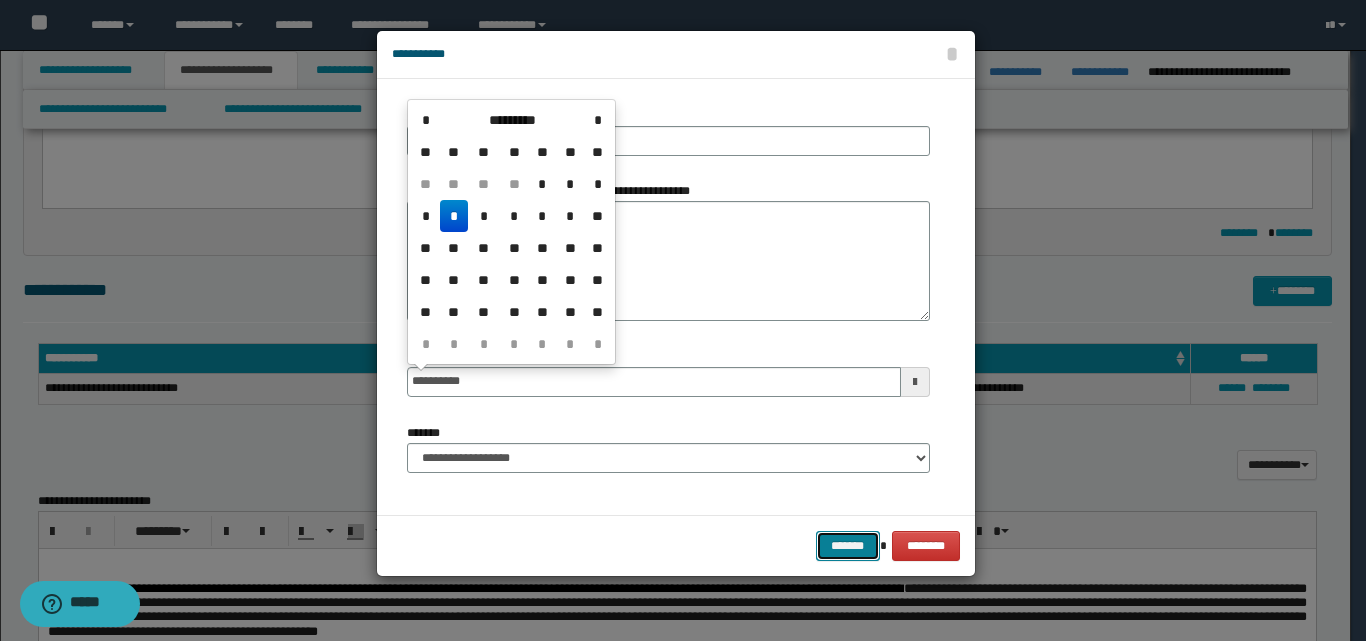 type on "**********" 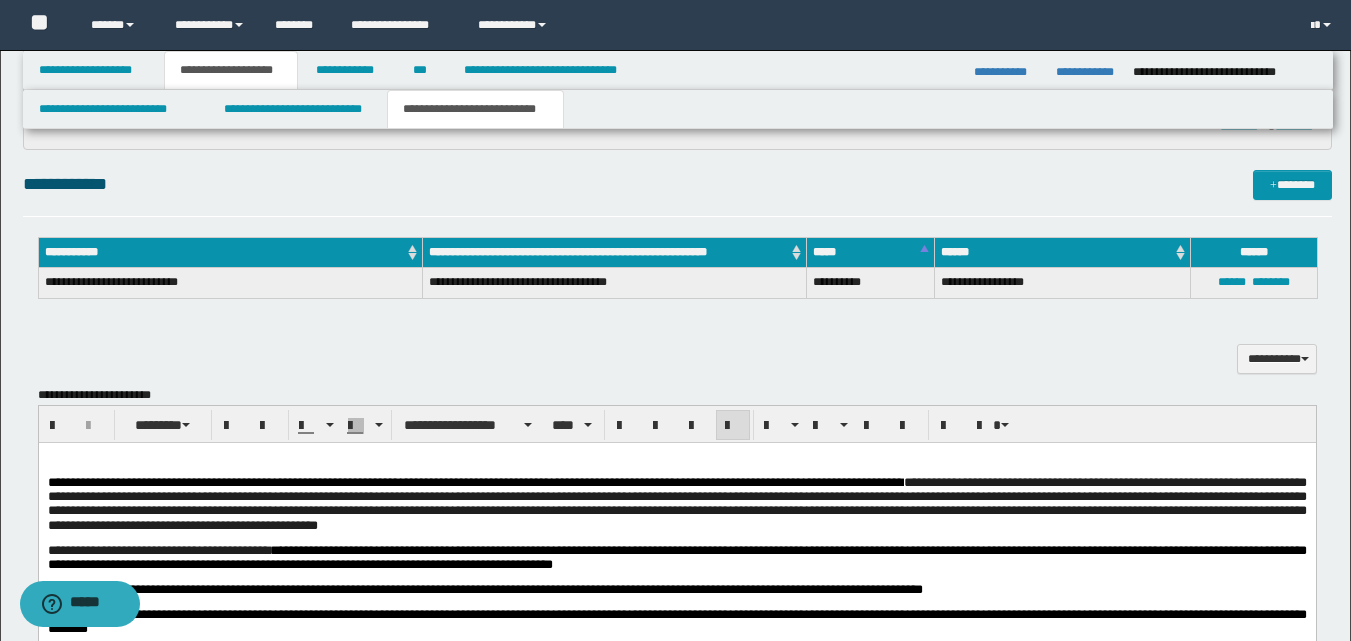 scroll, scrollTop: 446, scrollLeft: 0, axis: vertical 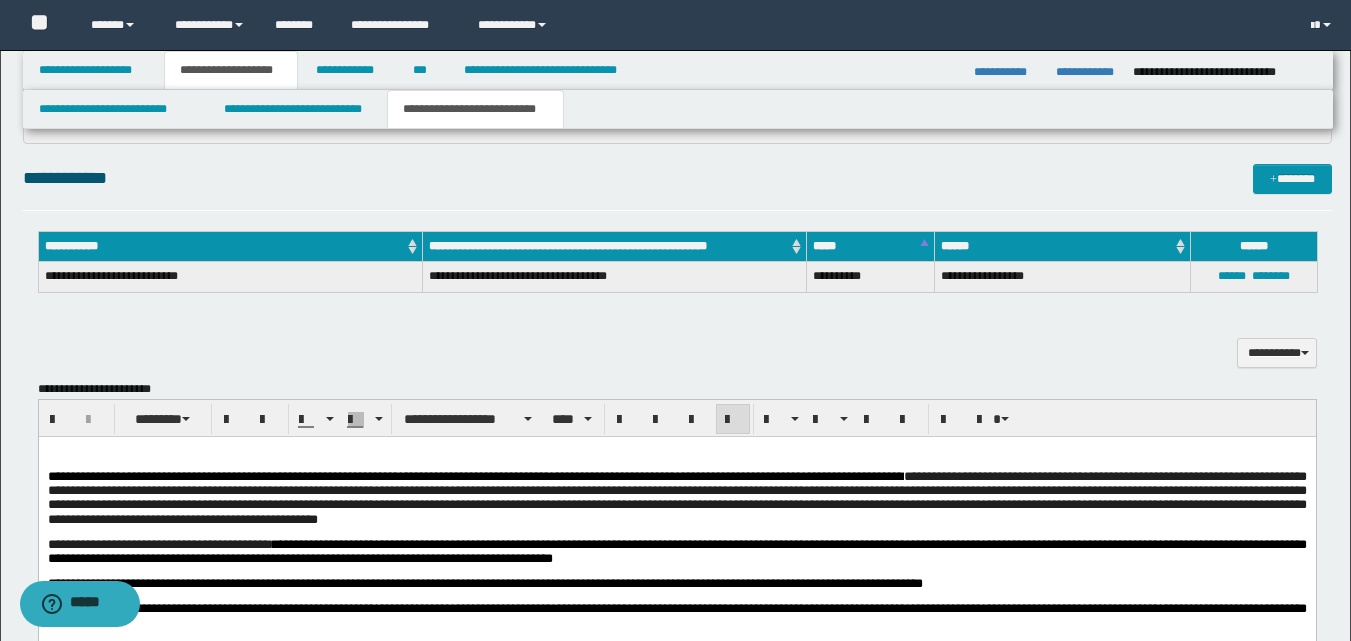 click on "**********" at bounding box center (475, 476) 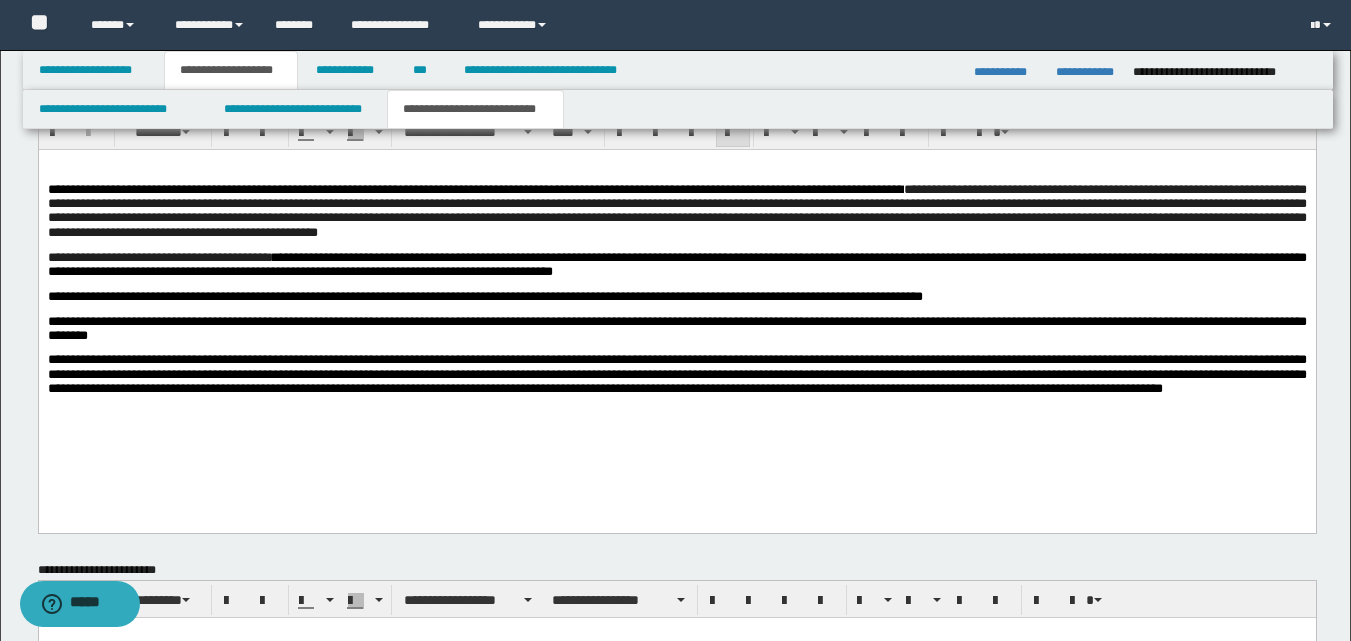 scroll, scrollTop: 727, scrollLeft: 0, axis: vertical 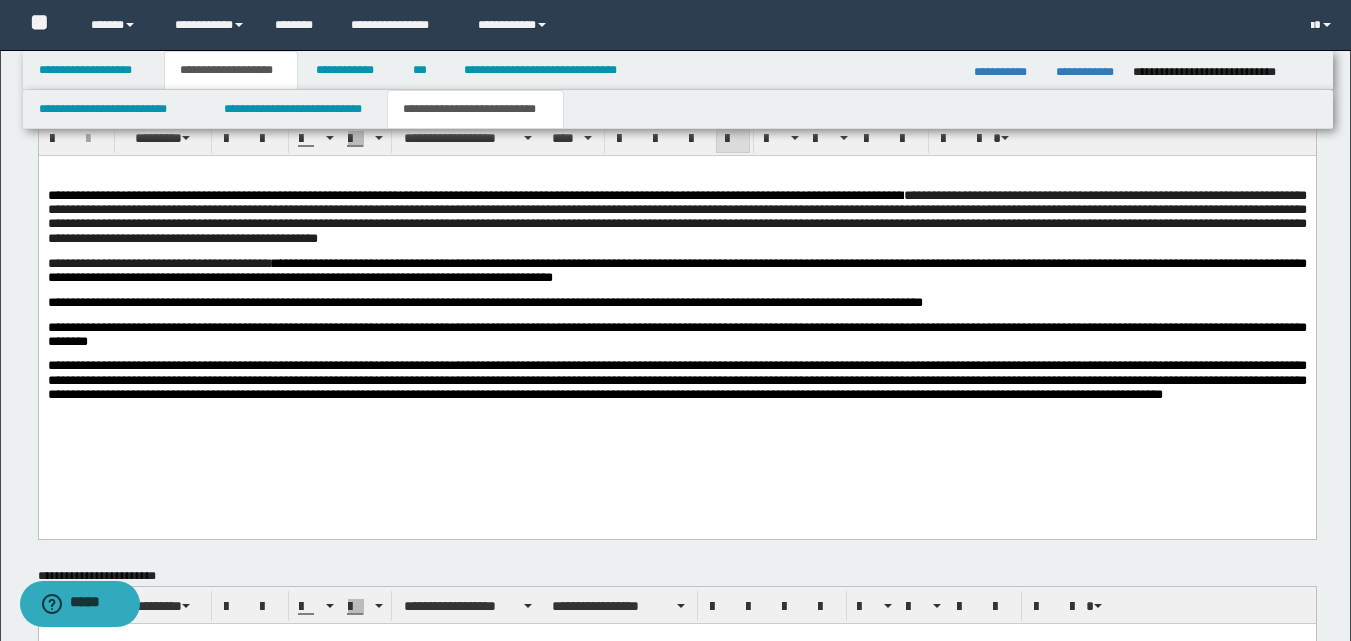 click on "**********" at bounding box center [676, 380] 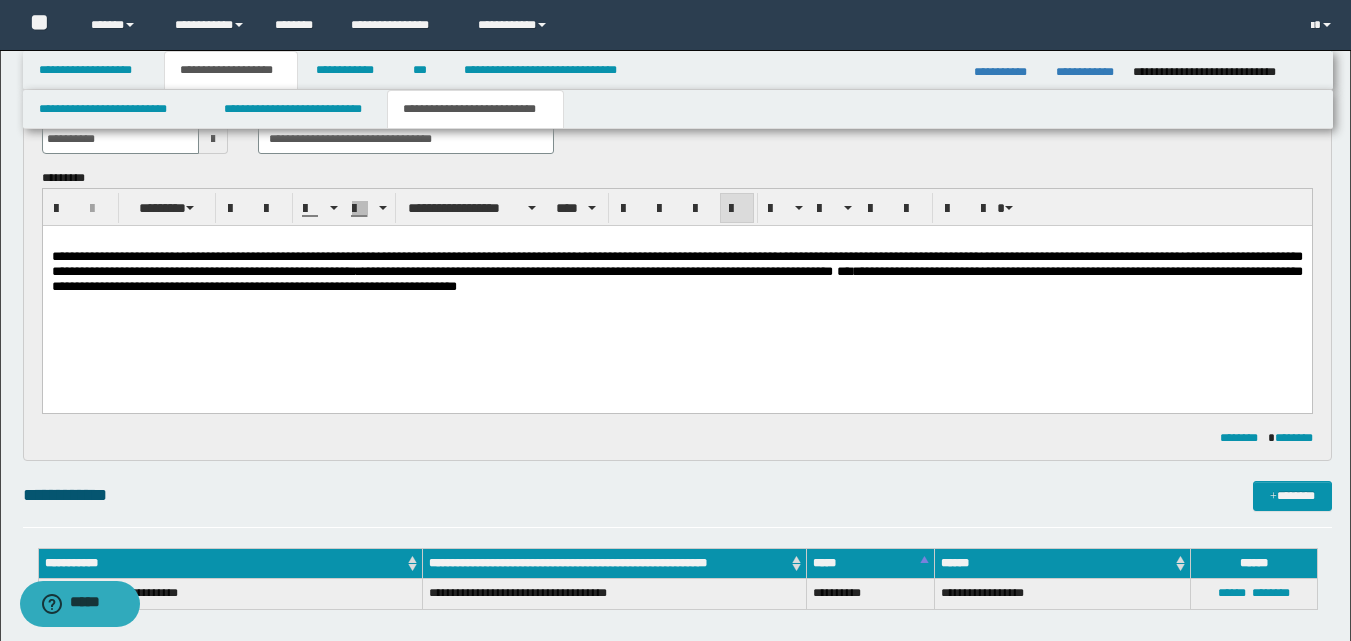 scroll, scrollTop: 0, scrollLeft: 0, axis: both 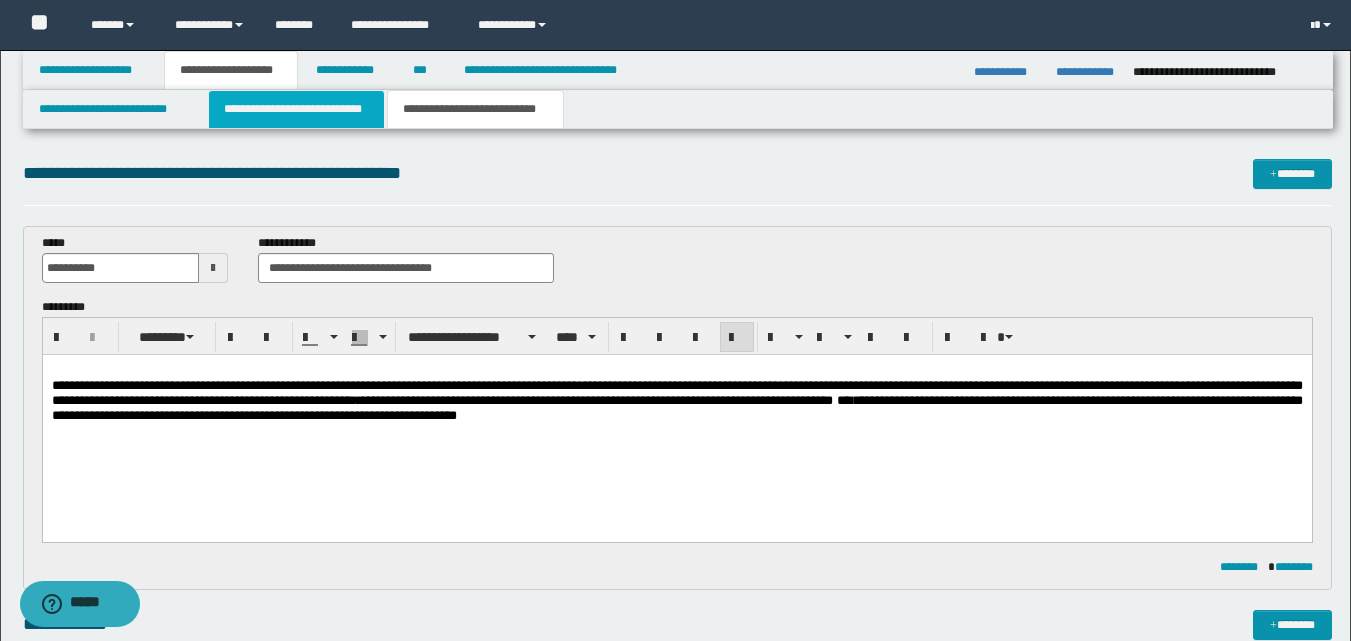 click on "**********" at bounding box center (296, 109) 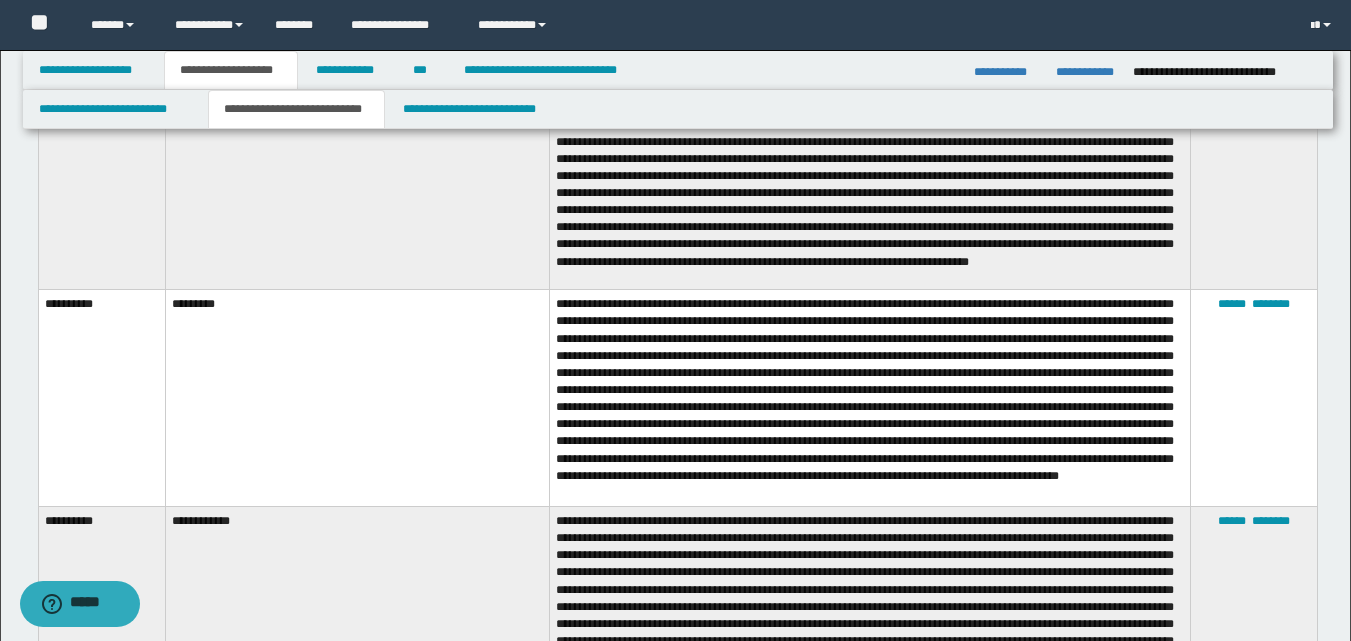 scroll, scrollTop: 125, scrollLeft: 0, axis: vertical 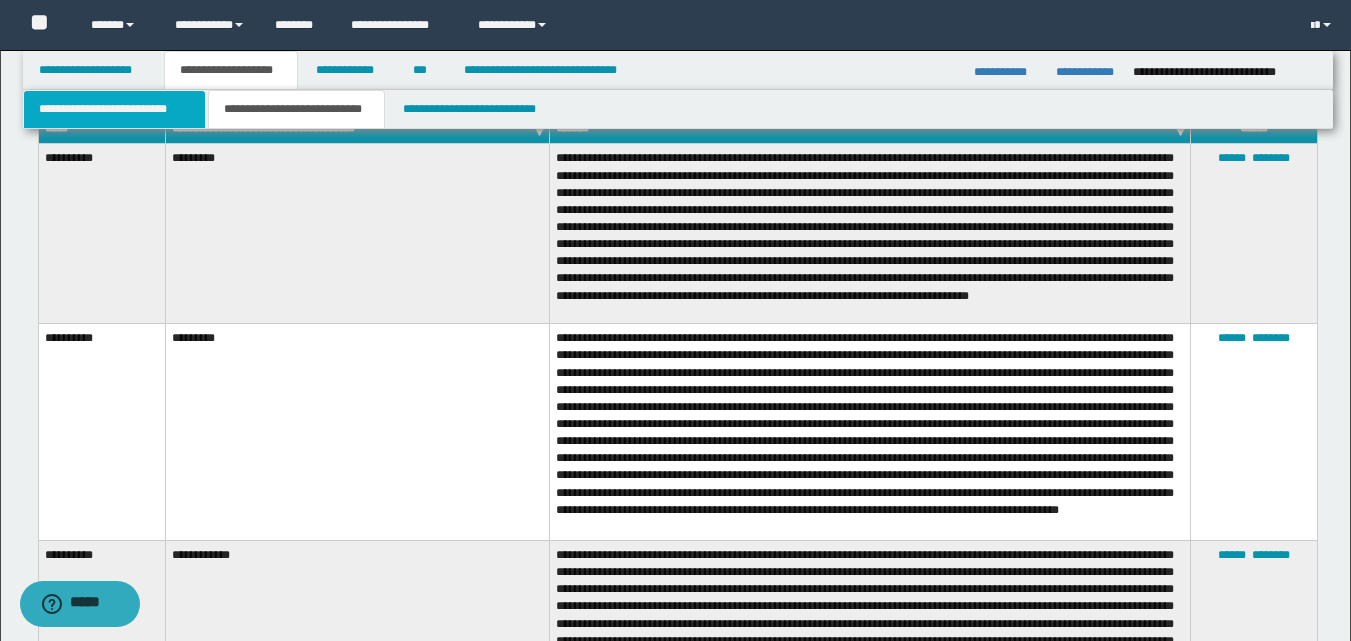 click on "**********" at bounding box center (114, 109) 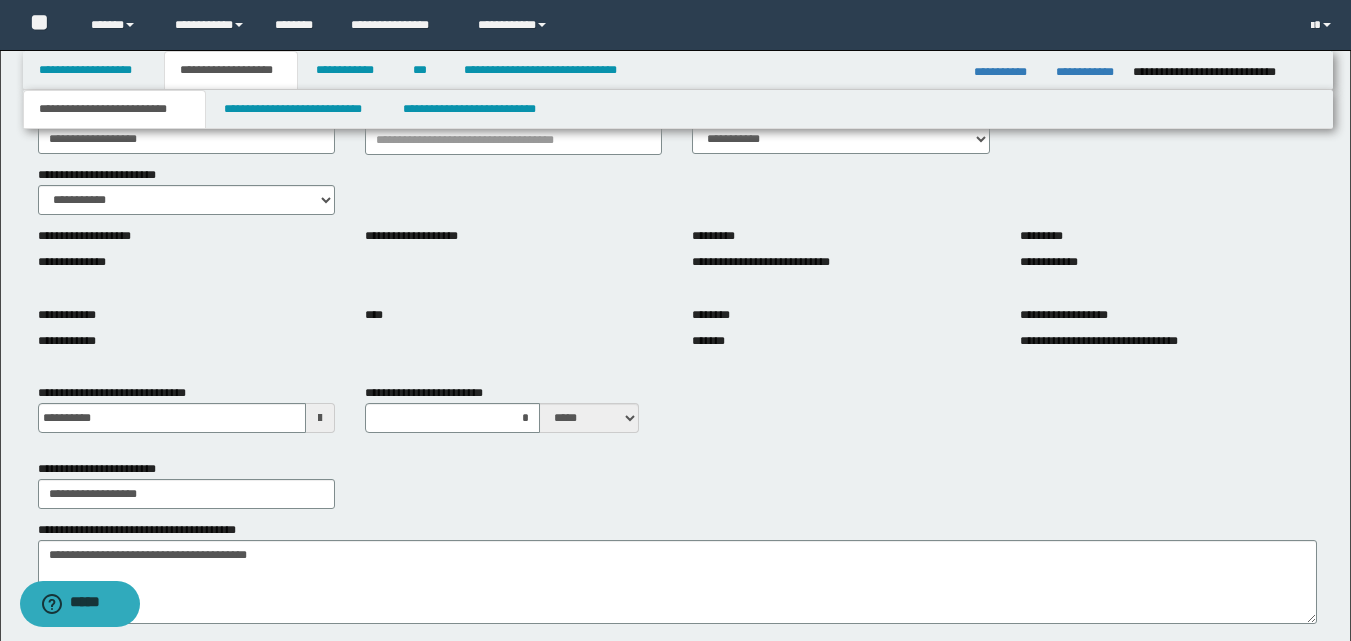 scroll, scrollTop: 0, scrollLeft: 0, axis: both 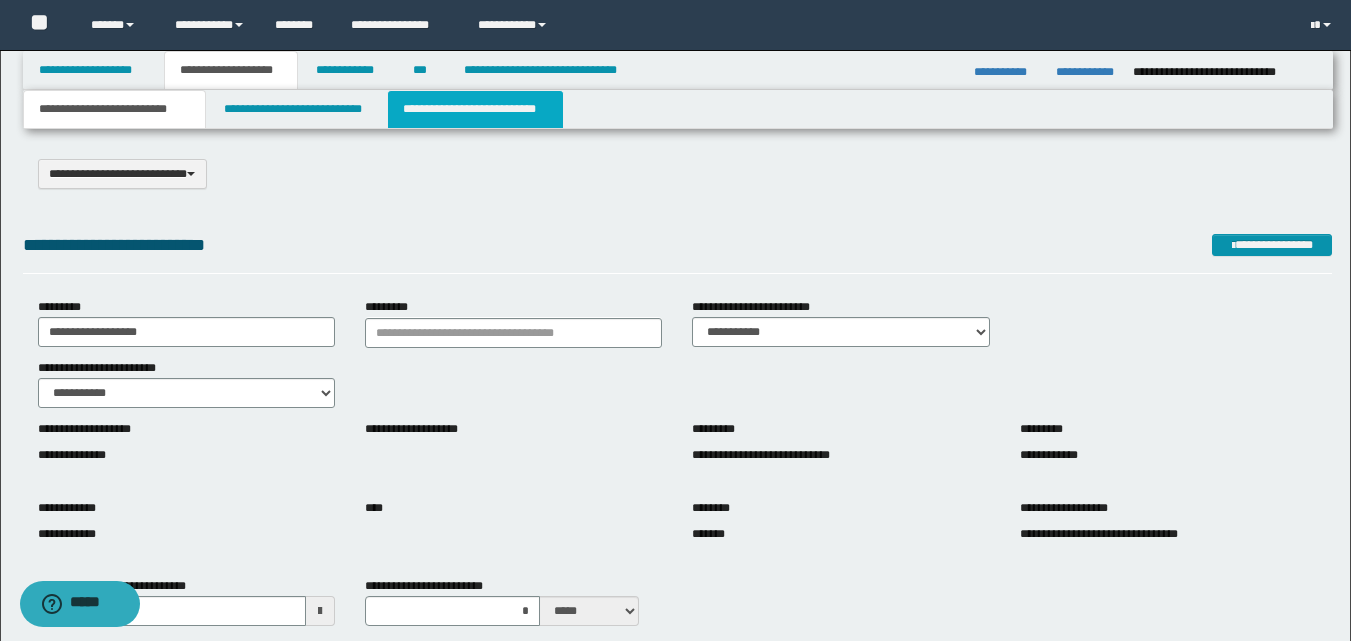 click on "**********" at bounding box center (475, 109) 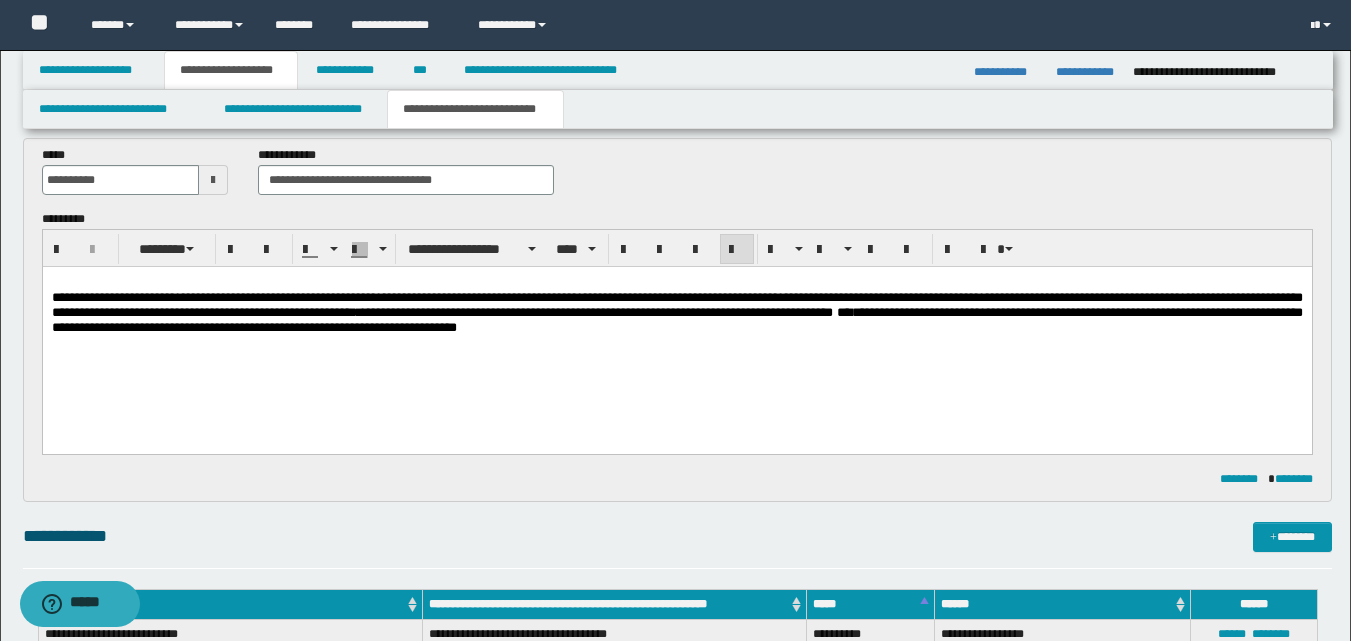 scroll, scrollTop: 0, scrollLeft: 0, axis: both 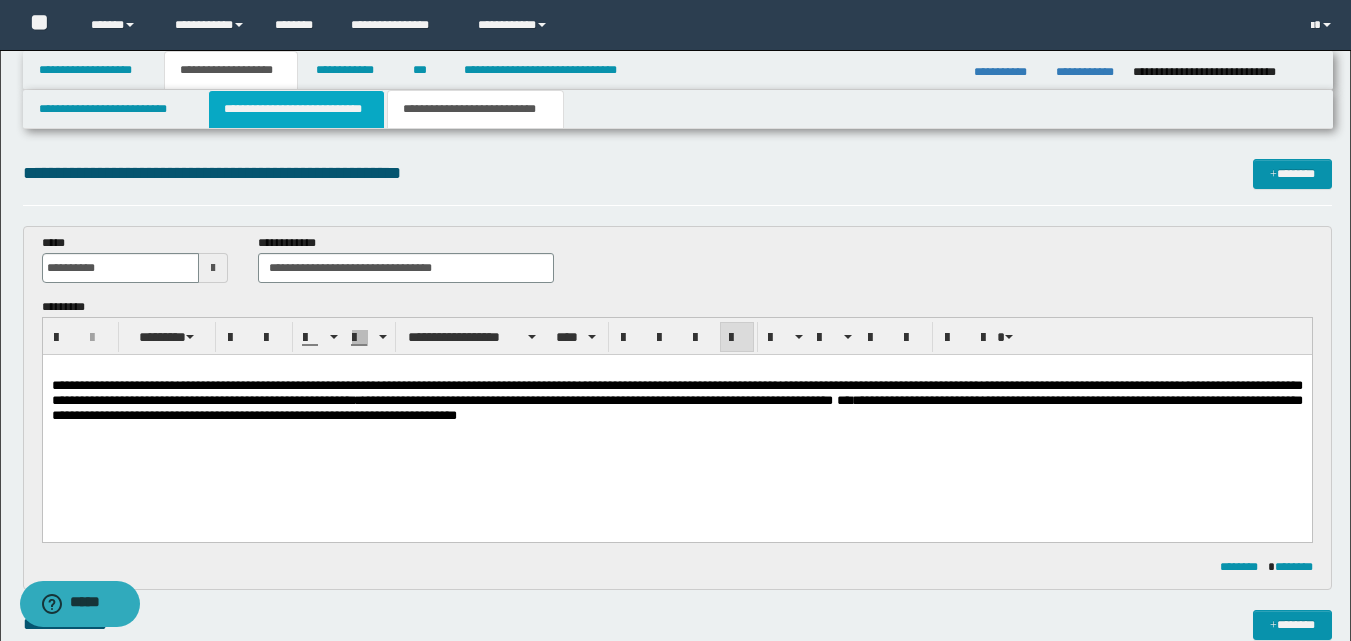 click on "**********" at bounding box center (296, 109) 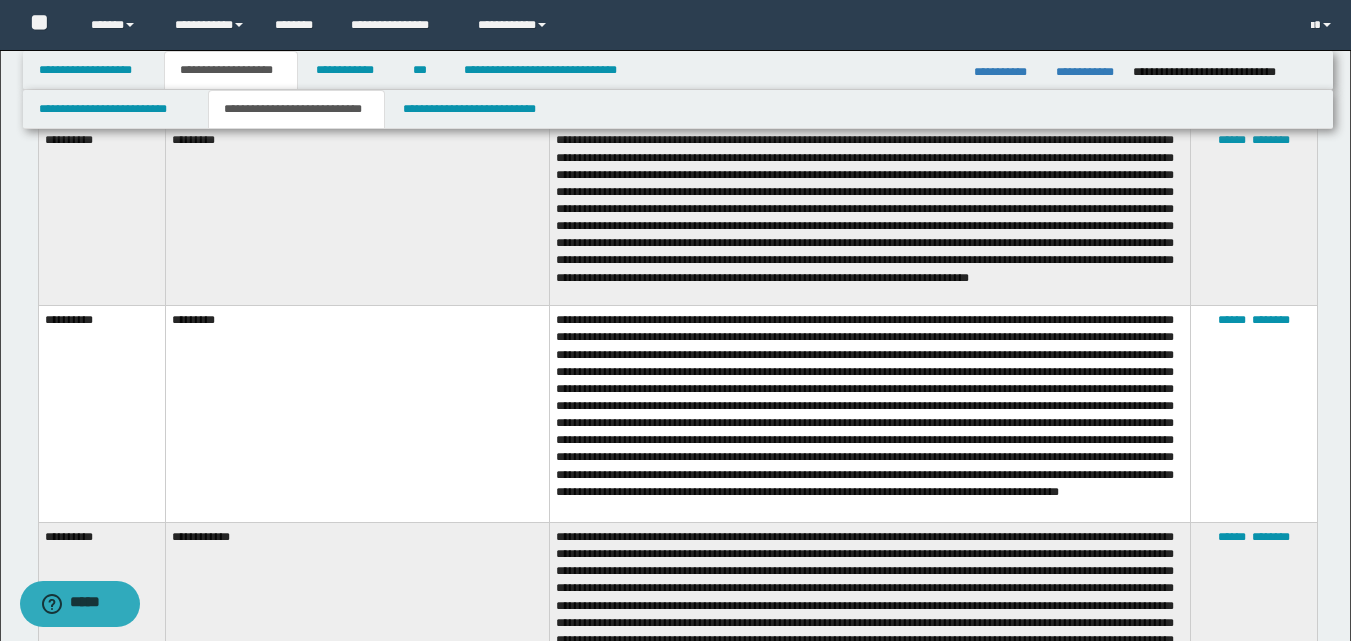 scroll, scrollTop: 0, scrollLeft: 0, axis: both 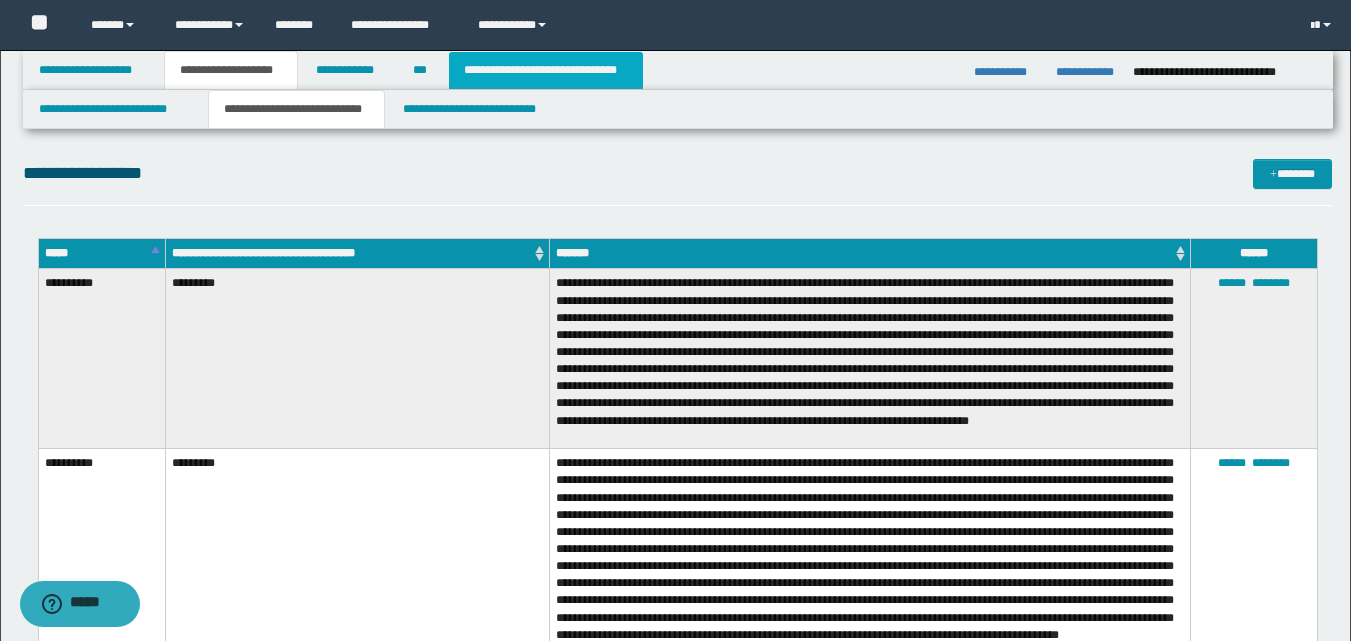 click on "**********" at bounding box center [546, 70] 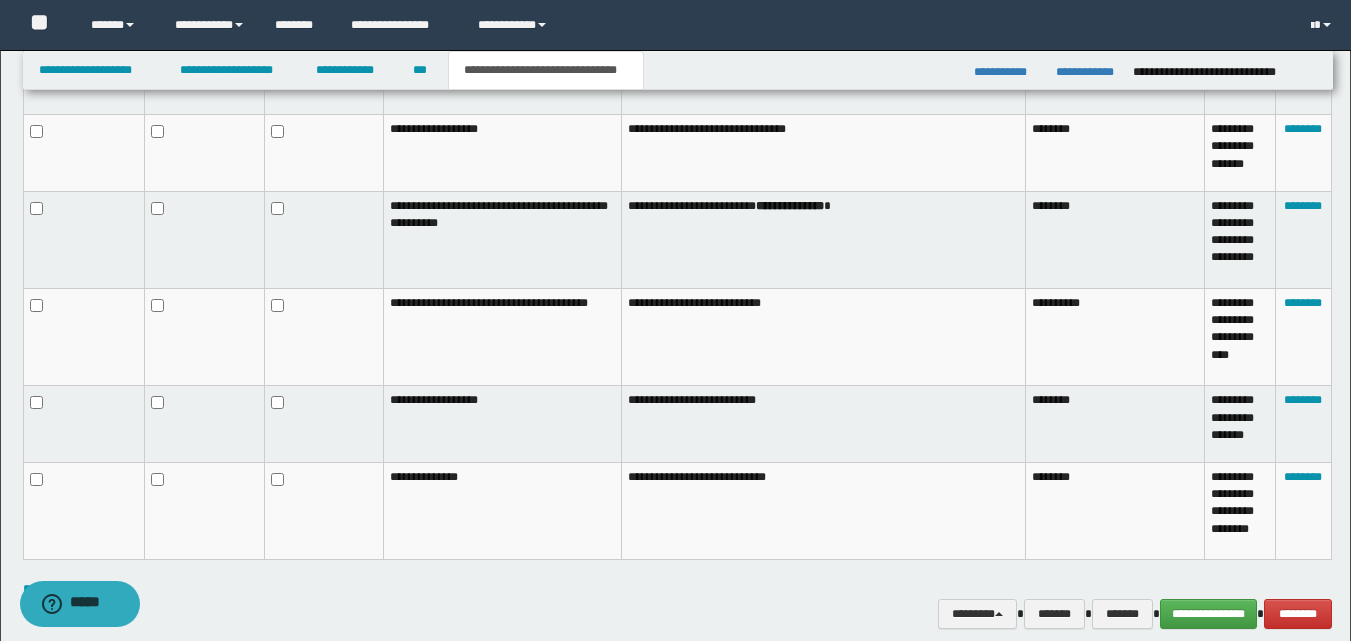 scroll, scrollTop: 1329, scrollLeft: 0, axis: vertical 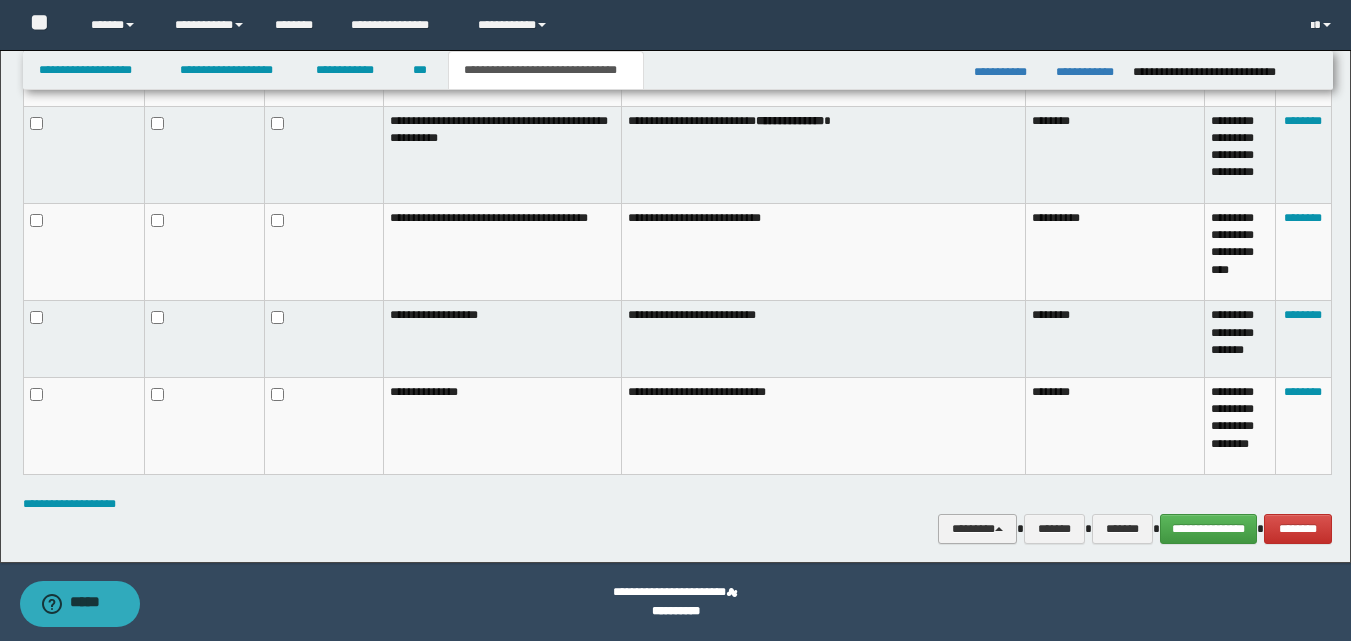 click on "********" at bounding box center (977, 529) 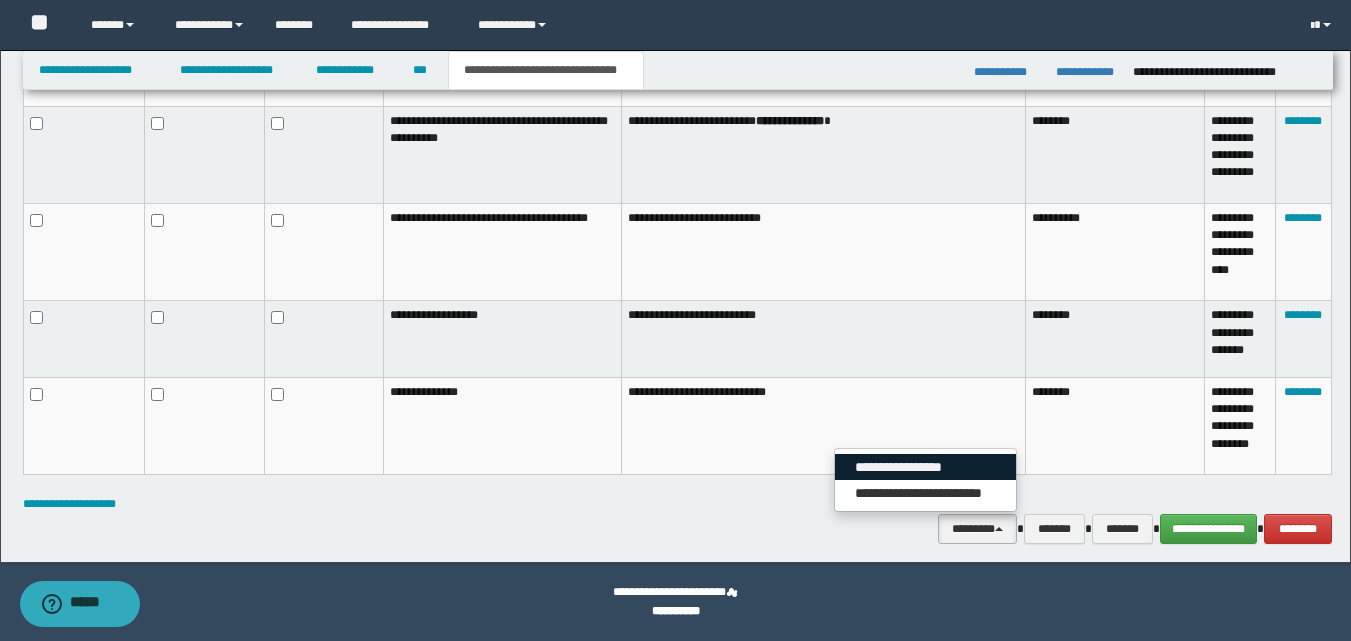 click on "**********" at bounding box center [925, 467] 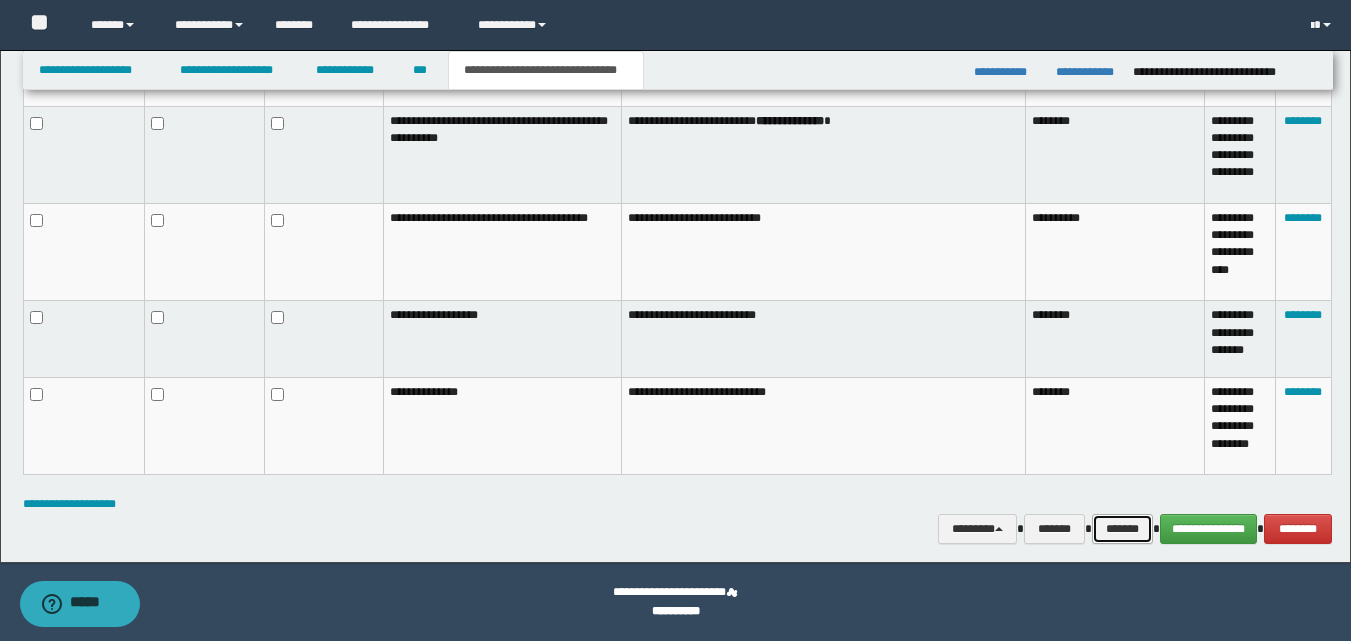 click on "*******" at bounding box center [1122, 529] 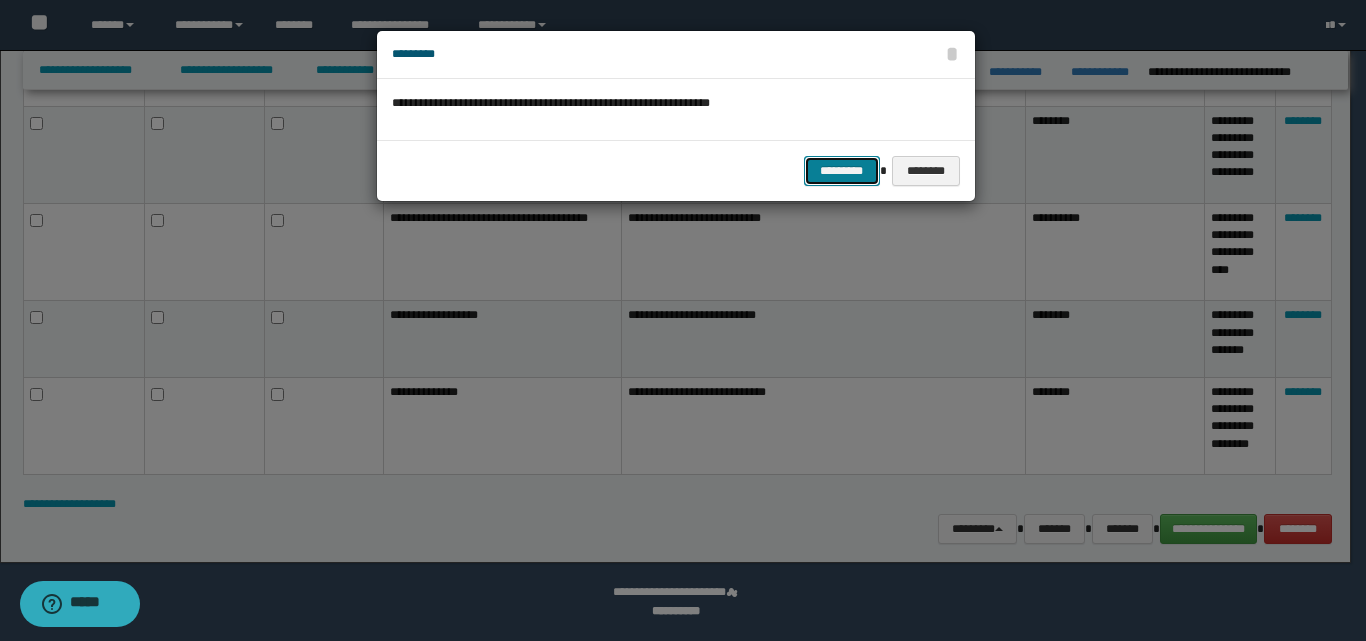 click on "*********" at bounding box center (842, 171) 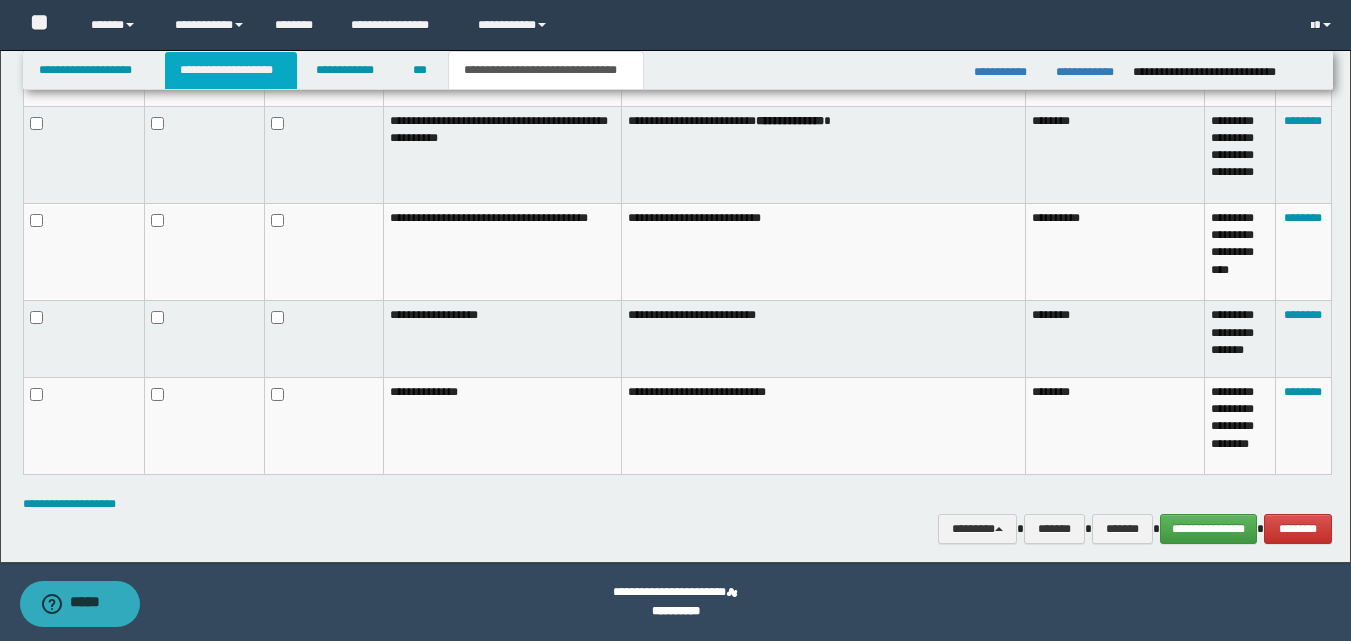 click on "**********" at bounding box center (231, 70) 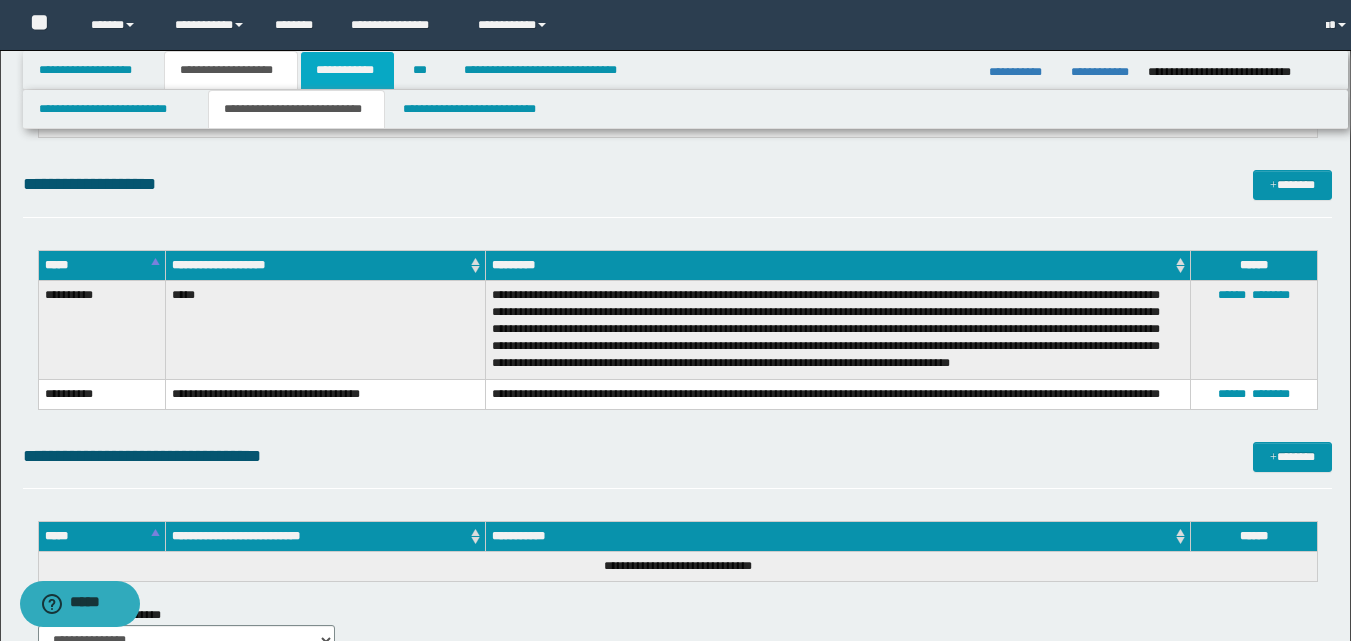 scroll, scrollTop: 1360, scrollLeft: 0, axis: vertical 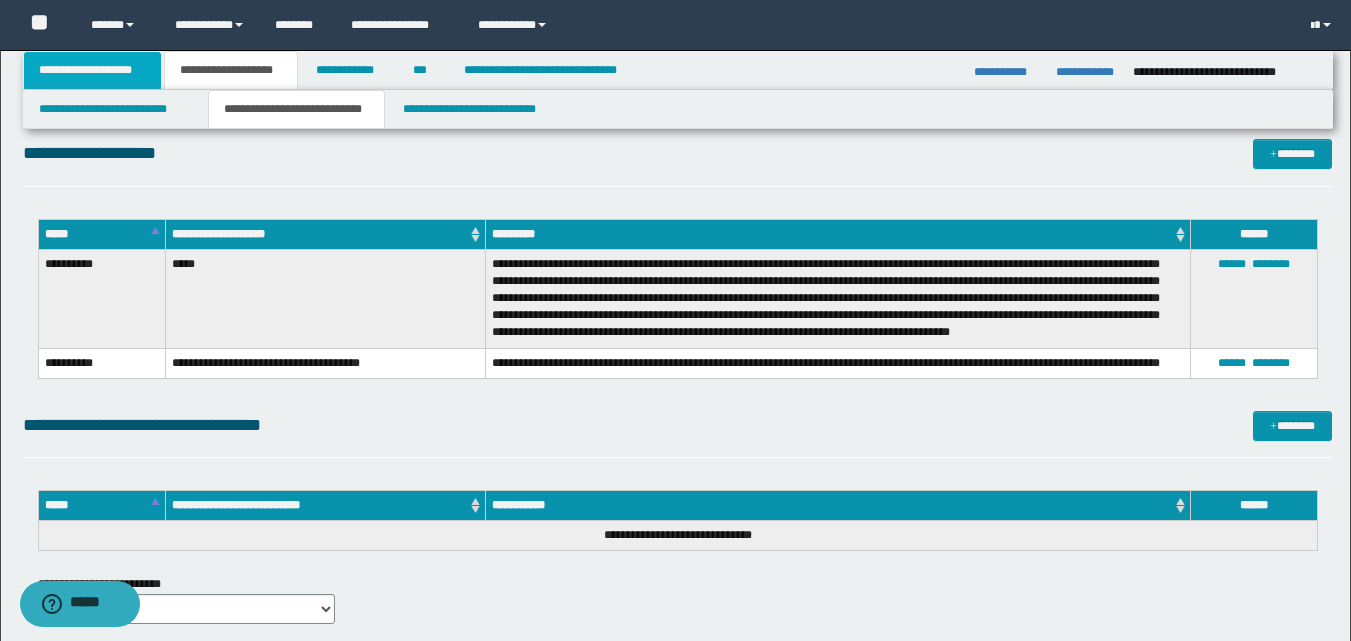click on "**********" at bounding box center [92, 70] 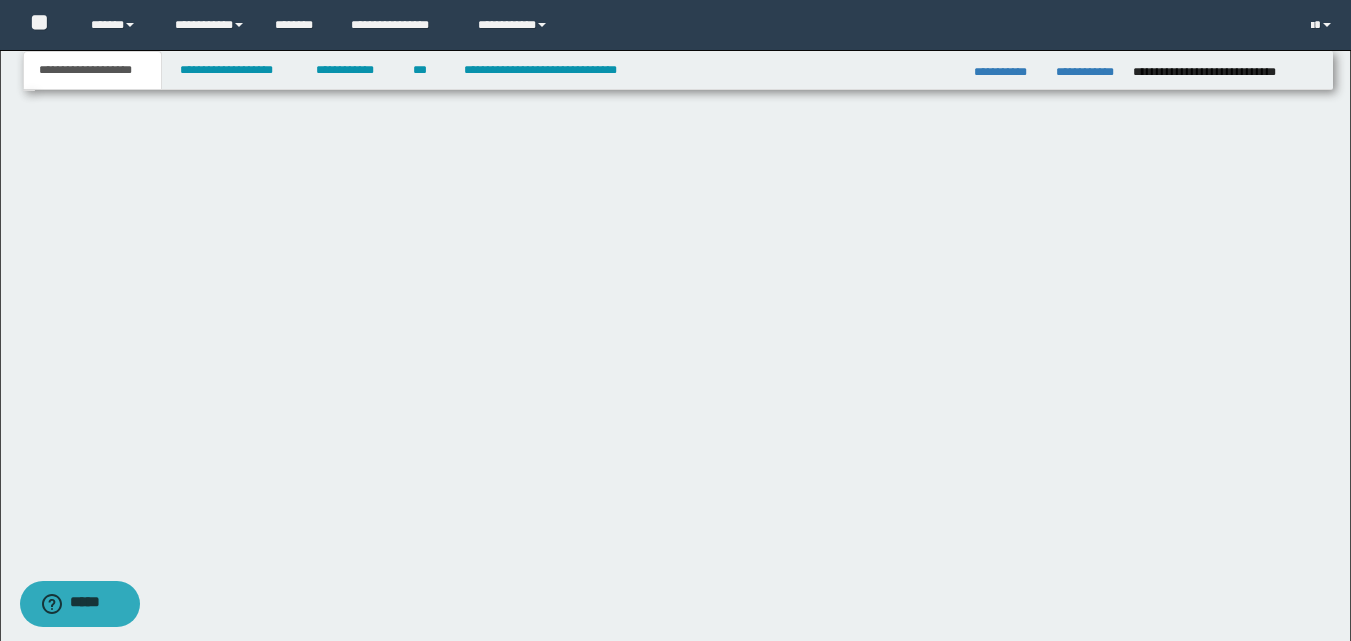 scroll, scrollTop: 466, scrollLeft: 0, axis: vertical 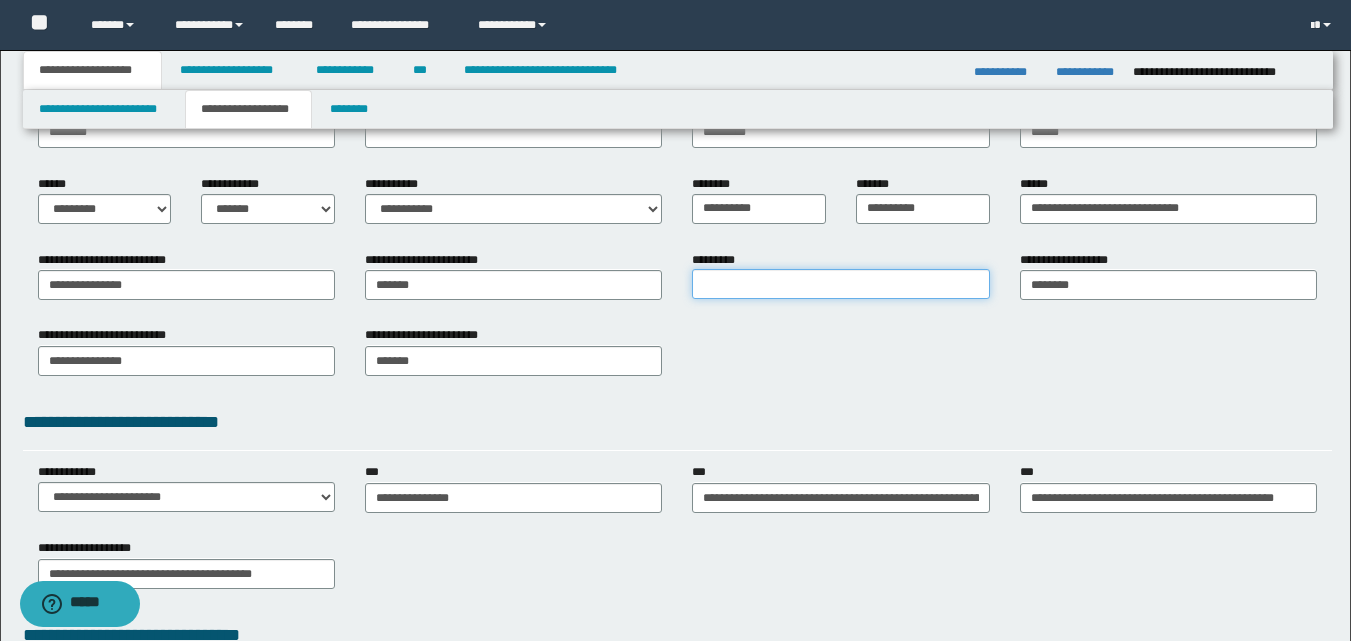 click on "*********" at bounding box center (840, 284) 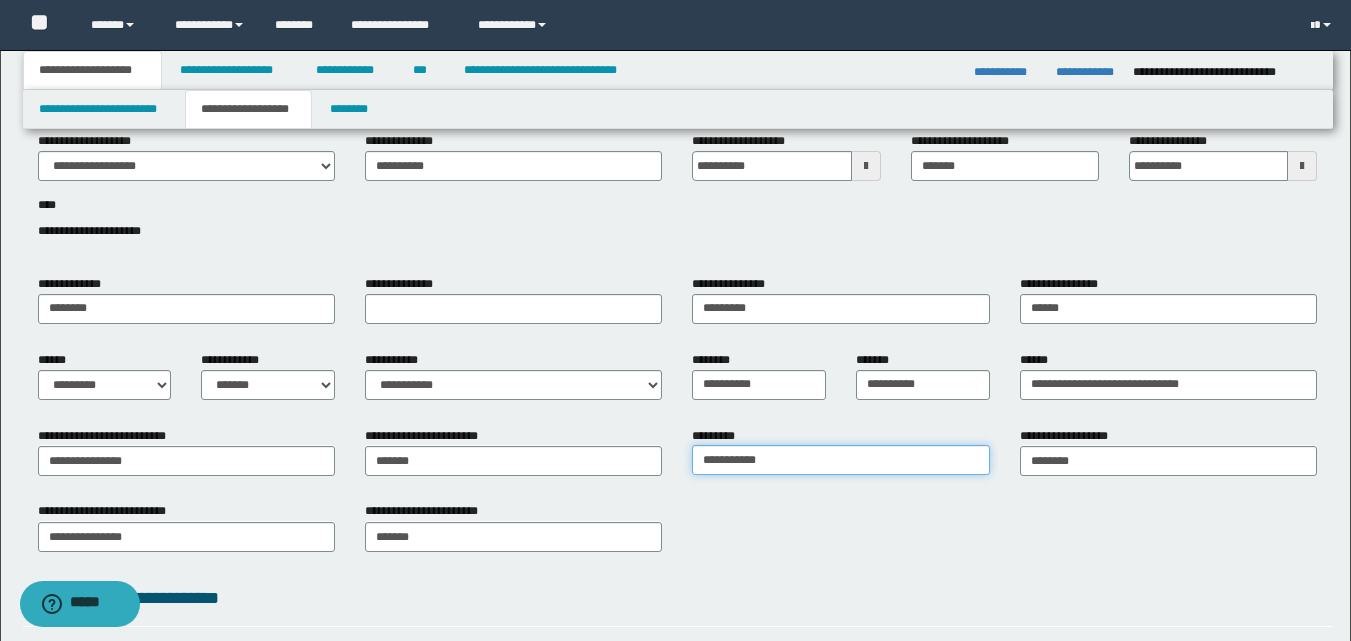 scroll, scrollTop: 110, scrollLeft: 0, axis: vertical 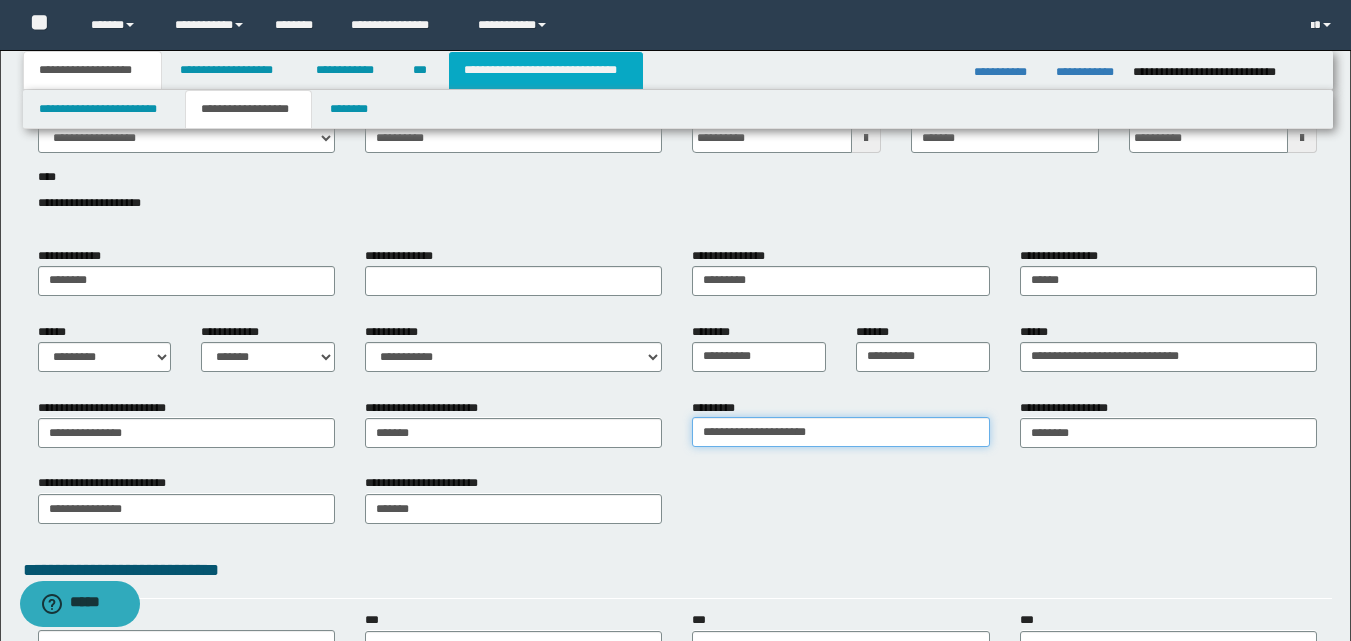 type on "**********" 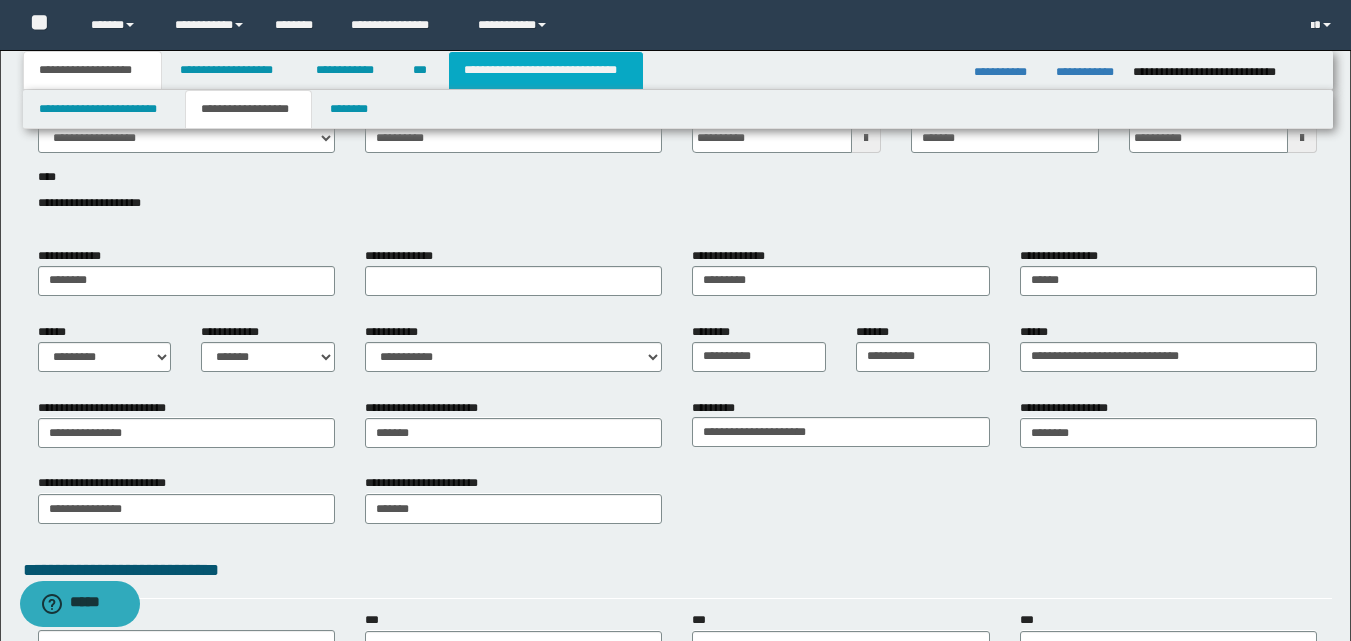 click on "**********" at bounding box center (546, 70) 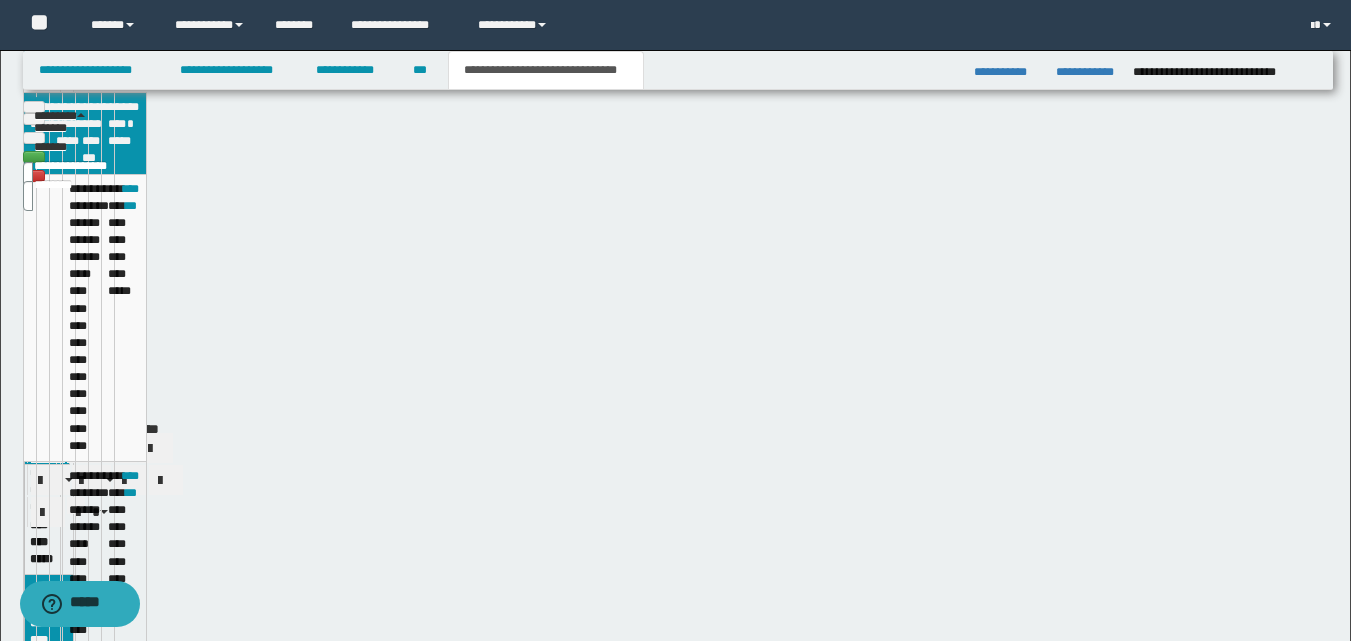 scroll, scrollTop: 79, scrollLeft: 0, axis: vertical 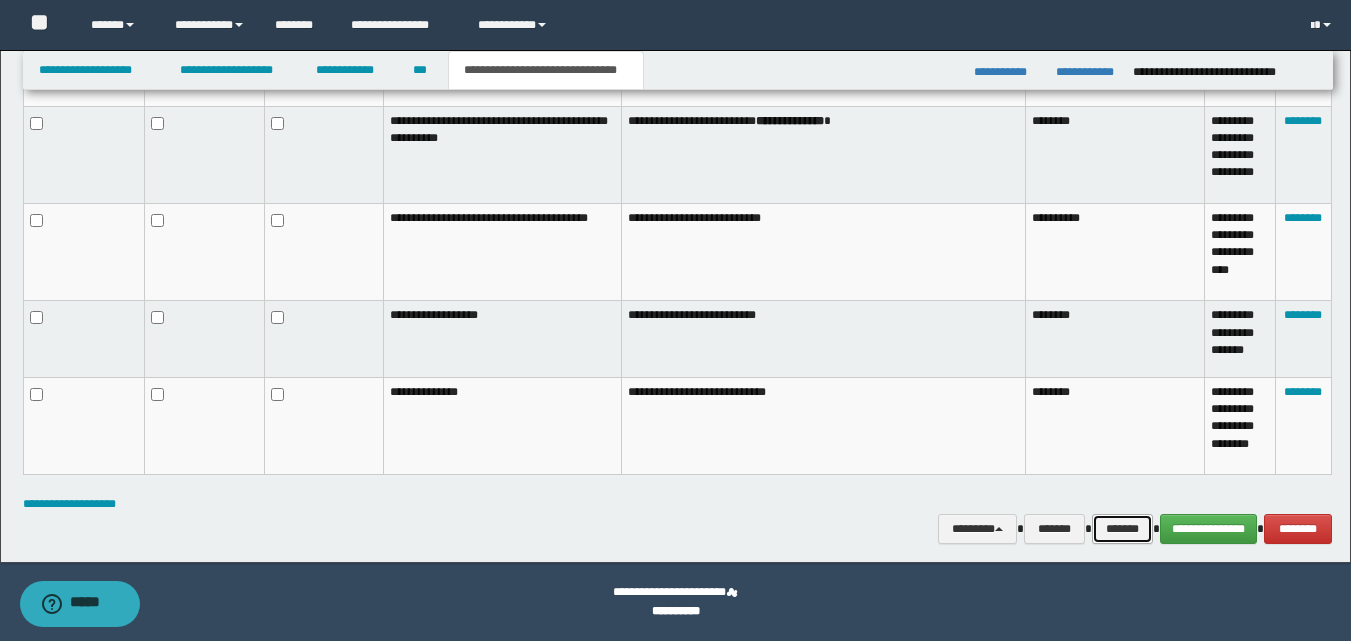 click on "*******" at bounding box center (1122, 529) 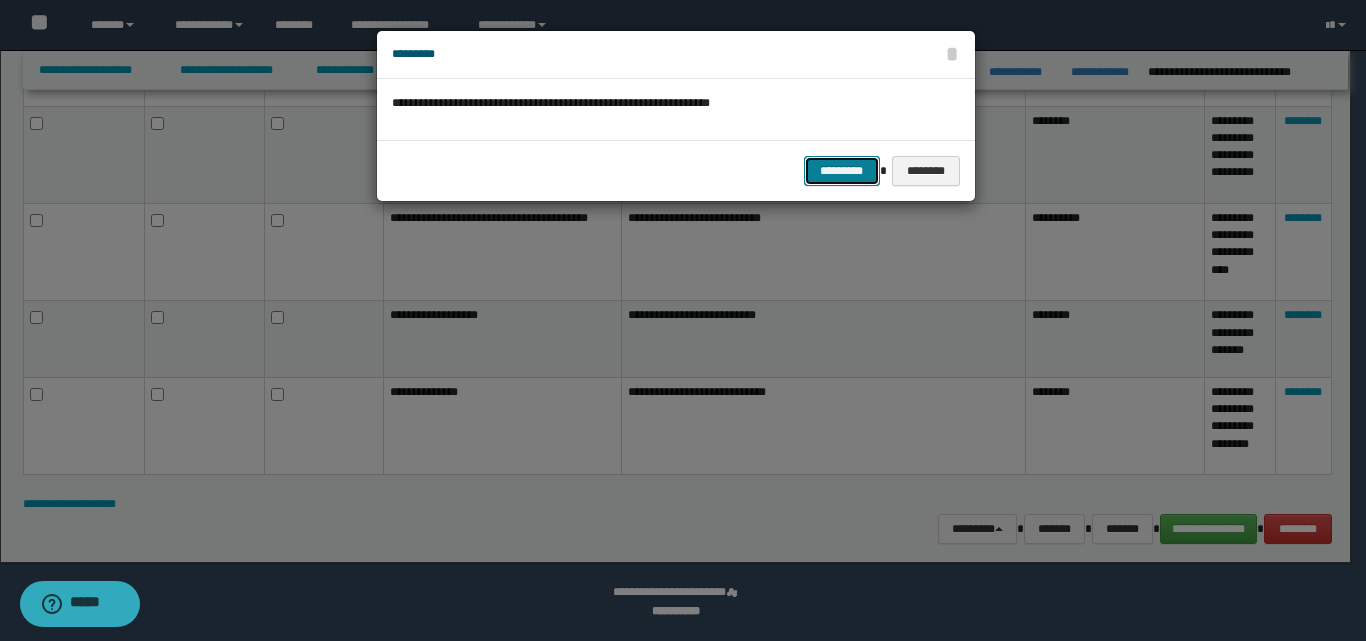 click on "*********" at bounding box center (842, 171) 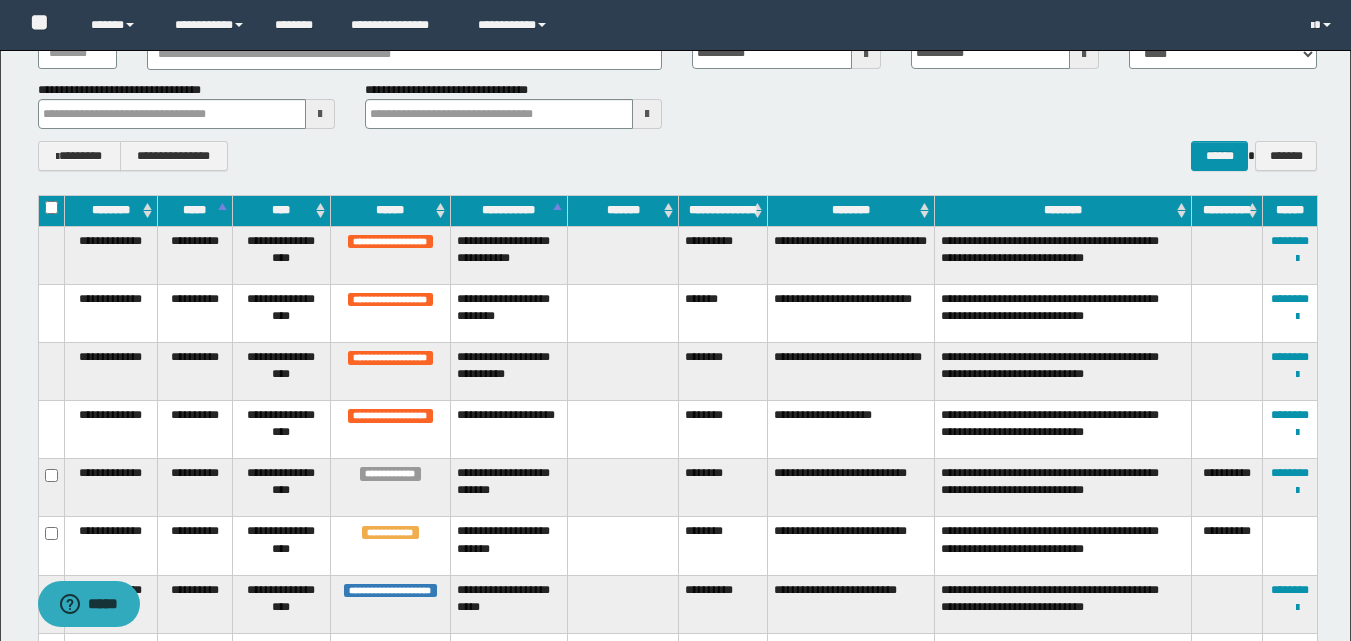 scroll, scrollTop: 161, scrollLeft: 0, axis: vertical 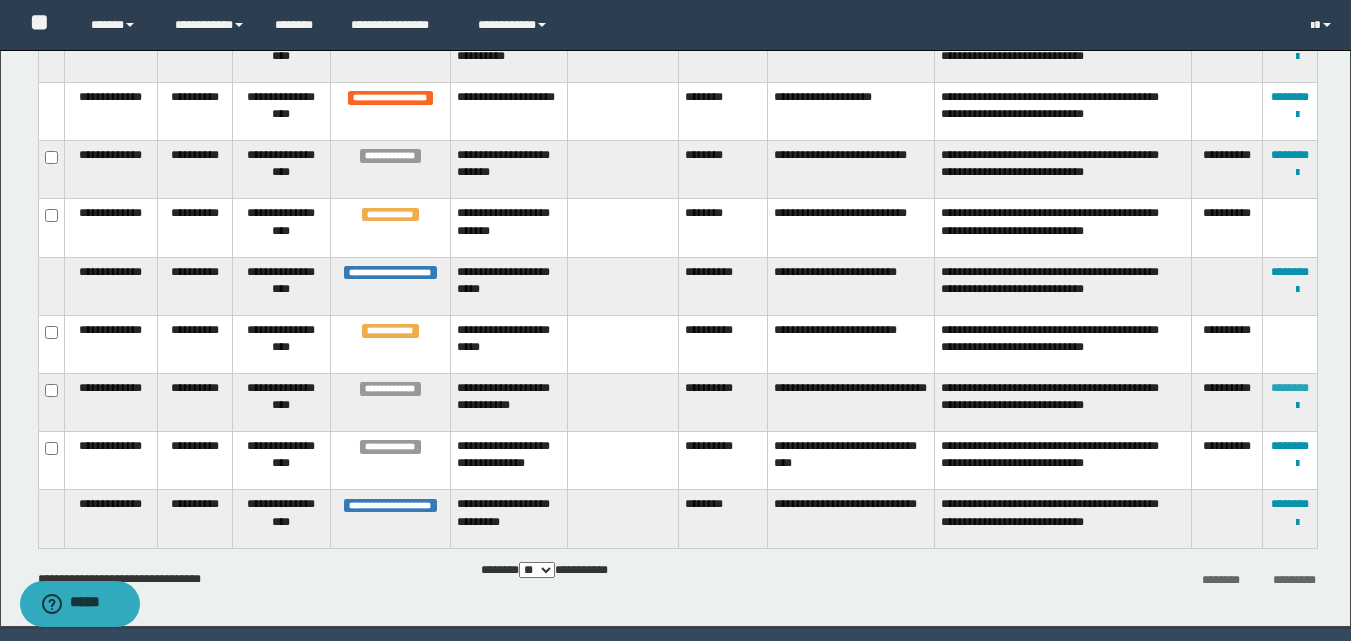 click on "********" at bounding box center (1290, 388) 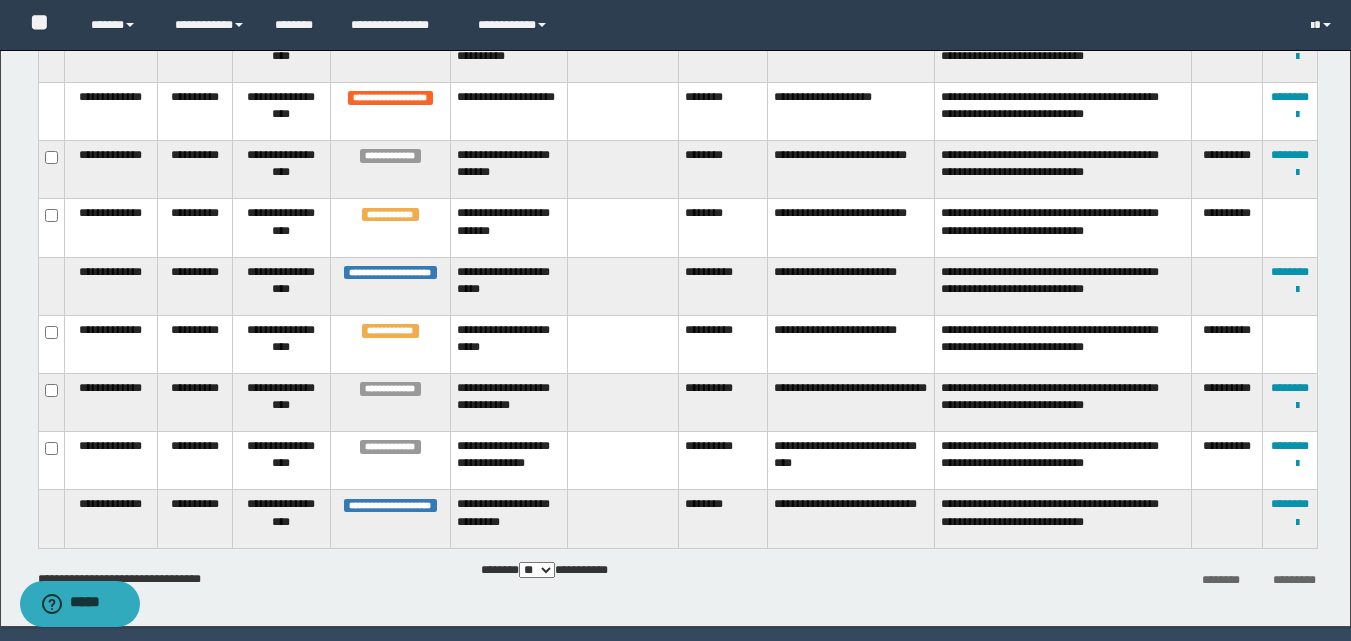 scroll, scrollTop: 96, scrollLeft: 0, axis: vertical 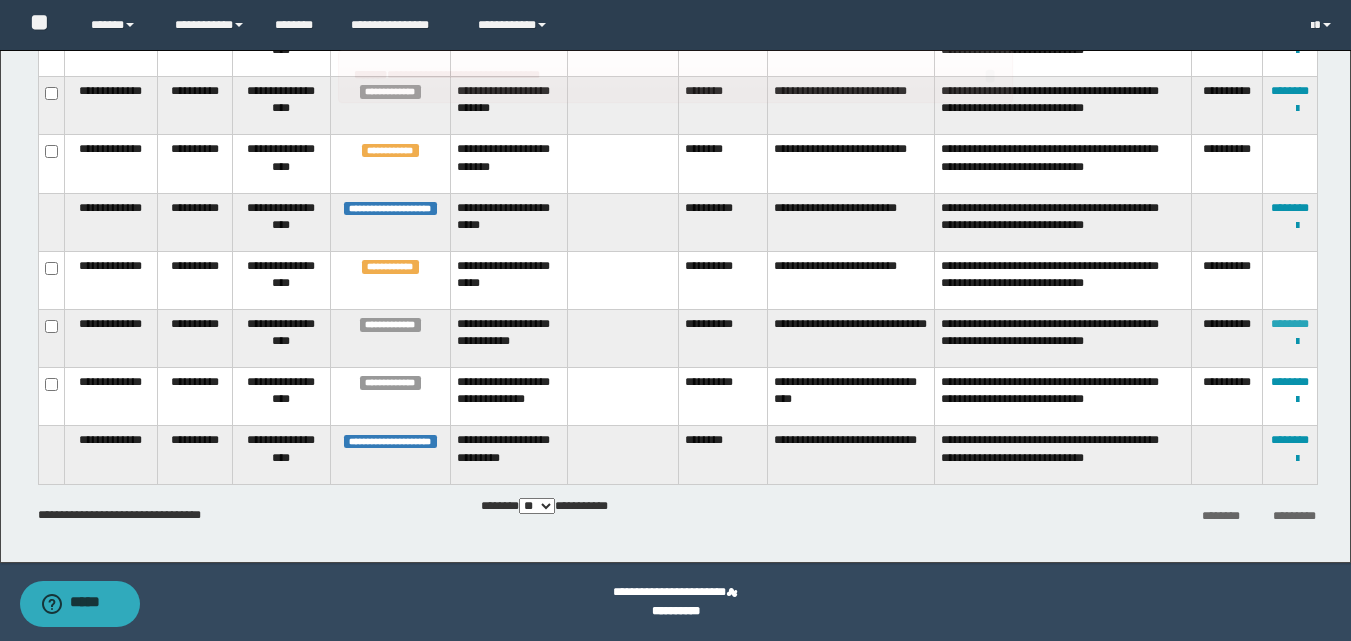 click on "********" at bounding box center (1290, 324) 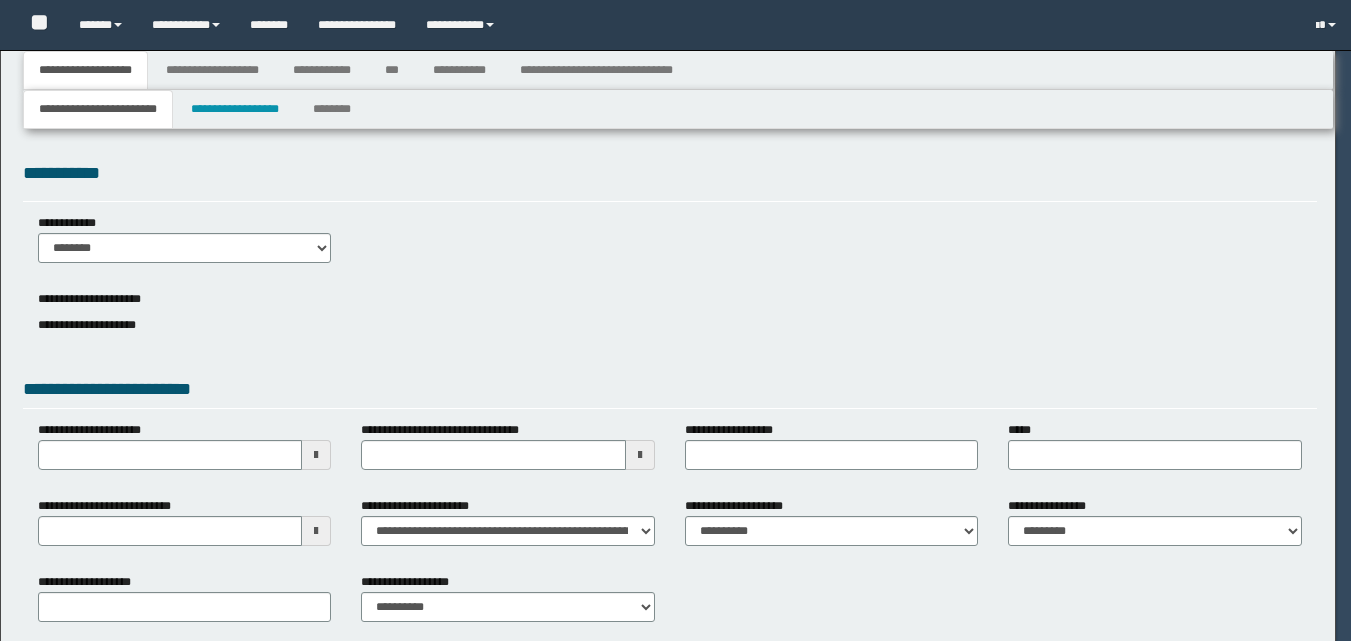 scroll, scrollTop: 0, scrollLeft: 0, axis: both 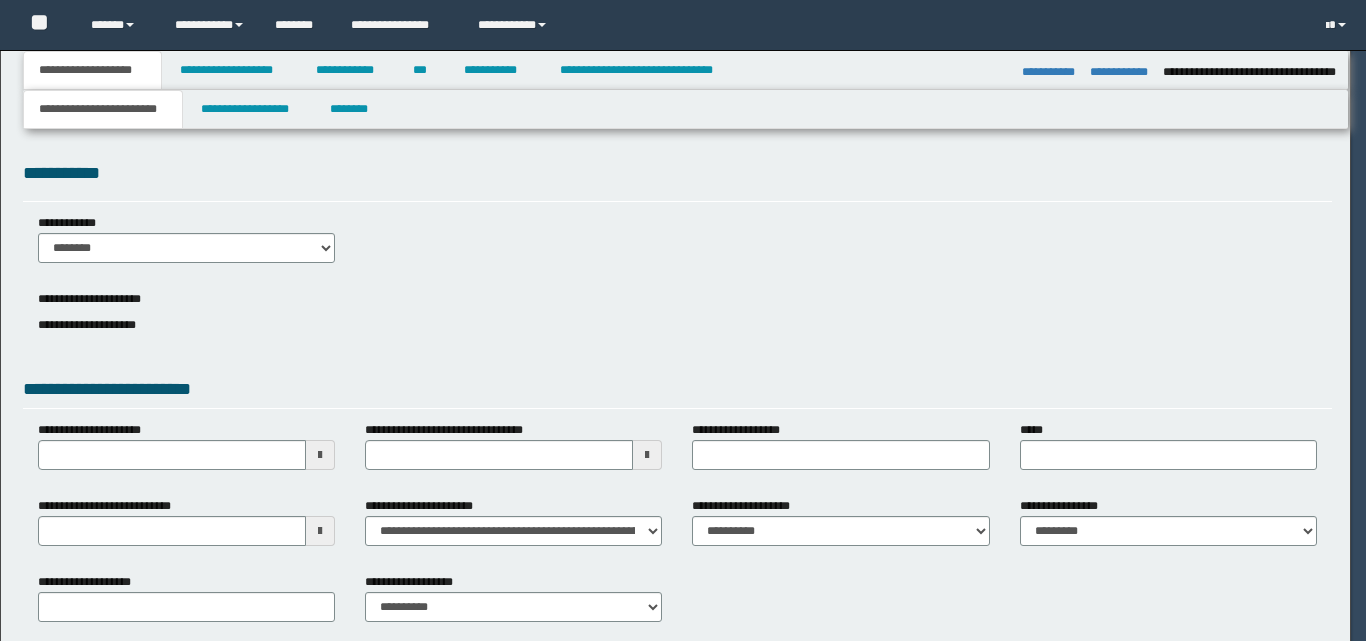 select on "*" 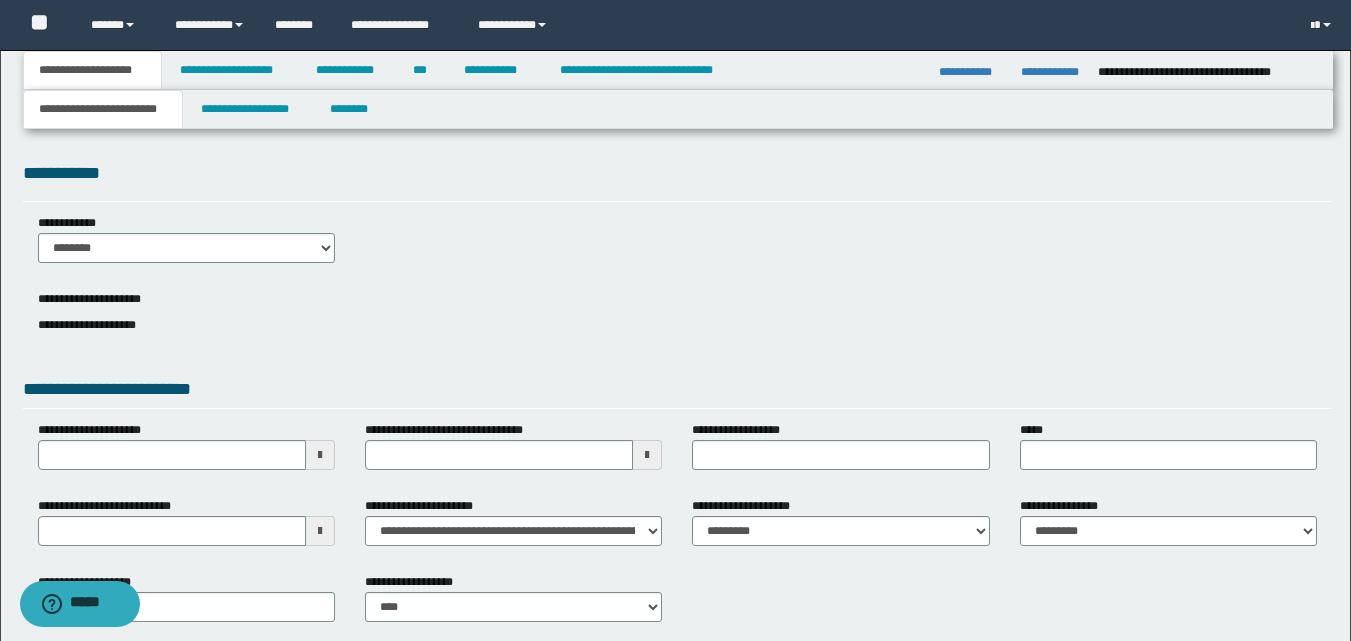 scroll, scrollTop: 0, scrollLeft: 0, axis: both 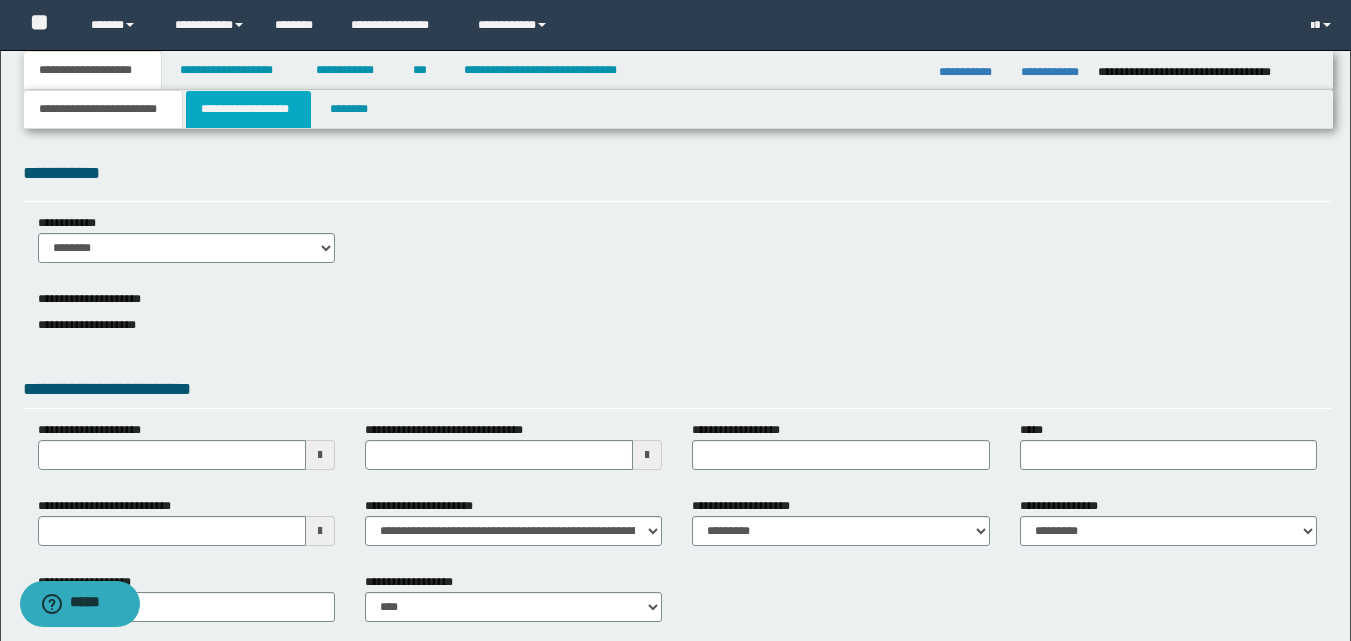 click on "**********" at bounding box center [248, 109] 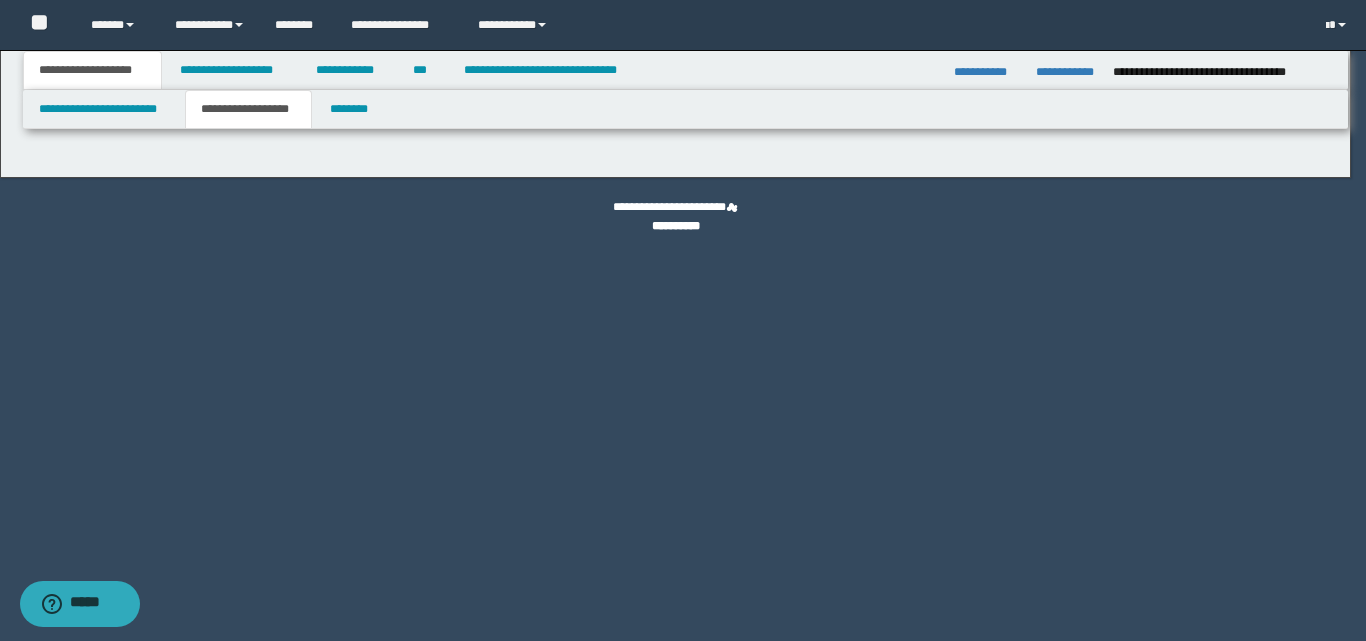 type on "**********" 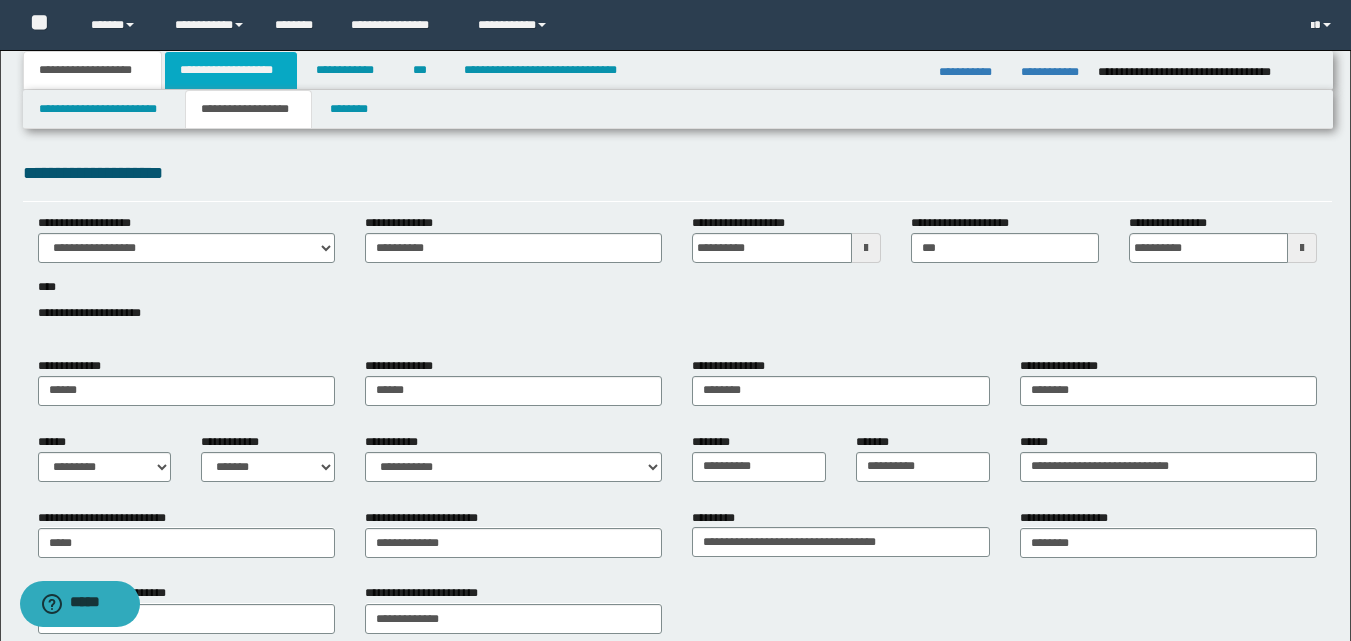 click on "**********" at bounding box center [231, 70] 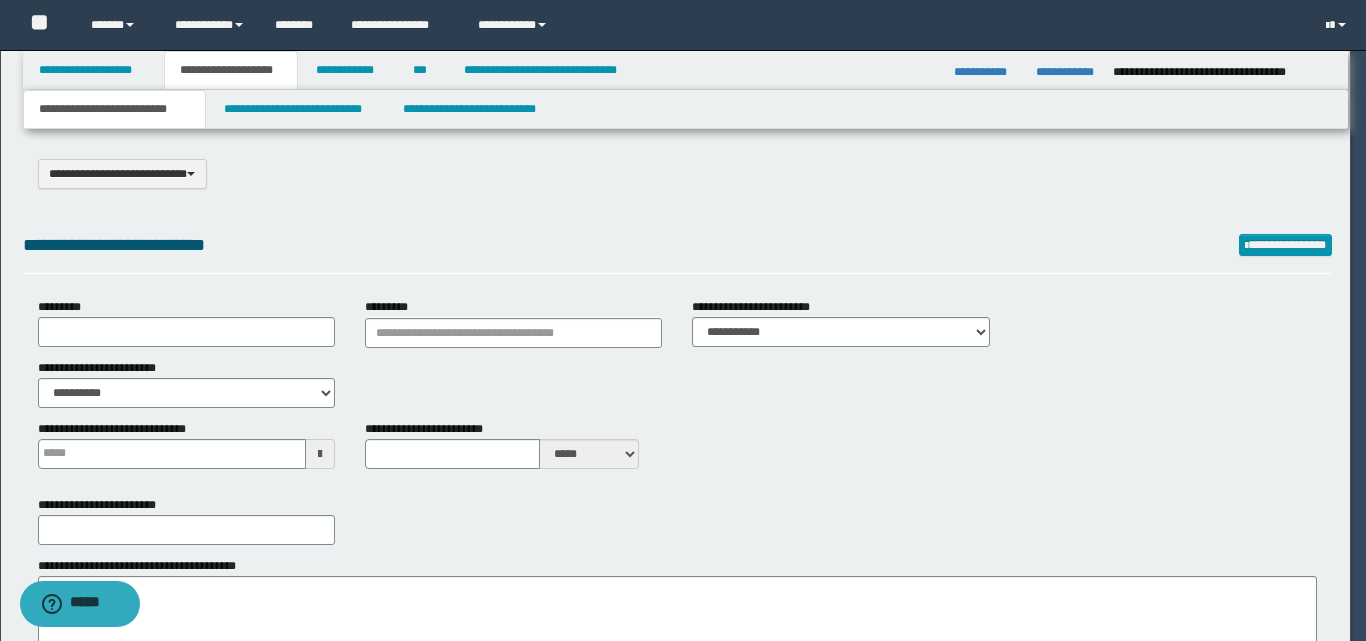 type on "********" 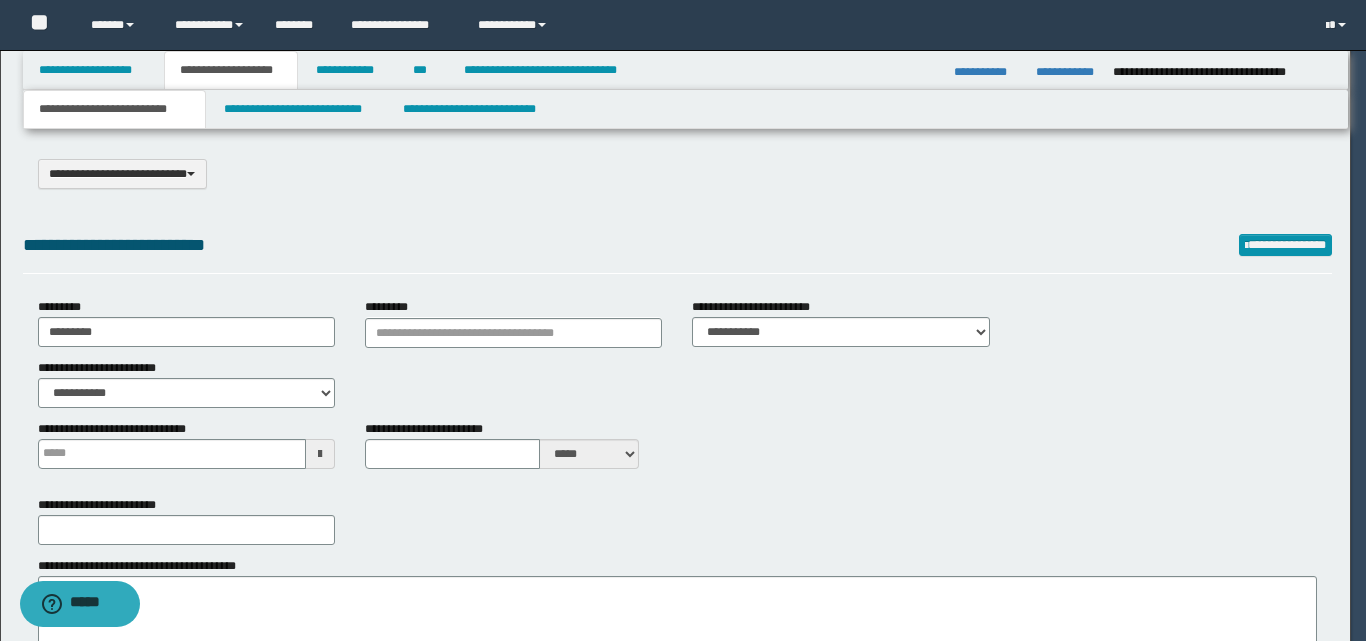 type on "**********" 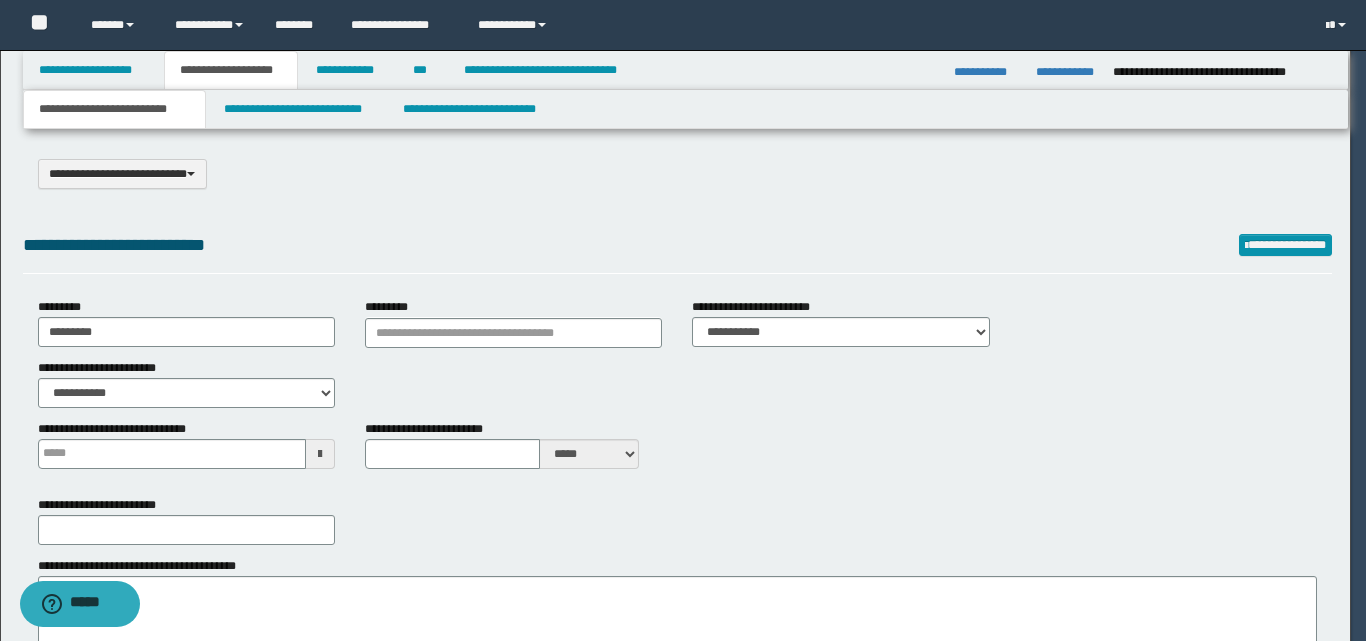 type on "***" 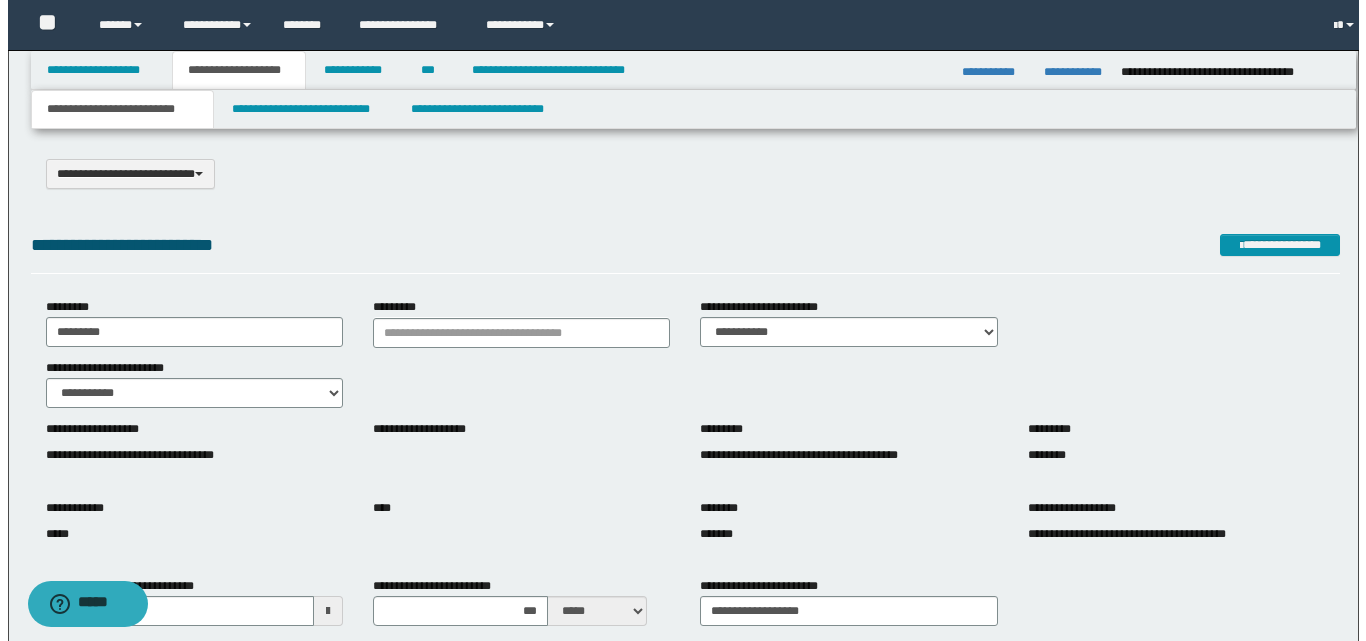scroll, scrollTop: 0, scrollLeft: 0, axis: both 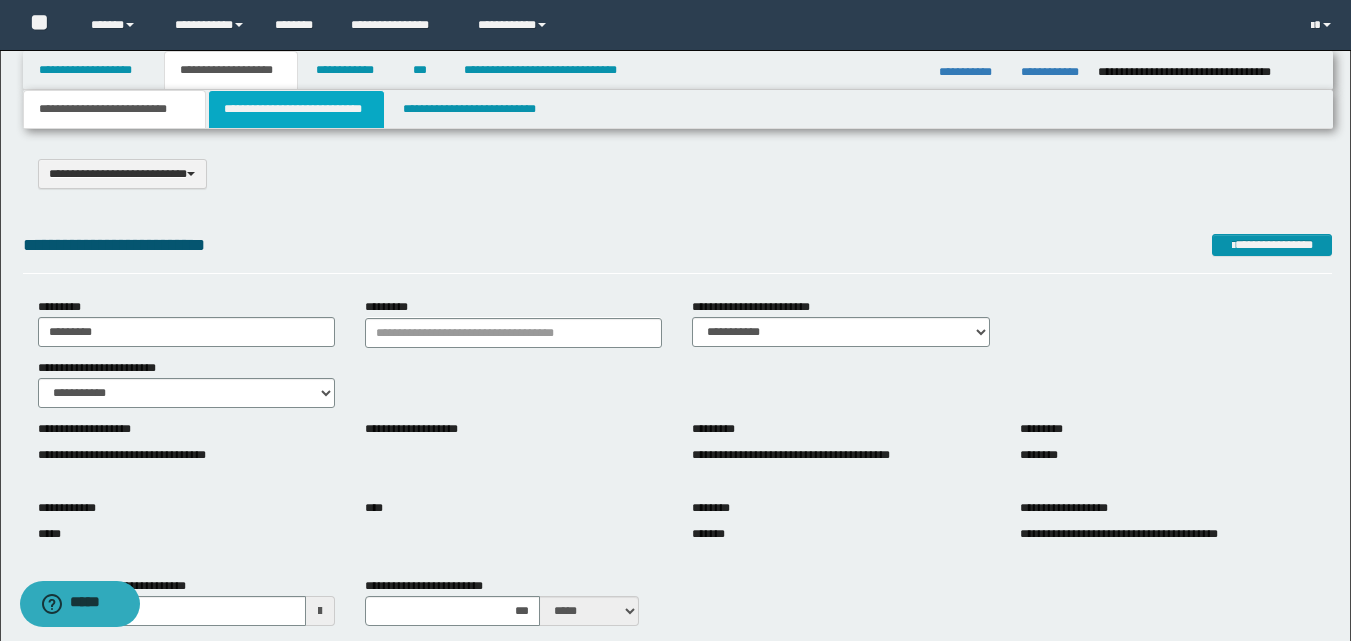 click on "**********" at bounding box center (296, 109) 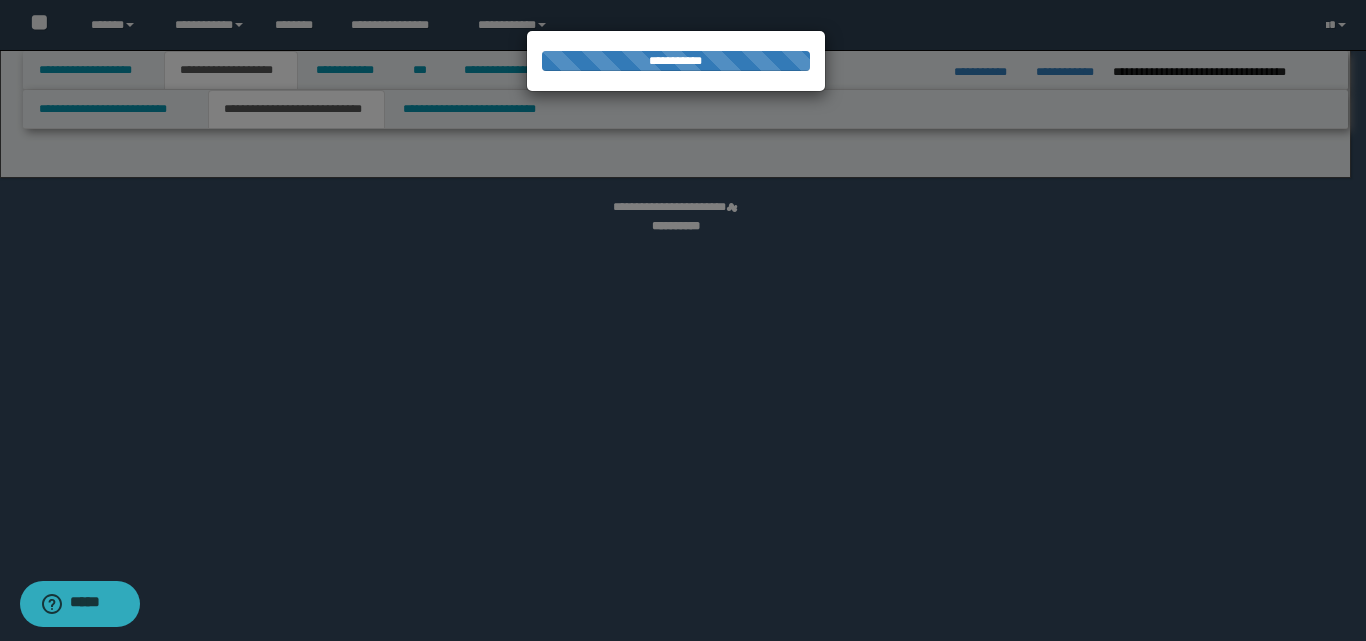 select on "*" 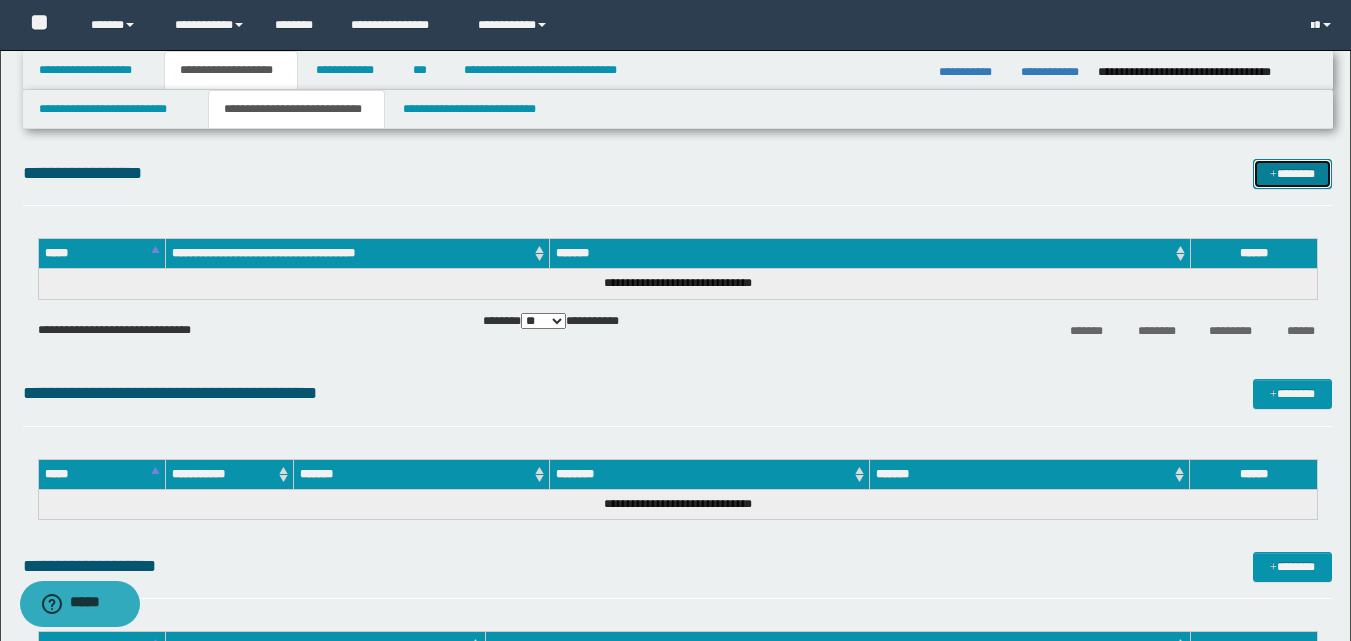 click on "*******" at bounding box center [1292, 174] 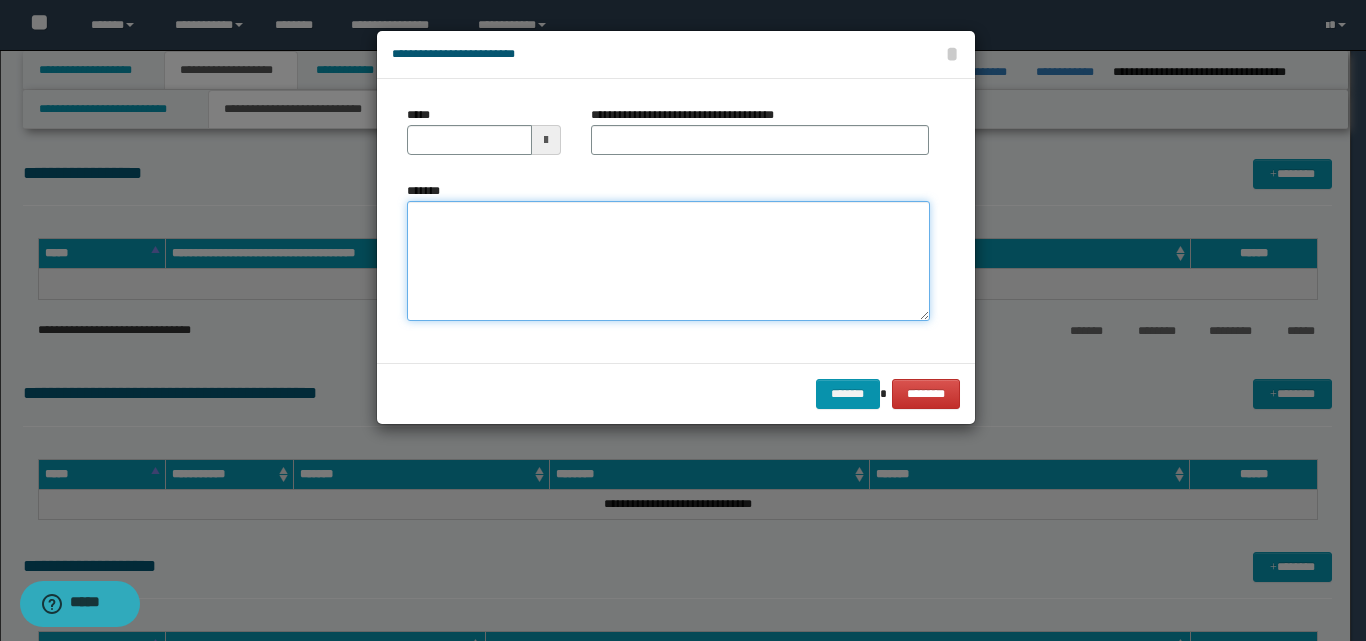 paste on "**********" 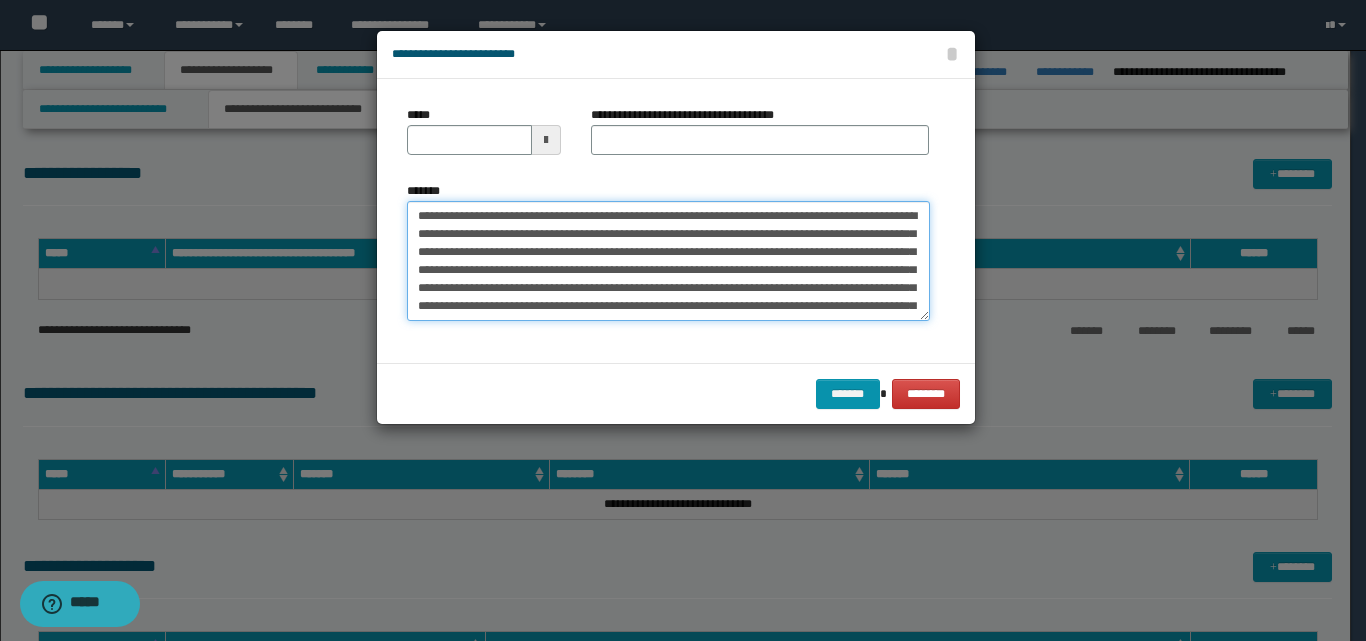 scroll, scrollTop: 551, scrollLeft: 0, axis: vertical 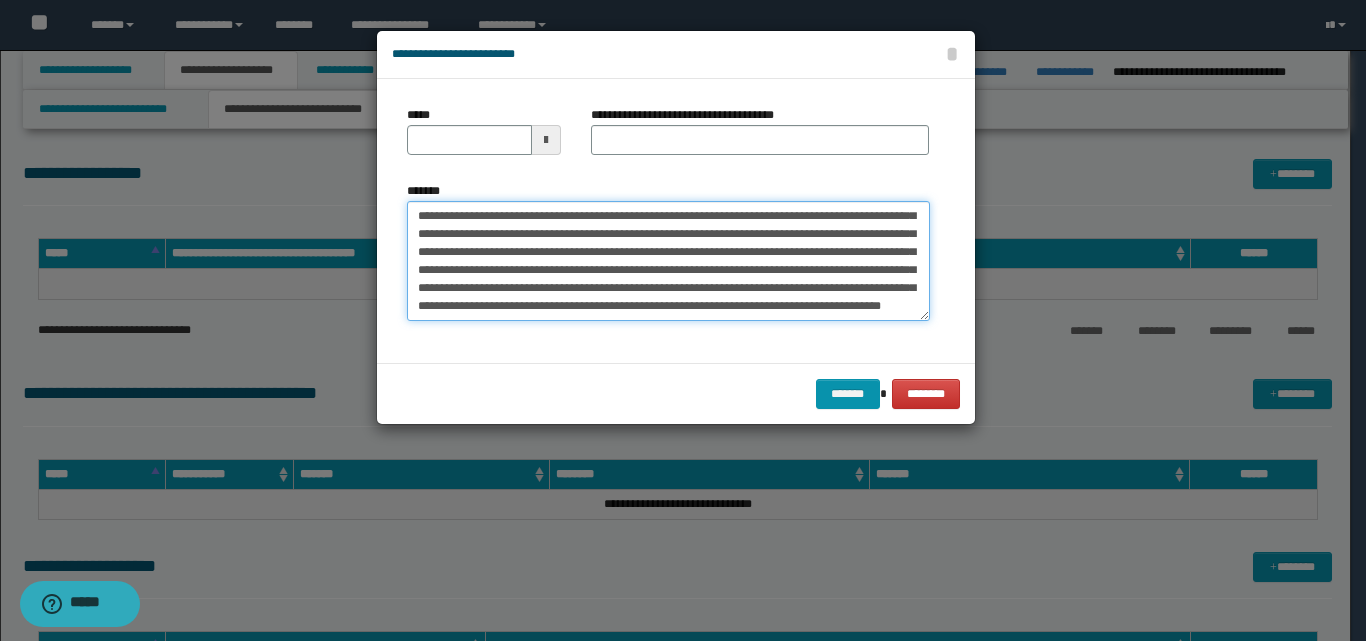 type 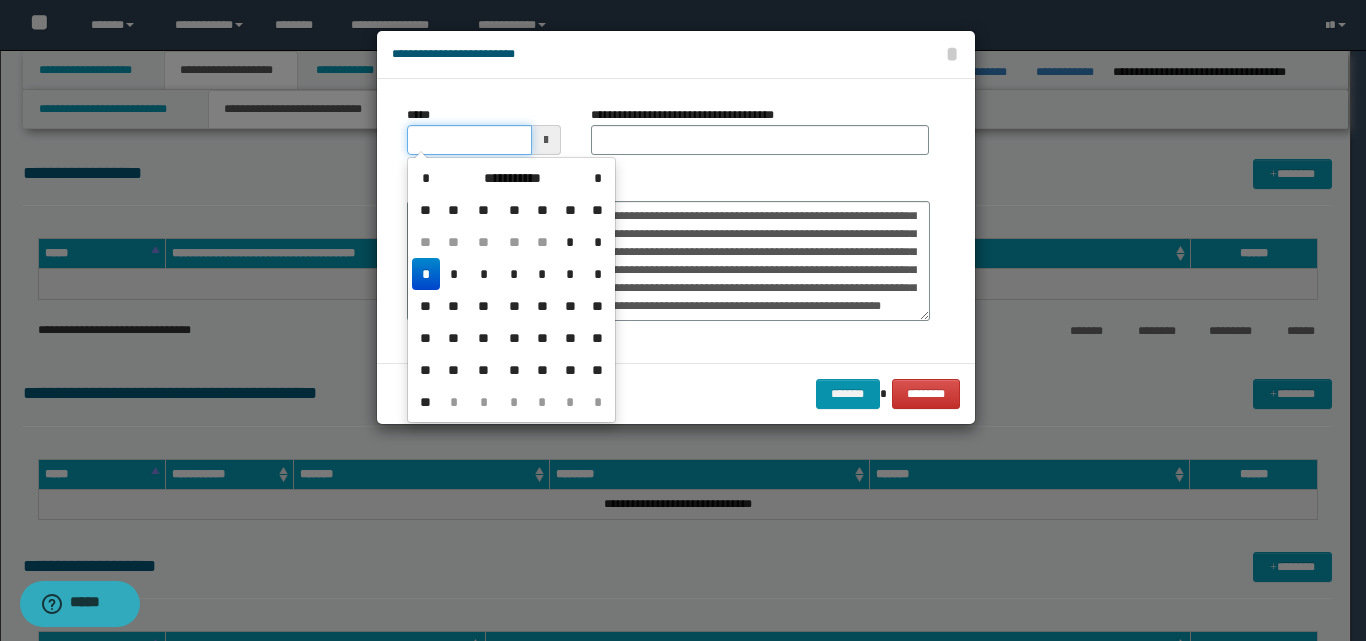 click on "*****" at bounding box center (469, 140) 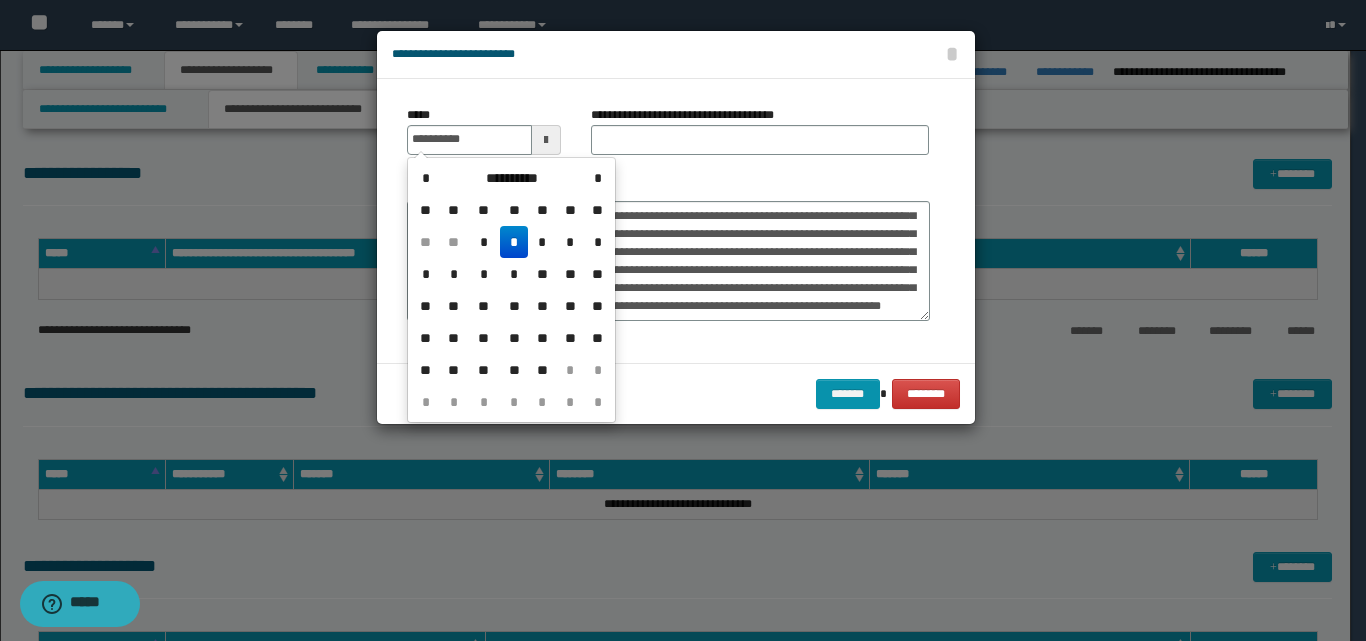 click on "*" at bounding box center (514, 242) 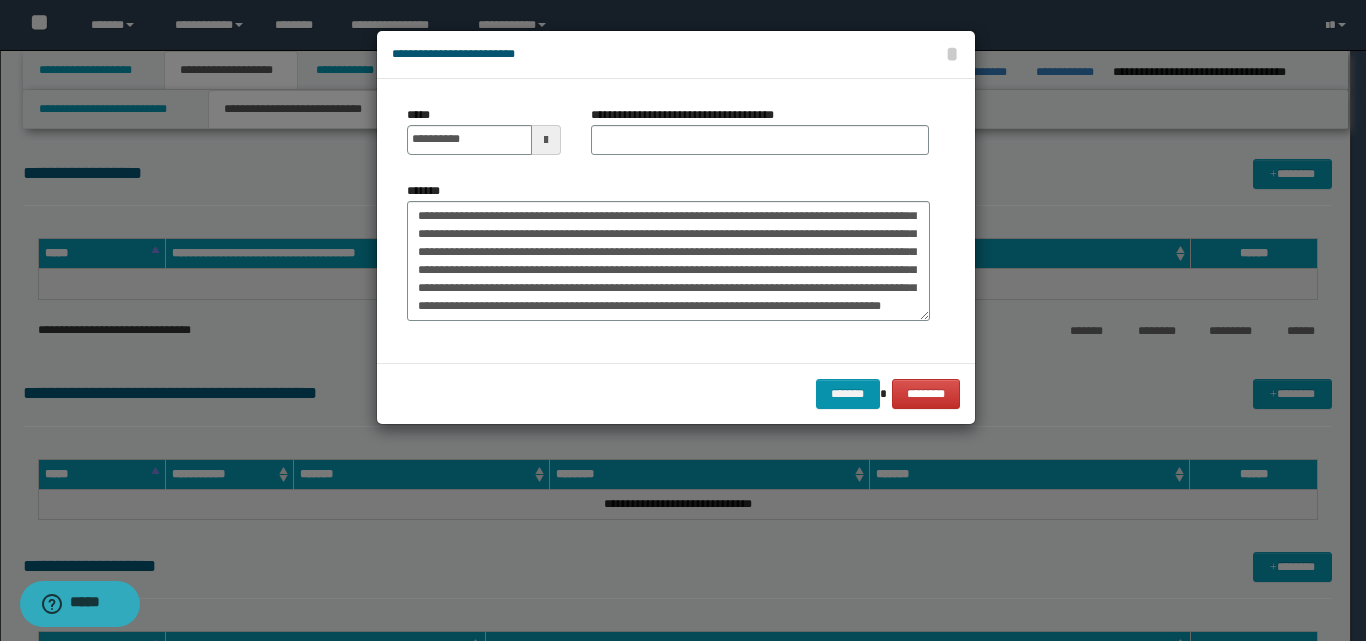click on "**********" at bounding box center [760, 138] 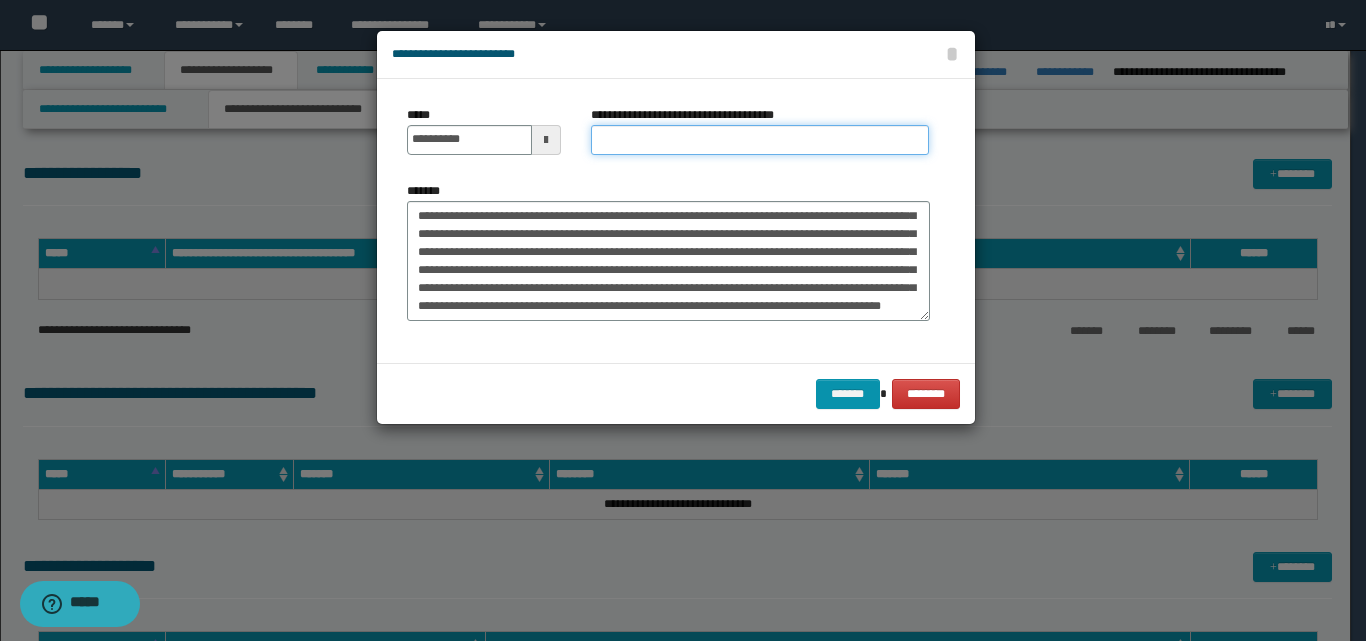 click on "**********" at bounding box center (760, 140) 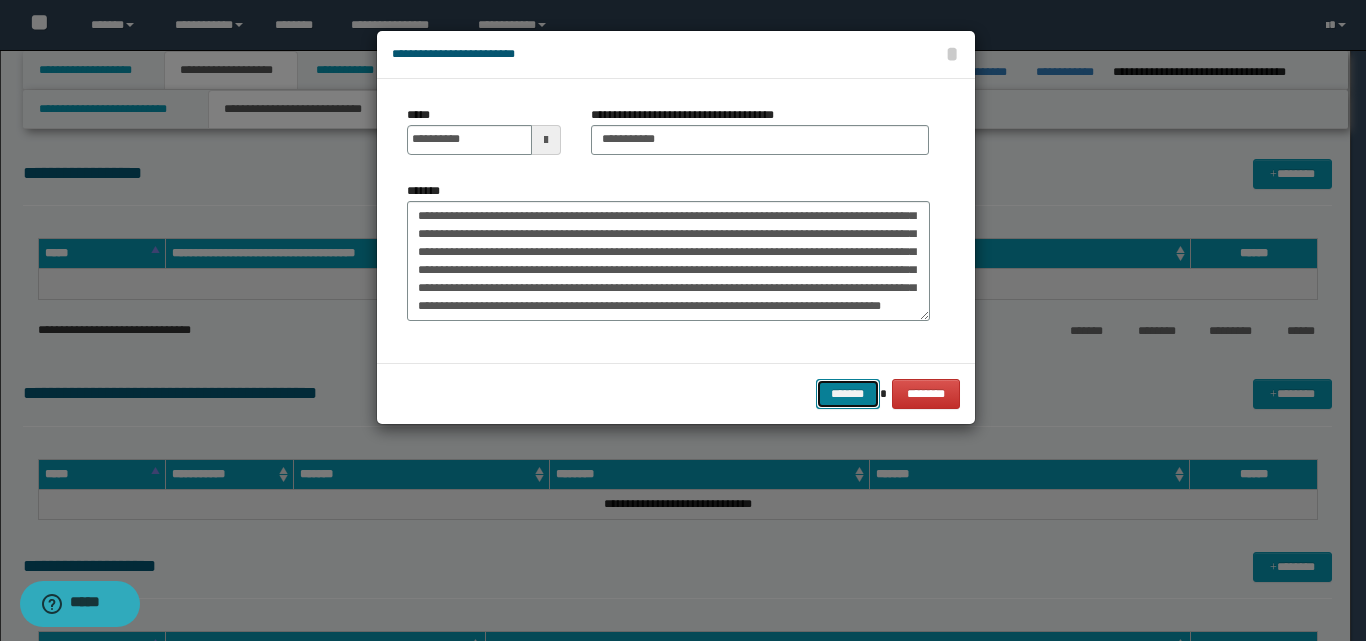 click on "*******" at bounding box center [848, 394] 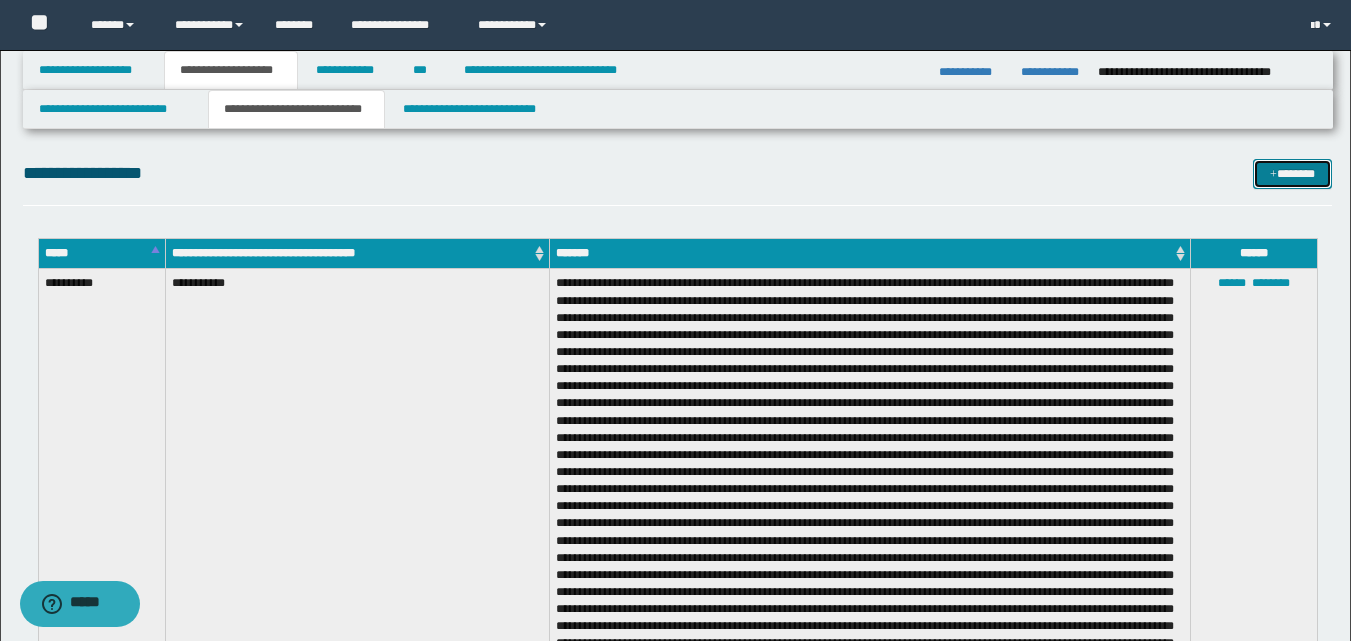 click on "*******" at bounding box center [1292, 174] 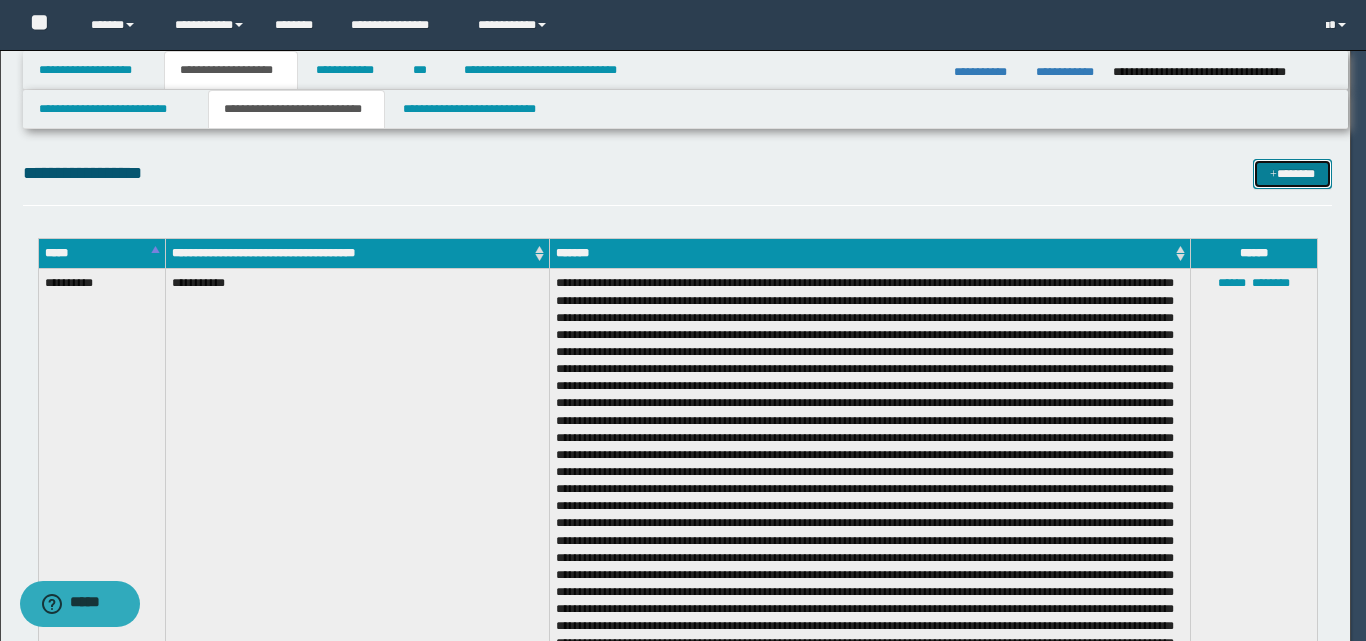 scroll, scrollTop: 0, scrollLeft: 0, axis: both 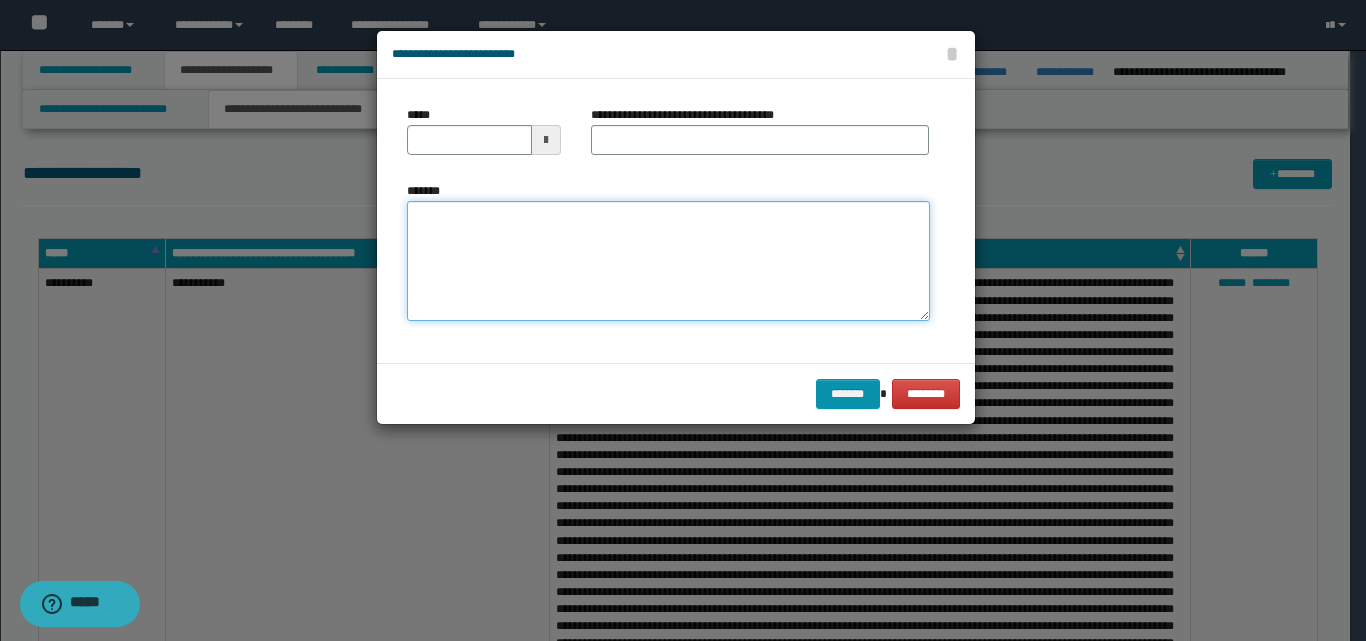 paste on "**********" 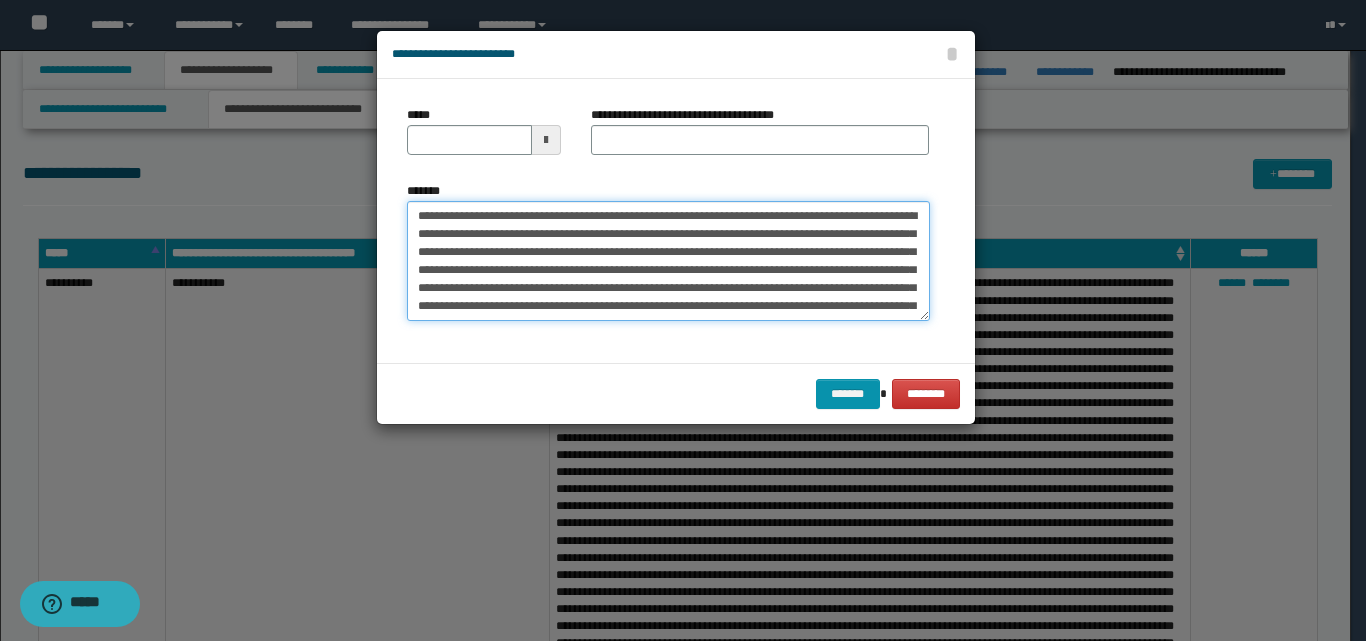 scroll, scrollTop: 407, scrollLeft: 0, axis: vertical 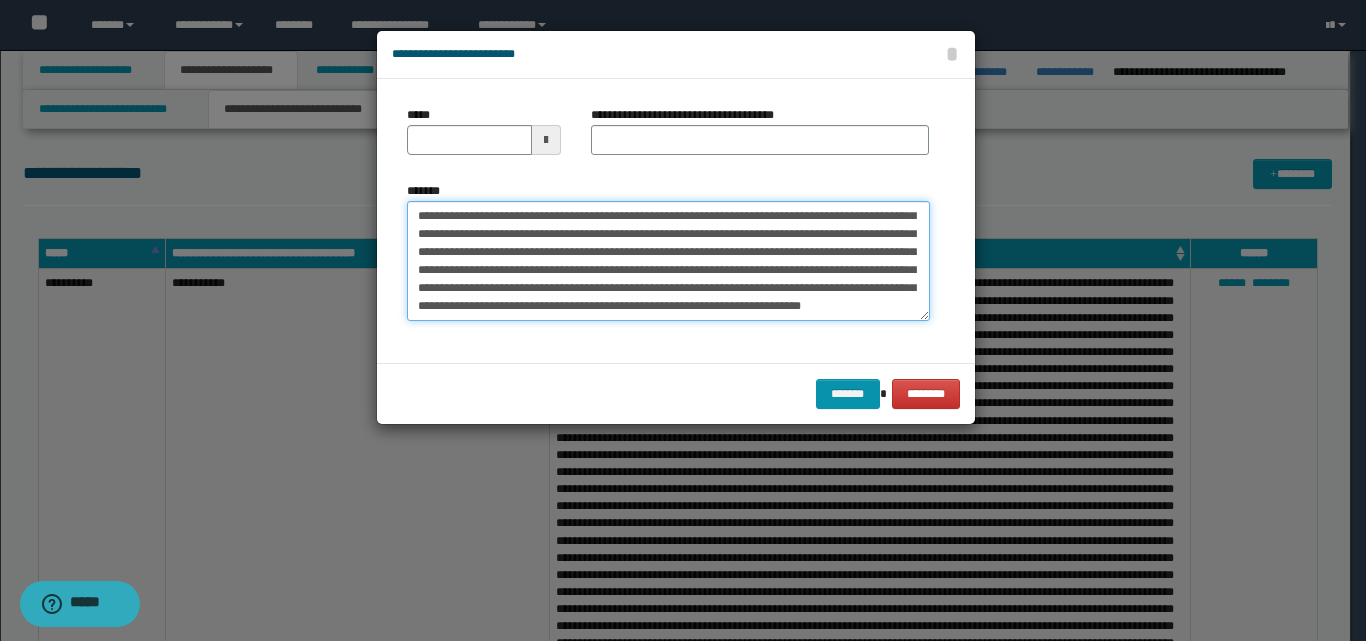 type 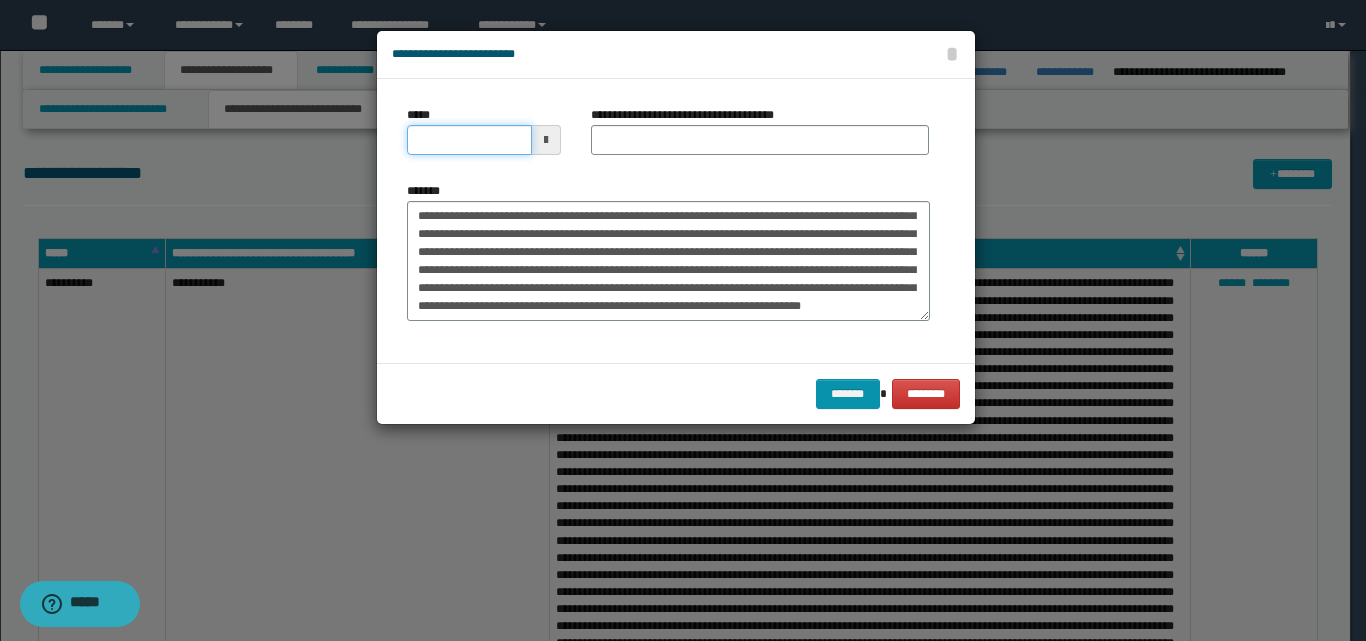 click on "*****" at bounding box center (469, 140) 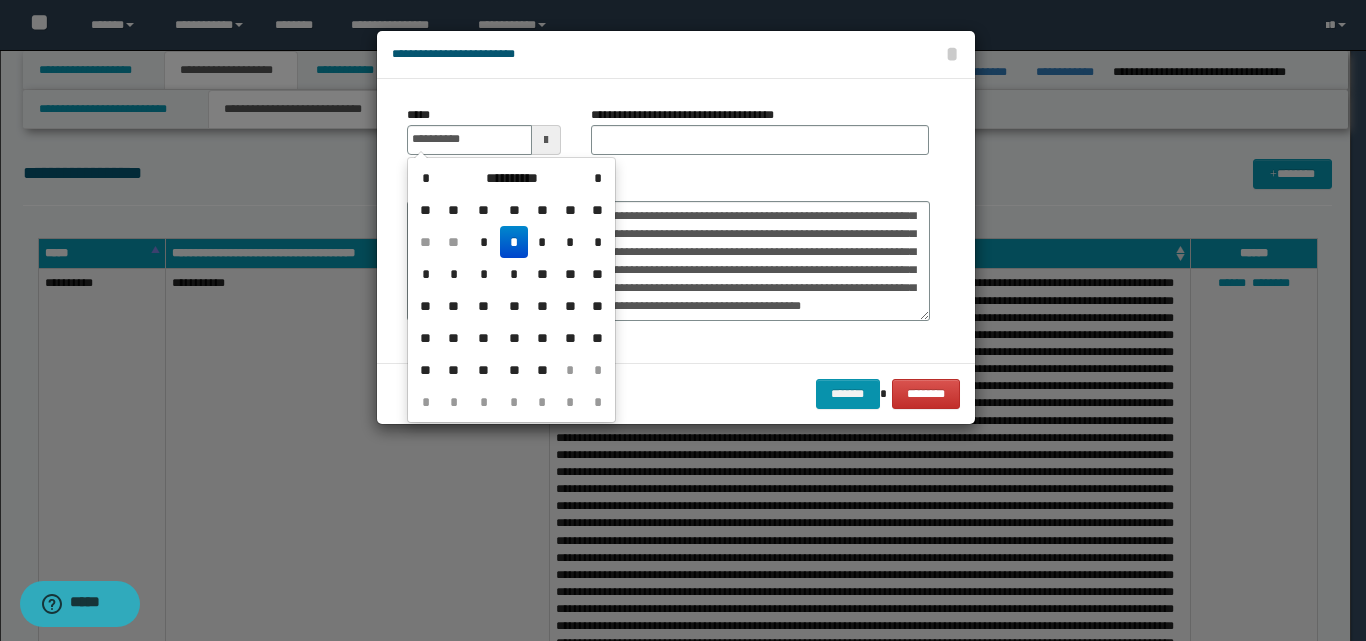click on "*" at bounding box center (514, 242) 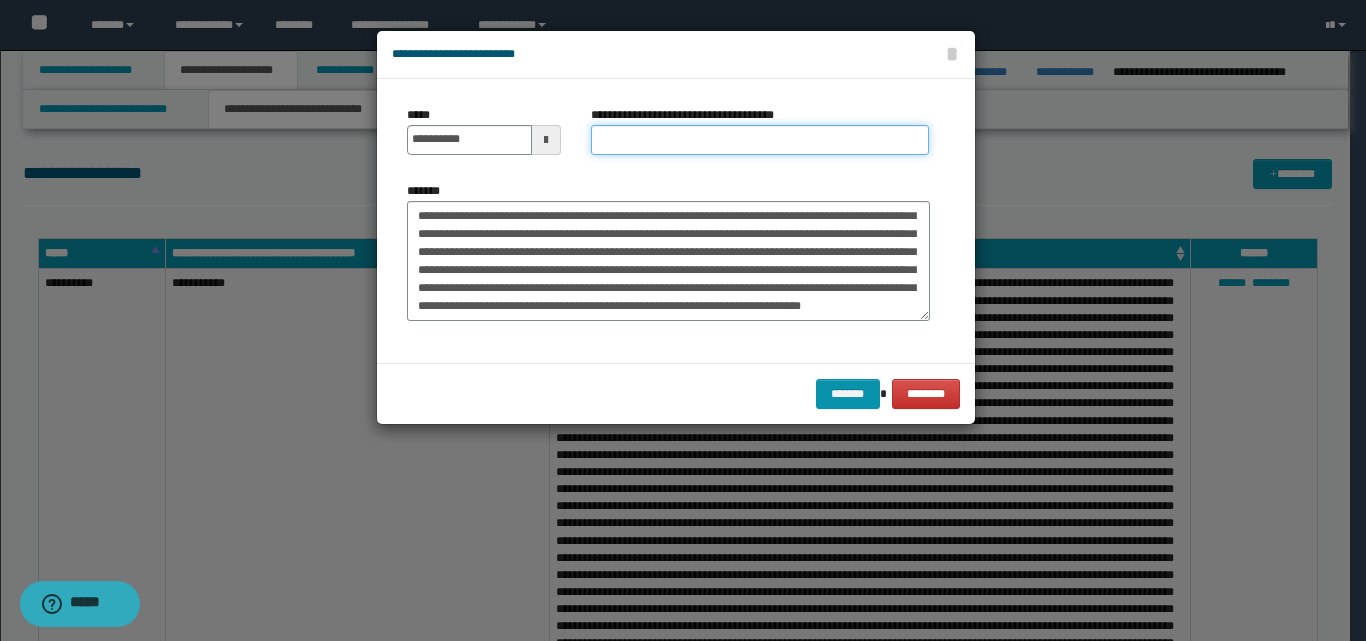 click on "**********" at bounding box center (760, 140) 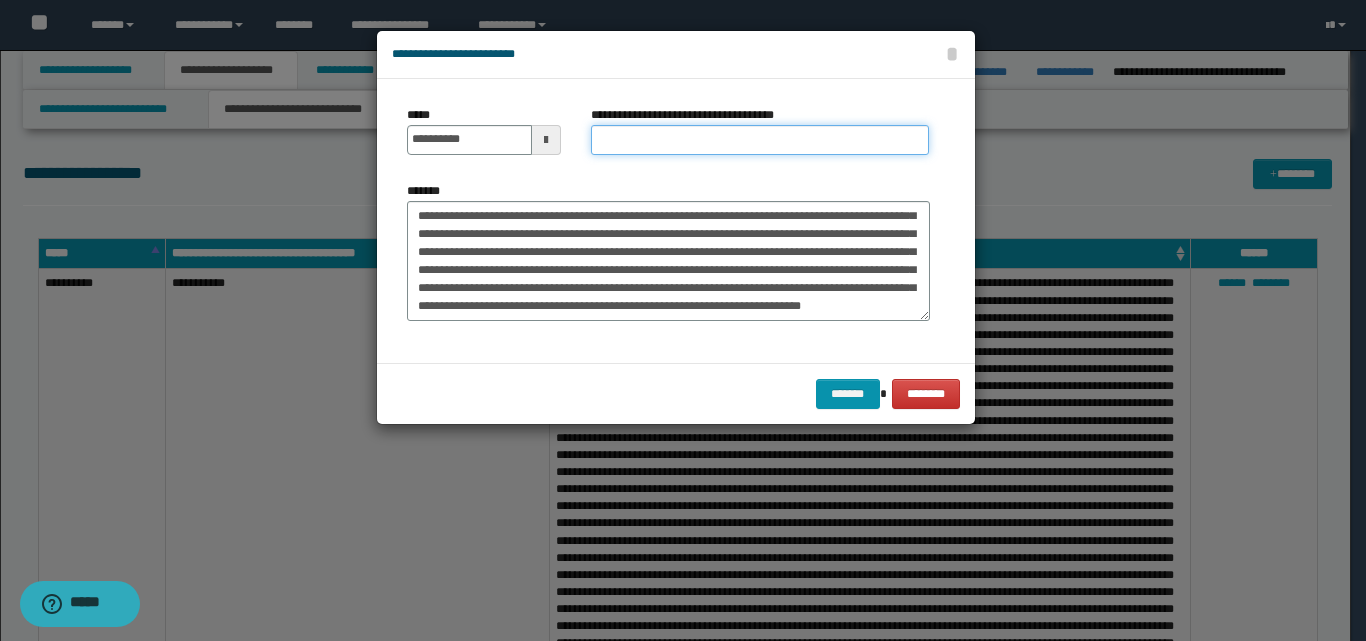 type on "**********" 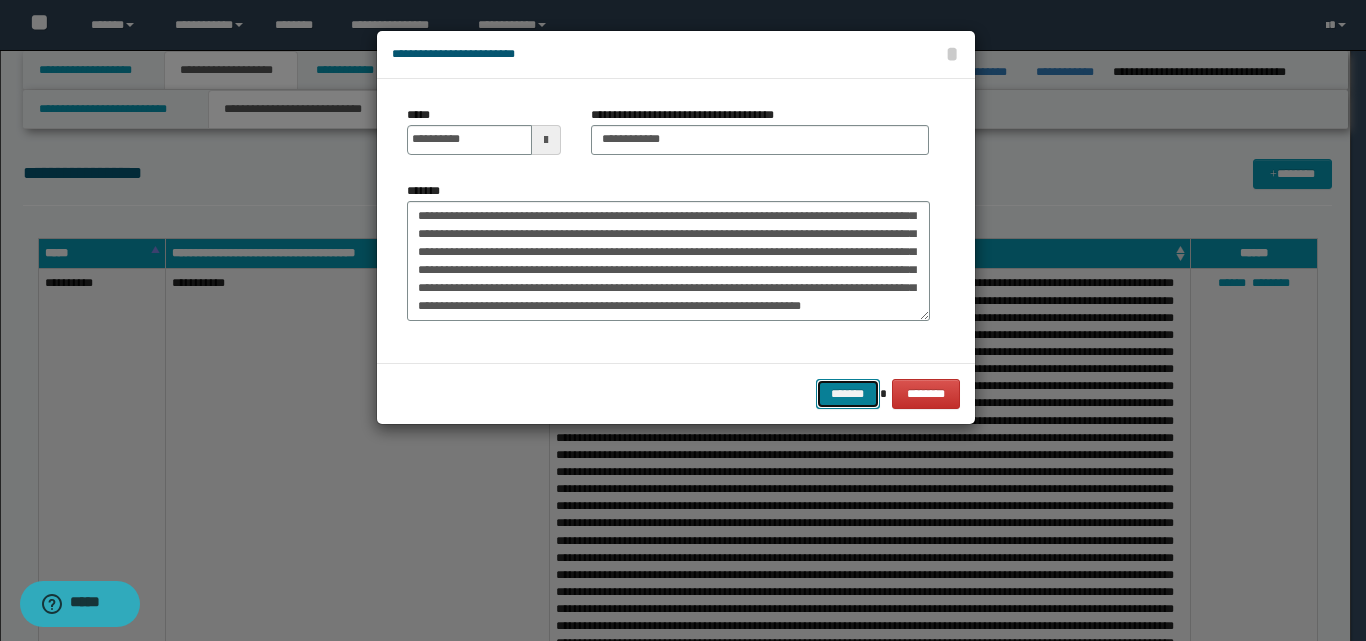 click on "*******" at bounding box center [848, 394] 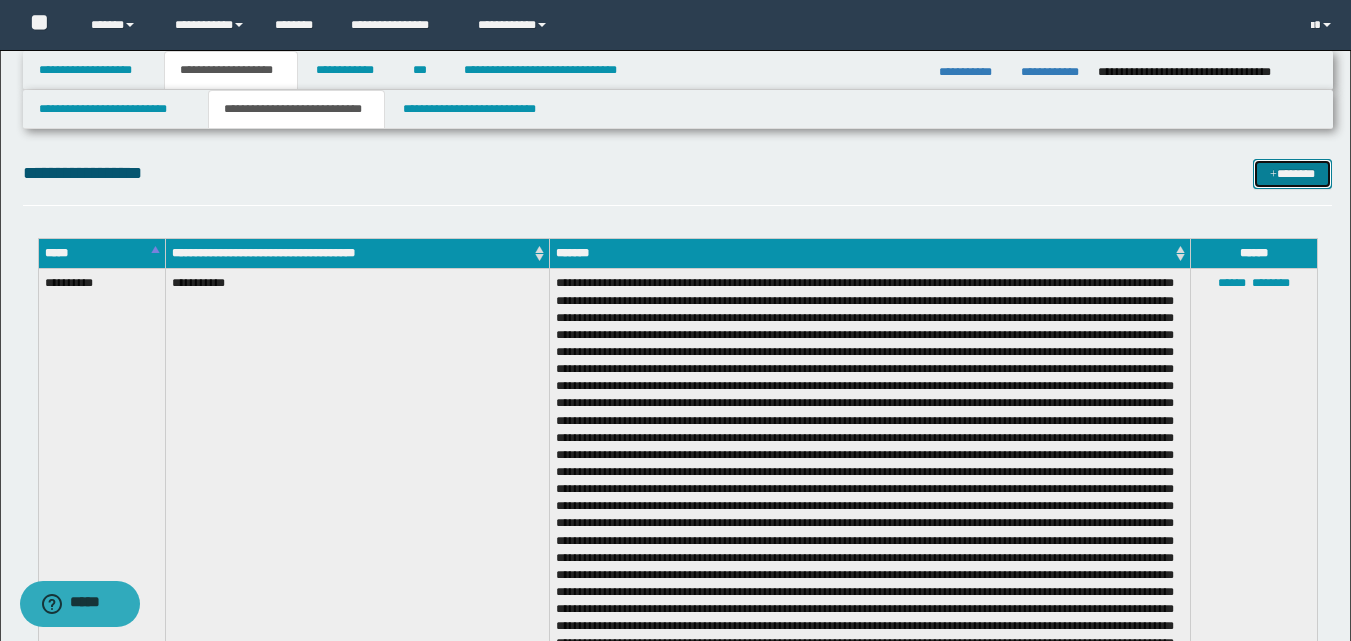 click on "*******" at bounding box center (1292, 174) 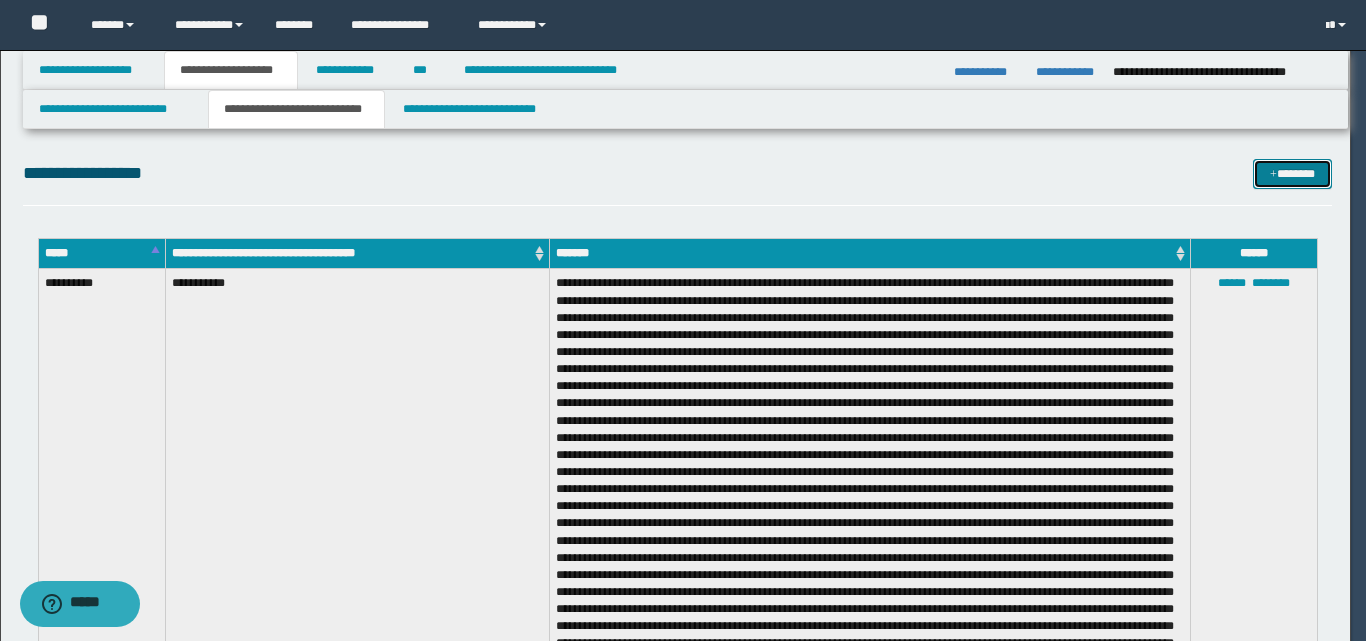 scroll, scrollTop: 0, scrollLeft: 0, axis: both 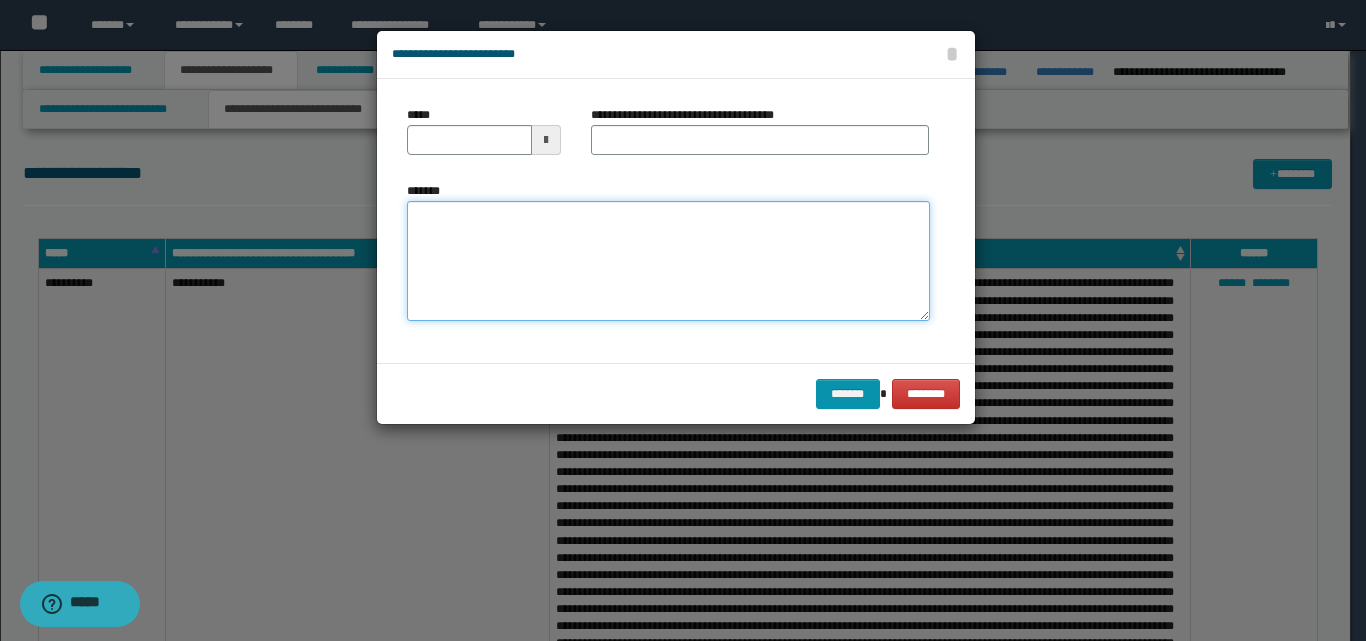 paste on "**********" 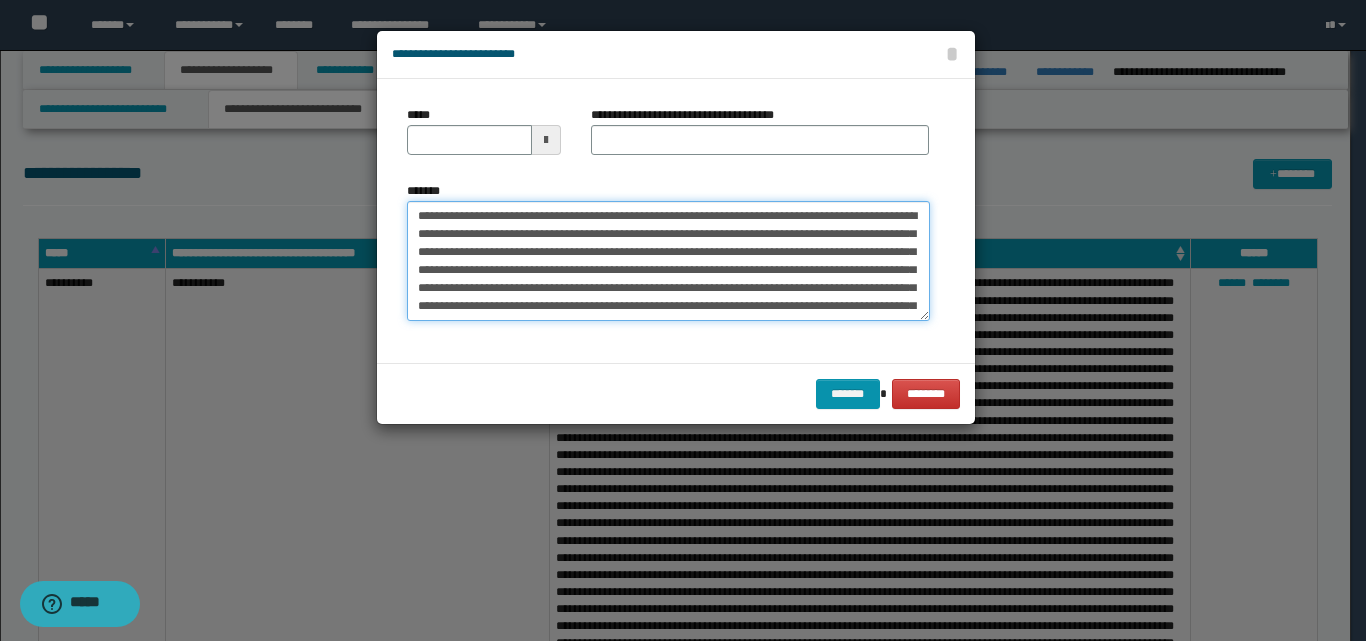 scroll, scrollTop: 371, scrollLeft: 0, axis: vertical 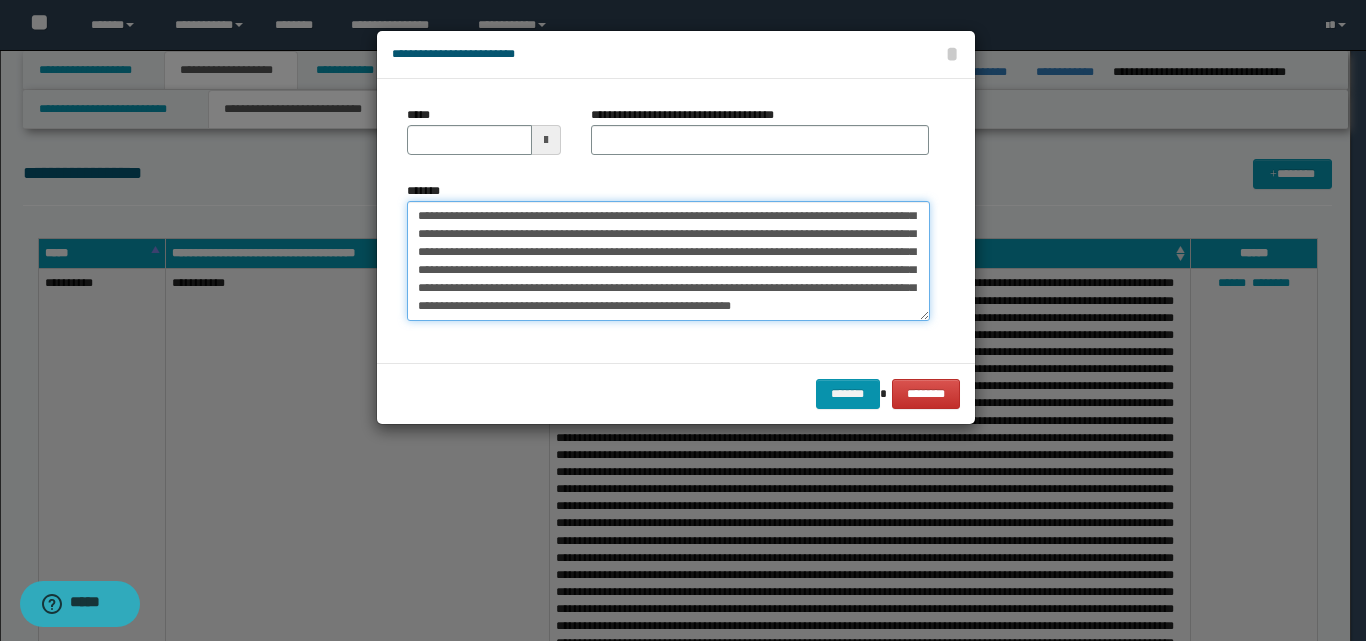 type on "**********" 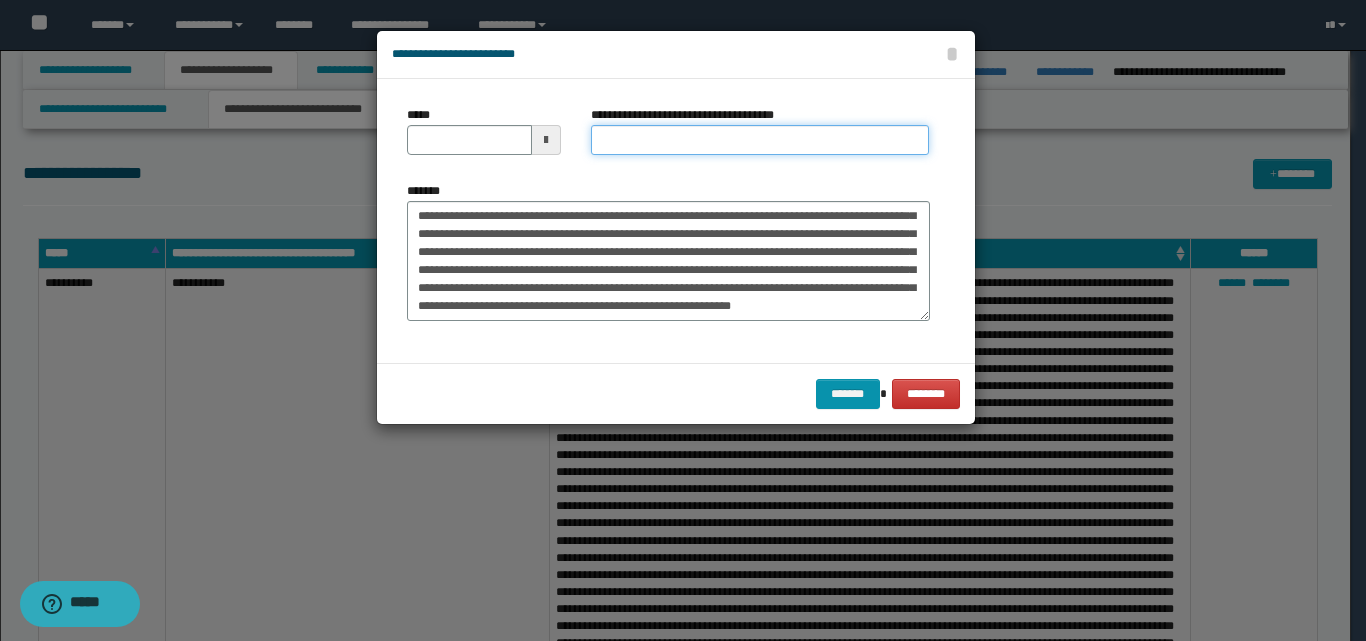 click on "**********" at bounding box center [760, 140] 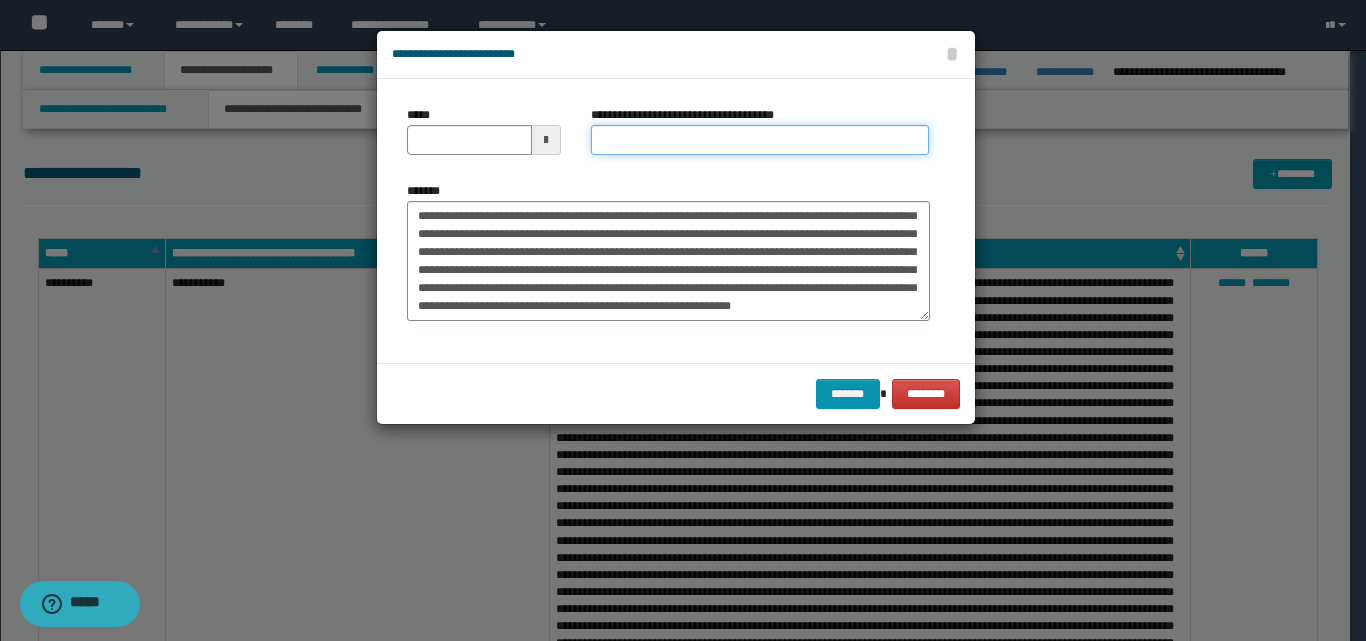type on "**********" 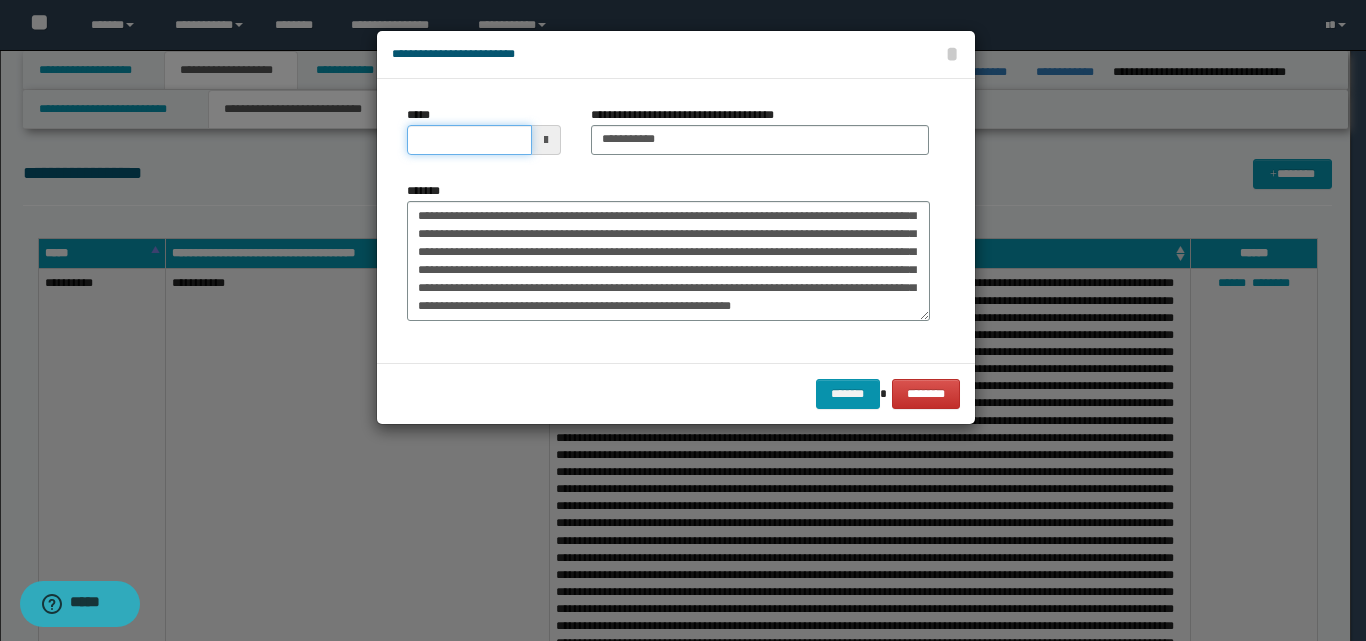 click on "*****" at bounding box center (469, 140) 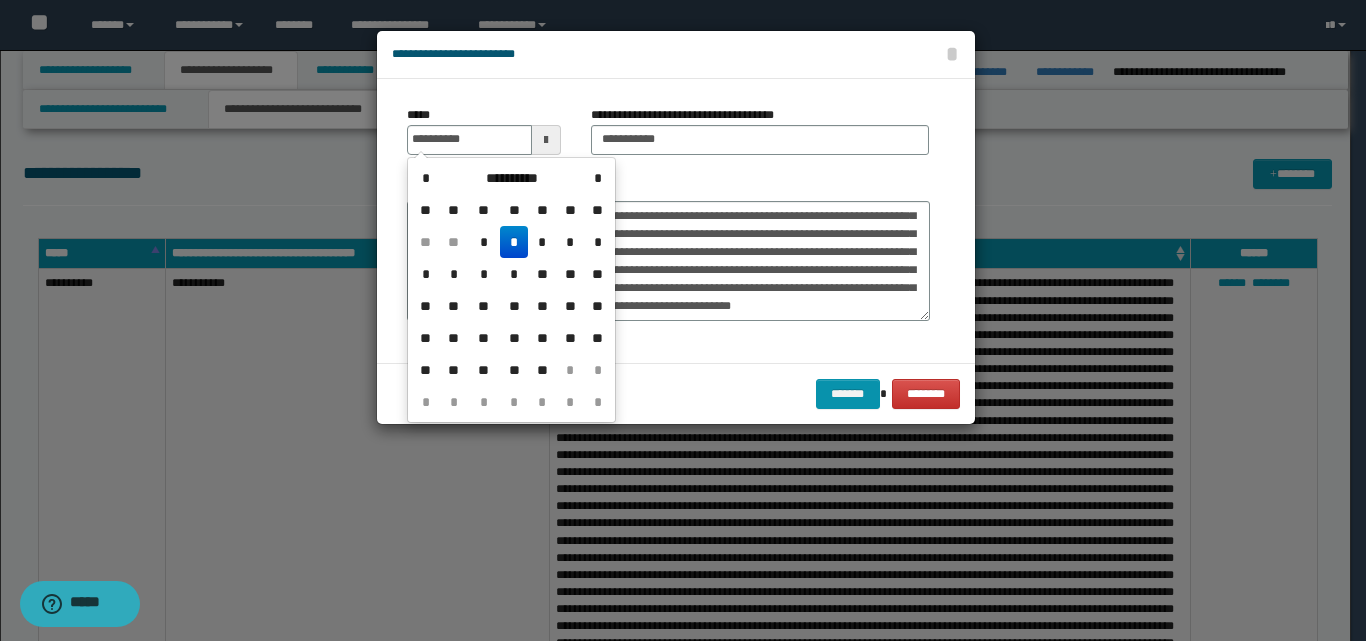 click on "*" at bounding box center [514, 242] 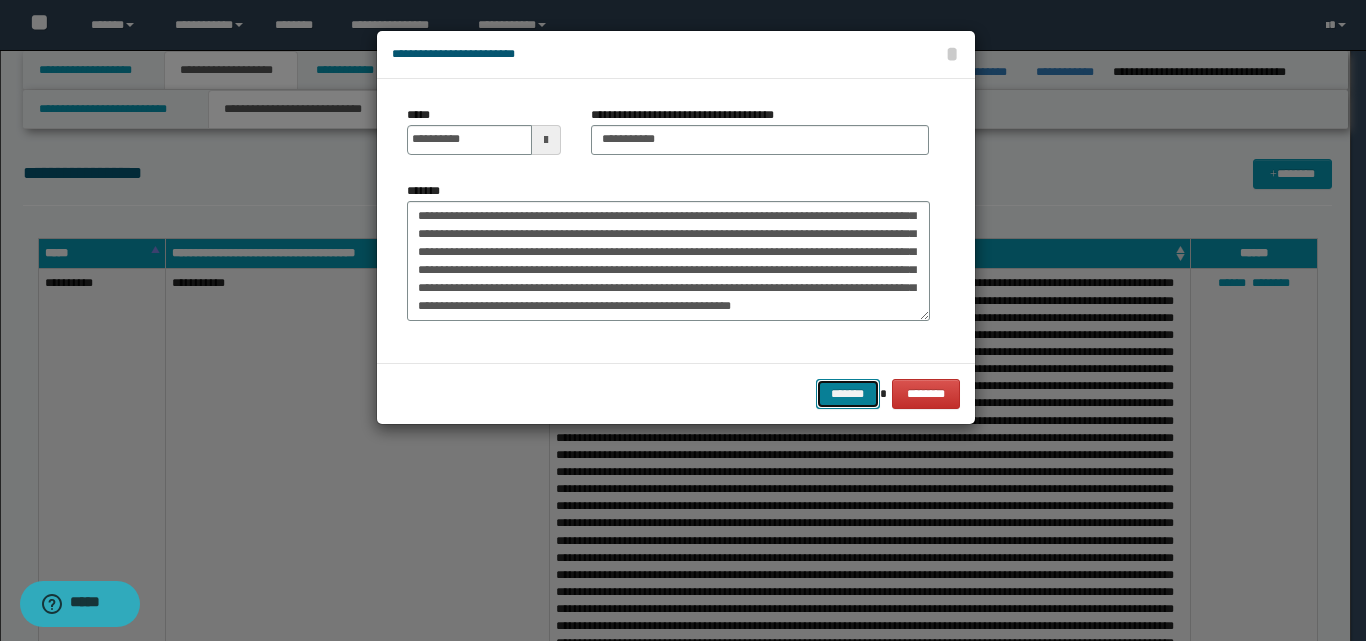 click on "*******" at bounding box center (848, 394) 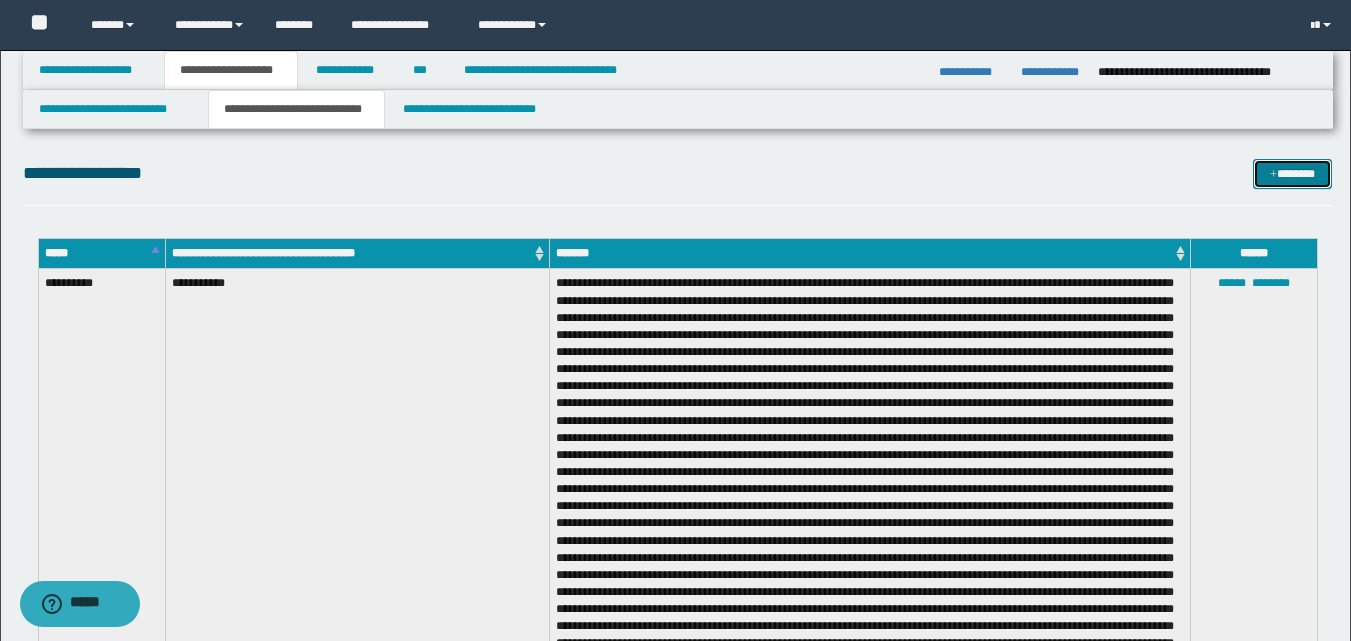 click on "*******" at bounding box center (1292, 174) 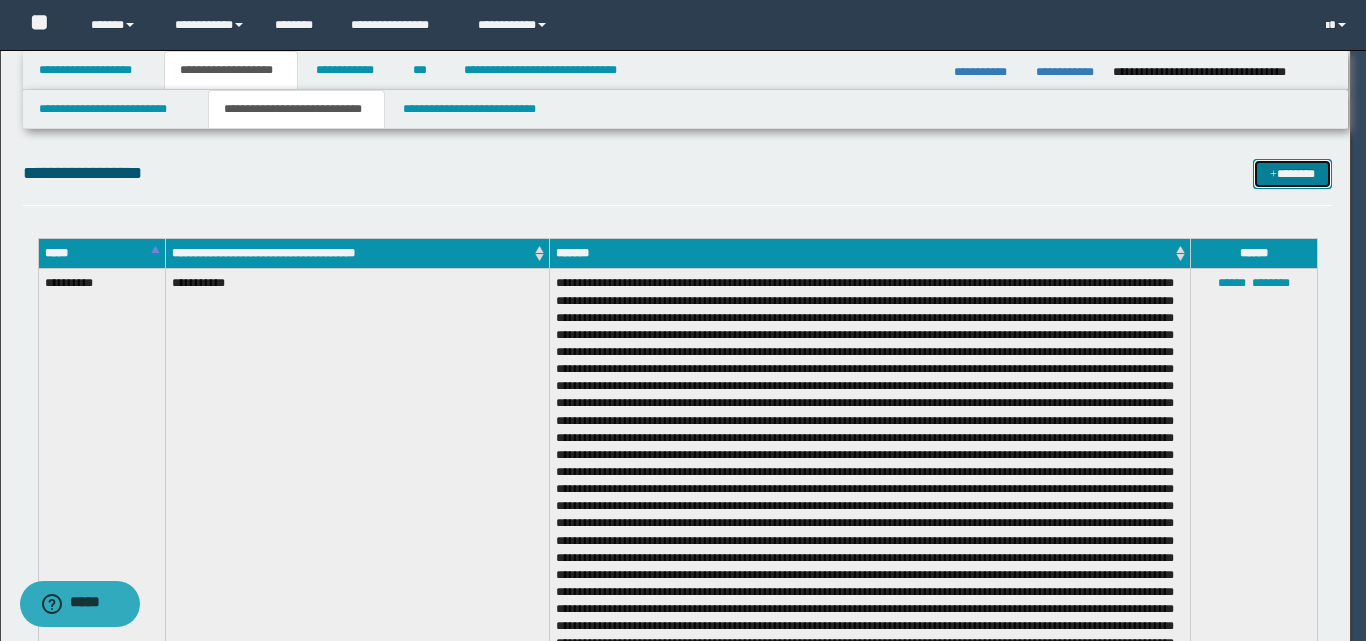 scroll, scrollTop: 0, scrollLeft: 0, axis: both 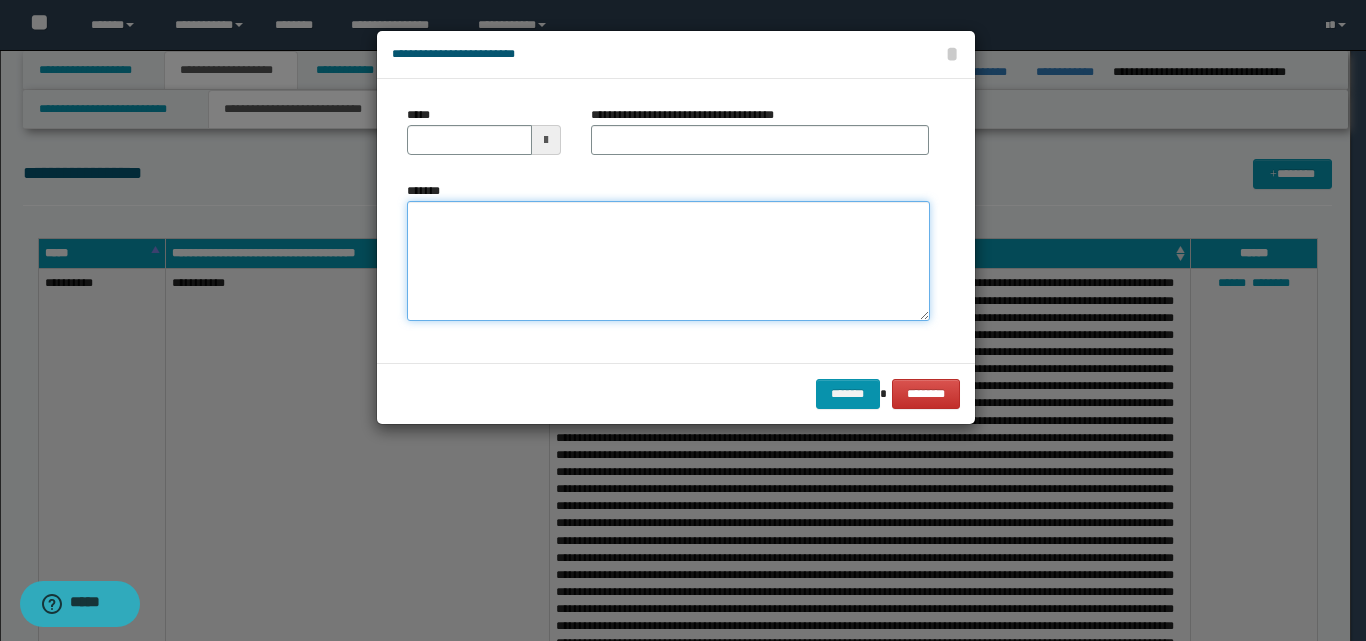 paste on "**********" 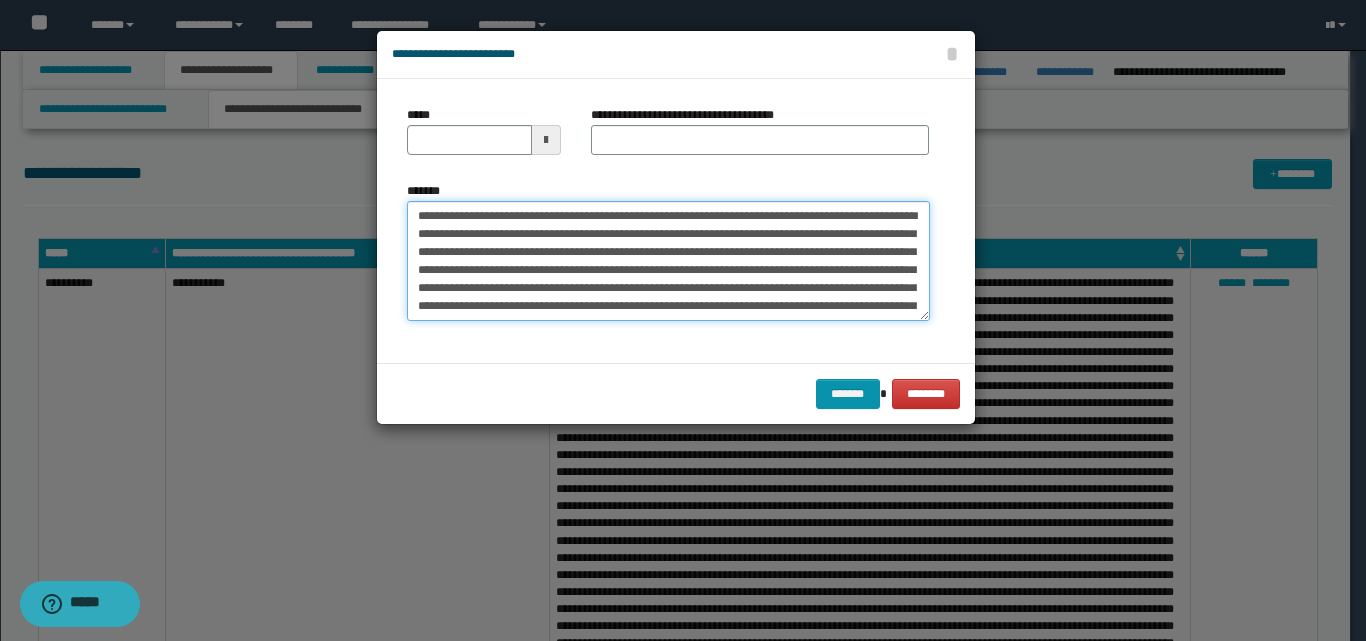 scroll, scrollTop: 443, scrollLeft: 0, axis: vertical 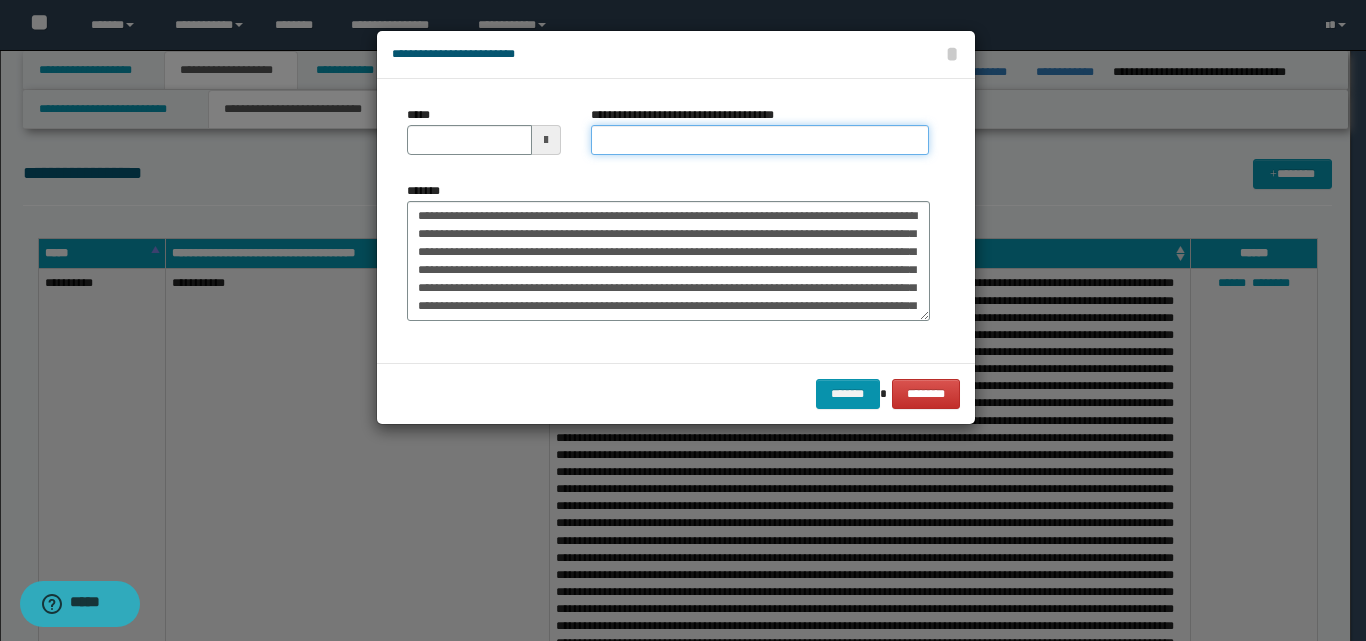 drag, startPoint x: 608, startPoint y: 131, endPoint x: 619, endPoint y: 131, distance: 11 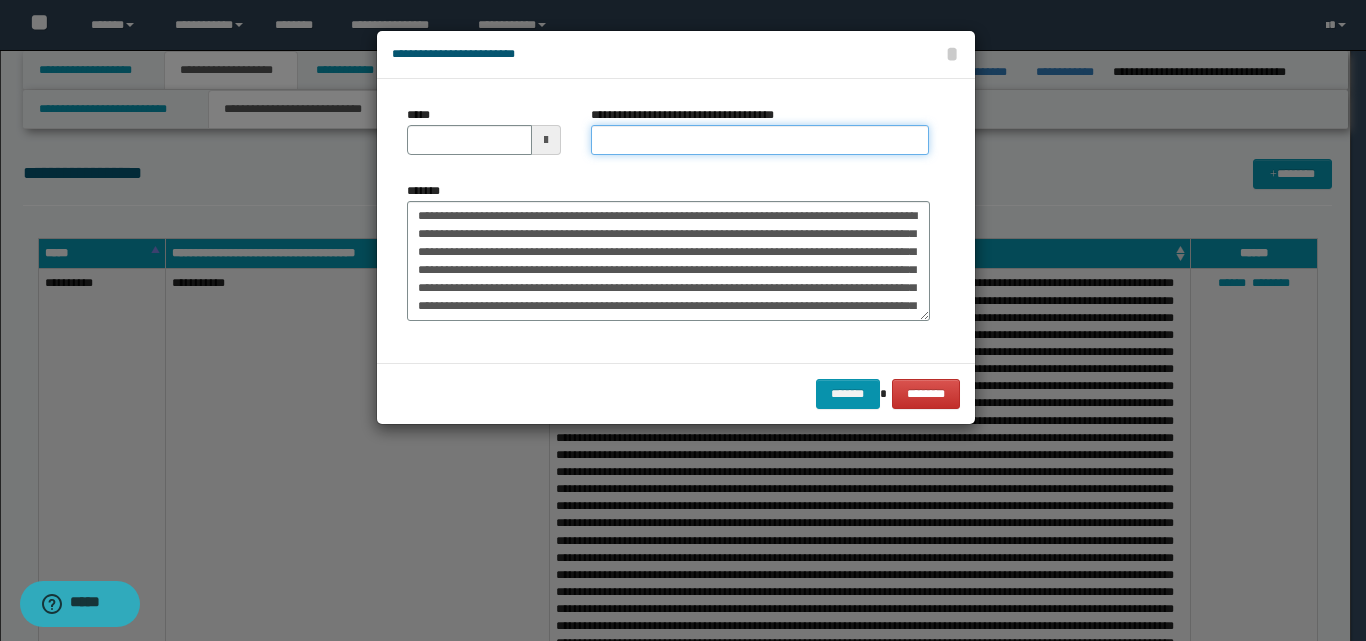 click on "**********" at bounding box center (760, 140) 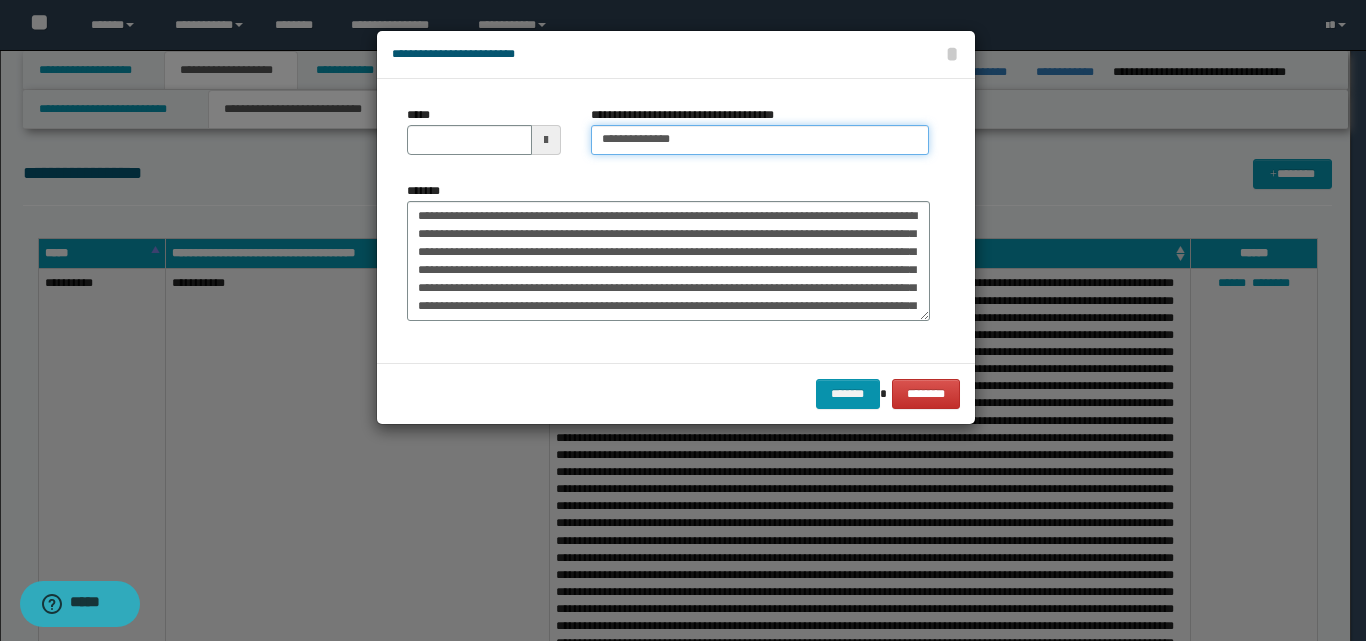 type on "**********" 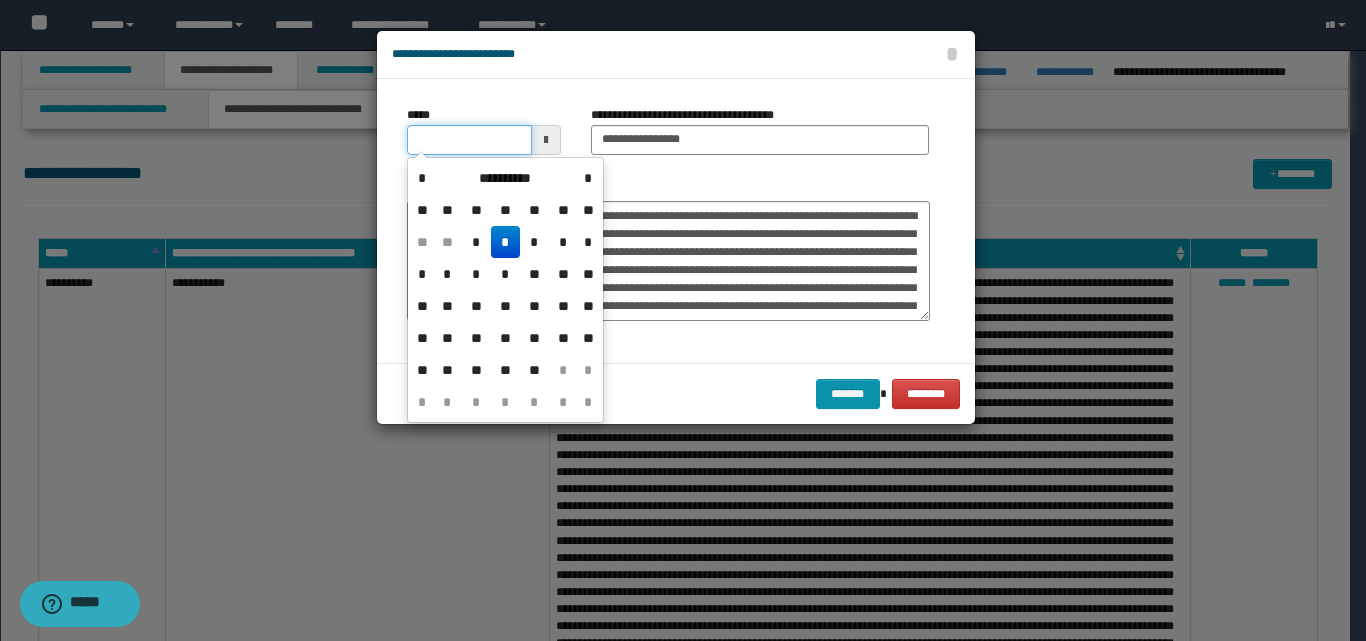 click on "*****" at bounding box center (469, 140) 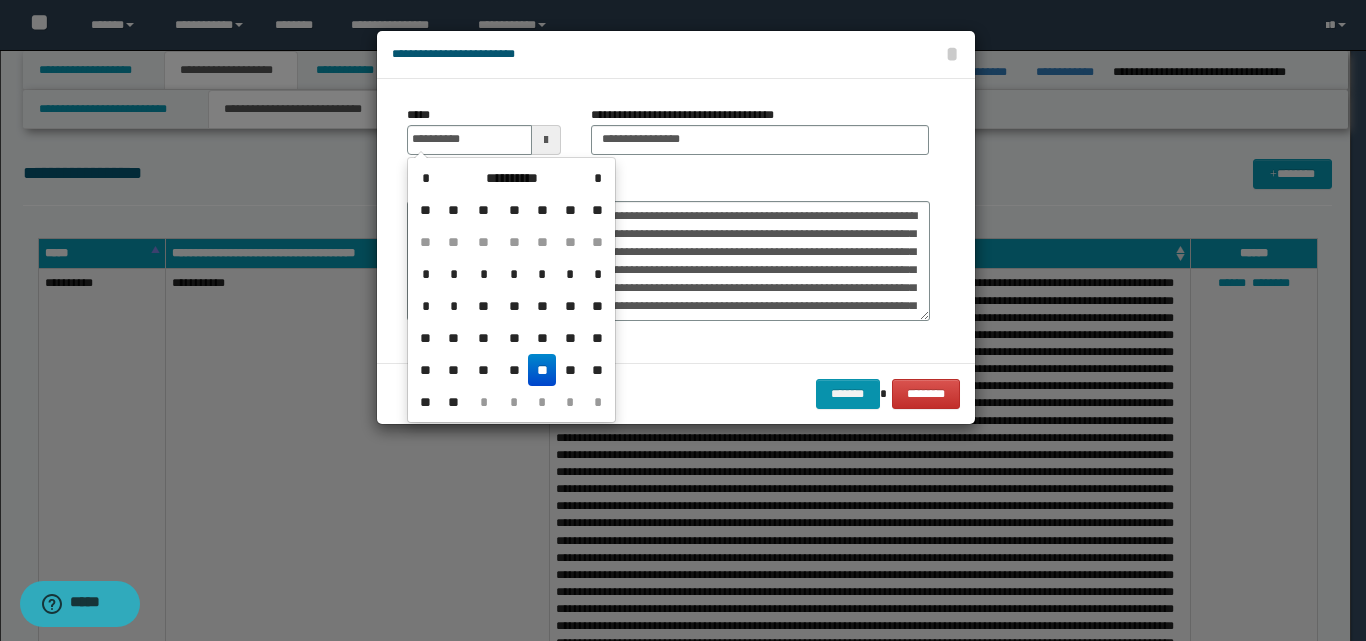 click on "**" at bounding box center [542, 370] 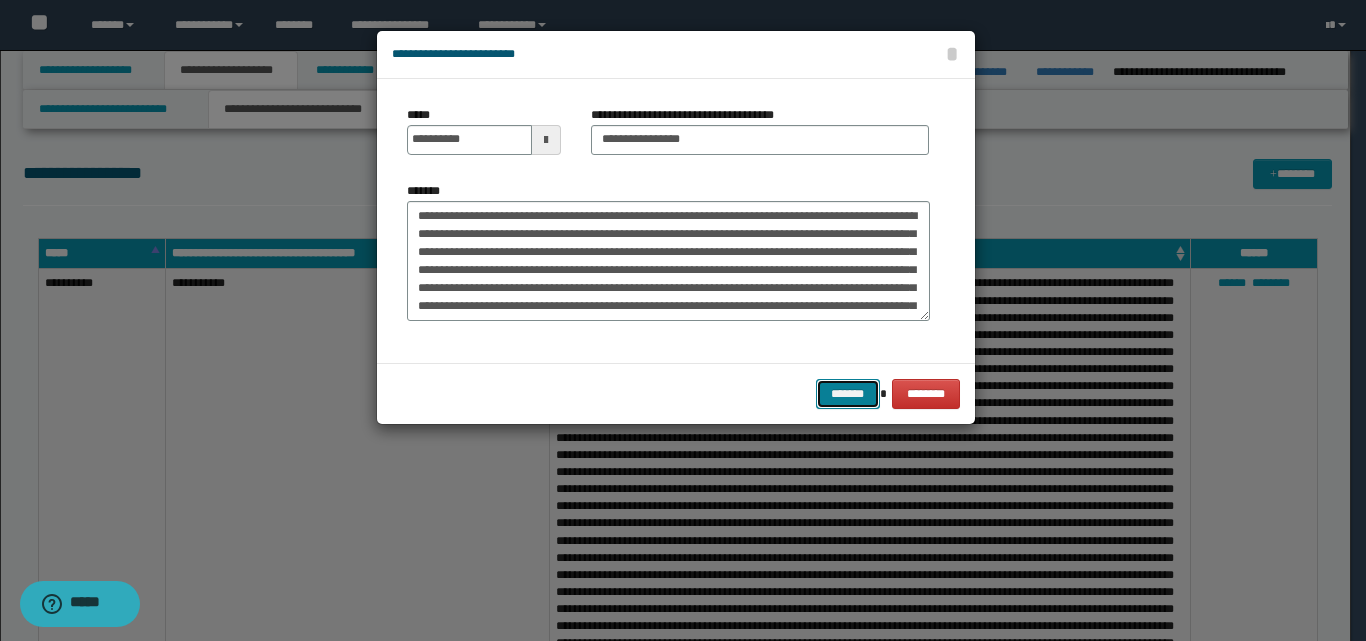 click on "*******" at bounding box center [848, 394] 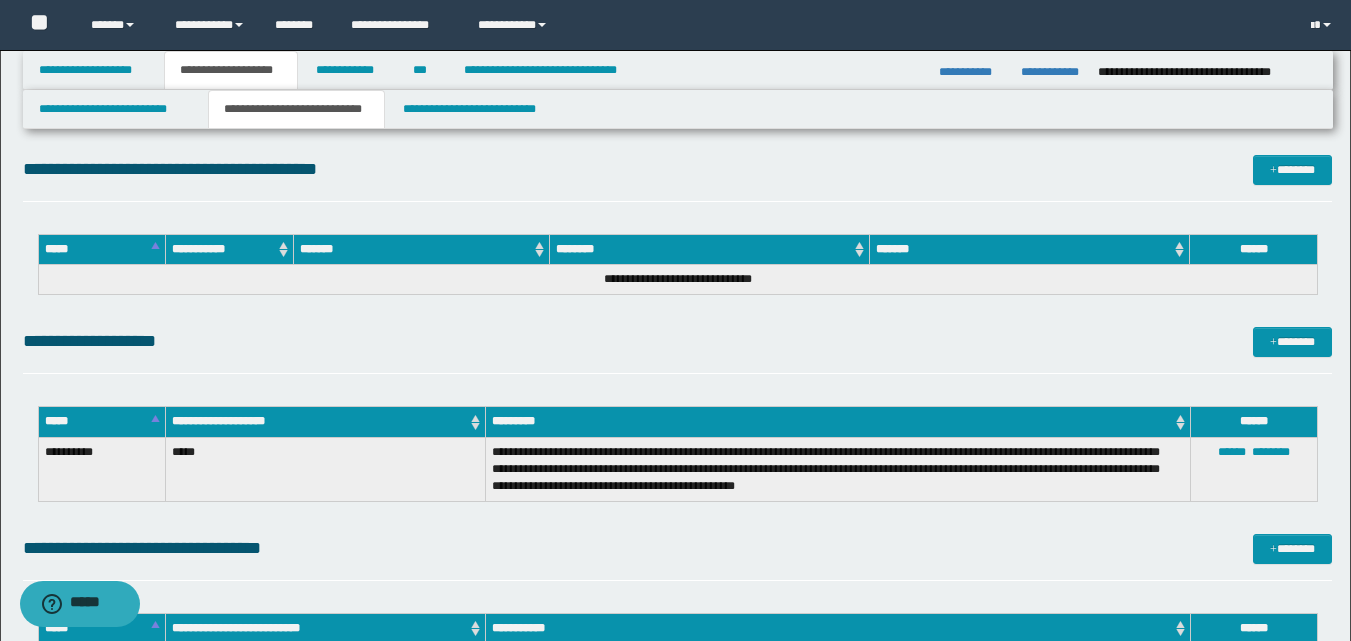 scroll, scrollTop: 1962, scrollLeft: 0, axis: vertical 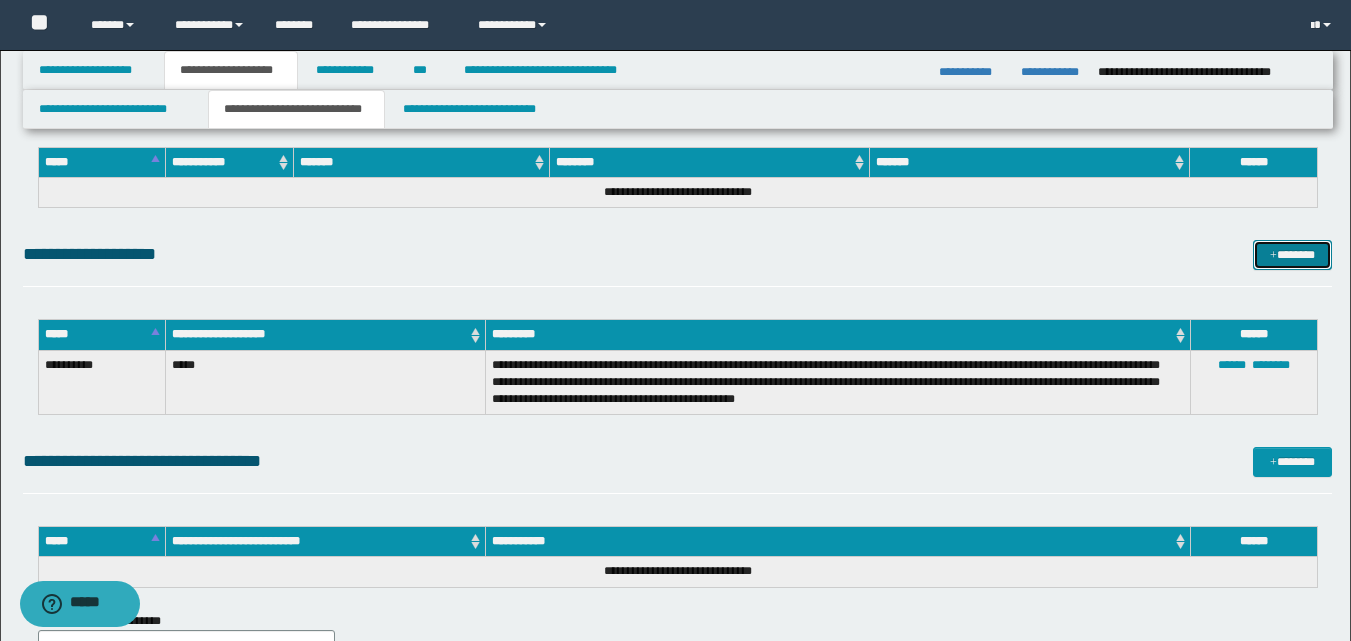 click on "*******" at bounding box center [1292, 255] 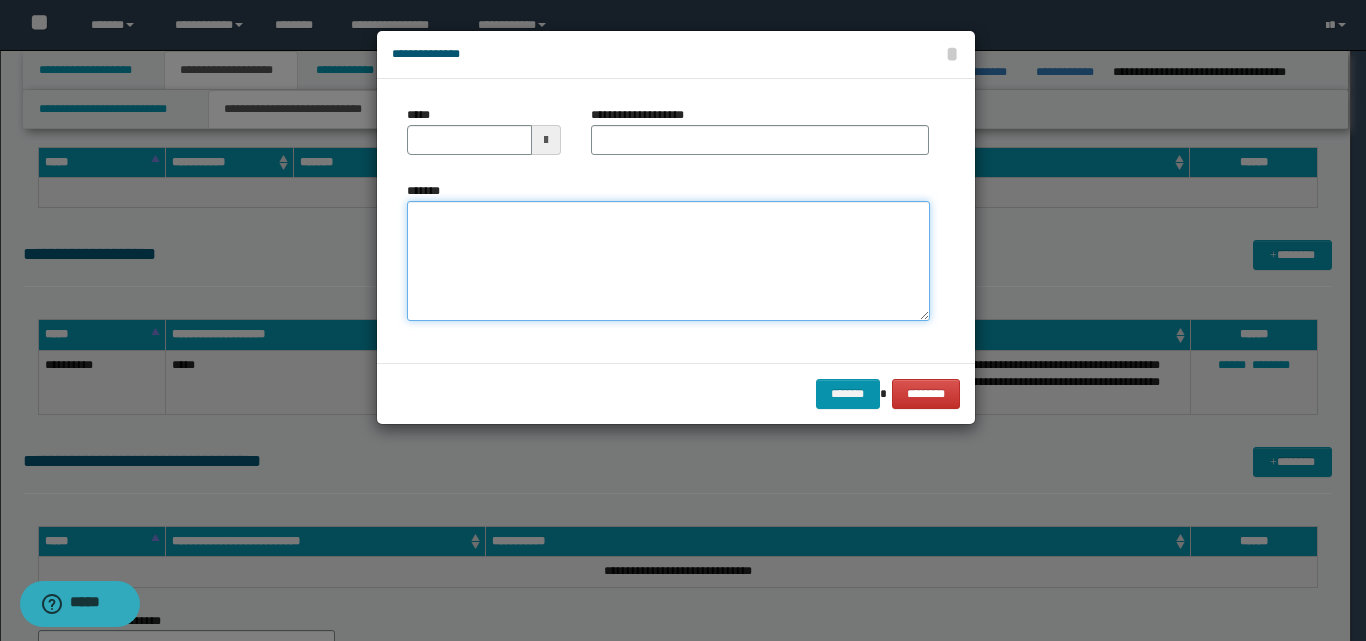 paste on "**********" 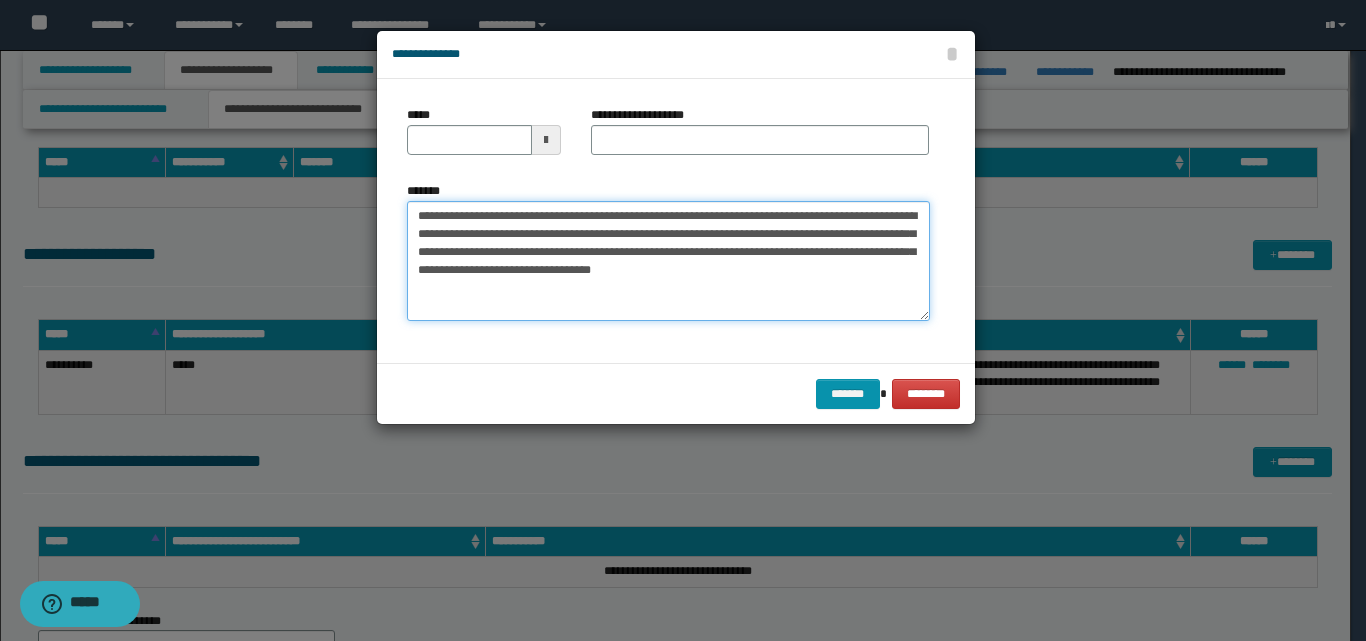 type on "**********" 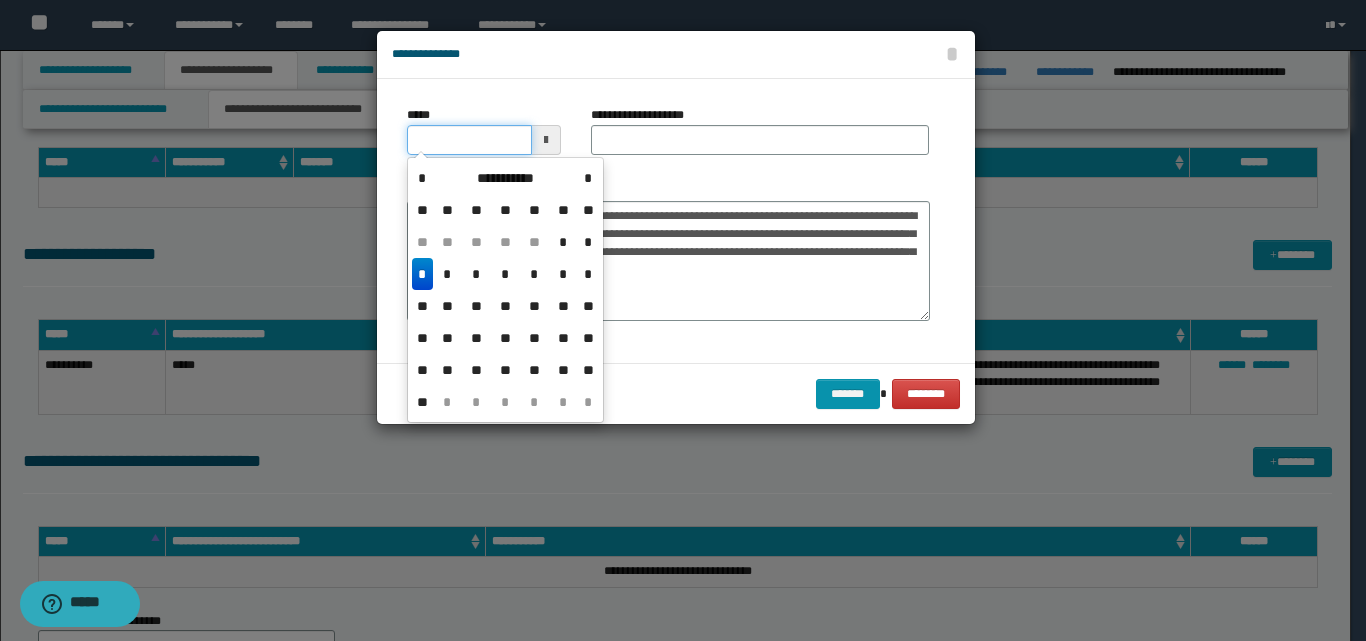 click on "*****" at bounding box center (469, 140) 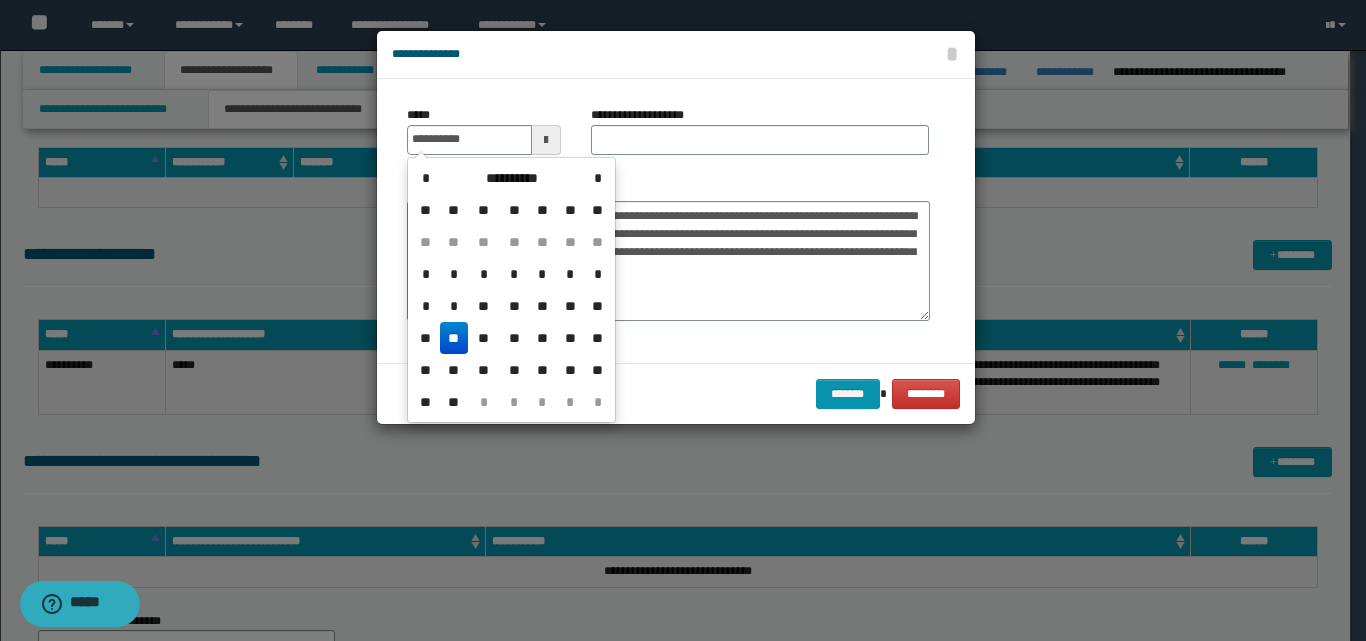 click on "**" at bounding box center [454, 338] 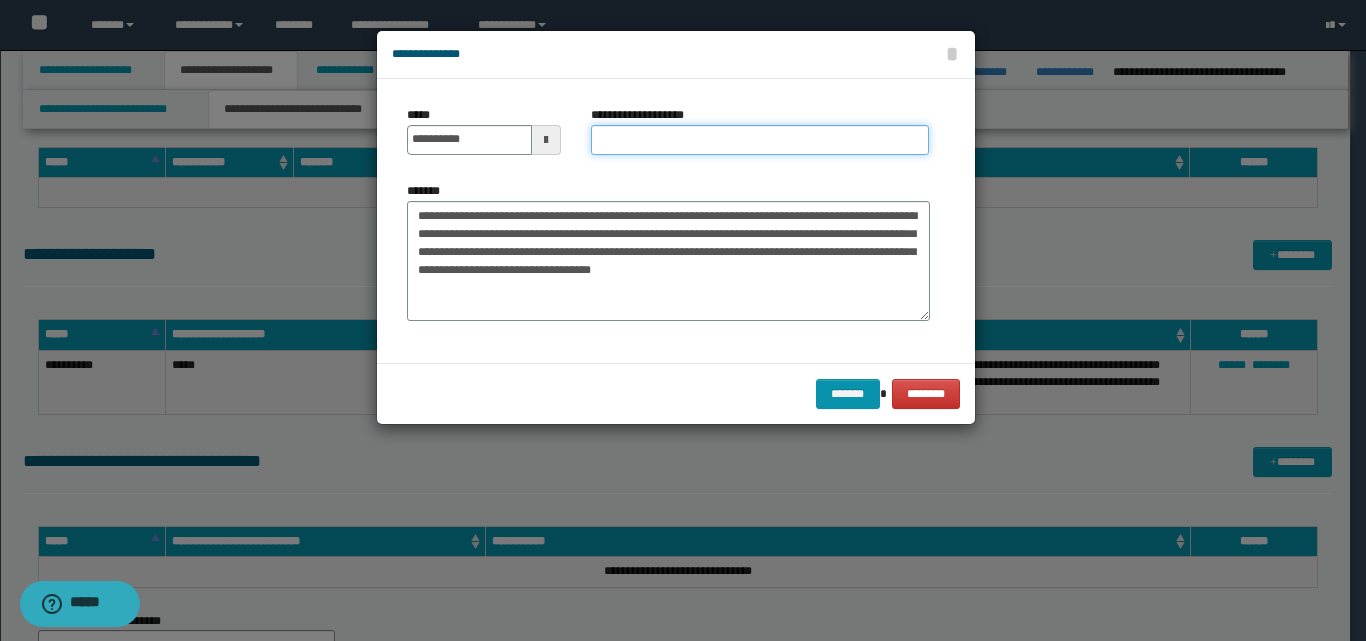 click on "**********" at bounding box center (760, 140) 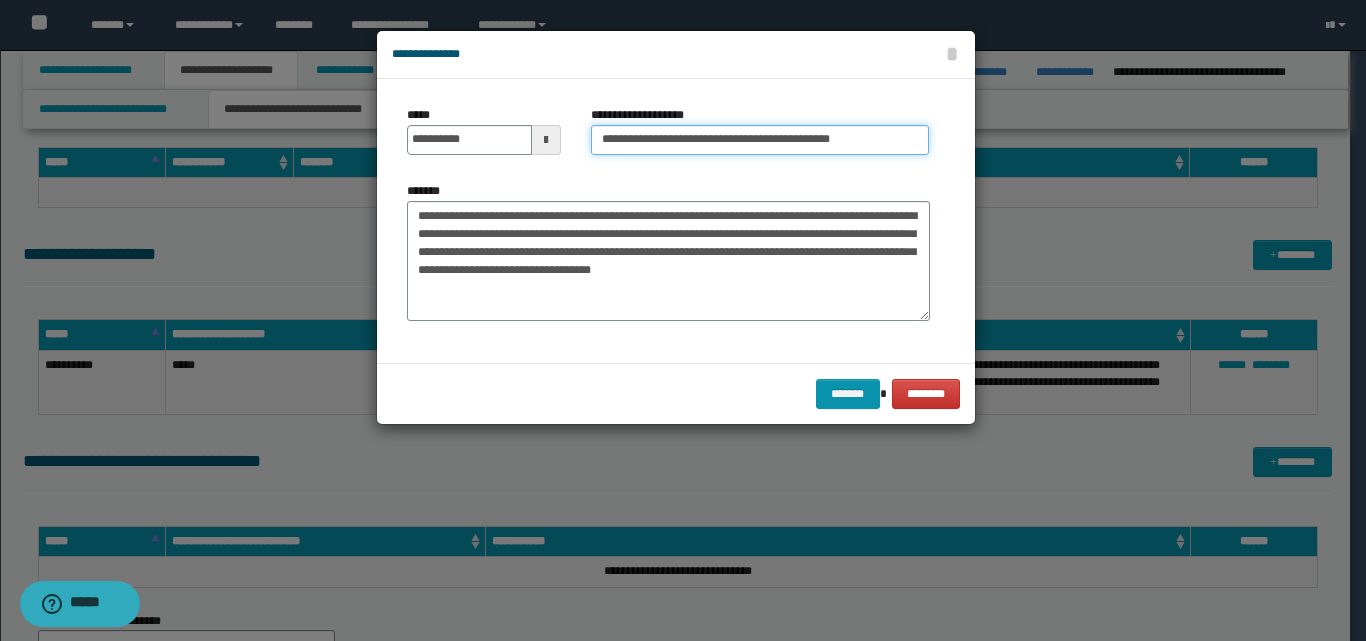 drag, startPoint x: 790, startPoint y: 137, endPoint x: 777, endPoint y: 140, distance: 13.341664 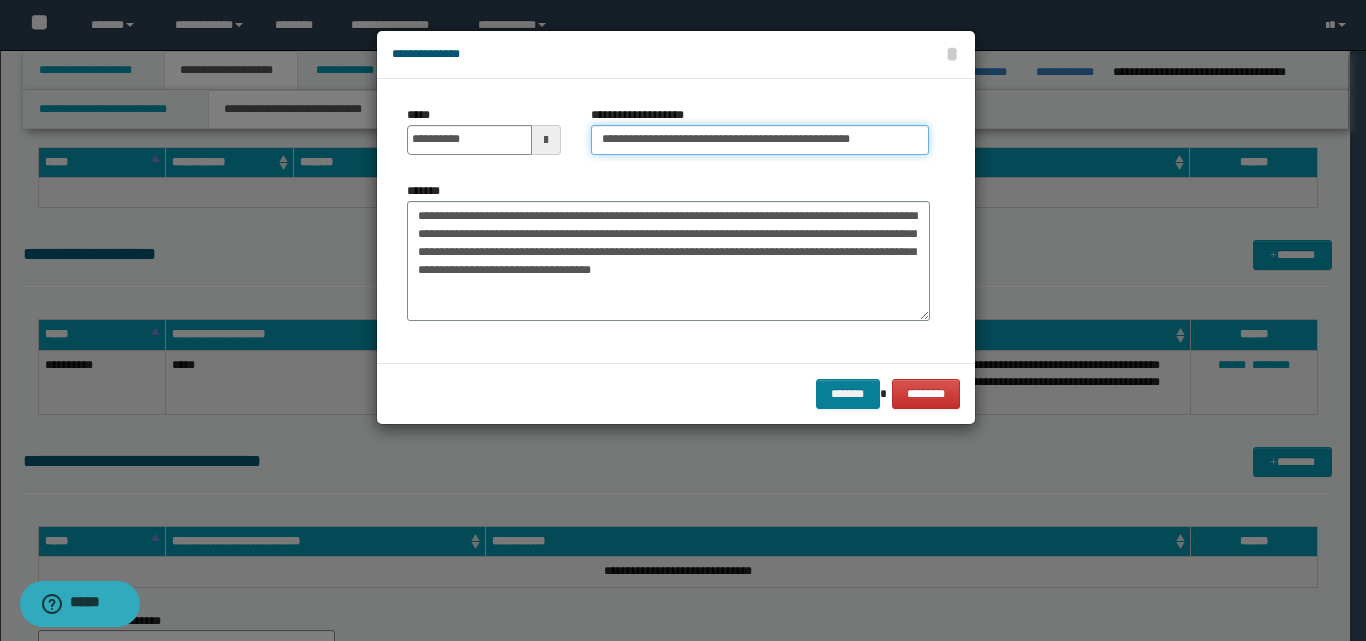 type on "**********" 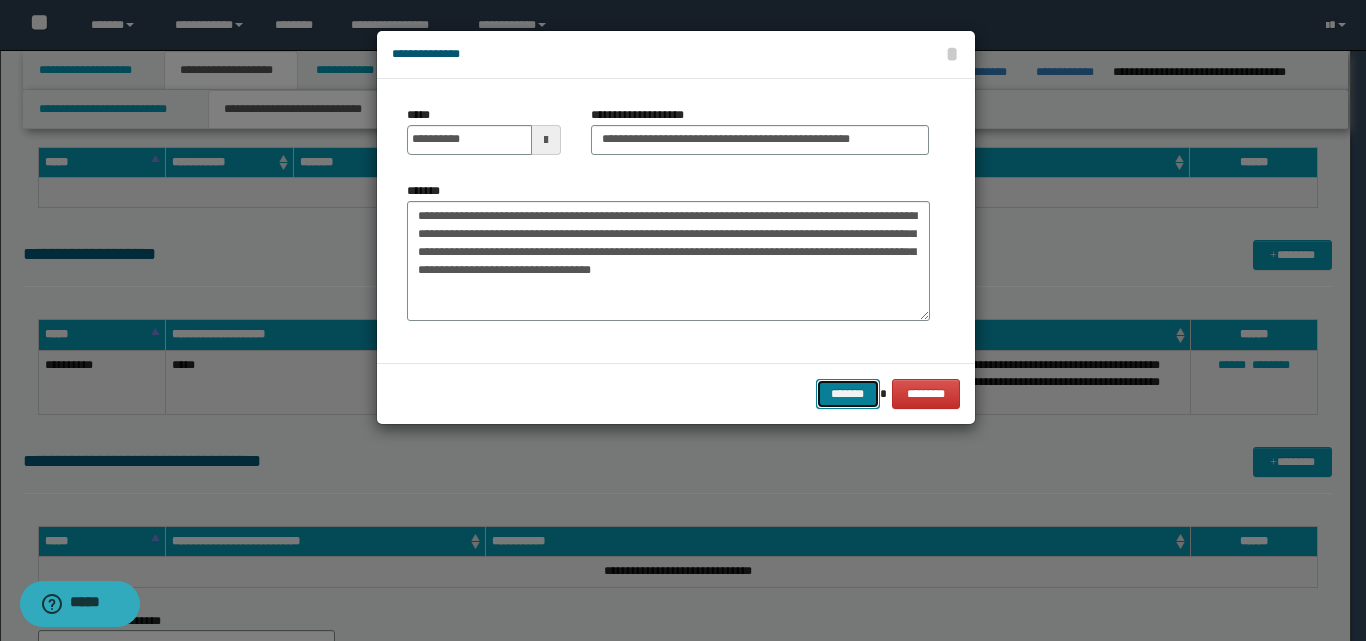 click on "*******" at bounding box center (848, 394) 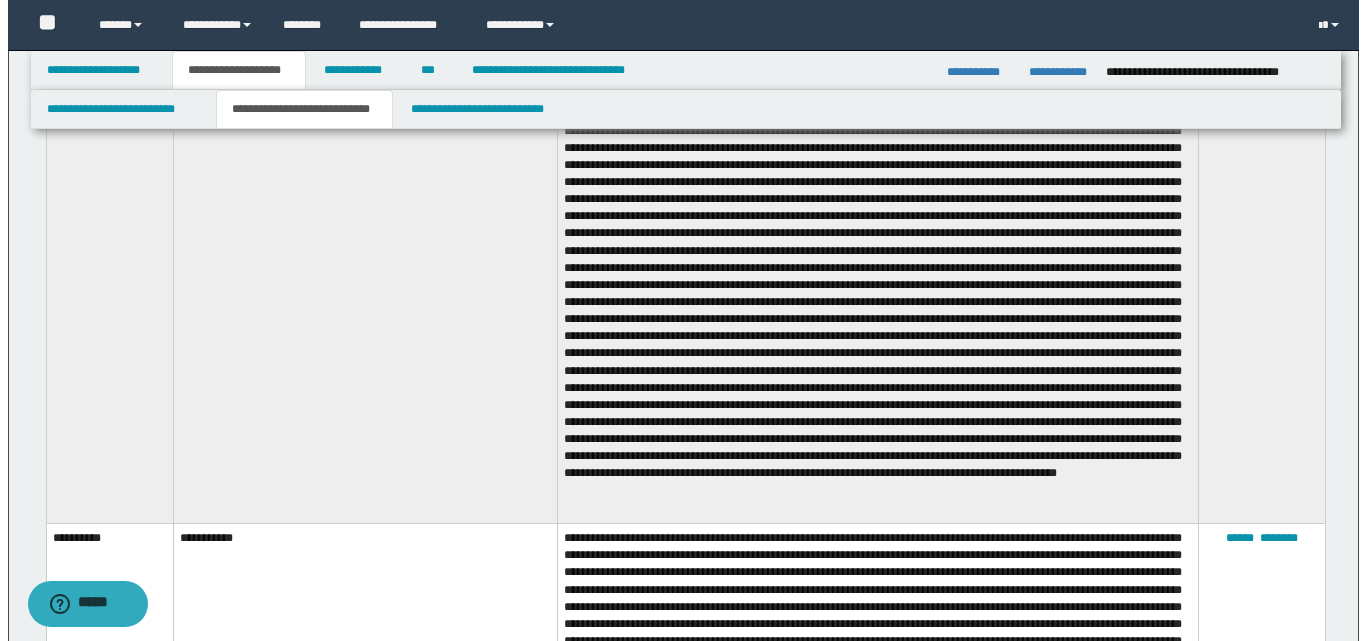 scroll, scrollTop: 0, scrollLeft: 0, axis: both 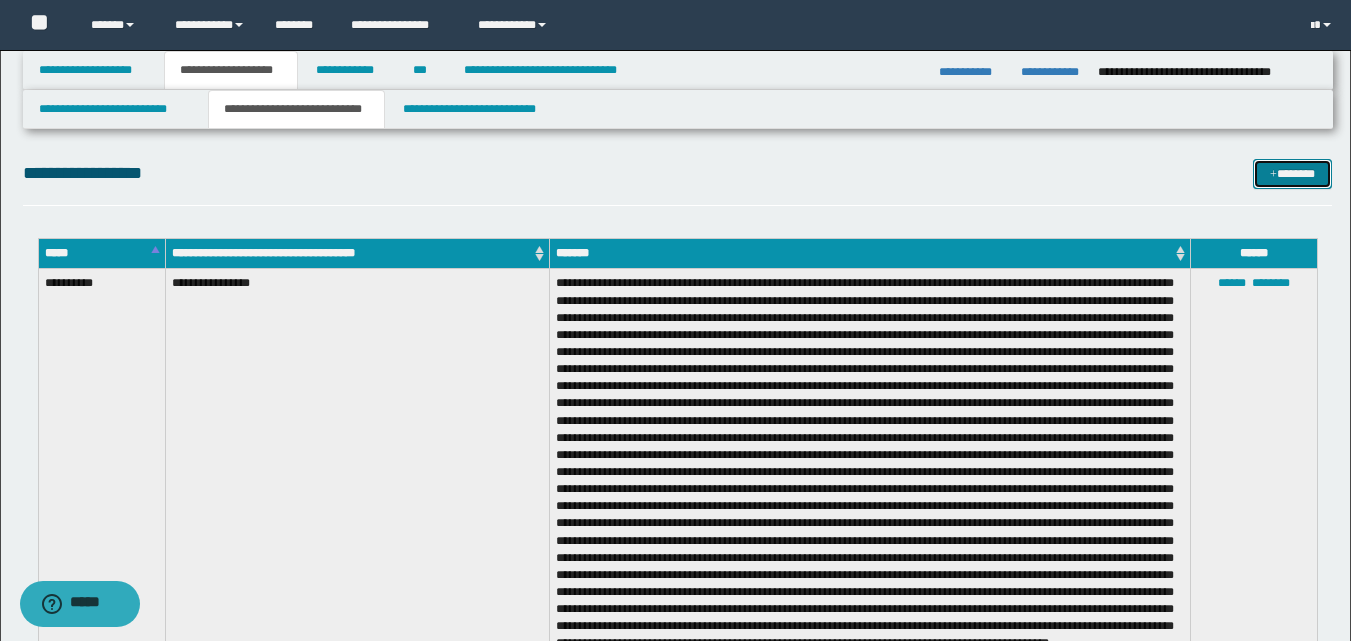 click on "*******" at bounding box center (1292, 174) 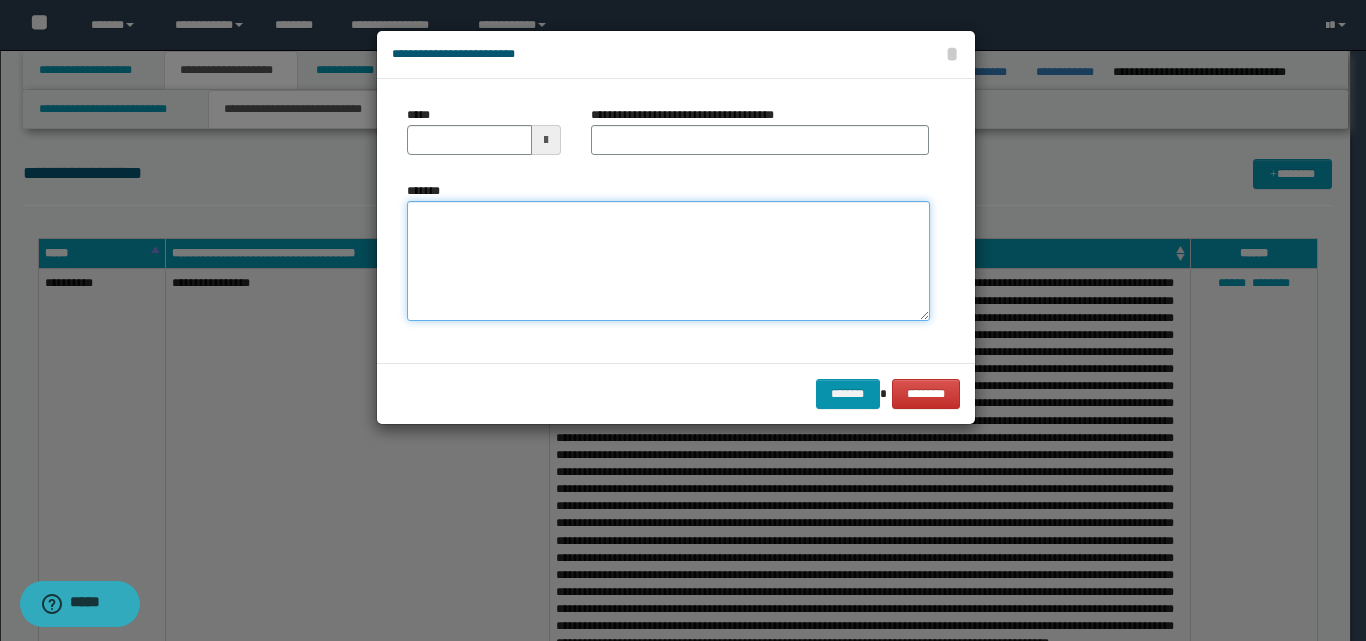 paste on "**********" 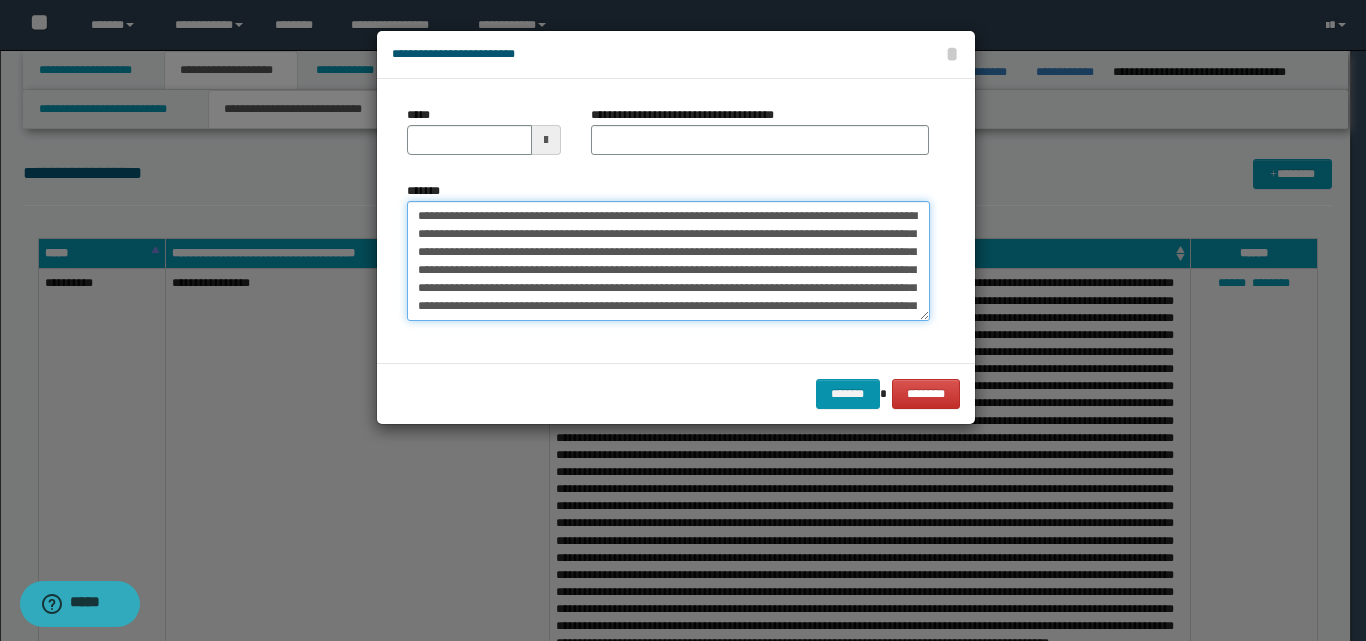 scroll, scrollTop: 173, scrollLeft: 0, axis: vertical 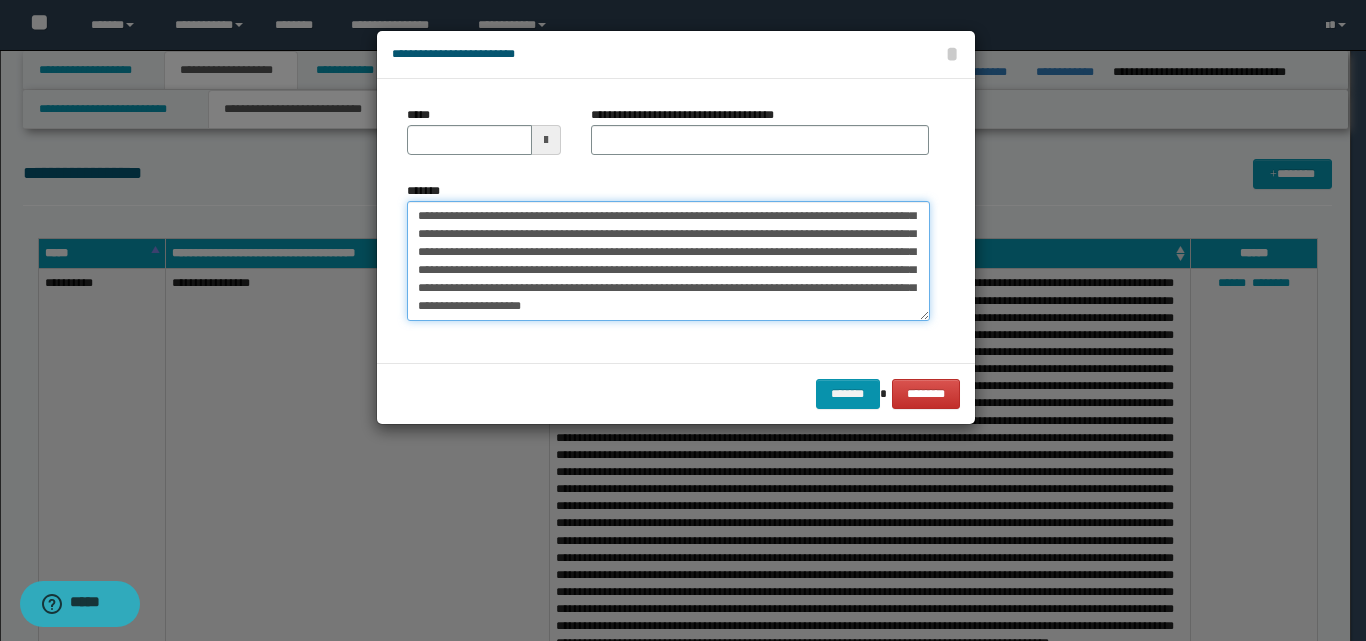 type 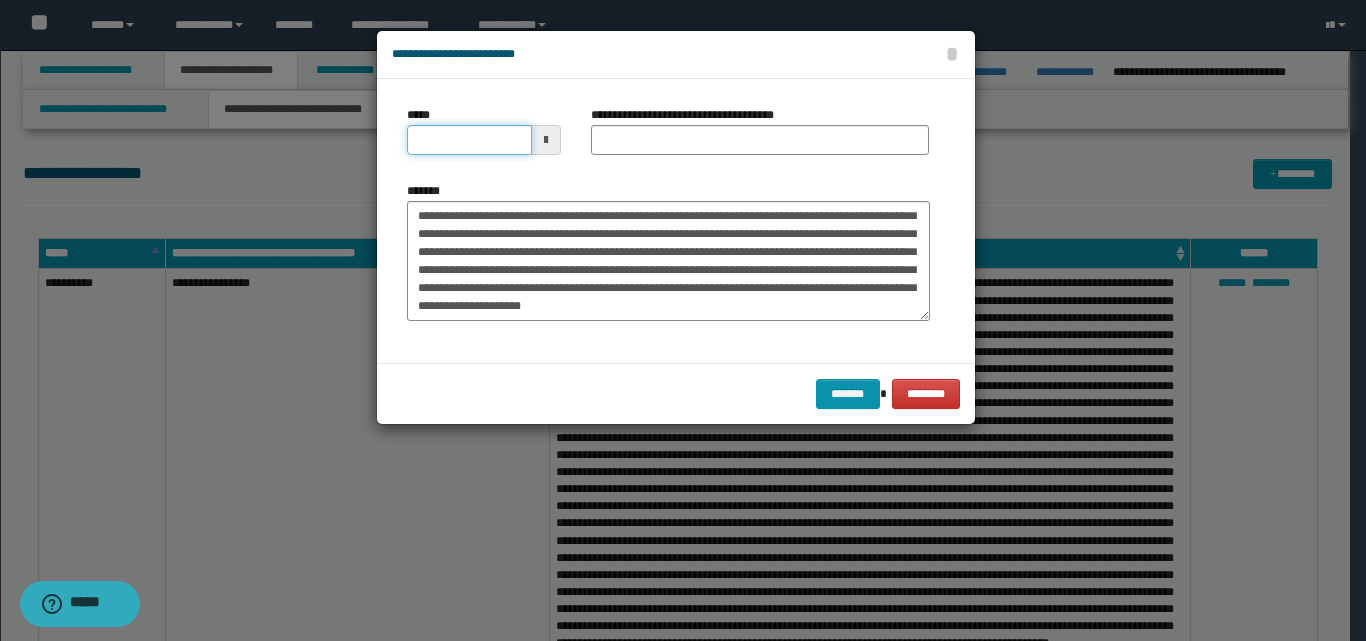 click on "*****" at bounding box center [469, 140] 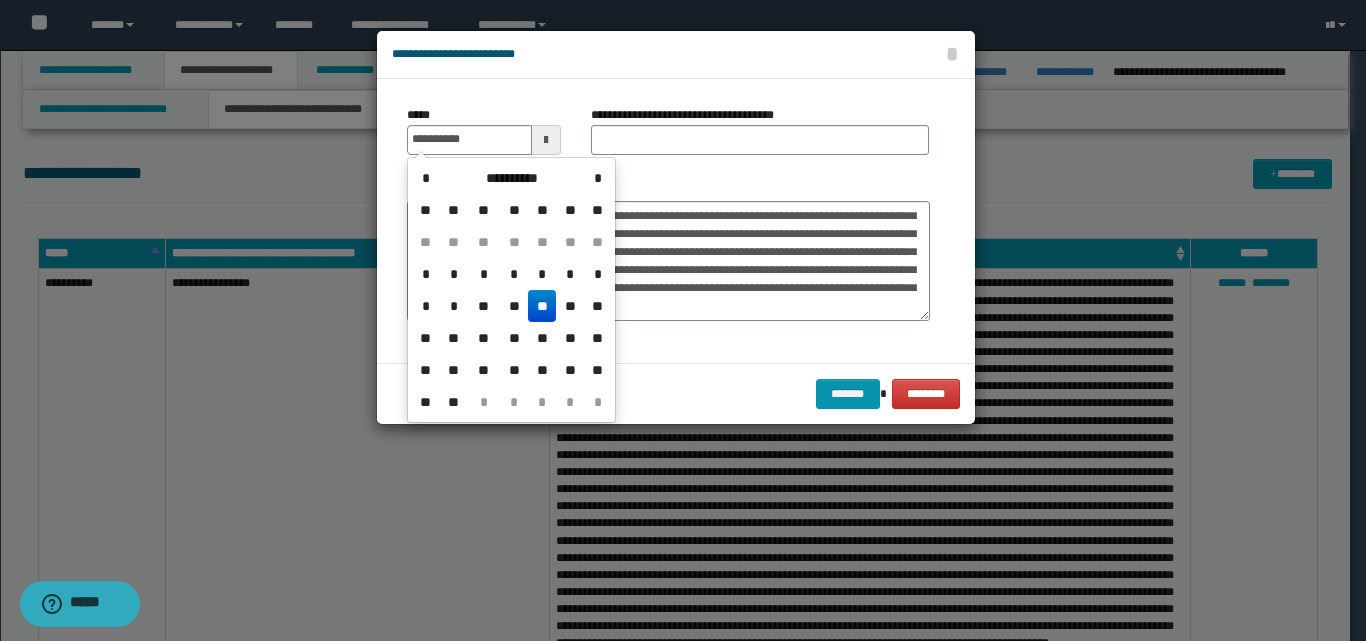 click on "**" at bounding box center [542, 306] 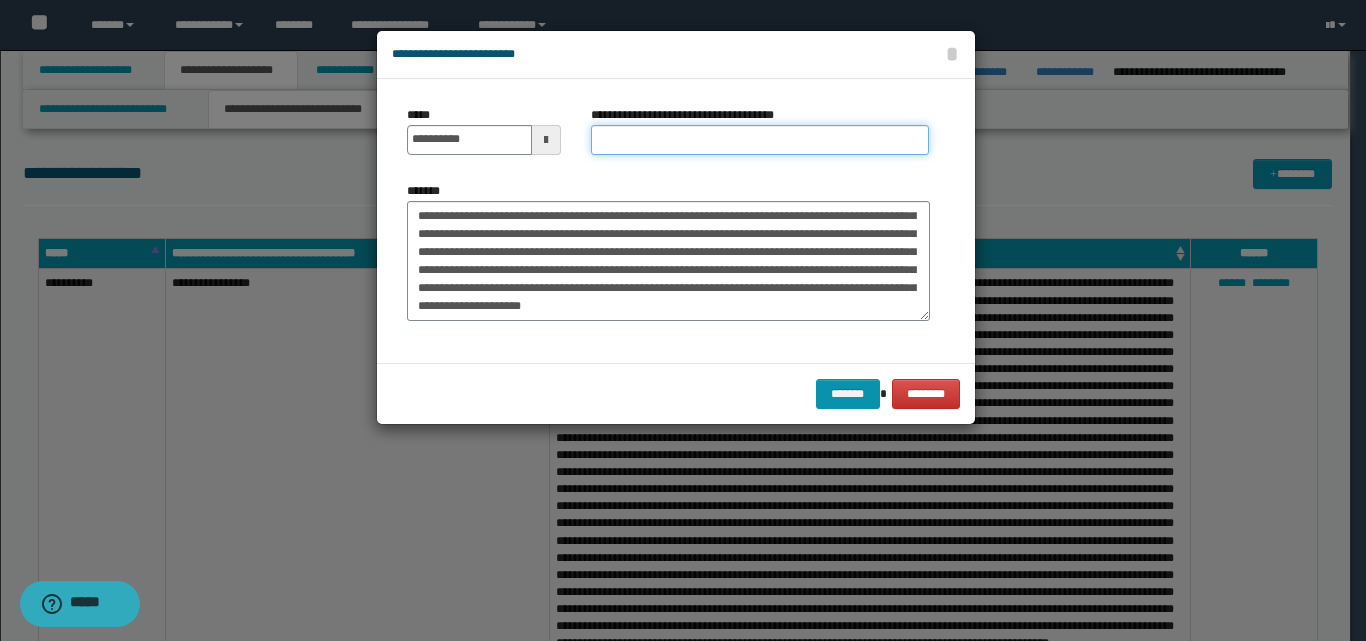 drag, startPoint x: 649, startPoint y: 127, endPoint x: 672, endPoint y: 156, distance: 37.01351 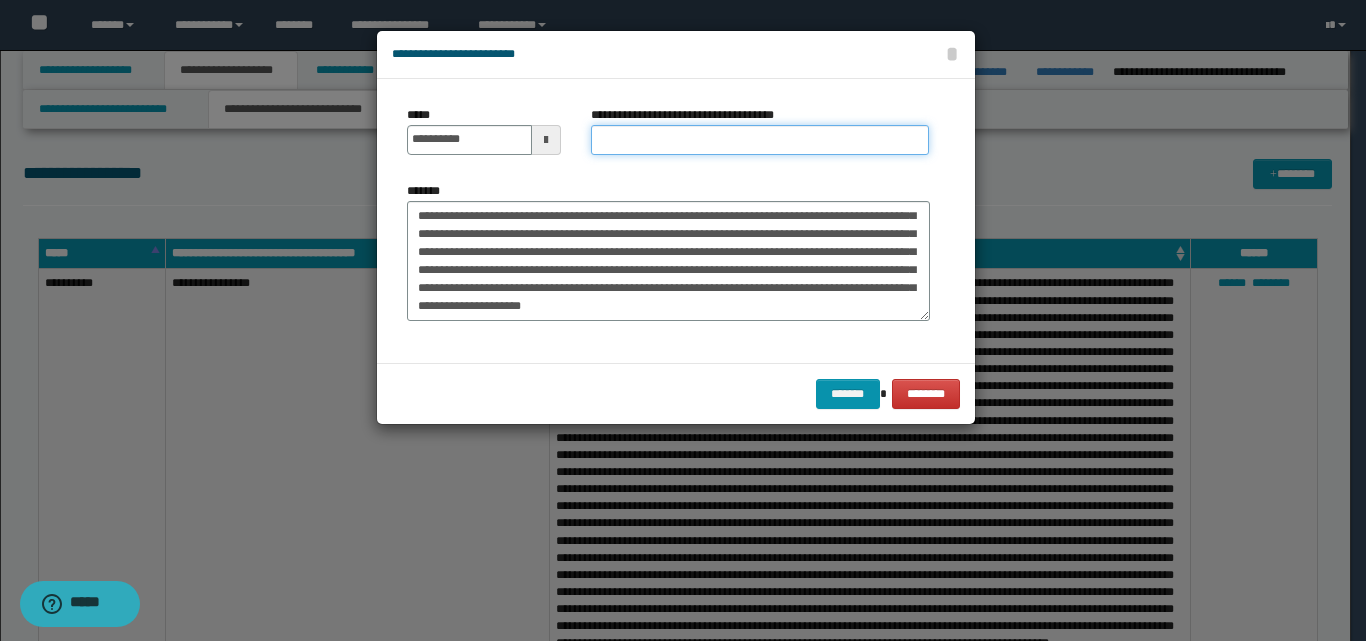 type on "**********" 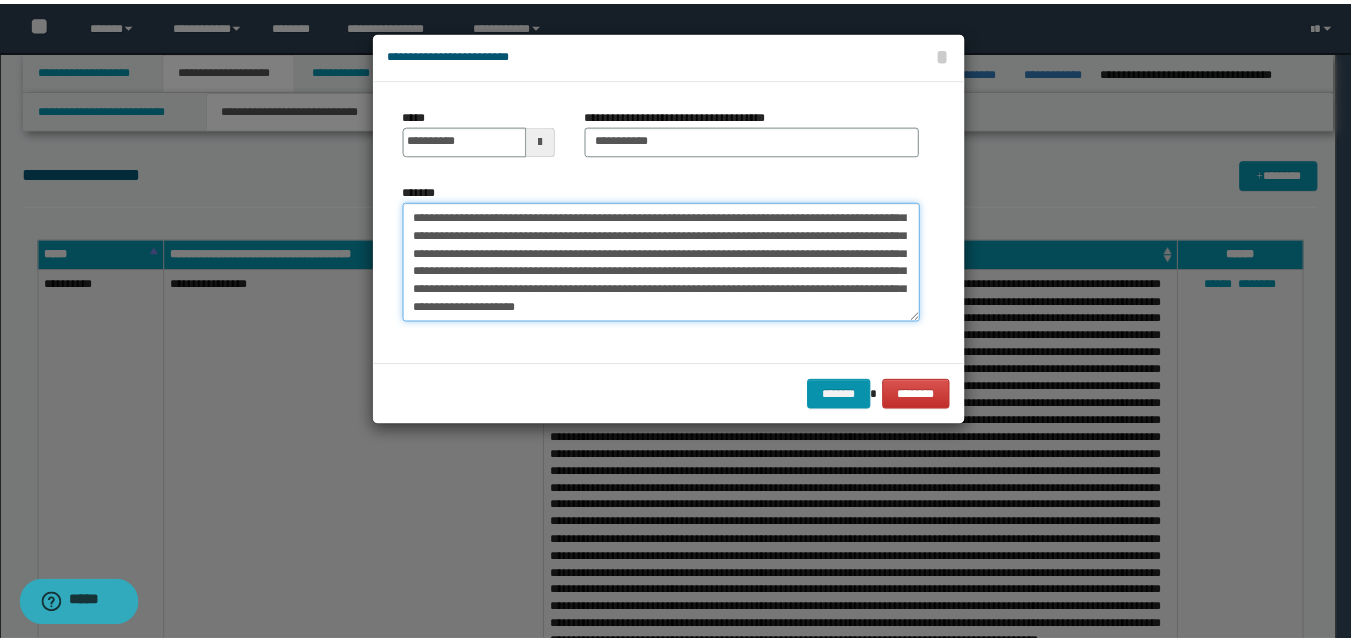 scroll, scrollTop: 0, scrollLeft: 0, axis: both 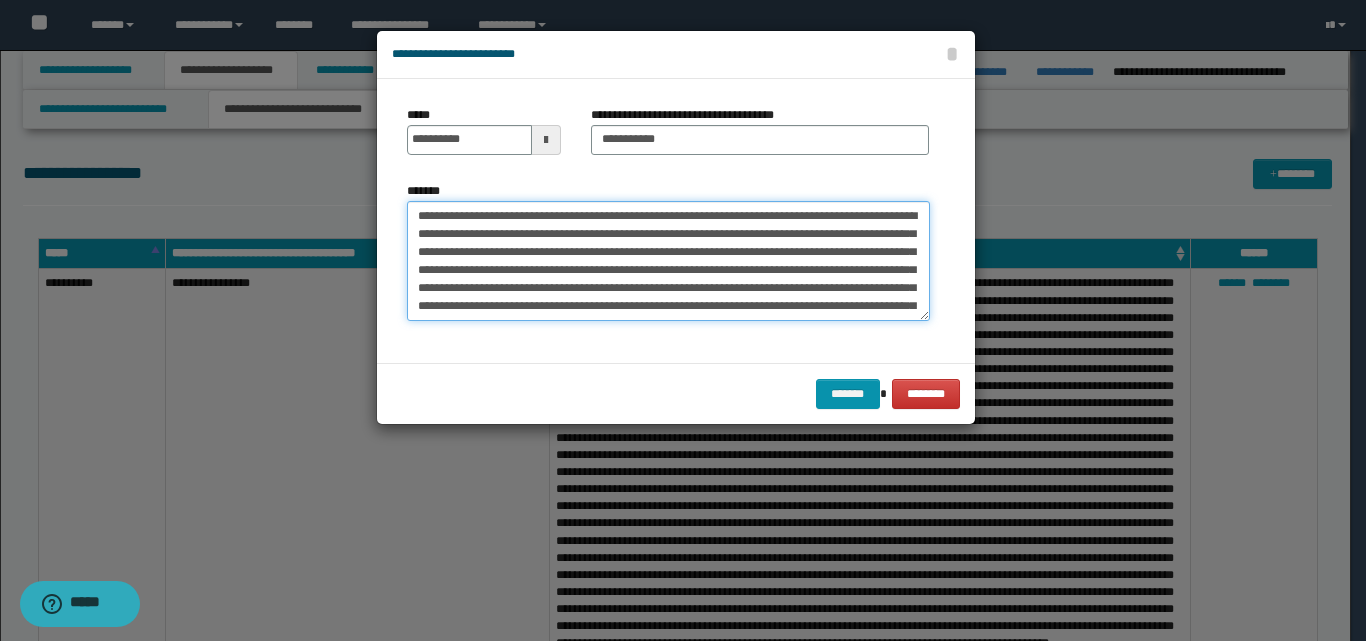 click on "*******" at bounding box center [668, 261] 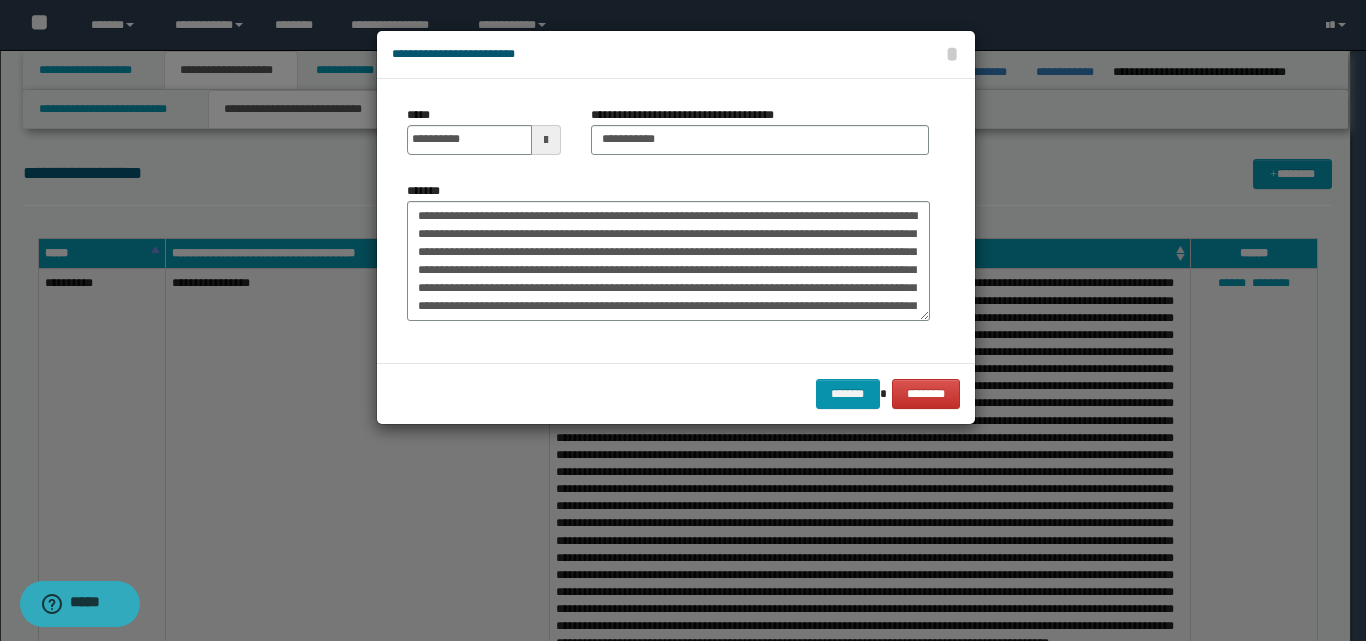 click on "*******" at bounding box center (431, 191) 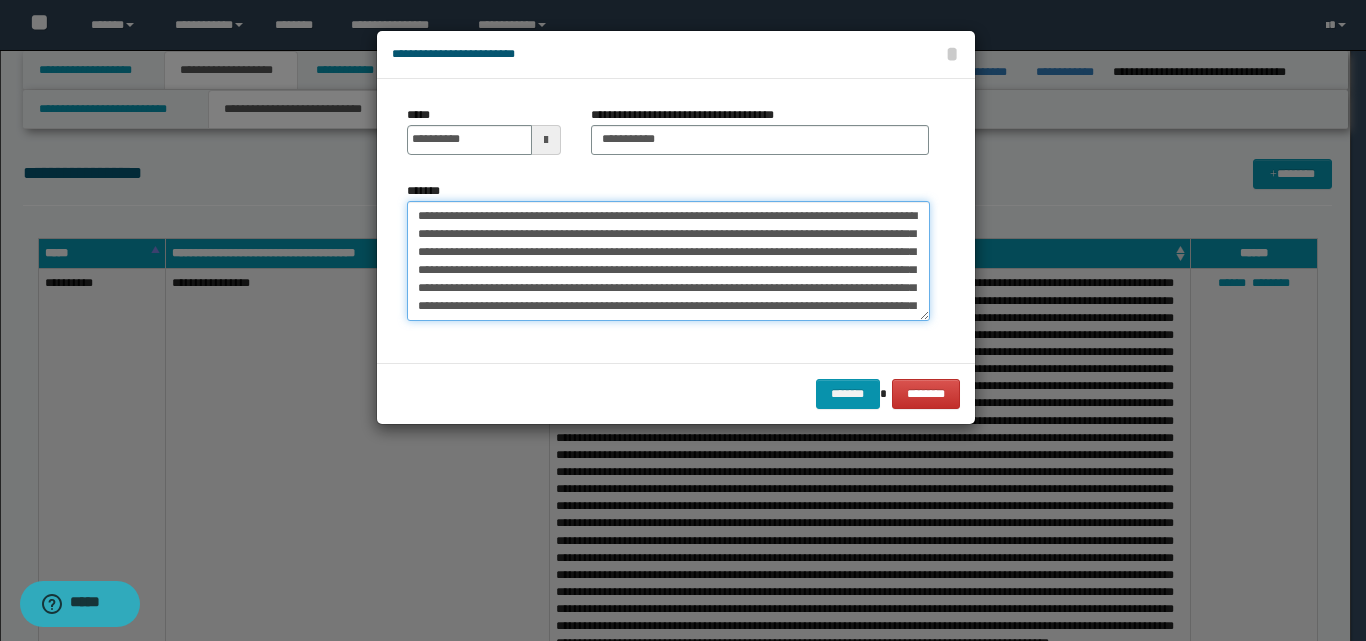 click on "*******" at bounding box center (668, 261) 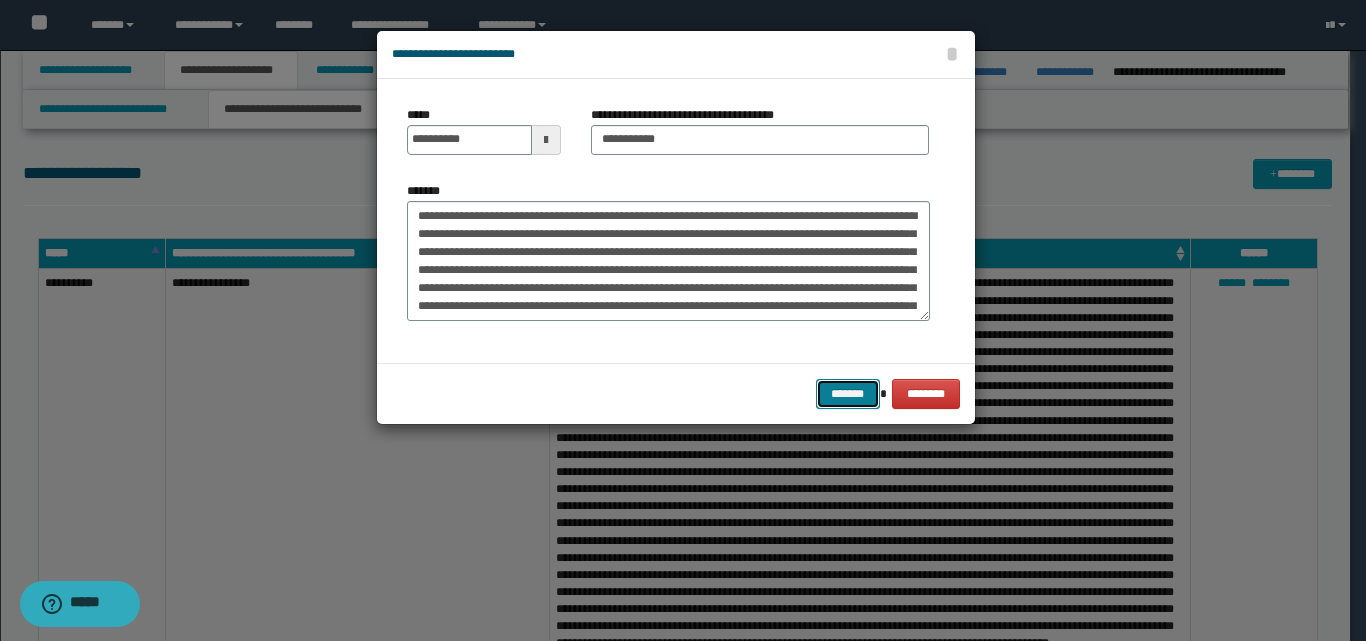 click on "*******" at bounding box center [848, 394] 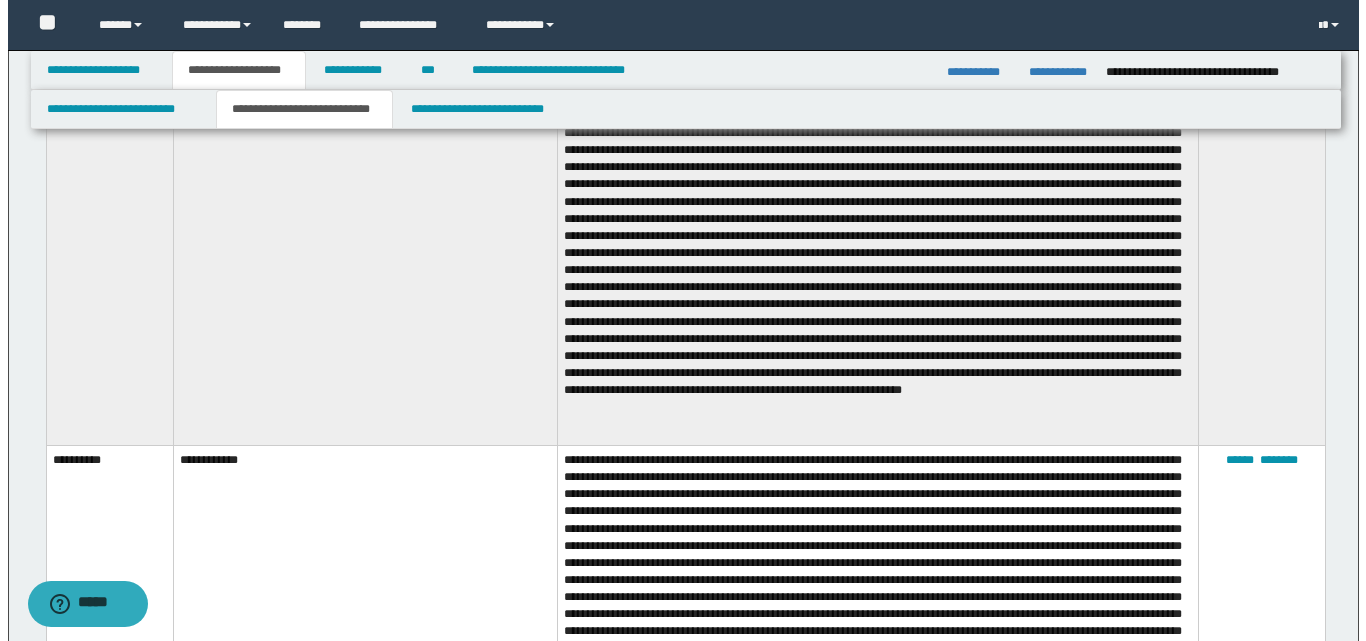 scroll, scrollTop: 0, scrollLeft: 0, axis: both 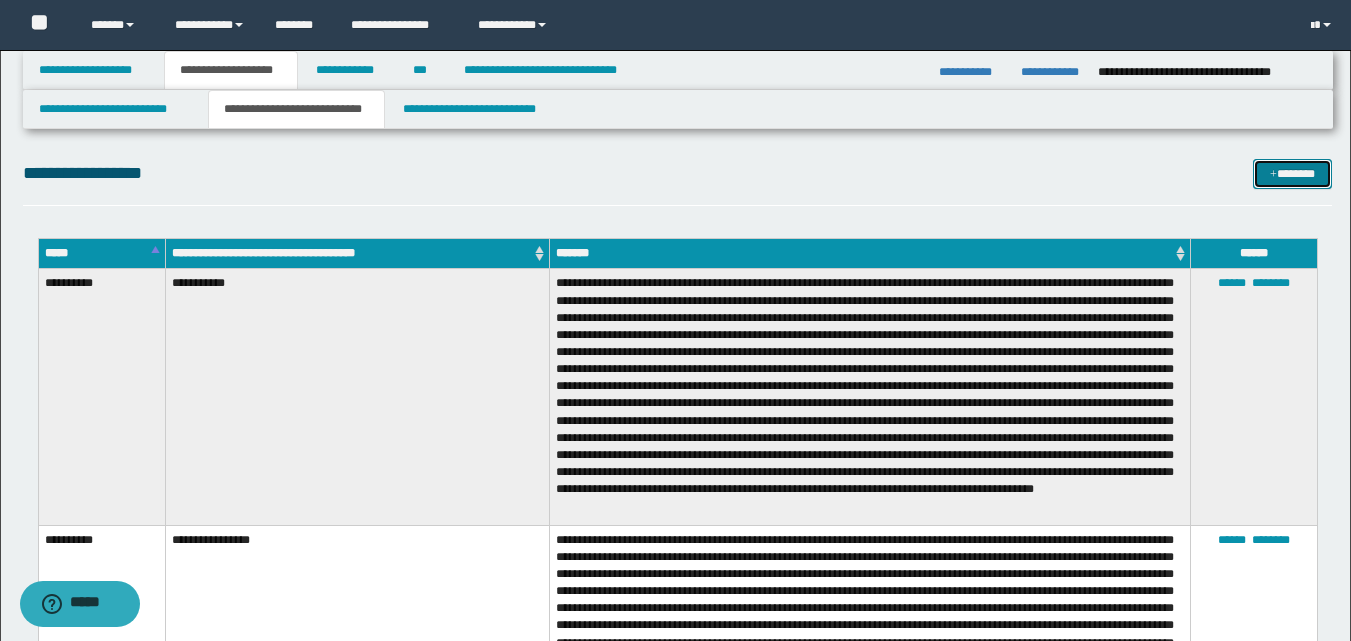 click on "*******" at bounding box center (1292, 174) 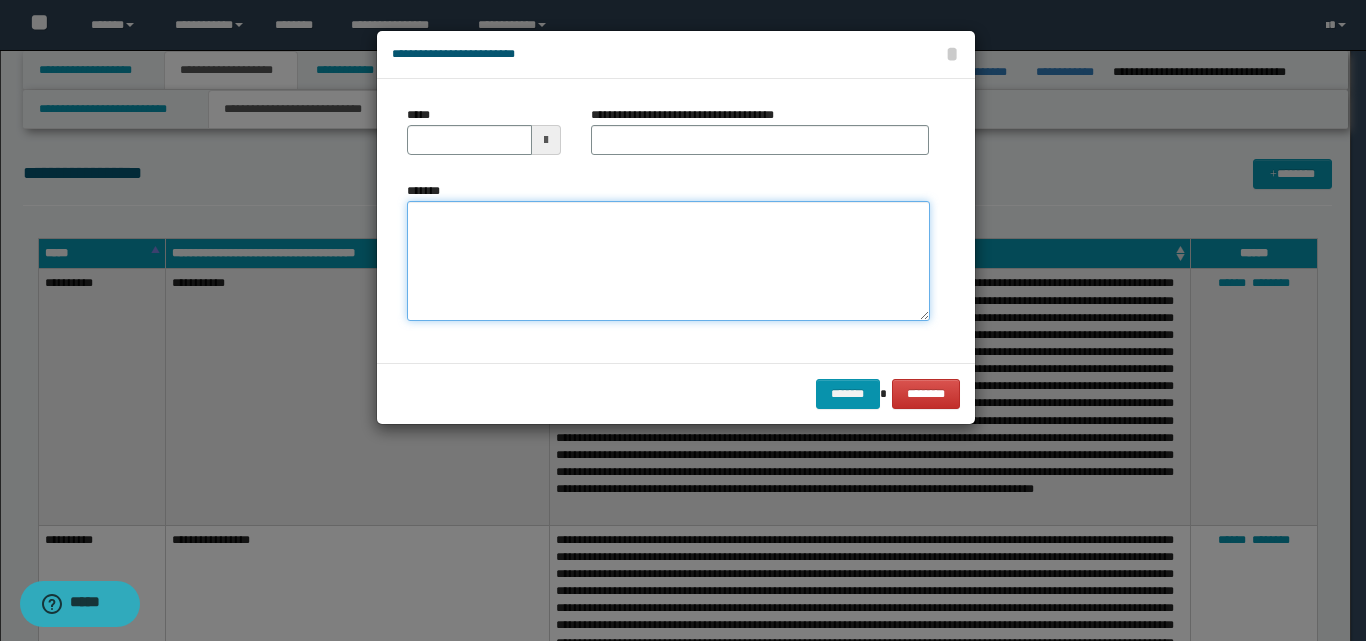 paste on "**********" 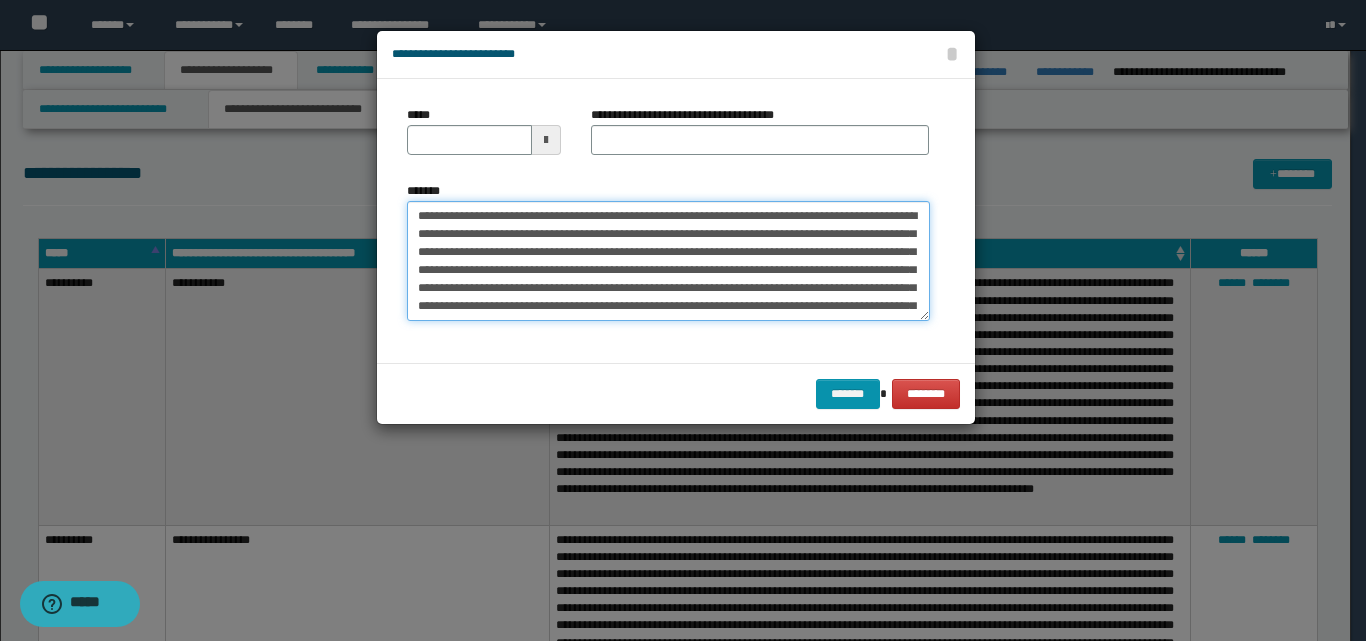 scroll, scrollTop: 407, scrollLeft: 0, axis: vertical 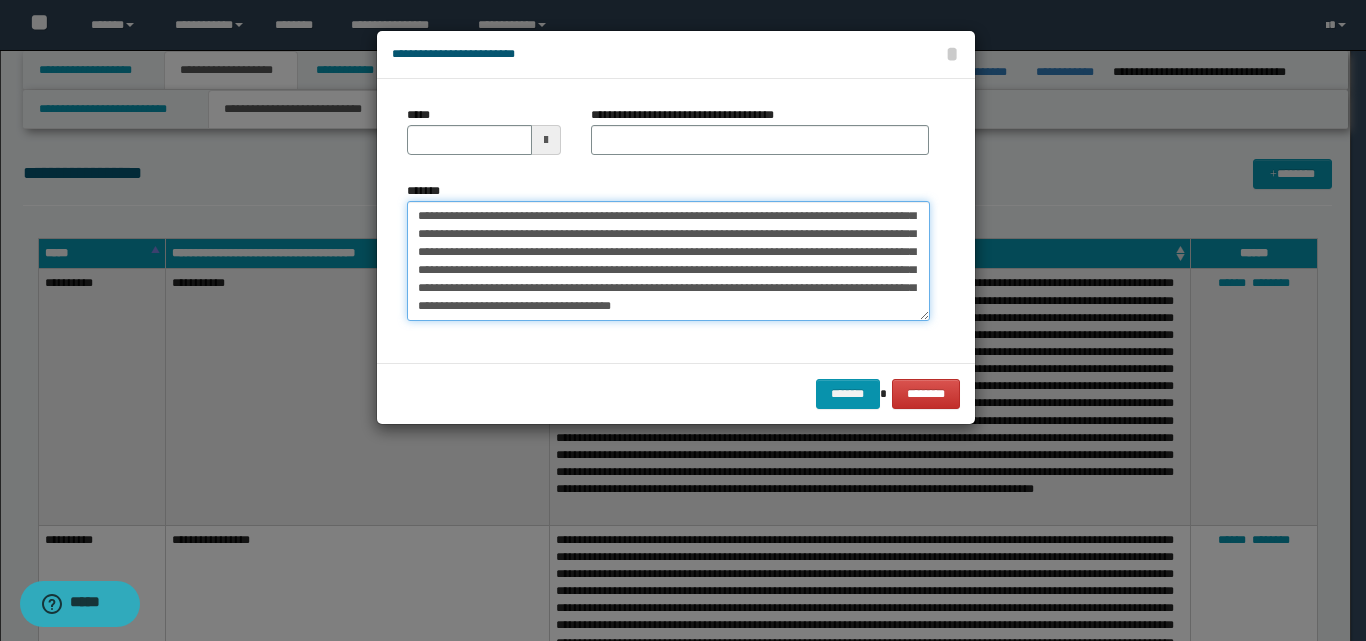 type 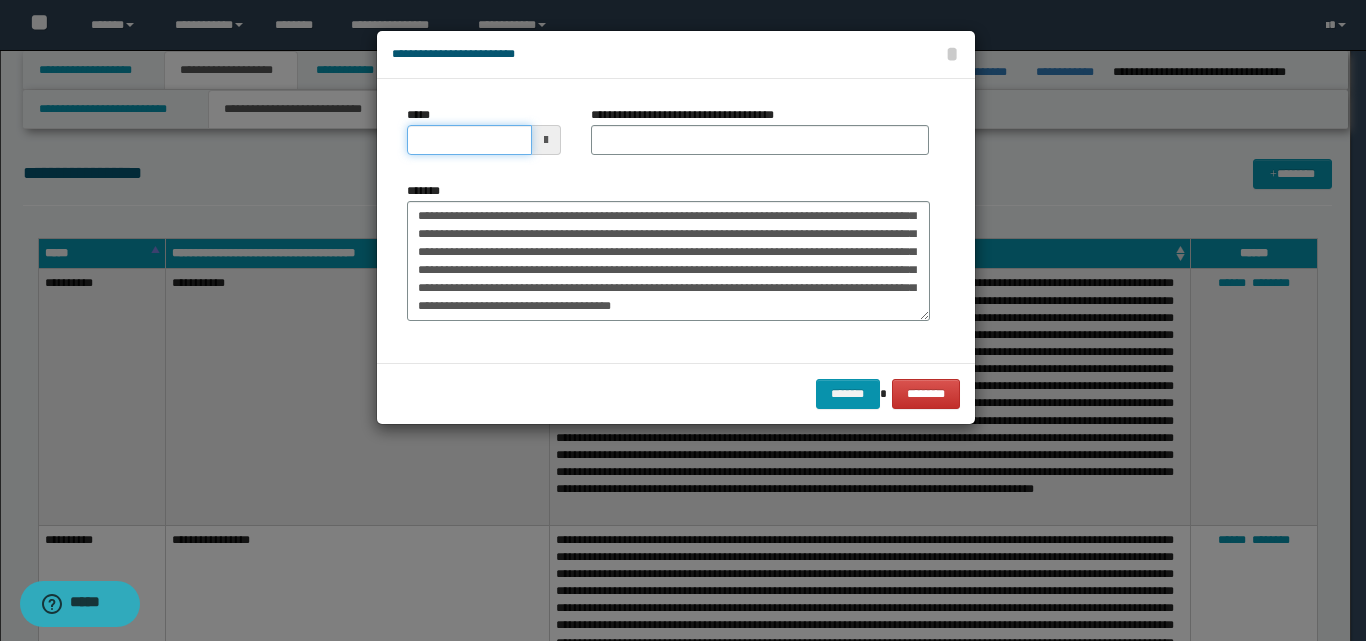 click on "*****" at bounding box center [469, 140] 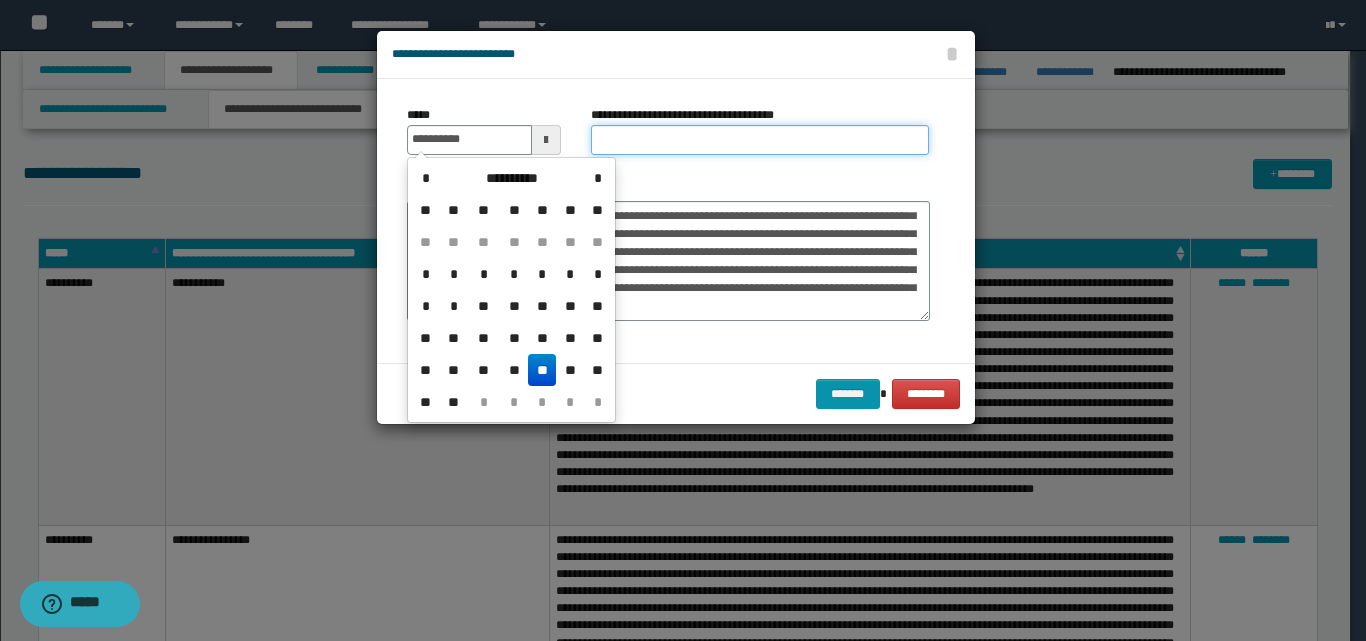 type on "**********" 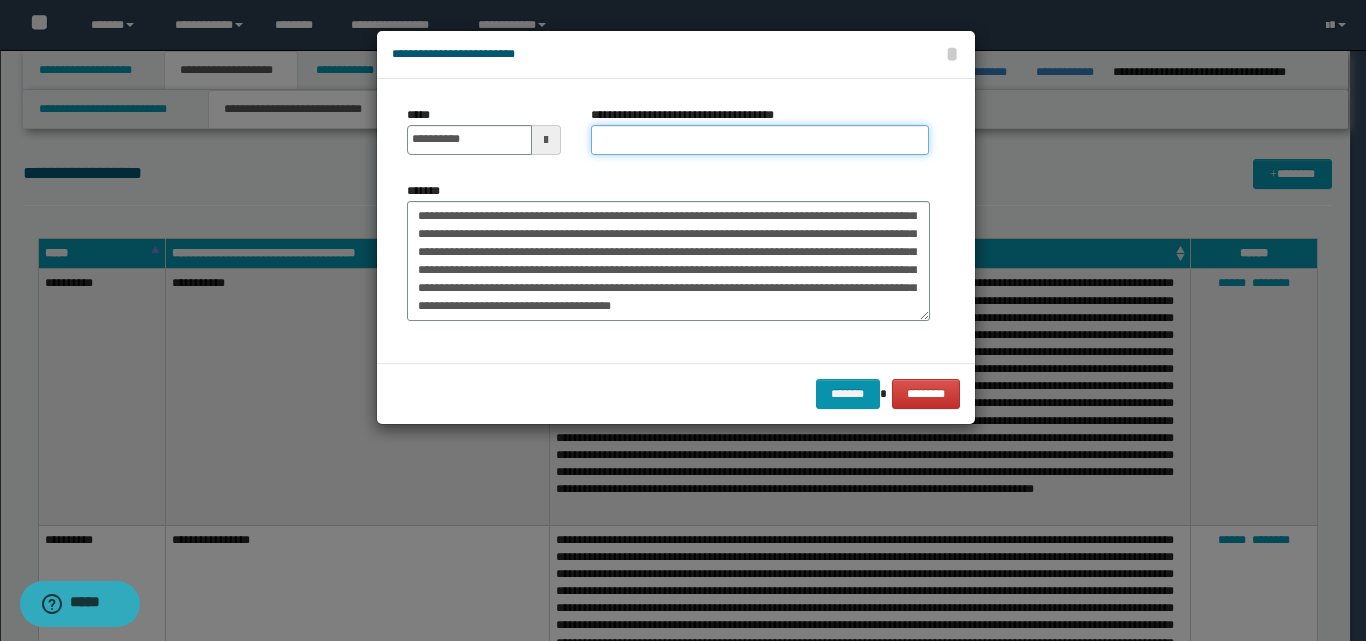 type on "**********" 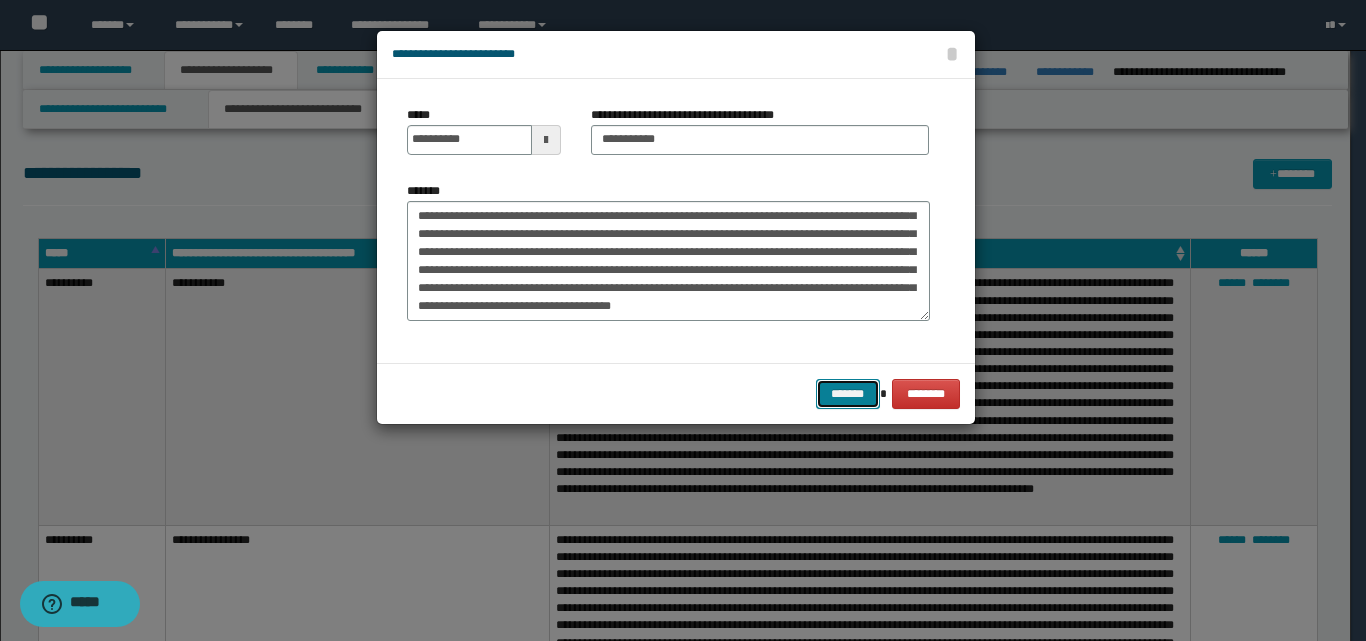 drag, startPoint x: 851, startPoint y: 385, endPoint x: 744, endPoint y: 419, distance: 112.27199 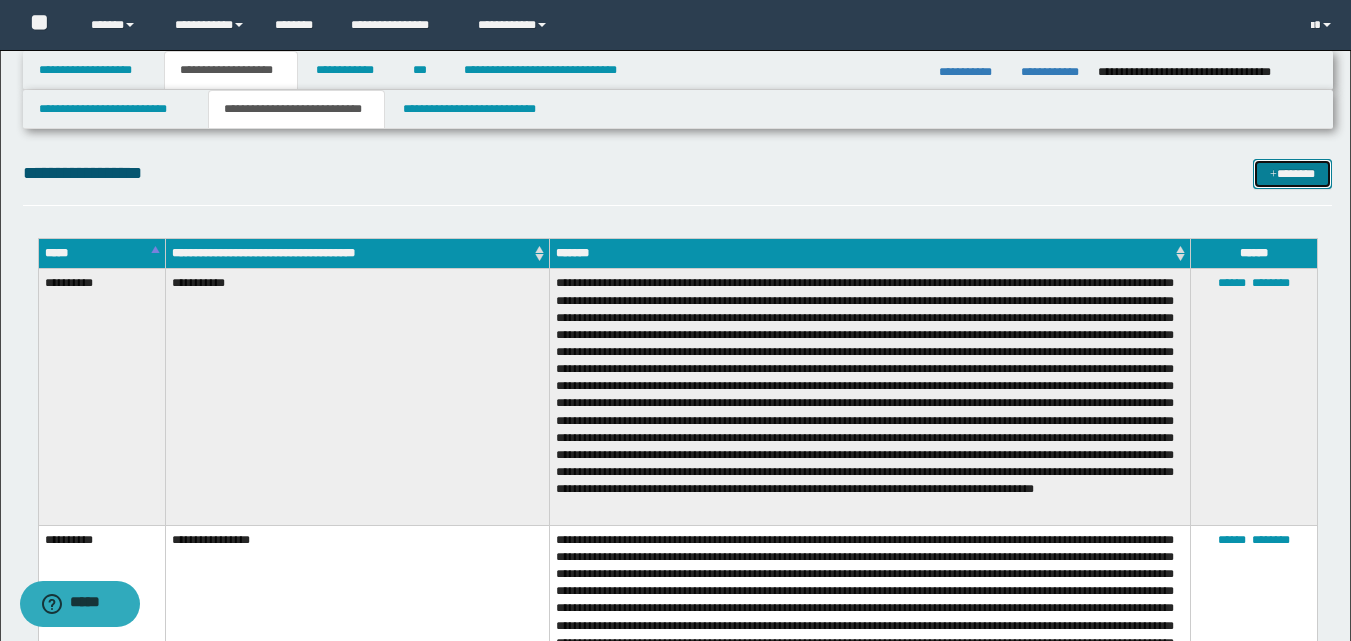 click on "*******" at bounding box center (1292, 174) 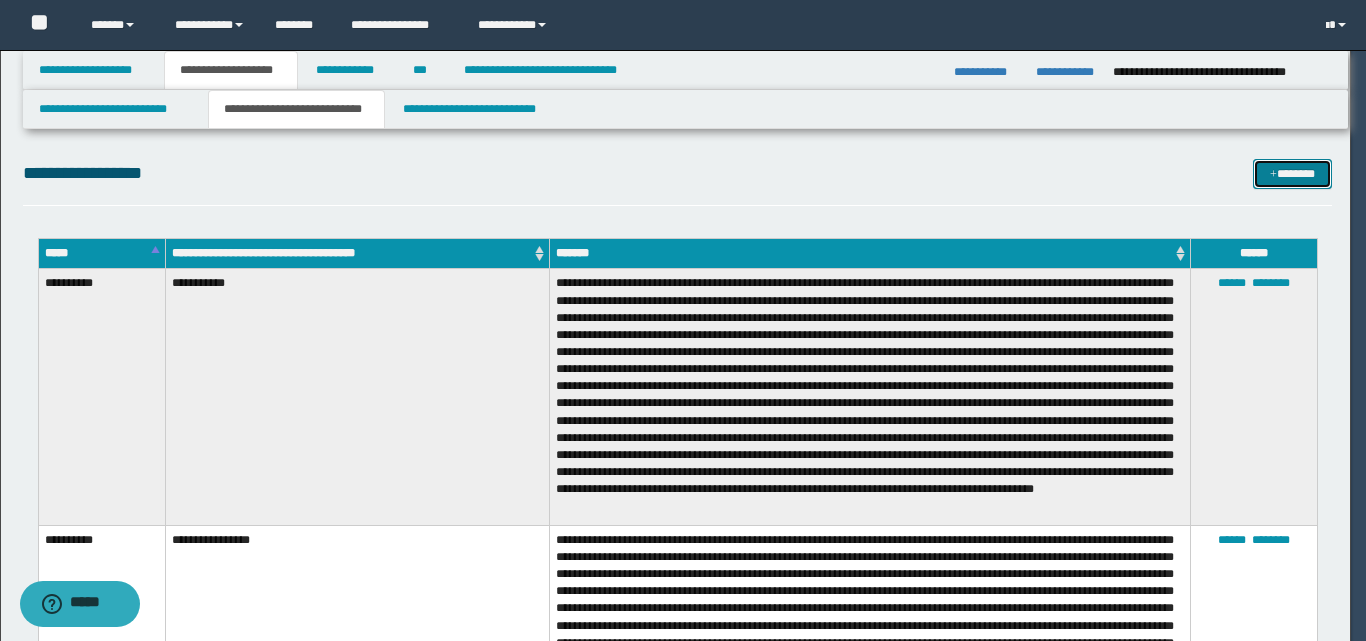scroll, scrollTop: 0, scrollLeft: 0, axis: both 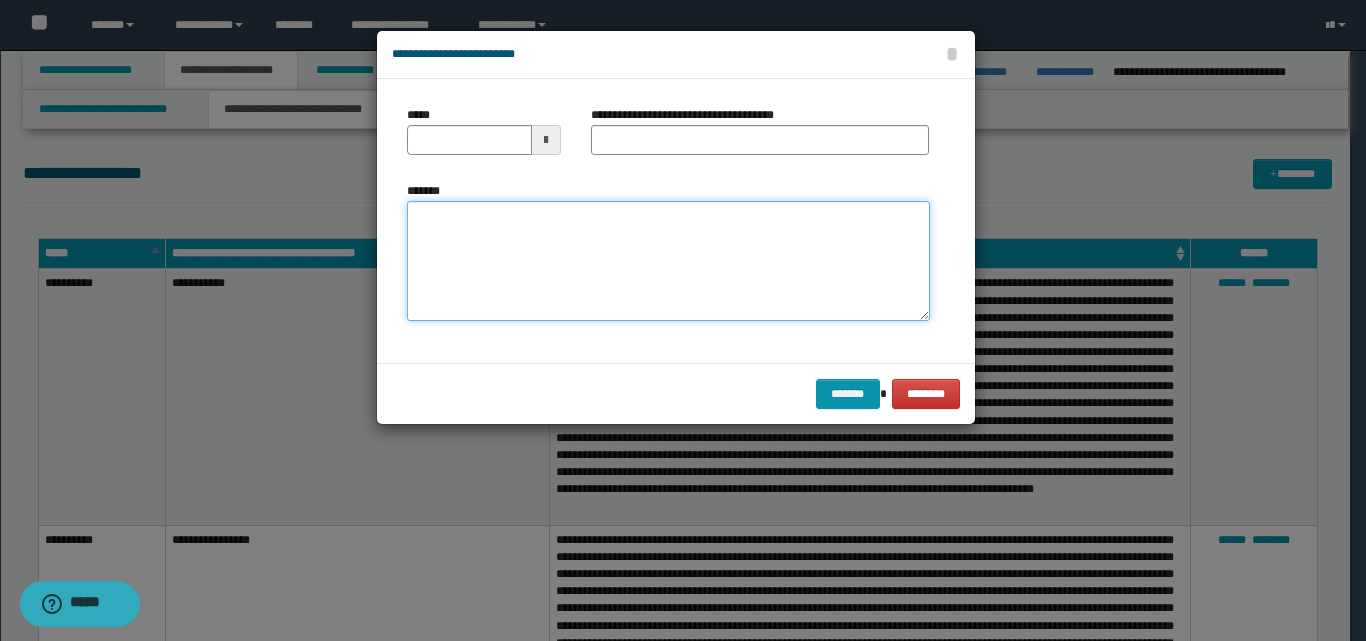 paste on "**********" 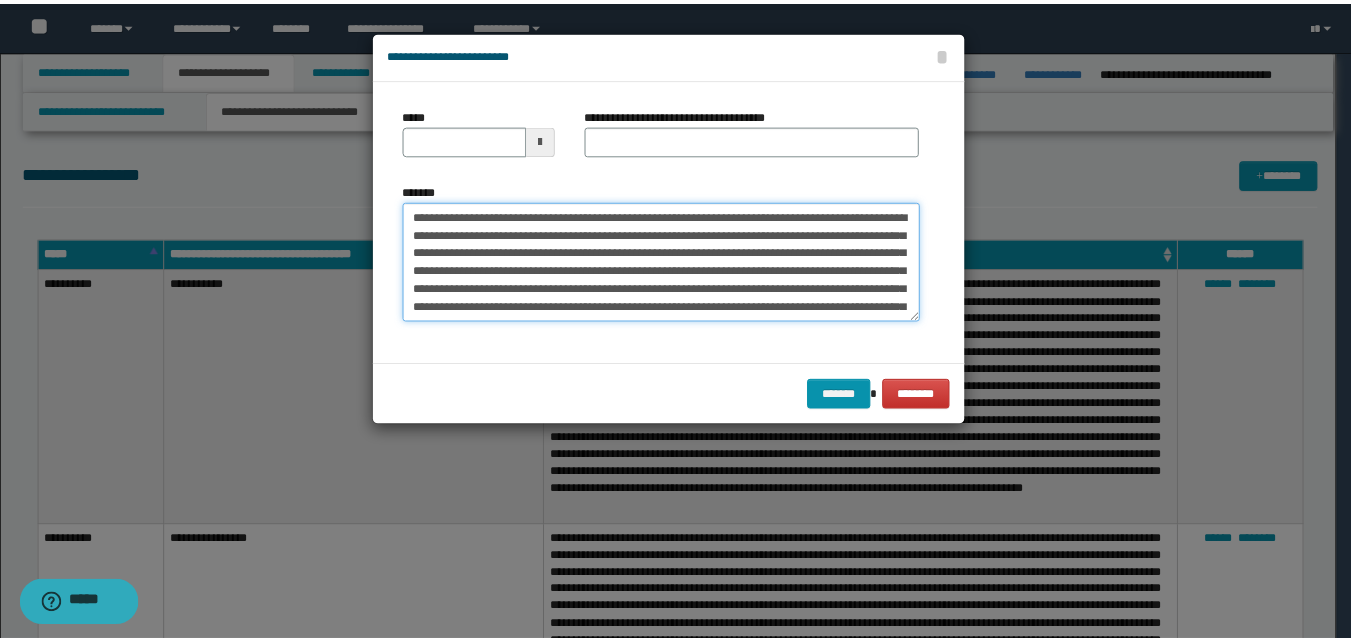 scroll, scrollTop: 299, scrollLeft: 0, axis: vertical 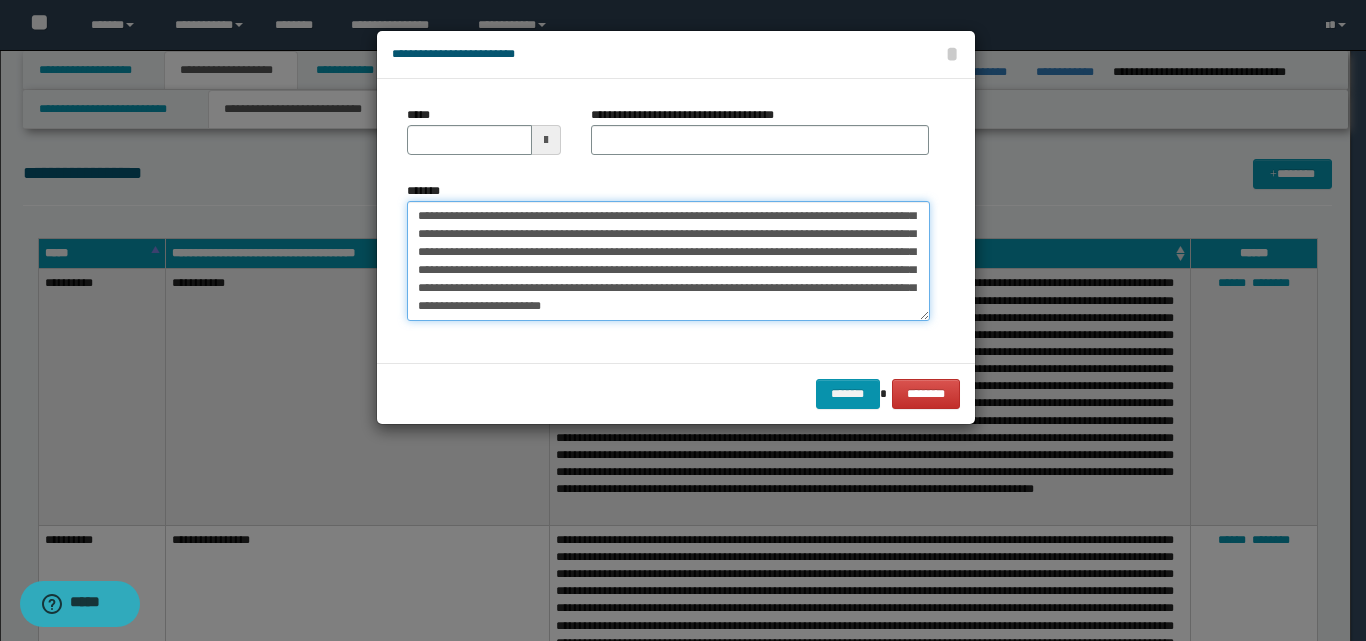type on "**********" 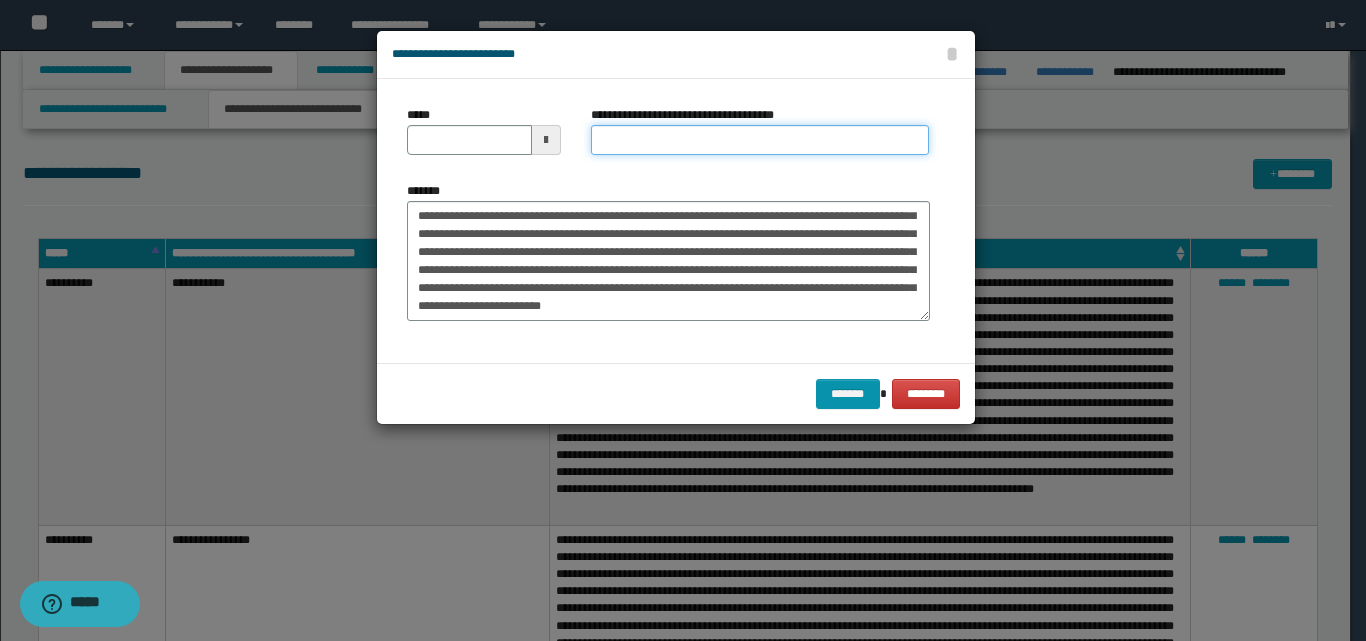 click on "**********" at bounding box center [760, 140] 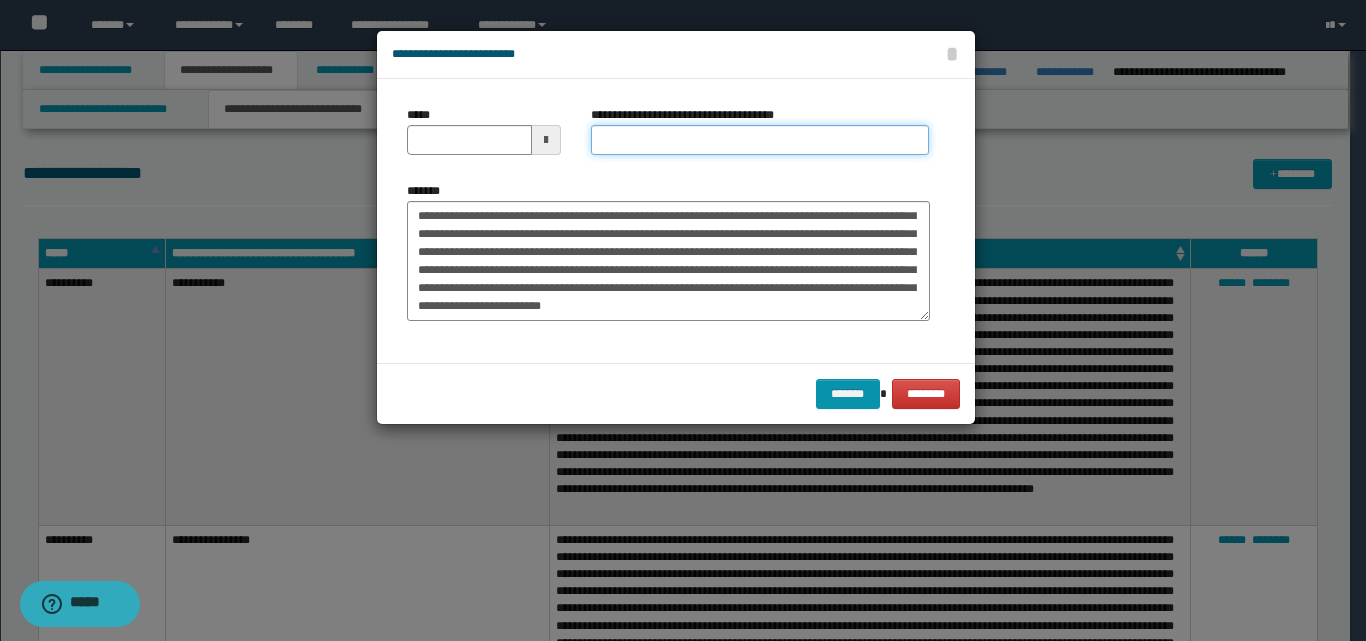 type on "**********" 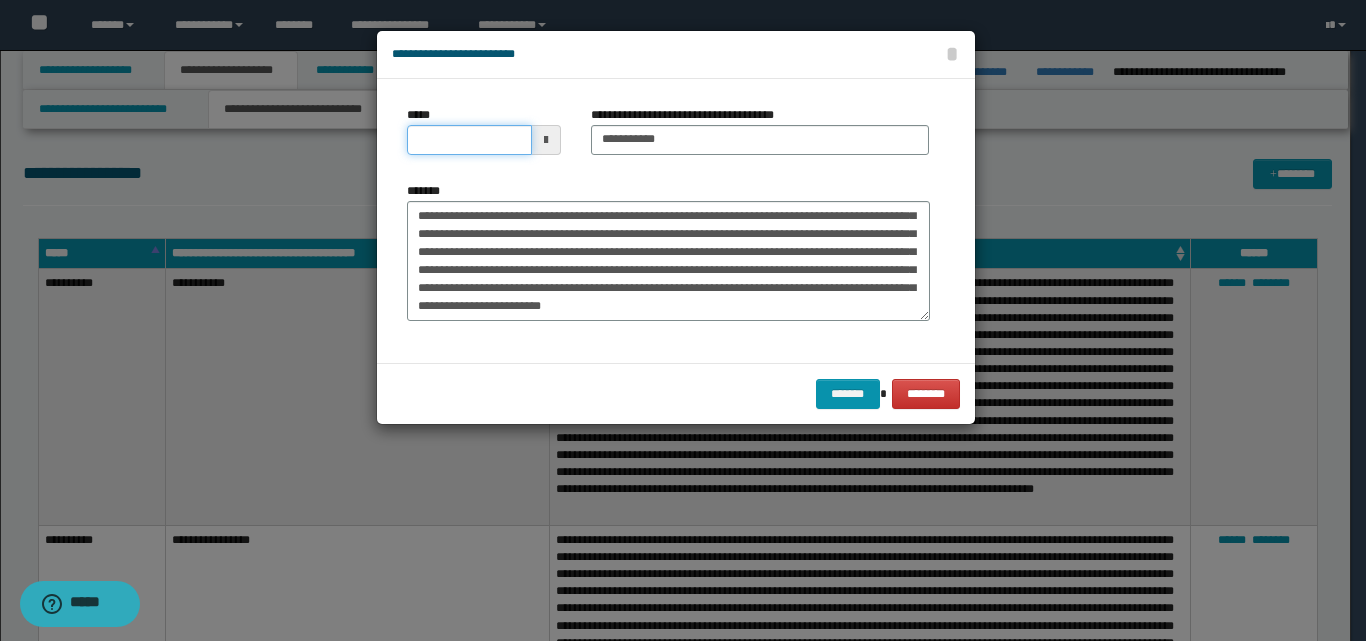 click on "*****" at bounding box center (469, 140) 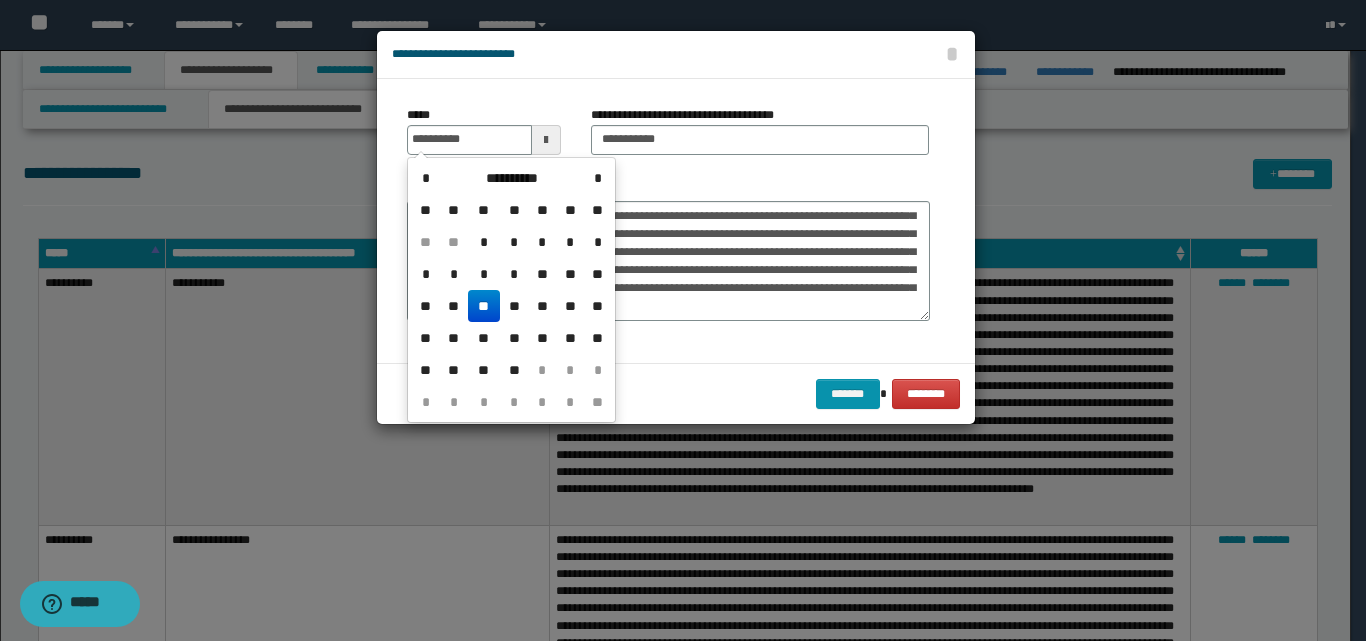 click on "**" at bounding box center [484, 306] 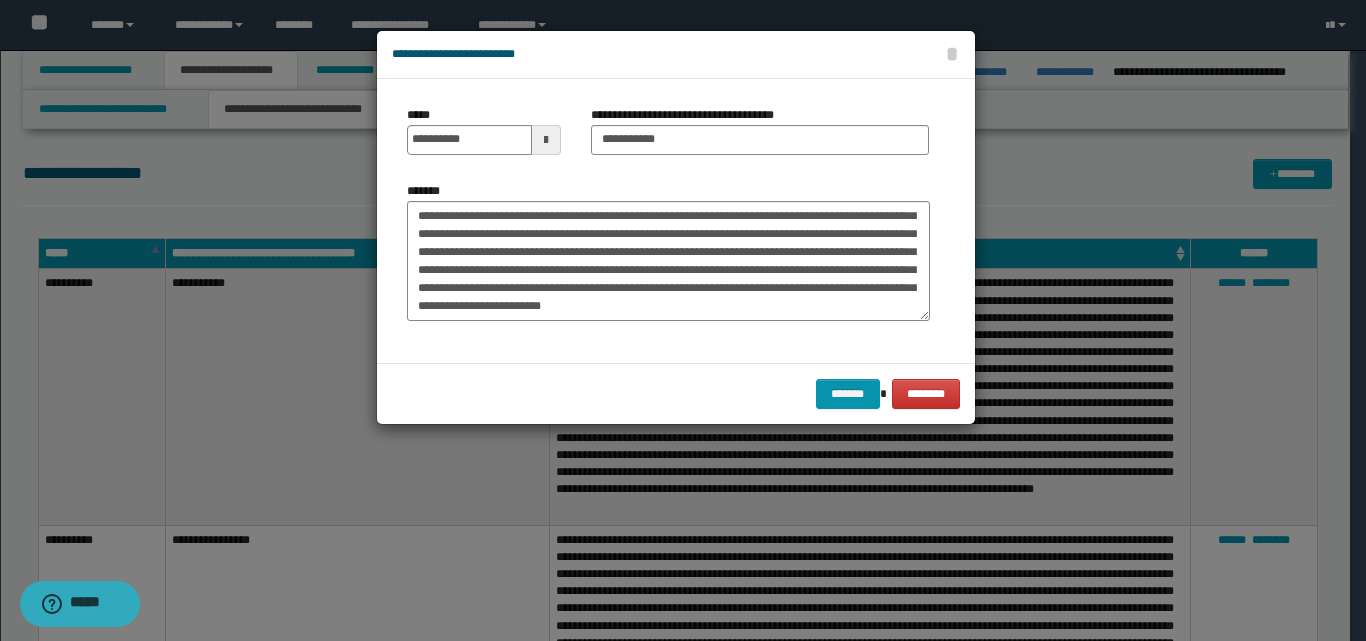 click on "*******
********" at bounding box center [676, 393] 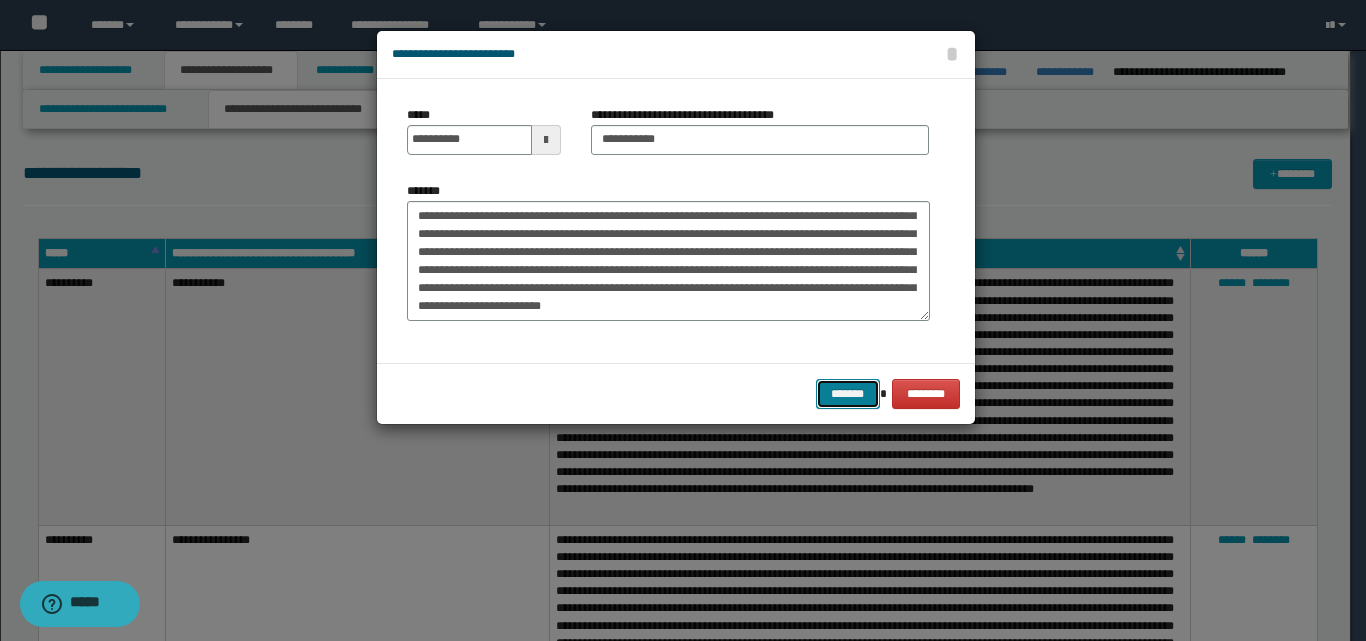 click on "*******" at bounding box center [848, 394] 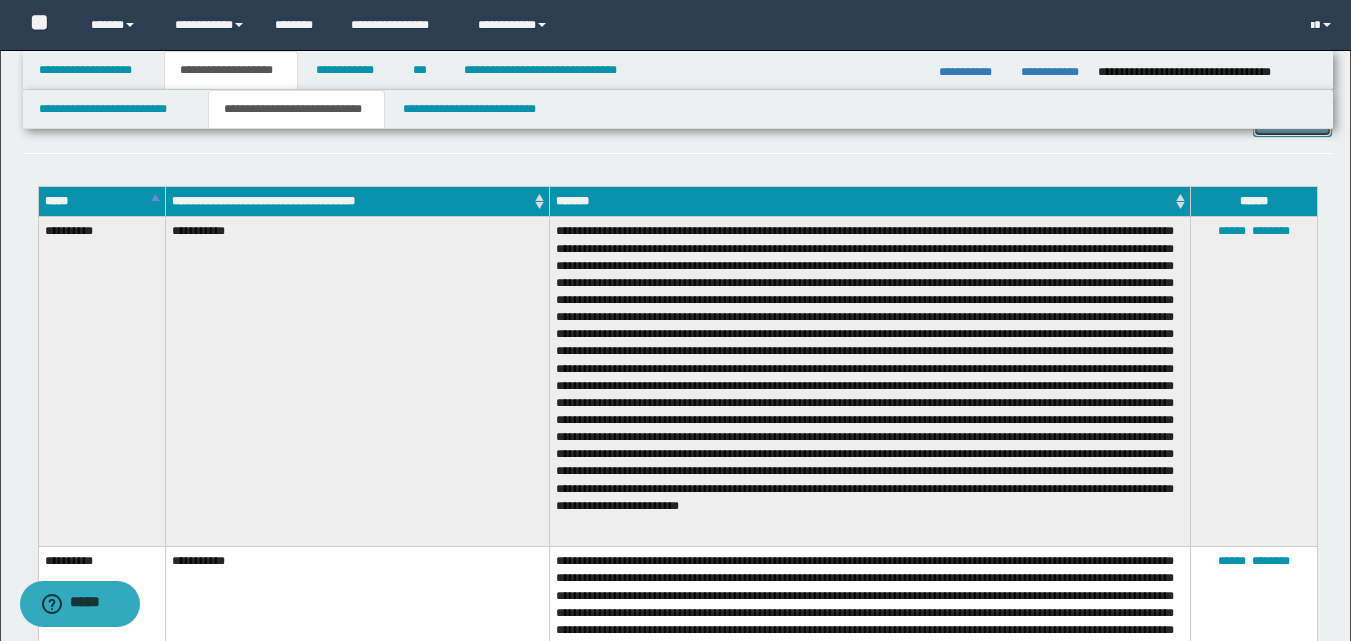 scroll, scrollTop: 66, scrollLeft: 0, axis: vertical 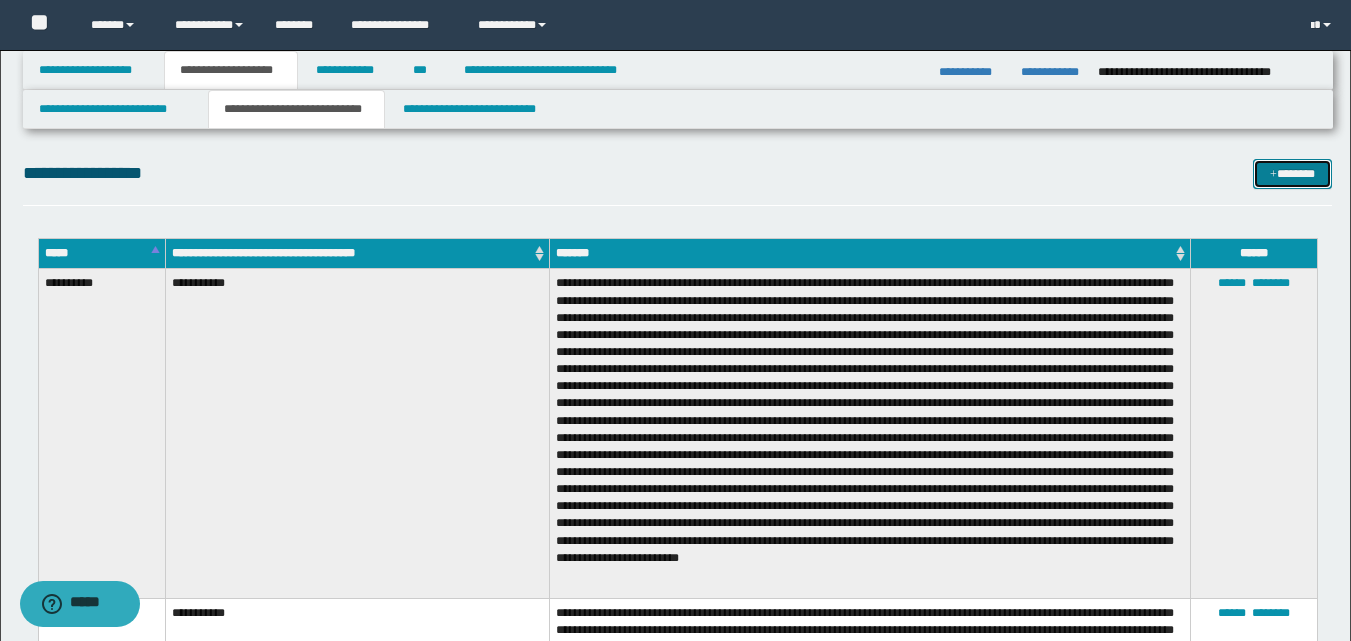click on "*******" at bounding box center (1292, 174) 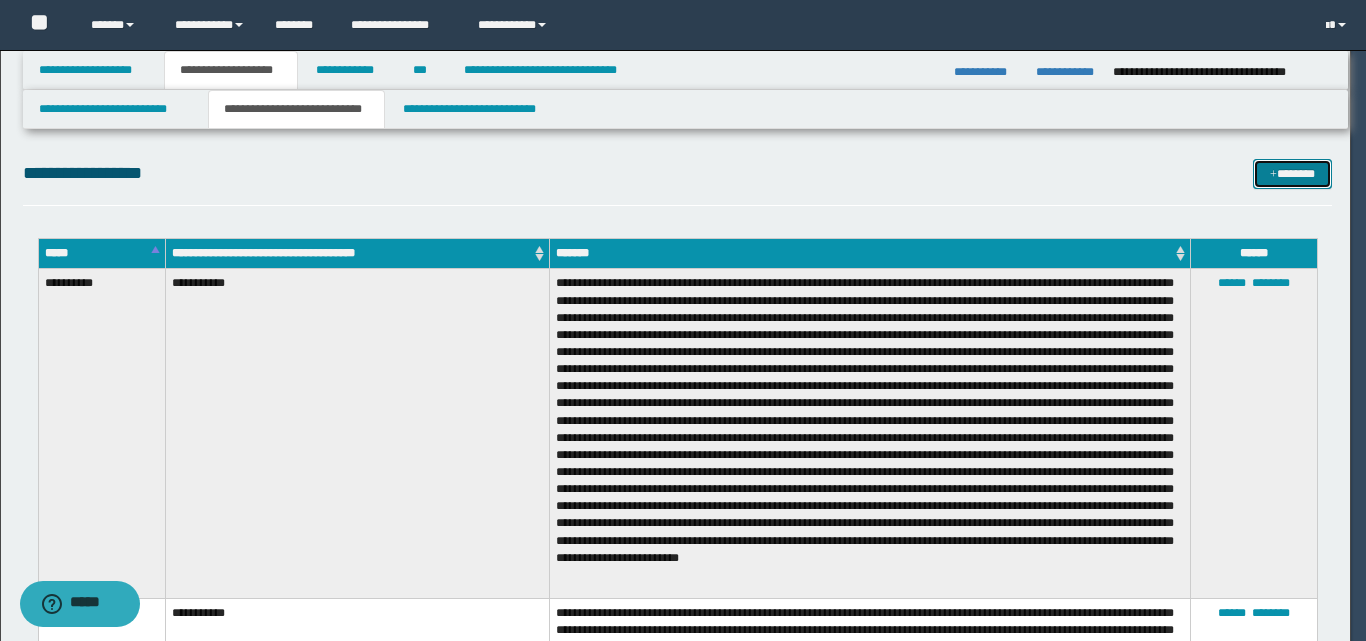 scroll, scrollTop: 0, scrollLeft: 0, axis: both 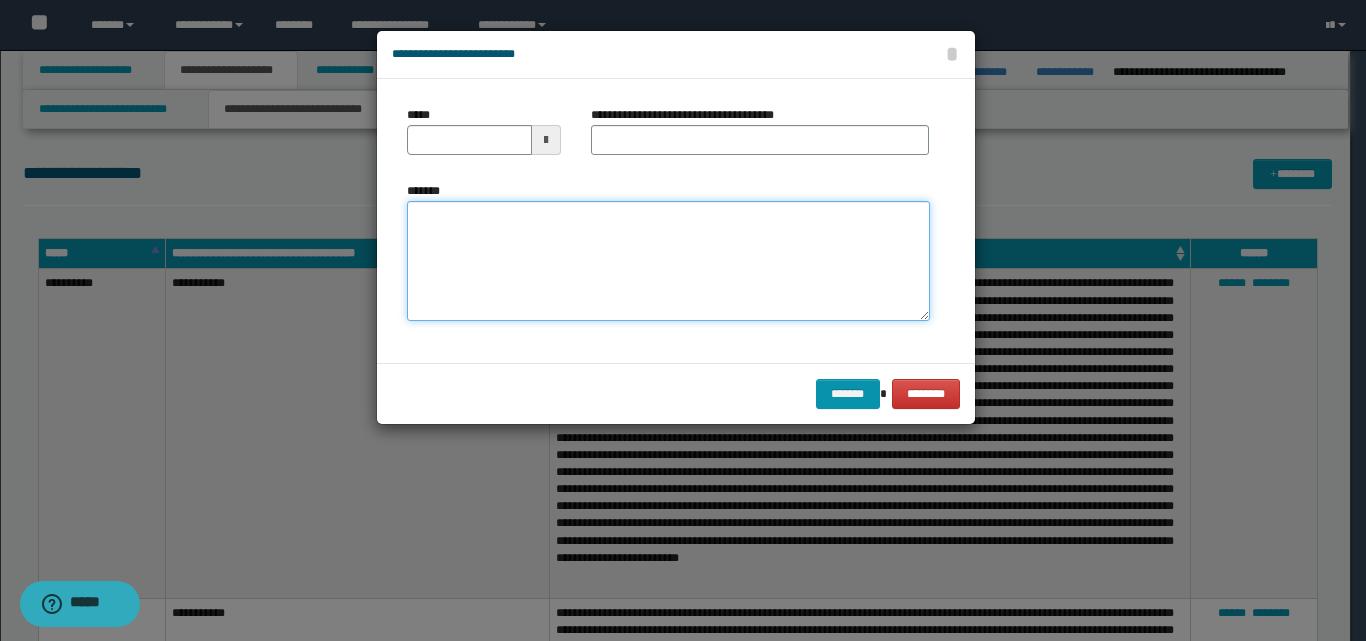 paste on "**********" 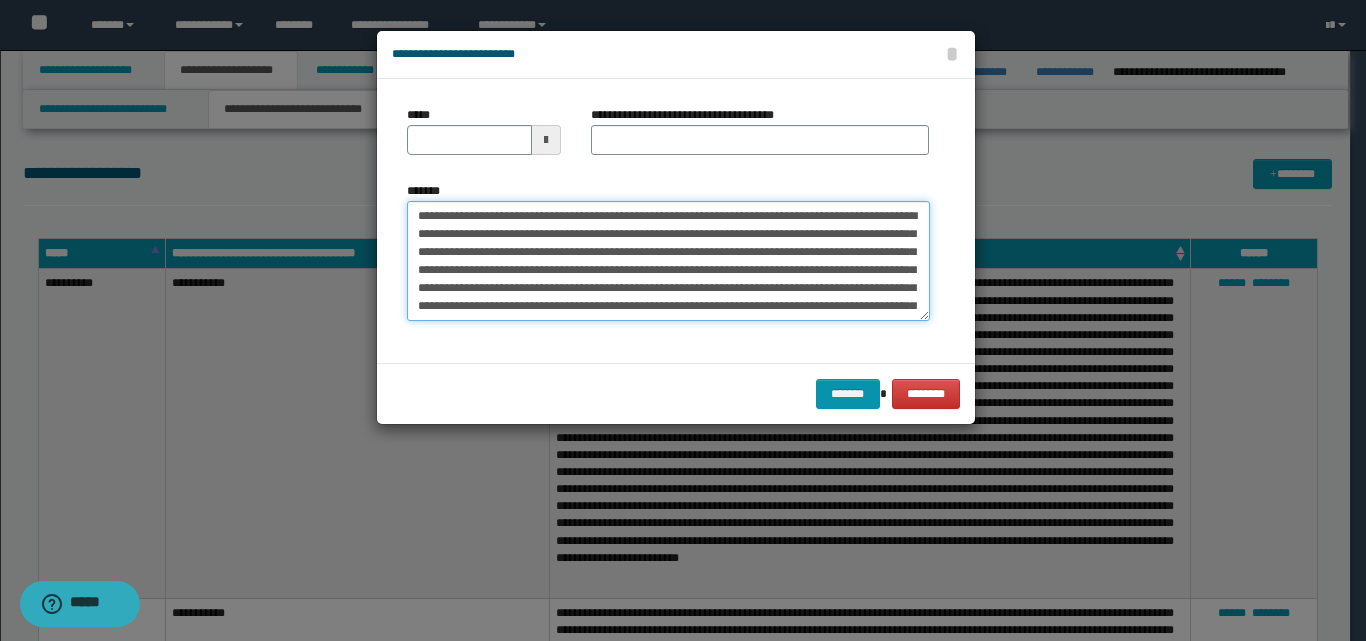 scroll, scrollTop: 191, scrollLeft: 0, axis: vertical 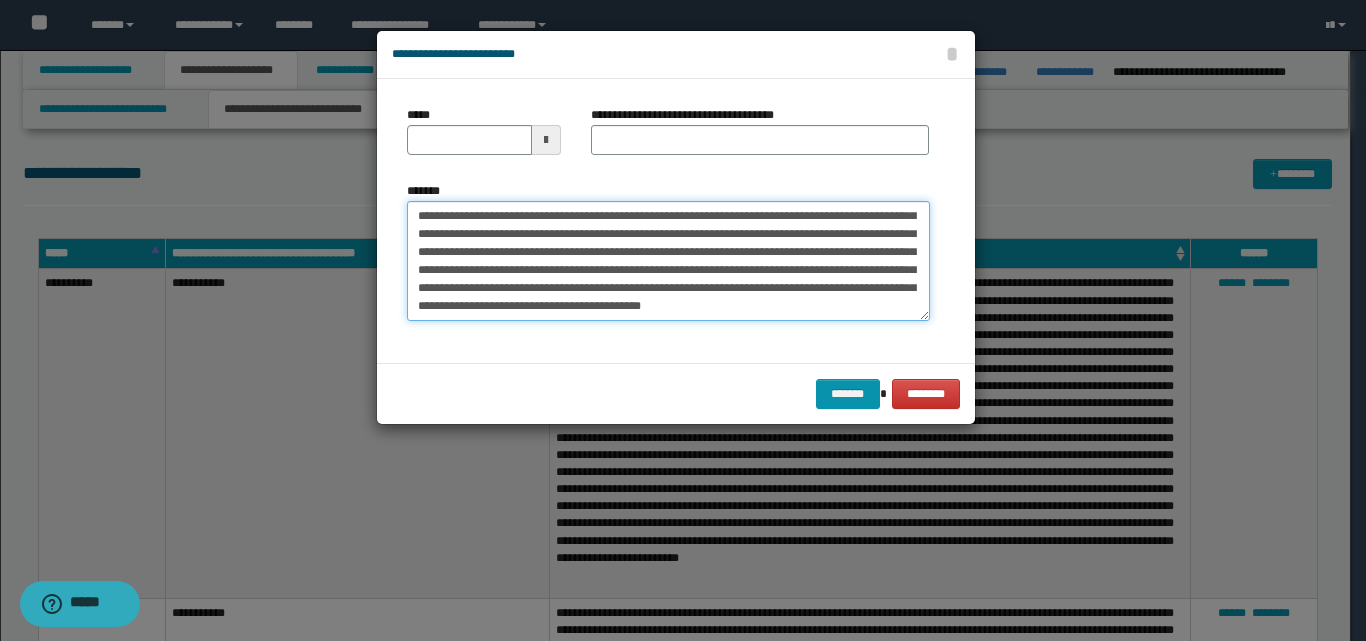 type on "**********" 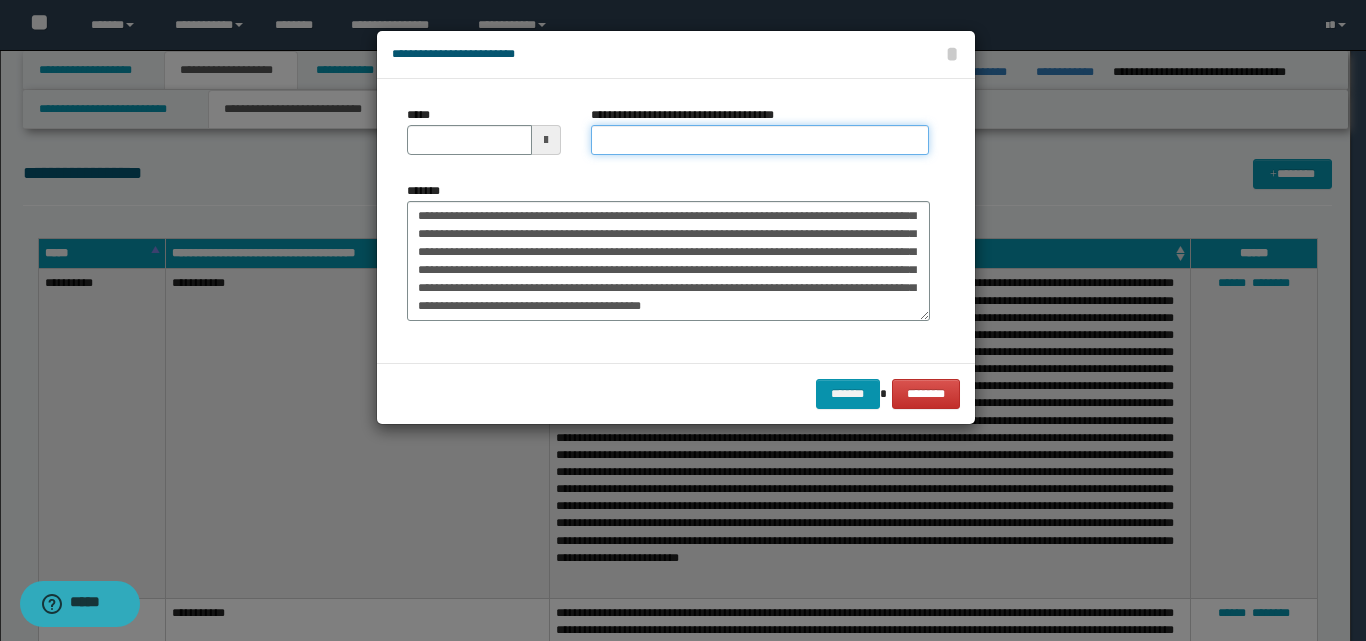 click on "**********" at bounding box center [760, 140] 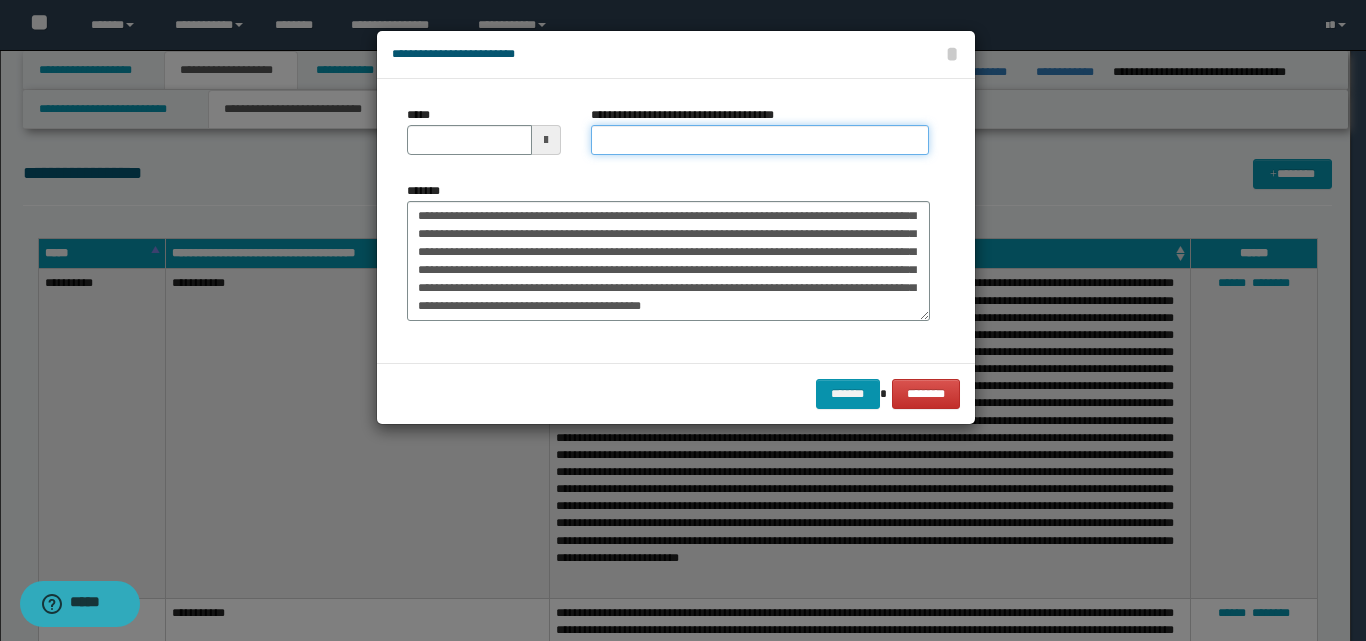 type on "**********" 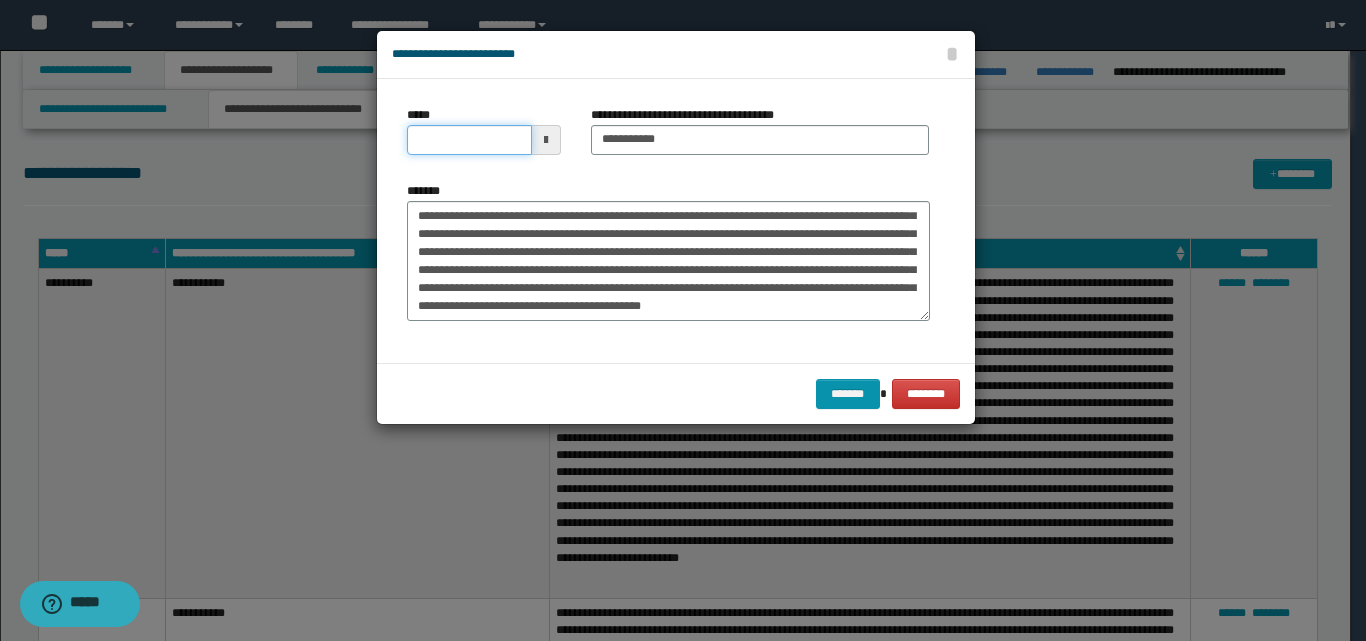 click on "*****" at bounding box center (469, 140) 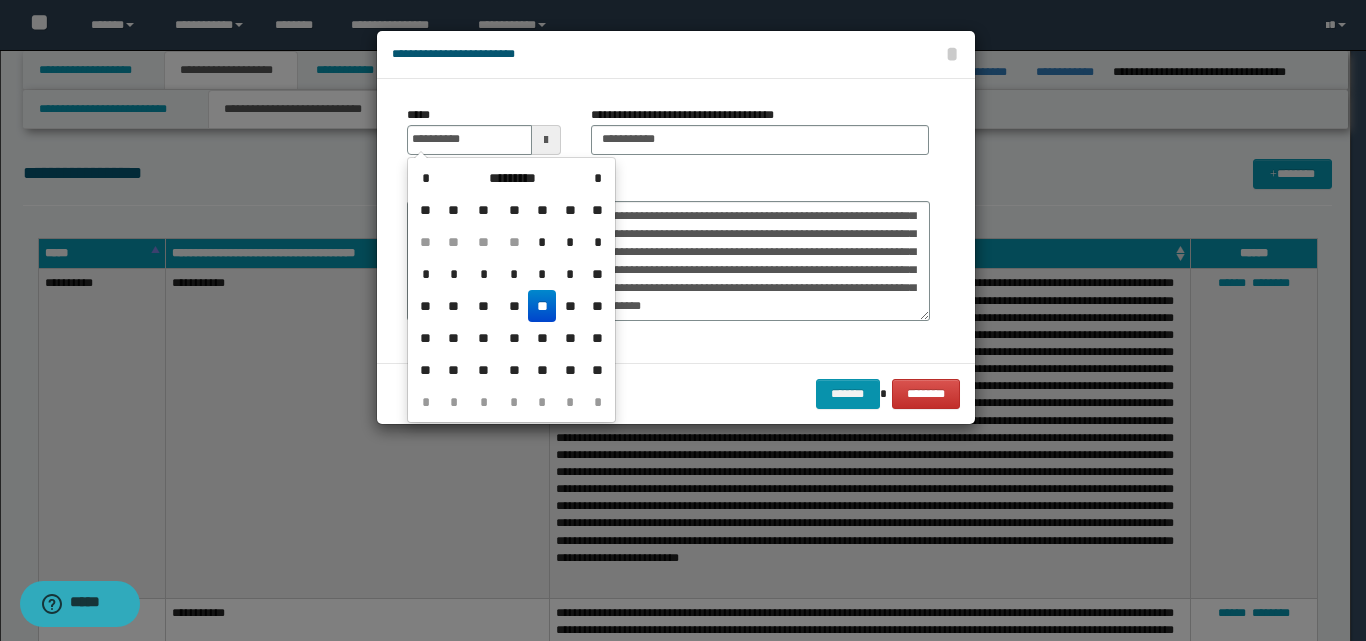 click on "**" at bounding box center (542, 306) 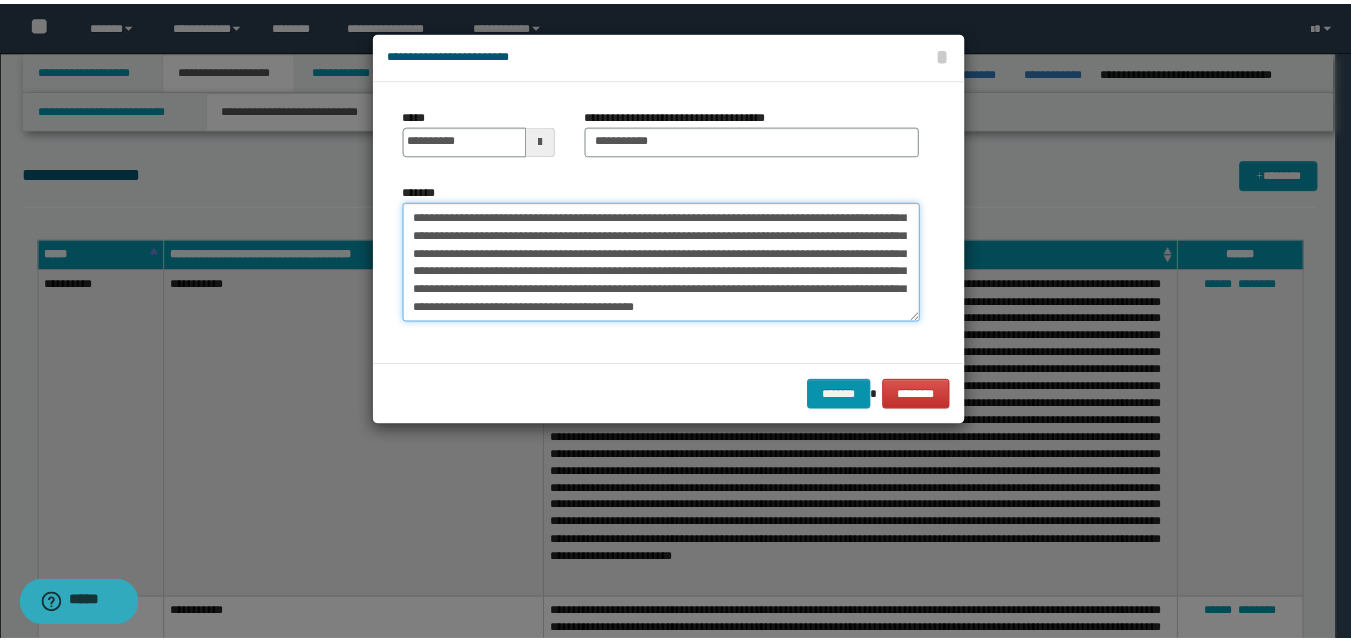 scroll, scrollTop: 0, scrollLeft: 0, axis: both 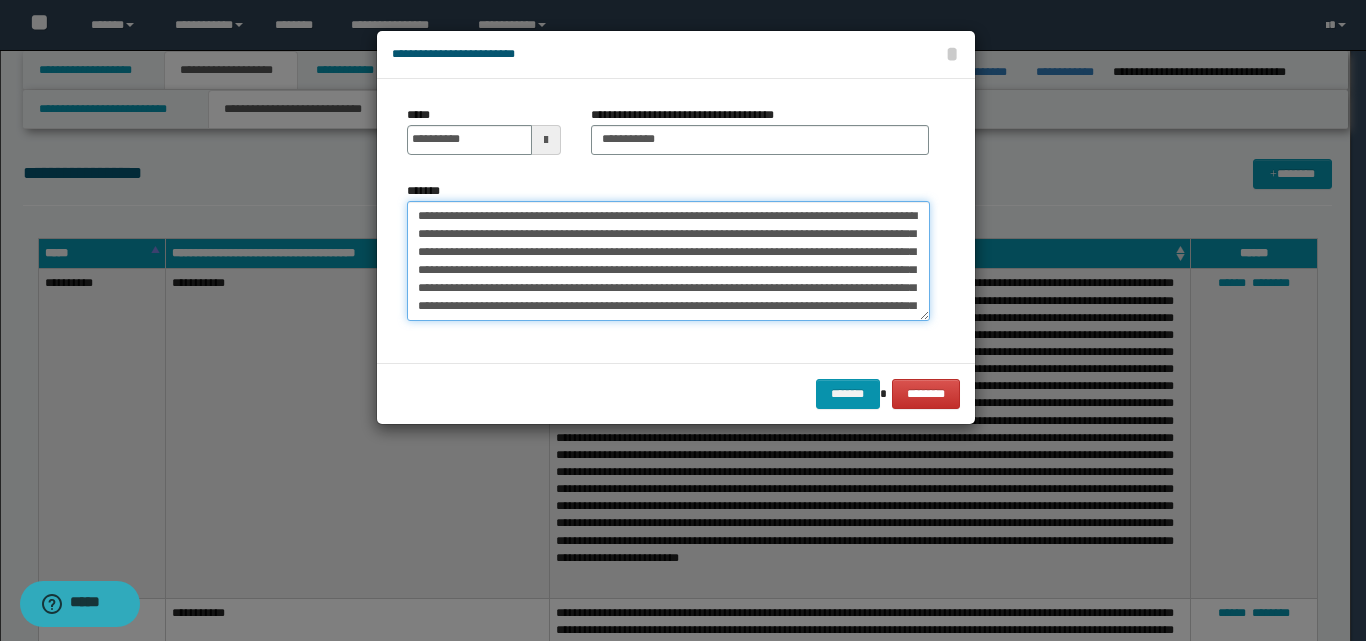 click on "*******" at bounding box center (668, 261) 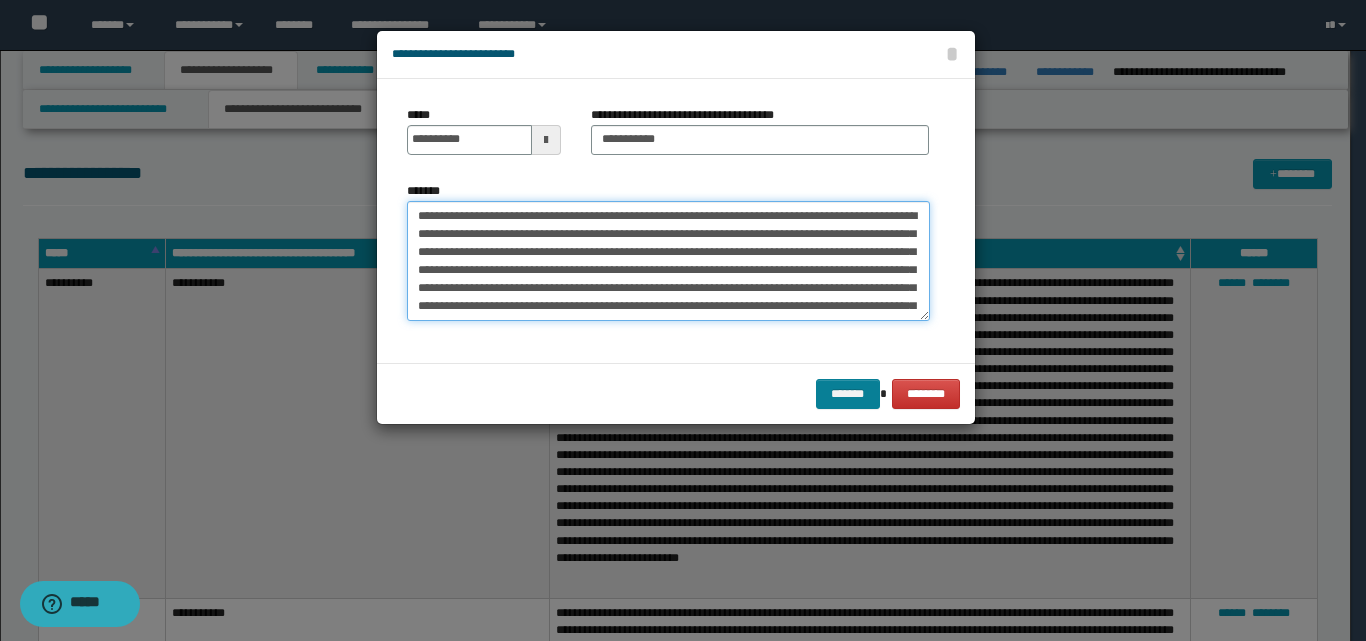 type on "**********" 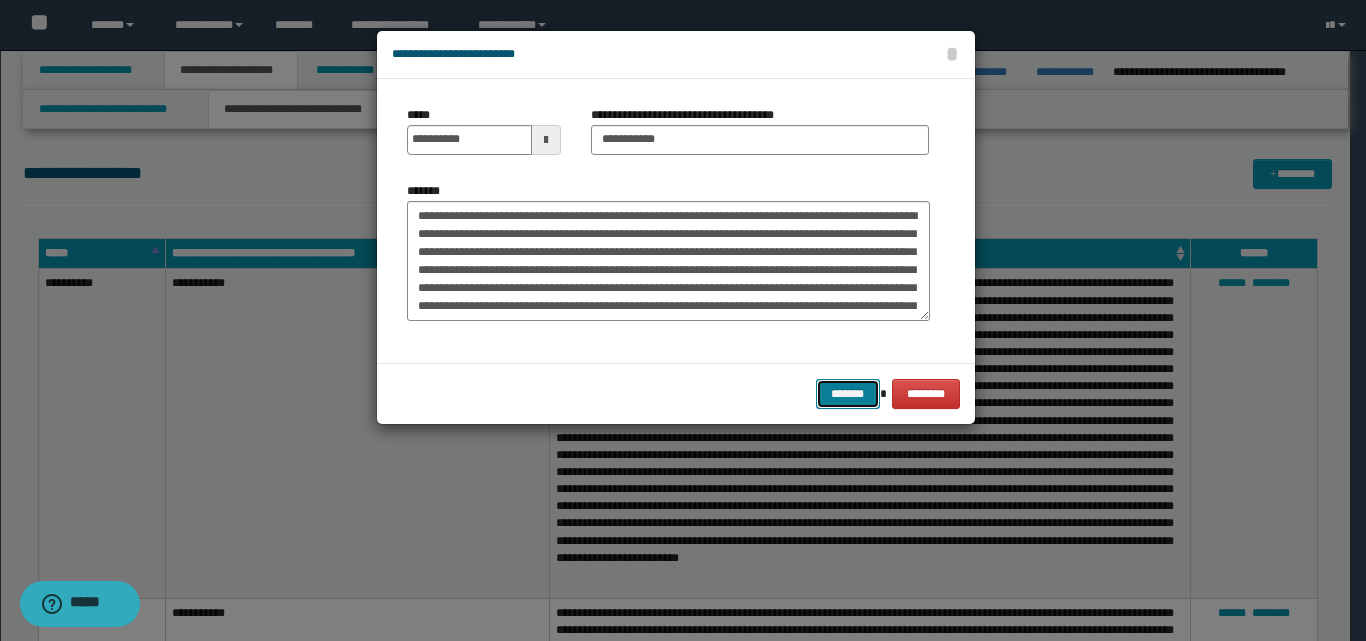 click on "*******" at bounding box center [848, 394] 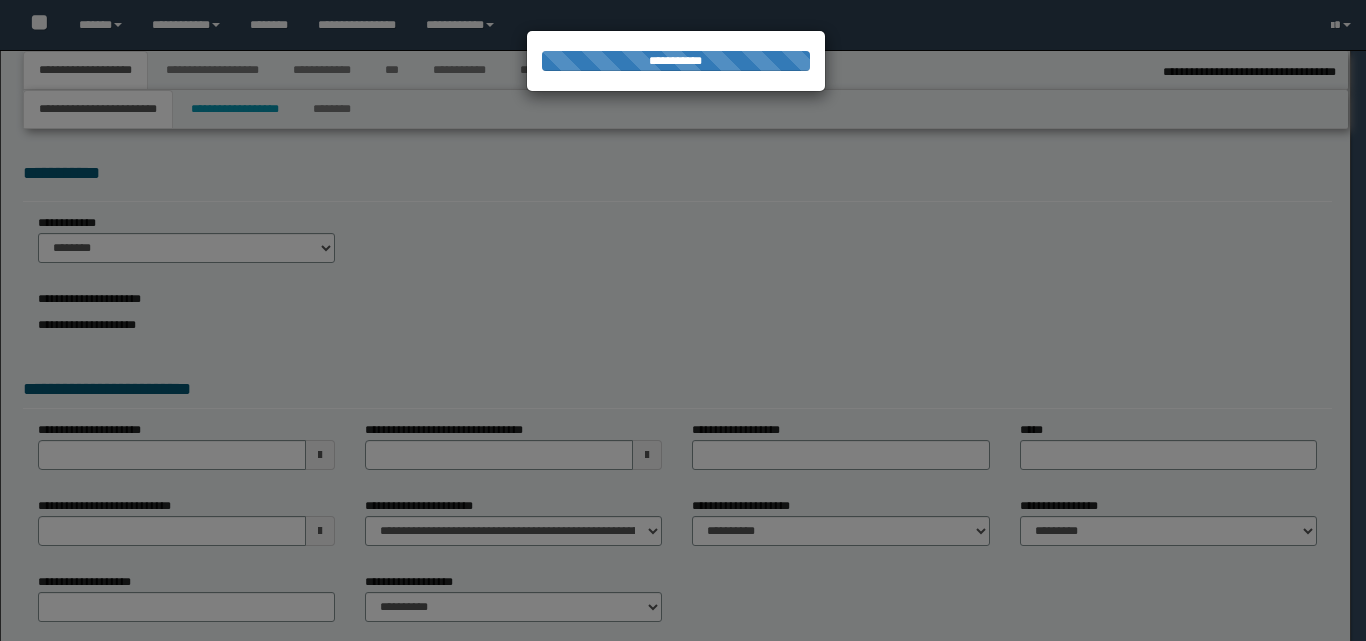 select on "*" 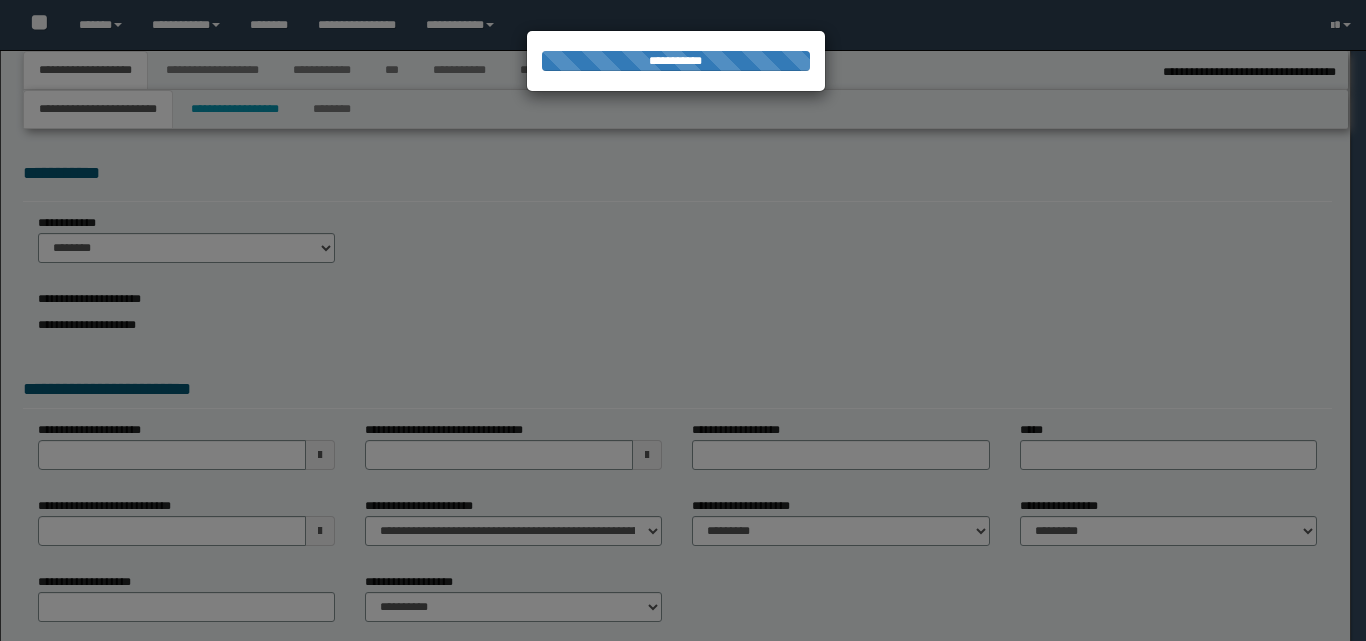 type on "*********" 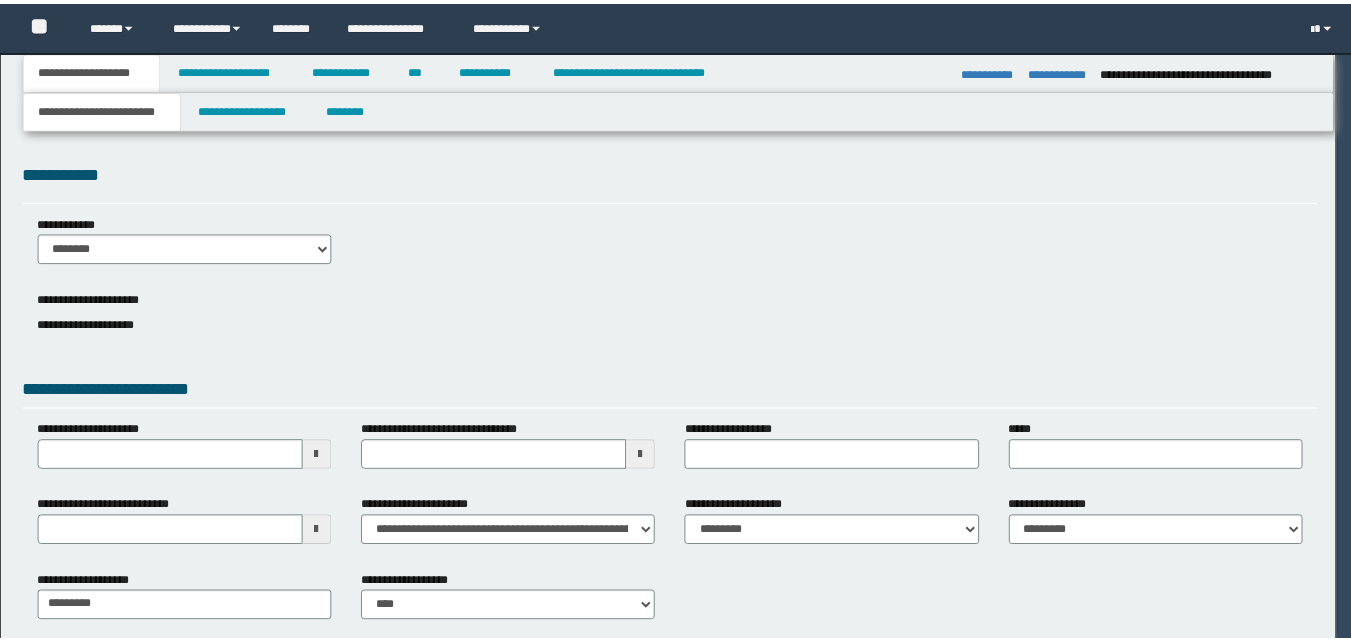 scroll, scrollTop: 0, scrollLeft: 0, axis: both 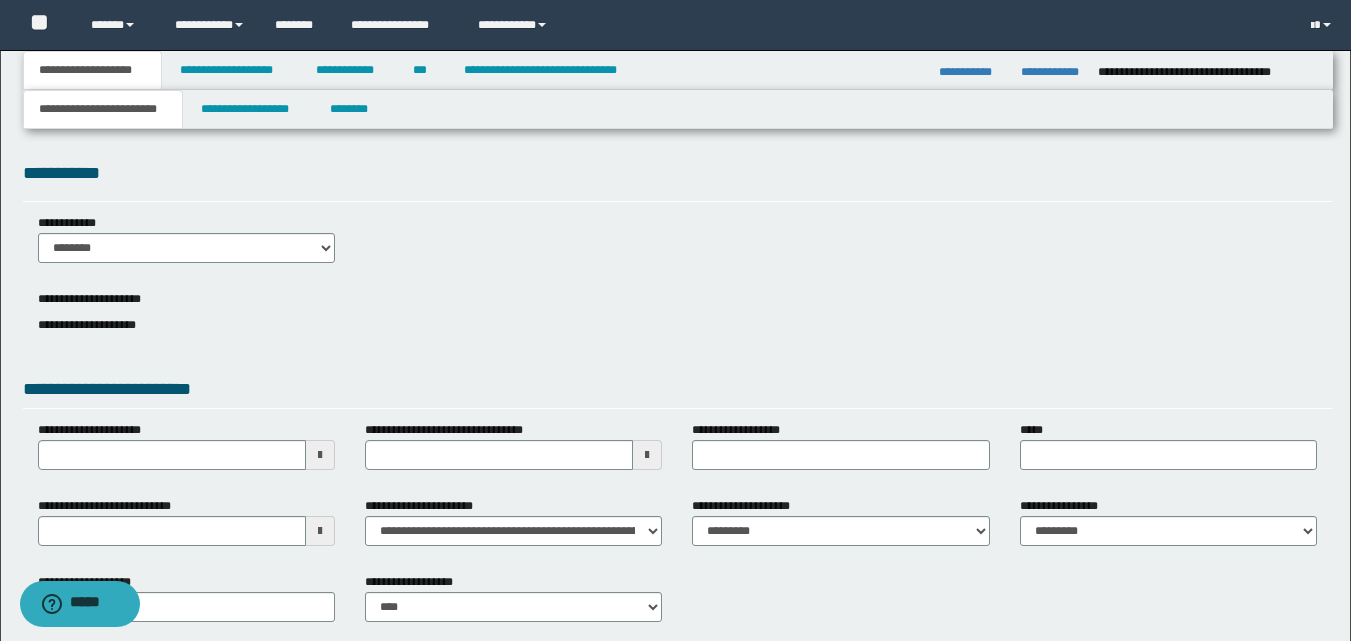 click on "**********" at bounding box center (677, 246) 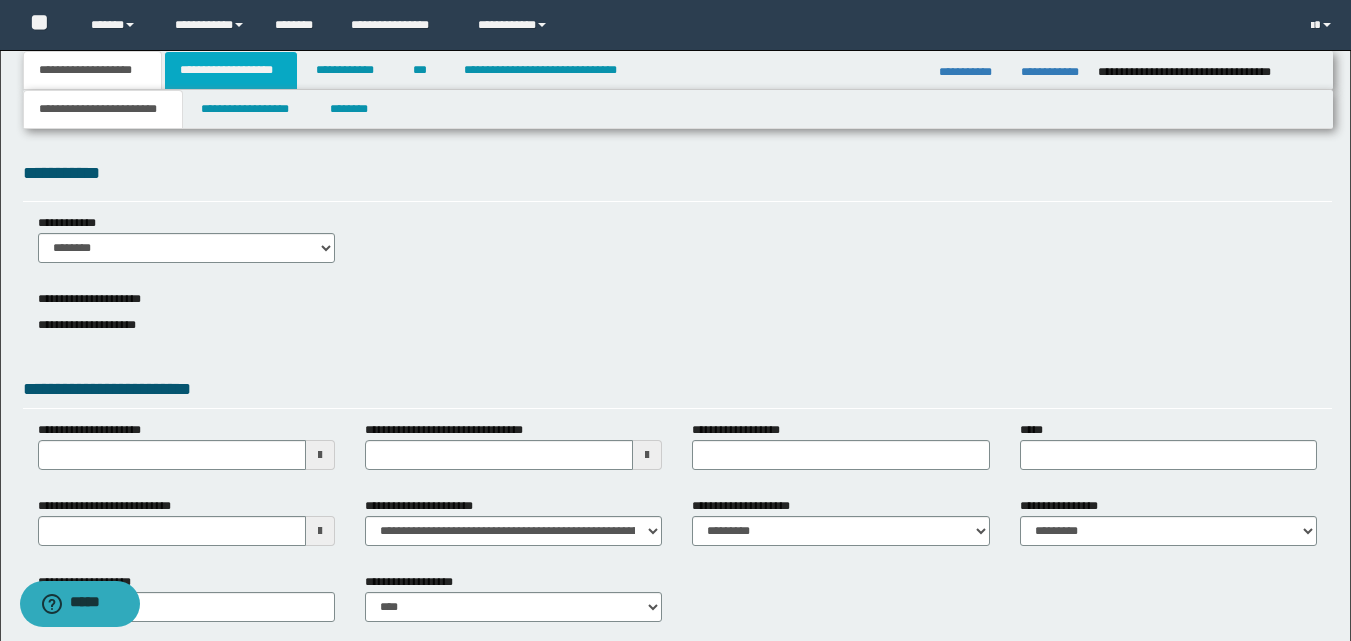 click on "**********" at bounding box center (231, 70) 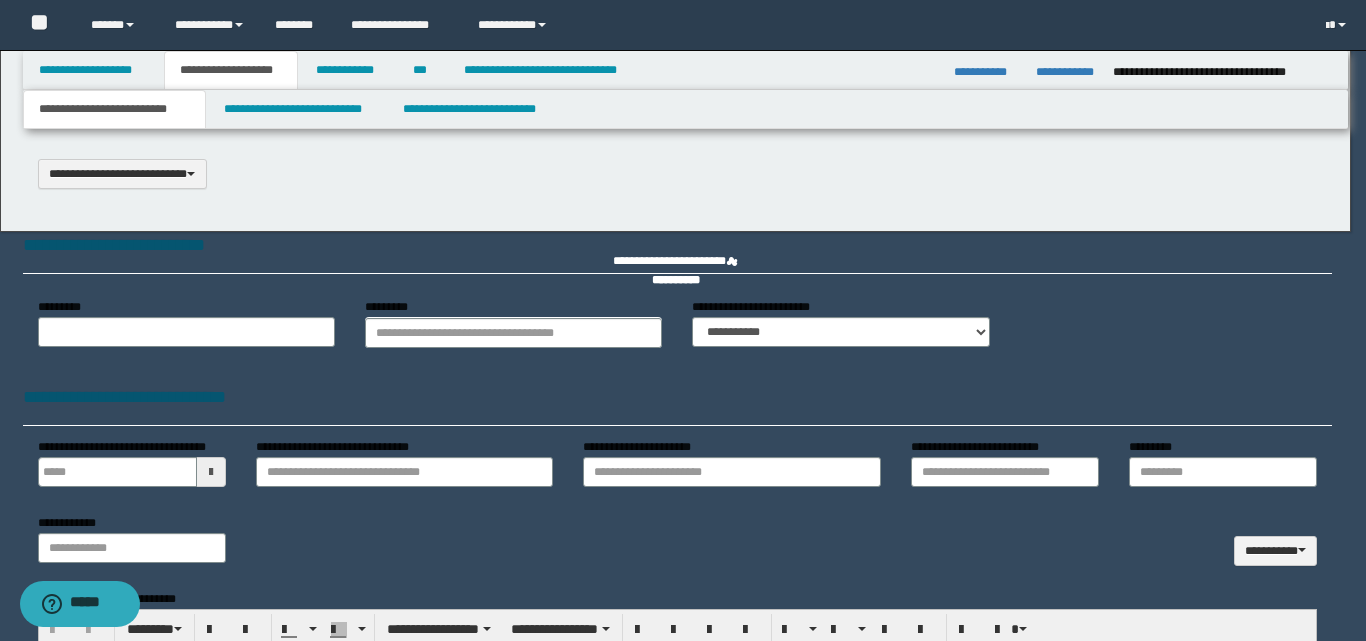 type 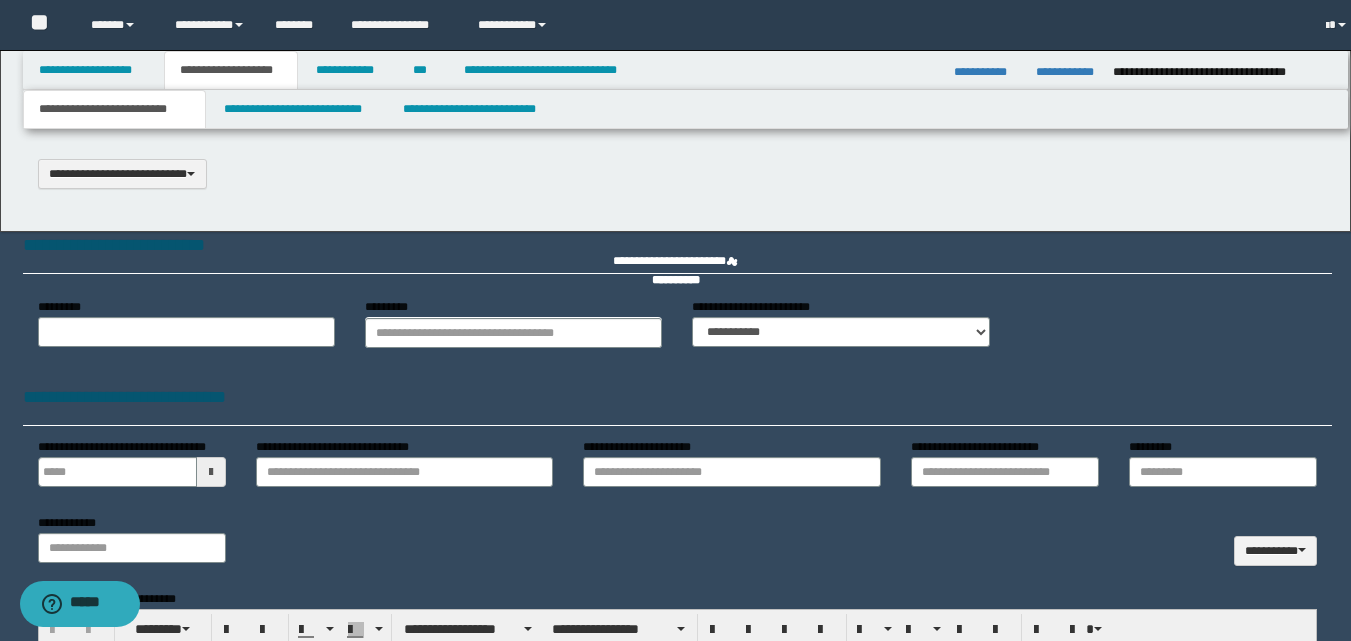 type on "********" 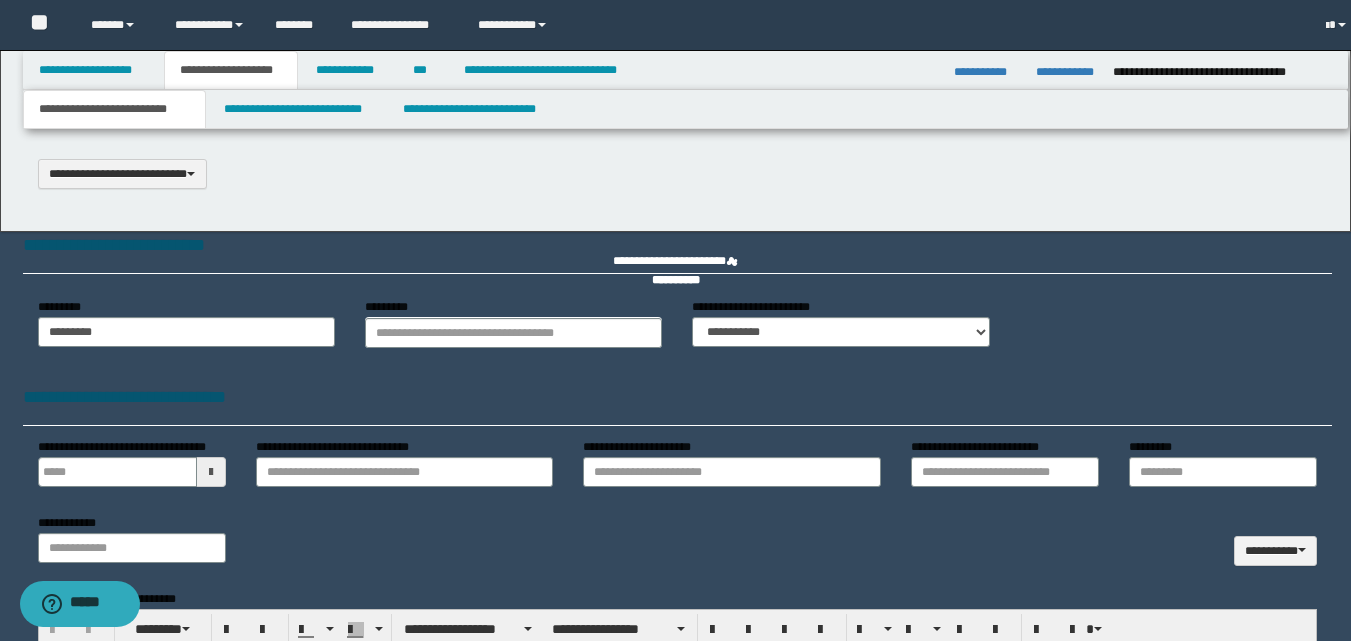 select on "*" 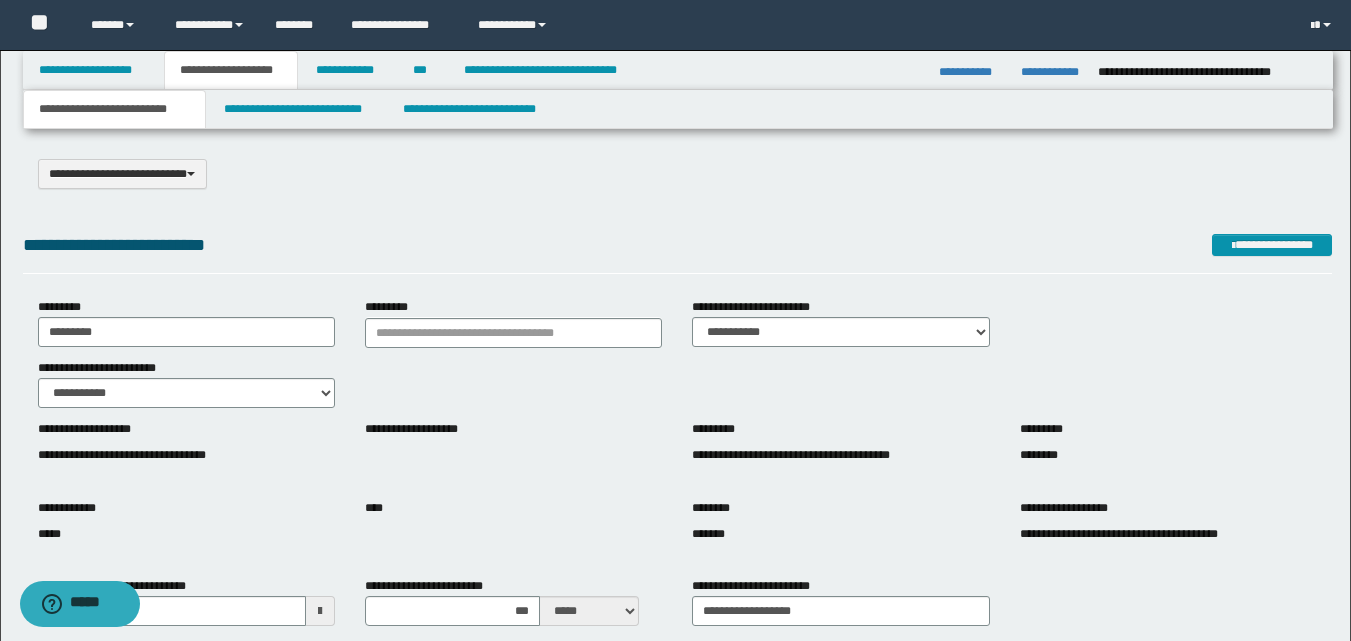 scroll, scrollTop: 0, scrollLeft: 0, axis: both 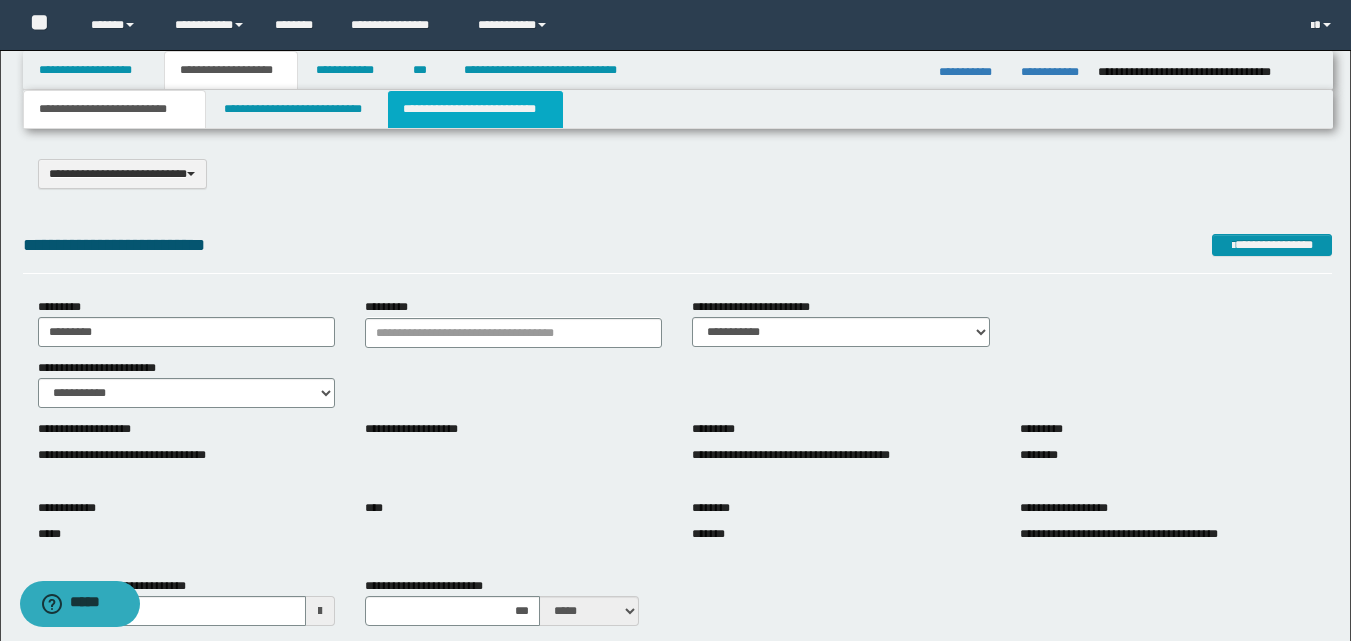click on "**********" at bounding box center (475, 109) 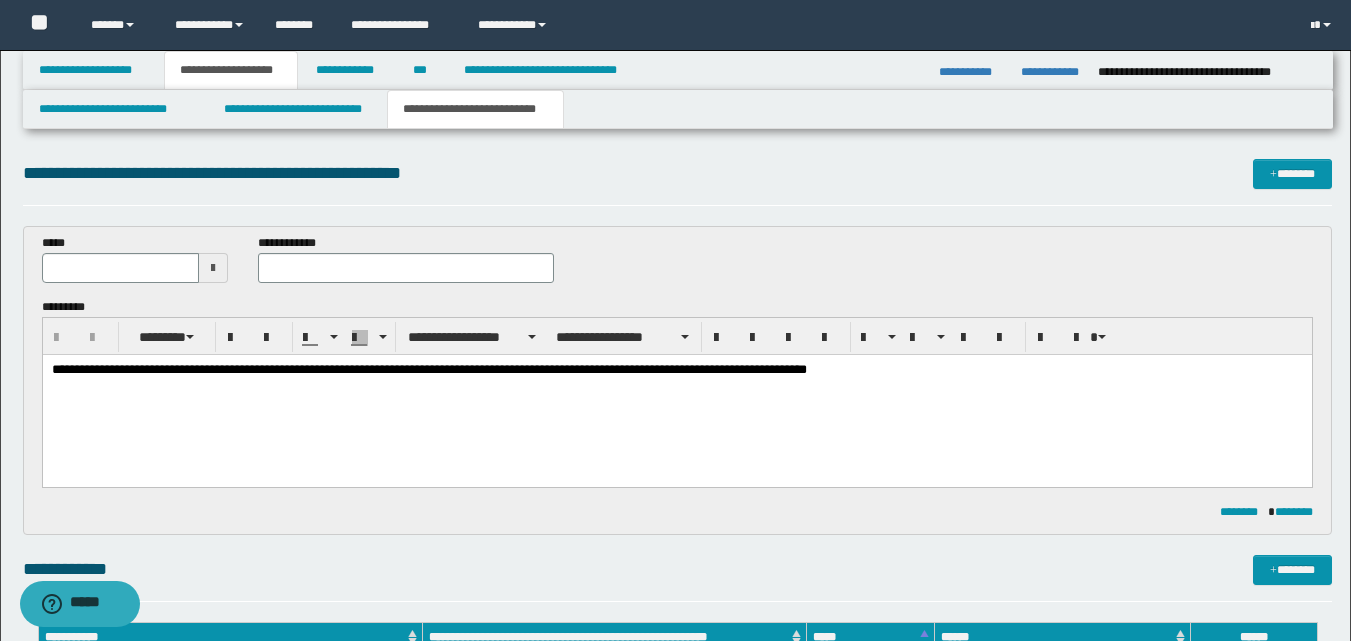 scroll, scrollTop: 0, scrollLeft: 0, axis: both 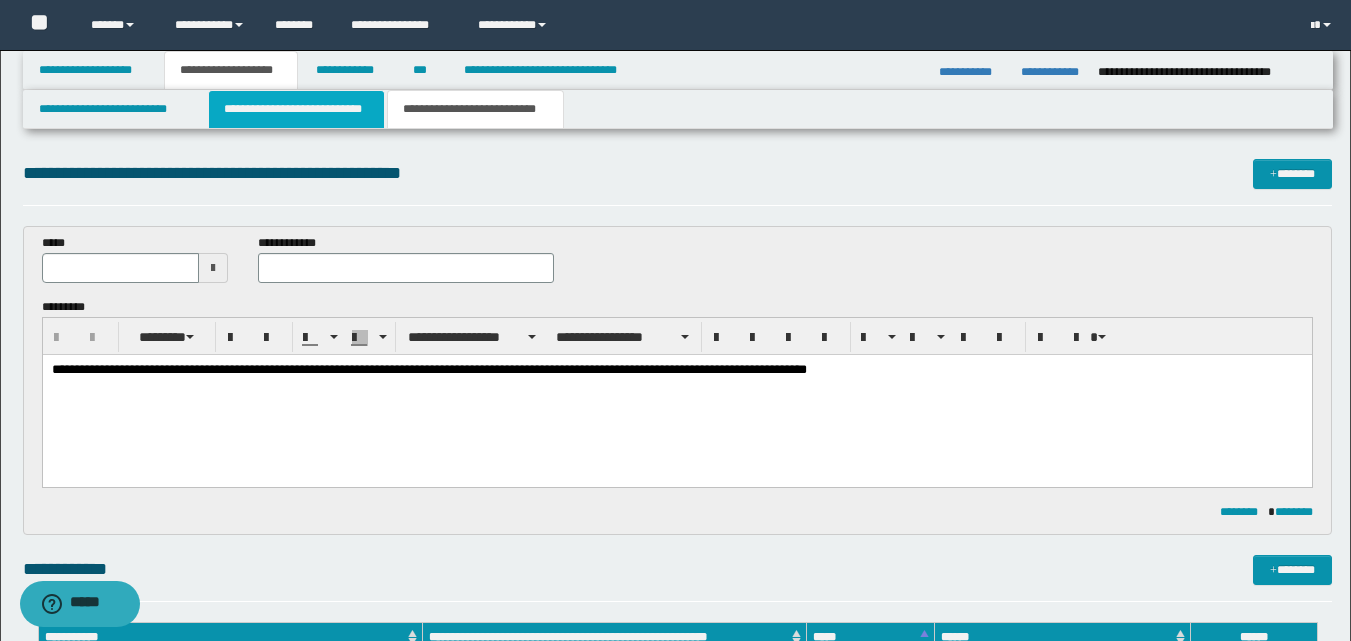 click on "**********" at bounding box center [296, 109] 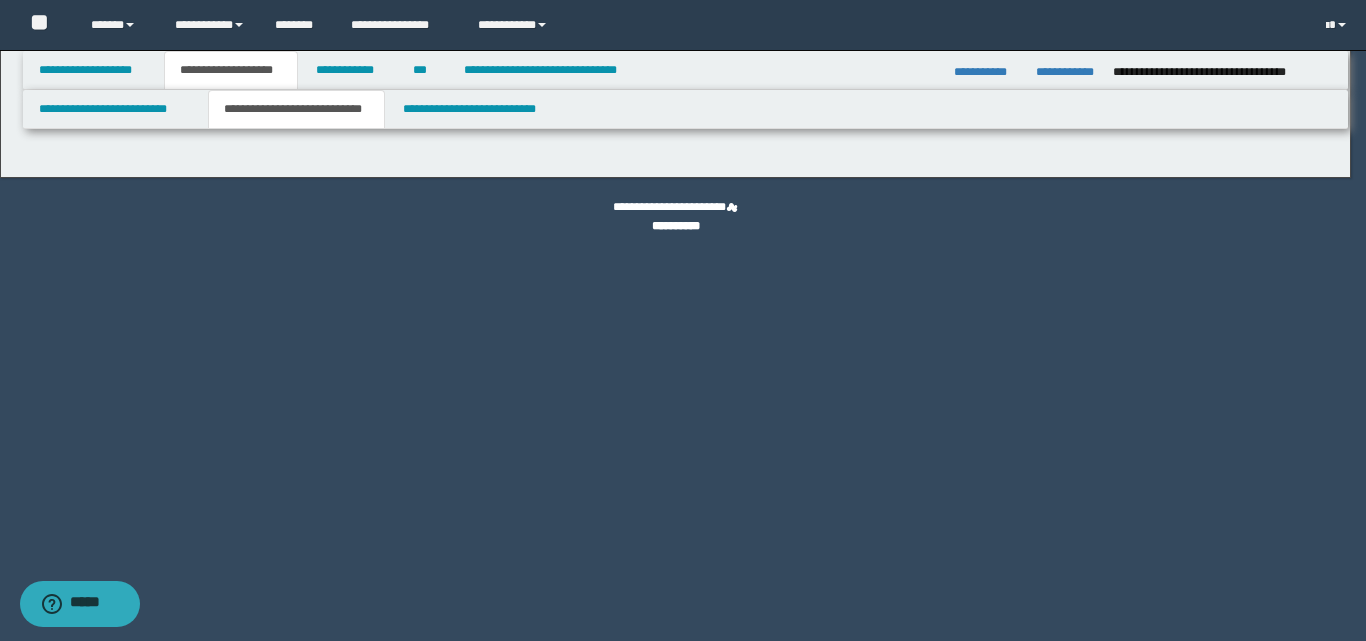 select on "*" 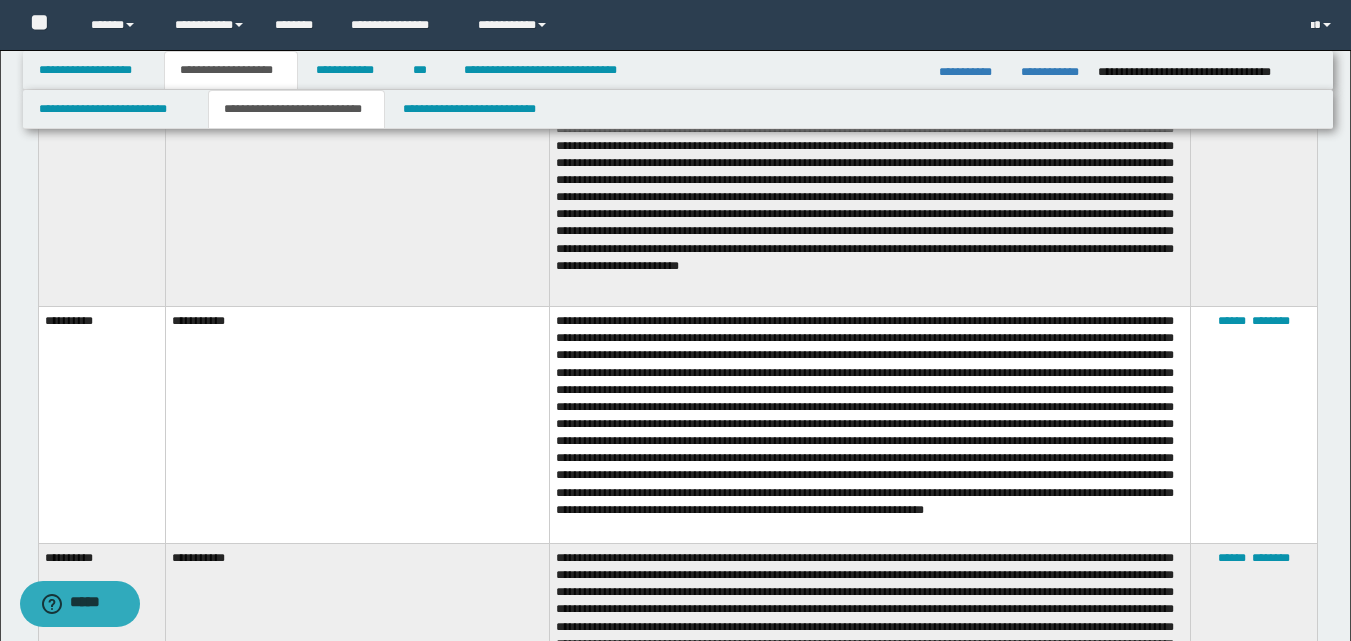 scroll, scrollTop: 375, scrollLeft: 0, axis: vertical 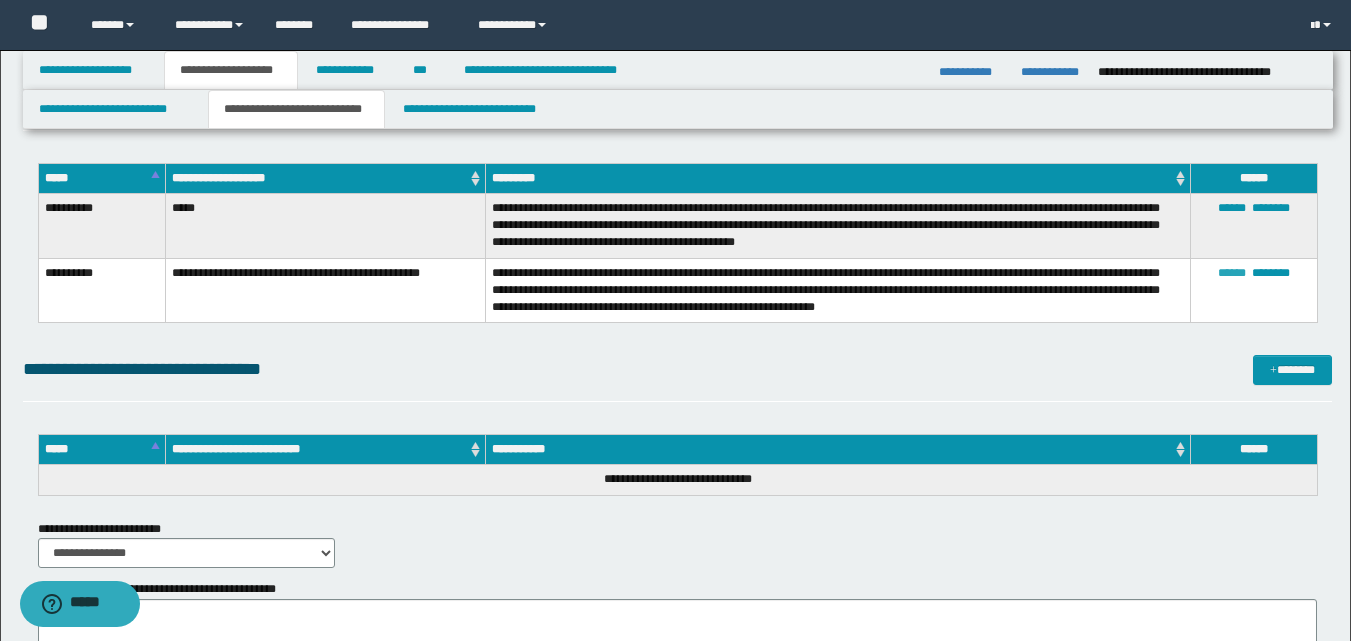 click on "******" at bounding box center (1232, 273) 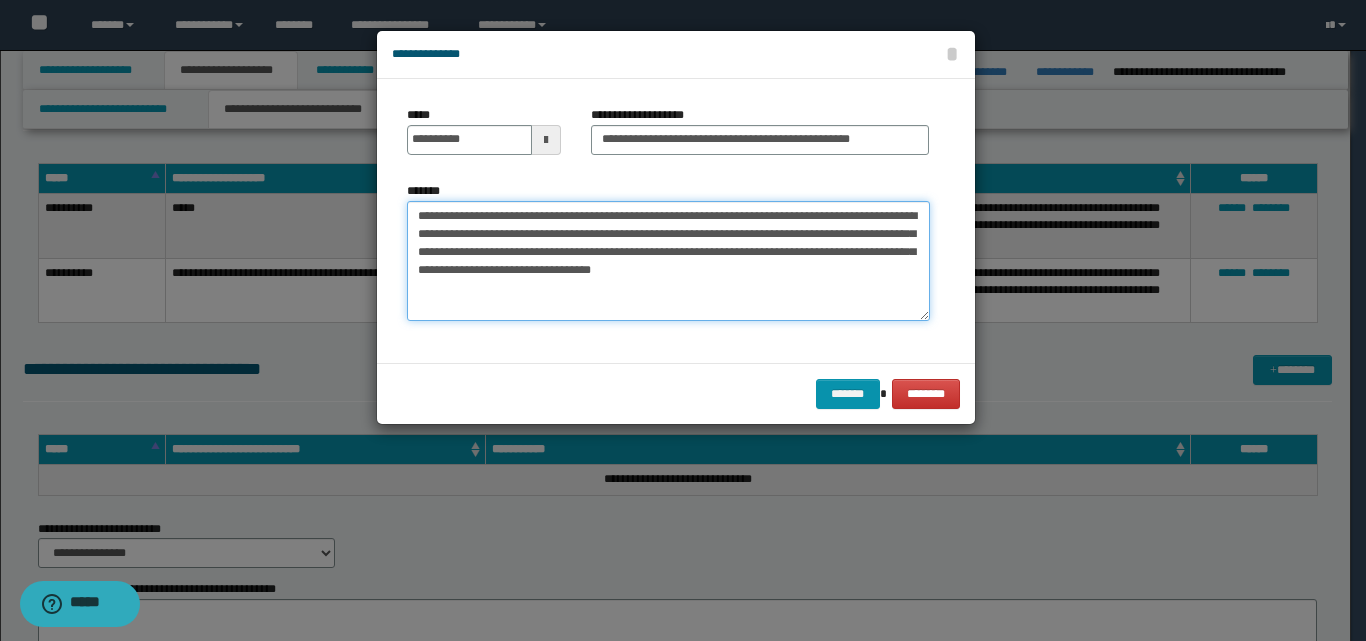 click on "**********" at bounding box center (668, 261) 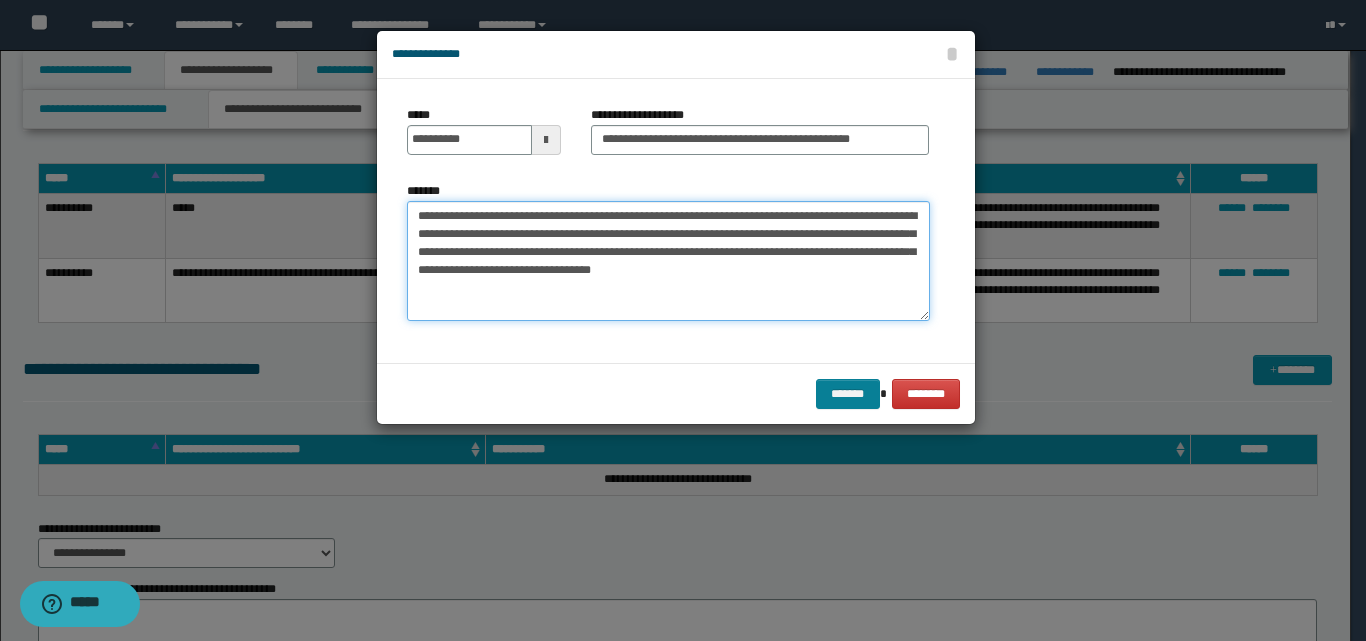 type on "**********" 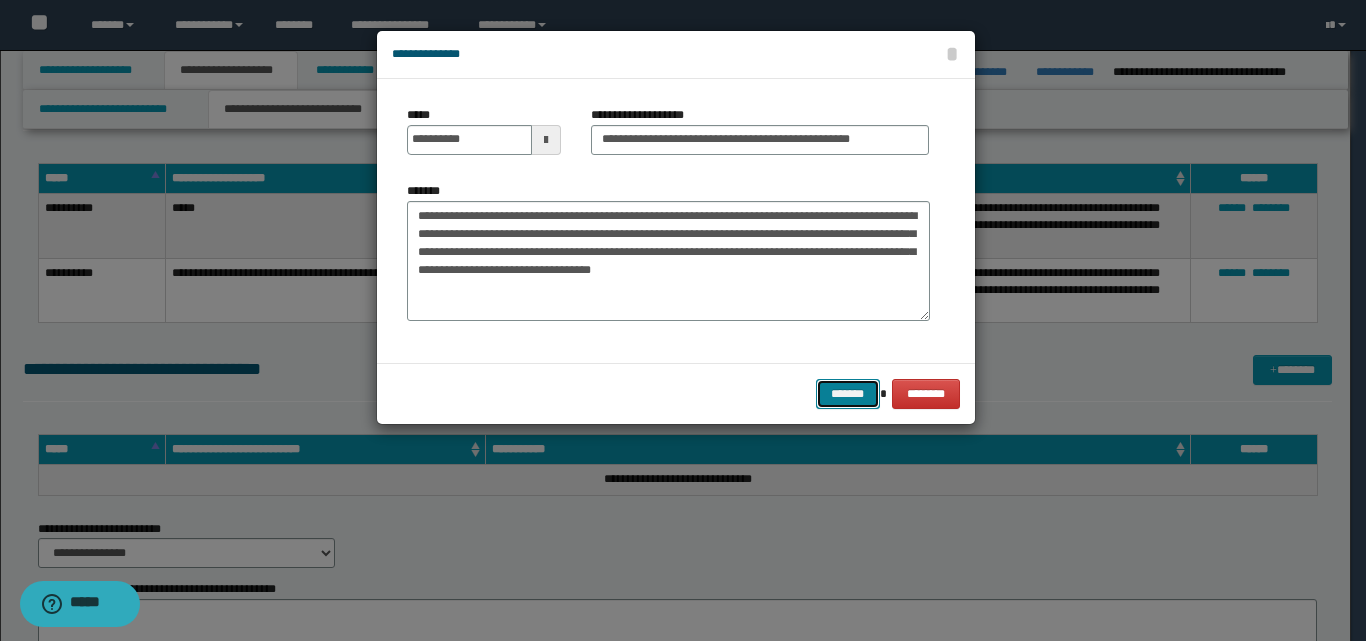 click on "*******" at bounding box center (848, 394) 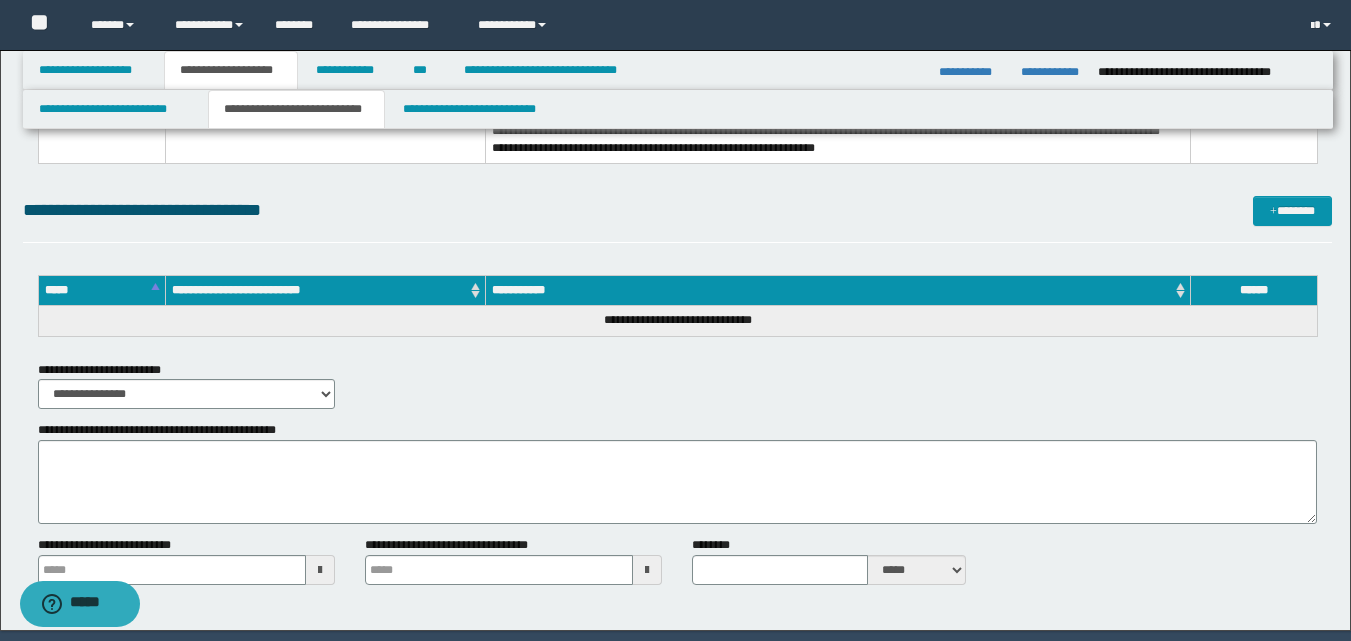 scroll, scrollTop: 3563, scrollLeft: 0, axis: vertical 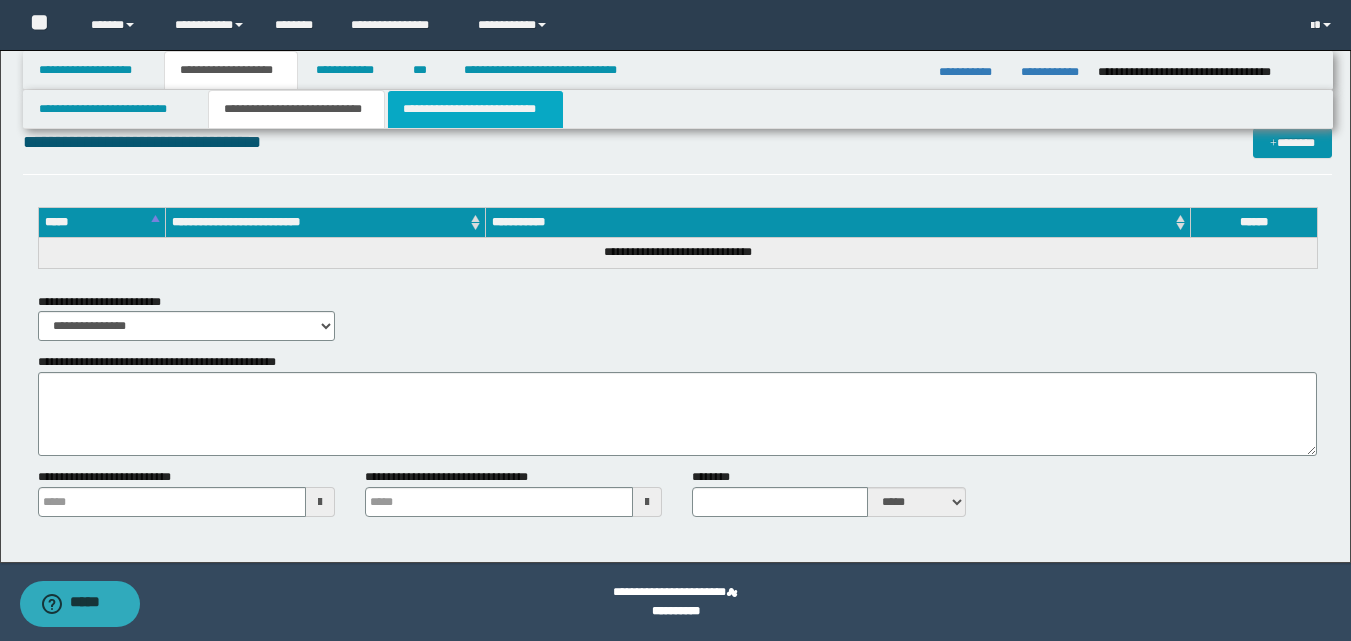click on "**********" at bounding box center (475, 109) 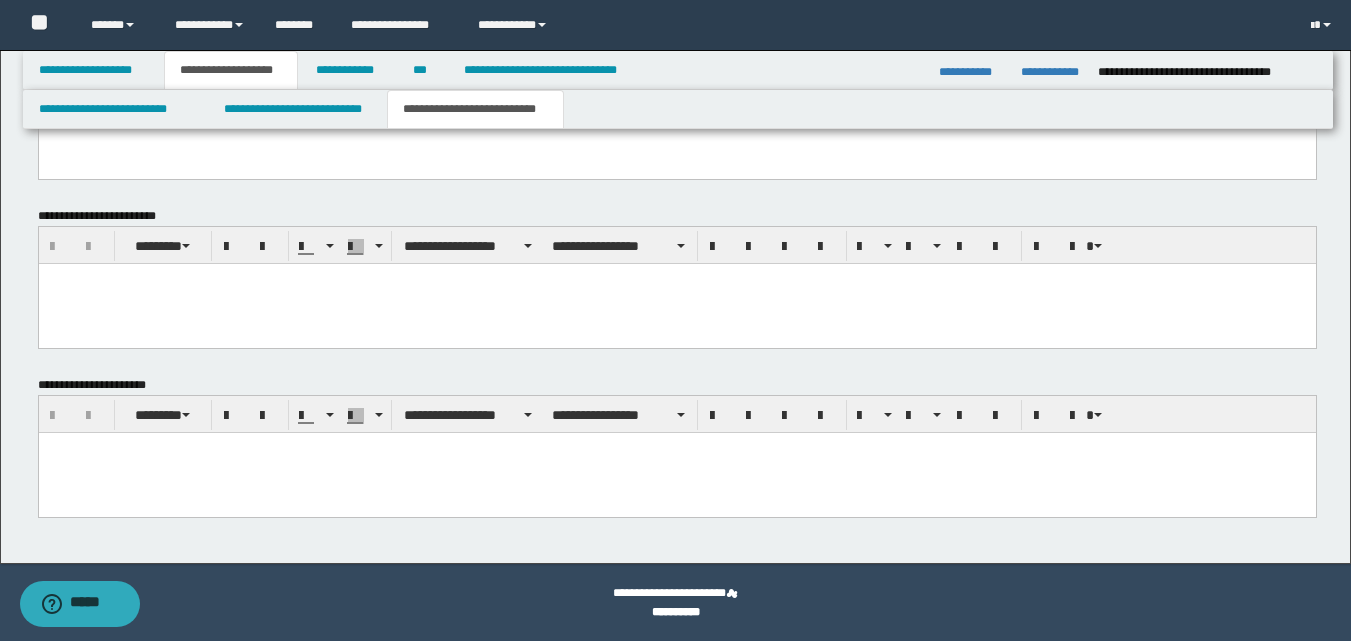 click at bounding box center [676, 135] 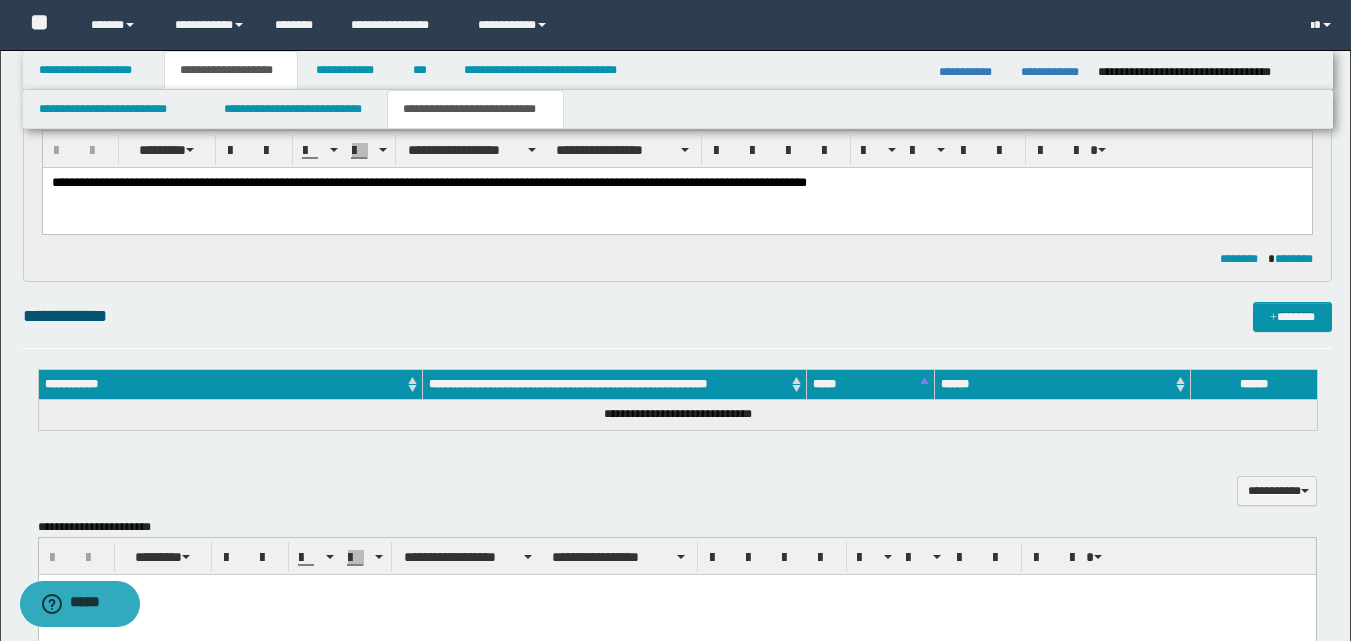 scroll, scrollTop: 149, scrollLeft: 0, axis: vertical 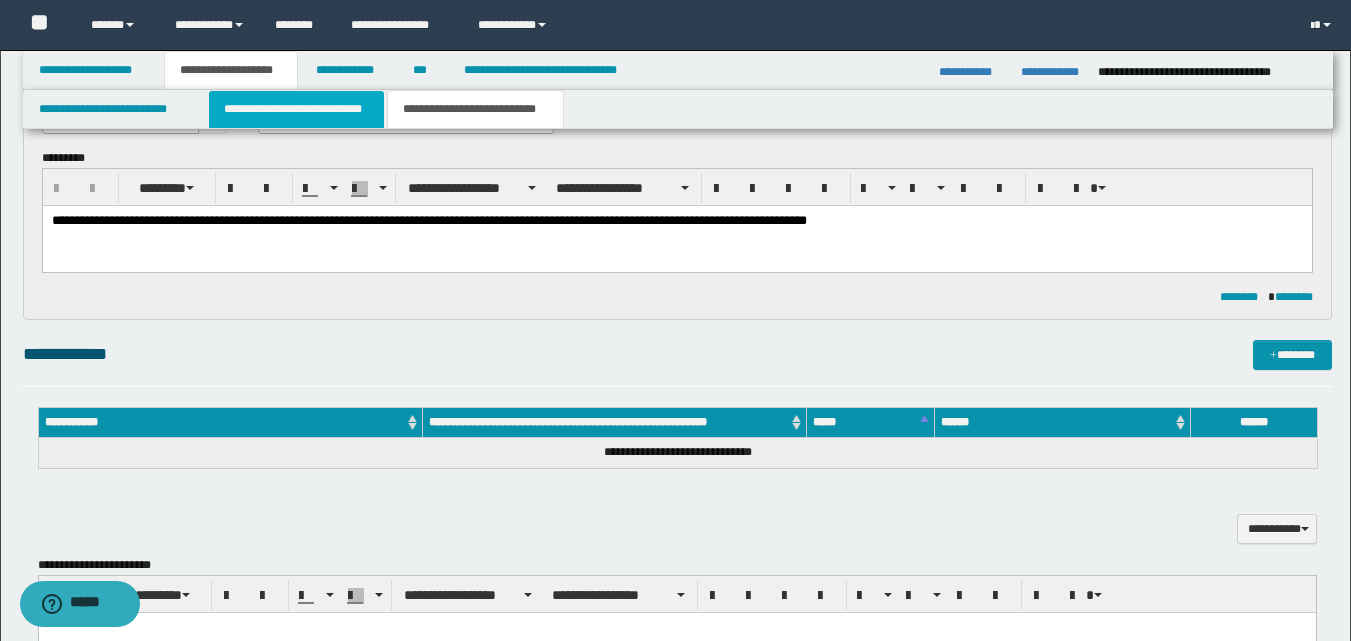 click on "**********" at bounding box center [296, 109] 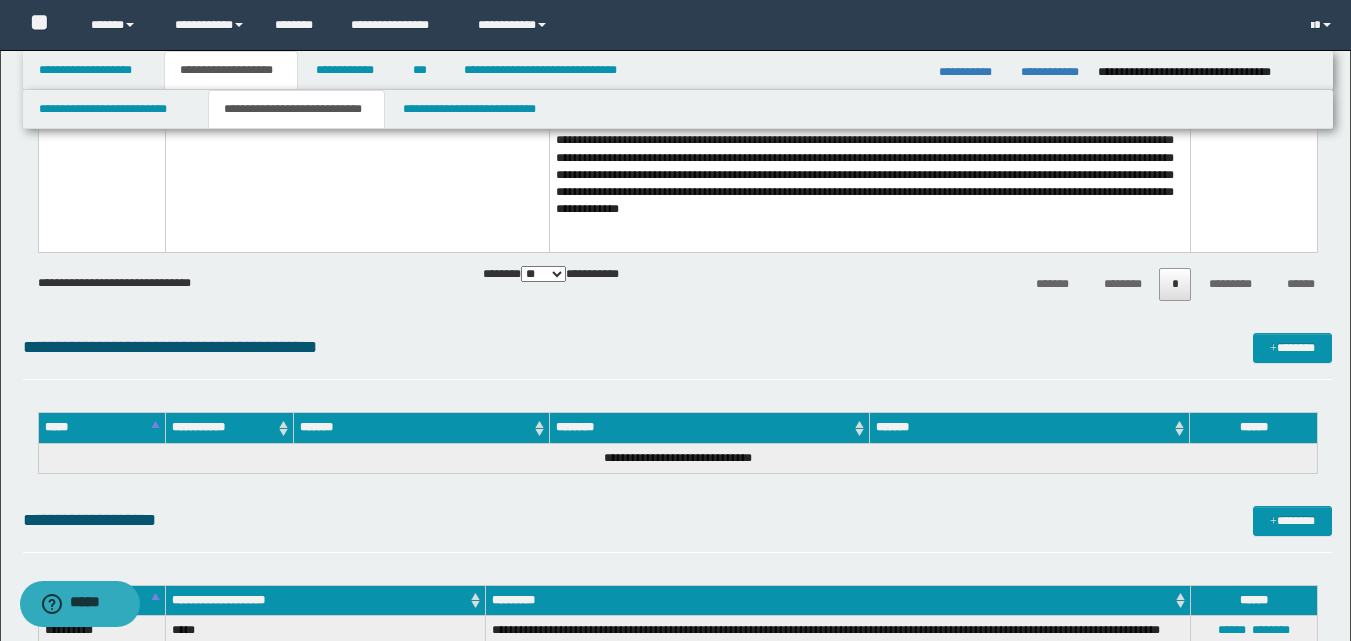 scroll, scrollTop: 3386, scrollLeft: 0, axis: vertical 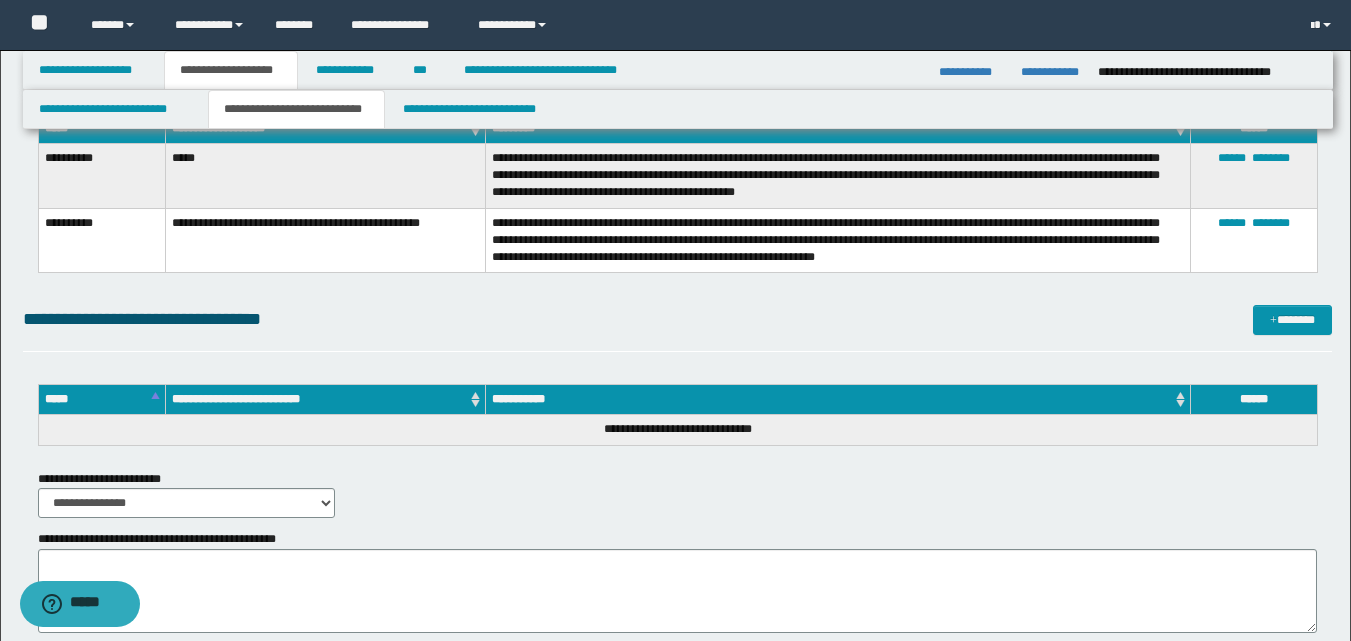 click on "**********" at bounding box center (837, 240) 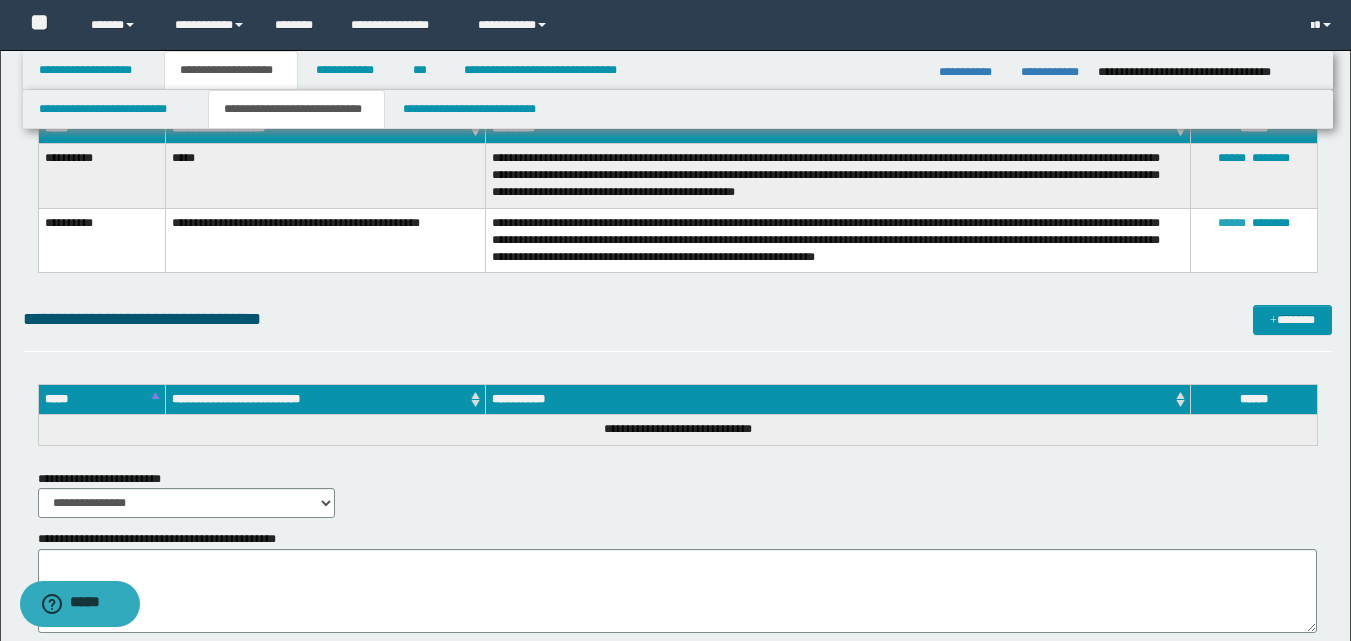 click on "******" at bounding box center [1232, 223] 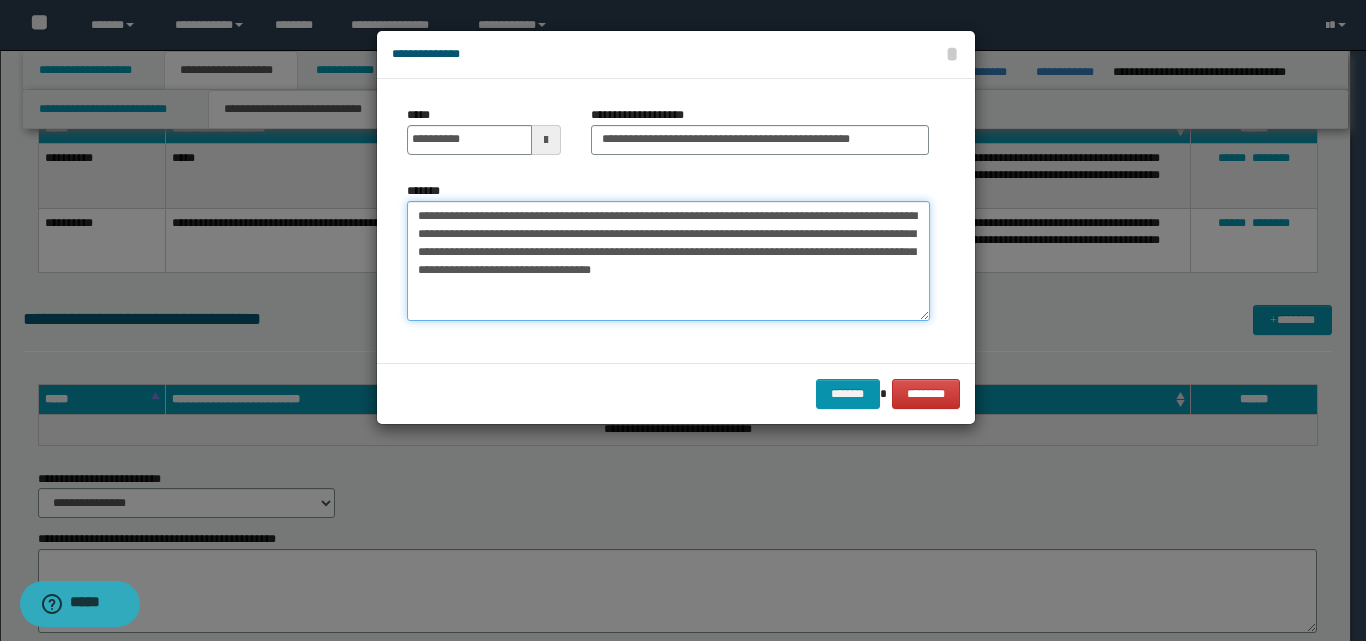 click on "**********" at bounding box center (668, 261) 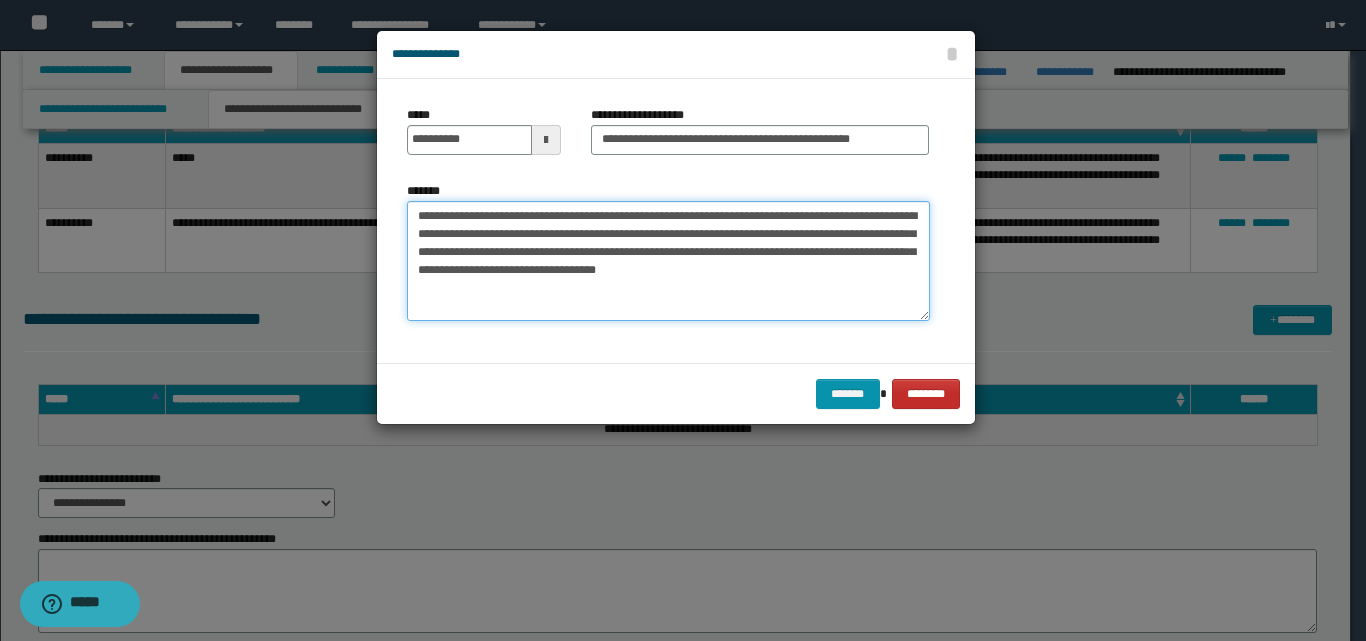 type on "**********" 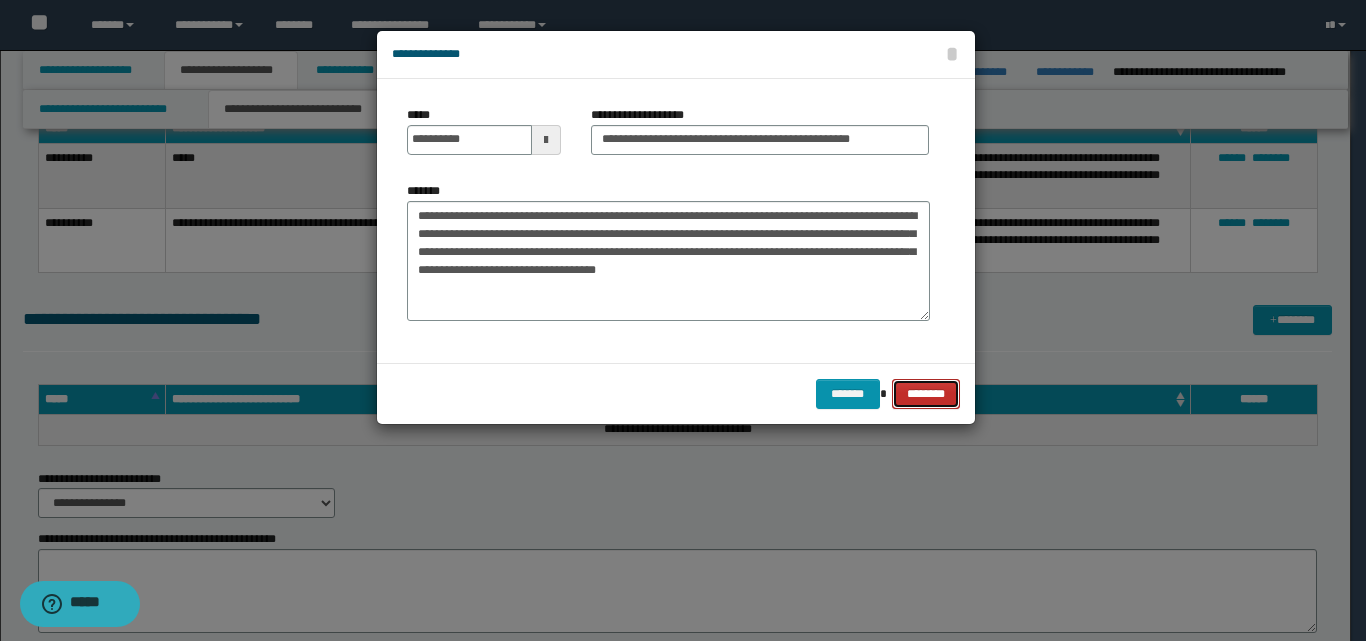 click on "********" at bounding box center [926, 394] 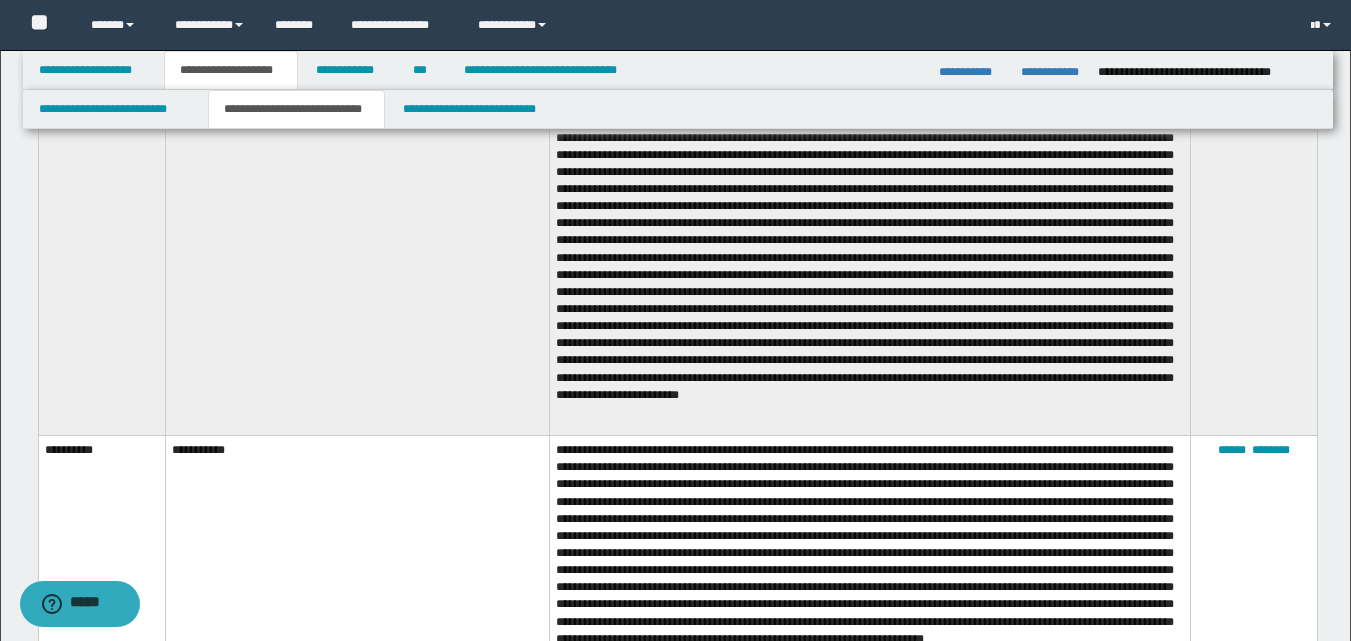 scroll, scrollTop: 0, scrollLeft: 0, axis: both 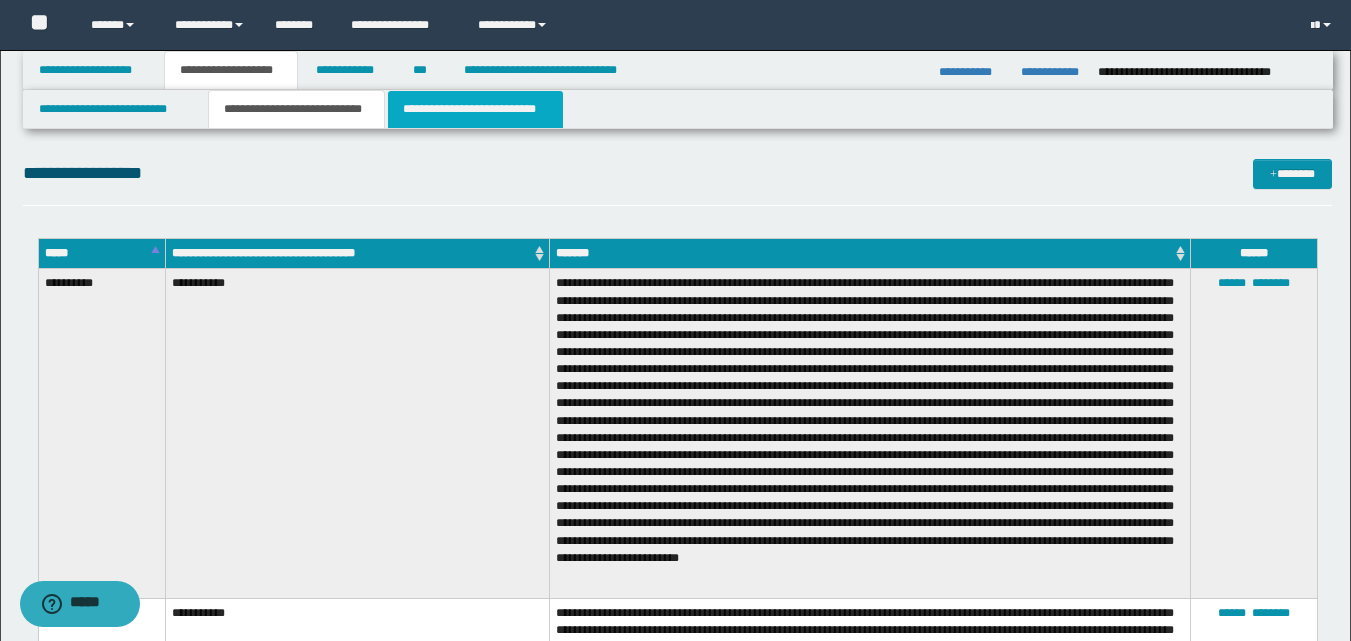 click on "**********" at bounding box center (475, 109) 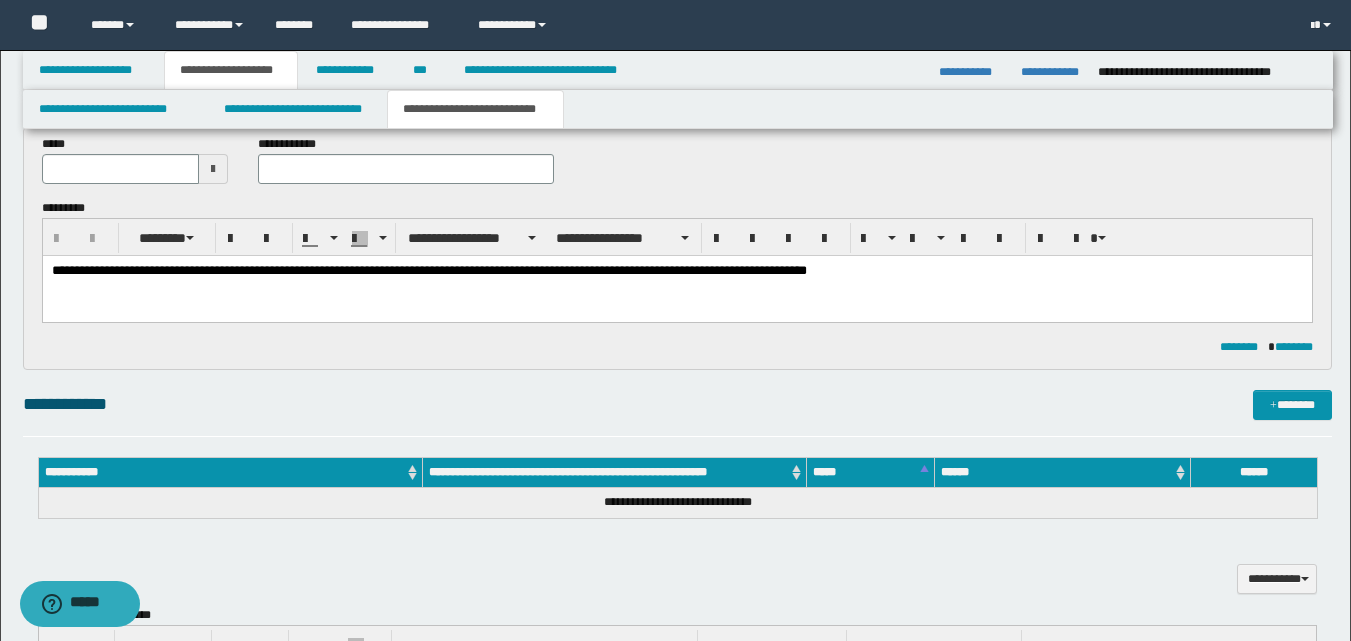 scroll, scrollTop: 182, scrollLeft: 0, axis: vertical 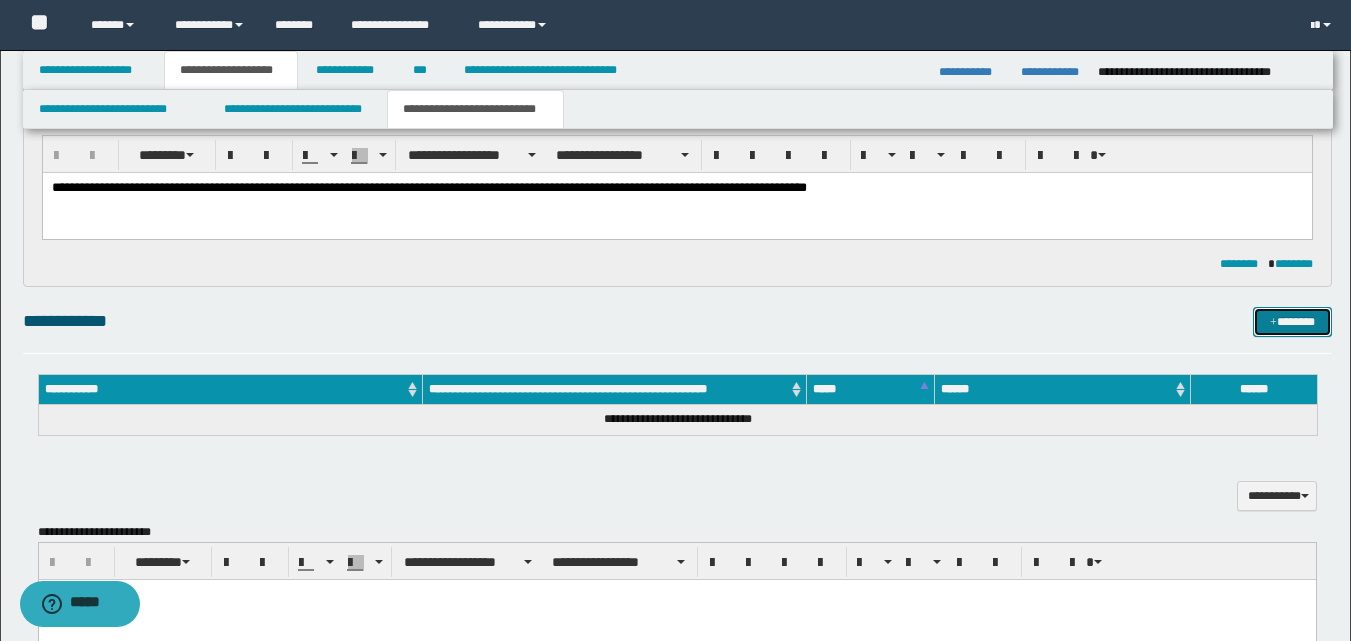 click on "*******" at bounding box center (1292, 322) 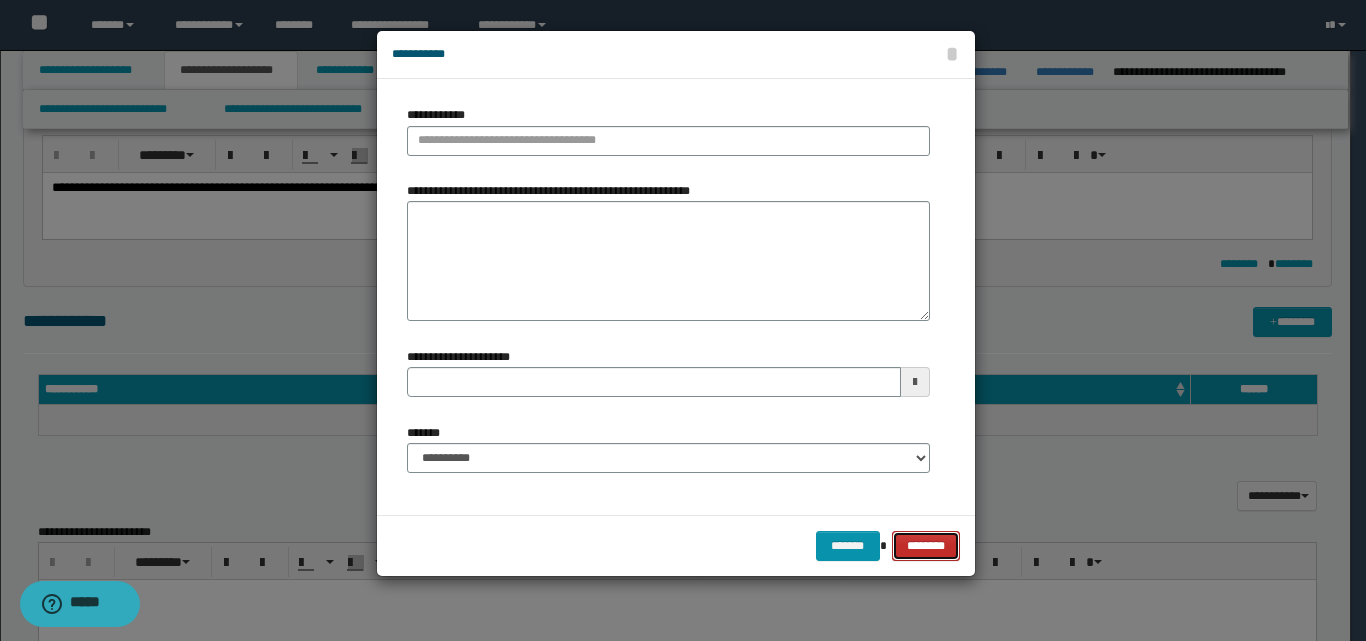 click on "********" at bounding box center (926, 546) 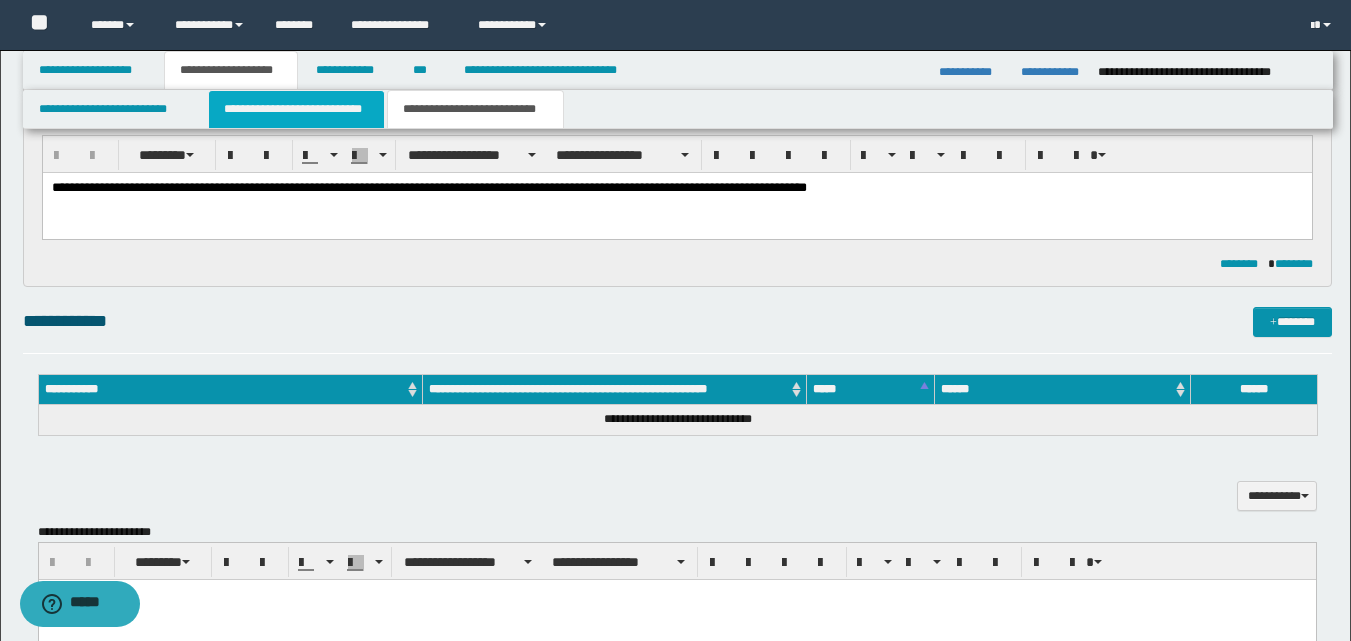 click on "**********" at bounding box center [296, 109] 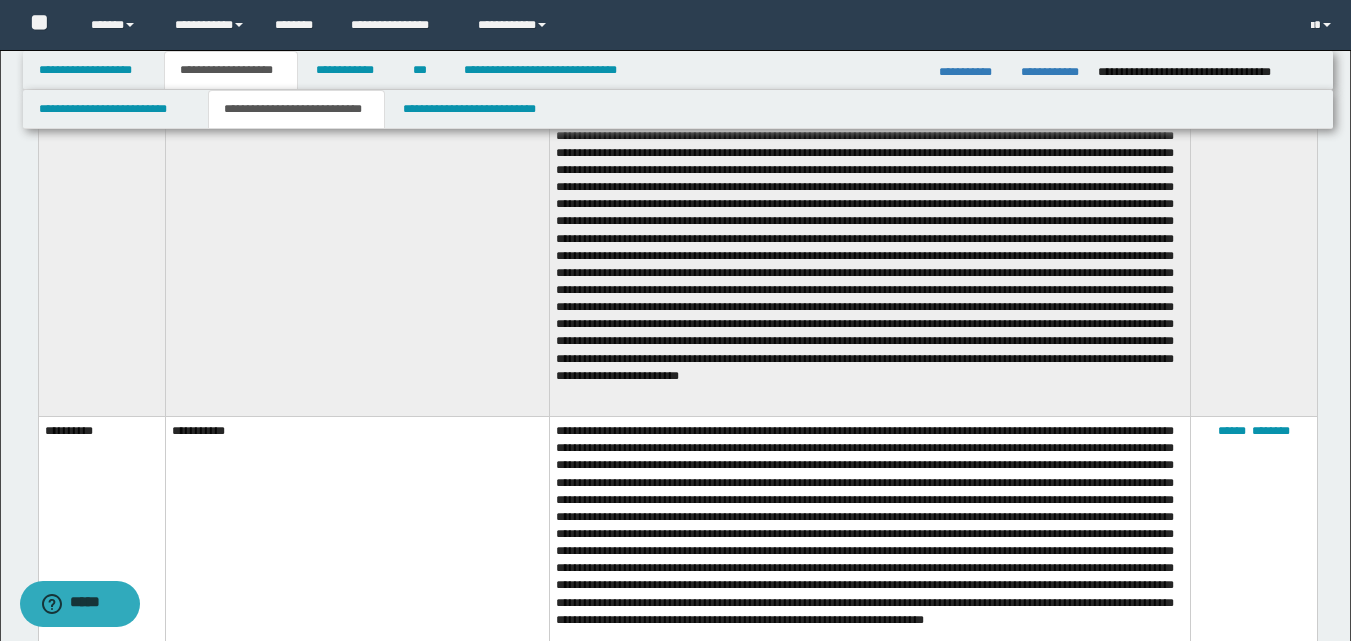 scroll, scrollTop: 0, scrollLeft: 0, axis: both 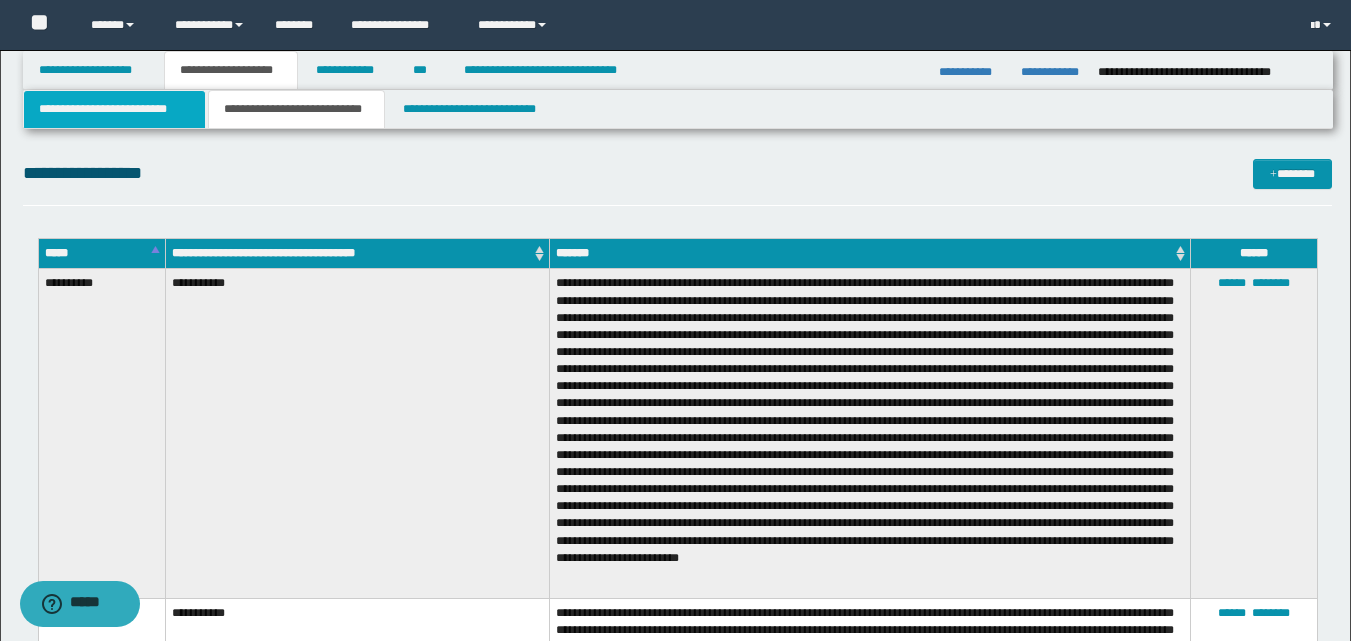 click on "**********" at bounding box center (114, 109) 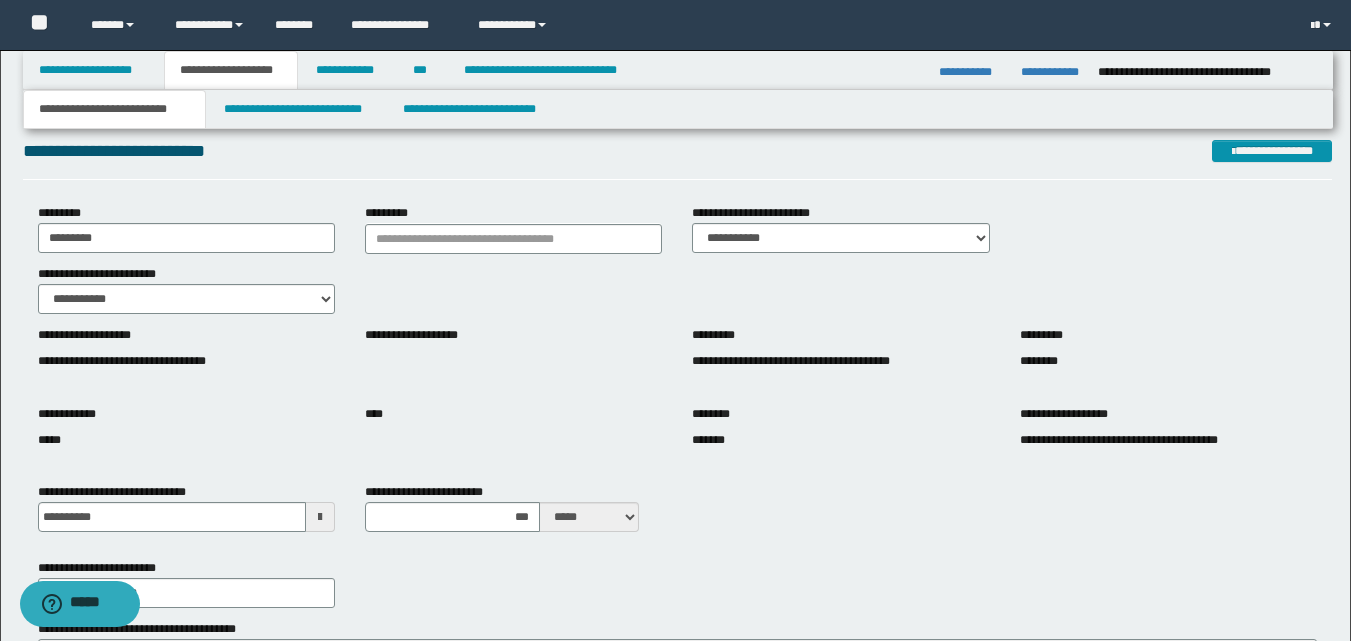 scroll, scrollTop: 132, scrollLeft: 0, axis: vertical 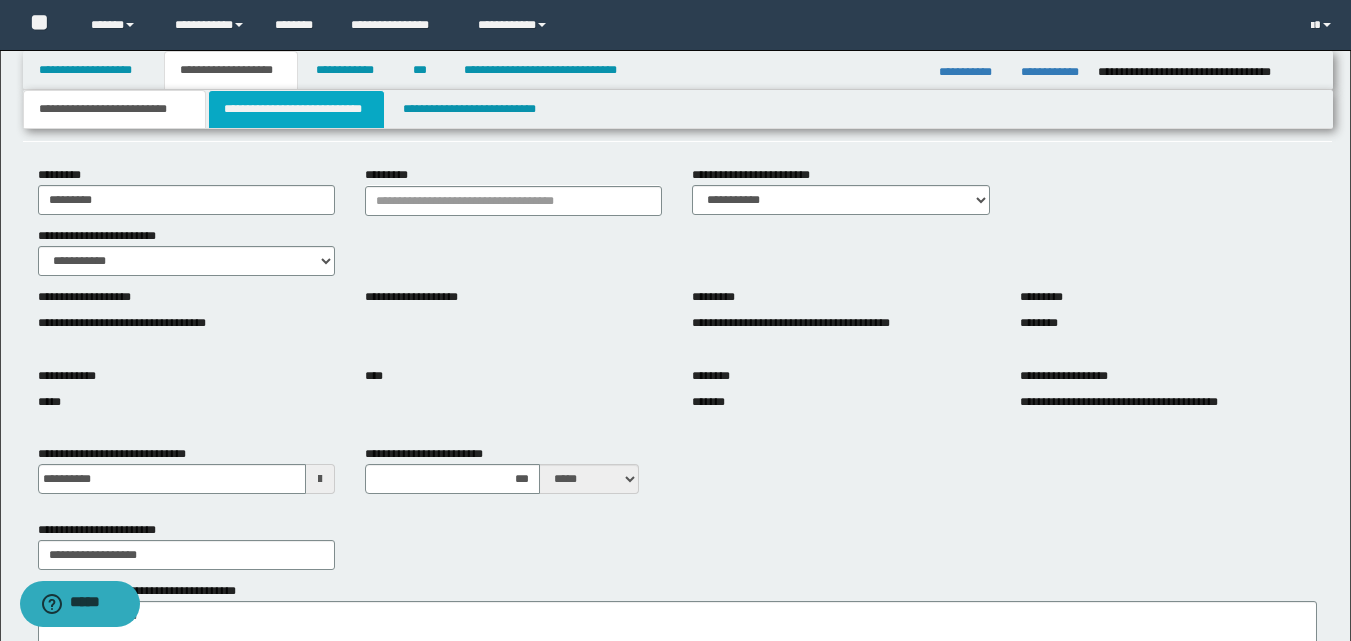click on "**********" at bounding box center [296, 109] 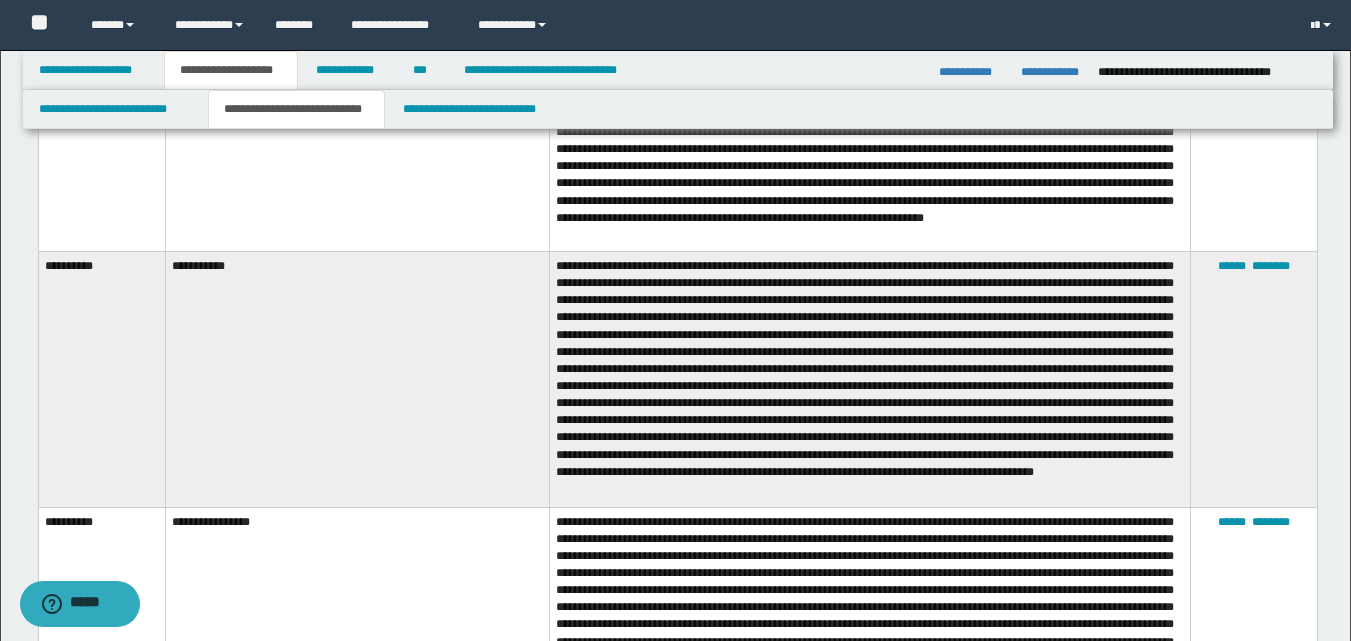 scroll, scrollTop: 0, scrollLeft: 0, axis: both 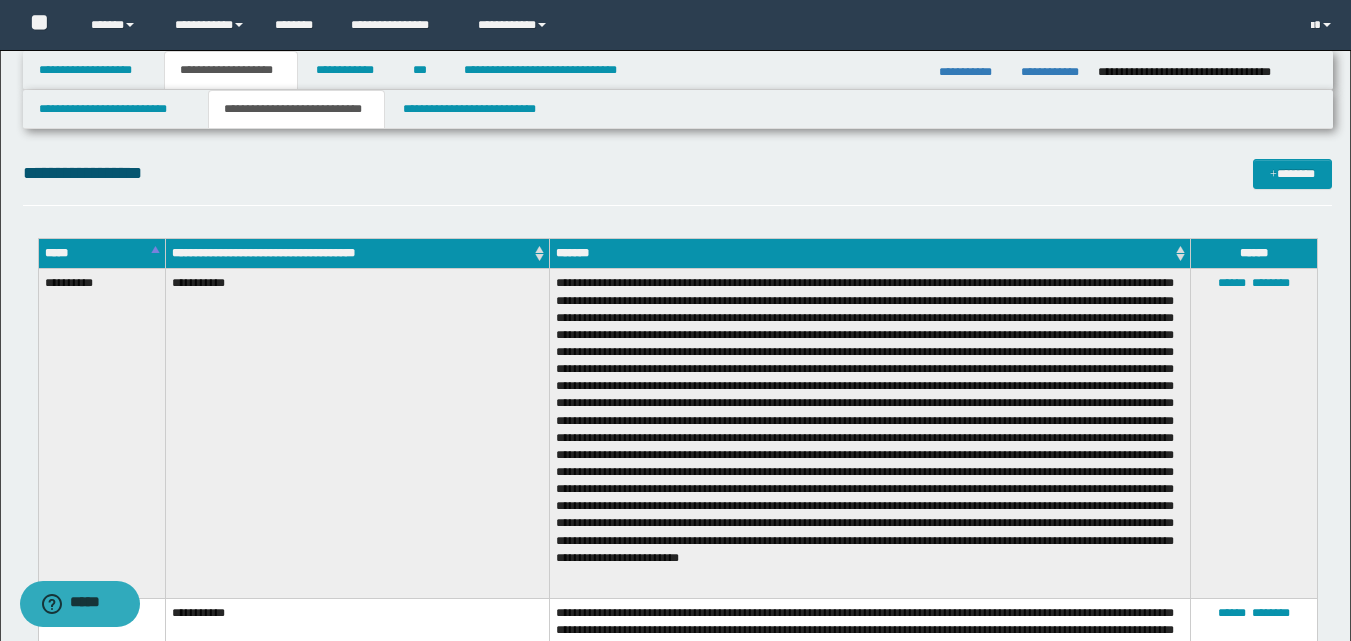 click on "**********" at bounding box center (296, 109) 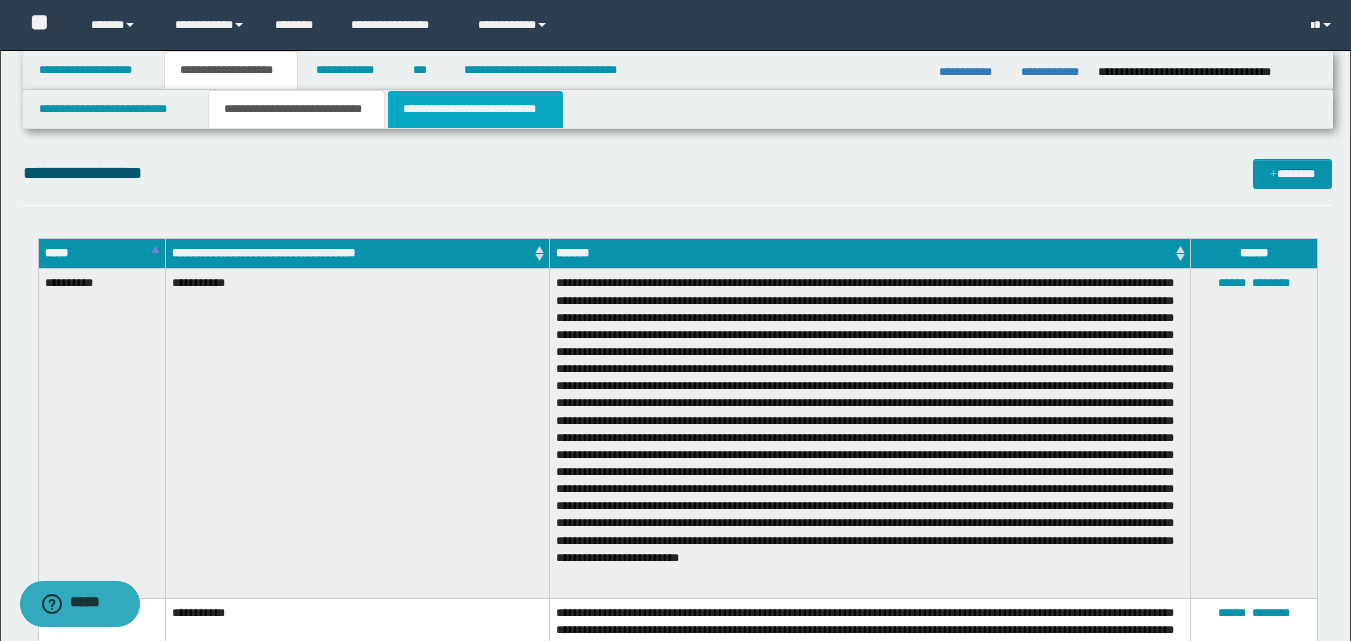 click on "**********" at bounding box center (475, 109) 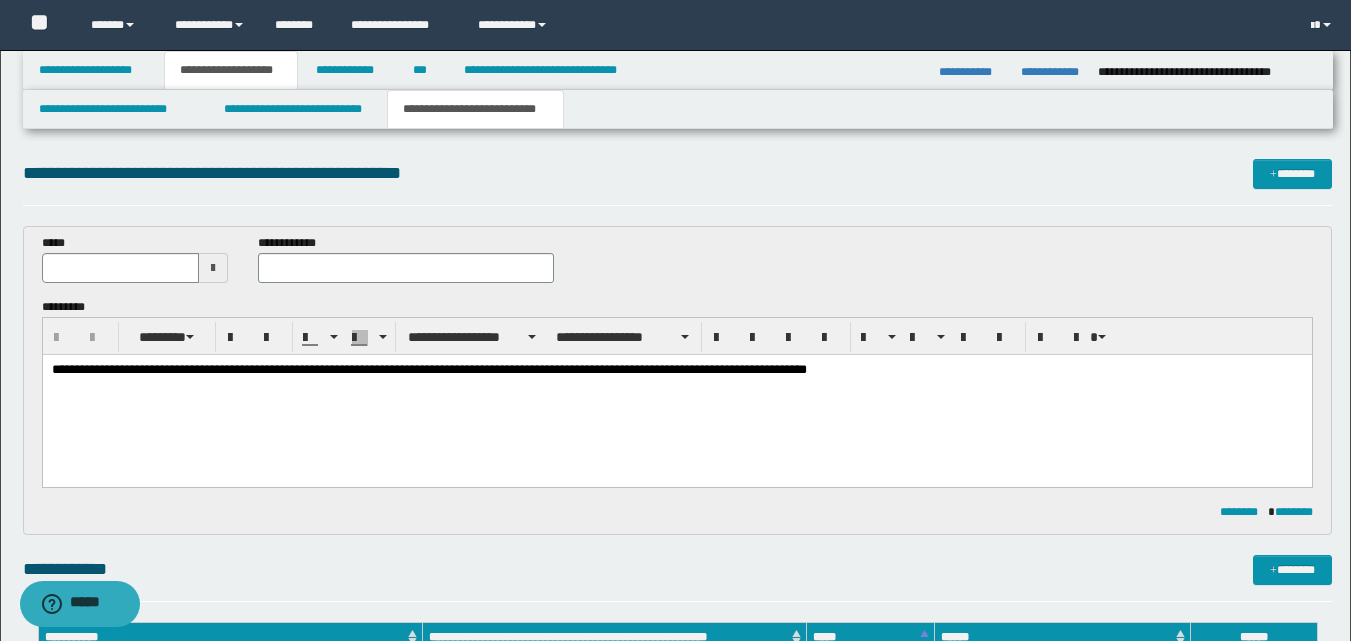 click on "**********" at bounding box center [676, 371] 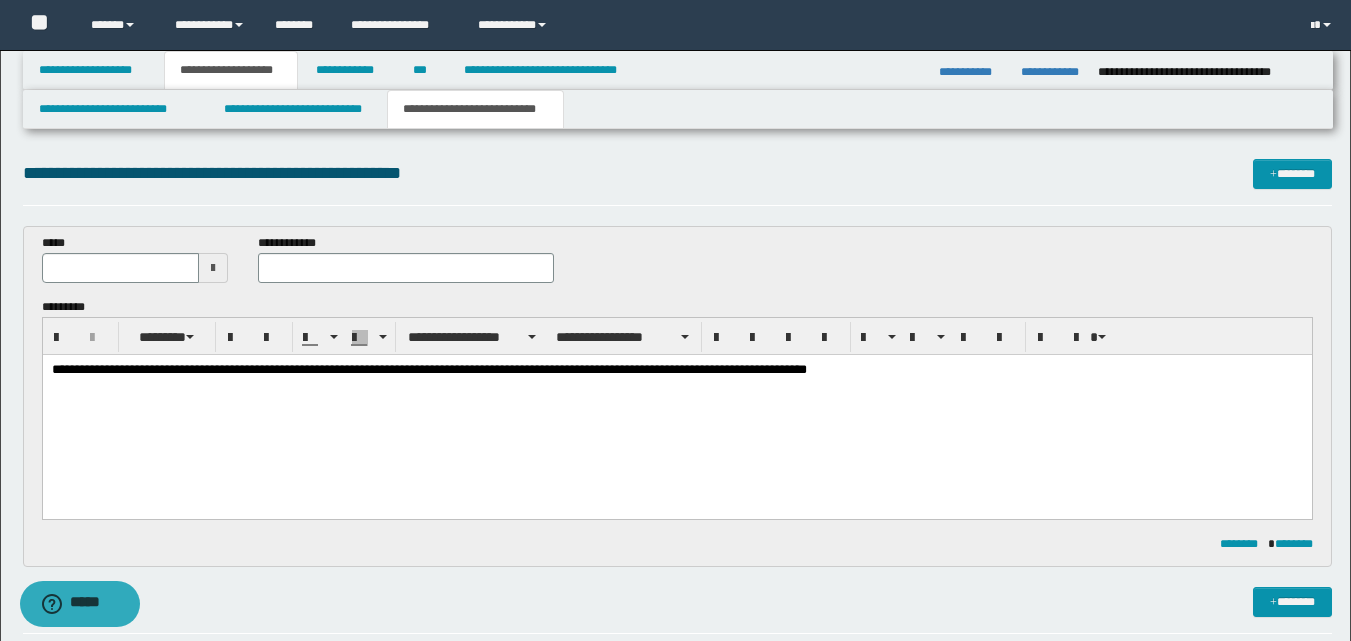 type 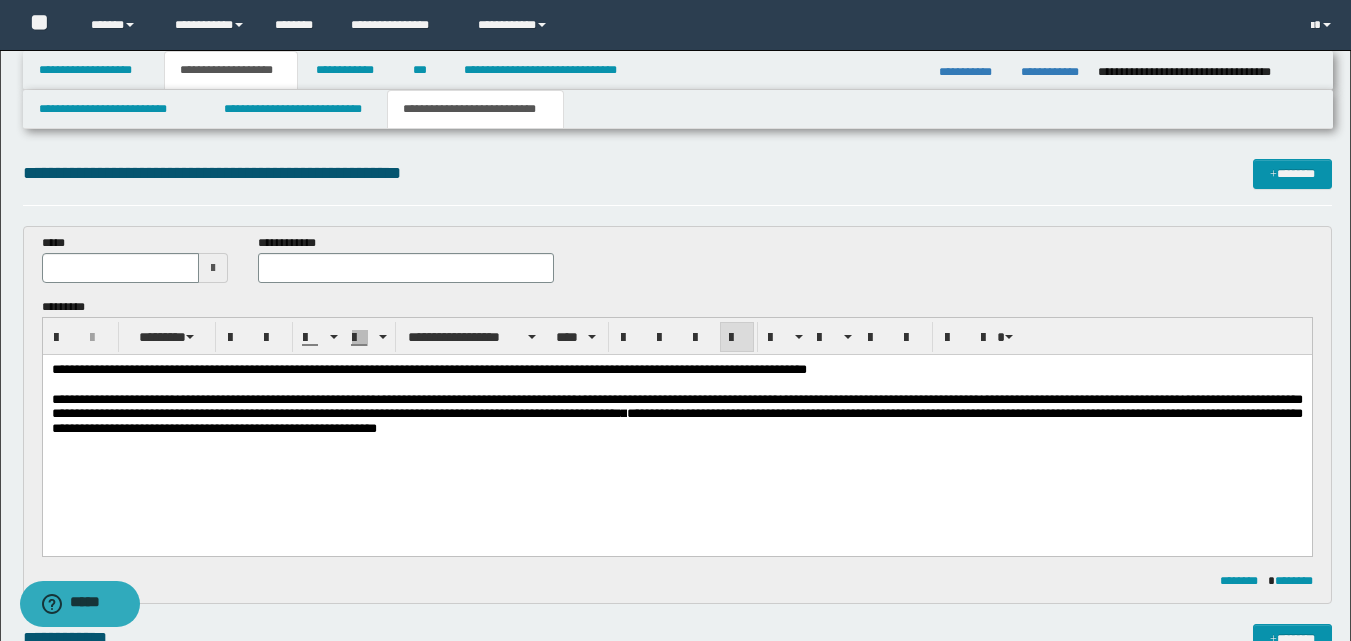click on "**********" at bounding box center (676, 429) 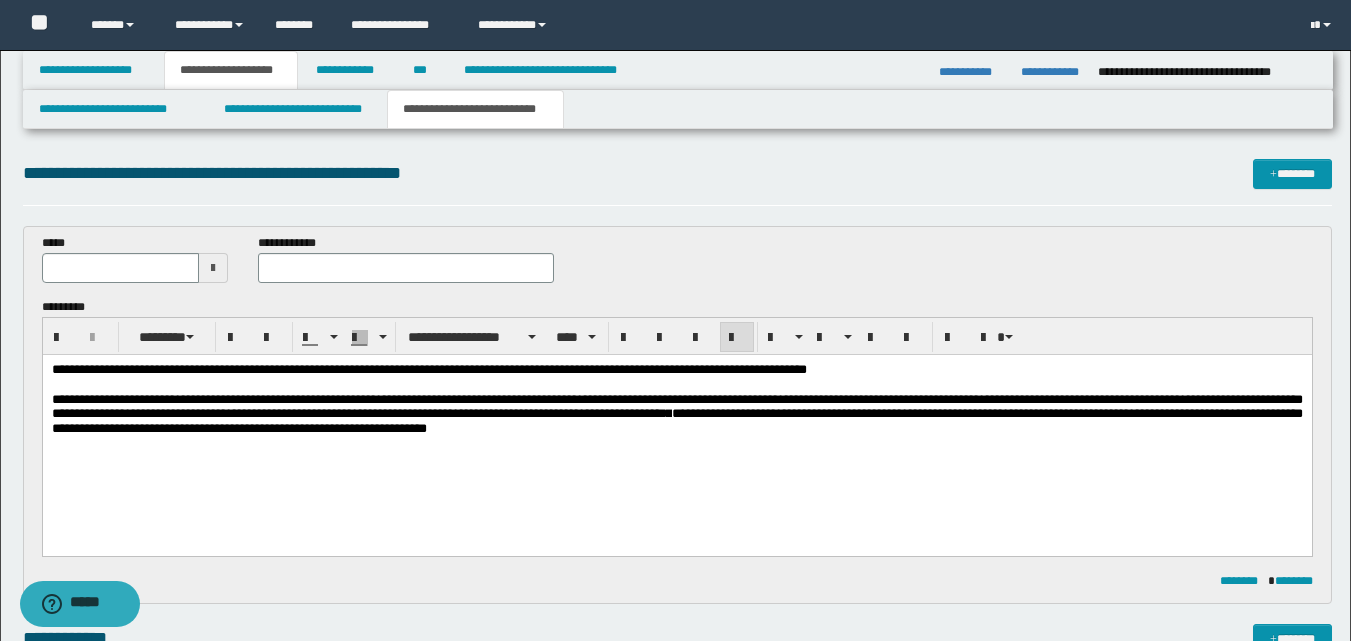 click on "**********" at bounding box center (676, 406) 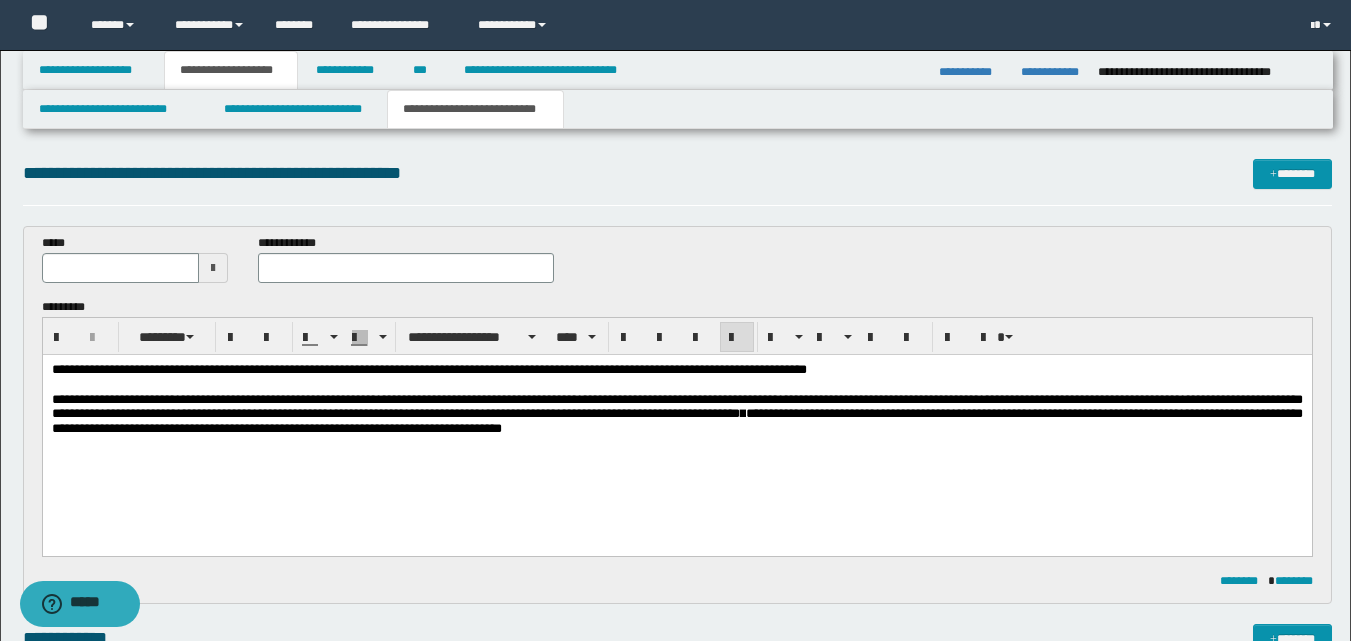 click on "**********" at bounding box center [676, 406] 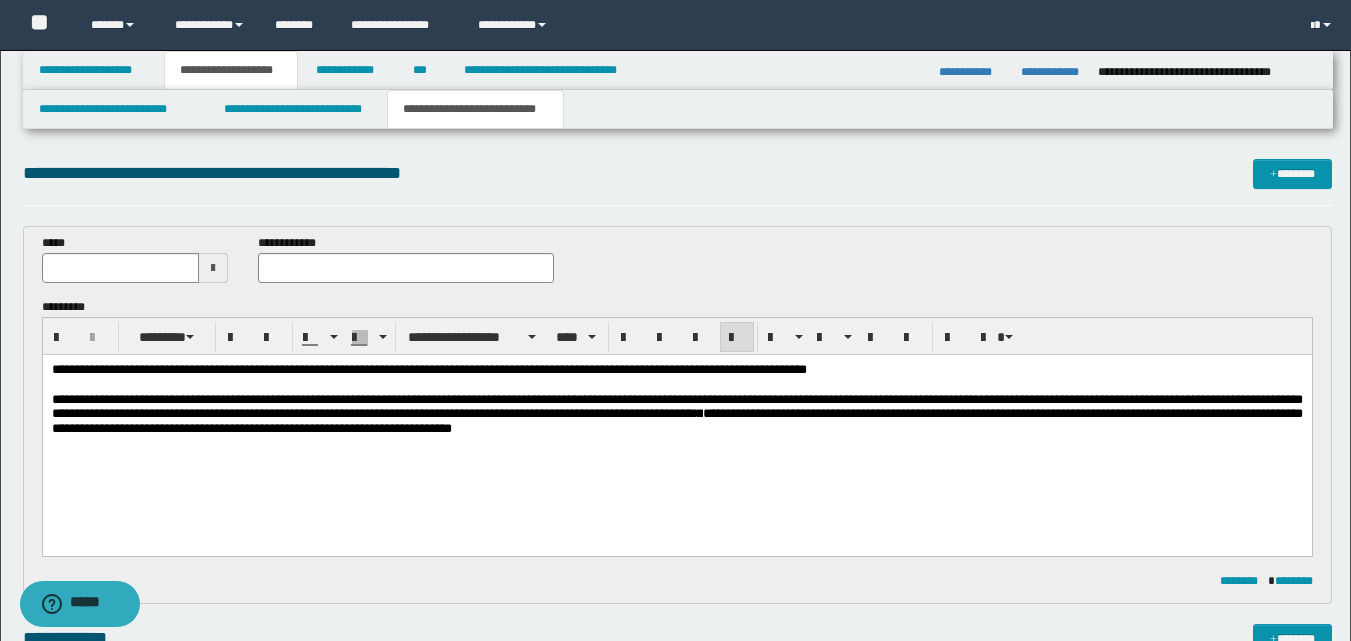 click on "**********" at bounding box center (676, 406) 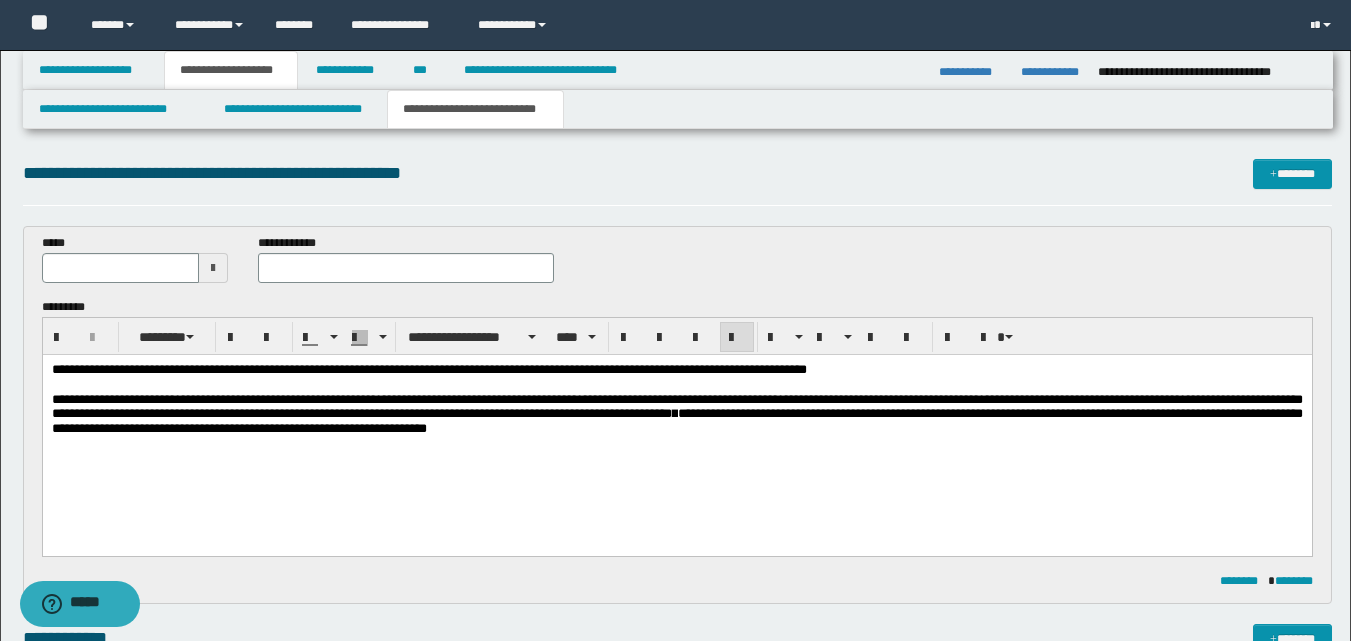 click on "**********" at bounding box center [676, 420] 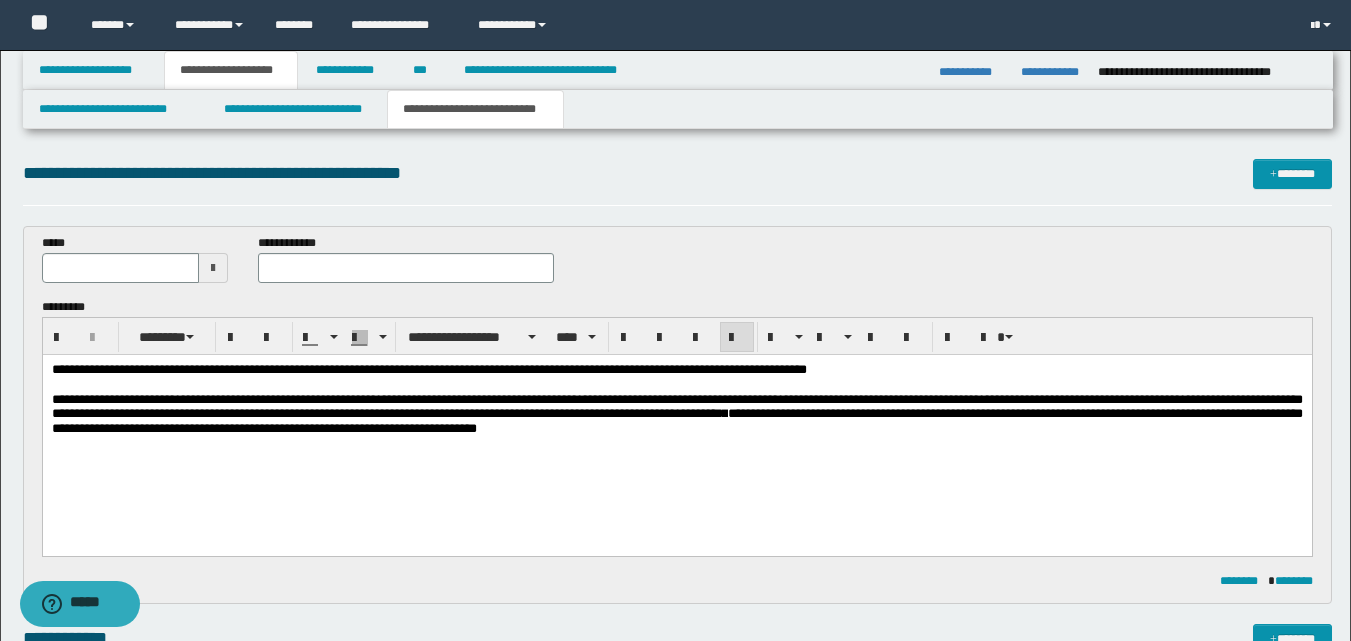 click on "**********" at bounding box center (676, 420) 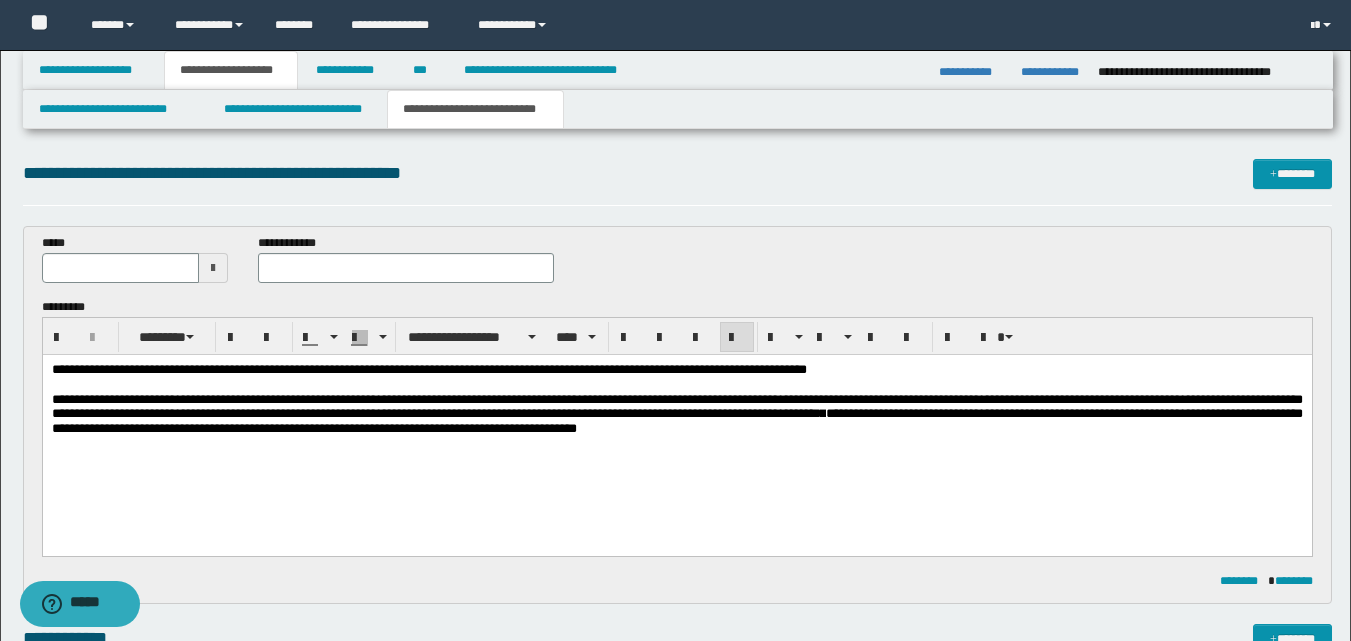 click on "**********" at bounding box center (676, 420) 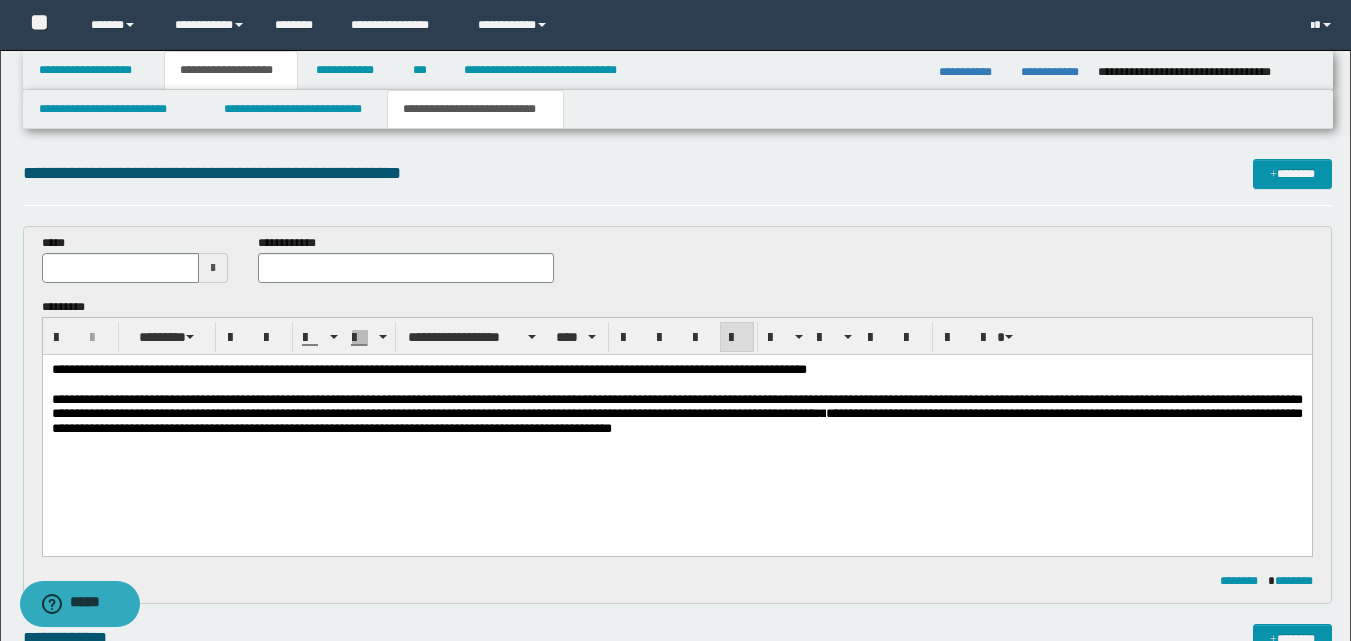 click on "**********" at bounding box center [676, 420] 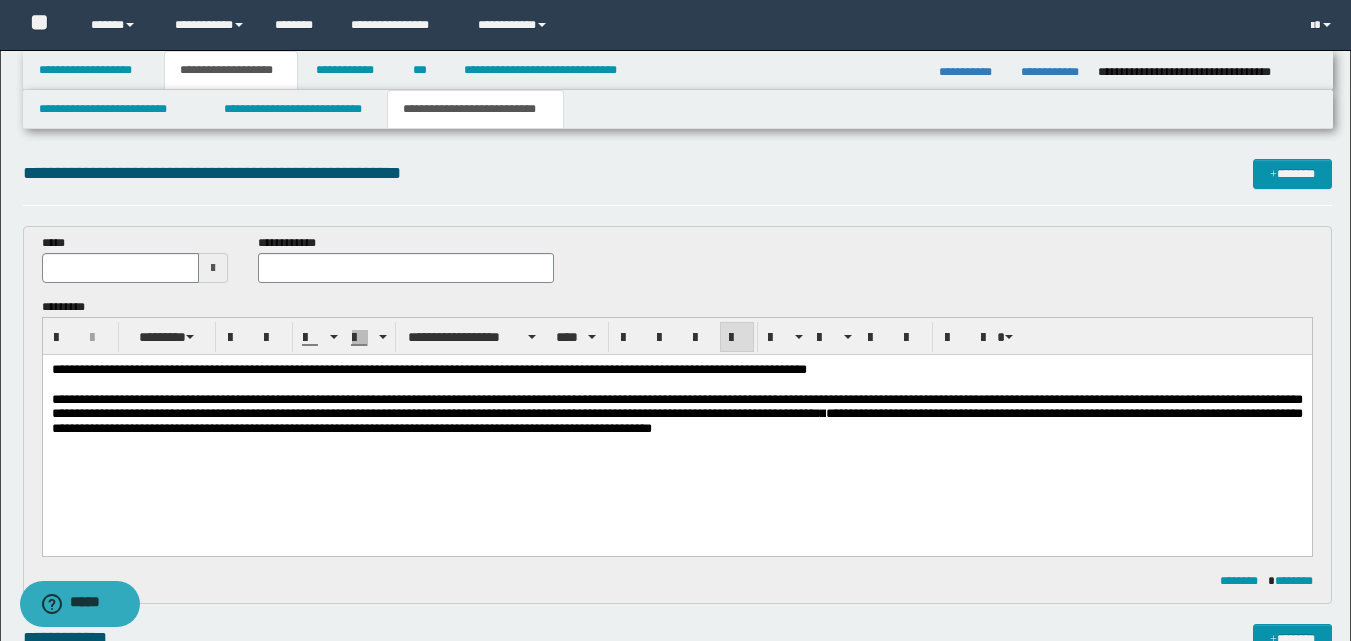 click on "**********" at bounding box center [676, 420] 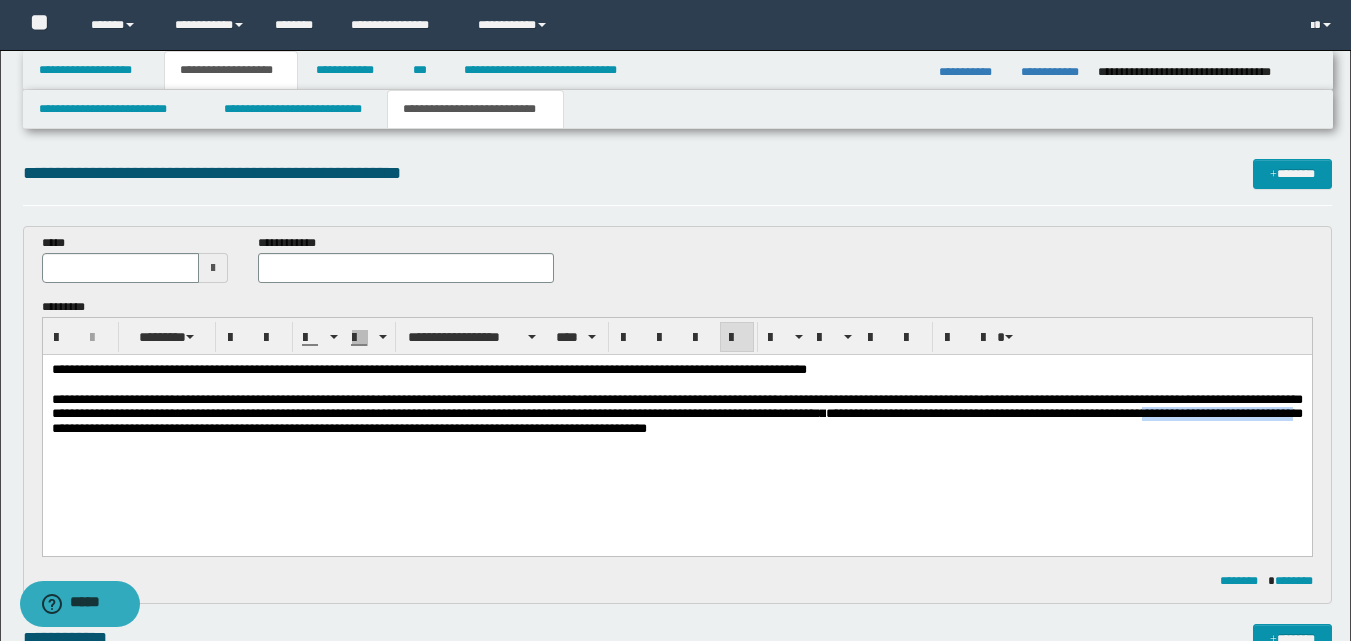 drag, startPoint x: 315, startPoint y: 435, endPoint x: 502, endPoint y: 439, distance: 187.04277 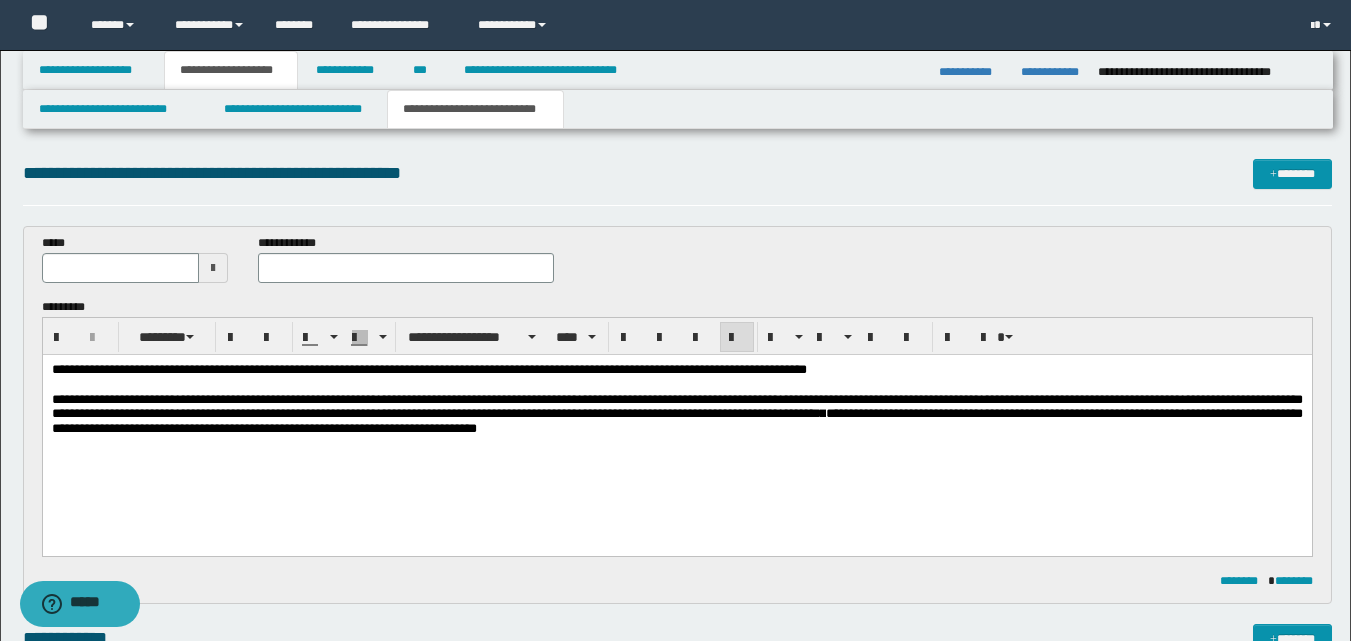 click on "**********" at bounding box center (676, 420) 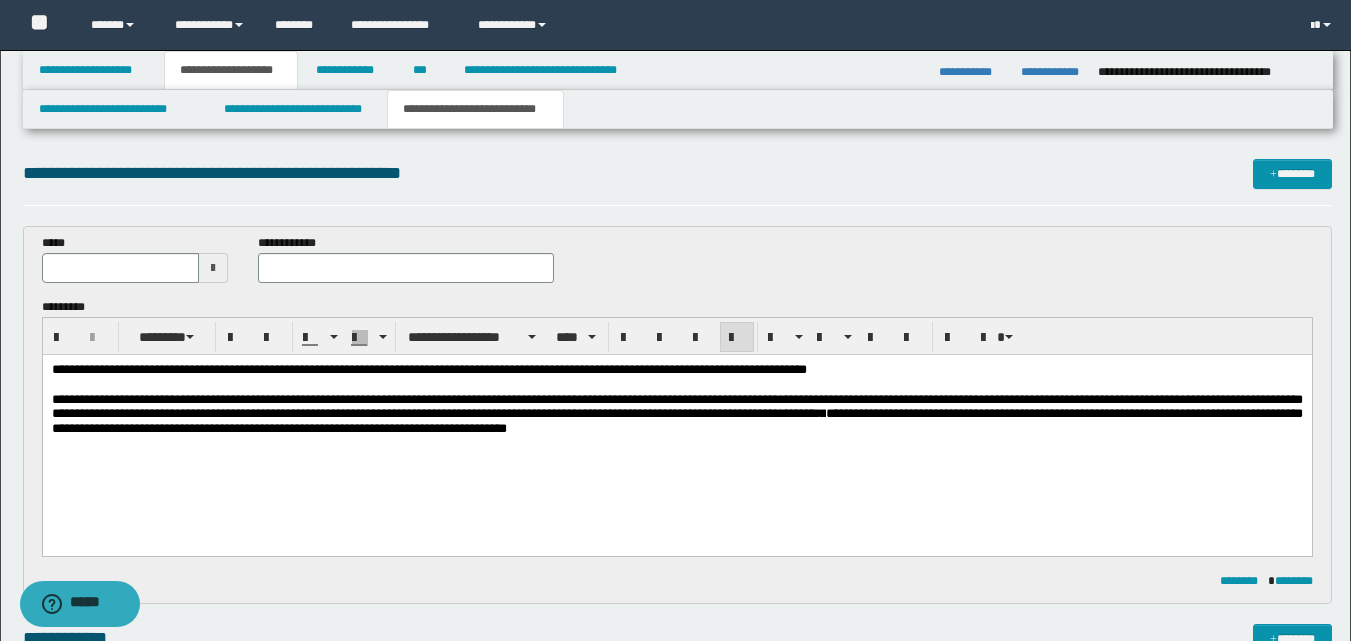 click on "**********" at bounding box center [676, 429] 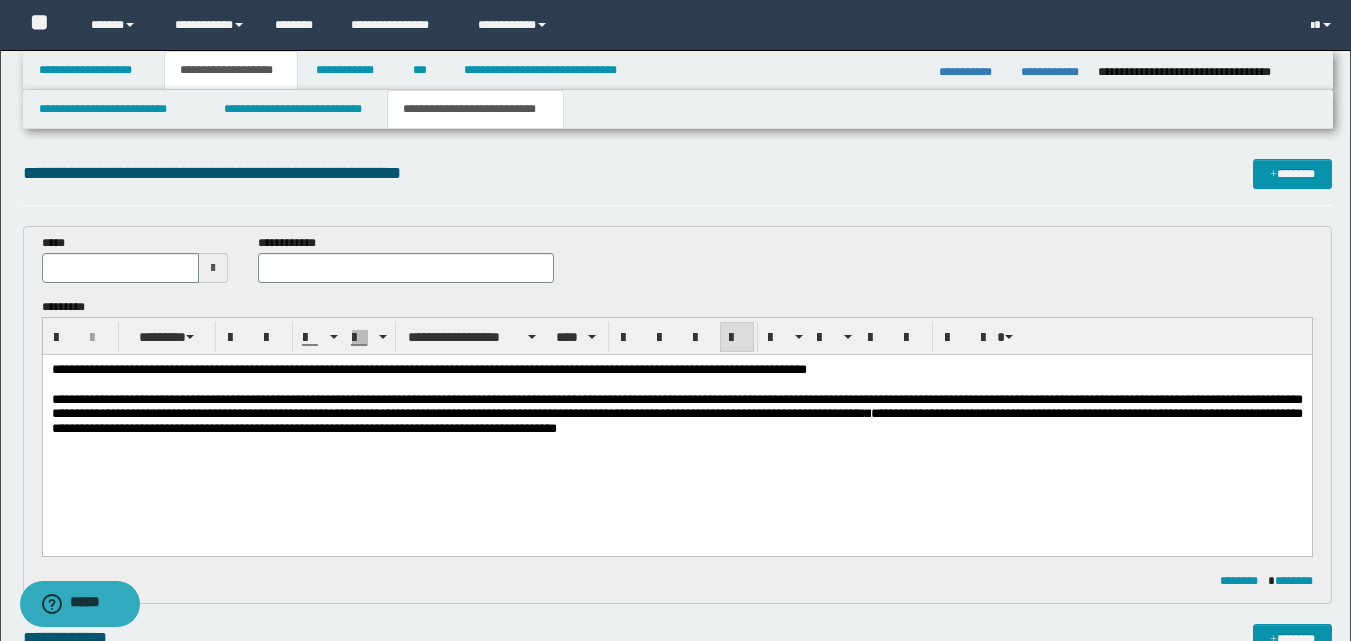 type 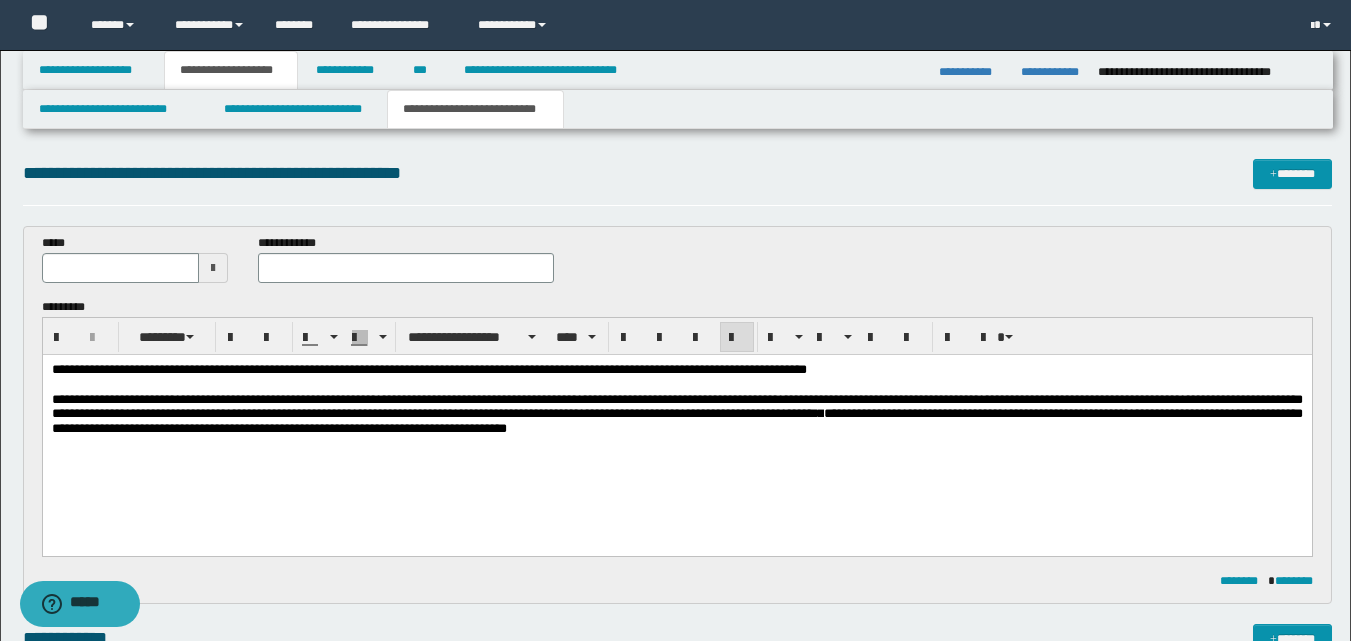 click on "**********" at bounding box center [676, 406] 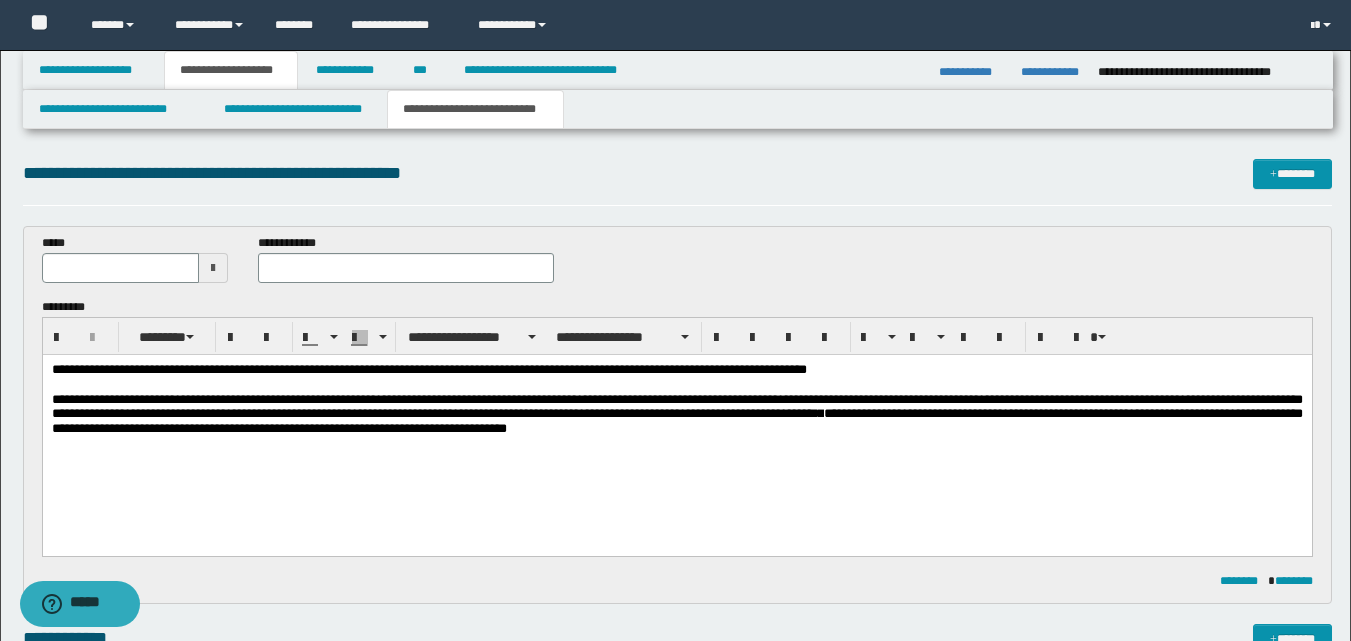 drag, startPoint x: 48, startPoint y: 367, endPoint x: 60, endPoint y: 368, distance: 12.0415945 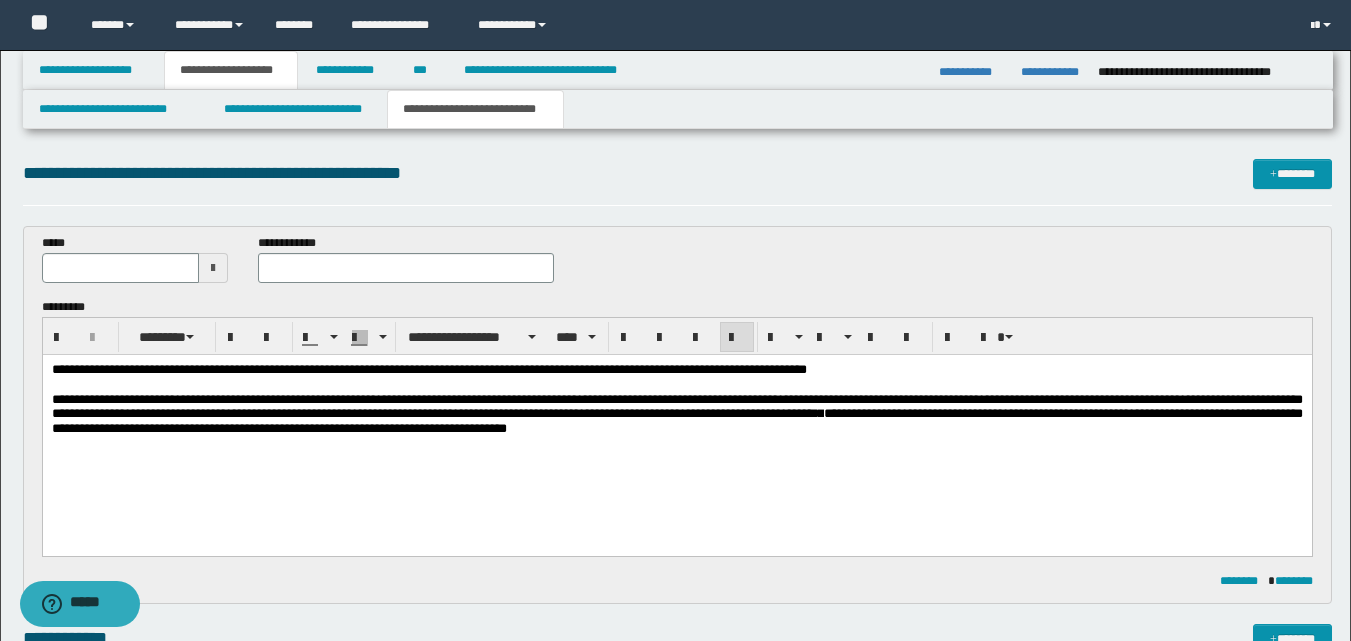 click on "**********" at bounding box center [676, 406] 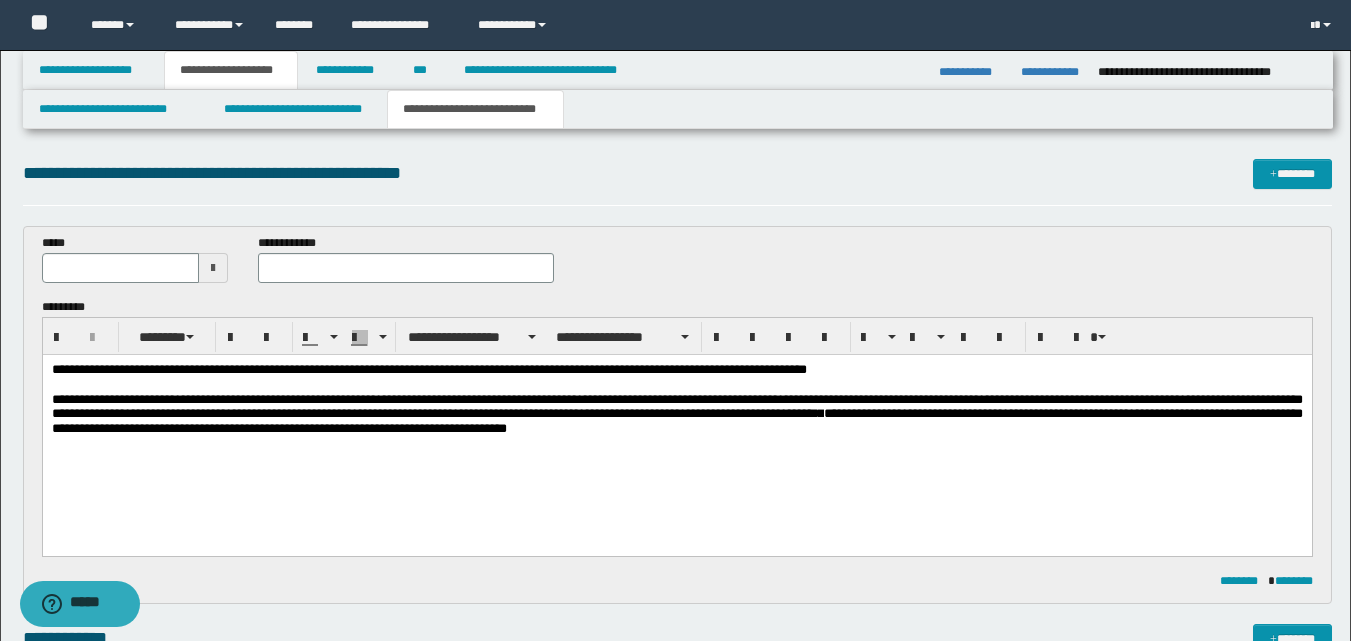 click on "**********" at bounding box center (676, 371) 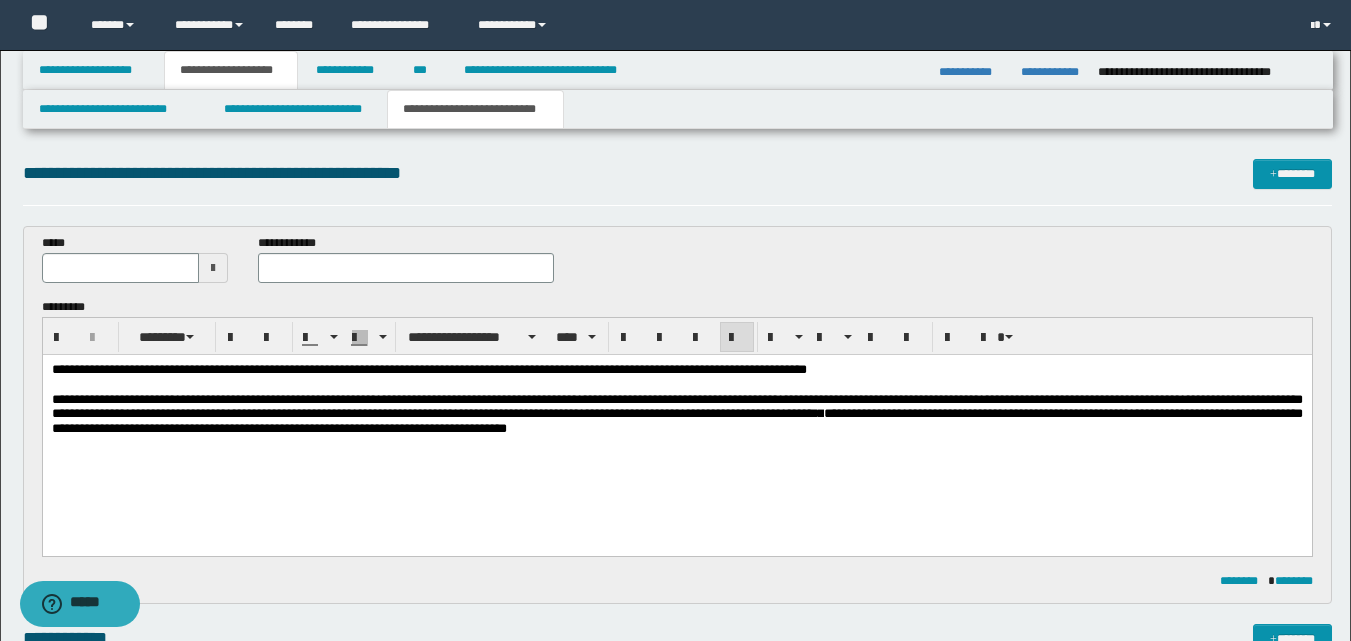 click on "**********" at bounding box center [676, 406] 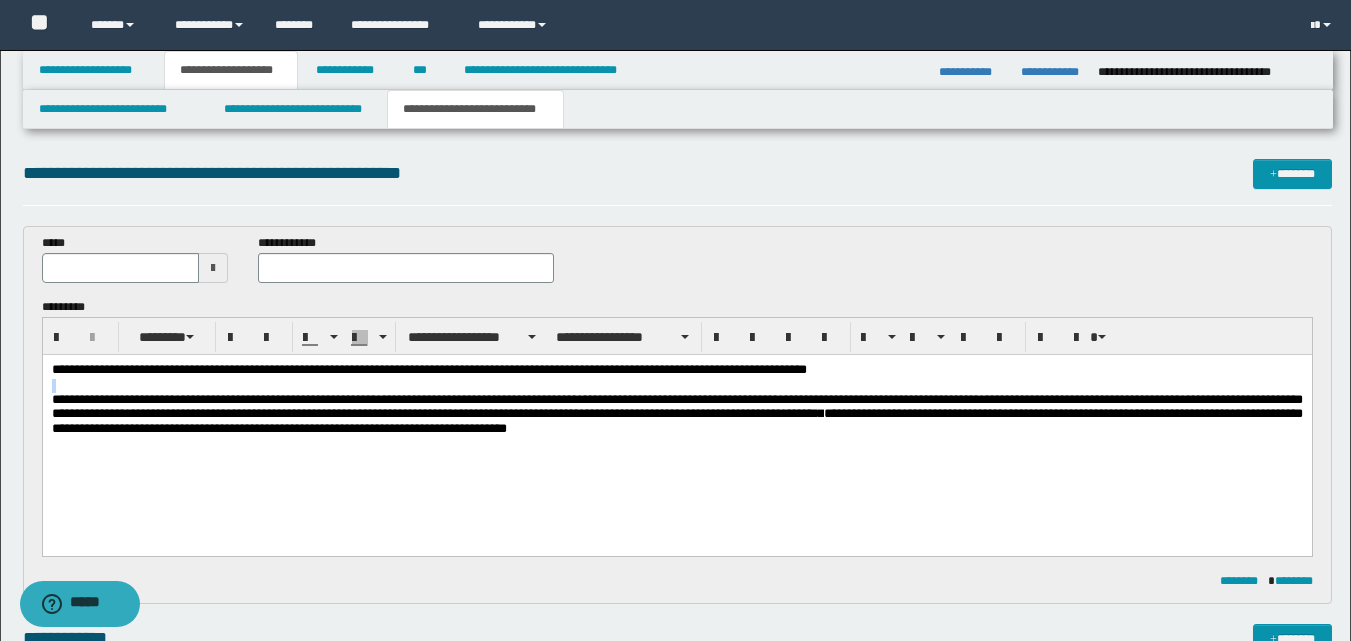 drag, startPoint x: 911, startPoint y: 371, endPoint x: 19, endPoint y: 384, distance: 892.0947 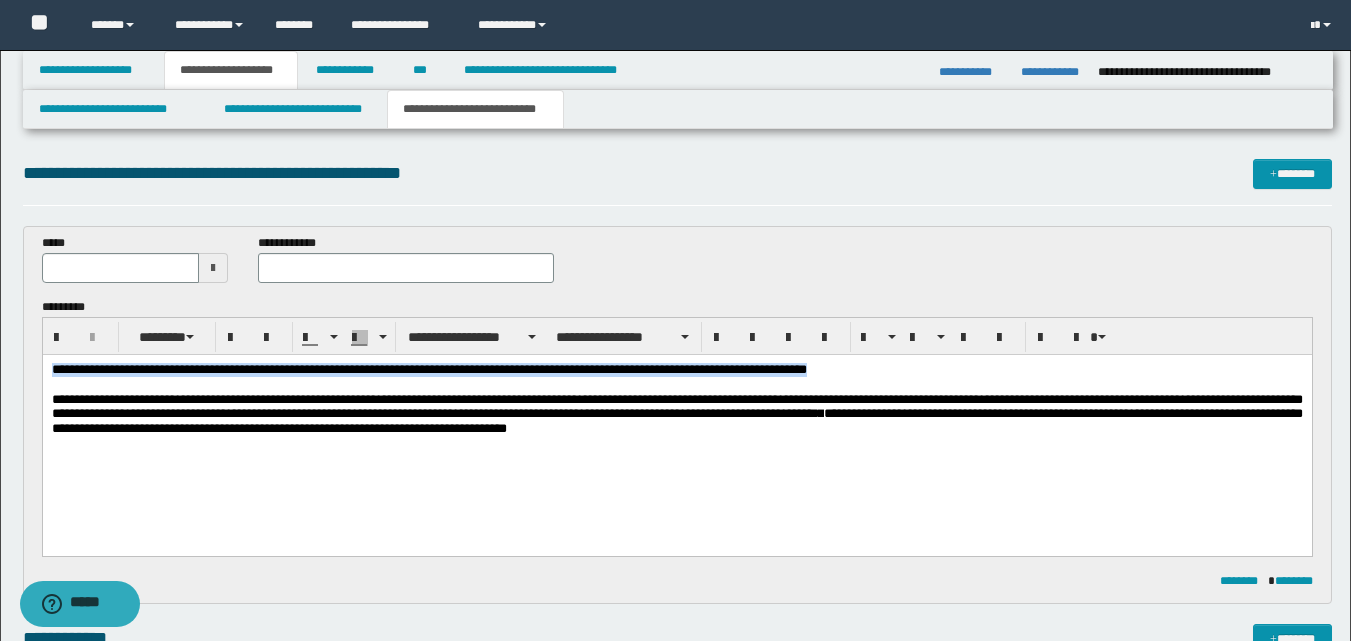 drag, startPoint x: 53, startPoint y: 364, endPoint x: 926, endPoint y: 346, distance: 873.18555 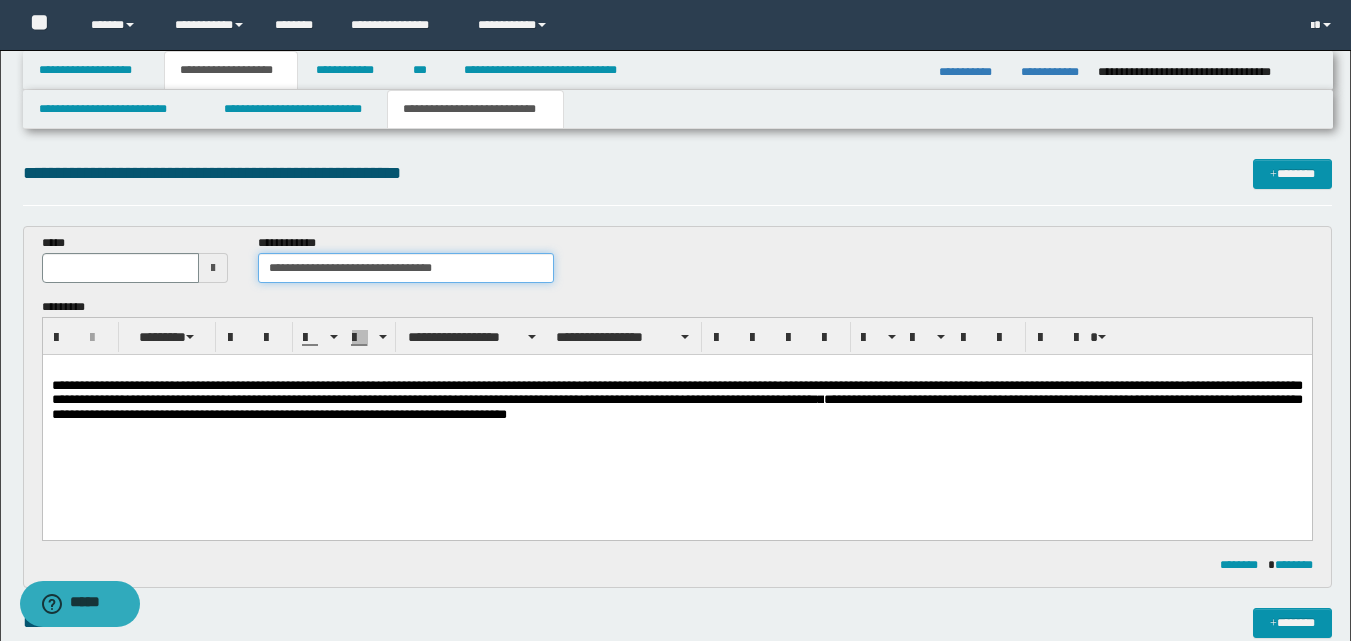 type on "**********" 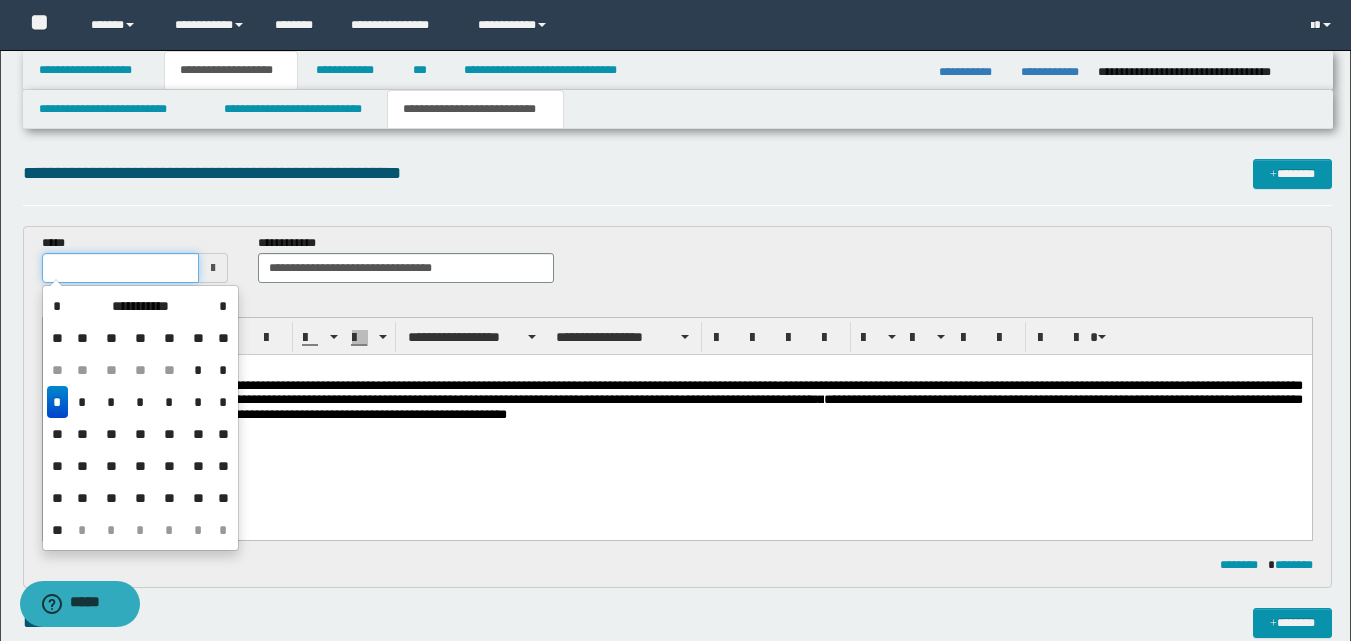 click at bounding box center (121, 268) 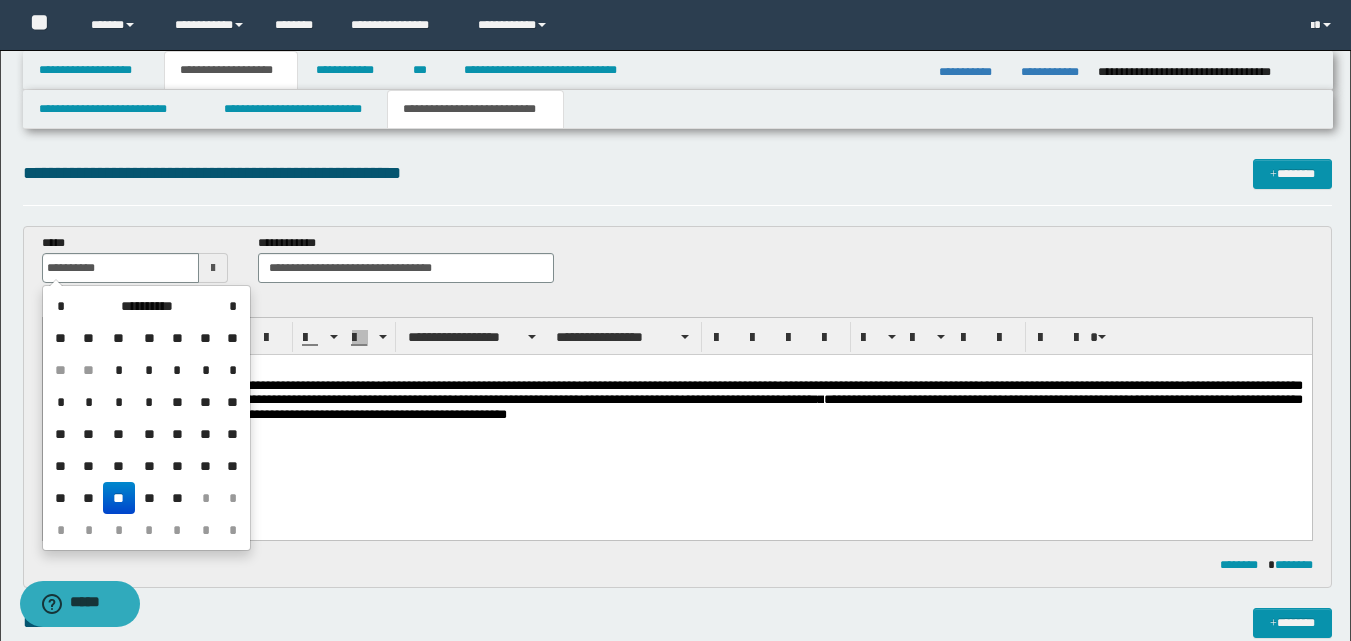 click on "**" at bounding box center (119, 498) 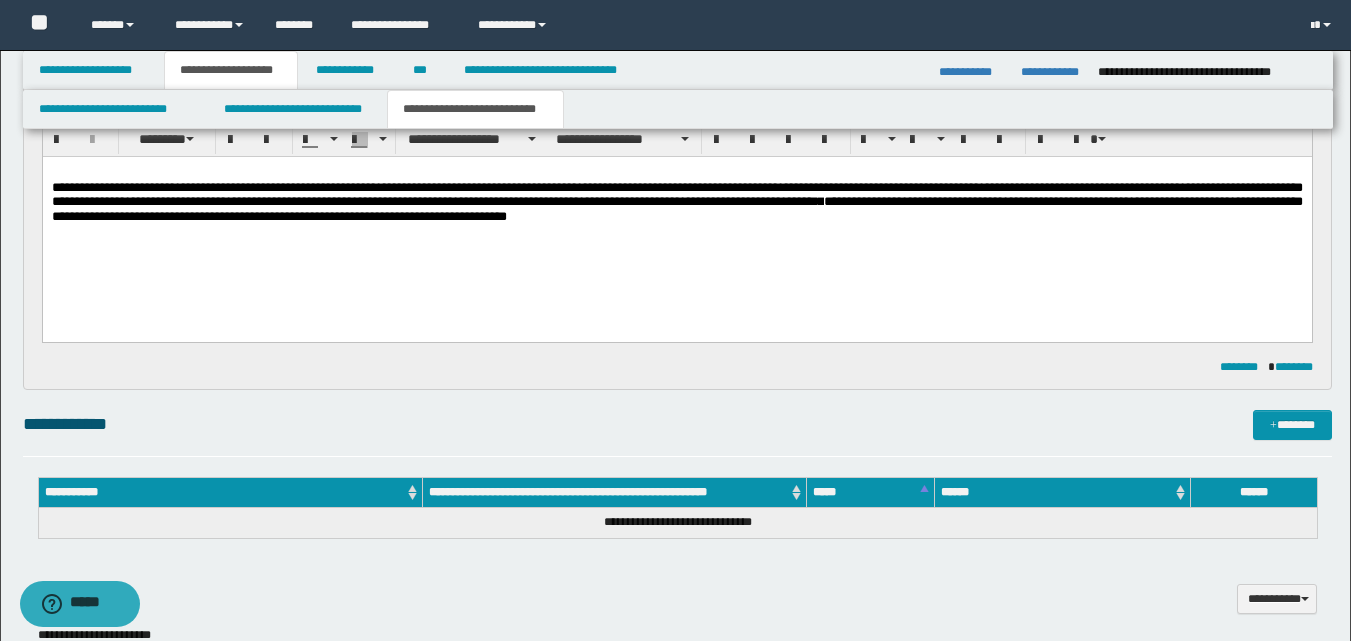 scroll, scrollTop: 222, scrollLeft: 0, axis: vertical 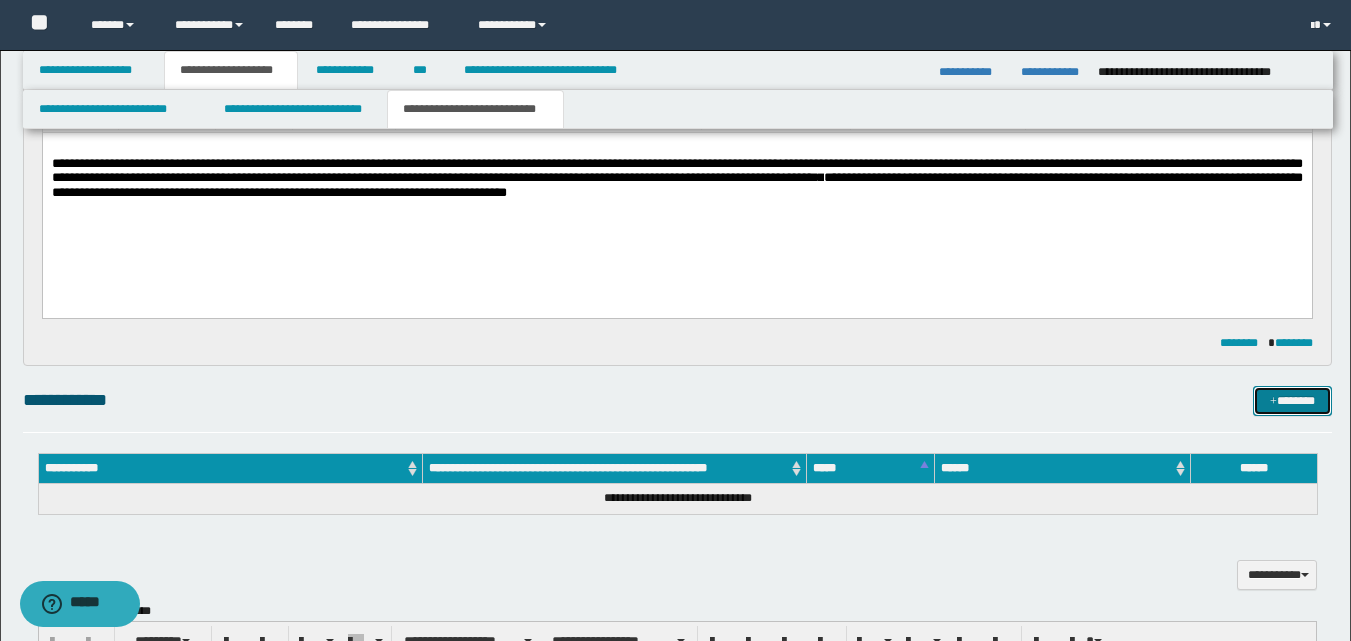 click on "*******" at bounding box center [1292, 401] 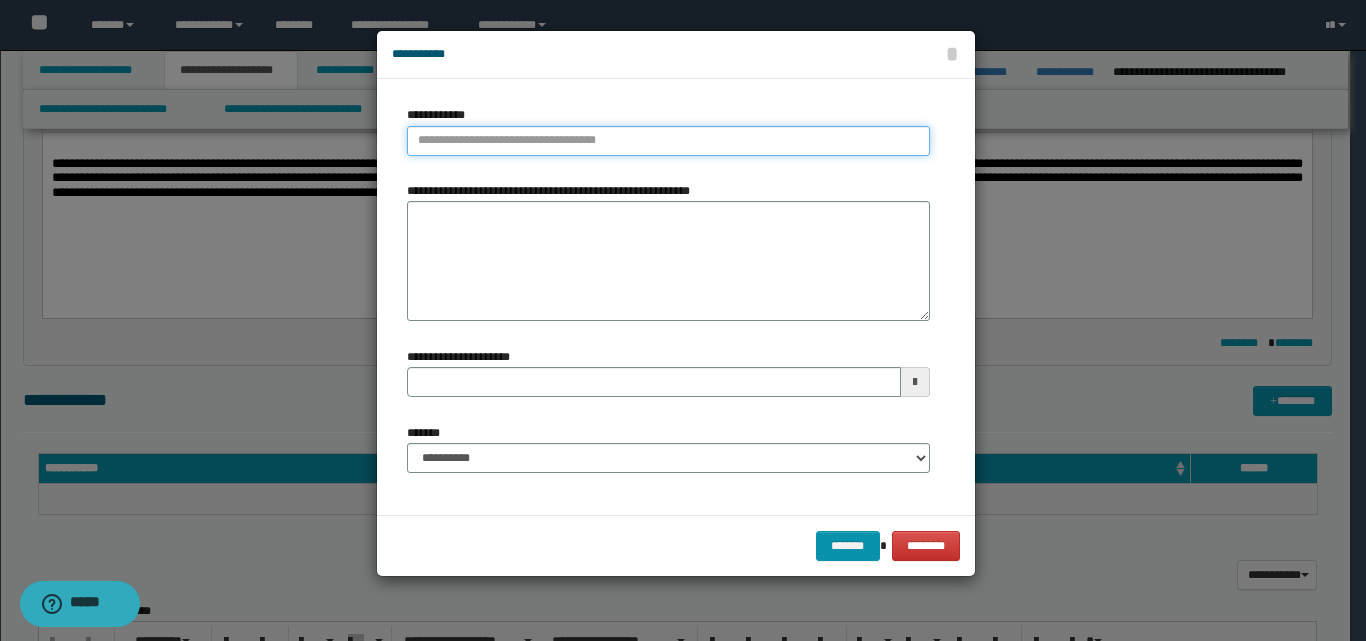 click on "**********" at bounding box center (668, 141) 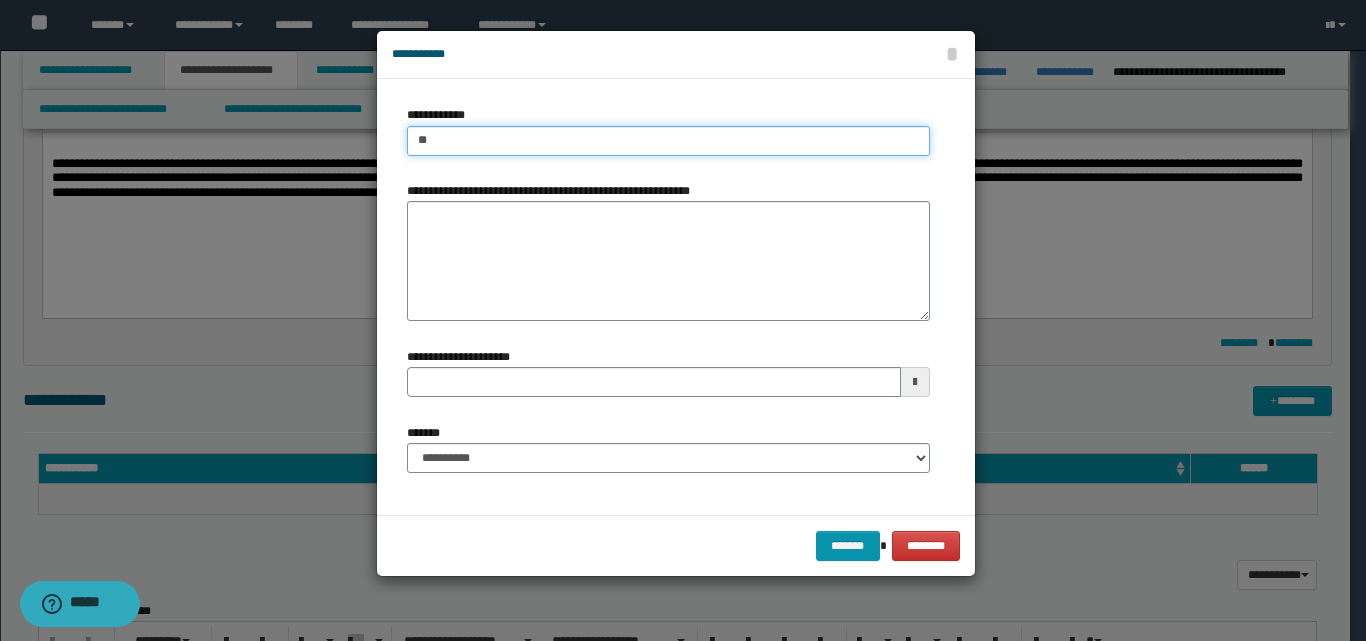 type on "***" 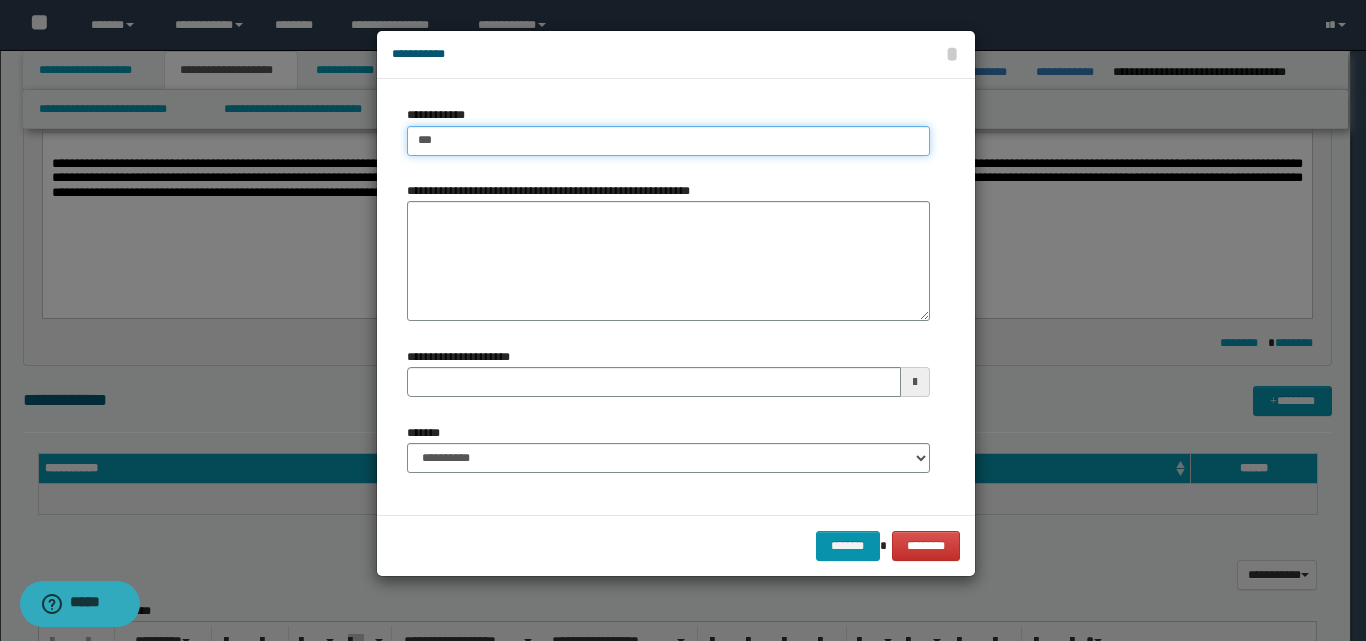 type on "***" 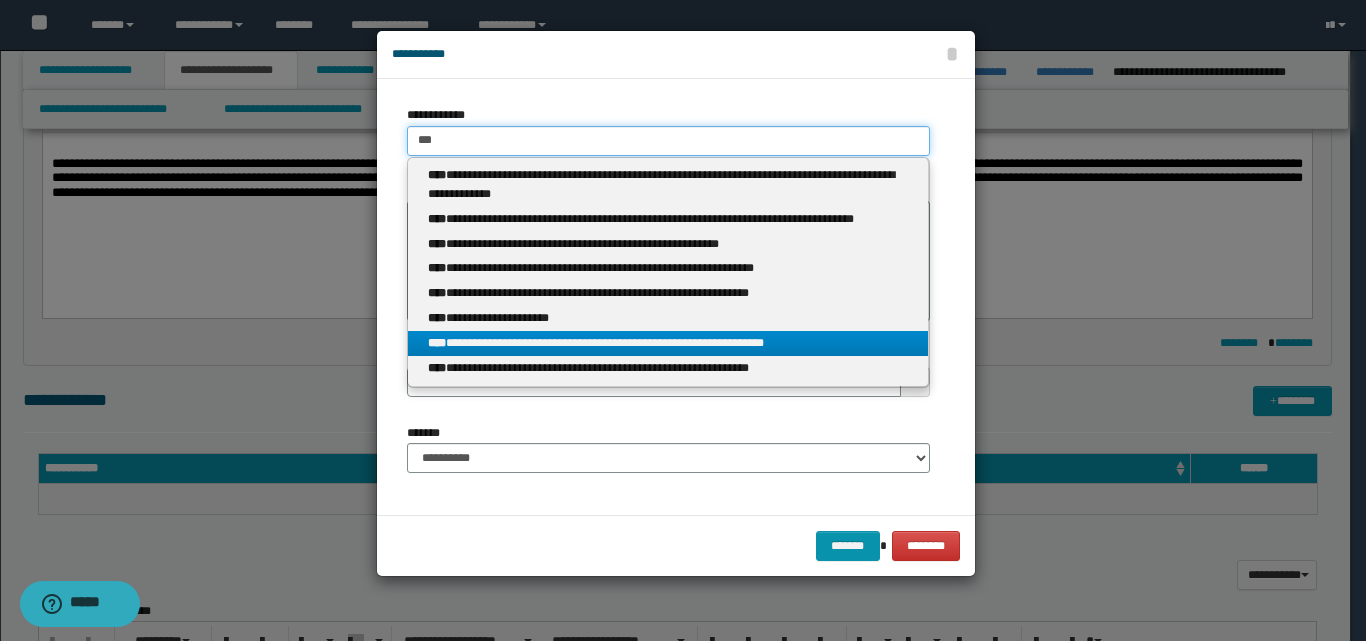 type on "***" 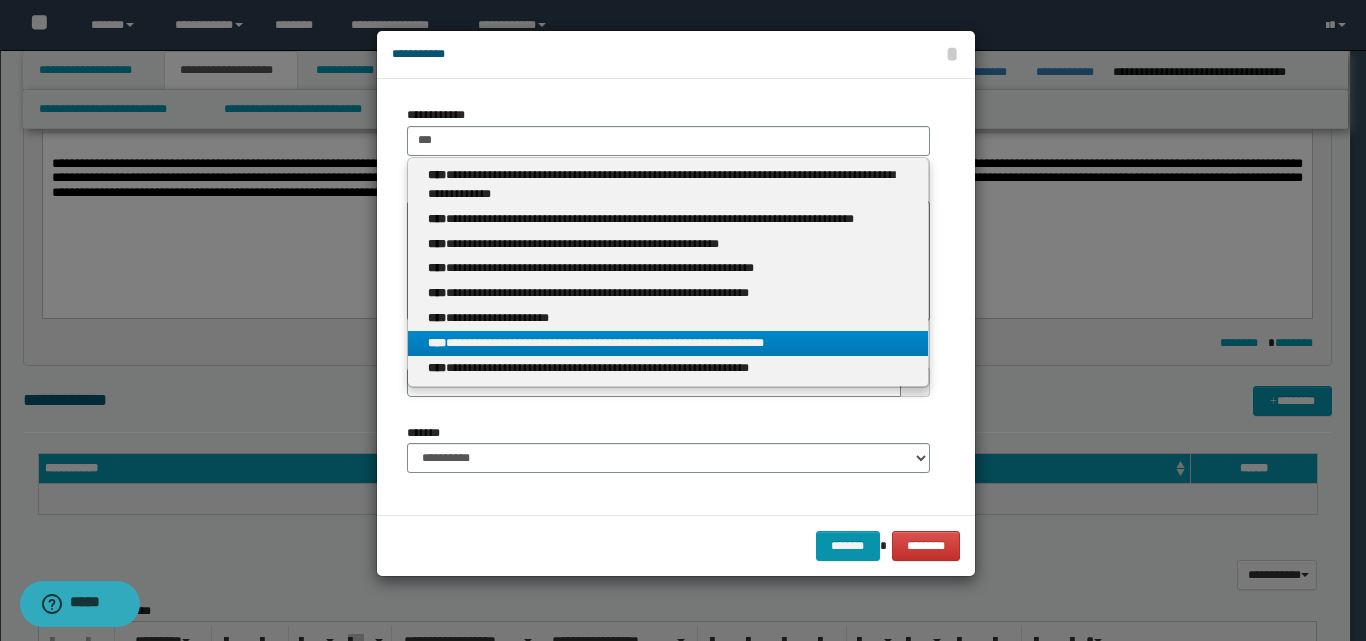 click on "**********" at bounding box center [668, 343] 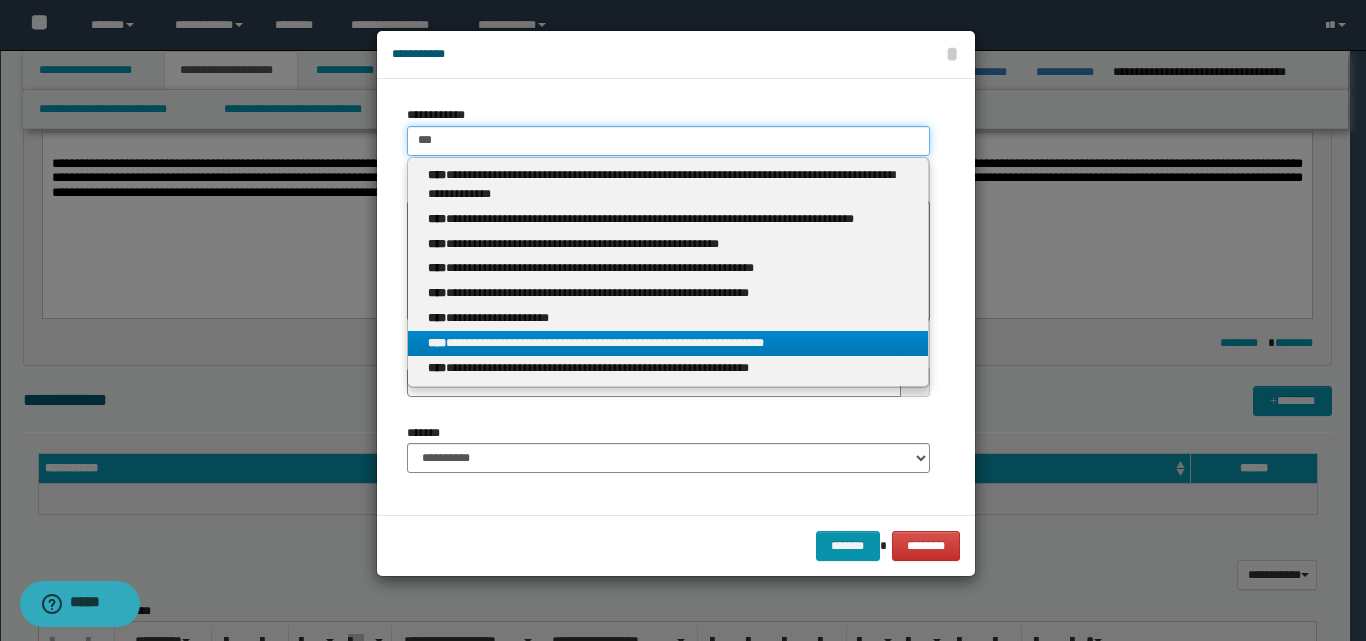type 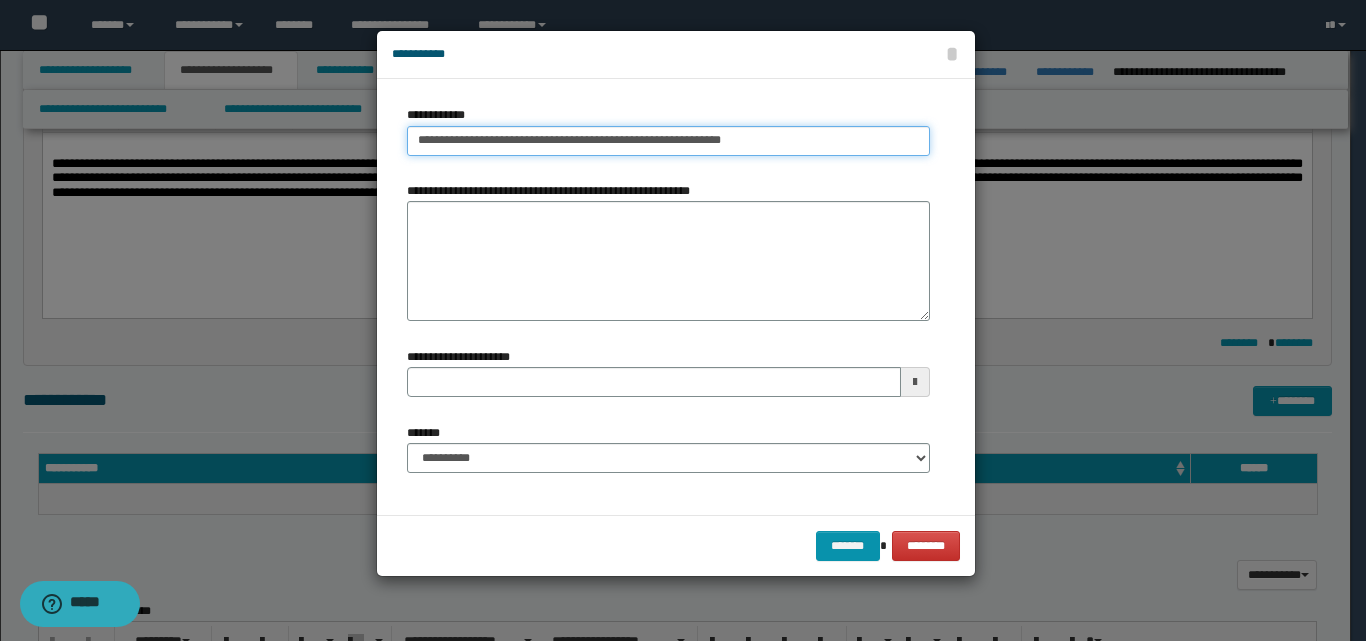 type on "**********" 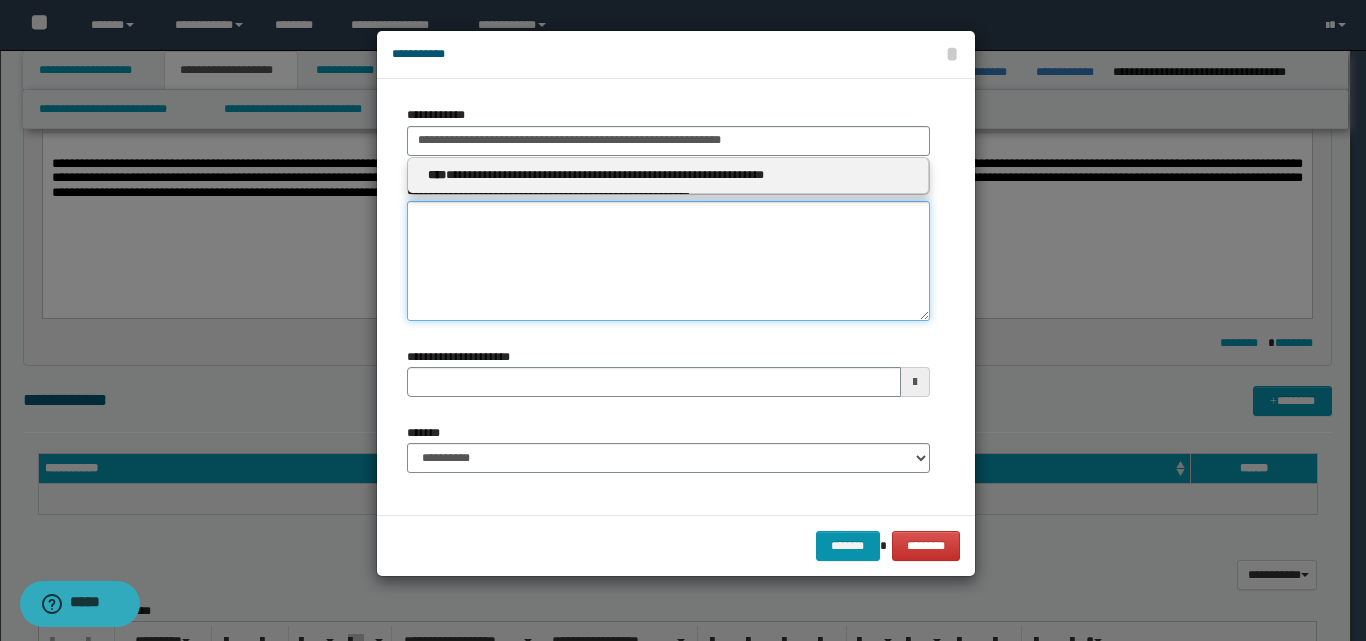 type 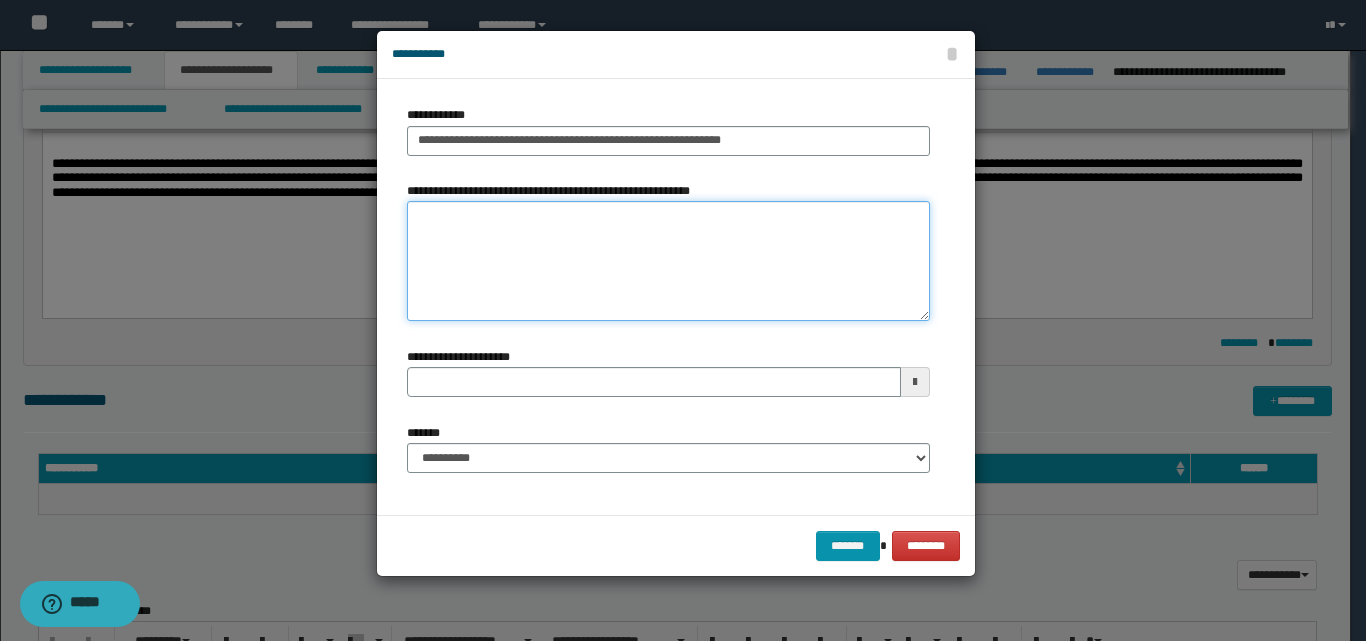 paste on "**********" 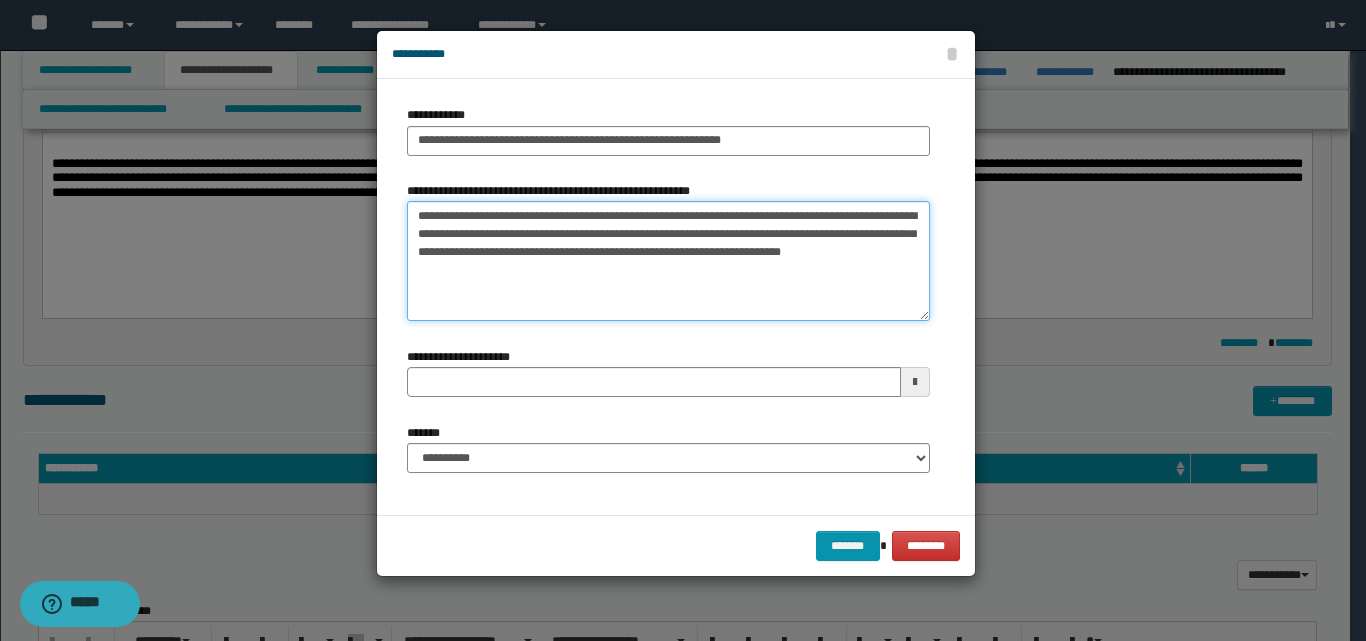 type 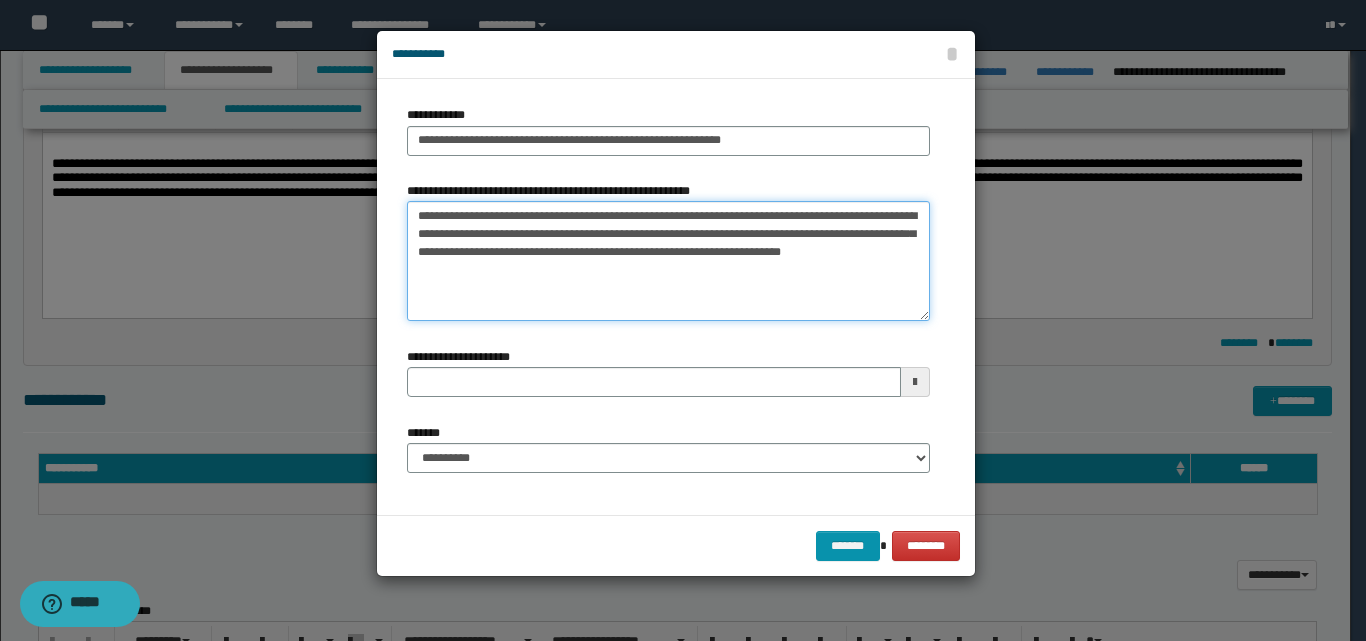 drag, startPoint x: 584, startPoint y: 218, endPoint x: 492, endPoint y: 237, distance: 93.941475 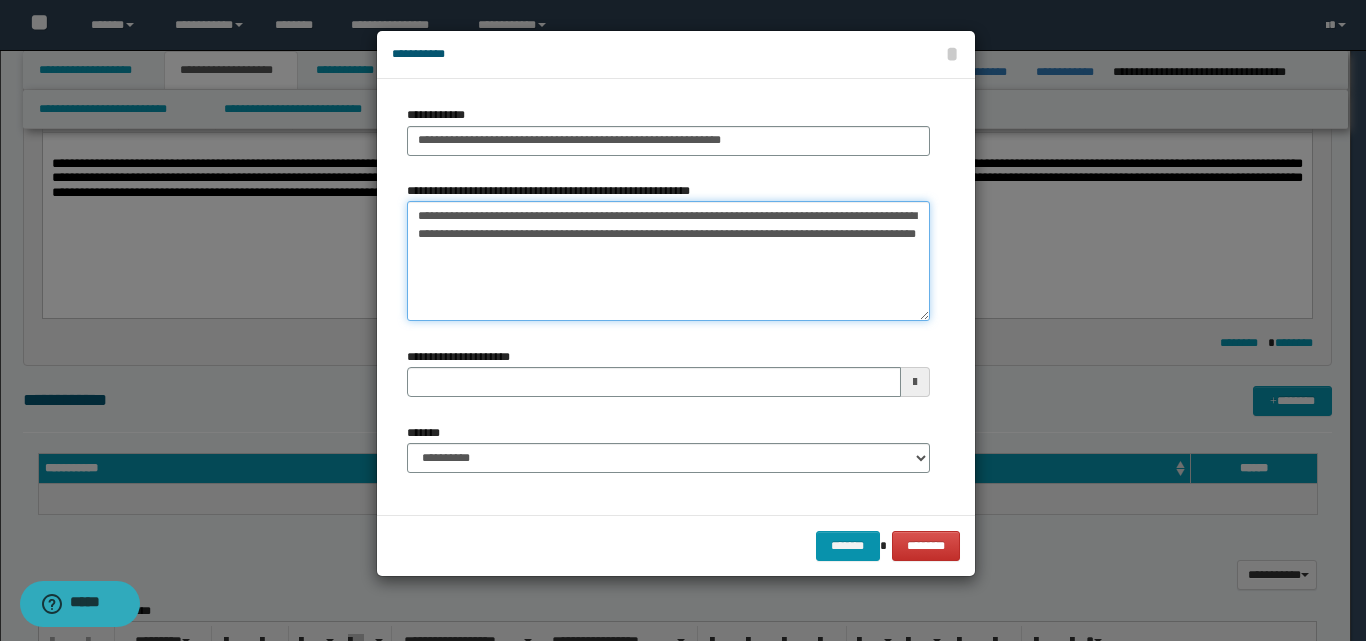 click on "**********" at bounding box center [668, 261] 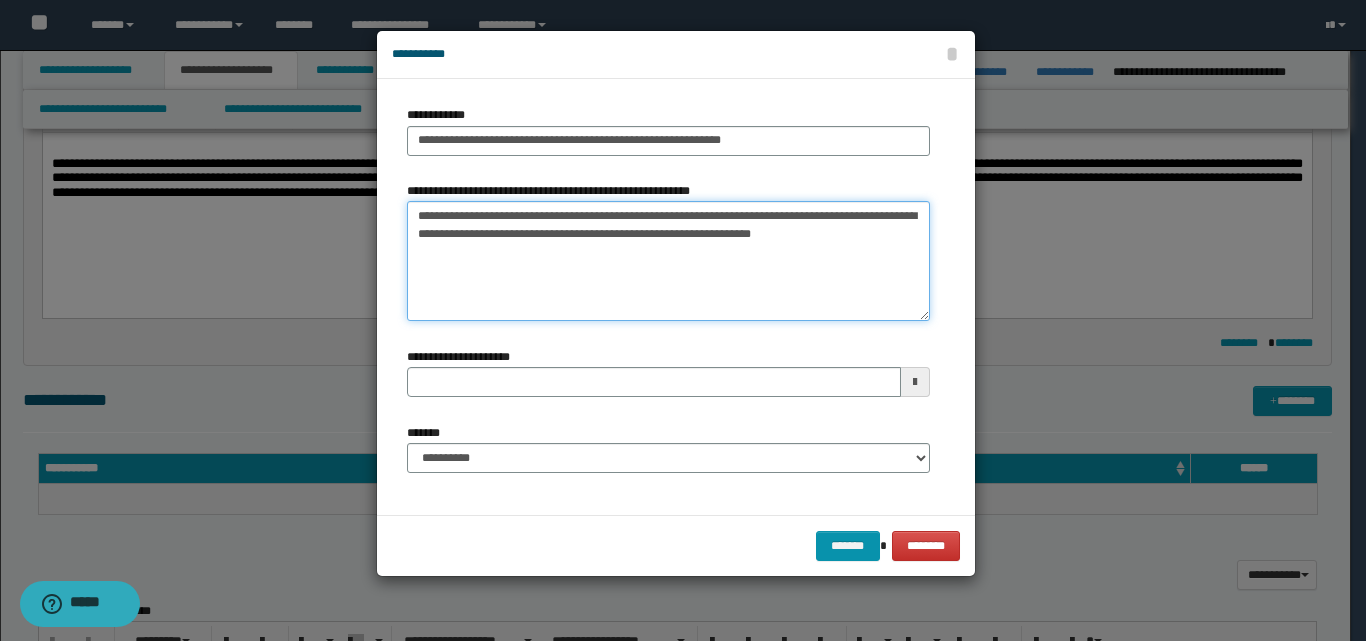 click on "**********" at bounding box center (668, 261) 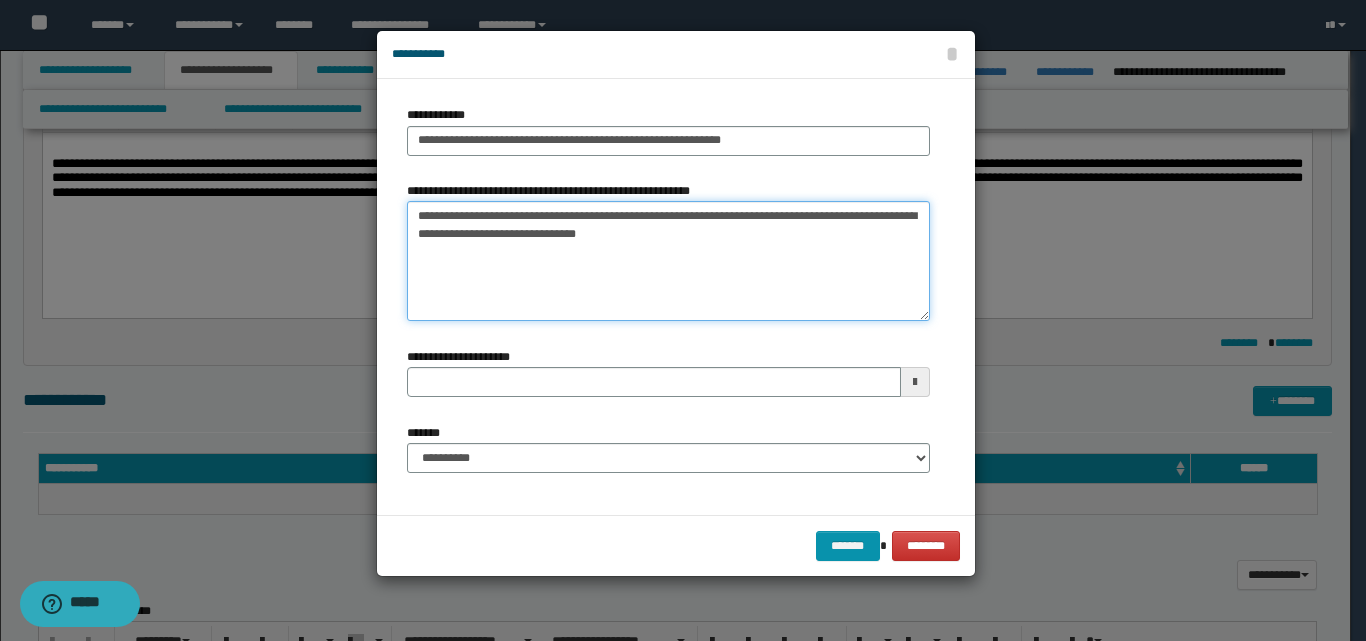 type on "**********" 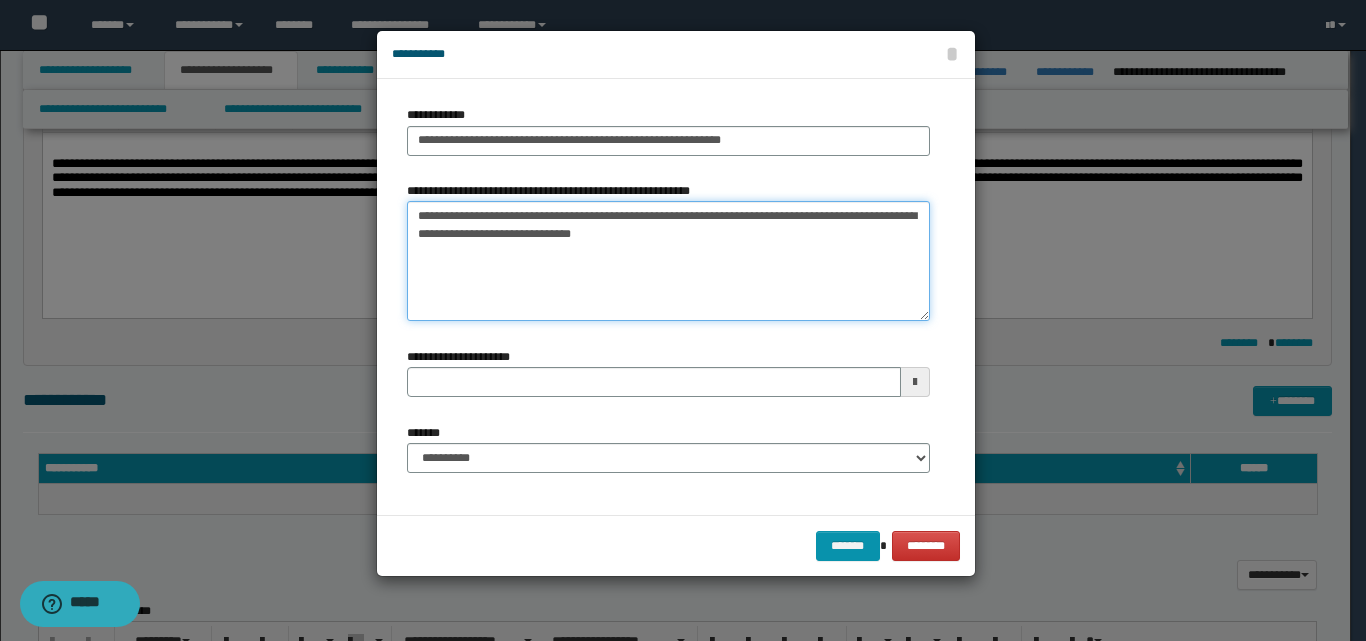 type 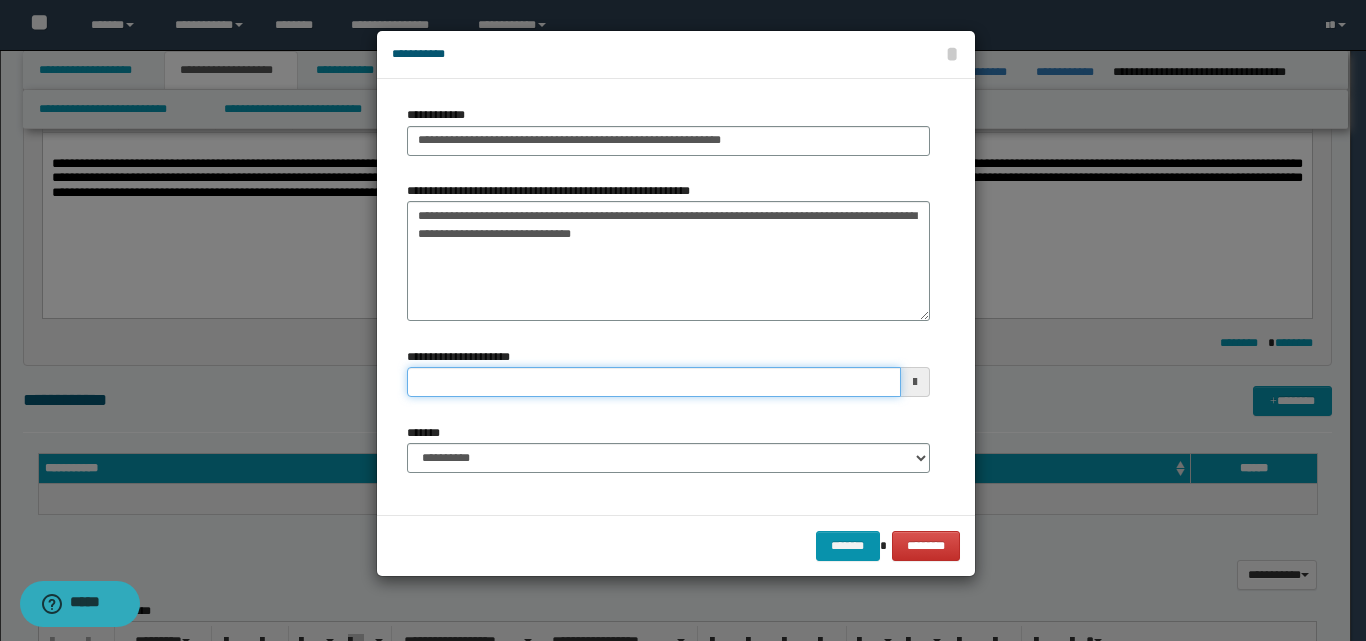 click on "**********" at bounding box center (654, 382) 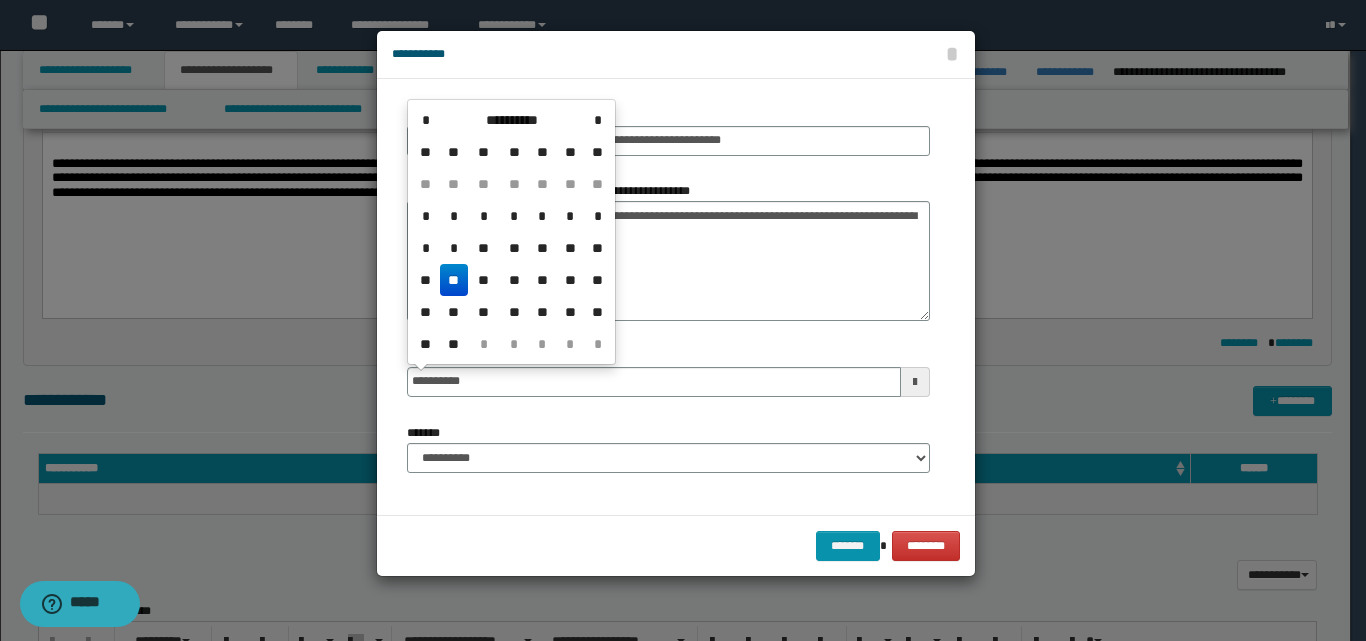 click on "**" at bounding box center [454, 280] 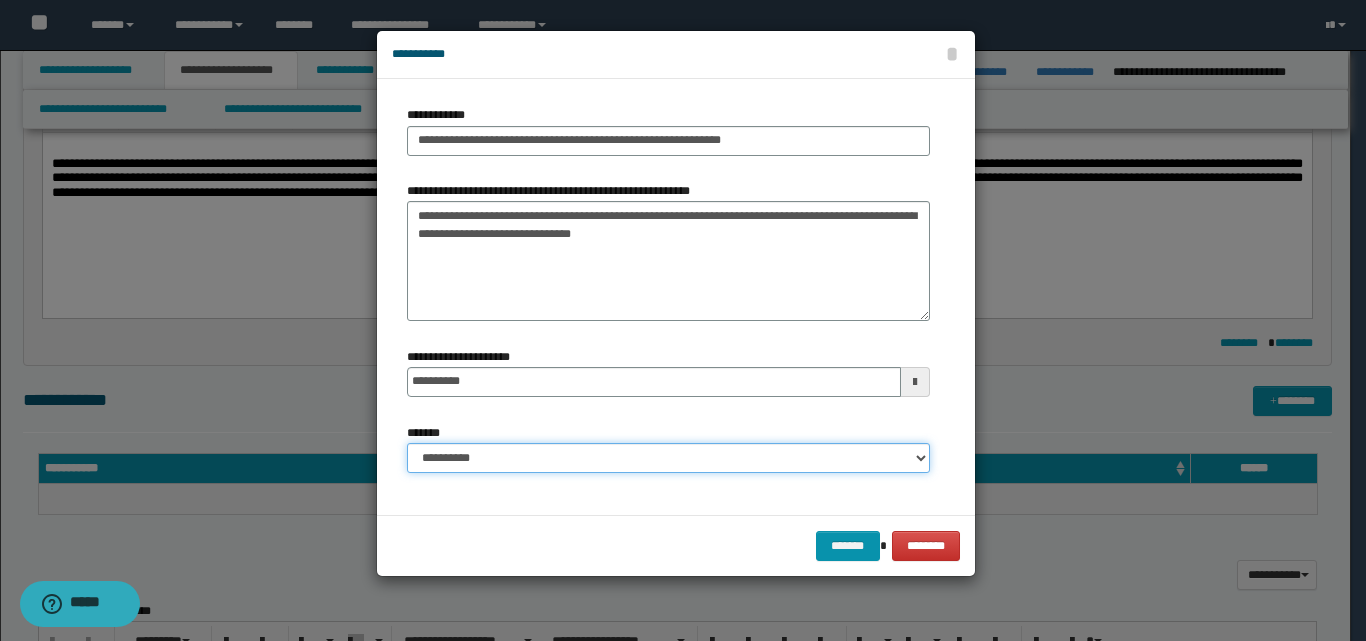 drag, startPoint x: 922, startPoint y: 457, endPoint x: 903, endPoint y: 457, distance: 19 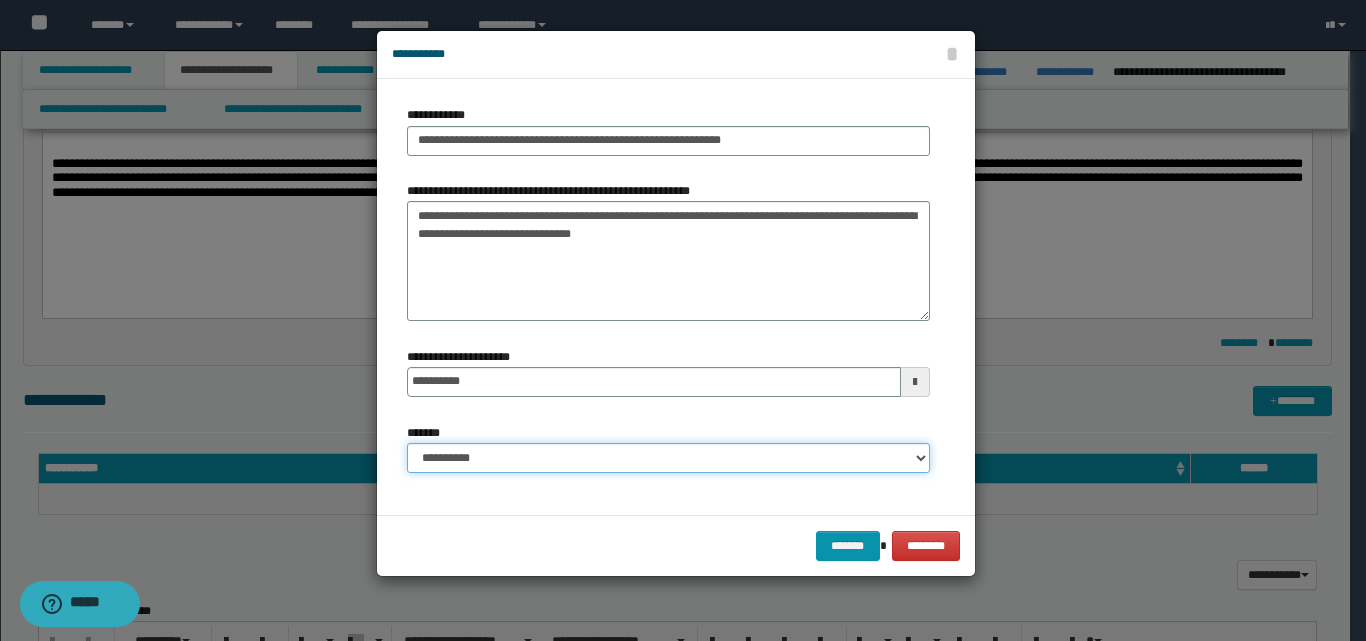select on "*" 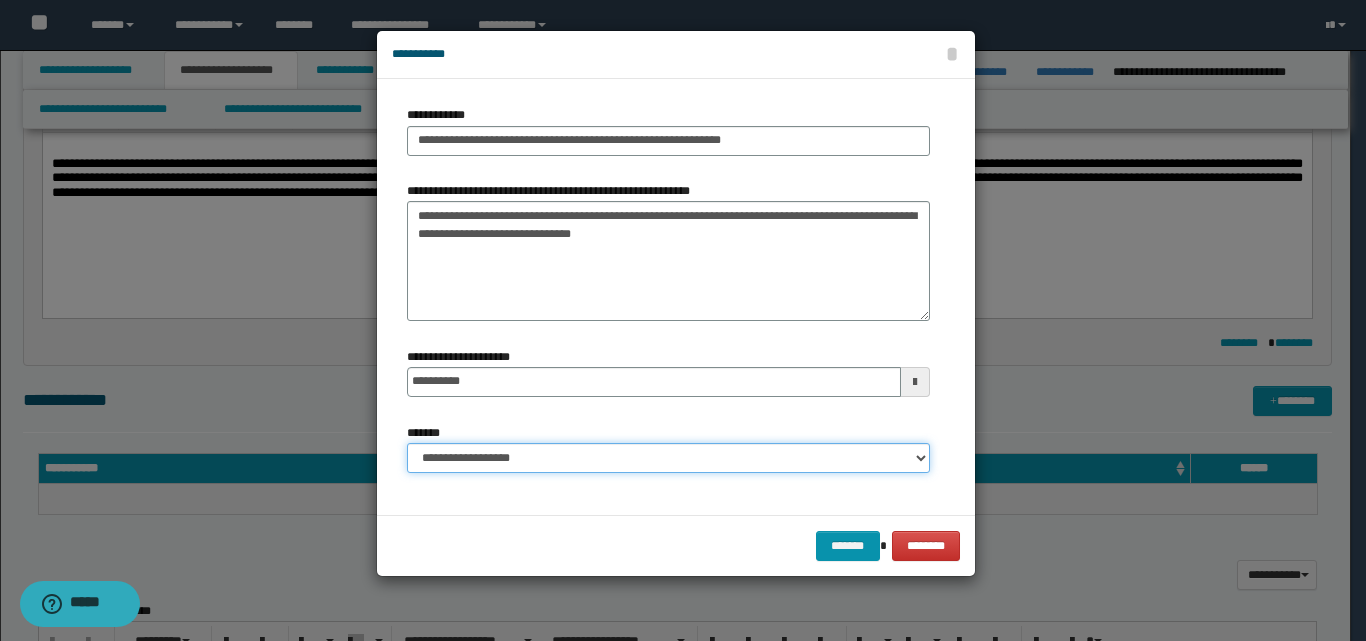 click on "**********" at bounding box center [668, 458] 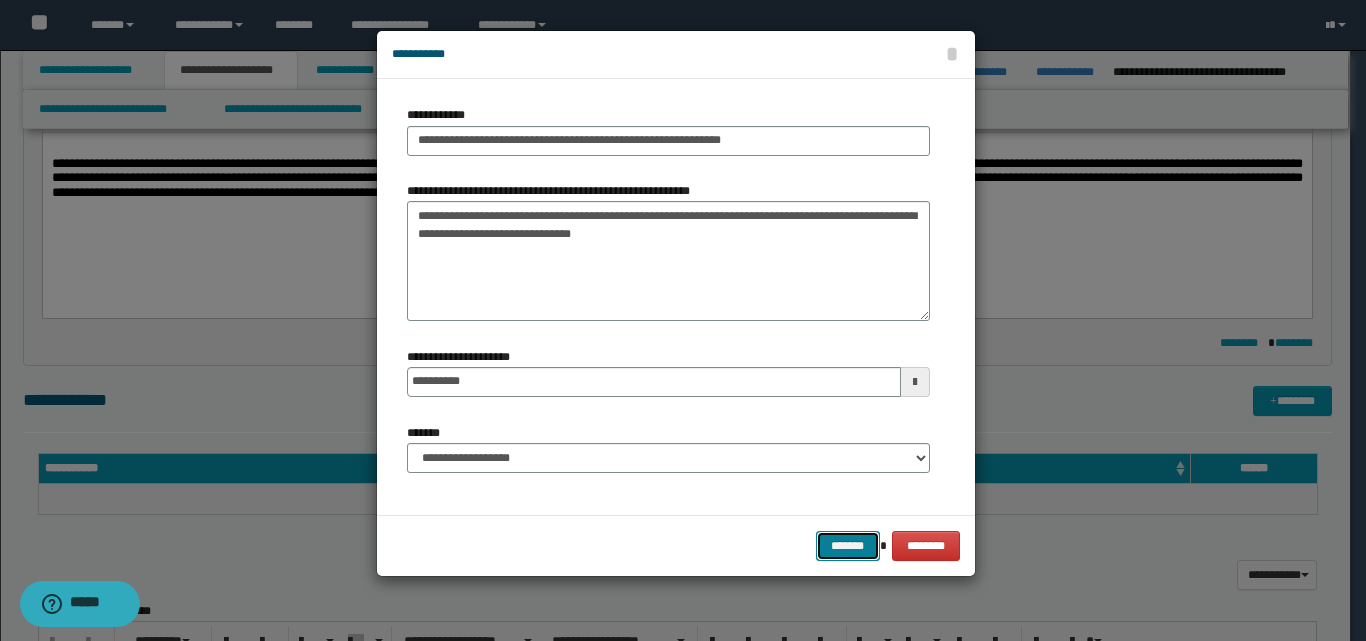 click on "*******" at bounding box center [848, 546] 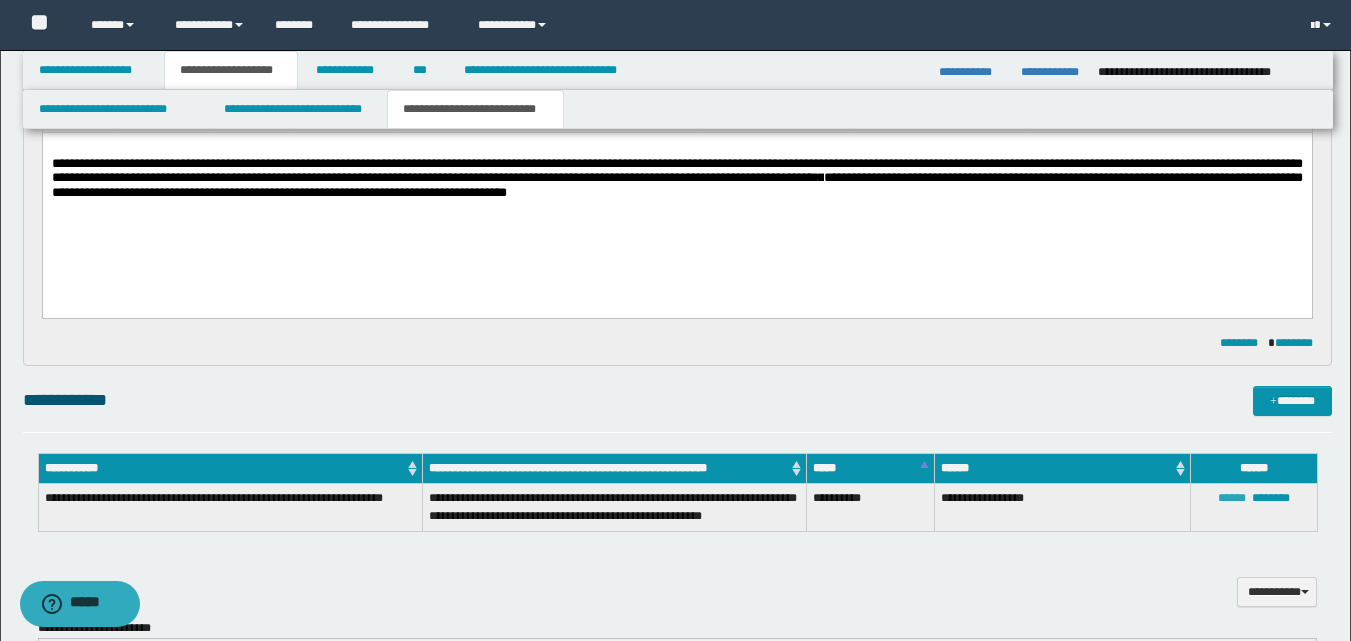 click on "******" at bounding box center (1232, 498) 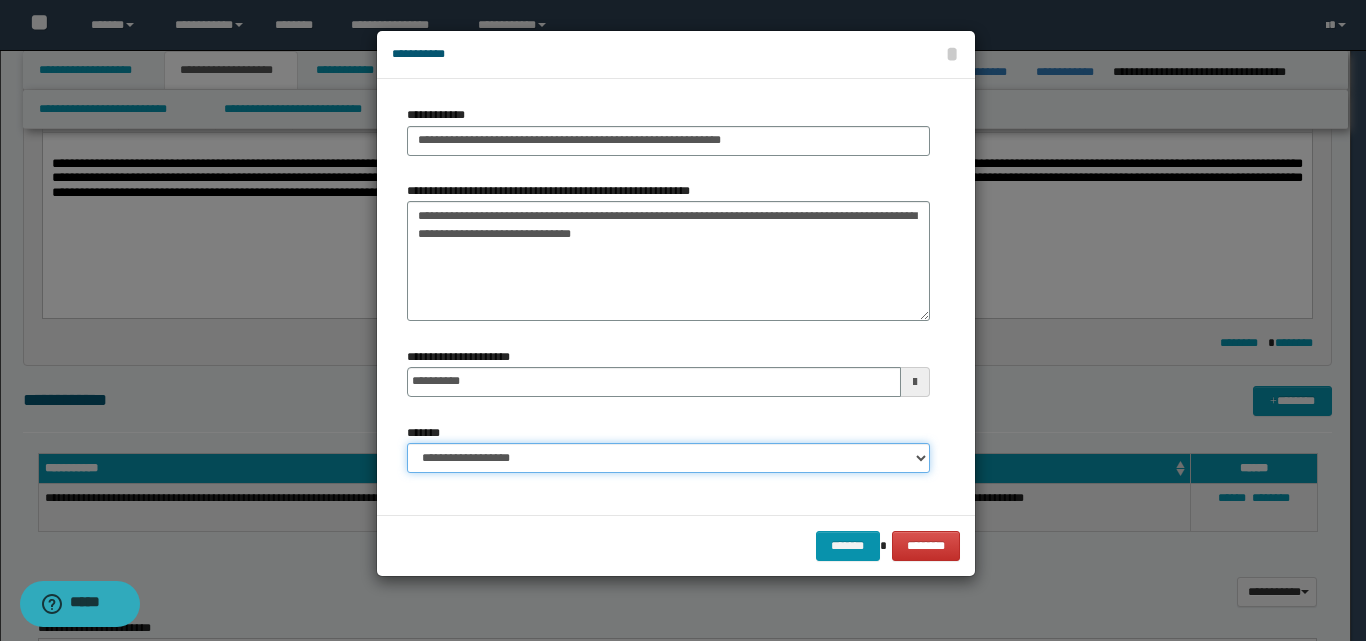 drag, startPoint x: 917, startPoint y: 460, endPoint x: 887, endPoint y: 457, distance: 30.149628 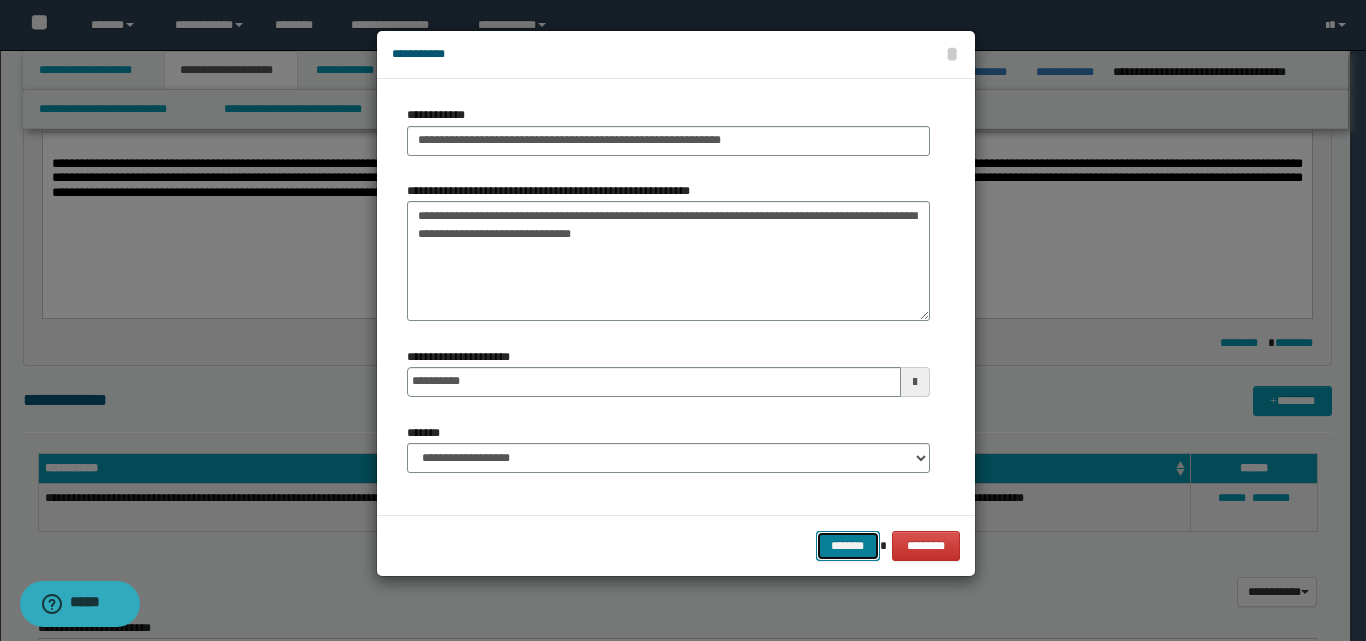 click on "*******" at bounding box center (848, 546) 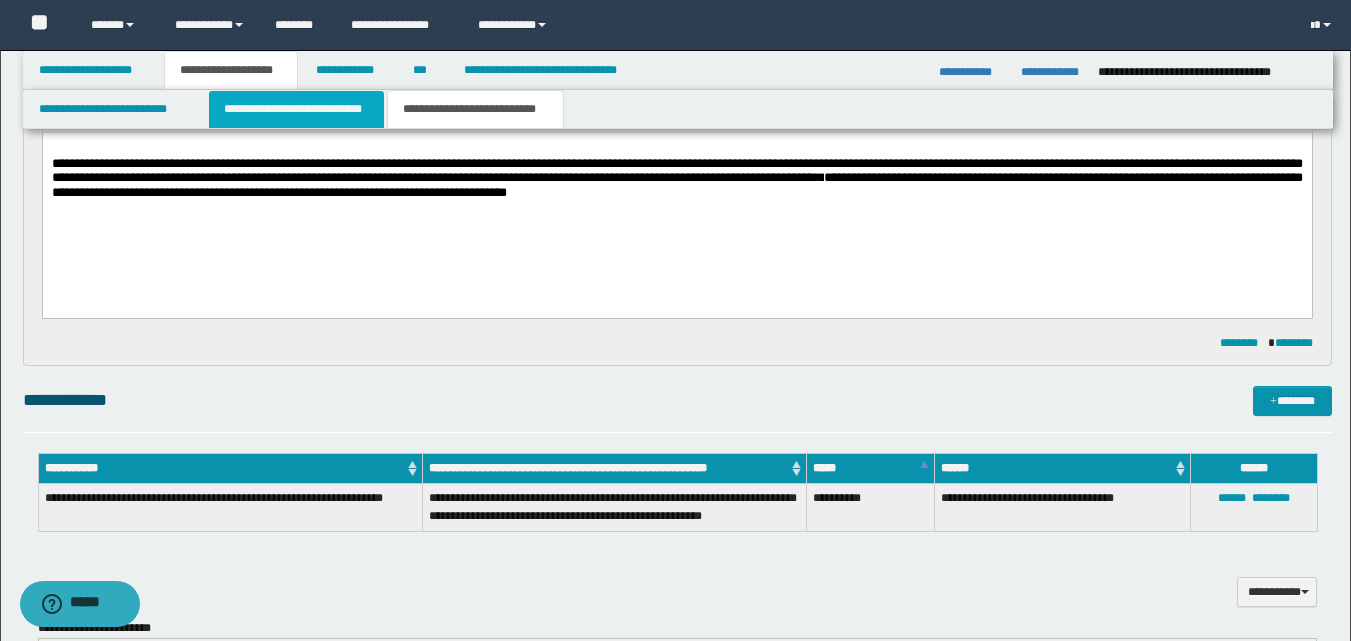 click on "**********" at bounding box center (296, 109) 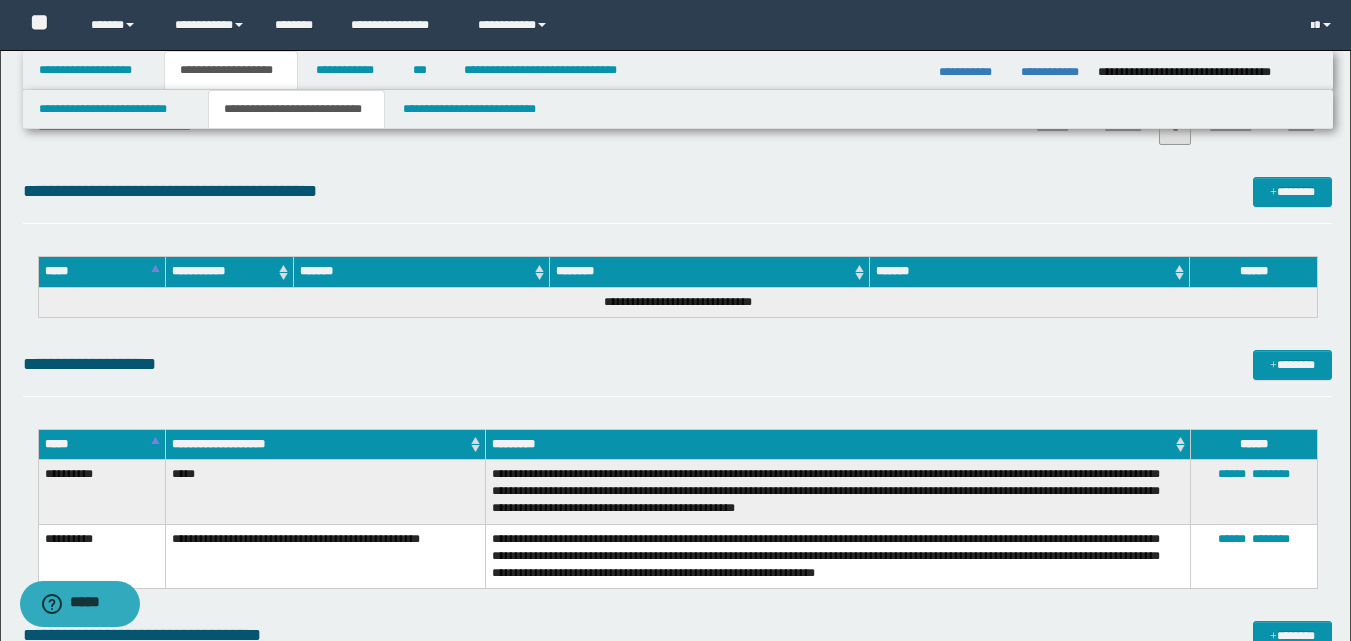 scroll, scrollTop: 3076, scrollLeft: 0, axis: vertical 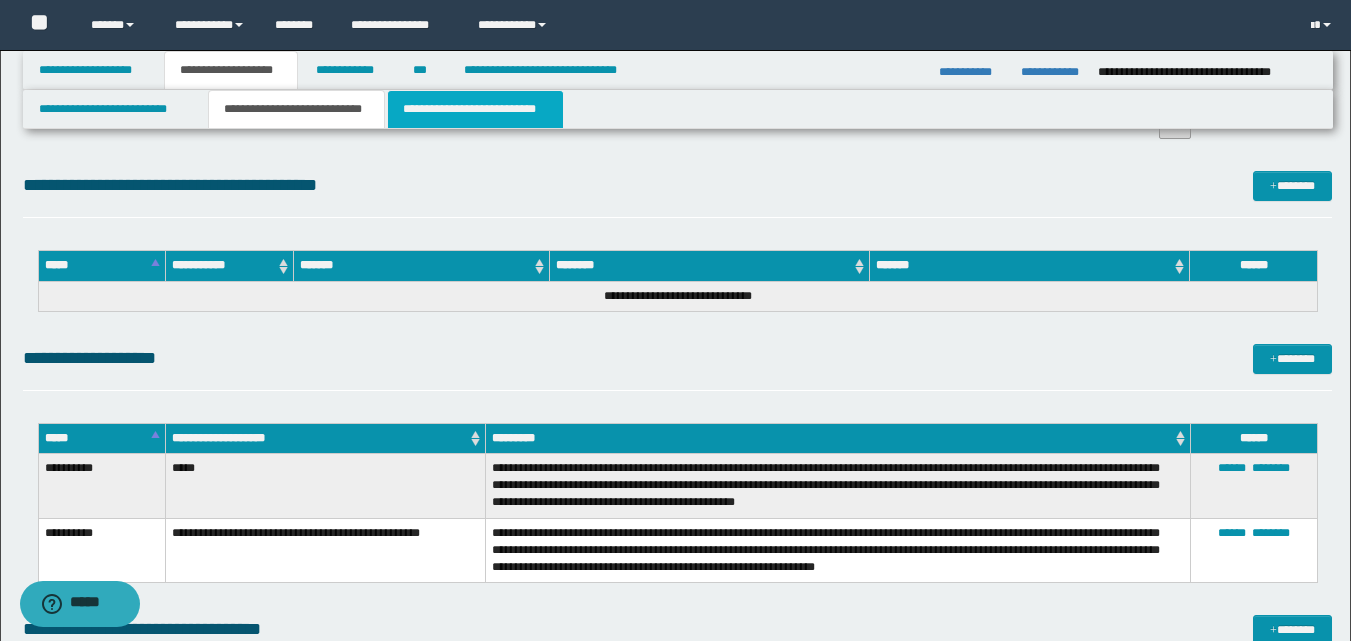 click on "**********" at bounding box center (475, 109) 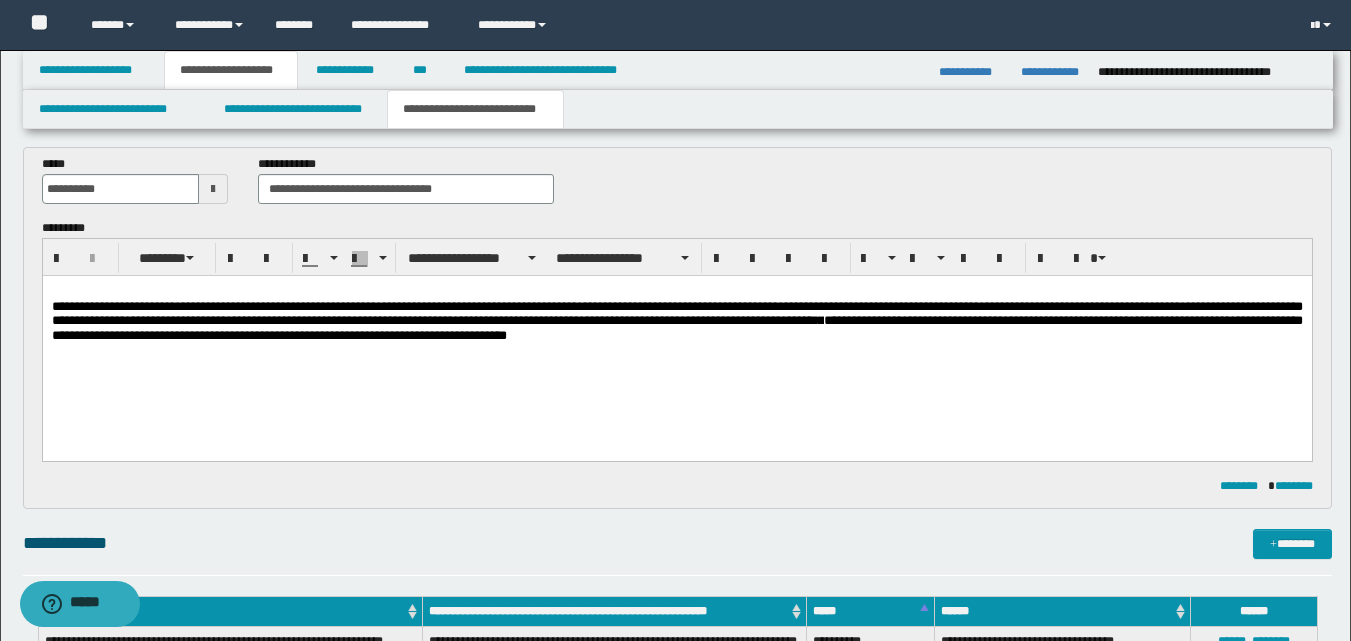 scroll, scrollTop: 69, scrollLeft: 0, axis: vertical 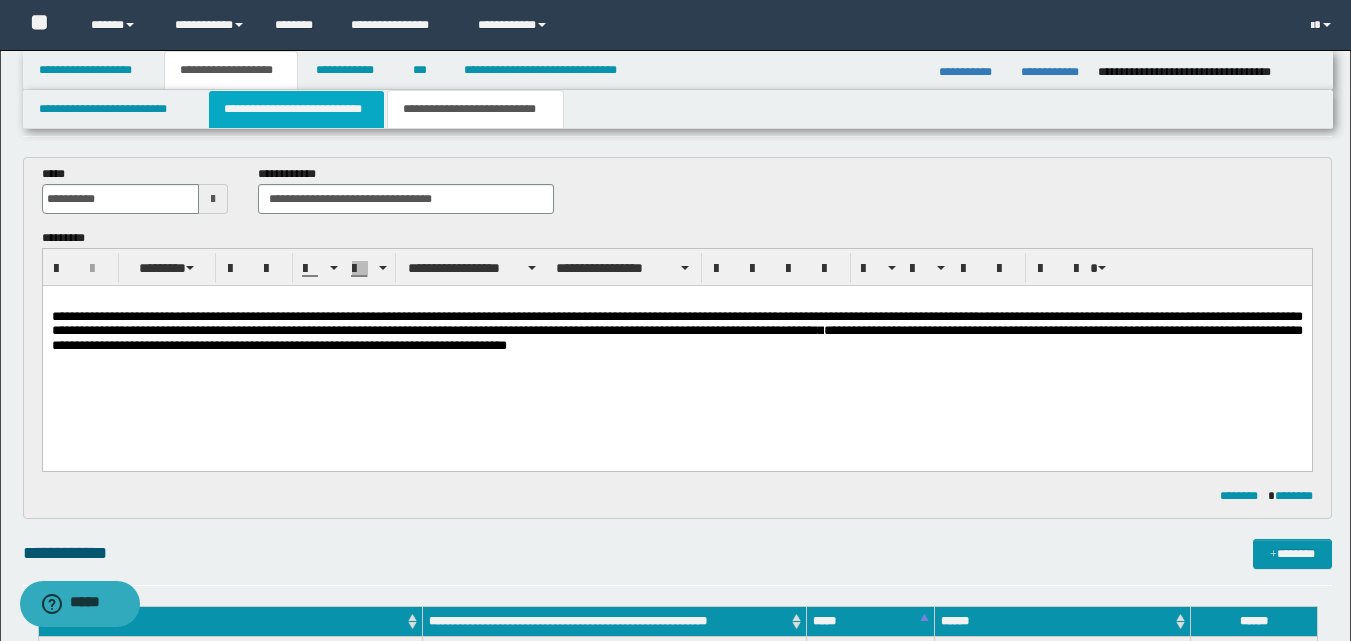 click on "**********" at bounding box center [296, 109] 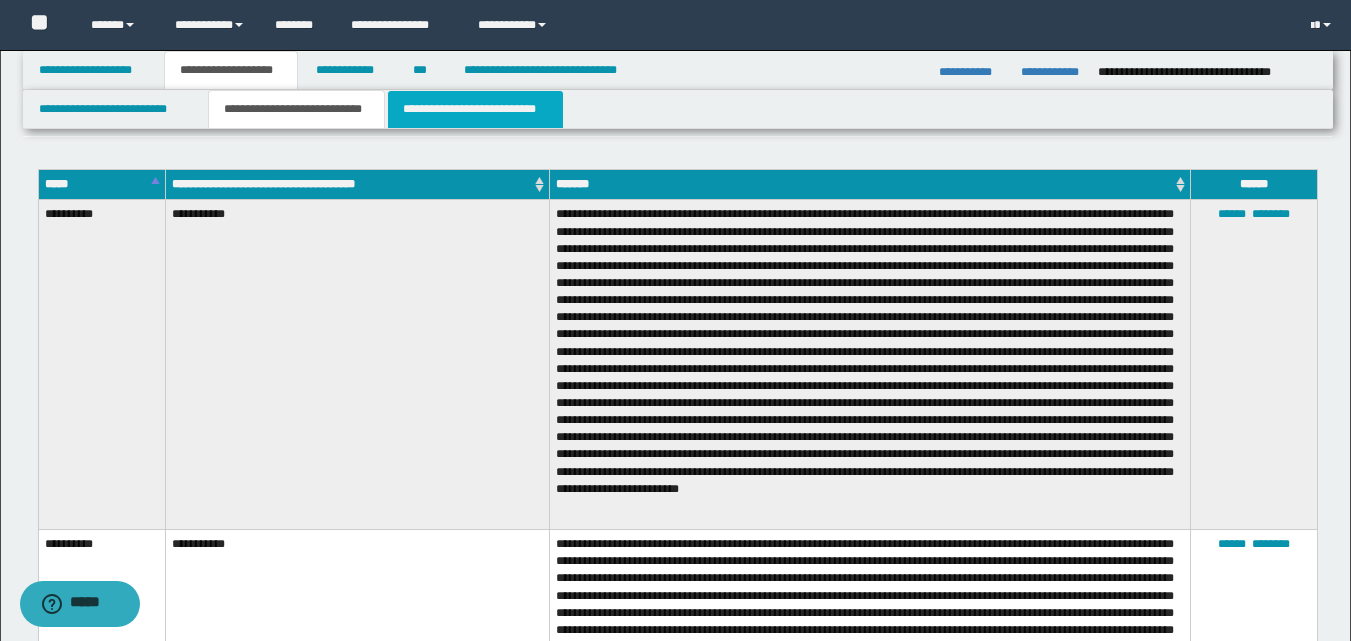 click on "**********" at bounding box center (475, 109) 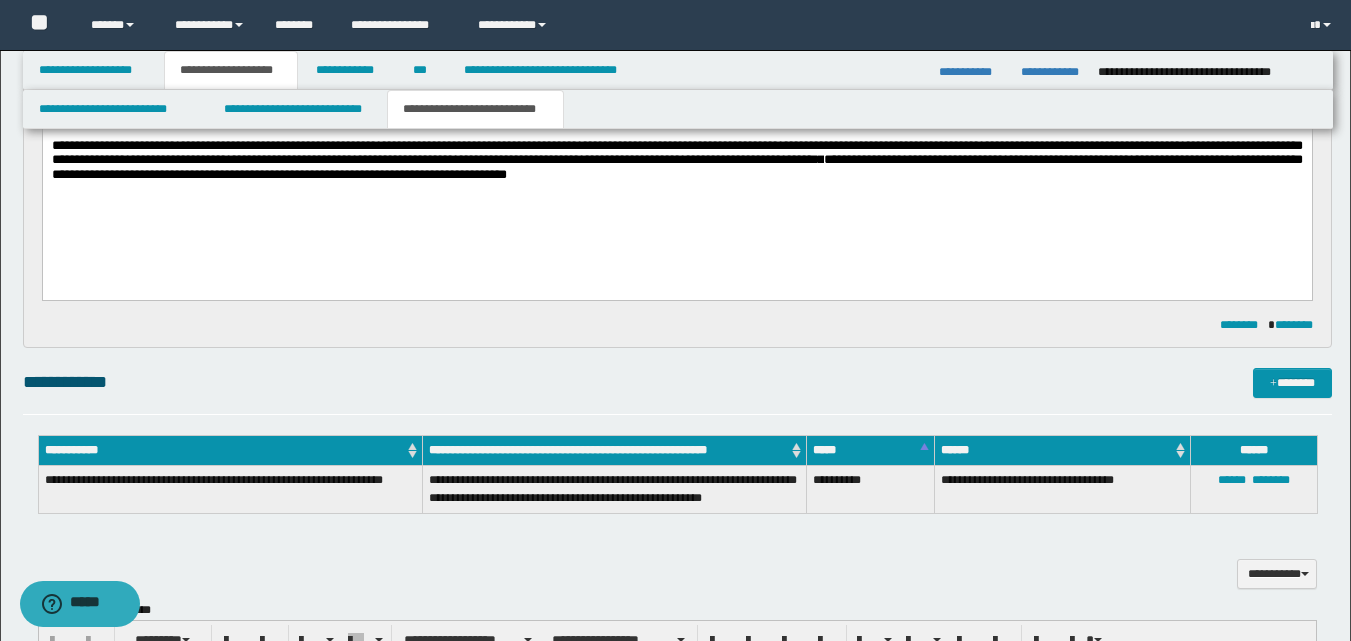 scroll, scrollTop: 277, scrollLeft: 0, axis: vertical 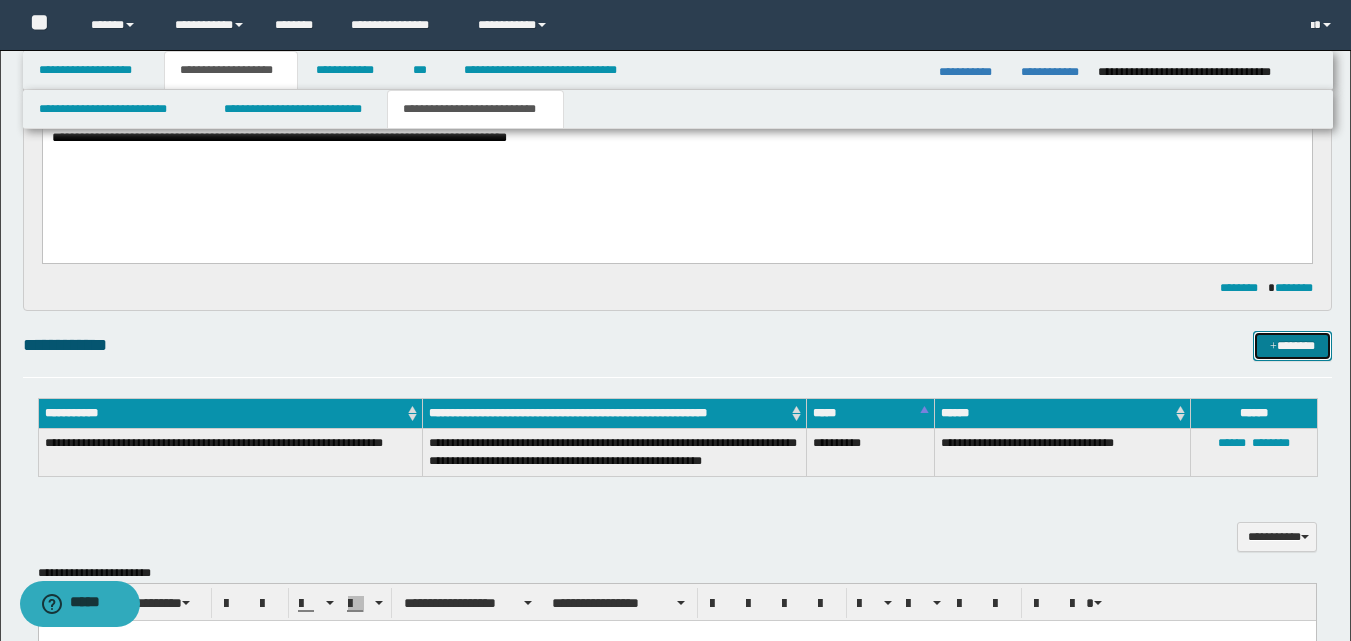 click on "*******" at bounding box center (1292, 346) 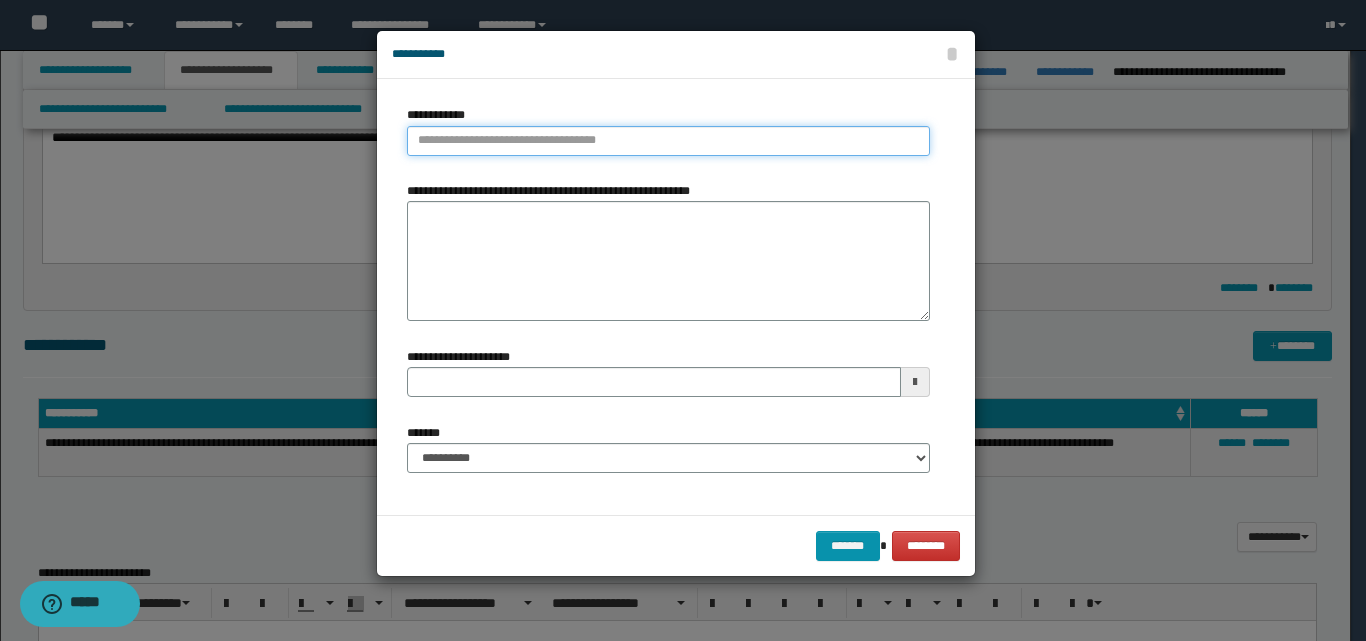 type on "**********" 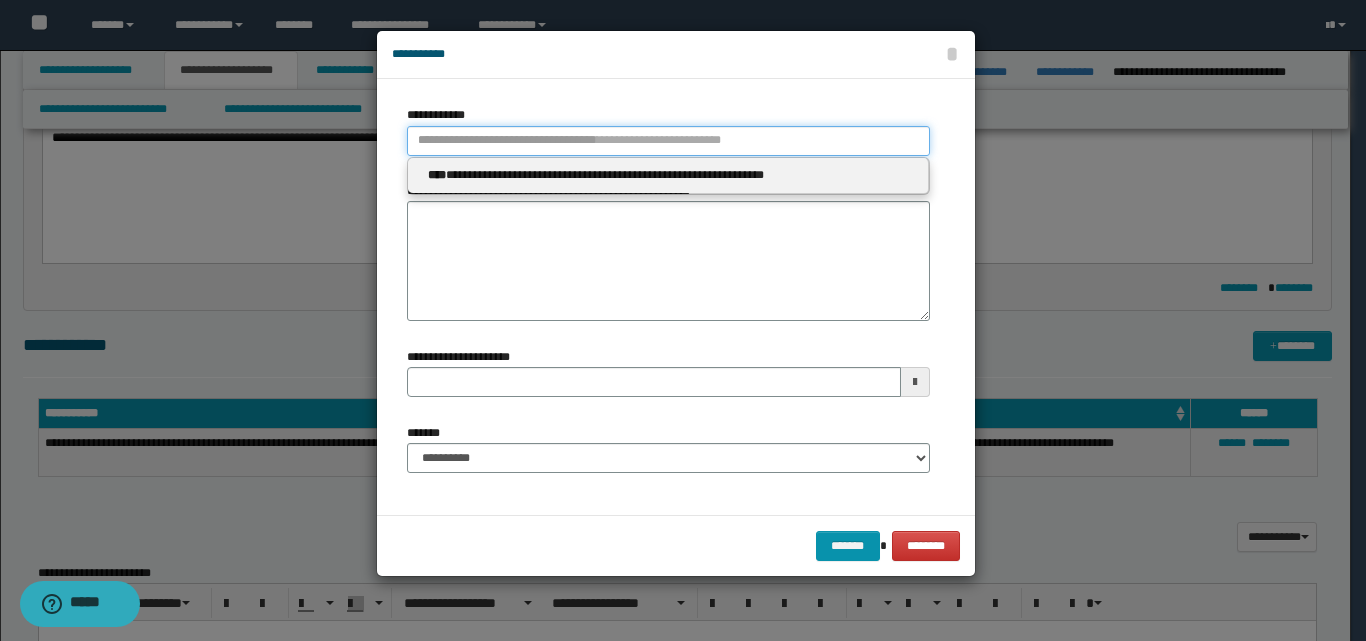 click on "**********" at bounding box center (668, 141) 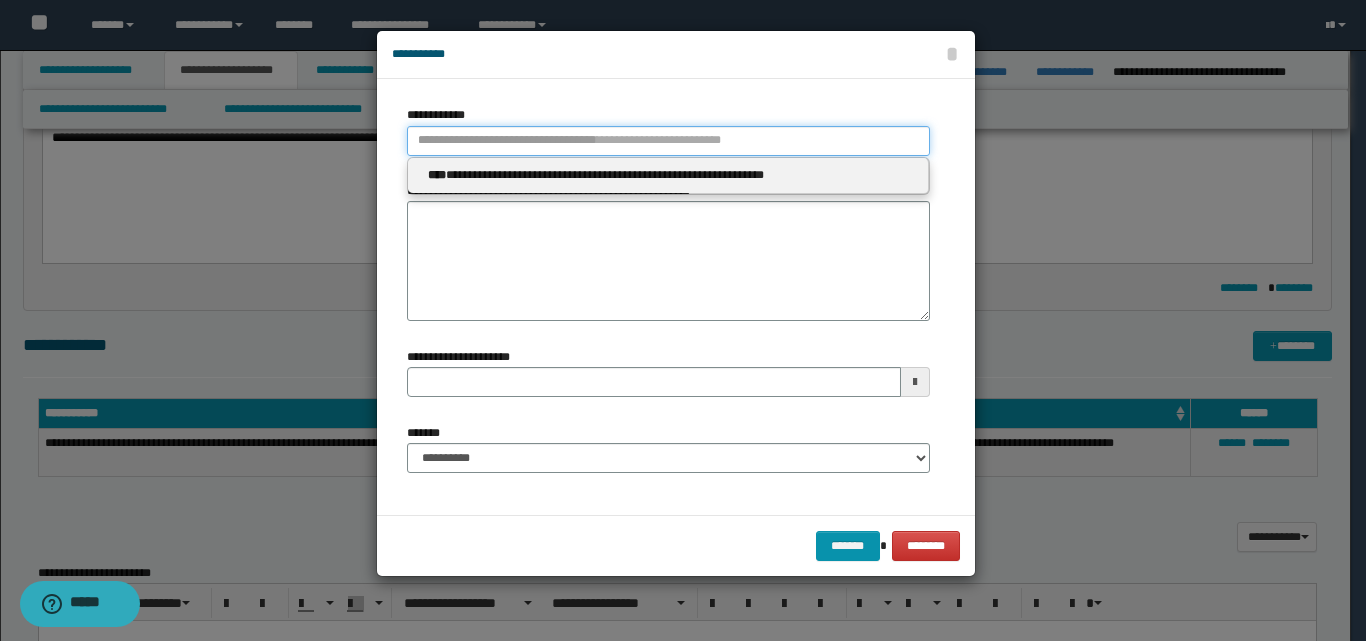 type 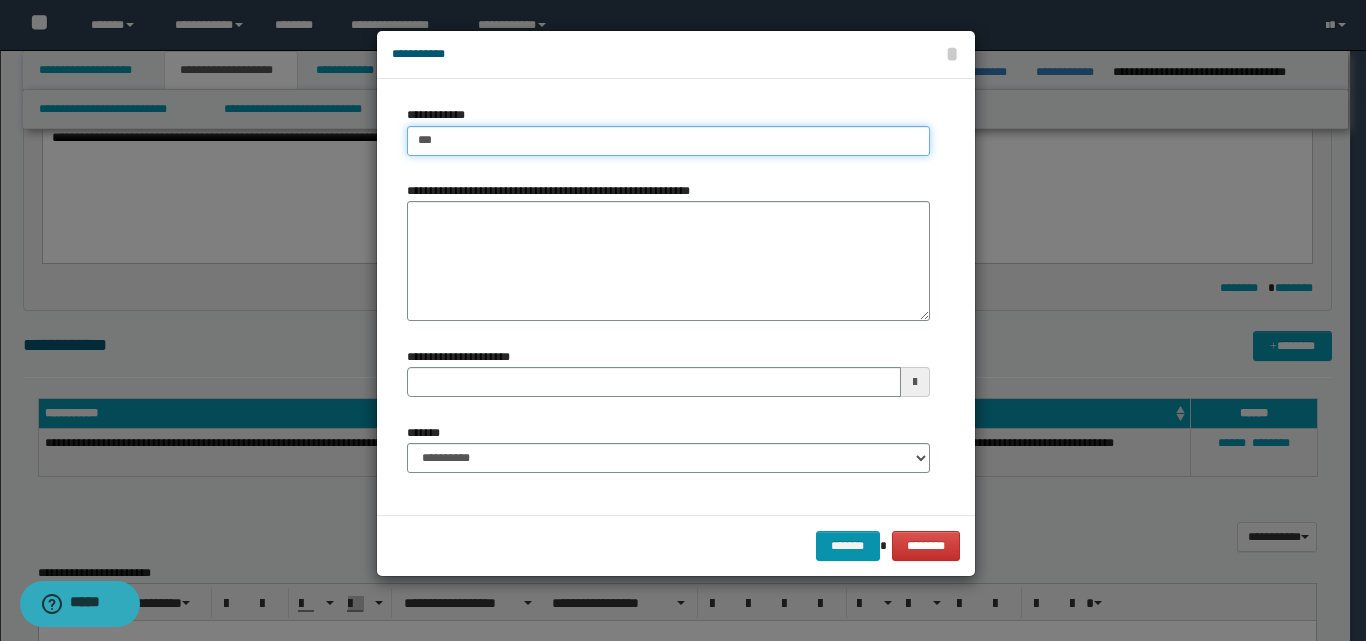 type on "****" 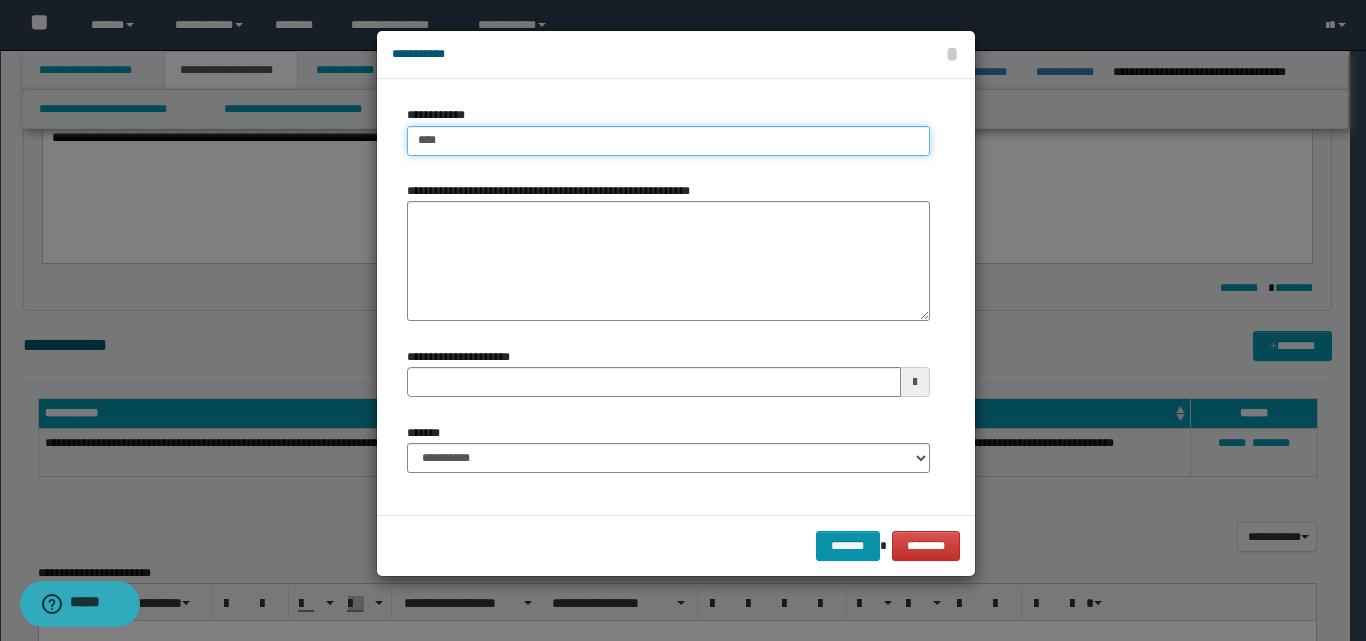 type on "****" 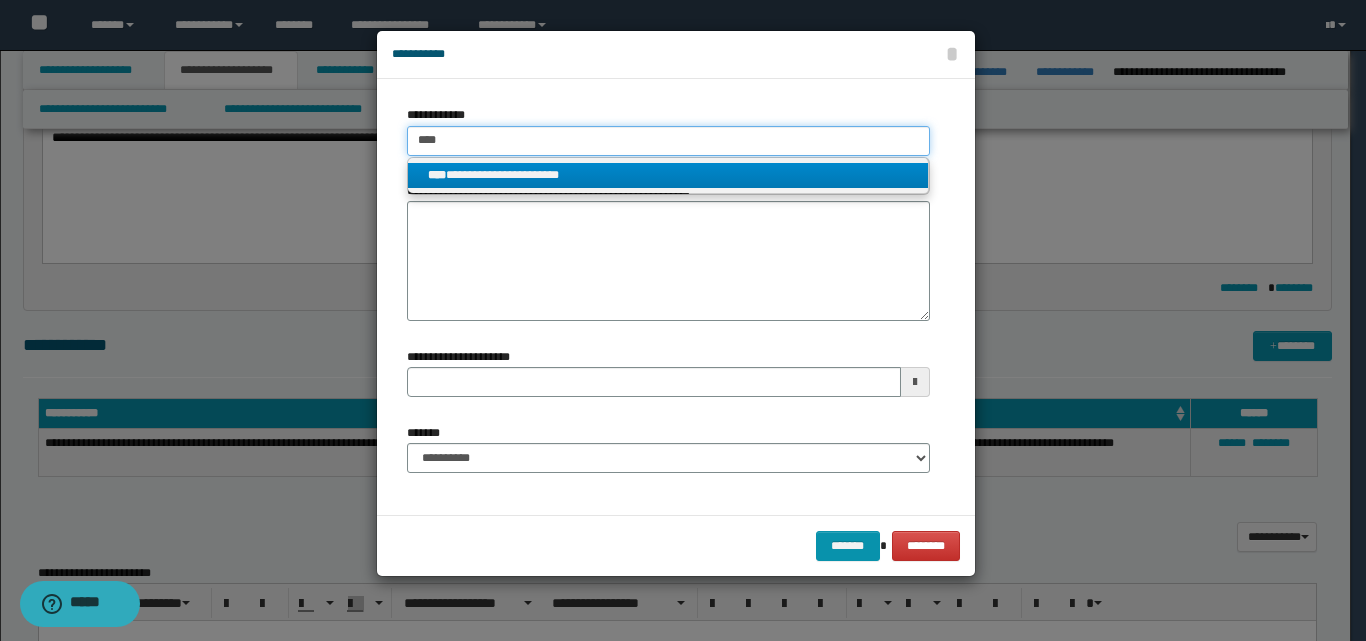 type on "****" 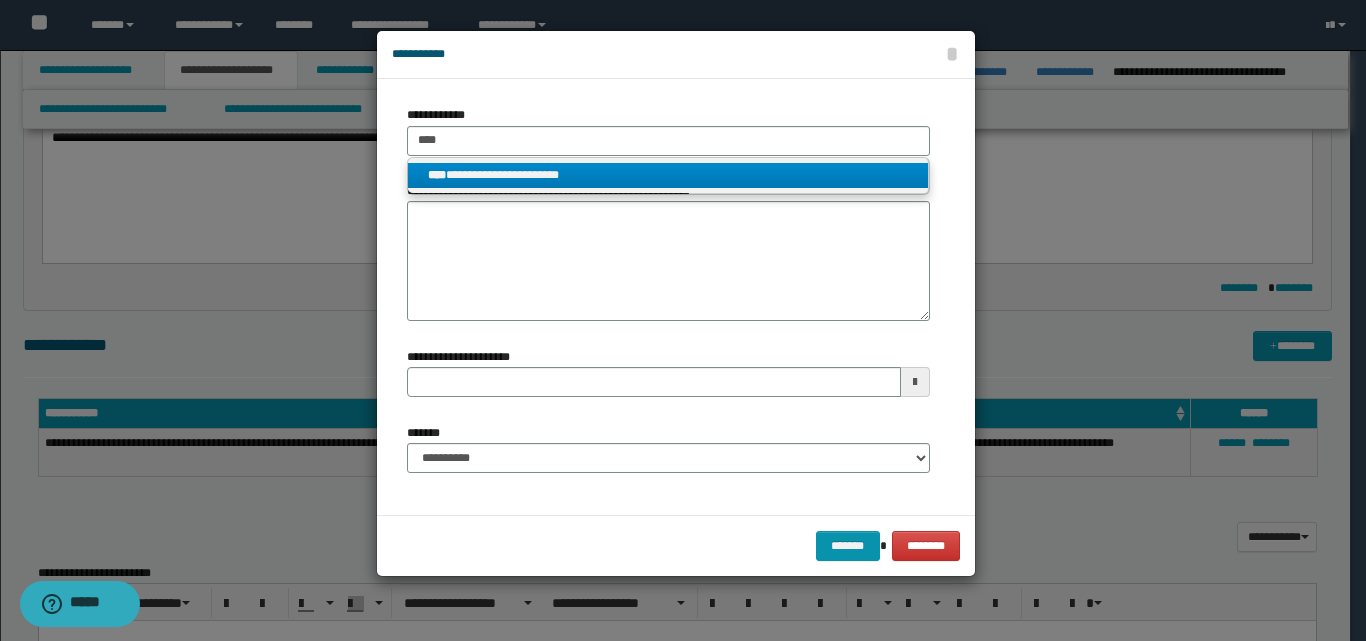click on "**********" at bounding box center (668, 175) 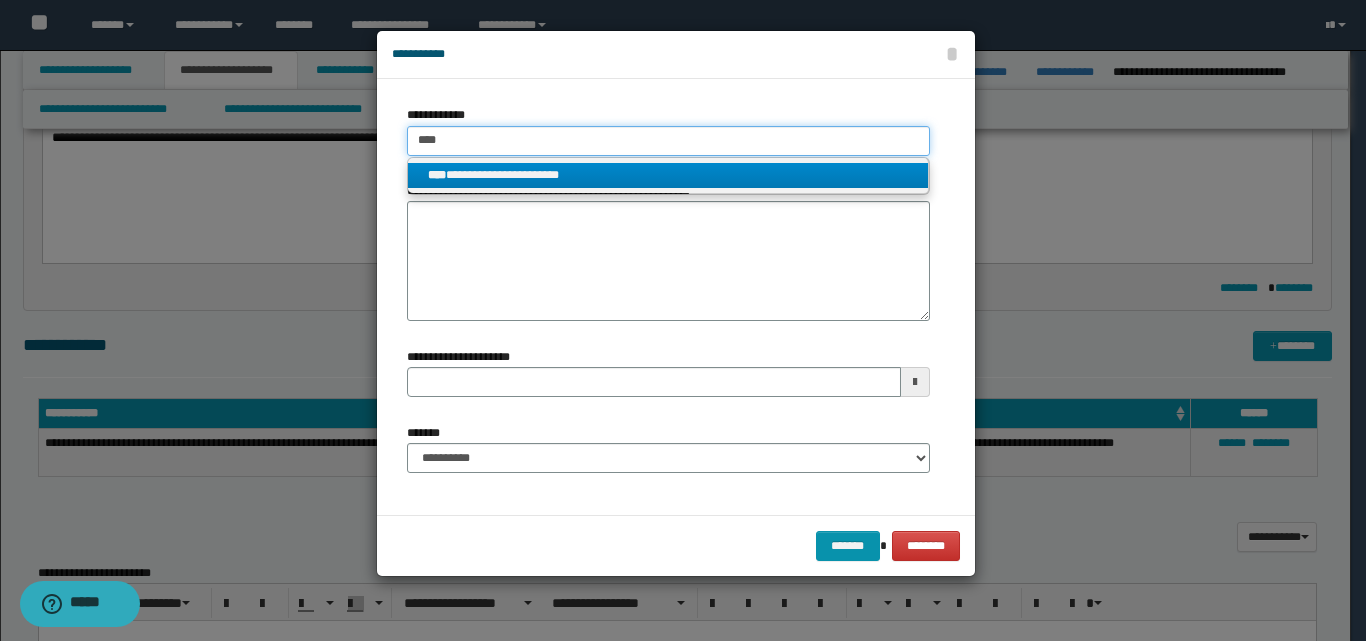 type 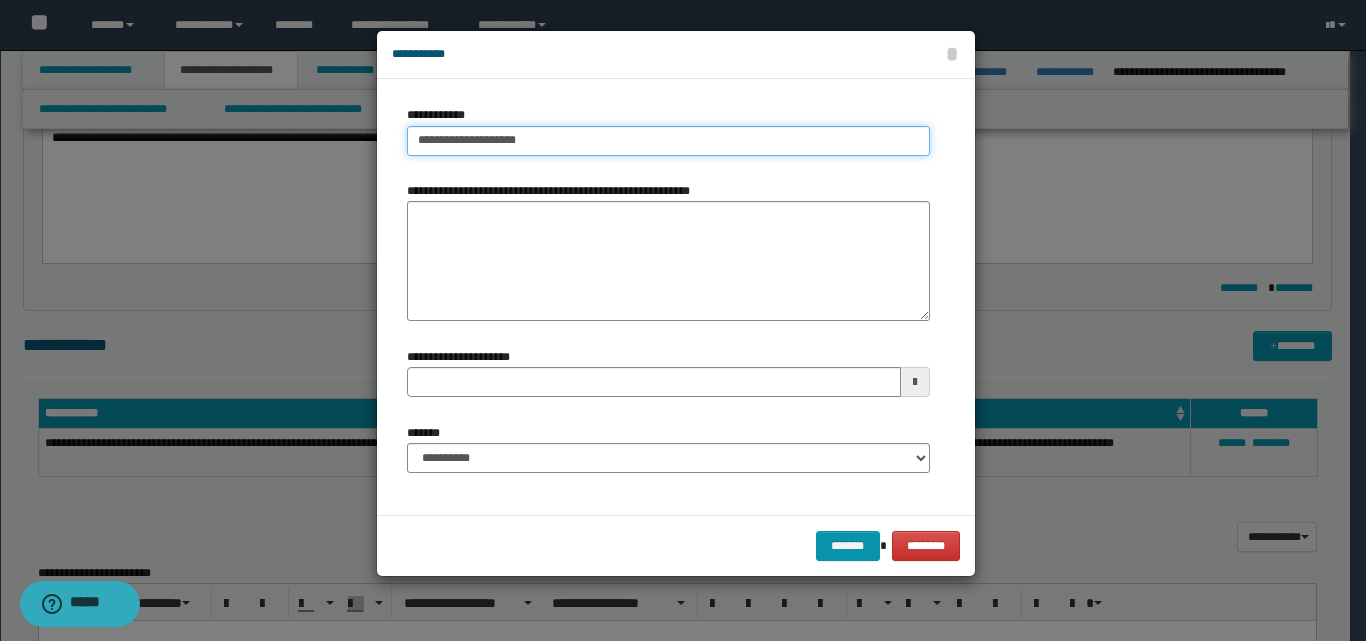 drag, startPoint x: 418, startPoint y: 145, endPoint x: 525, endPoint y: 142, distance: 107.042046 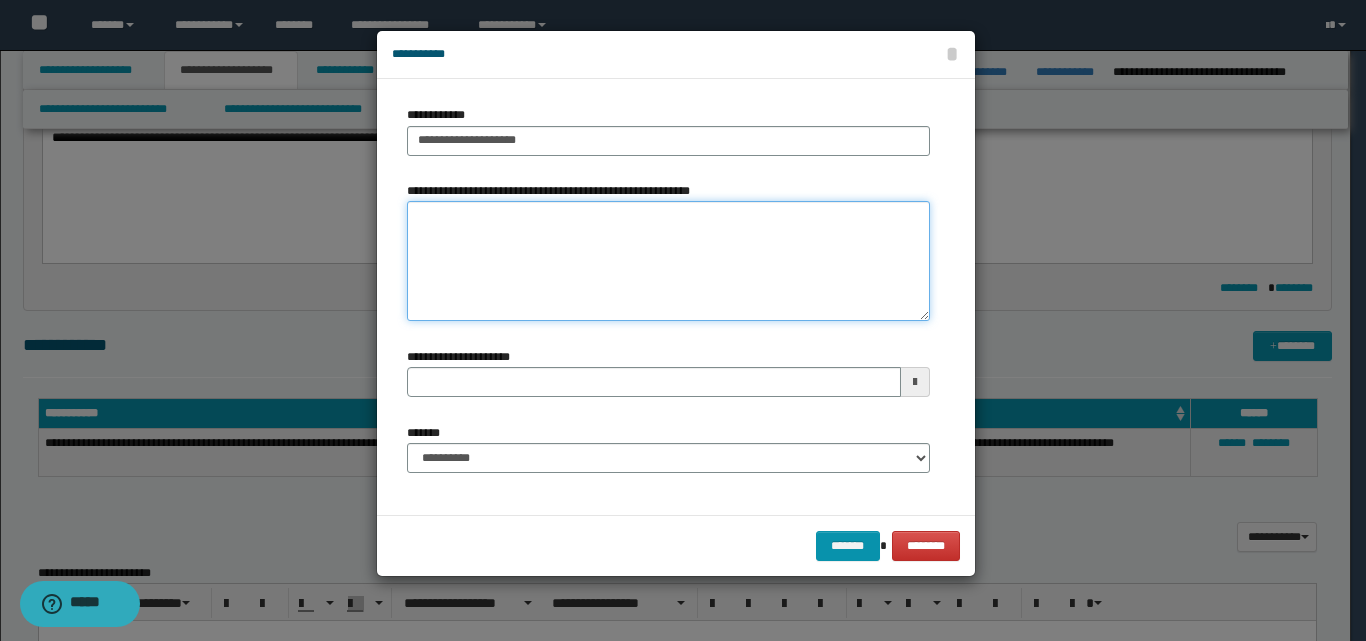 paste on "**********" 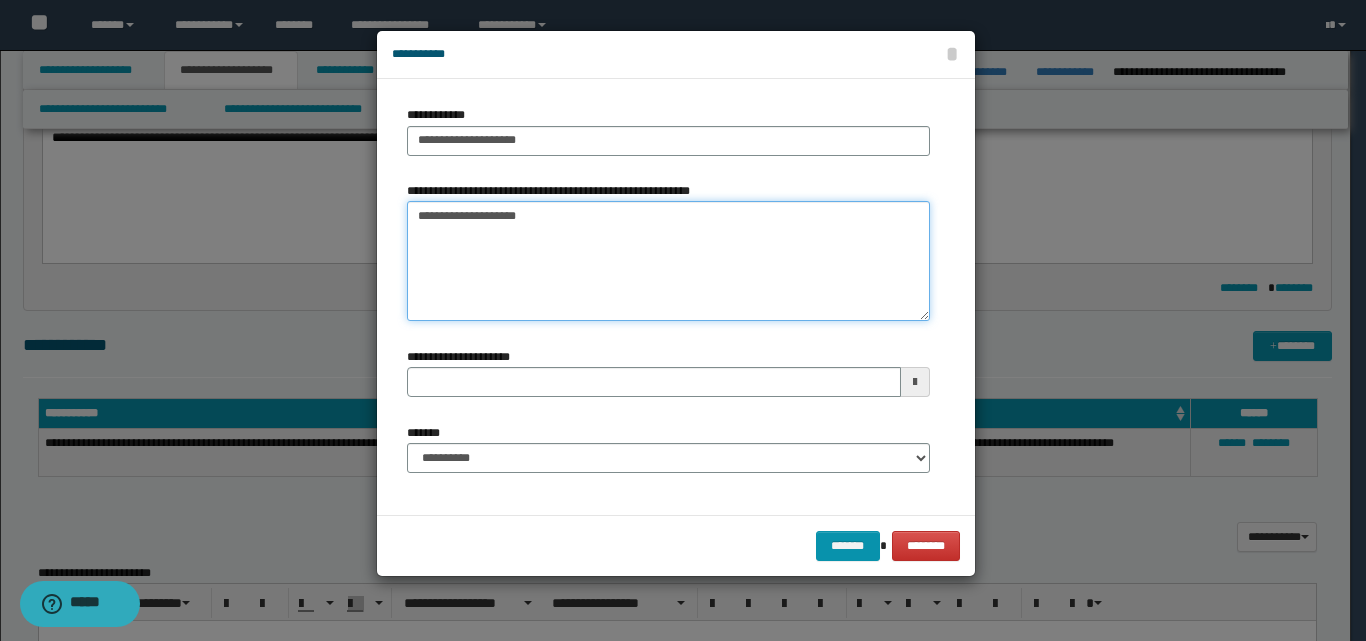 type 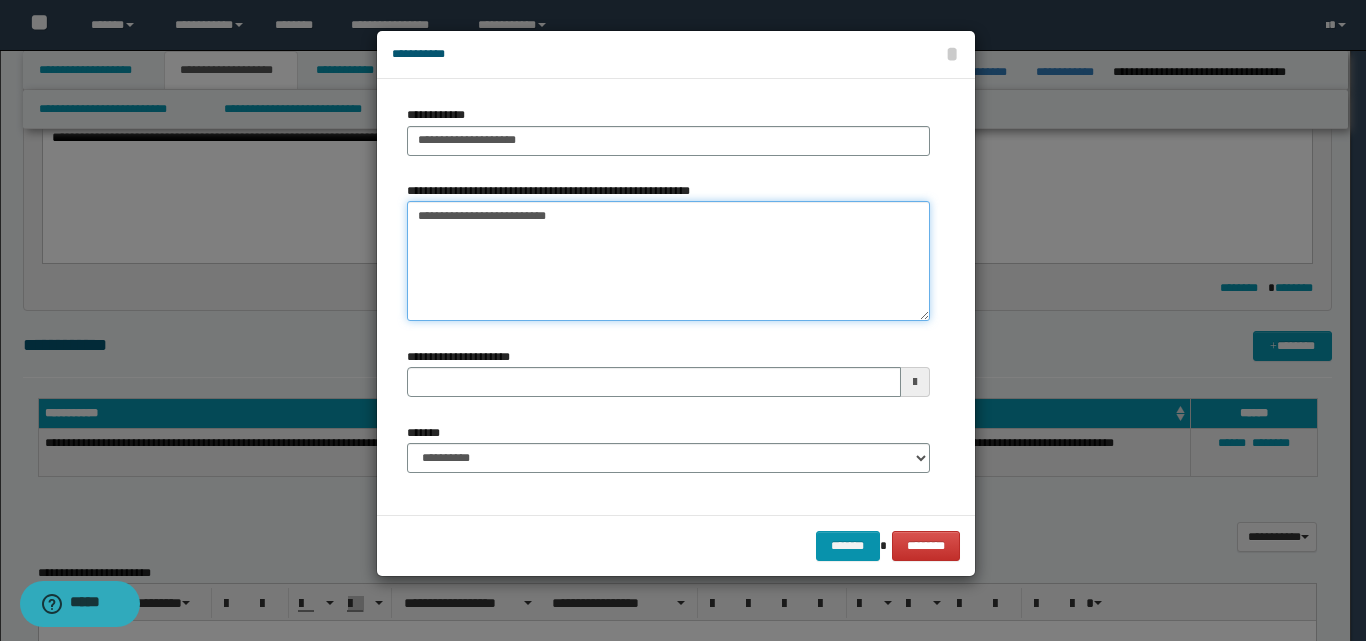type on "**********" 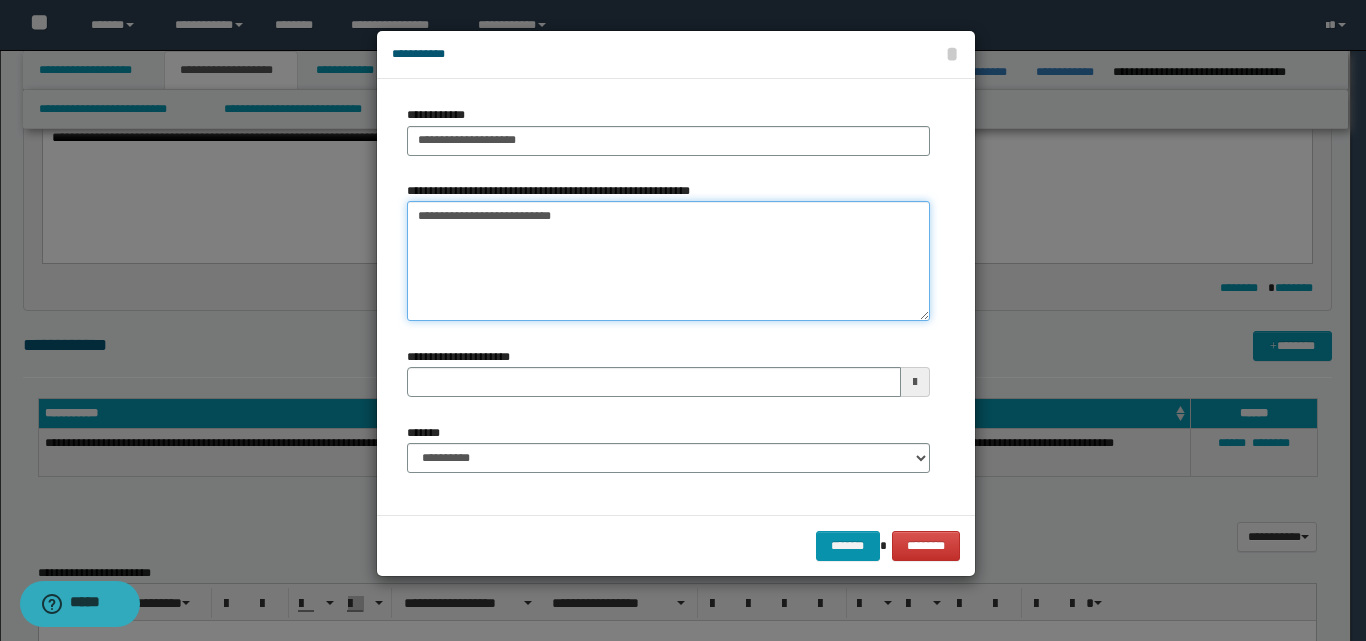type 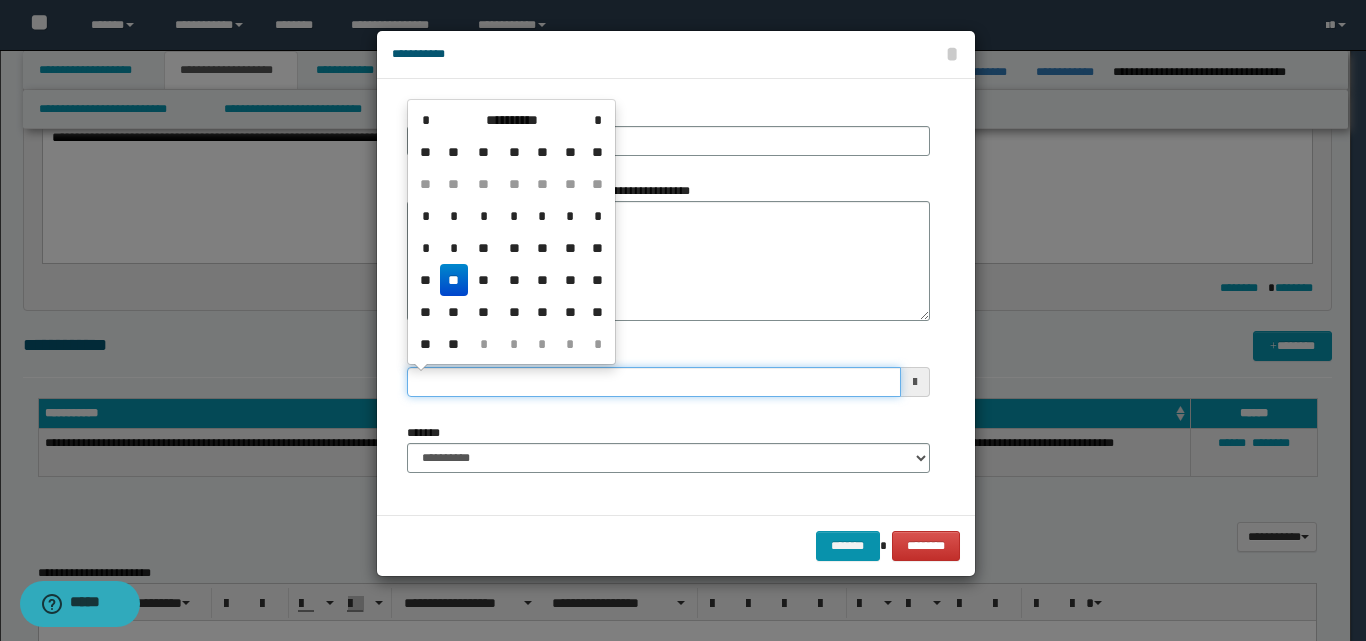 click on "**********" at bounding box center [654, 382] 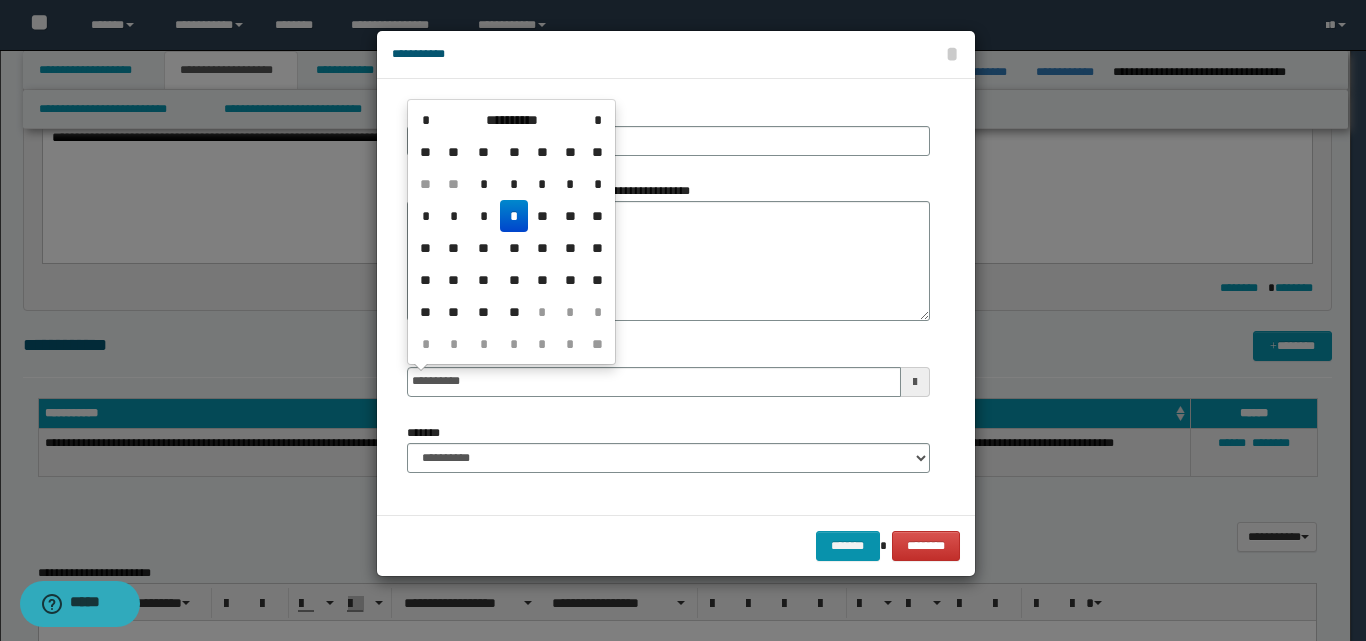click on "*" at bounding box center [514, 216] 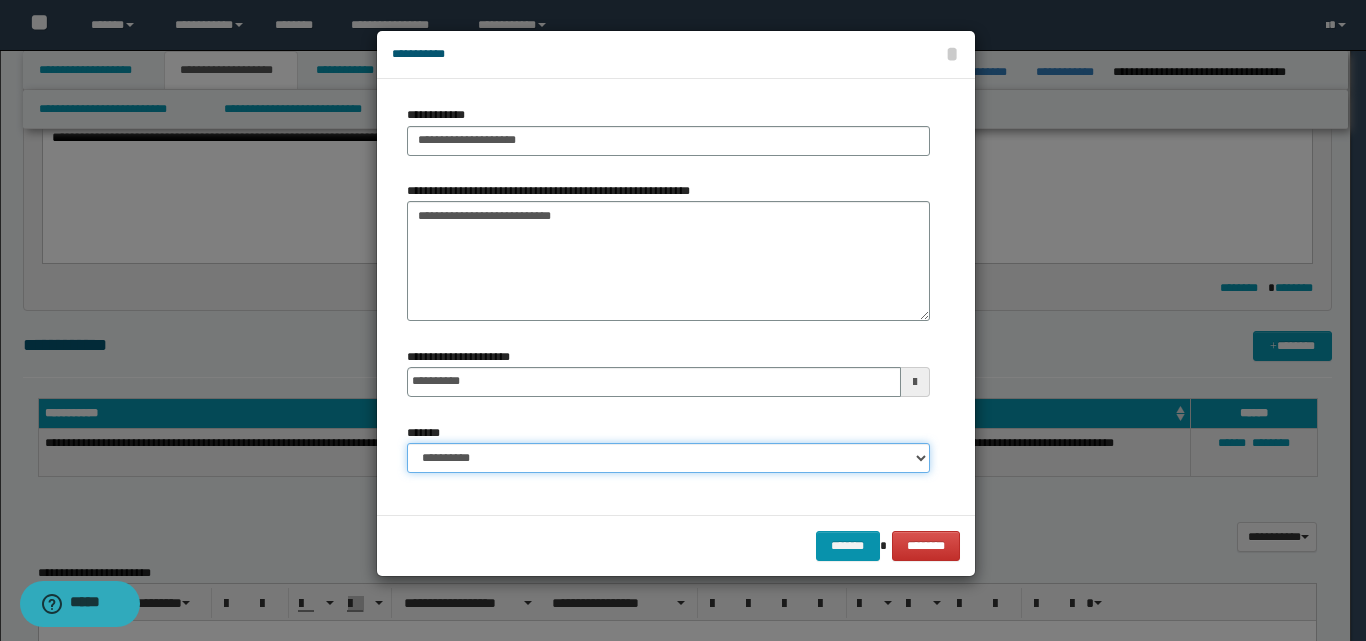 click on "**********" at bounding box center (668, 458) 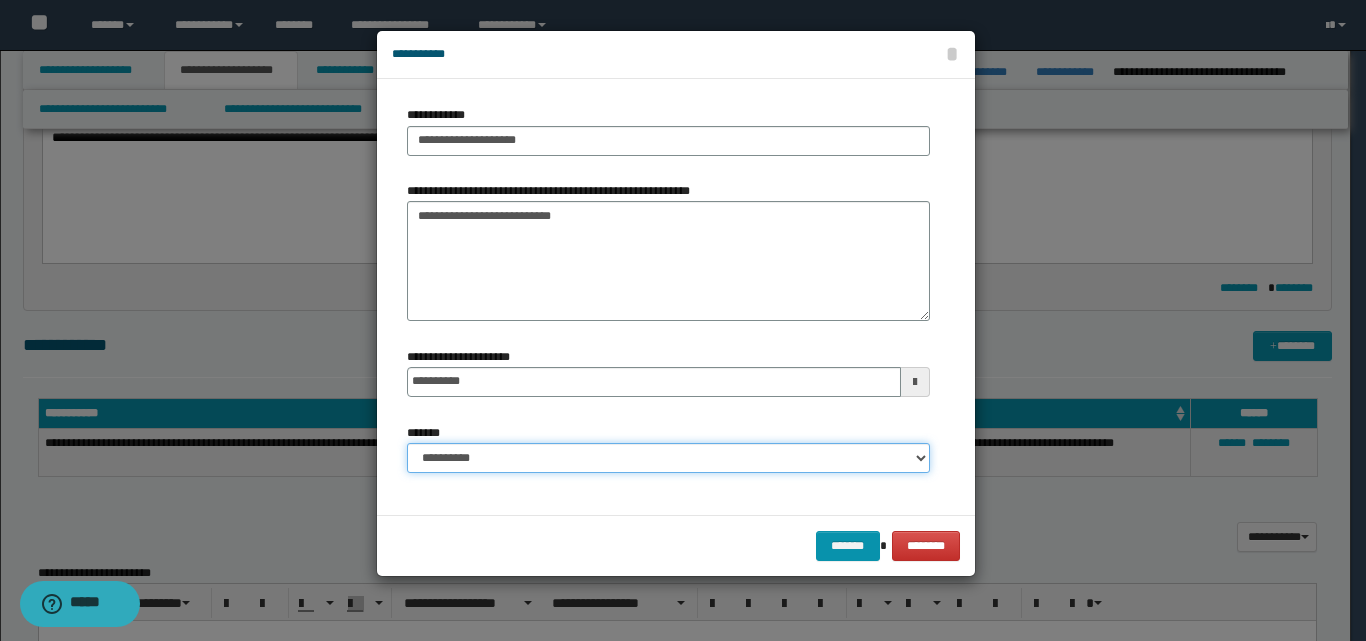 select on "*" 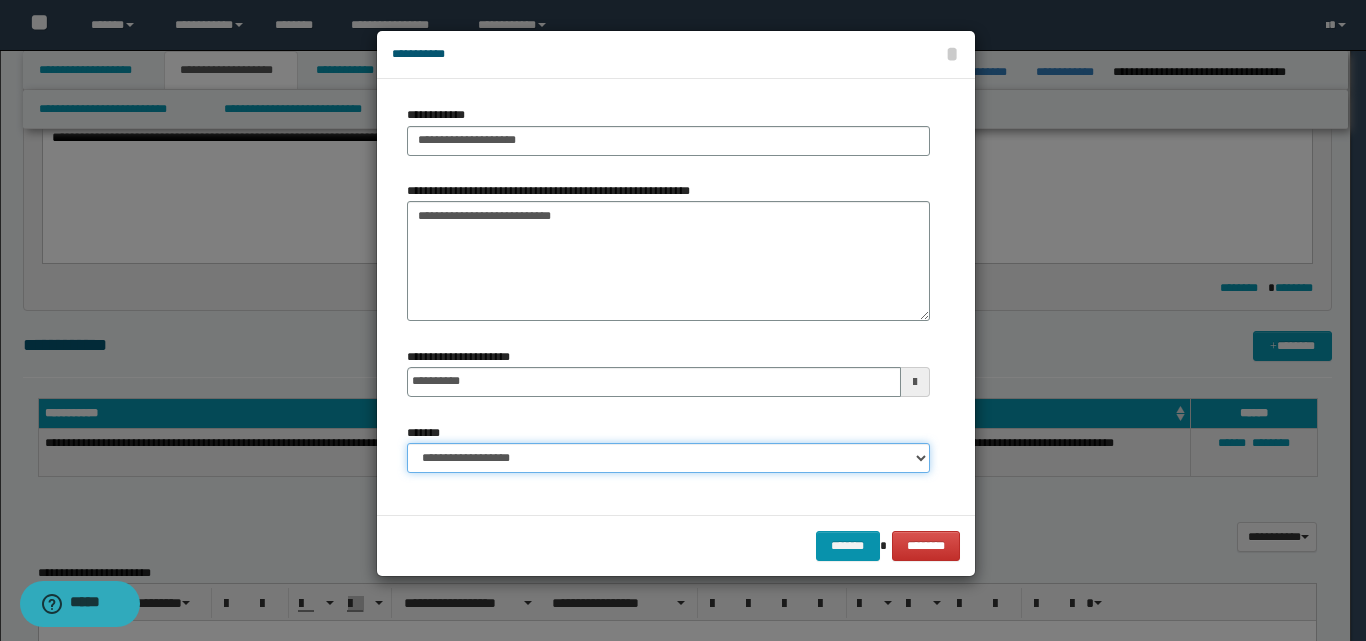 click on "**********" at bounding box center (668, 458) 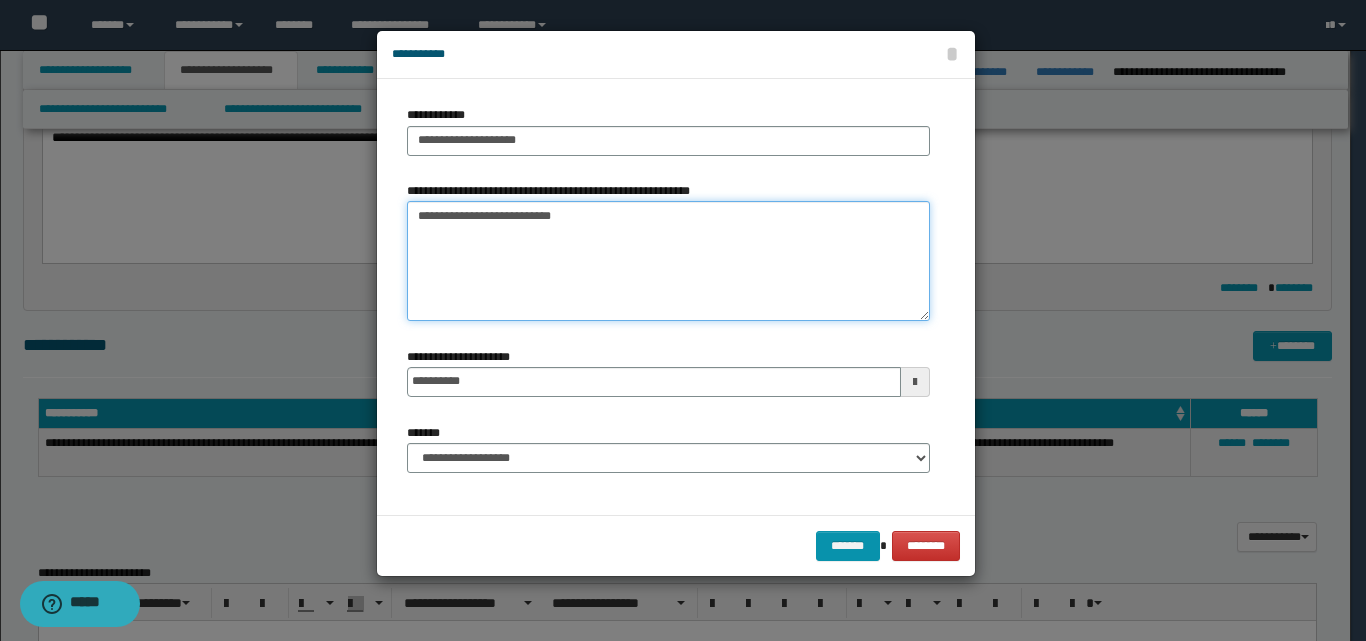 click on "**********" at bounding box center (668, 261) 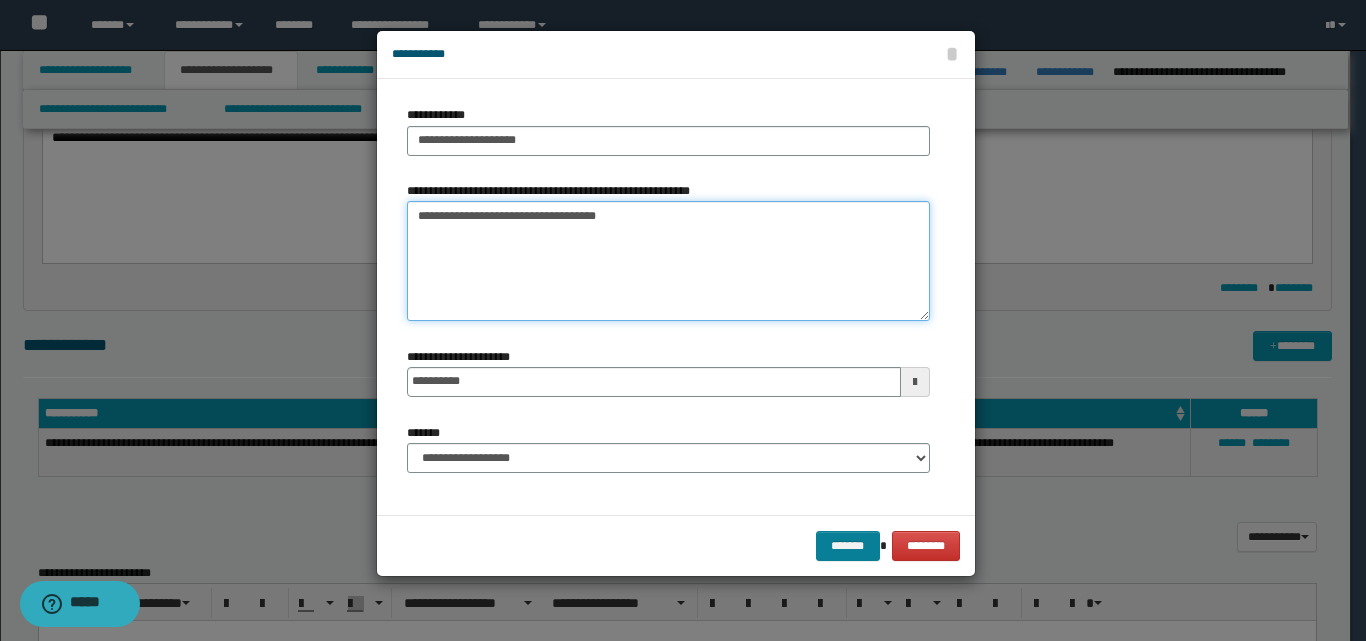 type on "**********" 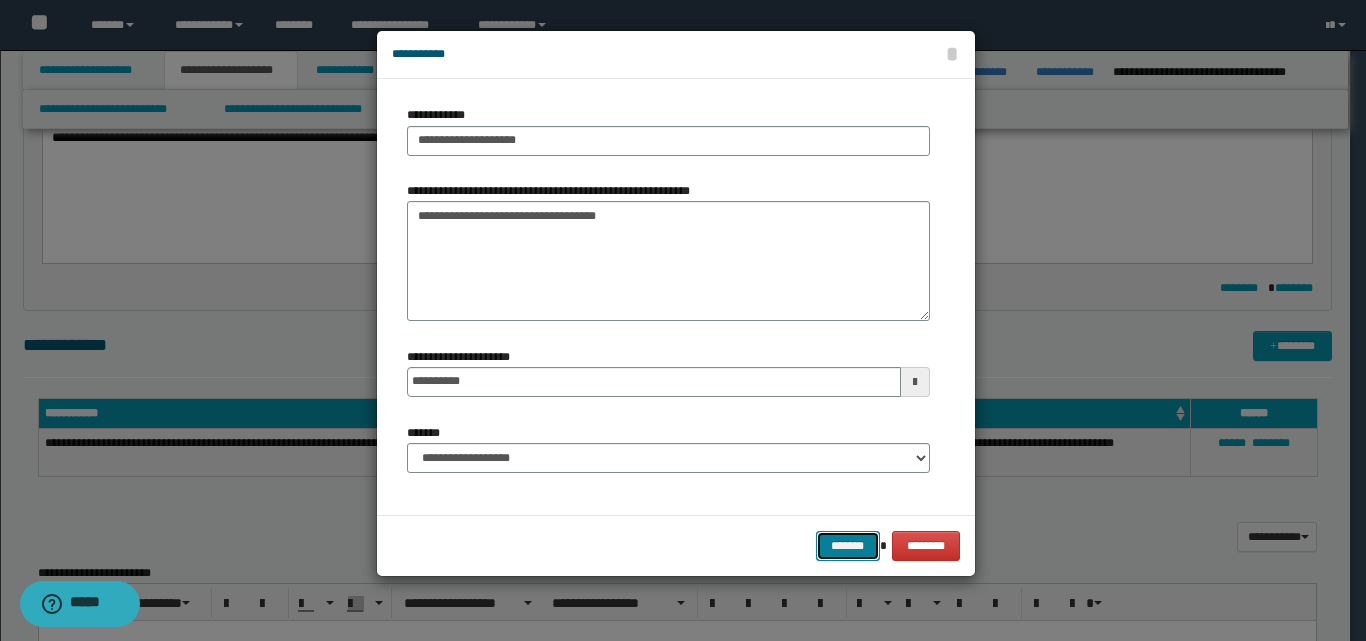click on "*******" at bounding box center [848, 546] 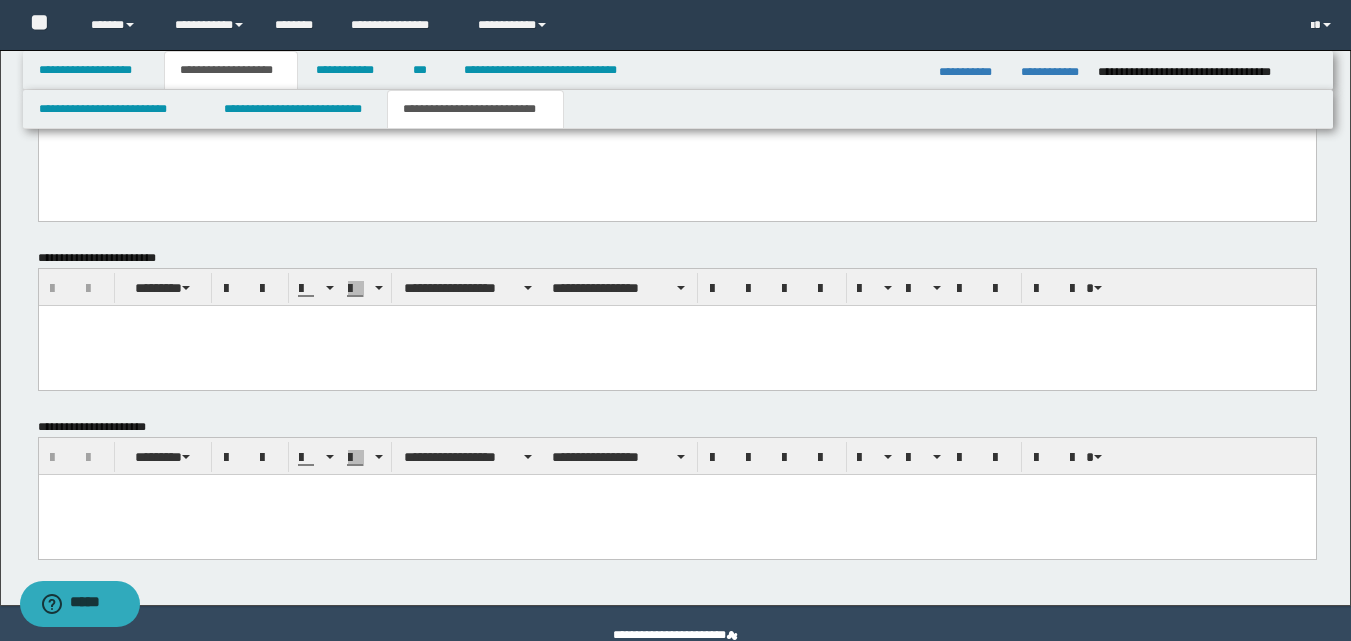 scroll, scrollTop: 849, scrollLeft: 0, axis: vertical 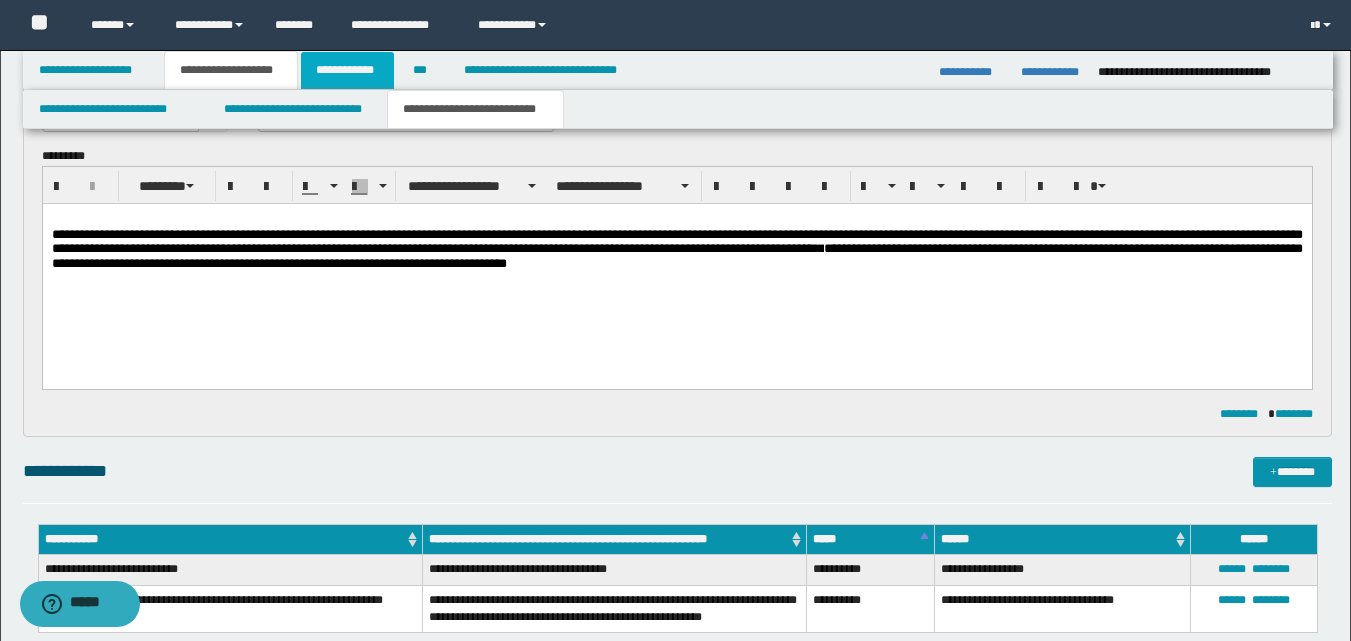 click on "**********" at bounding box center [347, 70] 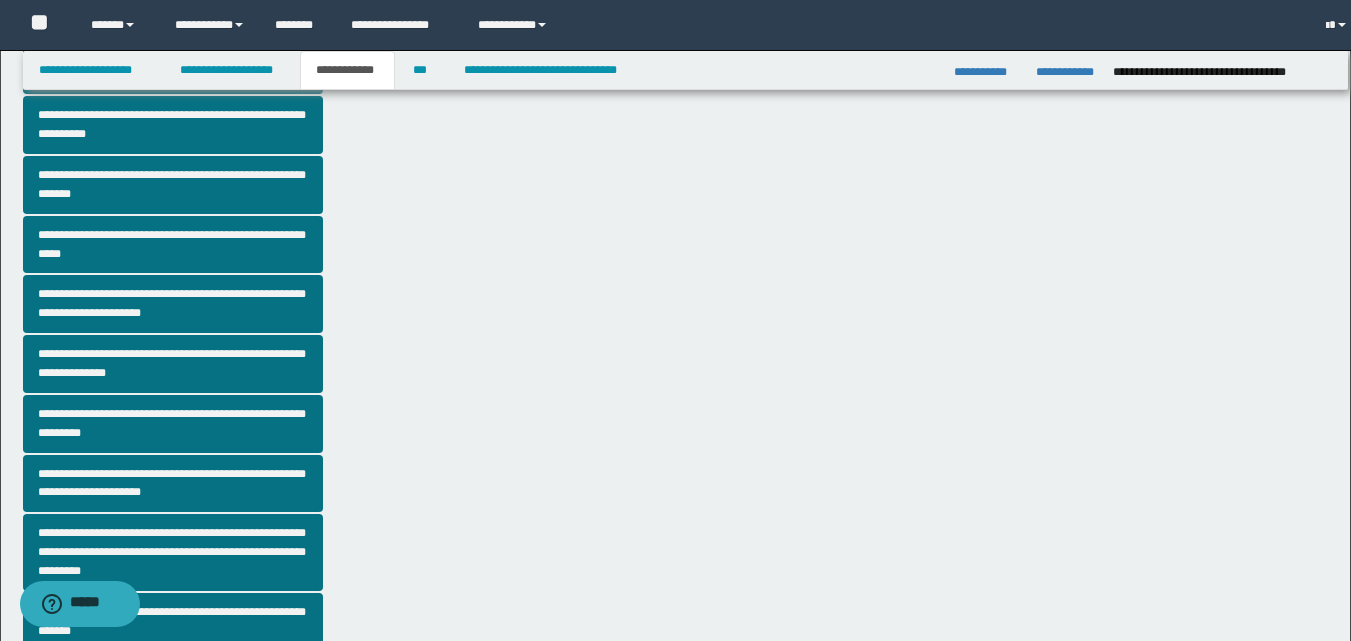 scroll, scrollTop: 120, scrollLeft: 0, axis: vertical 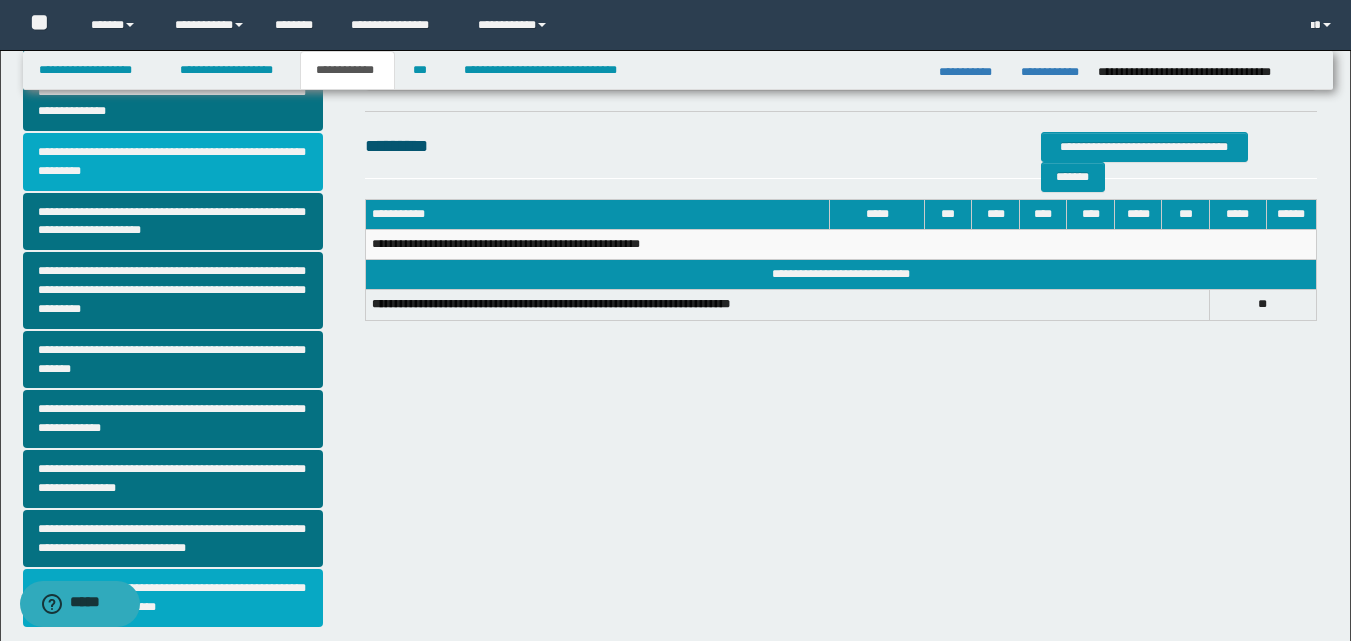 click on "**********" at bounding box center (173, 598) 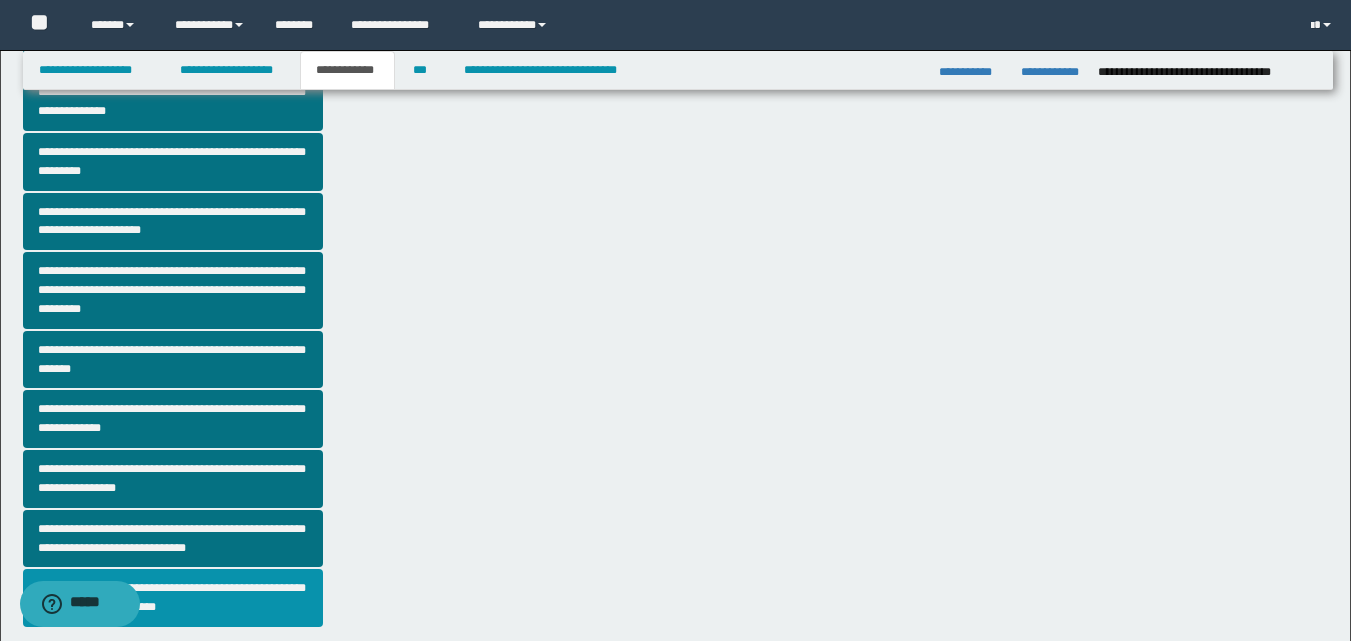 scroll, scrollTop: 0, scrollLeft: 0, axis: both 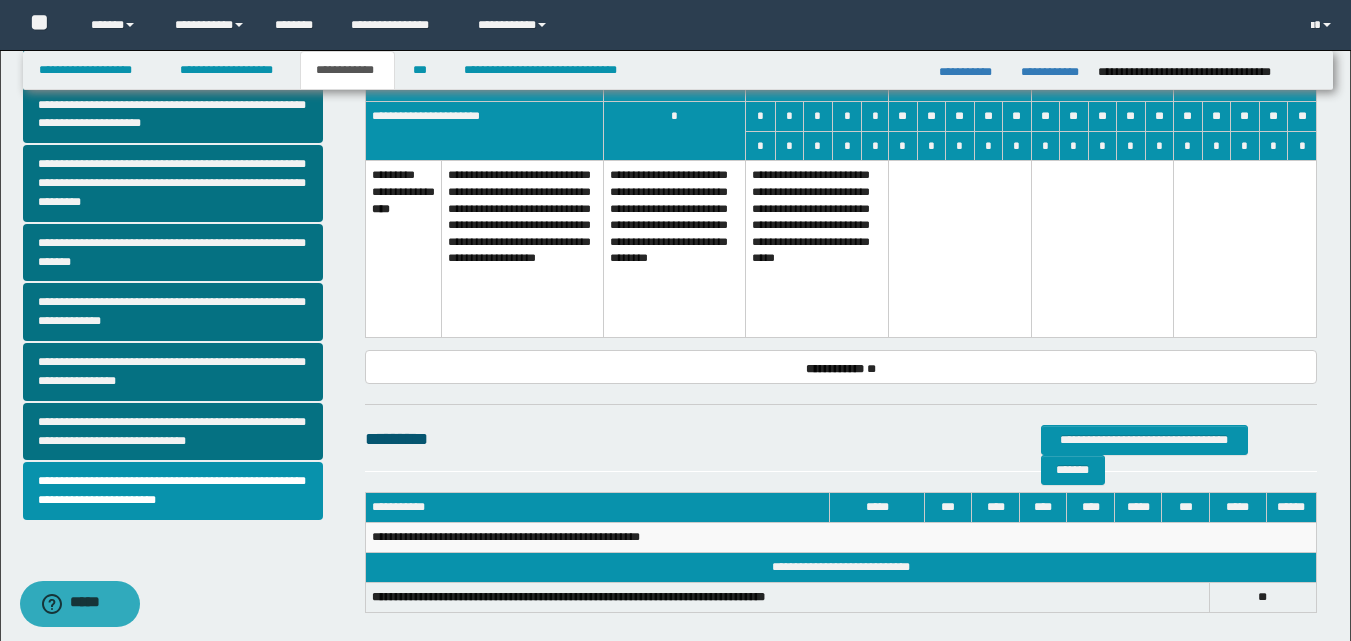 click on "**********" at bounding box center (674, 249) 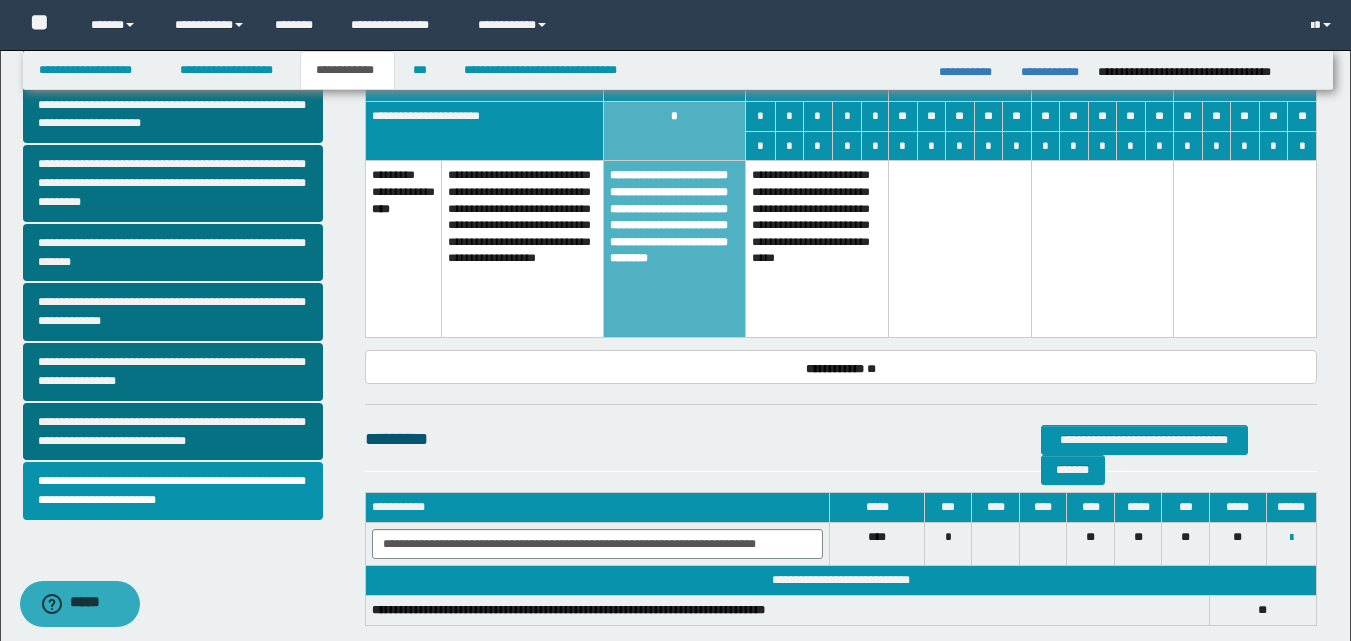 click on "**********" at bounding box center (674, 249) 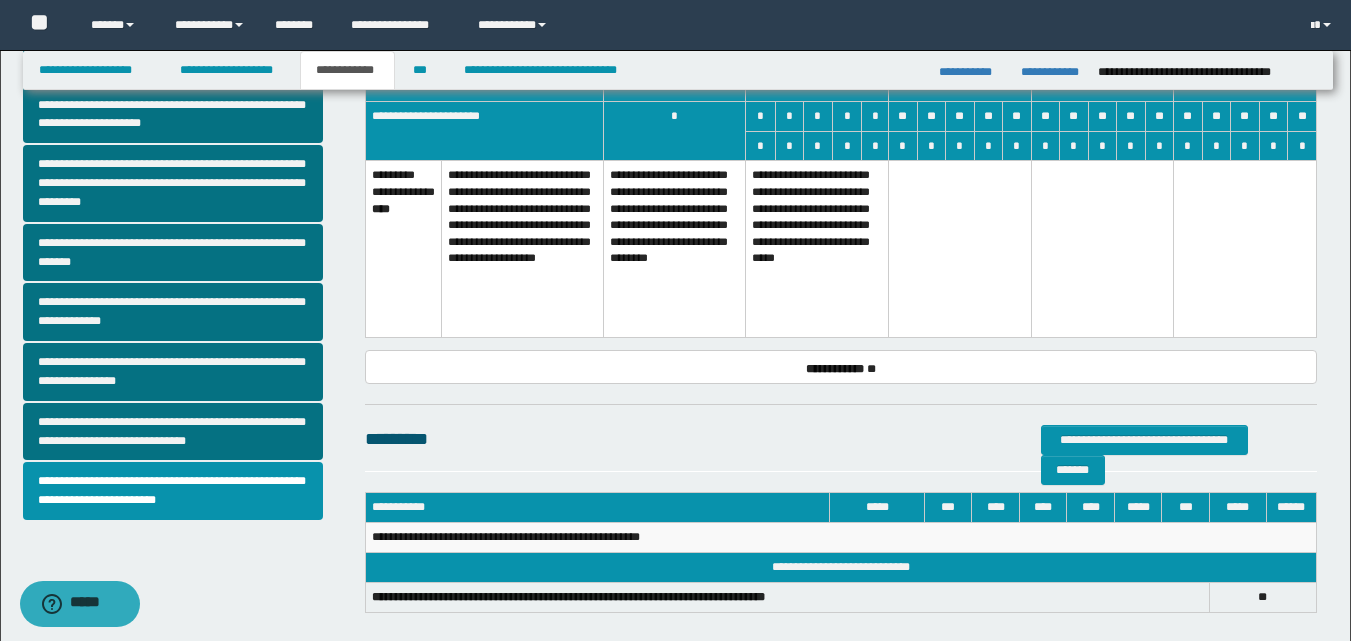 click on "**********" at bounding box center (817, 249) 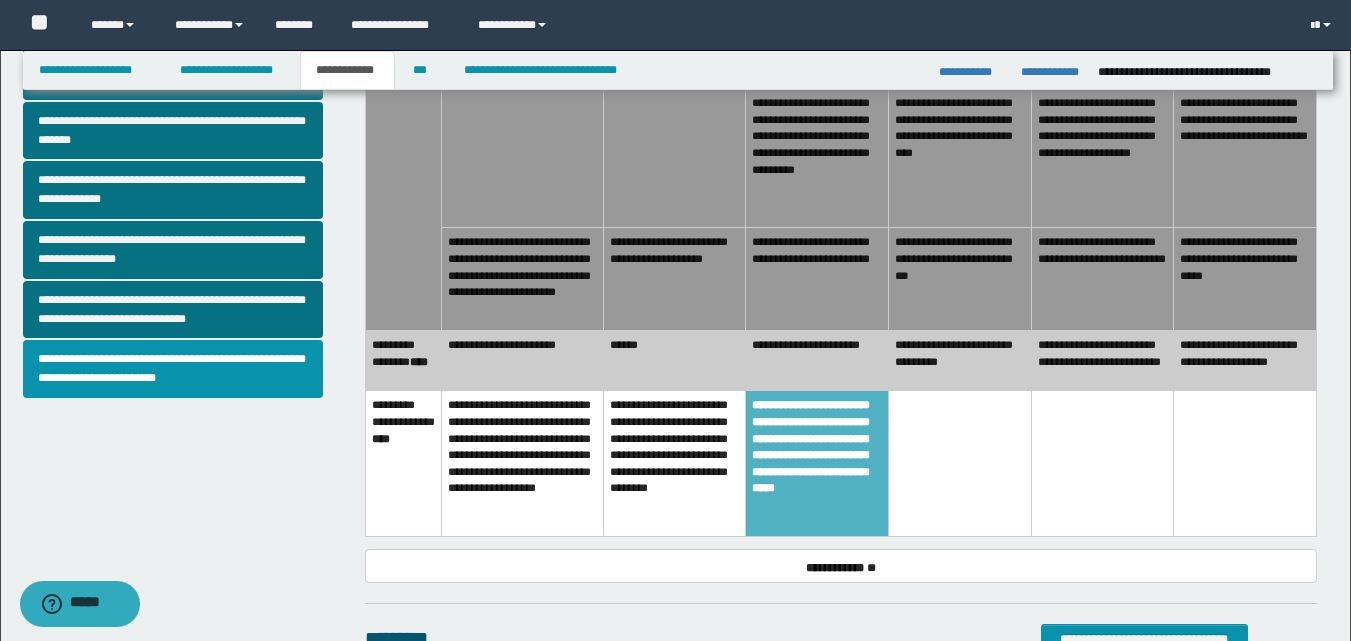 scroll, scrollTop: 716, scrollLeft: 0, axis: vertical 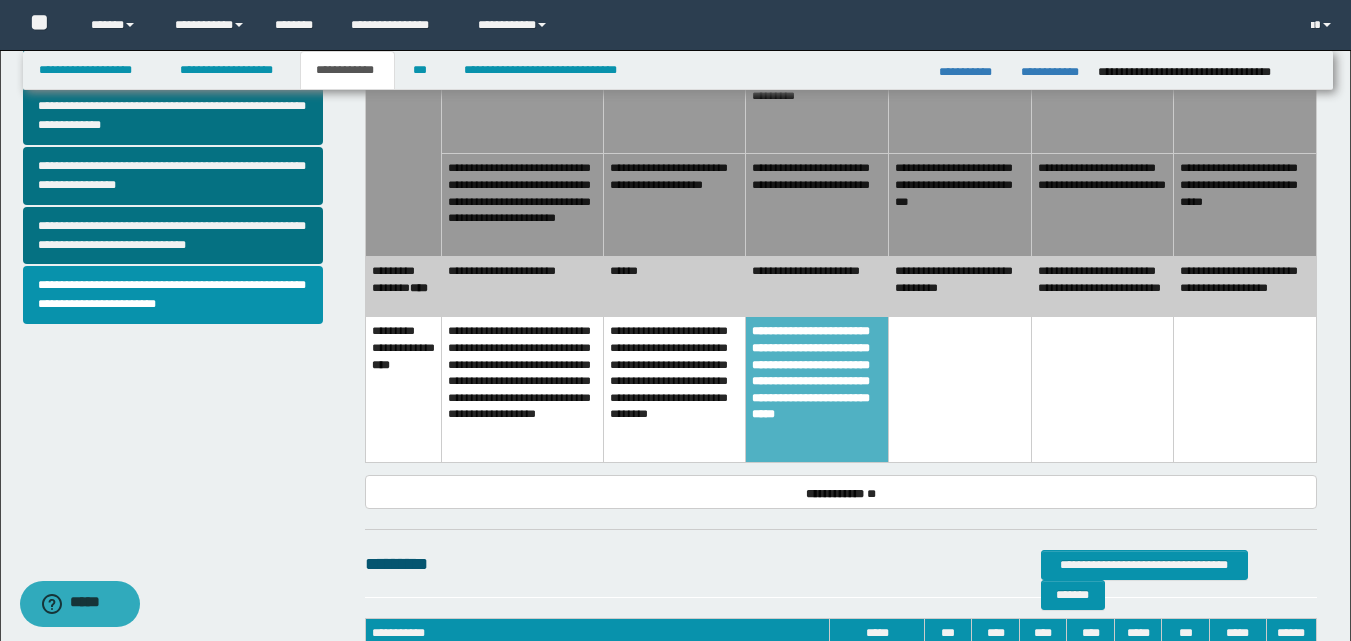 click on "**********" at bounding box center [674, 390] 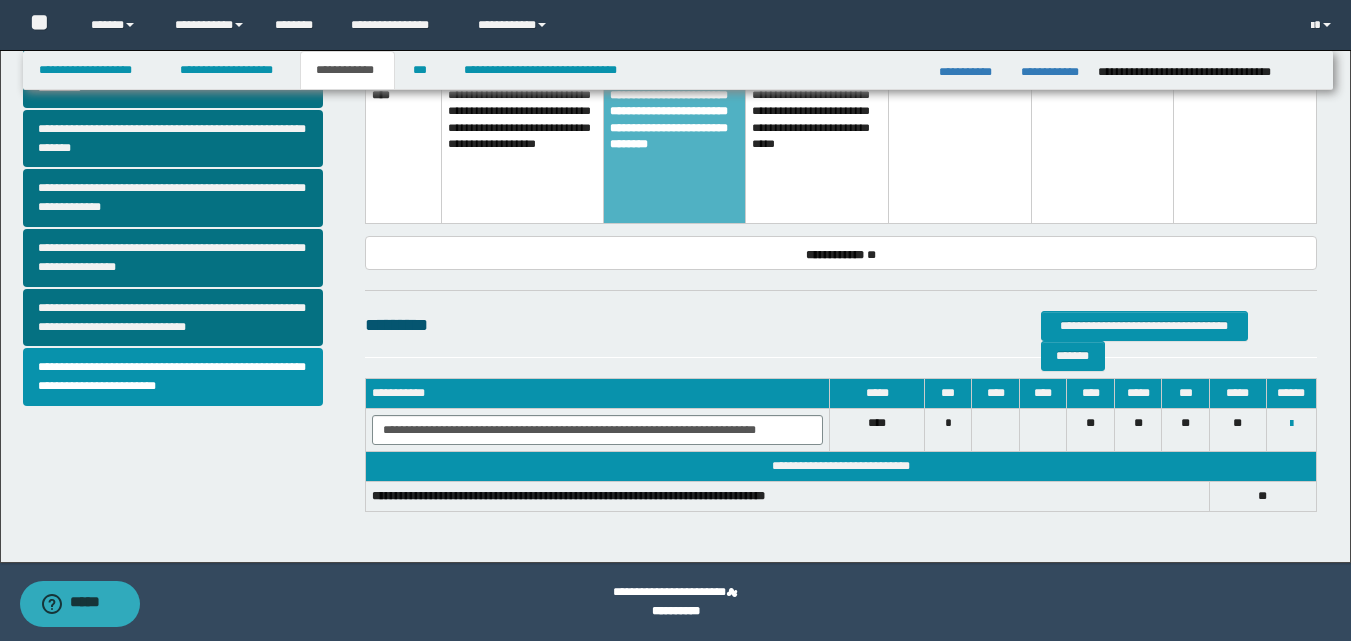 scroll, scrollTop: 634, scrollLeft: 0, axis: vertical 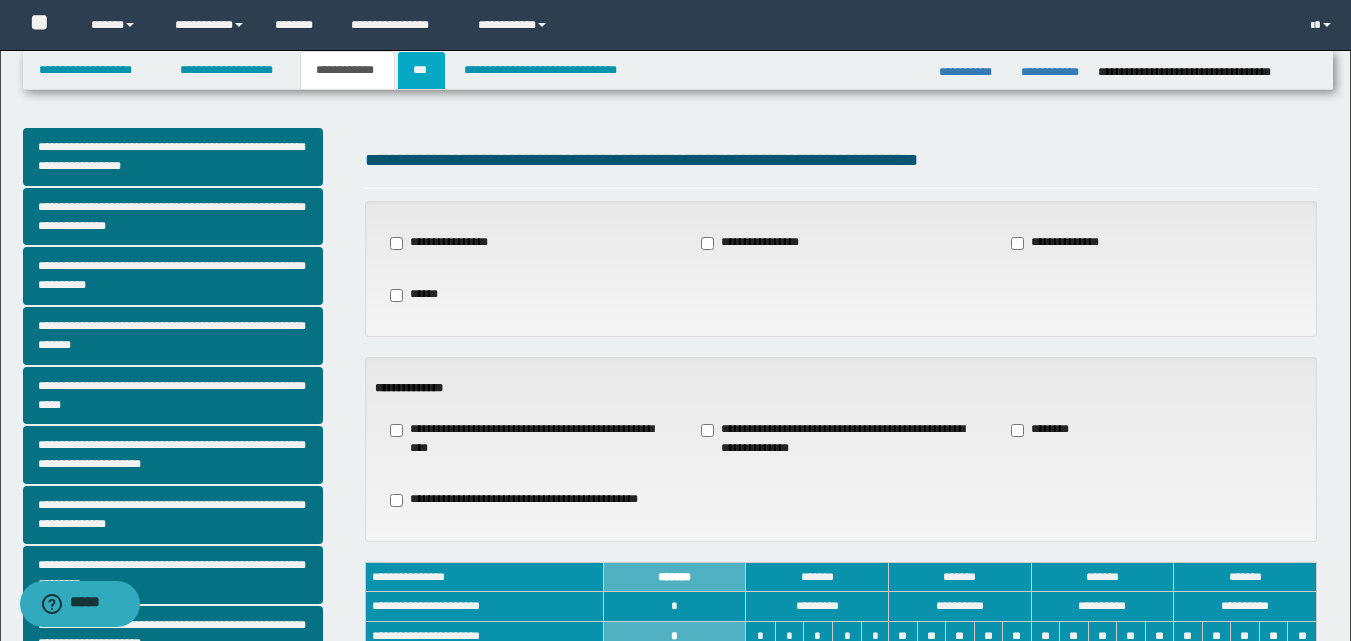 click on "***" at bounding box center [421, 70] 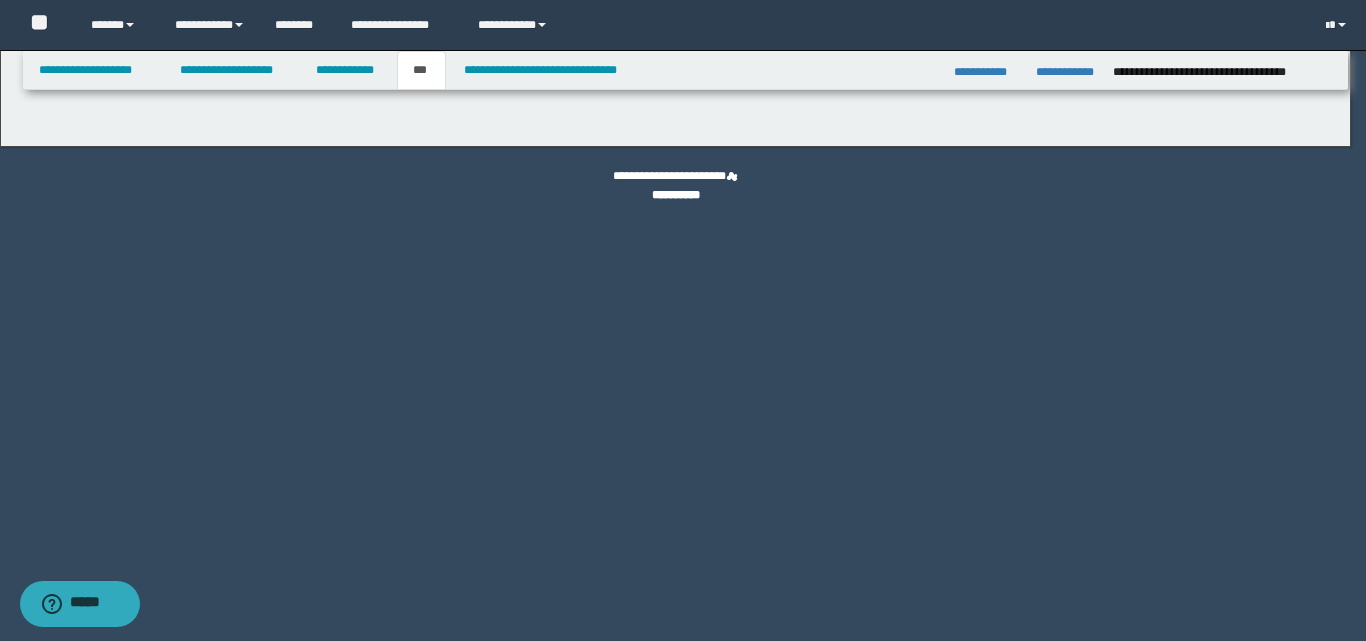 select on "*" 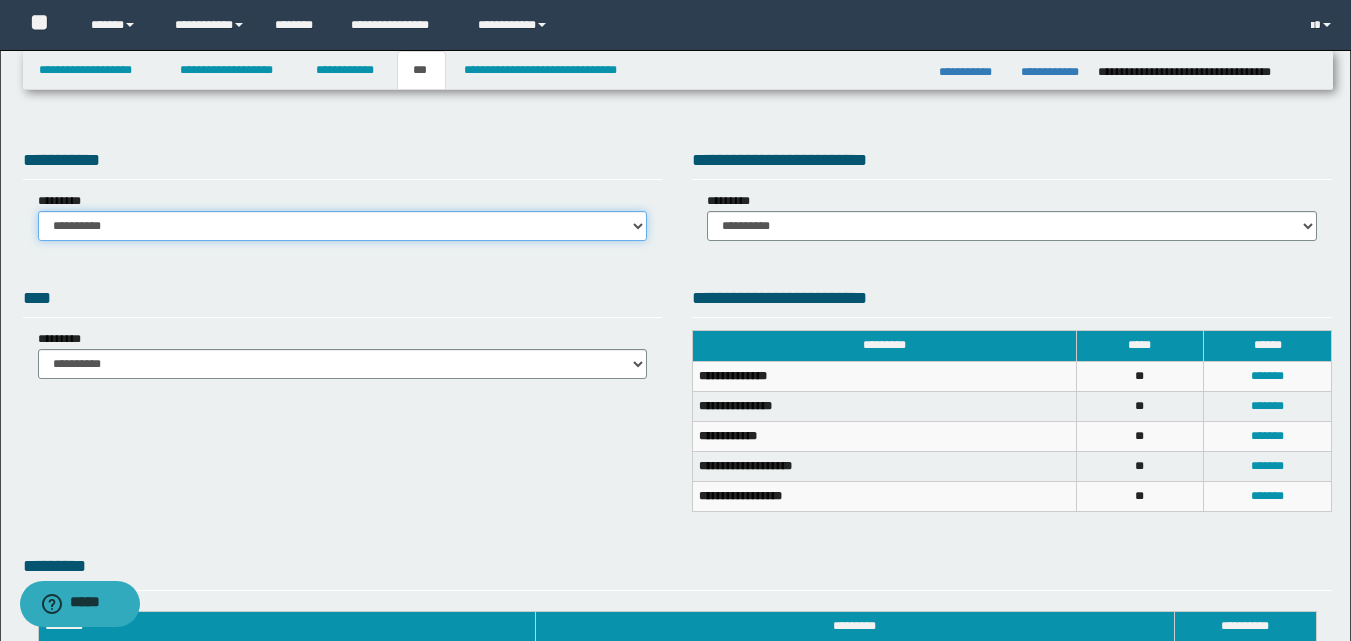 drag, startPoint x: 633, startPoint y: 231, endPoint x: 621, endPoint y: 228, distance: 12.369317 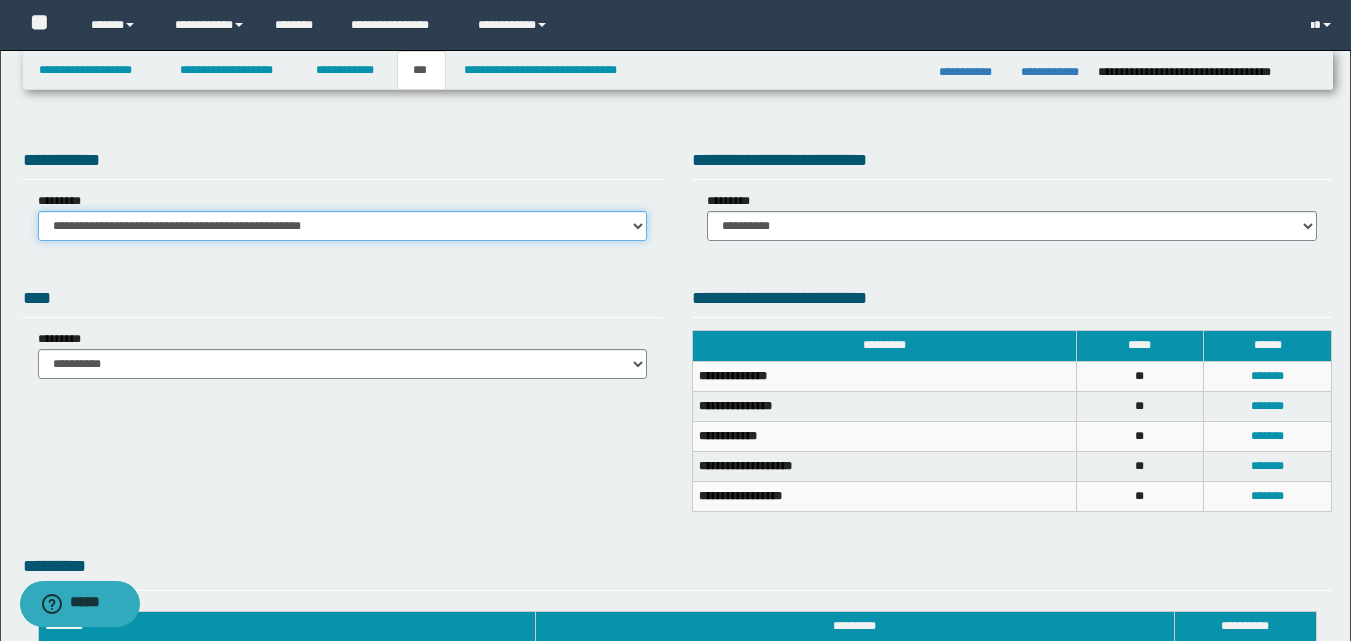 click on "**********" at bounding box center [343, 226] 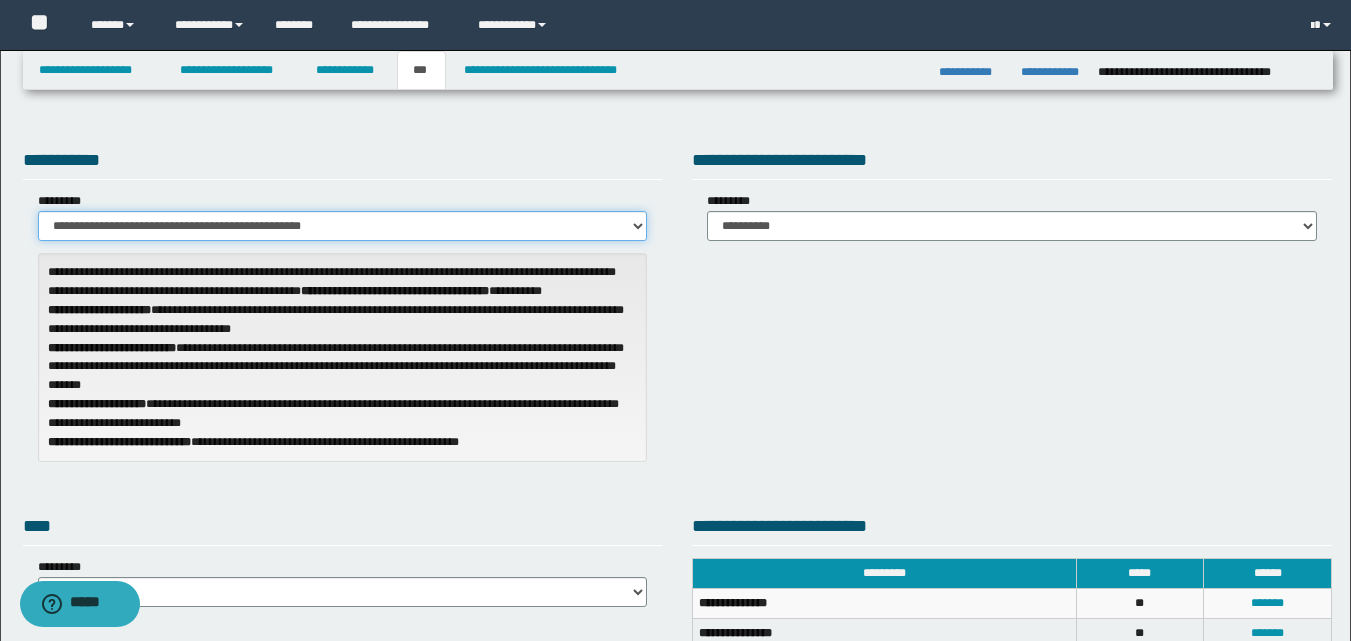 click on "**********" at bounding box center (343, 226) 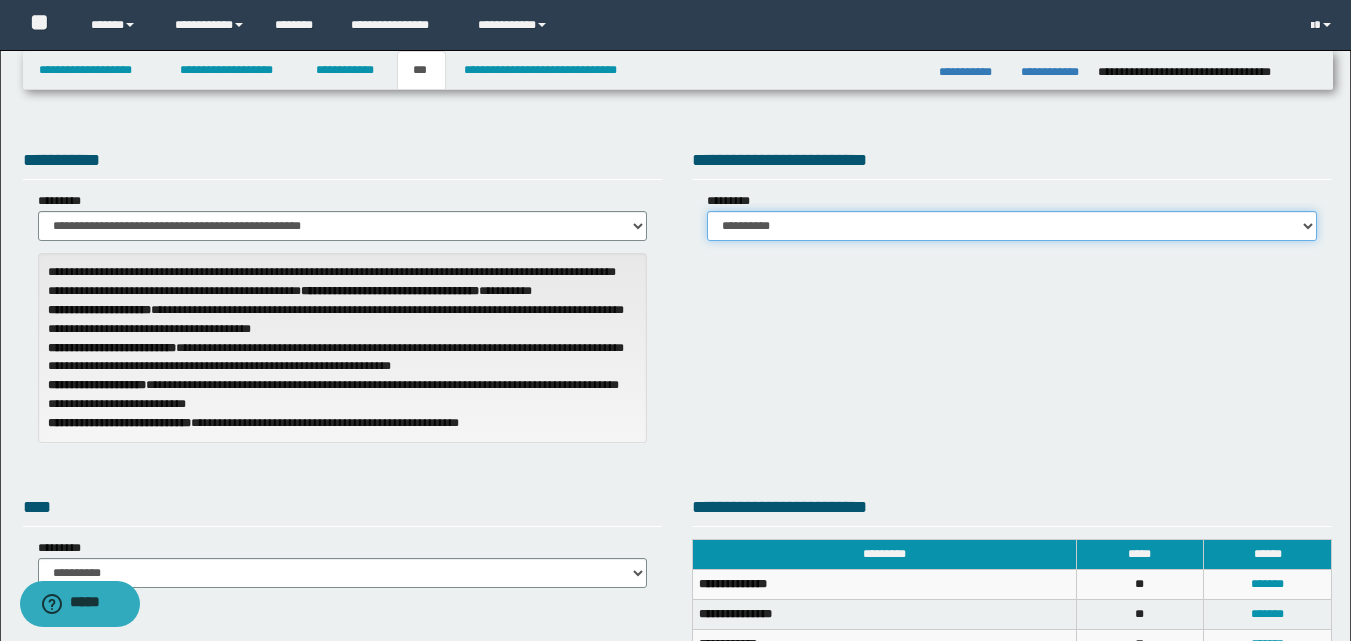 drag, startPoint x: 1304, startPoint y: 223, endPoint x: 1230, endPoint y: 240, distance: 75.9276 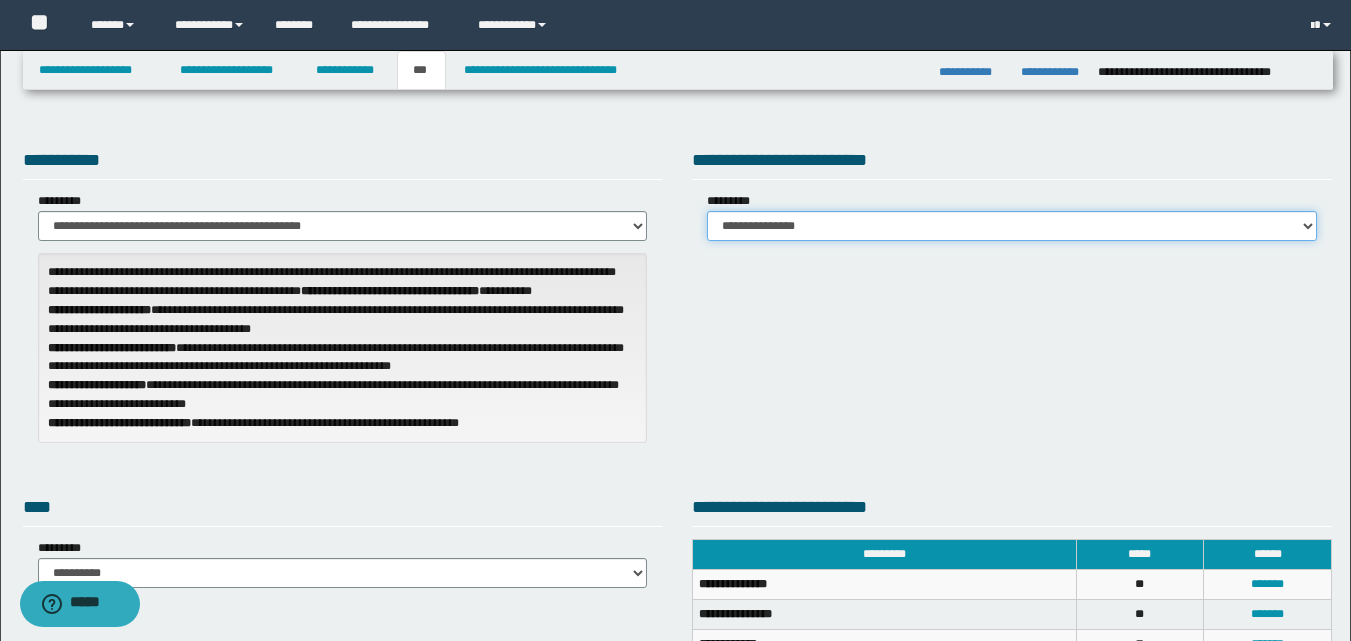 click on "**********" at bounding box center [1012, 226] 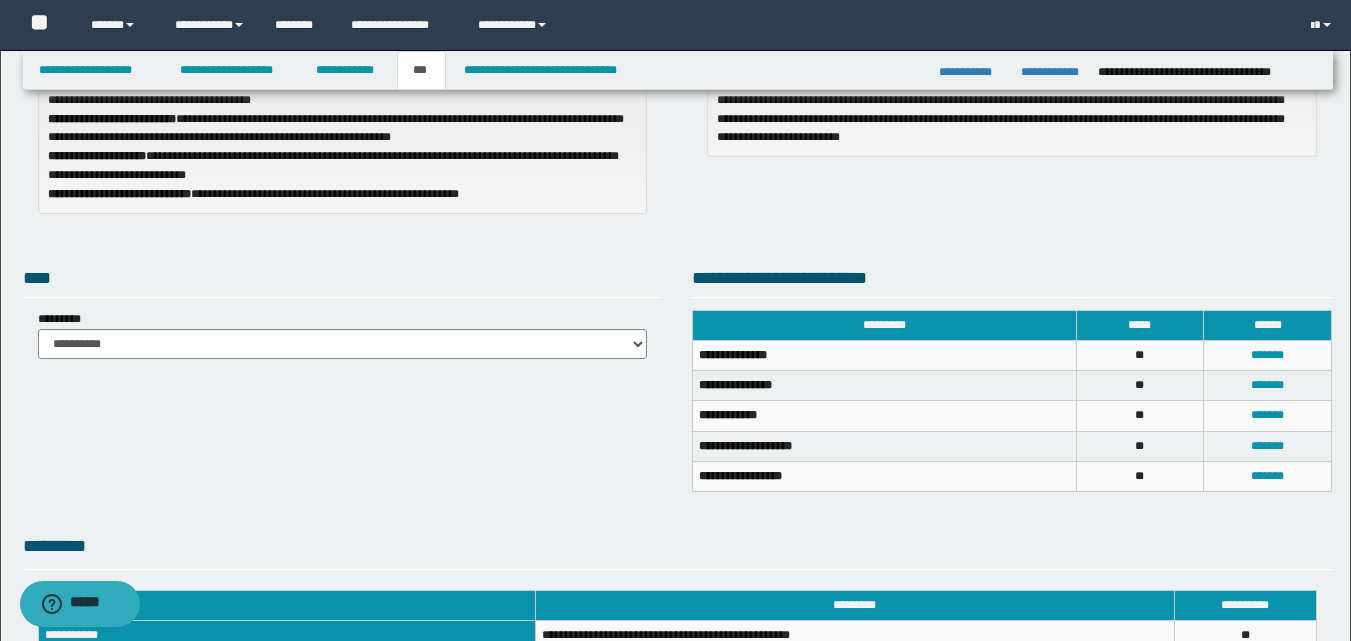 scroll, scrollTop: 0, scrollLeft: 0, axis: both 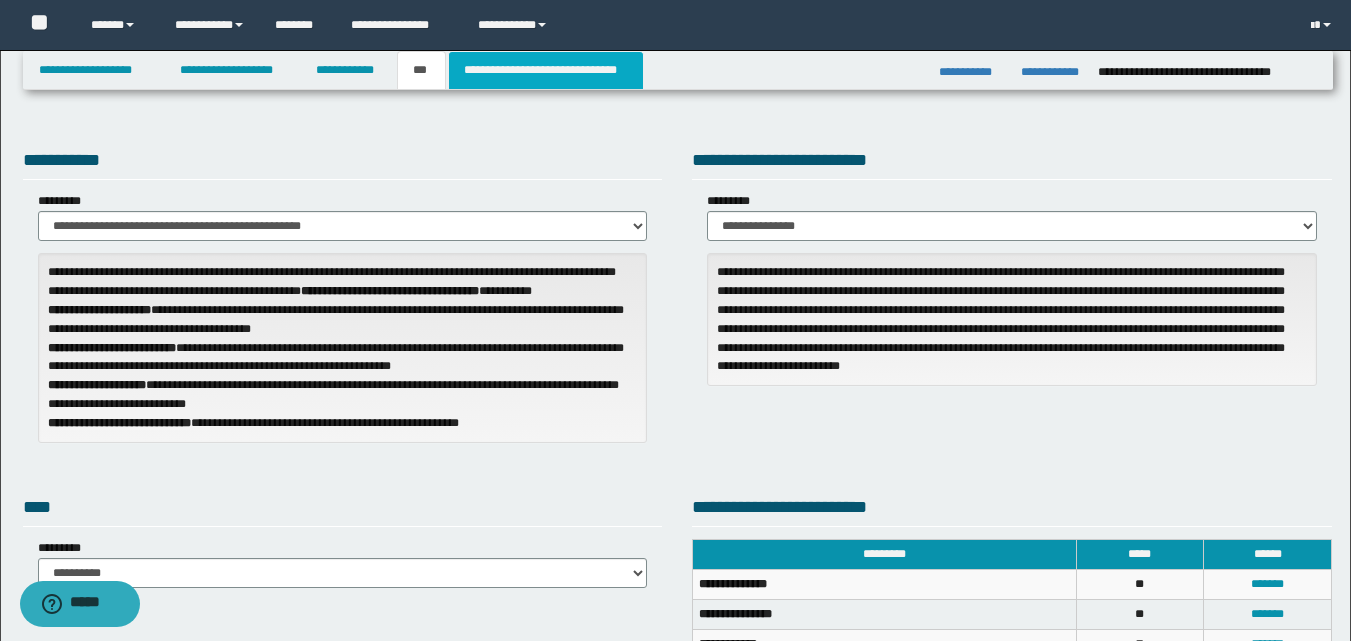 click on "**********" at bounding box center [546, 70] 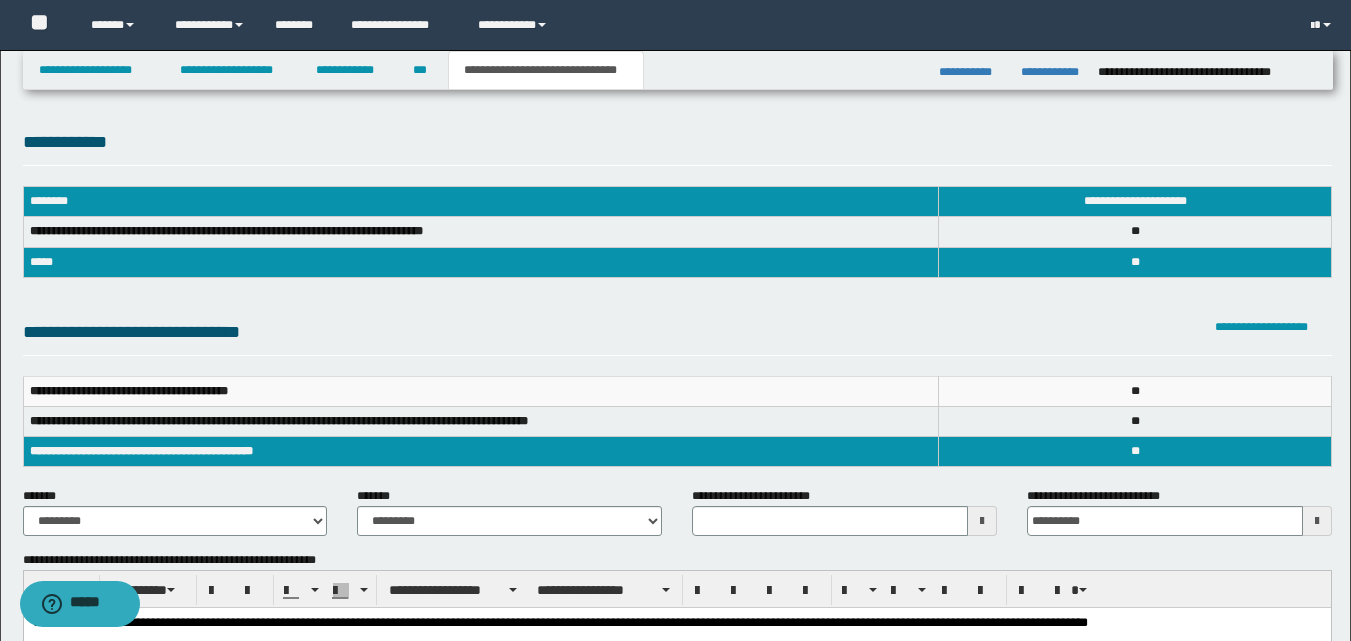 scroll, scrollTop: 0, scrollLeft: 0, axis: both 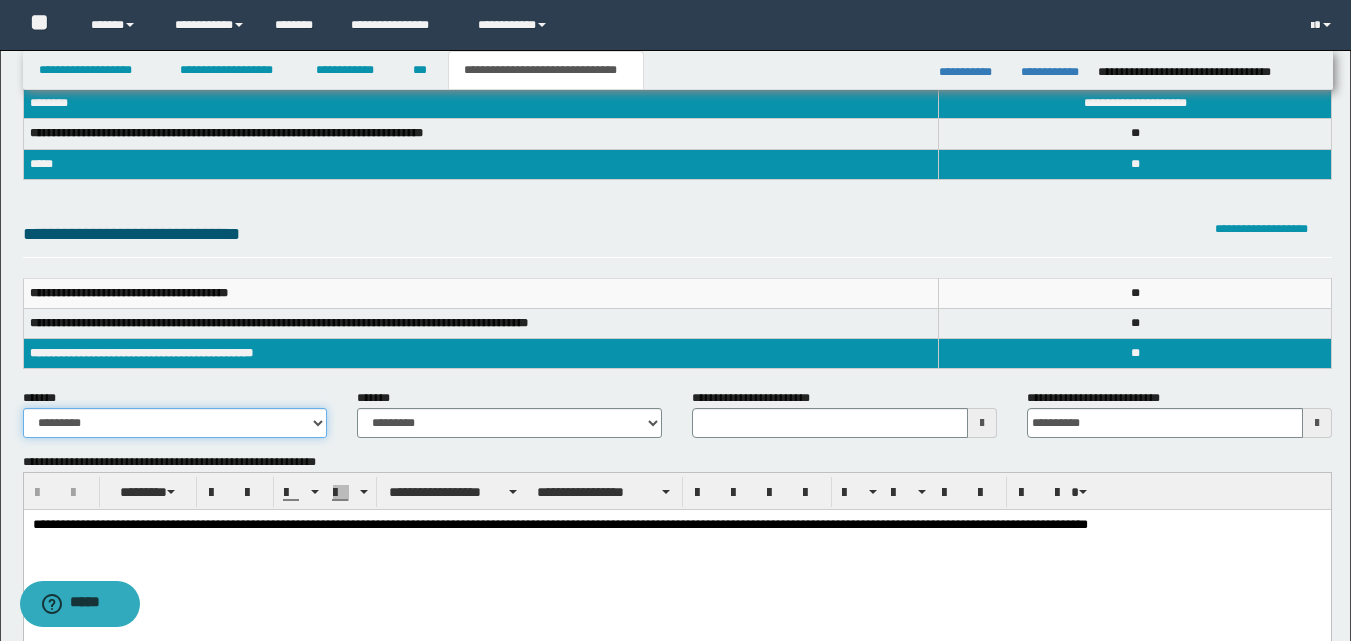 click on "**********" at bounding box center (175, 423) 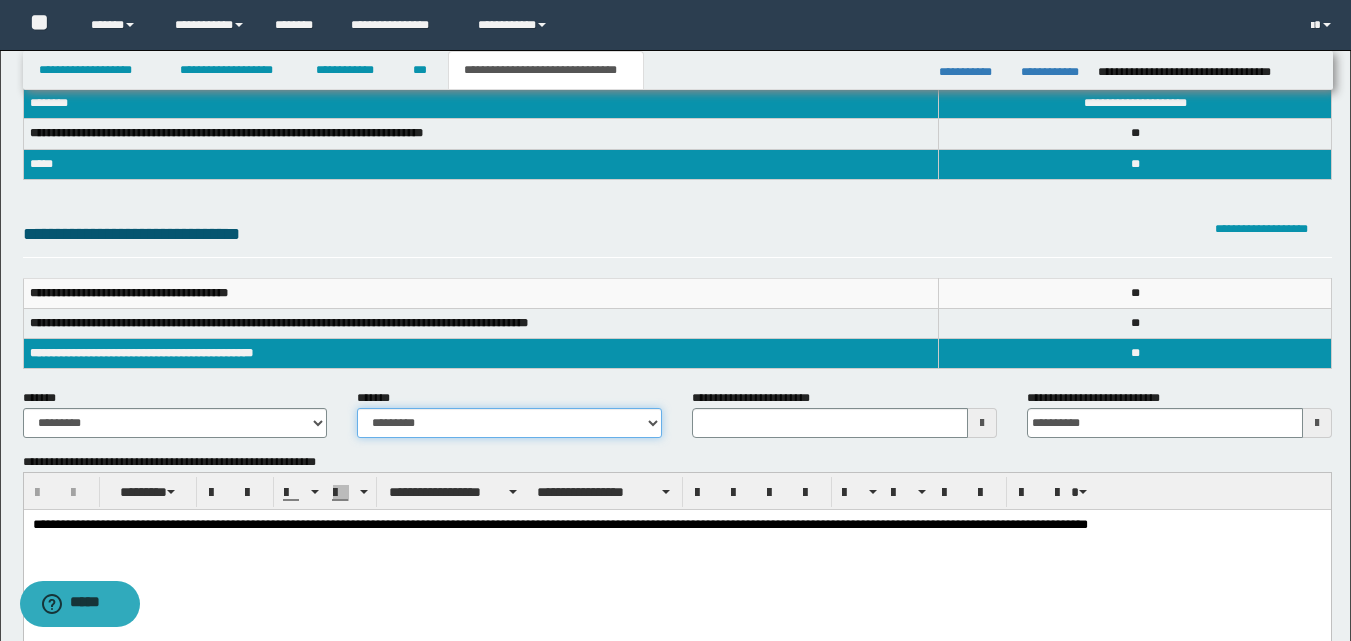 click on "**********" at bounding box center (509, 423) 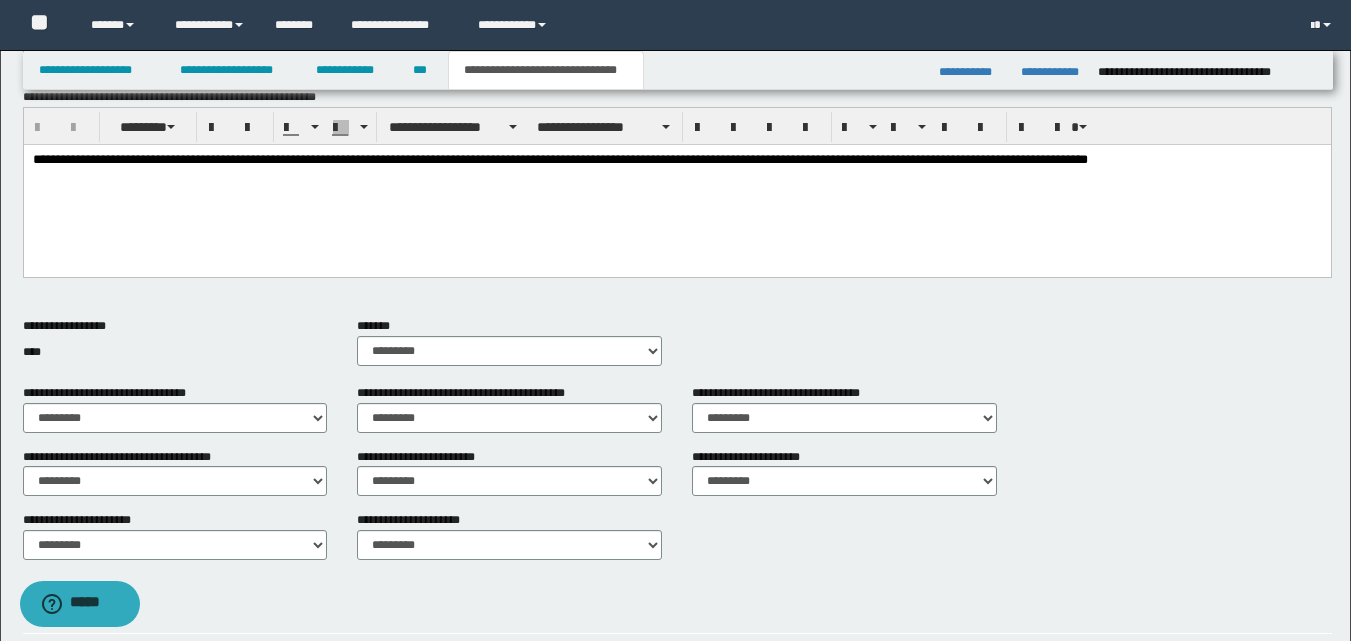 scroll, scrollTop: 472, scrollLeft: 0, axis: vertical 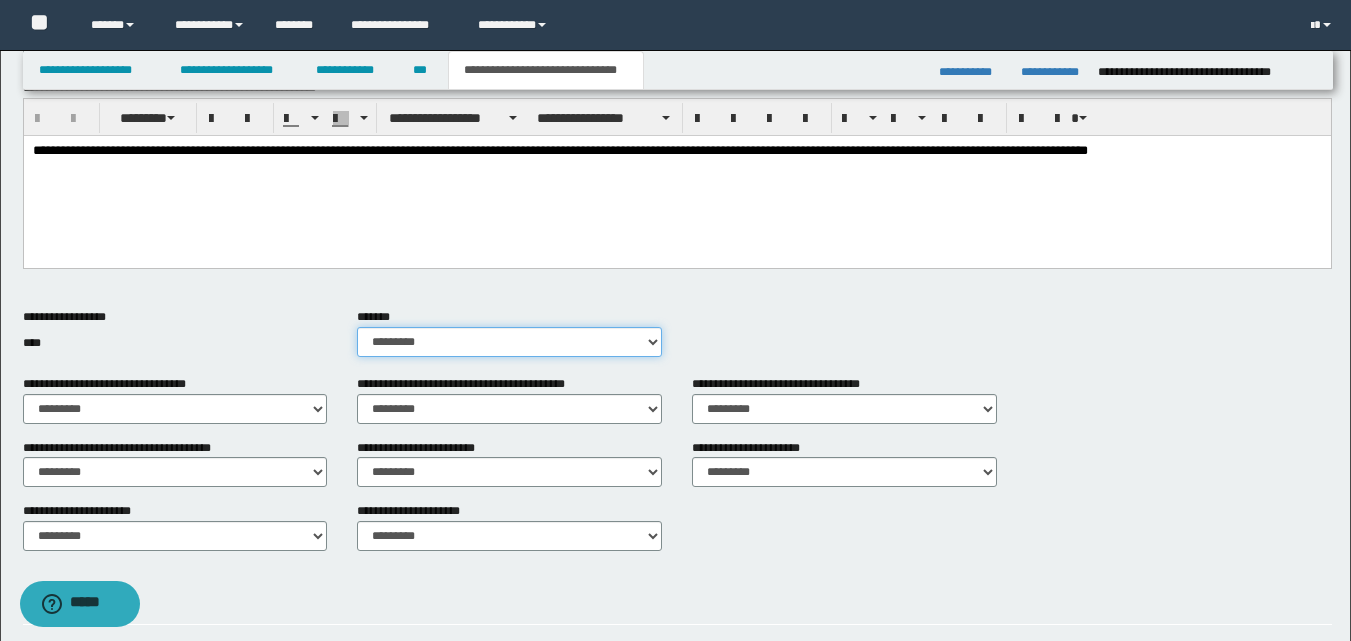 click on "*********
**
**" at bounding box center [509, 342] 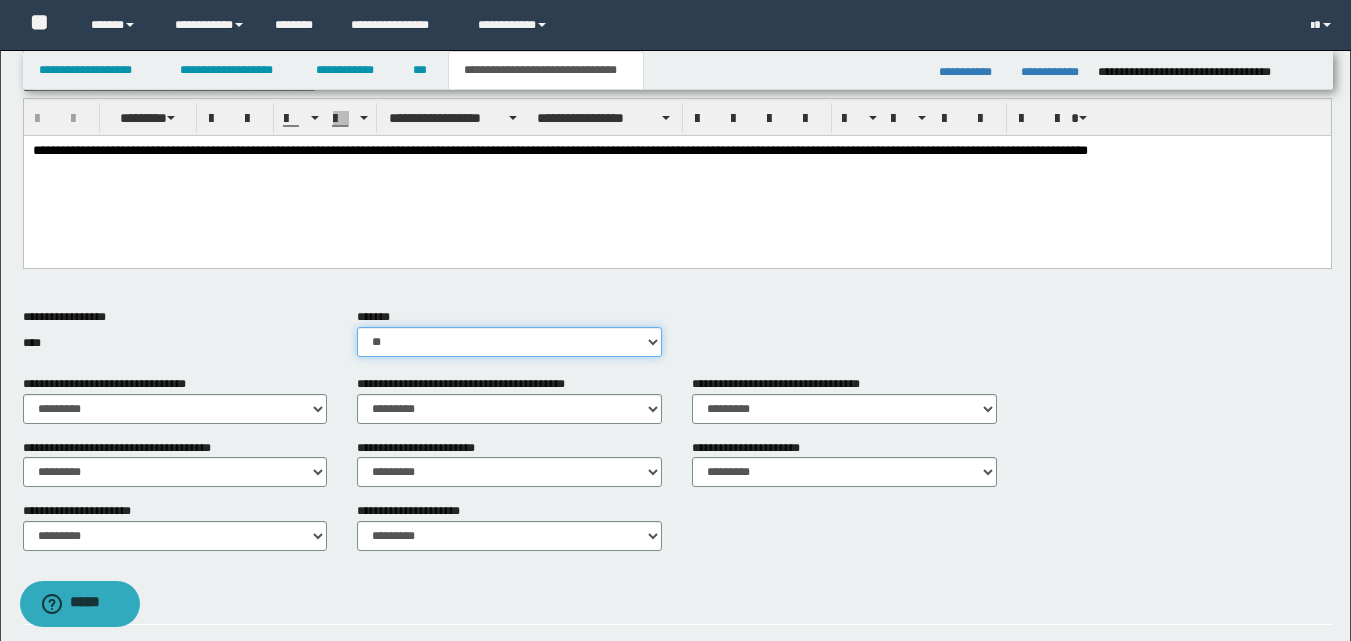 click on "*********
**
**" at bounding box center (509, 342) 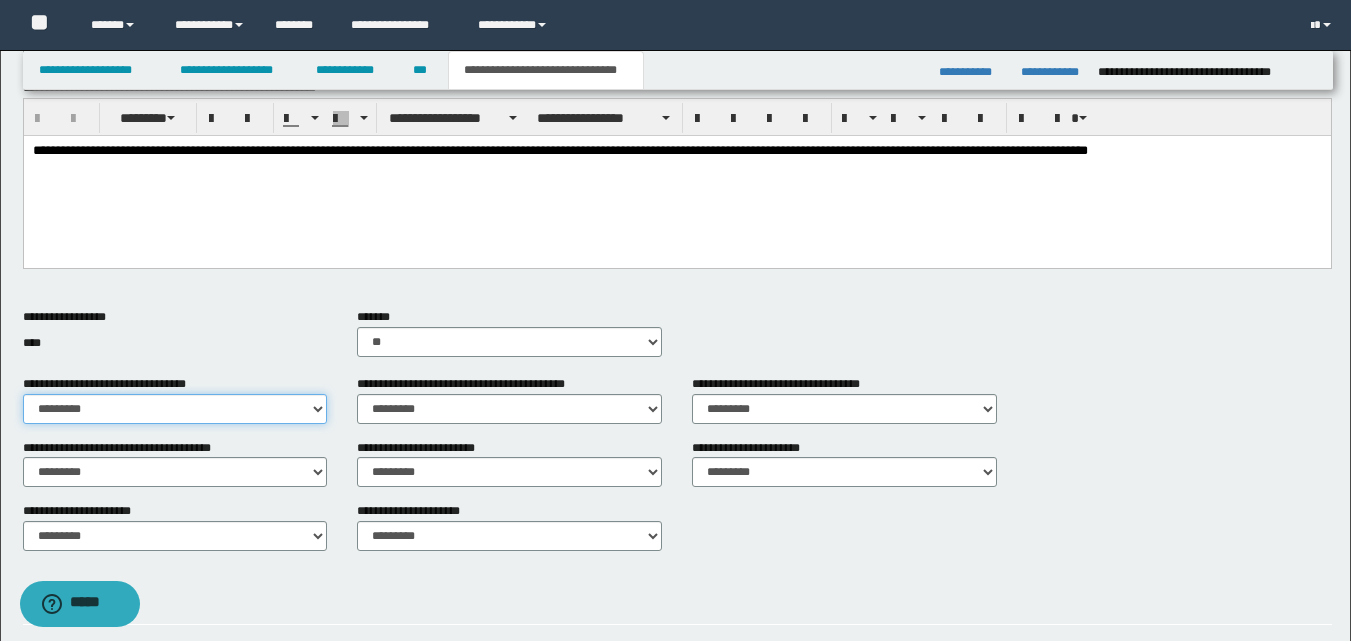 click on "*********
**
**" at bounding box center (175, 409) 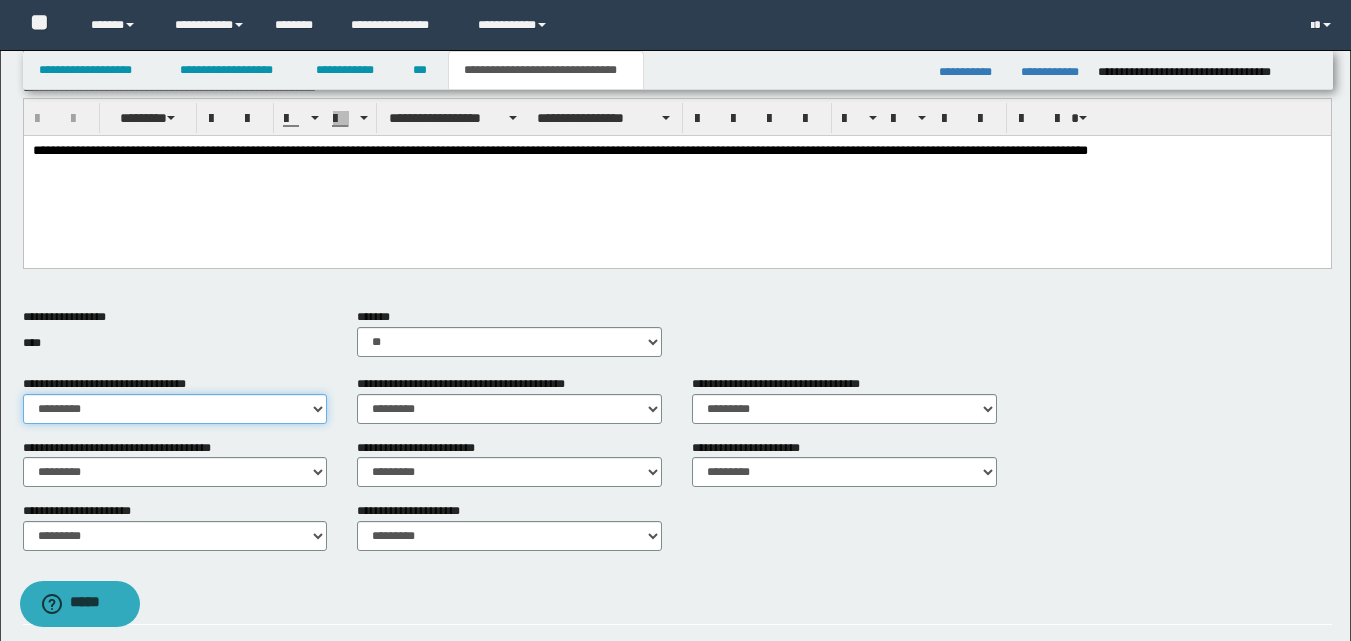 select on "*" 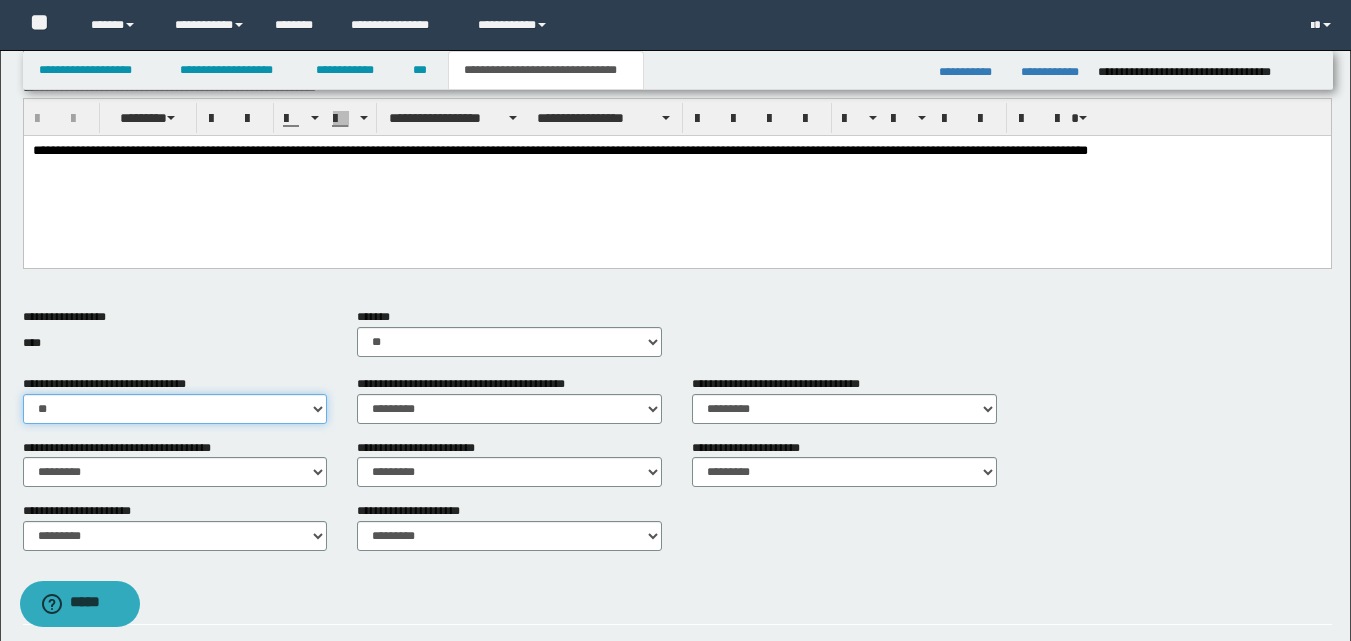click on "*********
**
**" at bounding box center (175, 409) 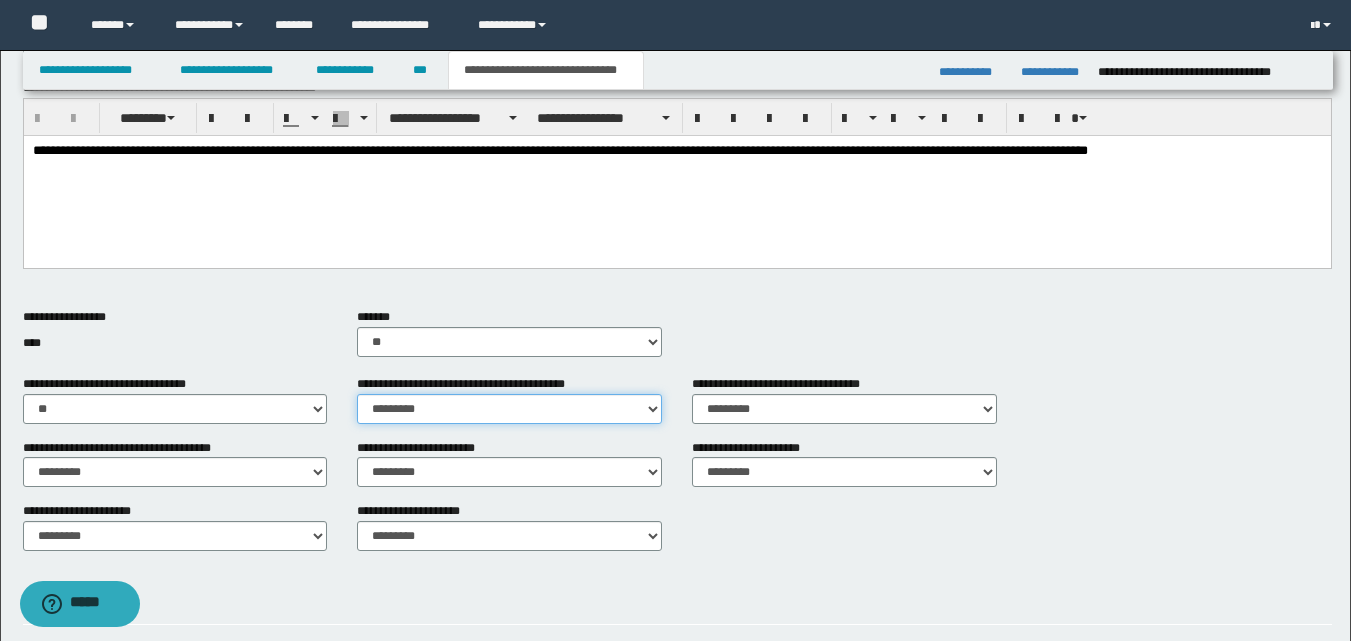 click on "*********
**
**" at bounding box center [509, 409] 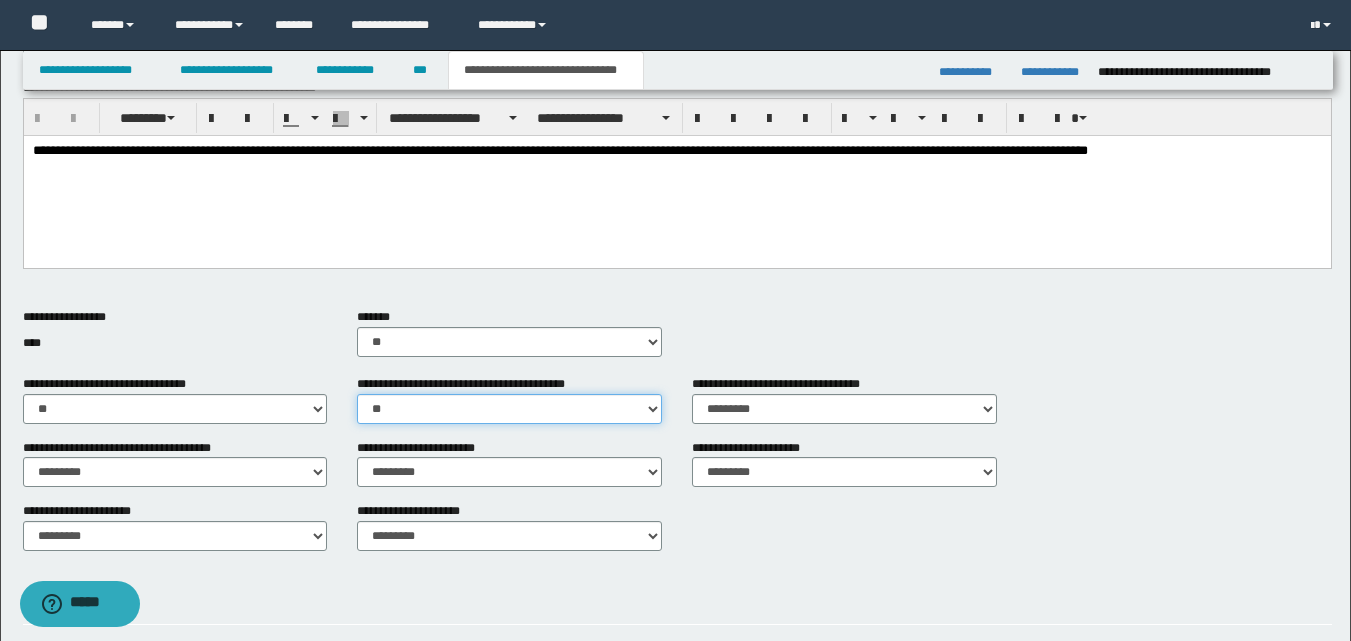 click on "*********
**
**" at bounding box center (509, 409) 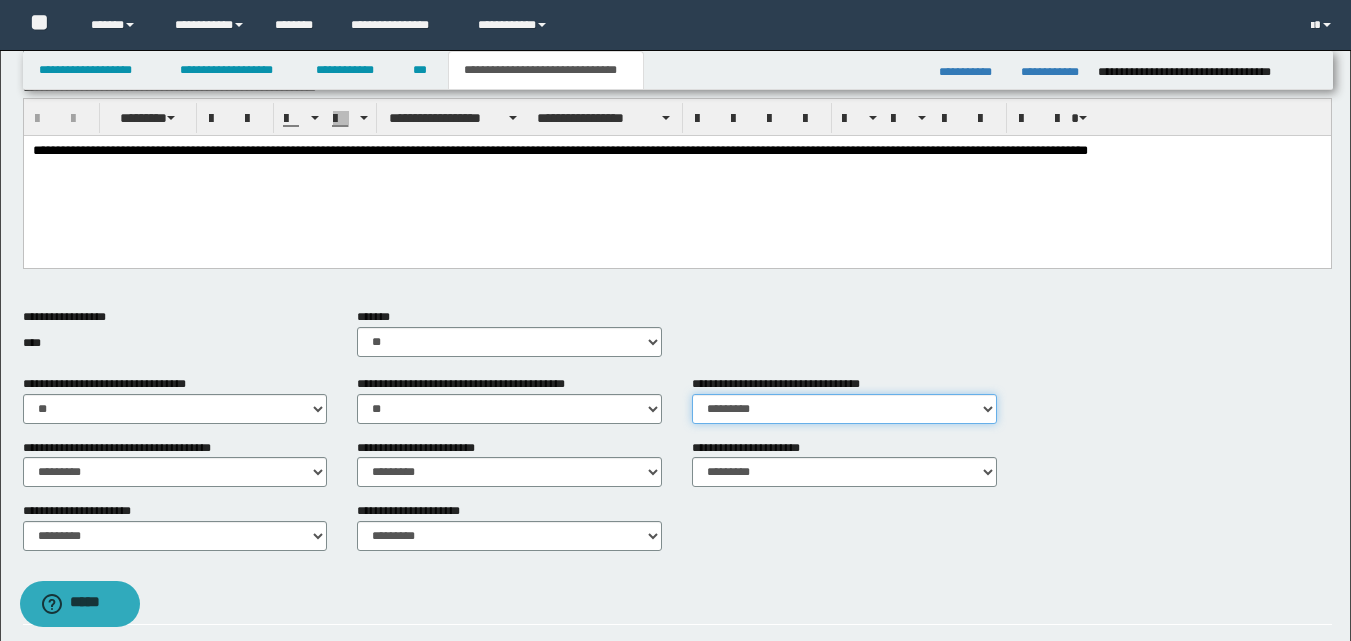 drag, startPoint x: 989, startPoint y: 411, endPoint x: 962, endPoint y: 416, distance: 27.45906 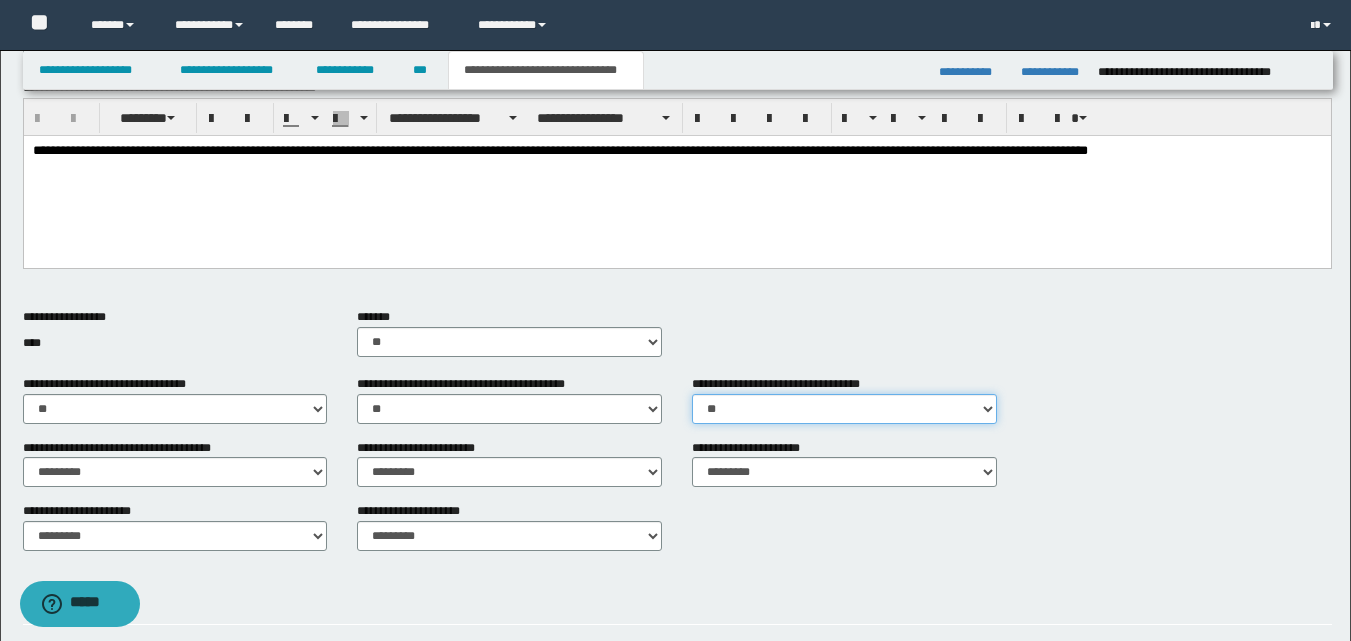 click on "*********
**
**" at bounding box center (844, 409) 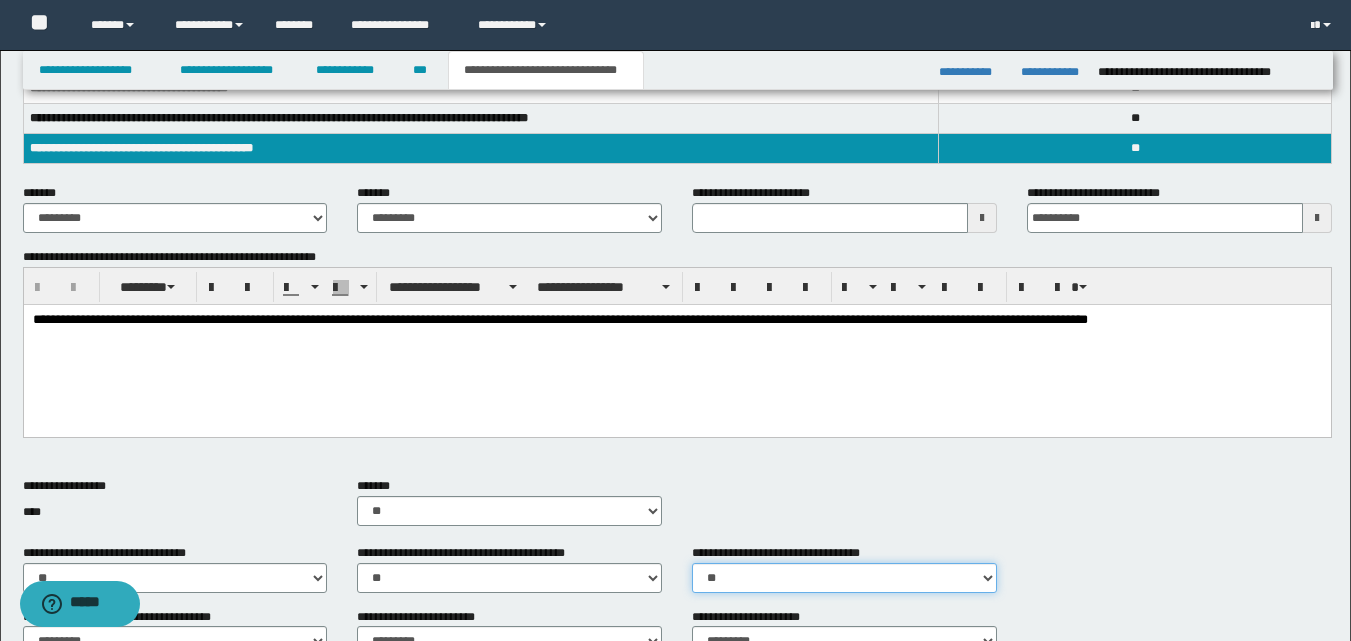 scroll, scrollTop: 0, scrollLeft: 0, axis: both 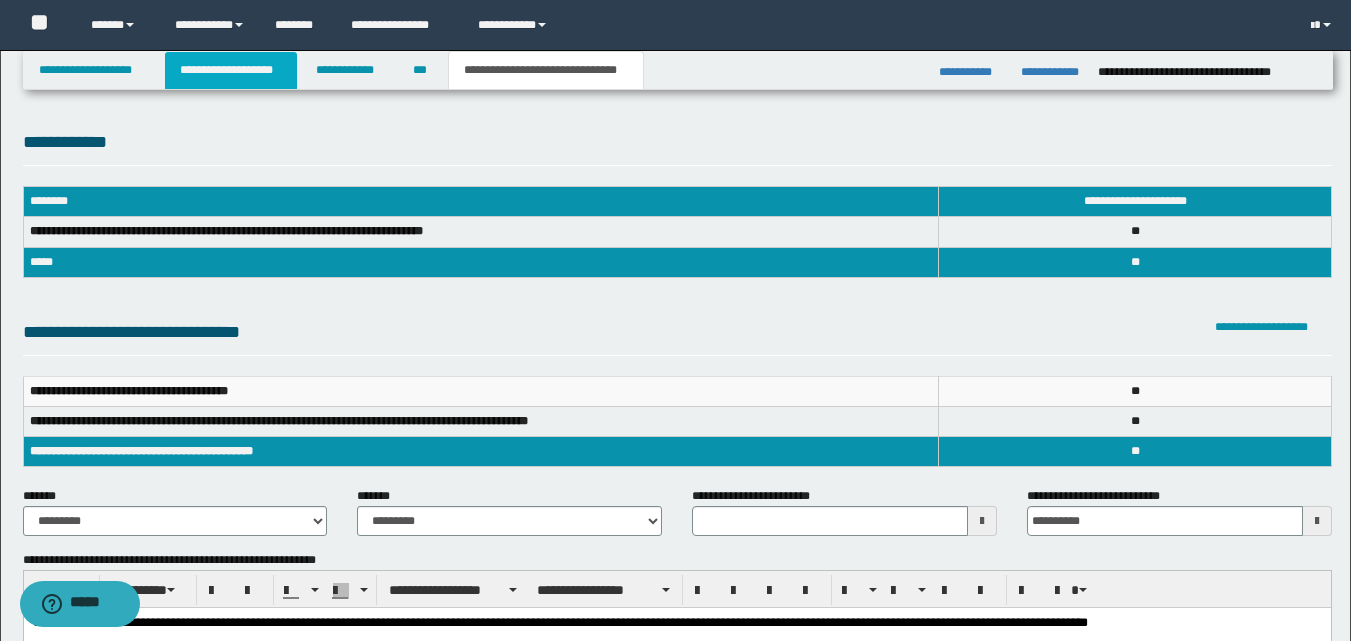 click on "**********" at bounding box center [231, 70] 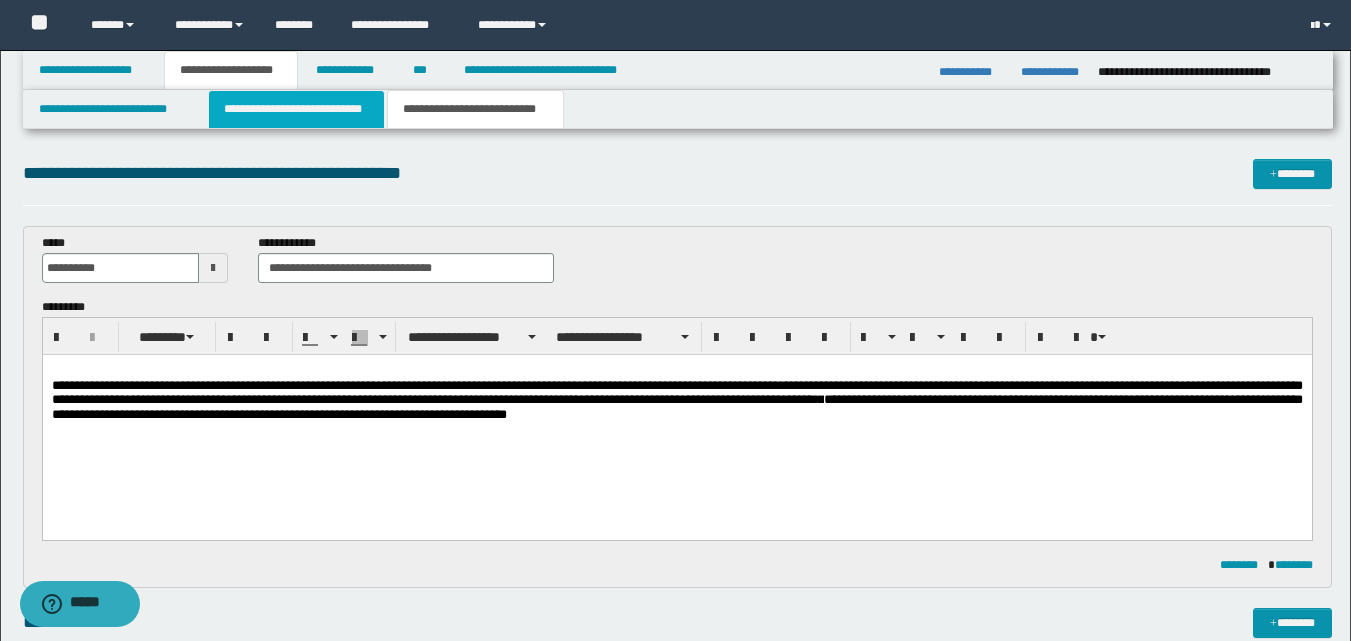 click on "**********" at bounding box center [296, 109] 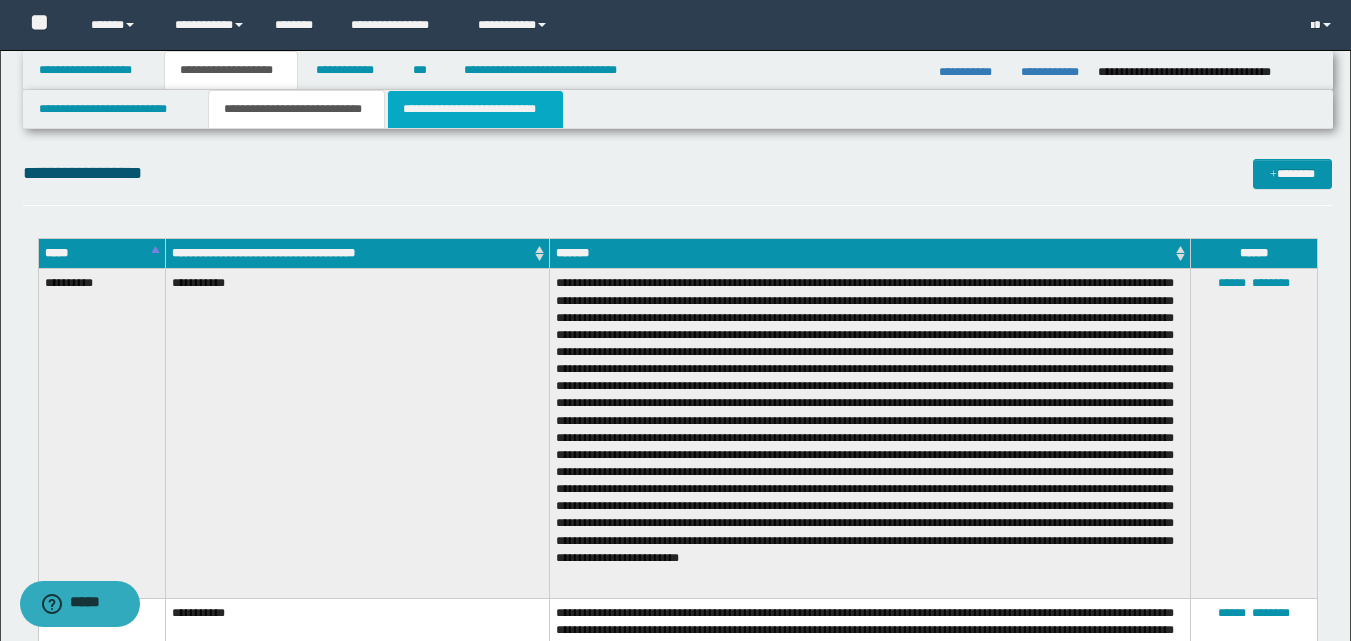 click on "**********" at bounding box center (475, 109) 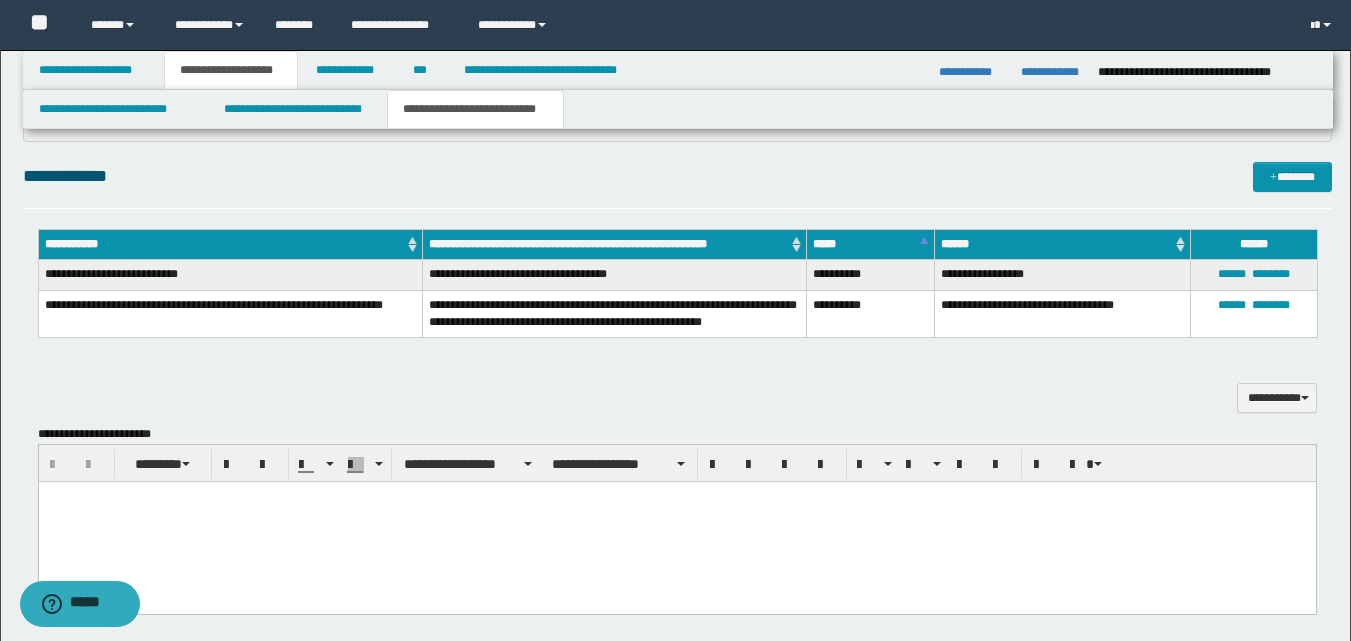scroll, scrollTop: 408, scrollLeft: 0, axis: vertical 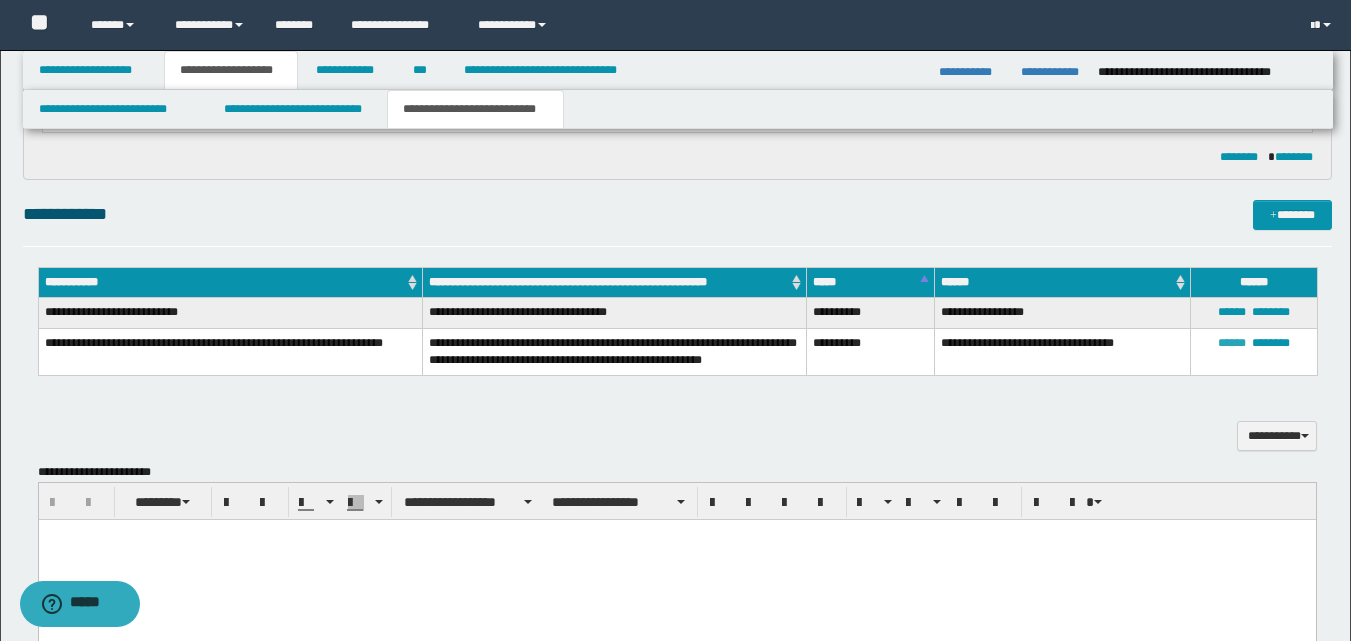 click on "******" at bounding box center [1232, 343] 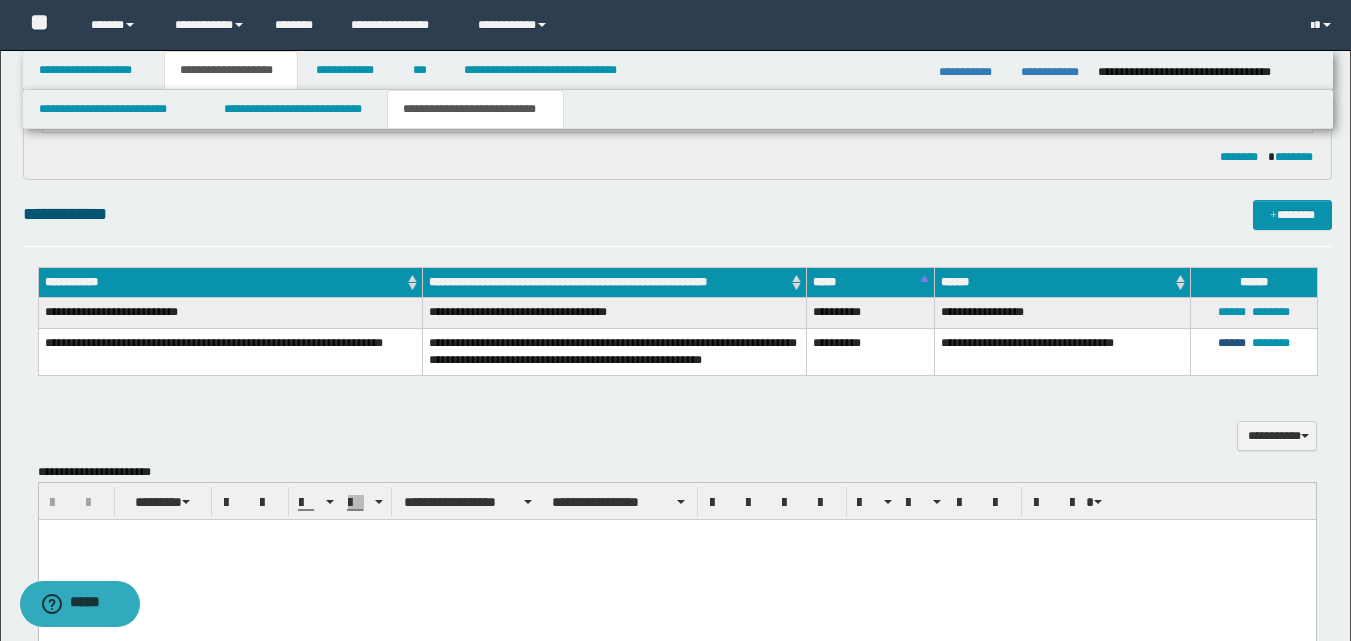 type on "**********" 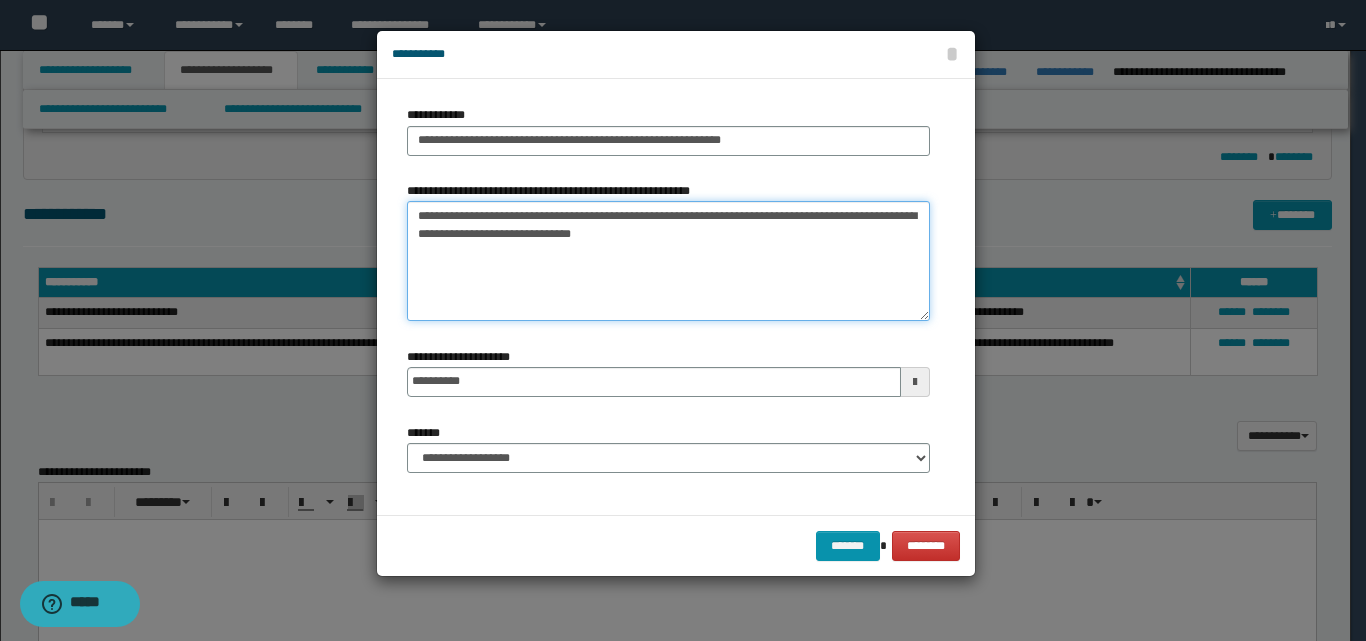 click on "**********" at bounding box center [668, 261] 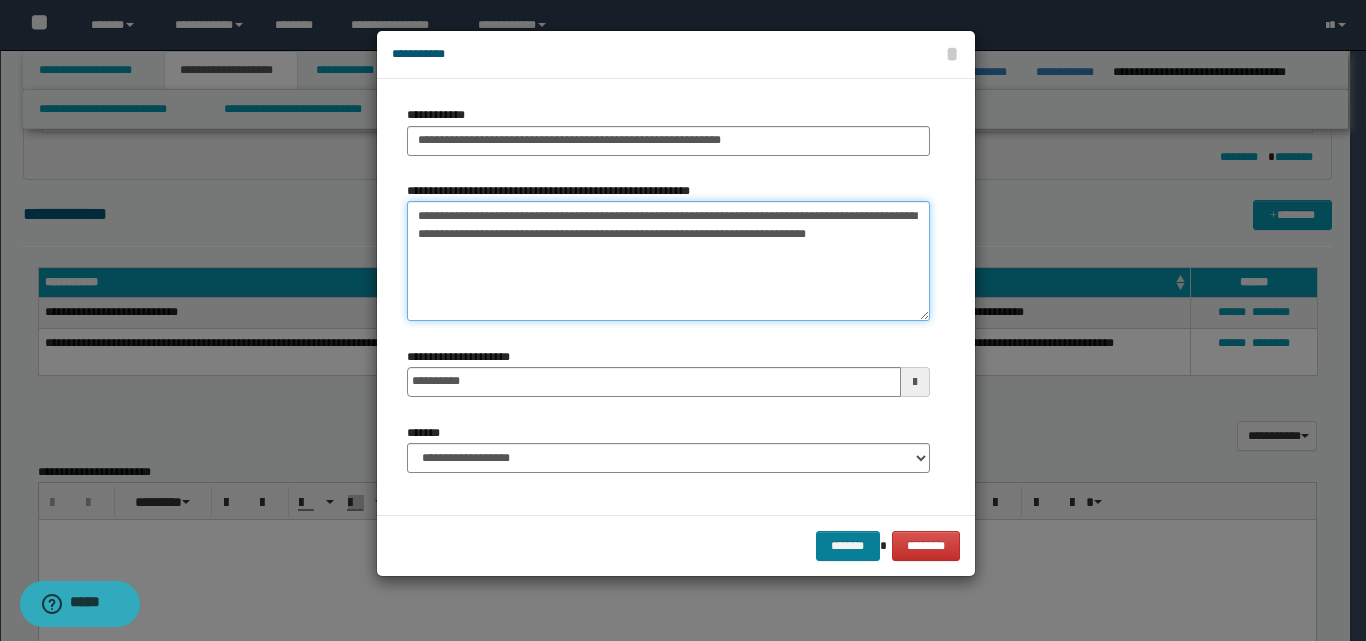 type on "**********" 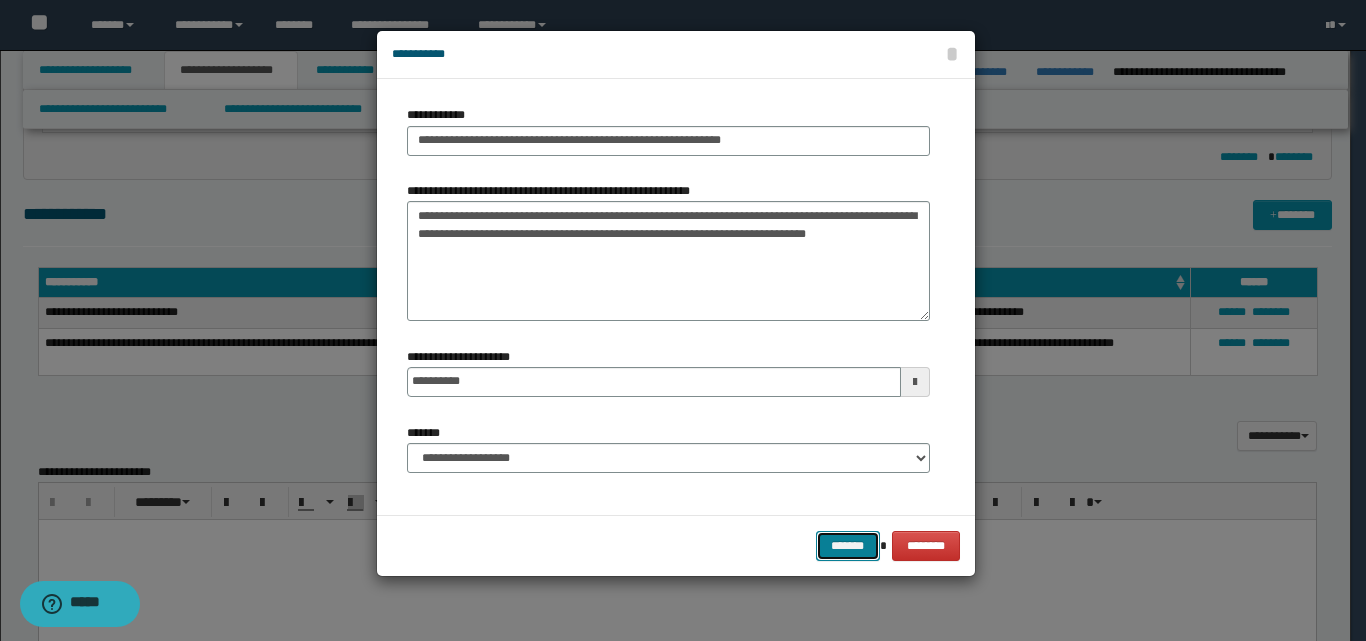 click on "*******" at bounding box center [848, 546] 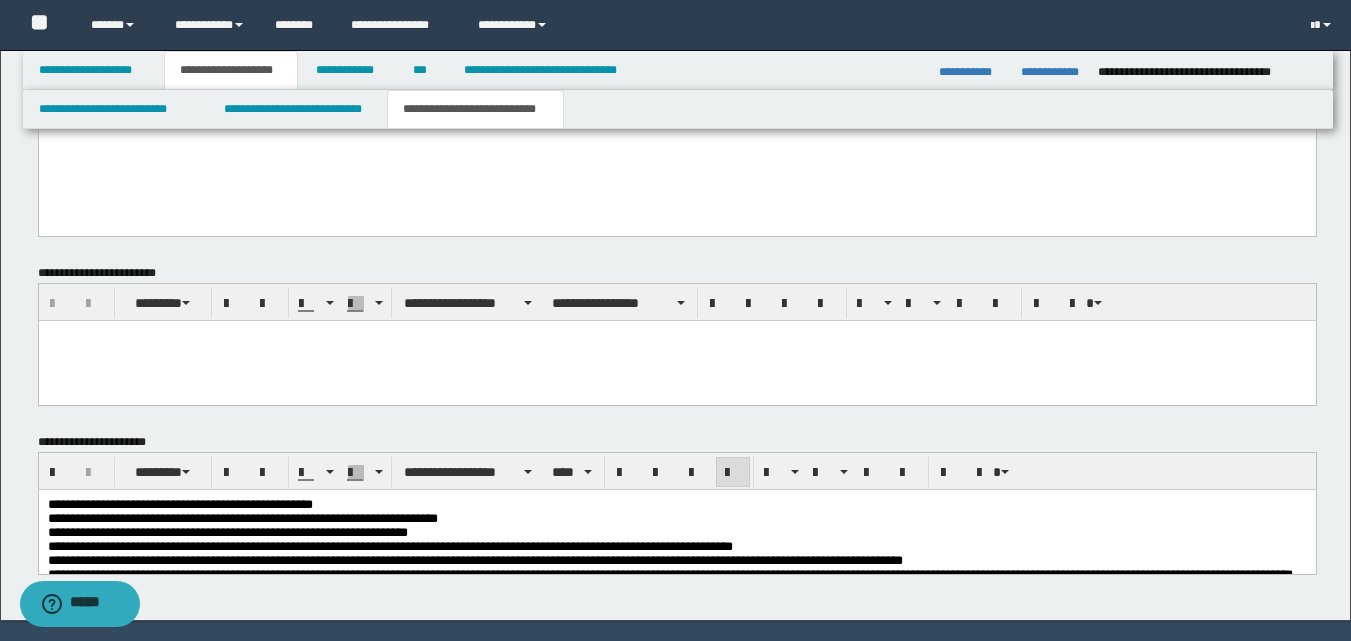 scroll, scrollTop: 844, scrollLeft: 0, axis: vertical 